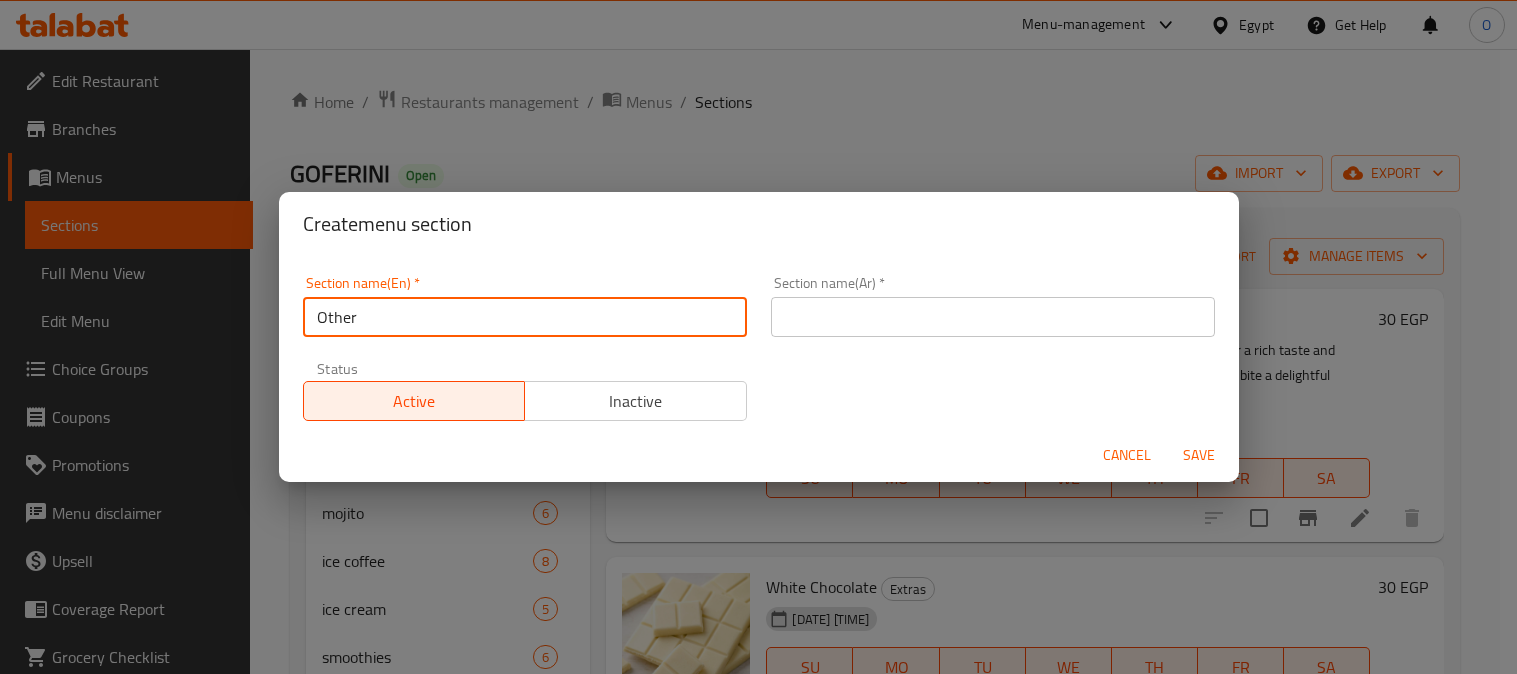 scroll, scrollTop: 0, scrollLeft: 0, axis: both 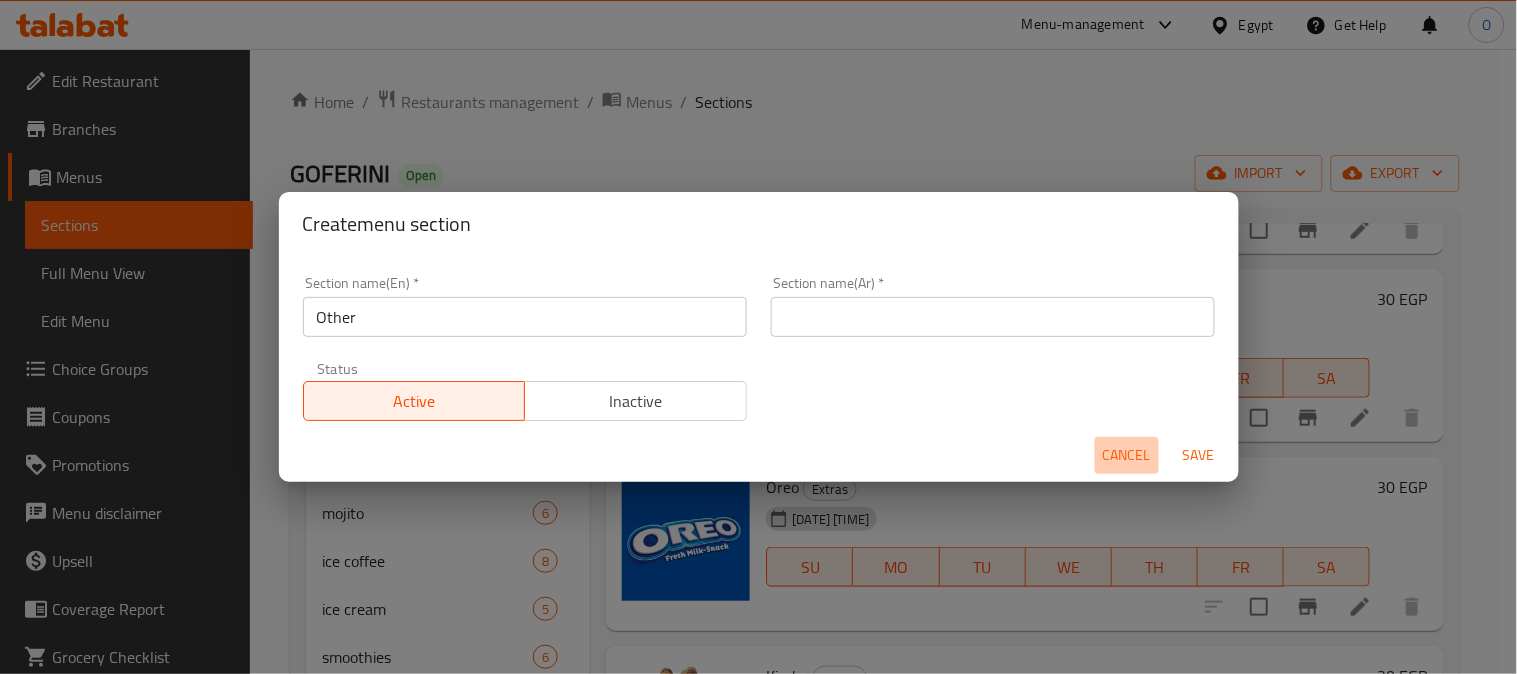 click on "Cancel" at bounding box center (1127, 455) 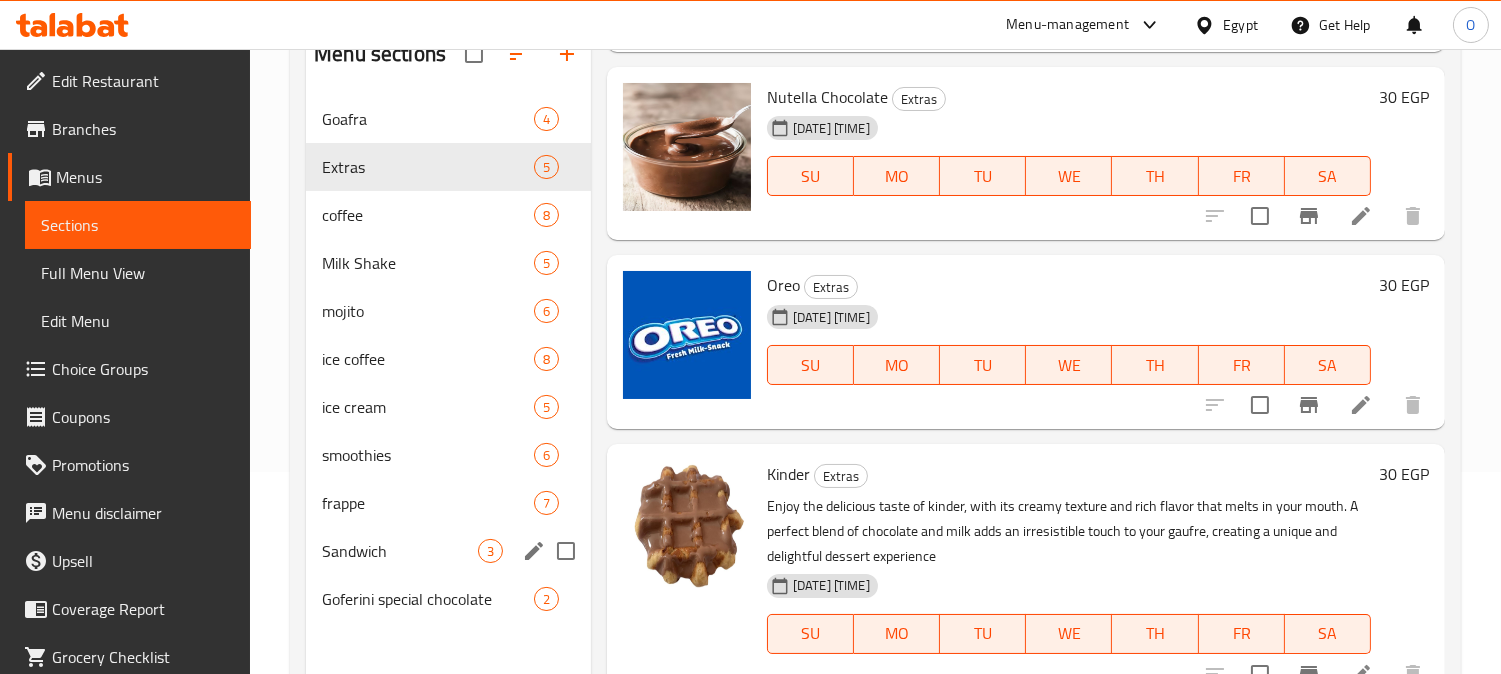 scroll, scrollTop: 280, scrollLeft: 0, axis: vertical 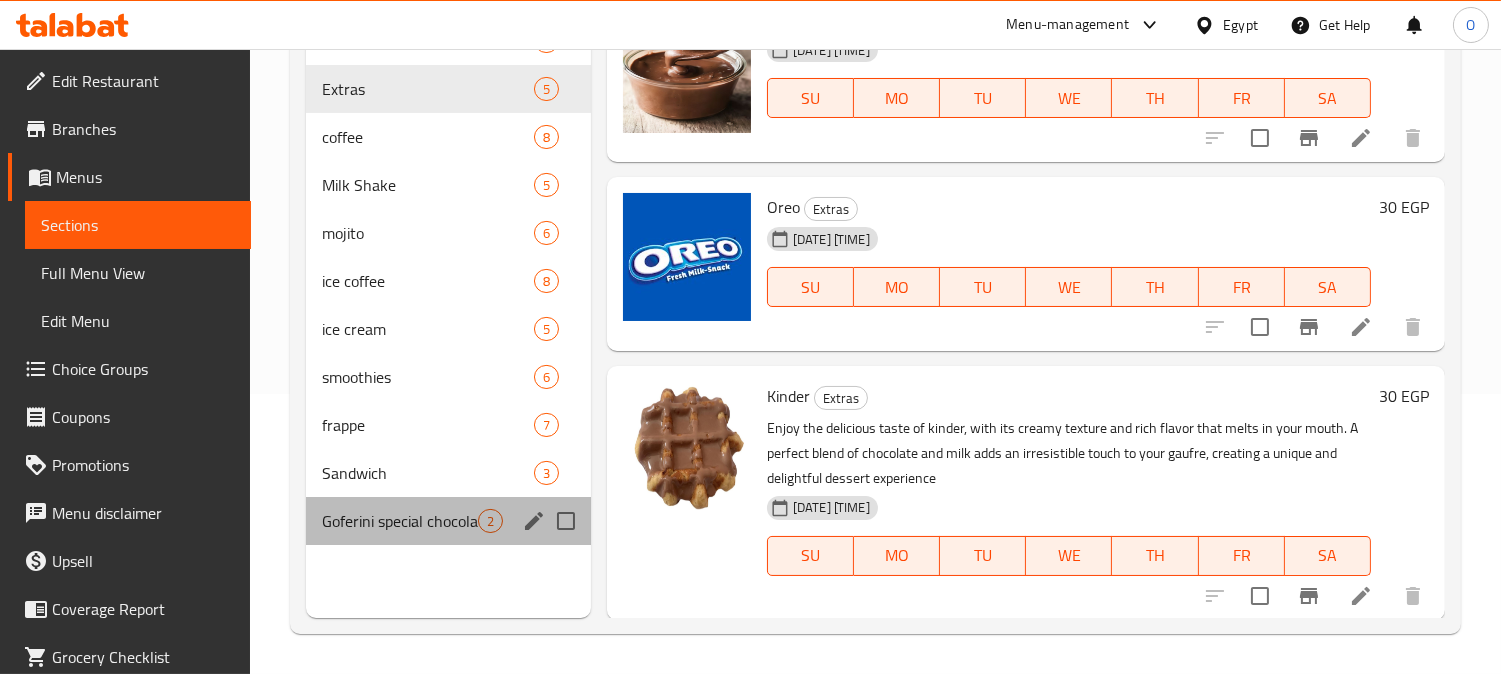 click on "Goferini special chocolate" at bounding box center [400, 521] 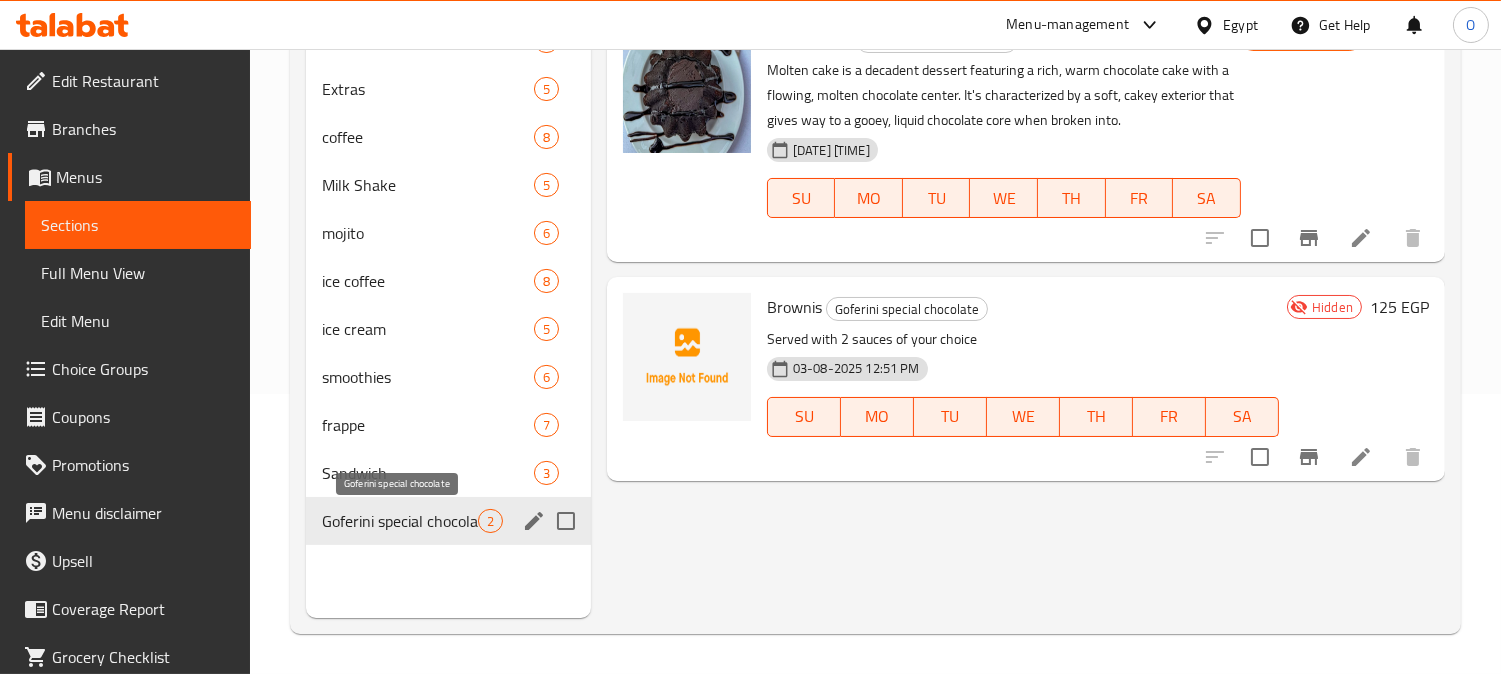 scroll, scrollTop: 0, scrollLeft: 0, axis: both 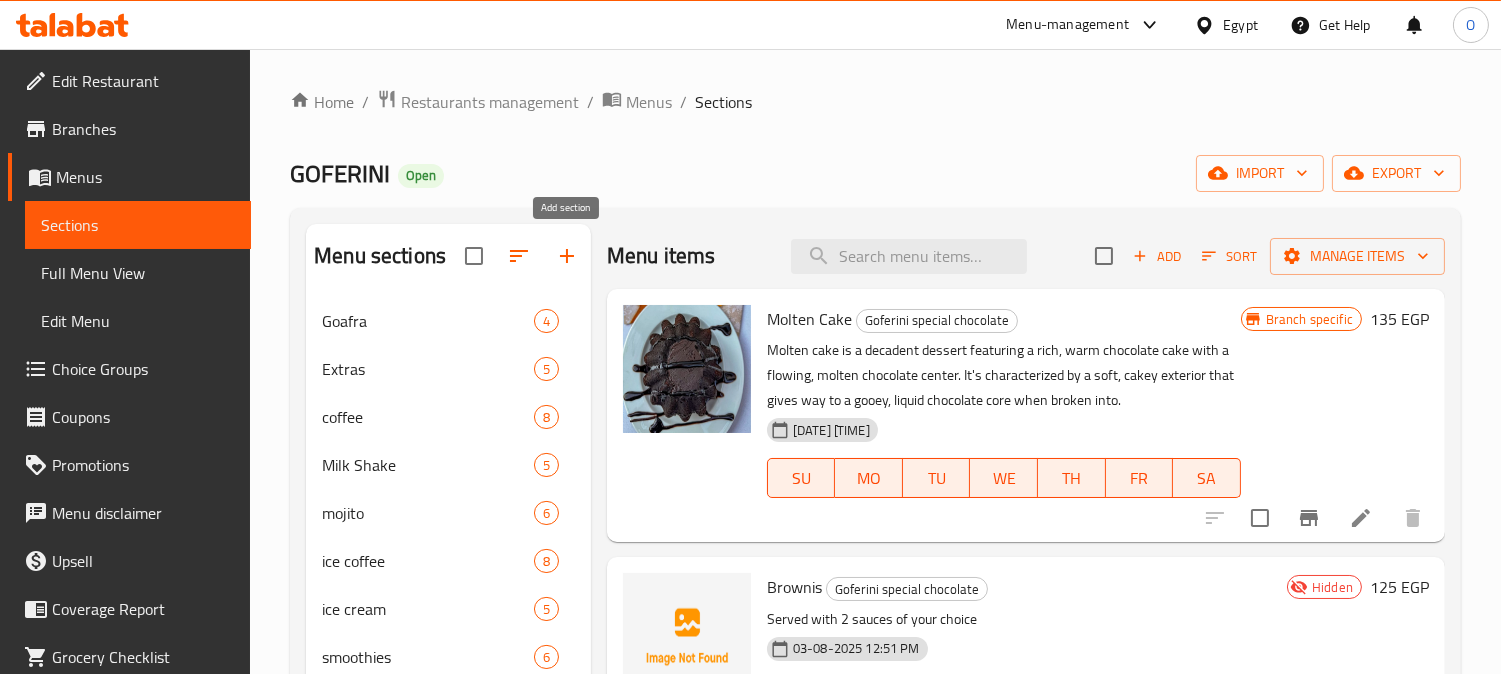 click 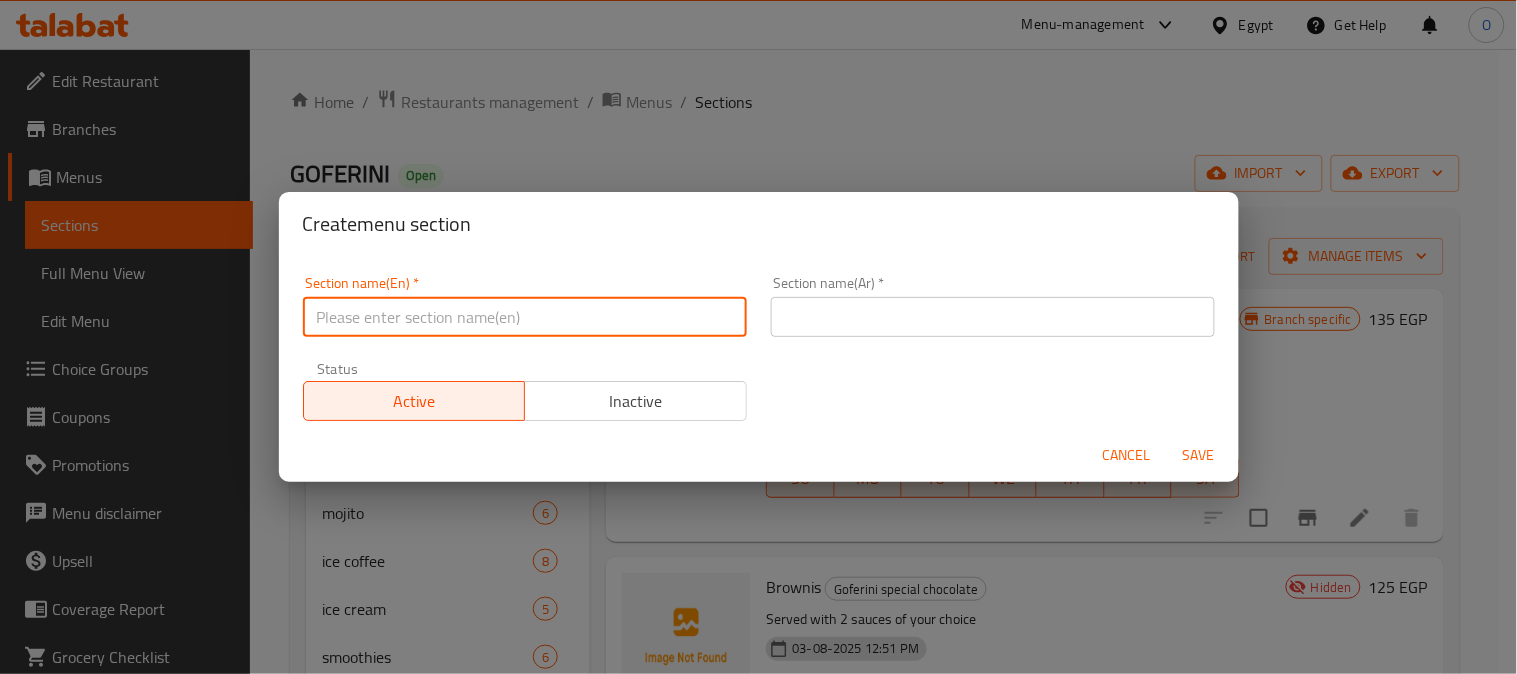click at bounding box center (525, 317) 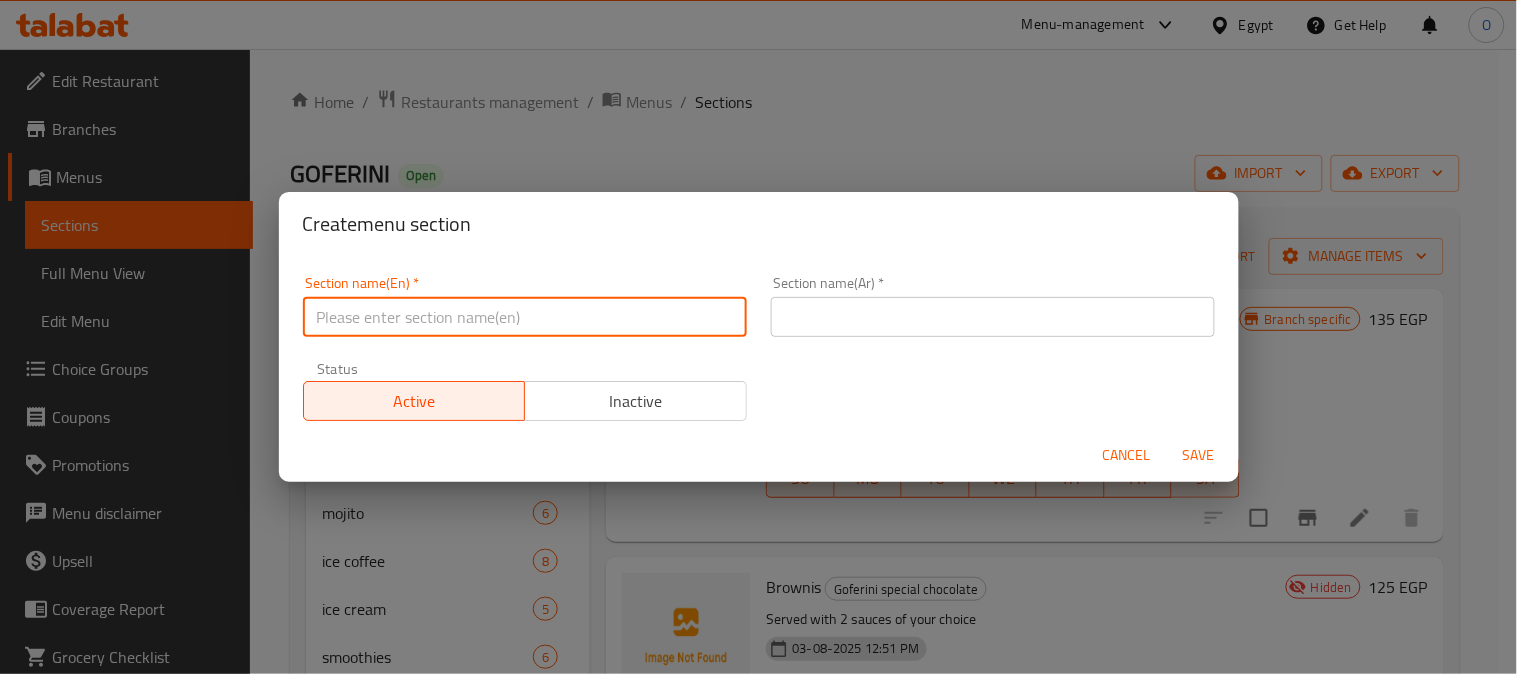 paste on "Other" 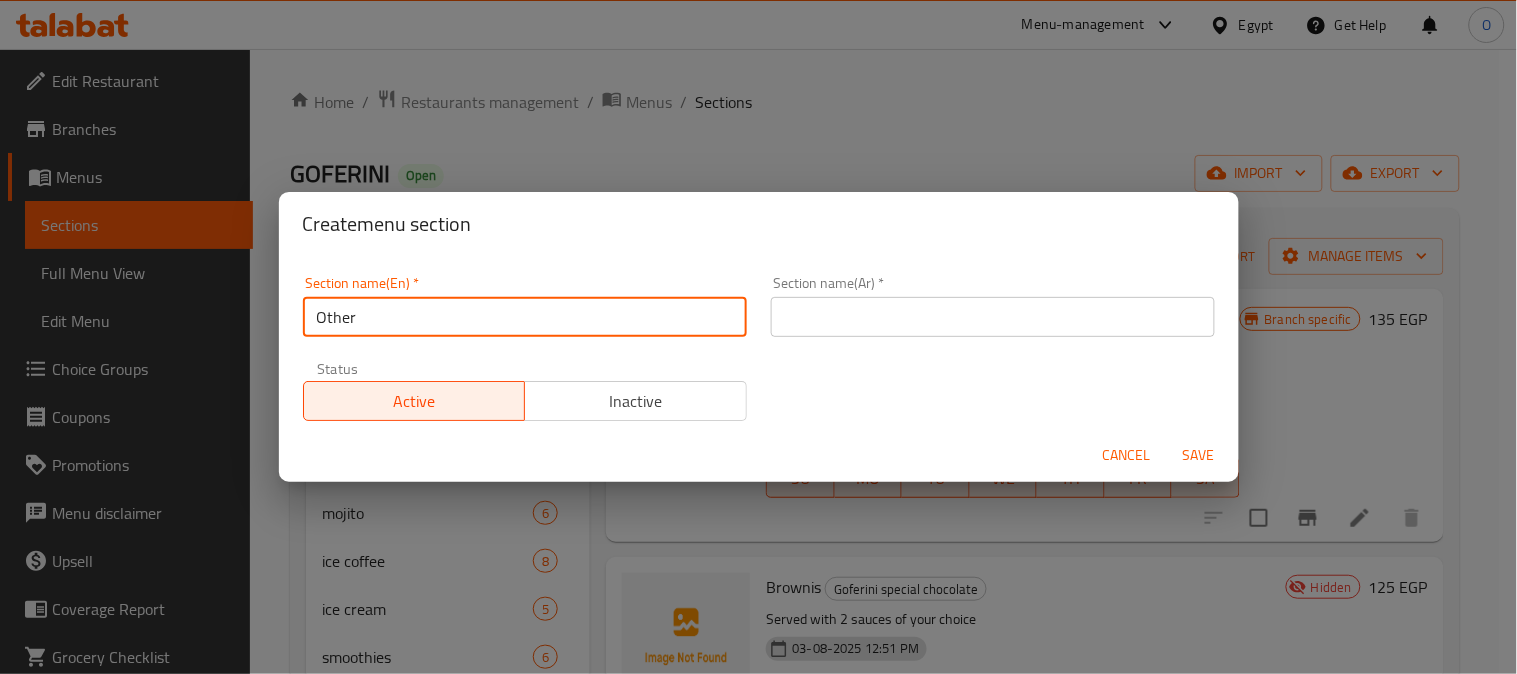type on "Other" 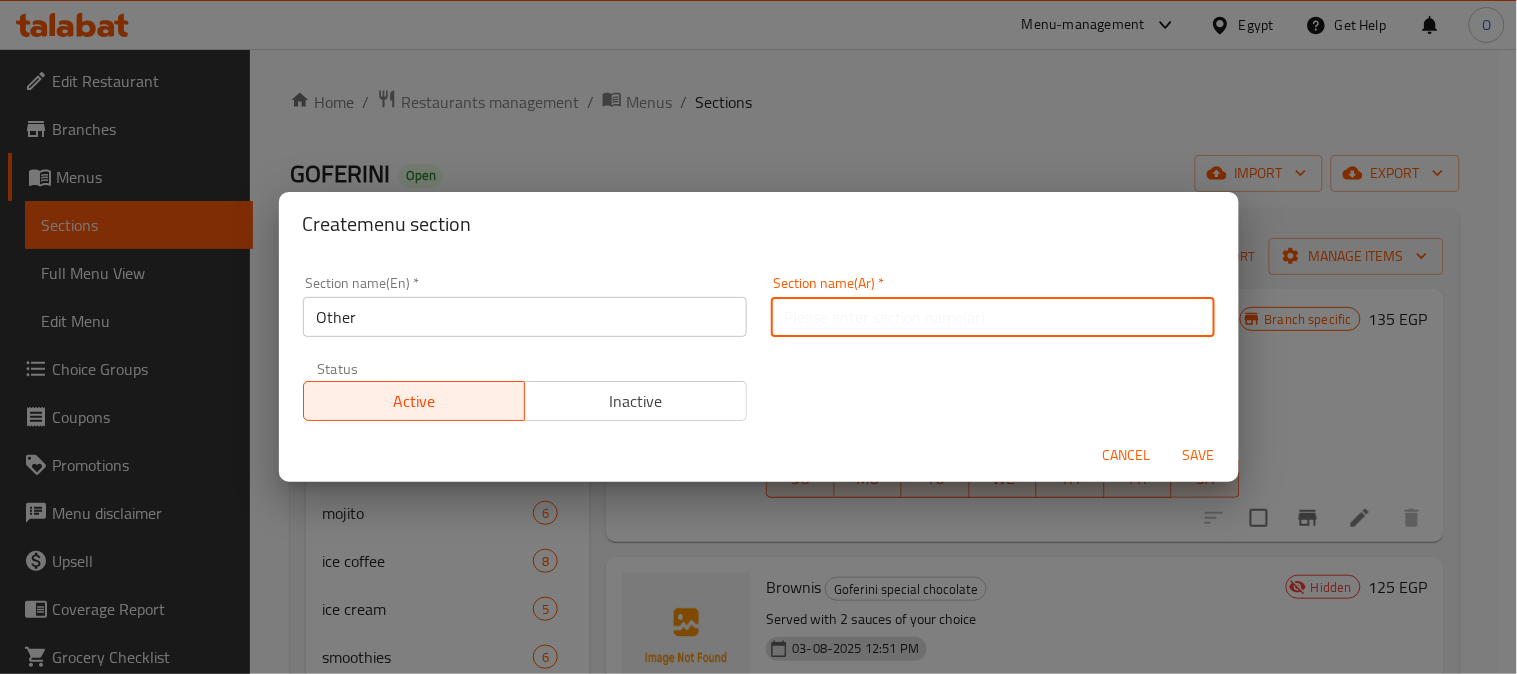 type on "h" 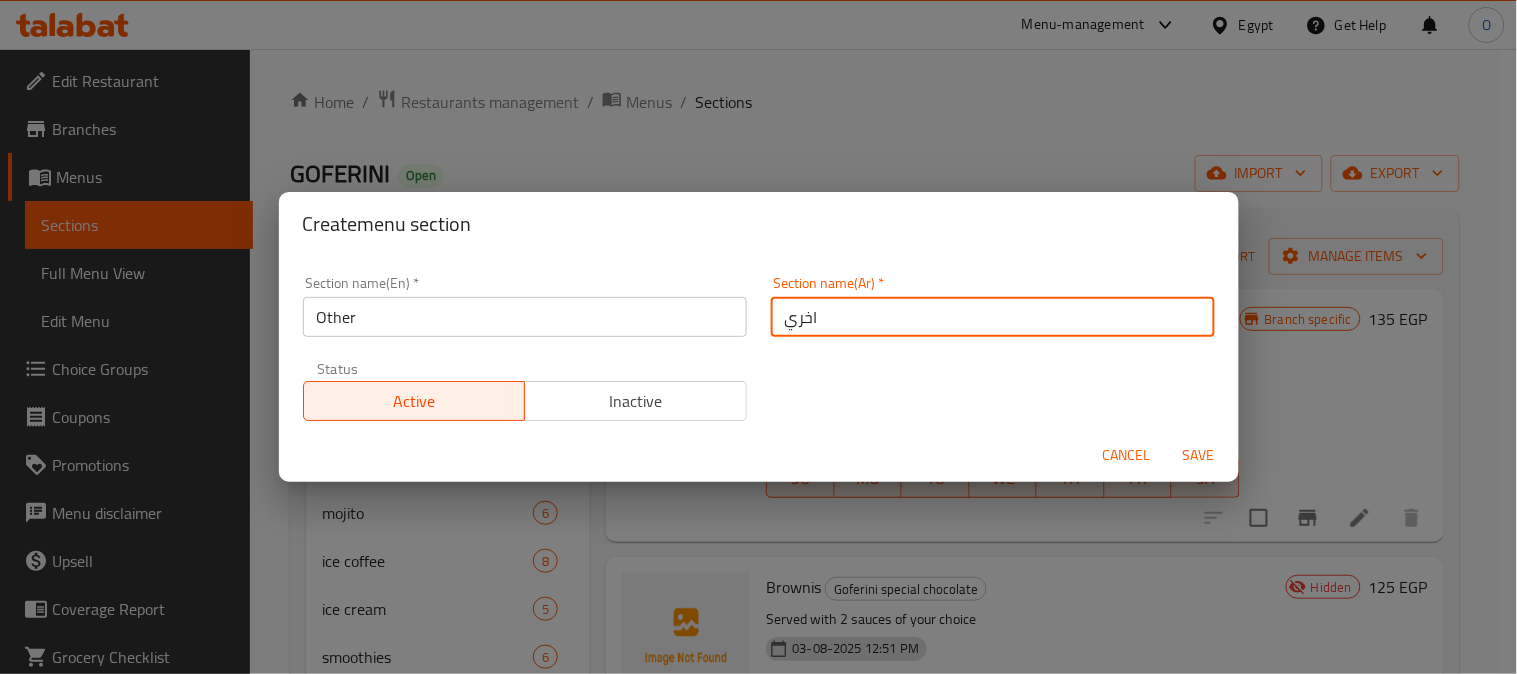 type on "اخري" 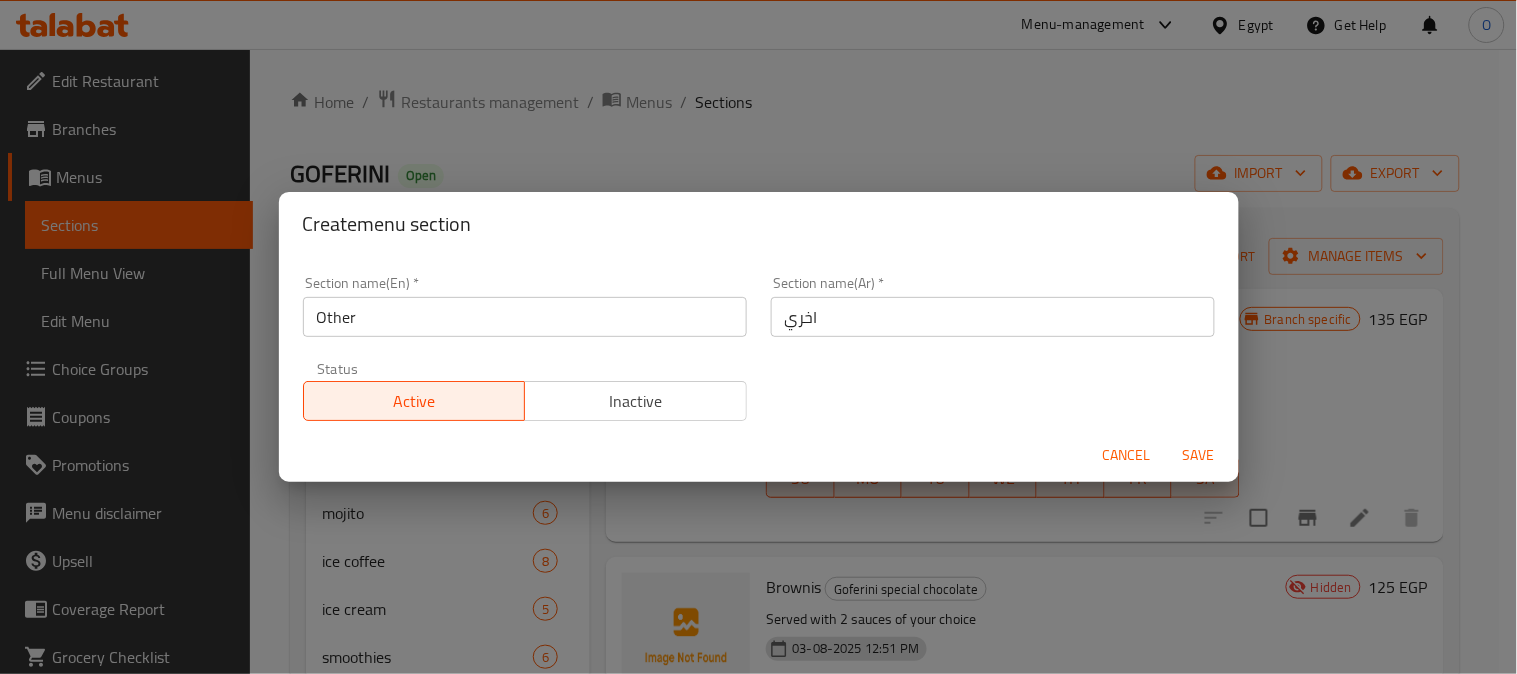 click on "Cancel Save" at bounding box center (759, 455) 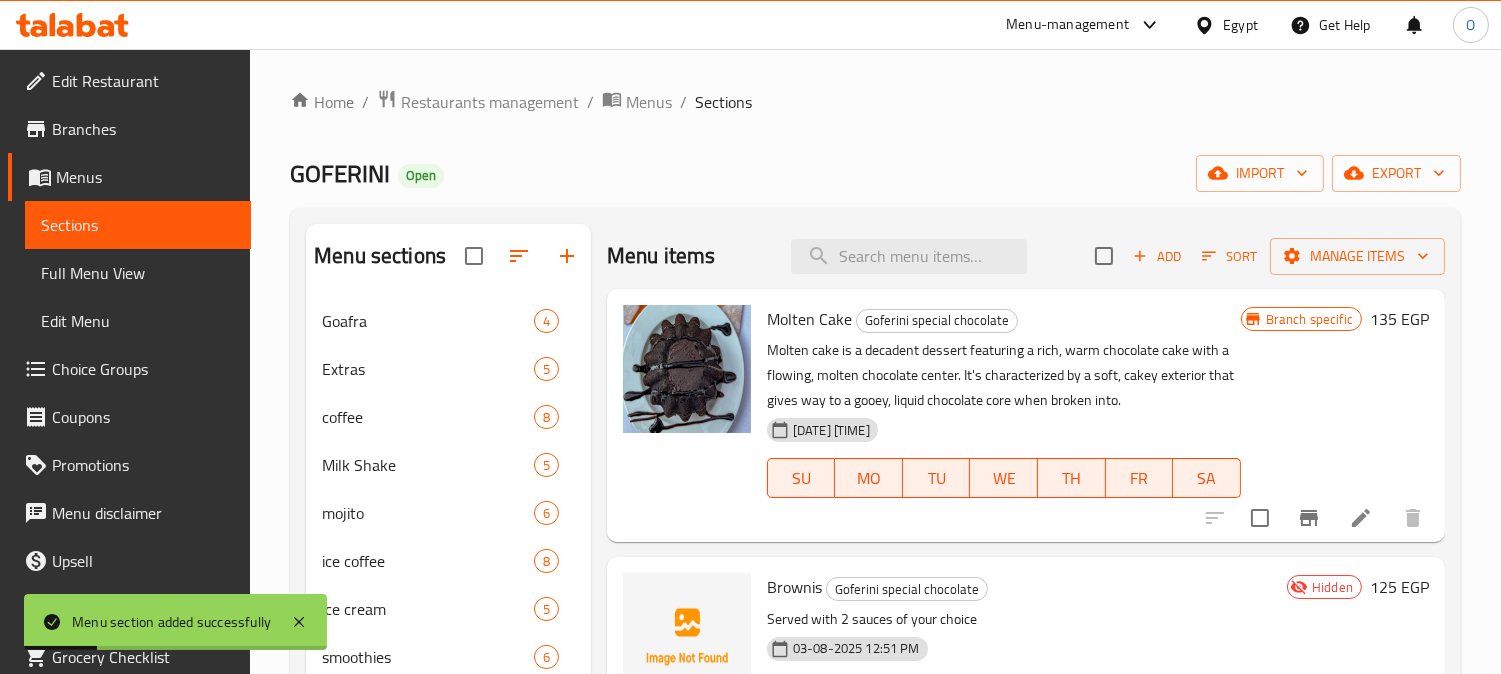 click on "Brownis" at bounding box center [794, 587] 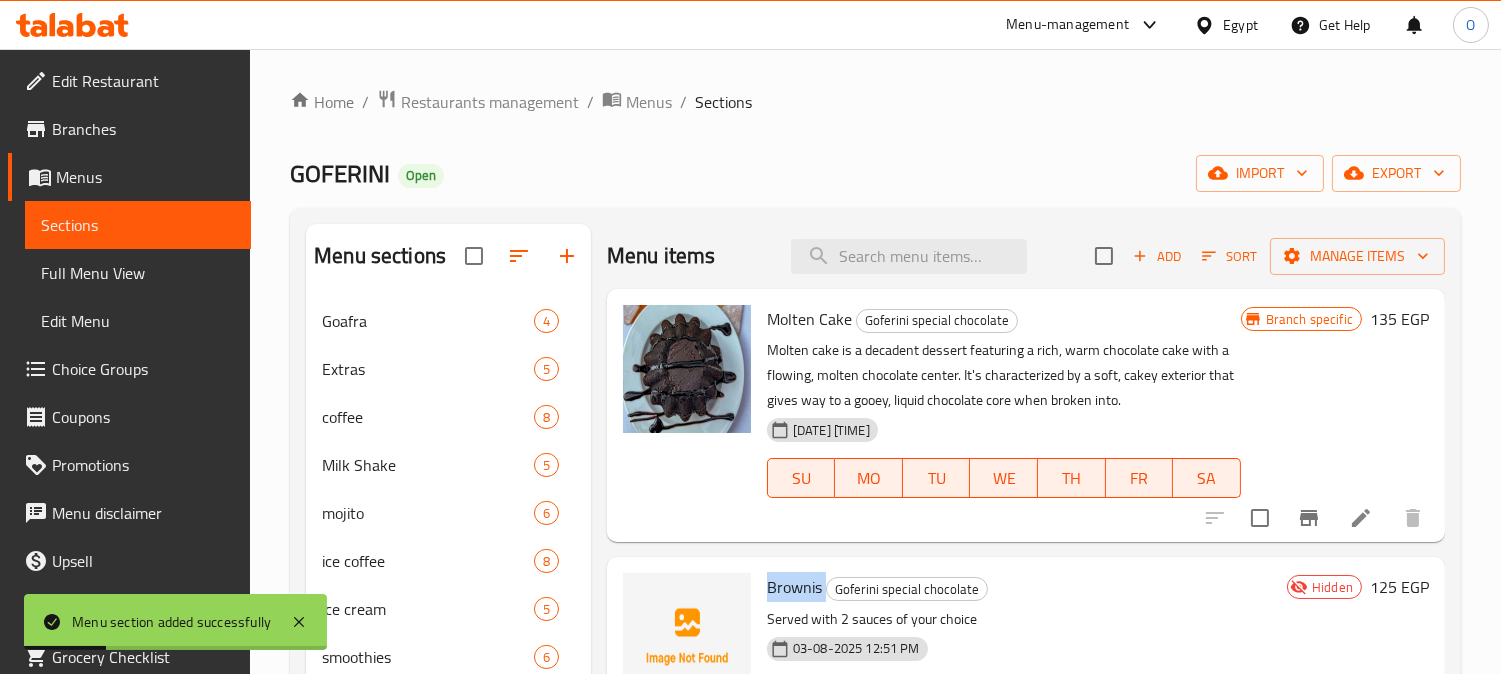 click on "Brownis" at bounding box center [794, 587] 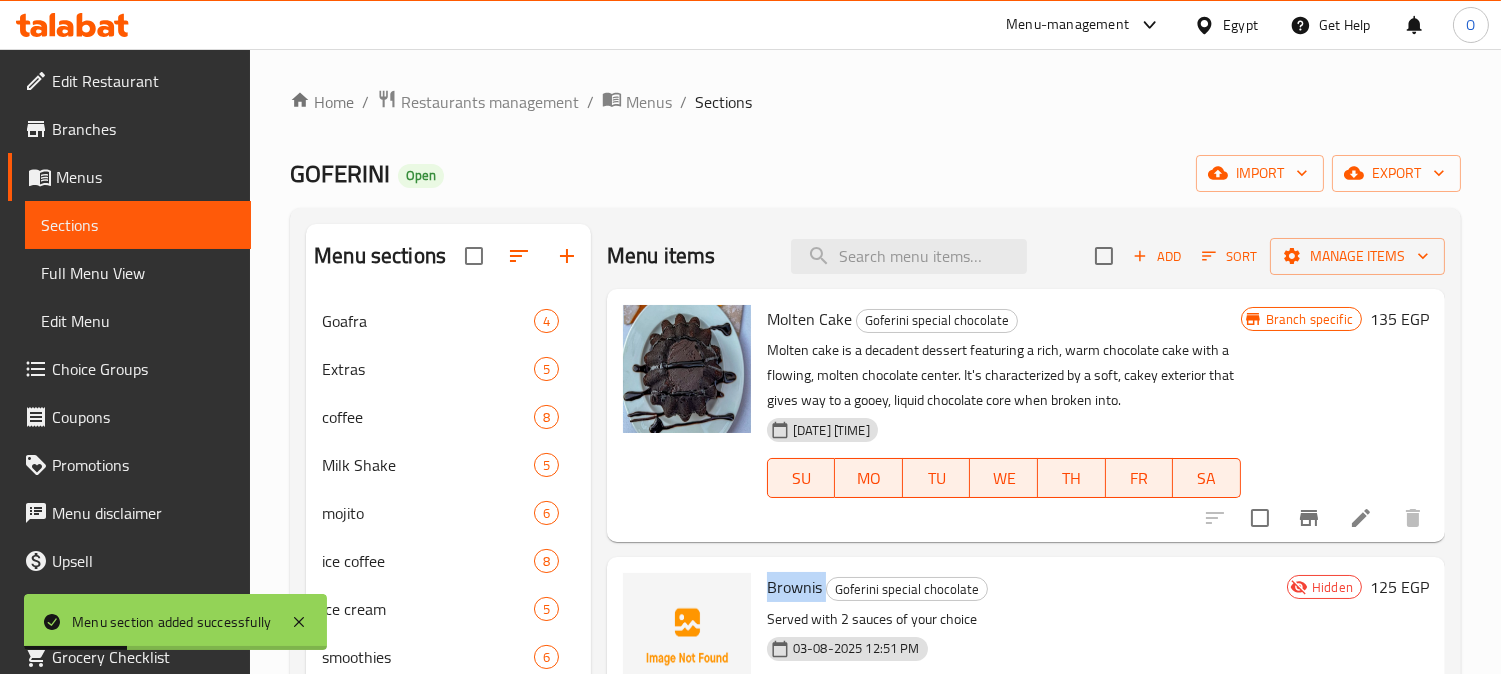 copy on "Brownis" 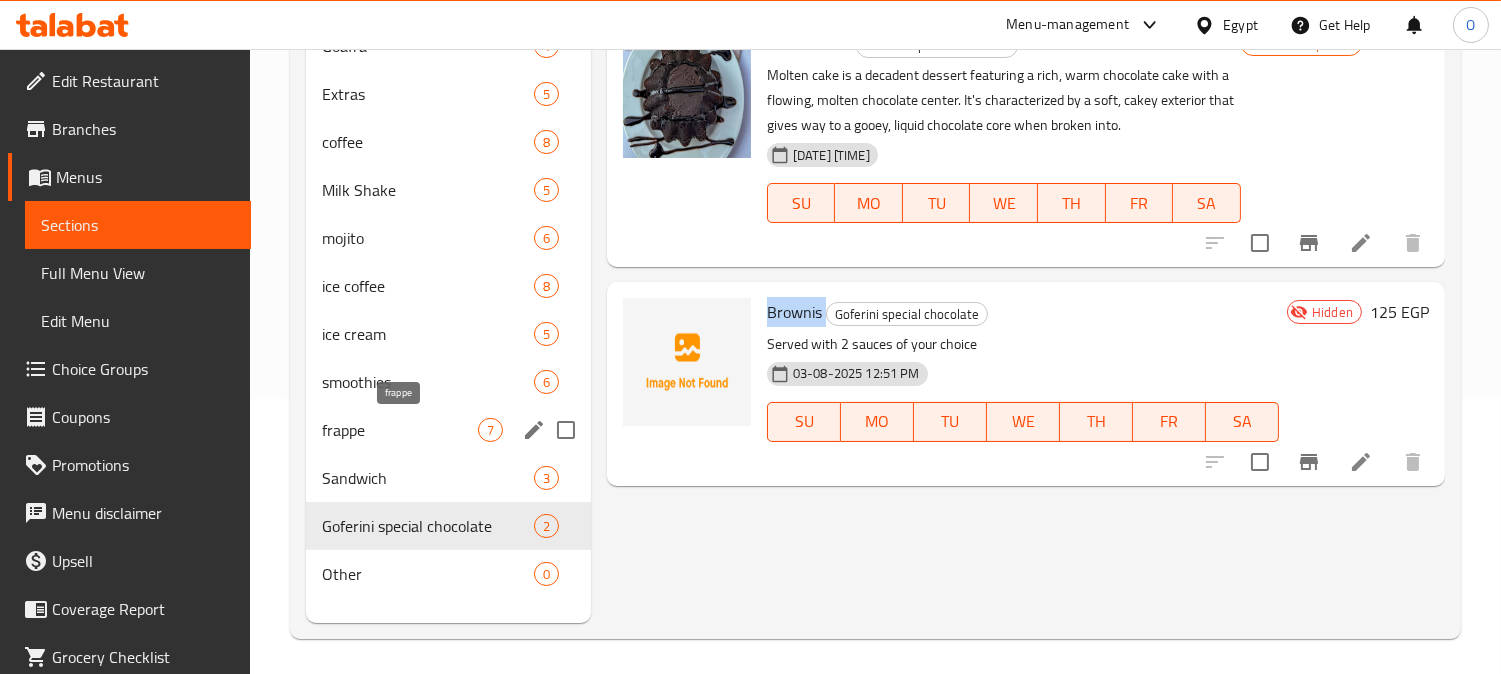 scroll, scrollTop: 280, scrollLeft: 0, axis: vertical 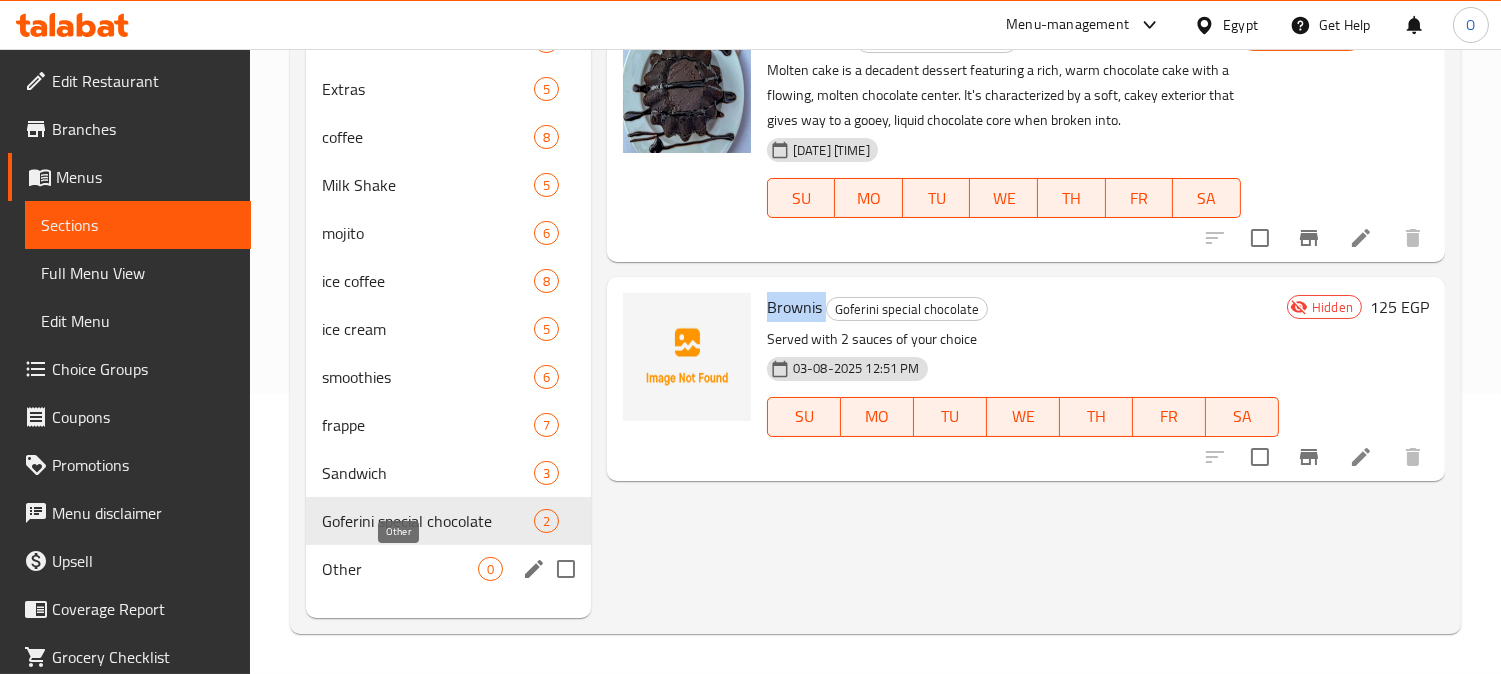 click on "Other" at bounding box center [400, 569] 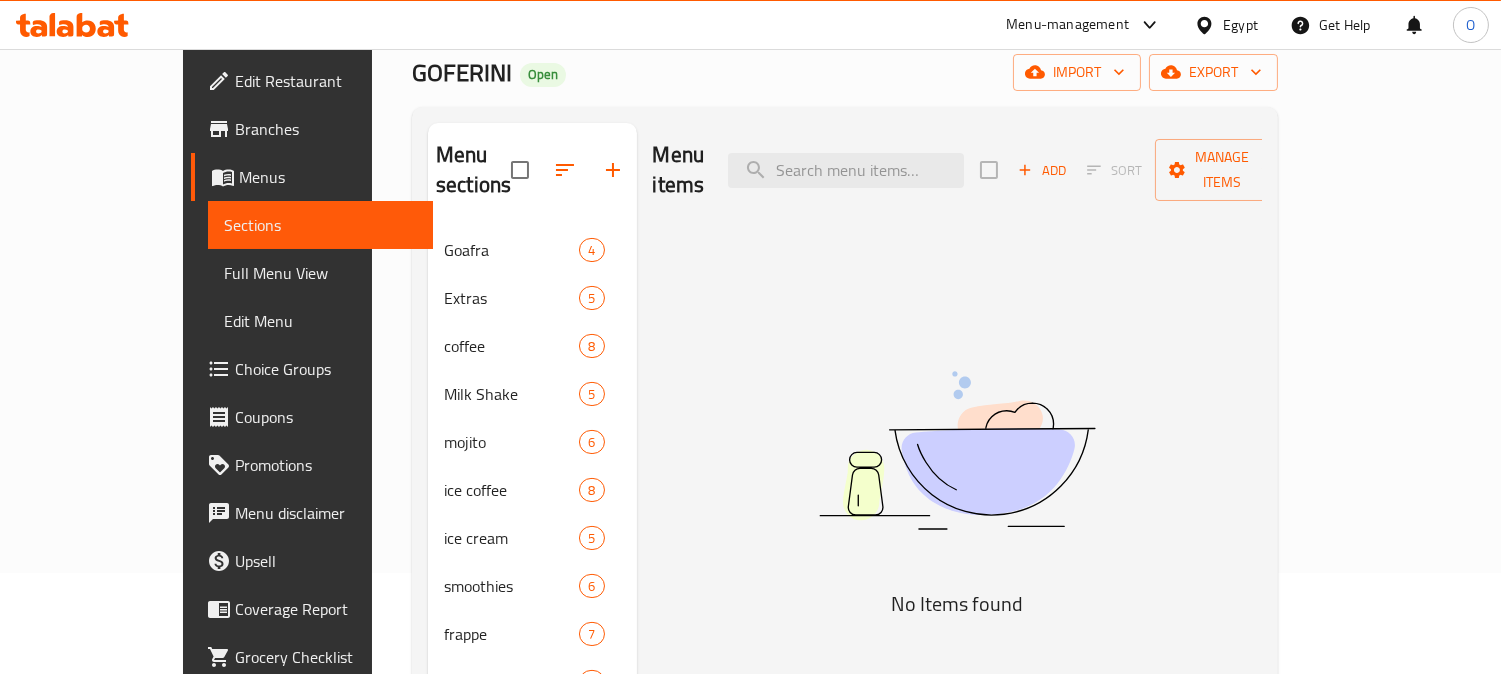 scroll, scrollTop: 0, scrollLeft: 0, axis: both 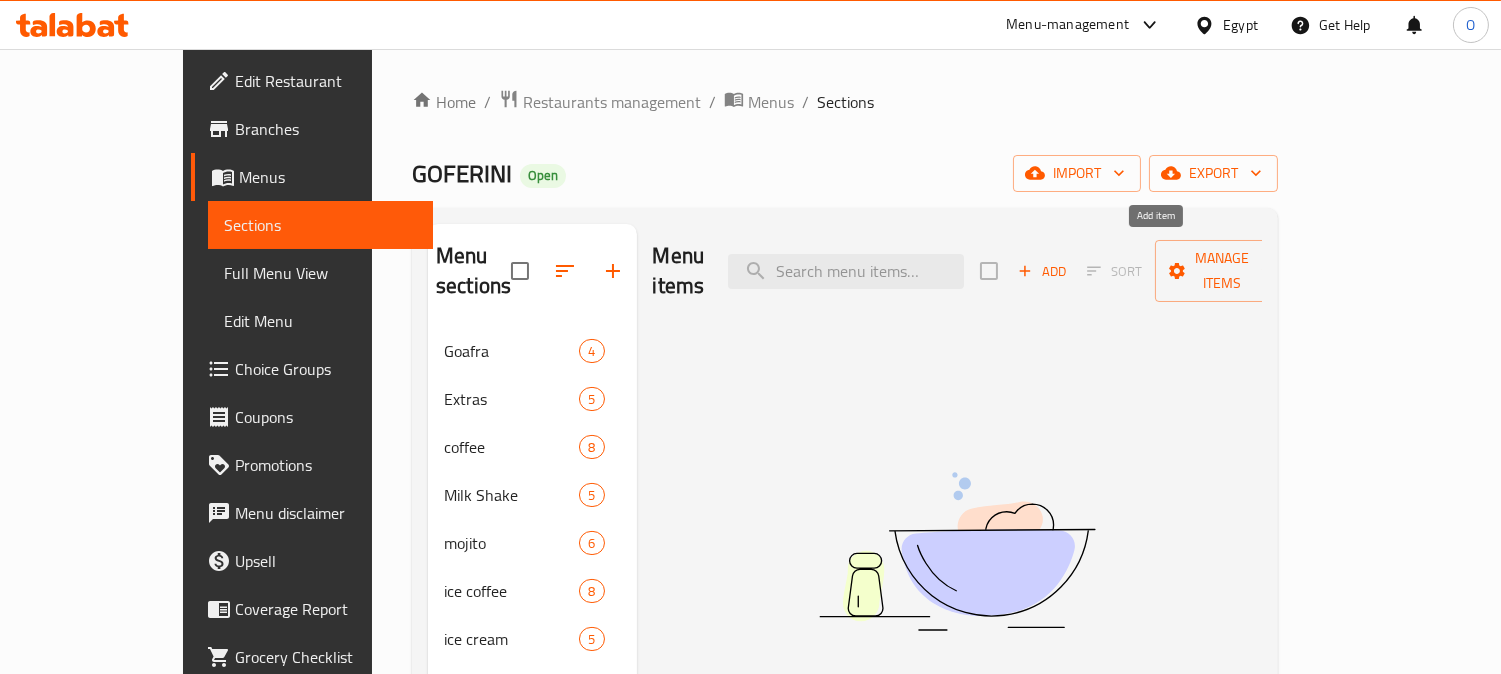 click 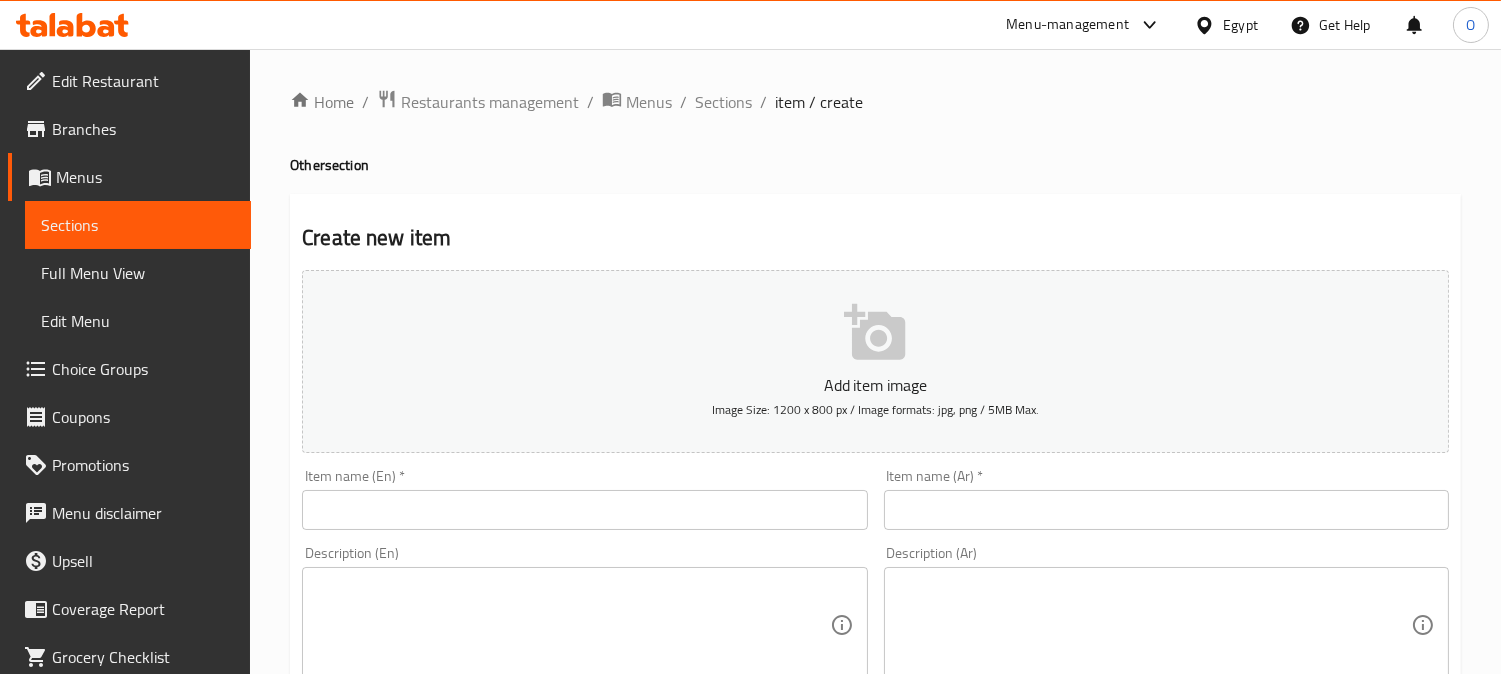 click at bounding box center (584, 510) 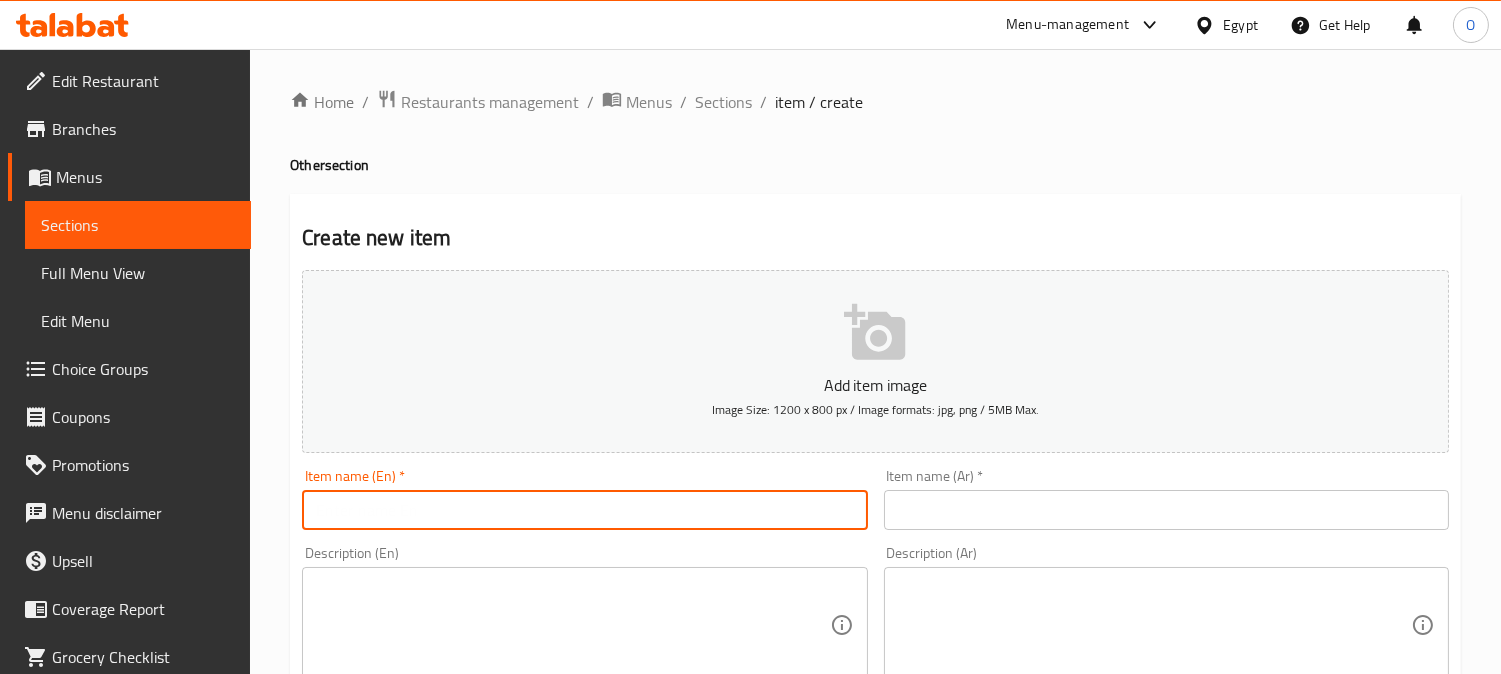 paste on "Hot Herbal" 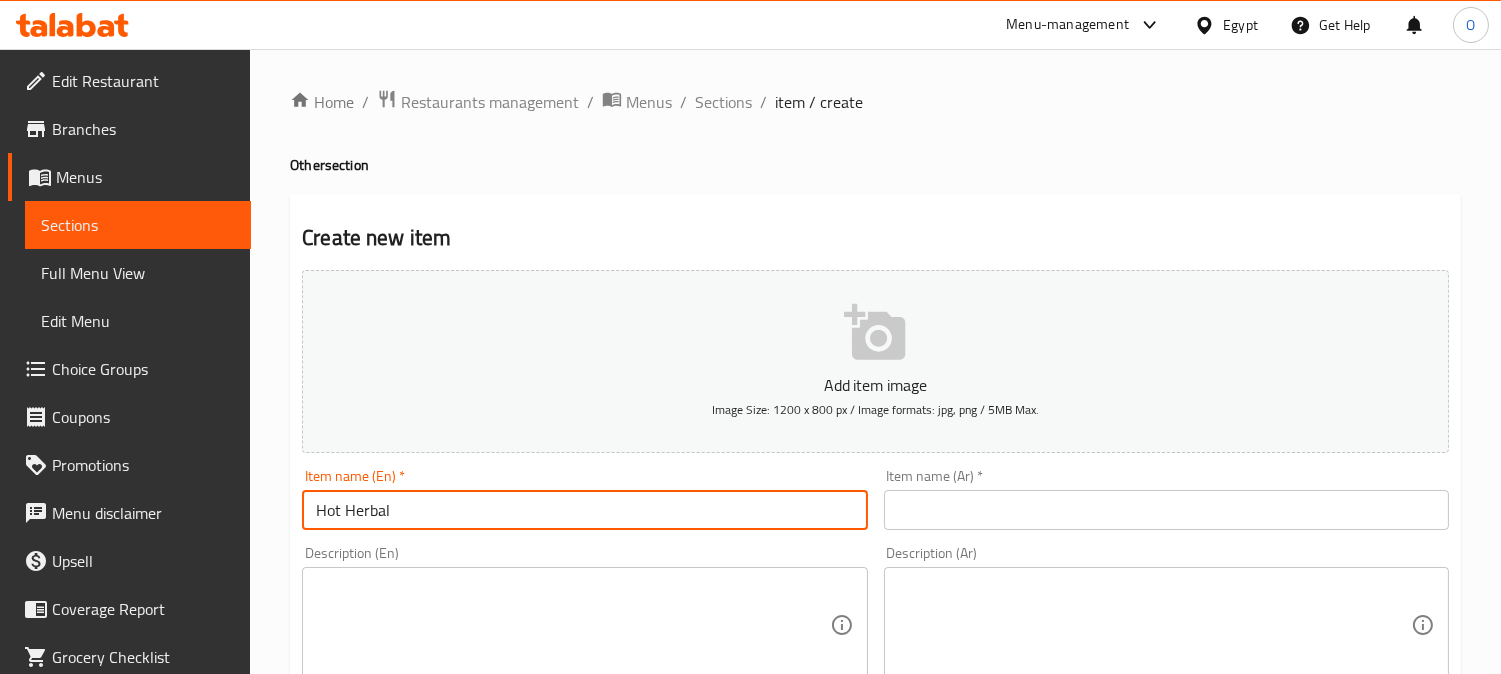 type on "Hot Herbal" 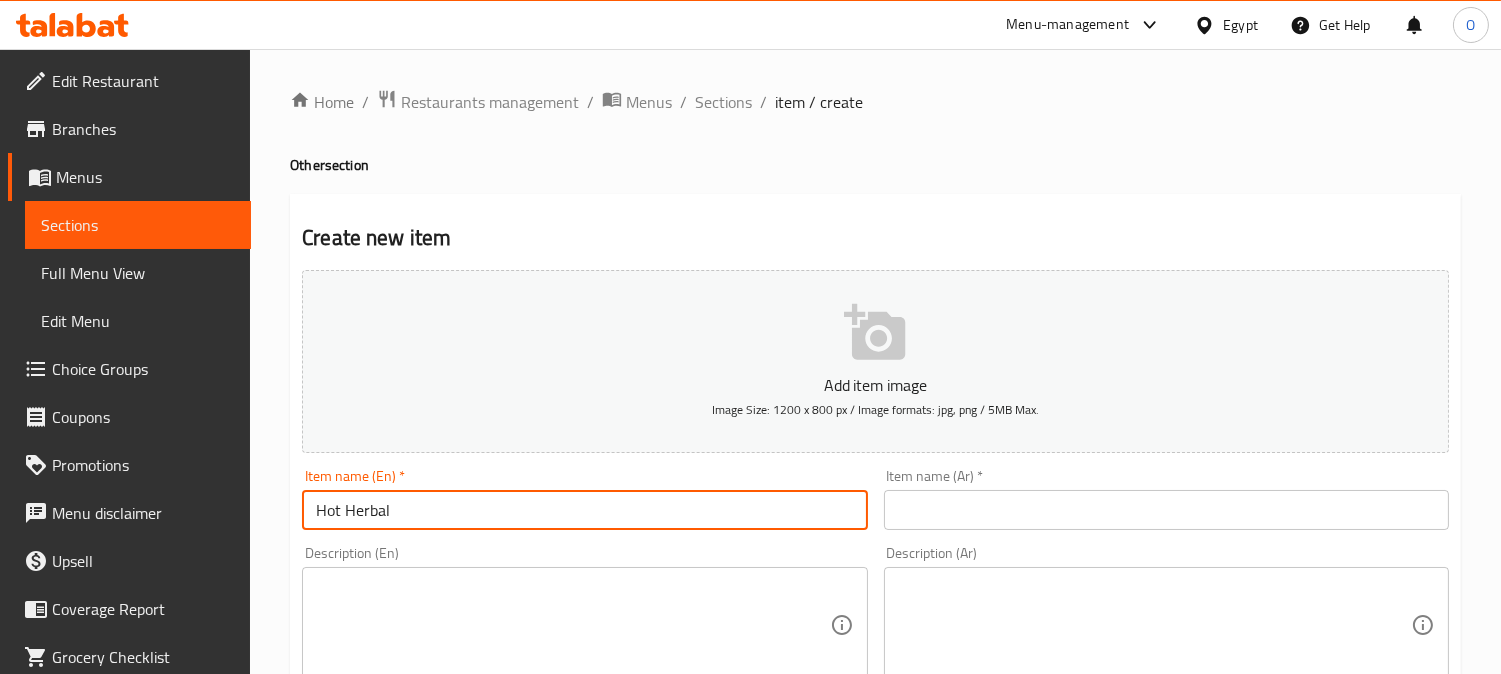 click at bounding box center (1166, 510) 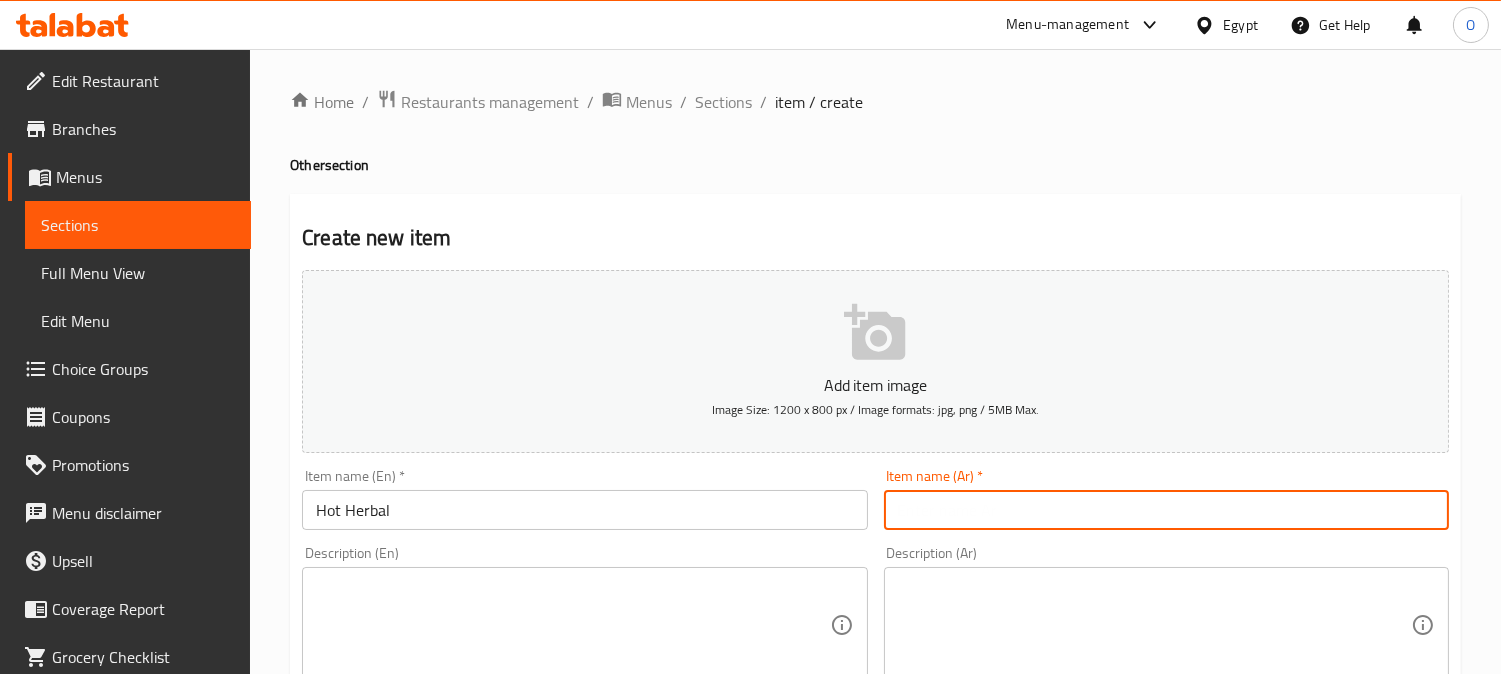 paste on "أعشاب ساخنة" 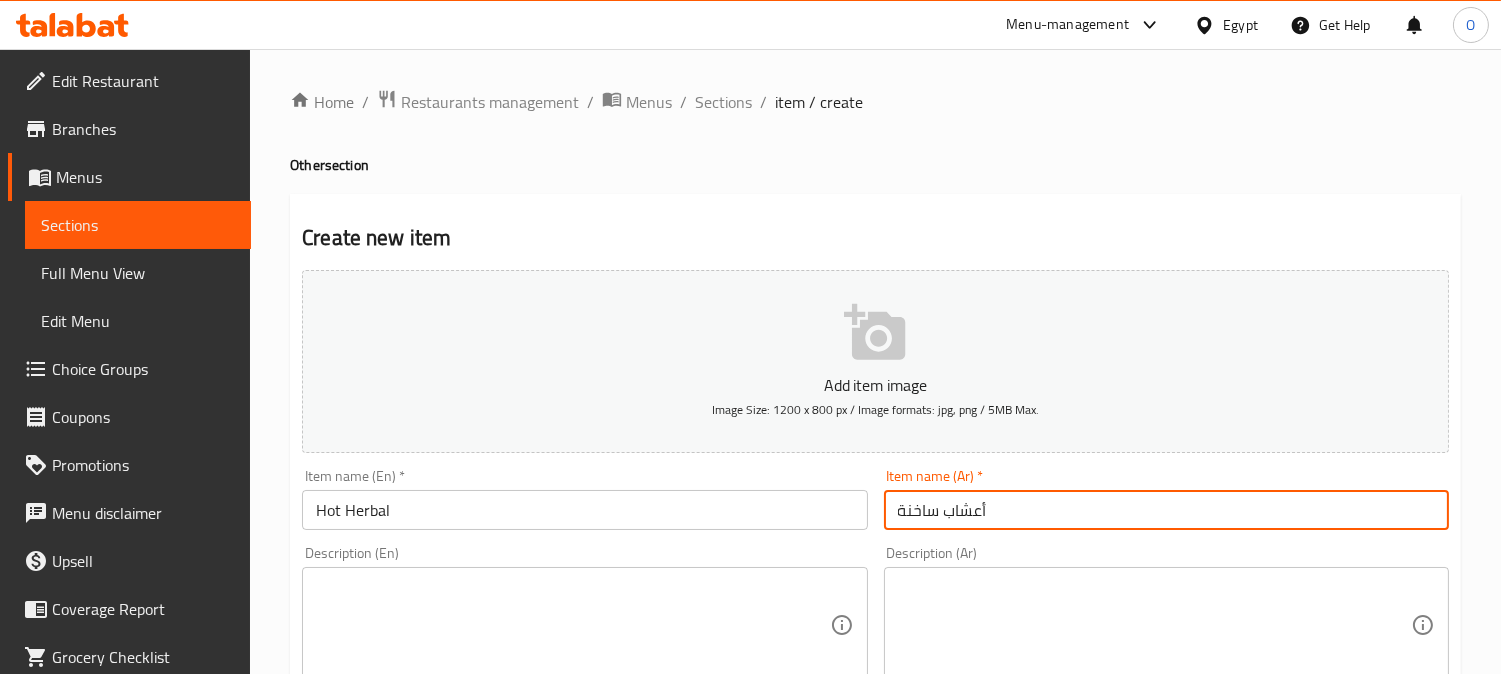 type on "أعشاب ساخنة" 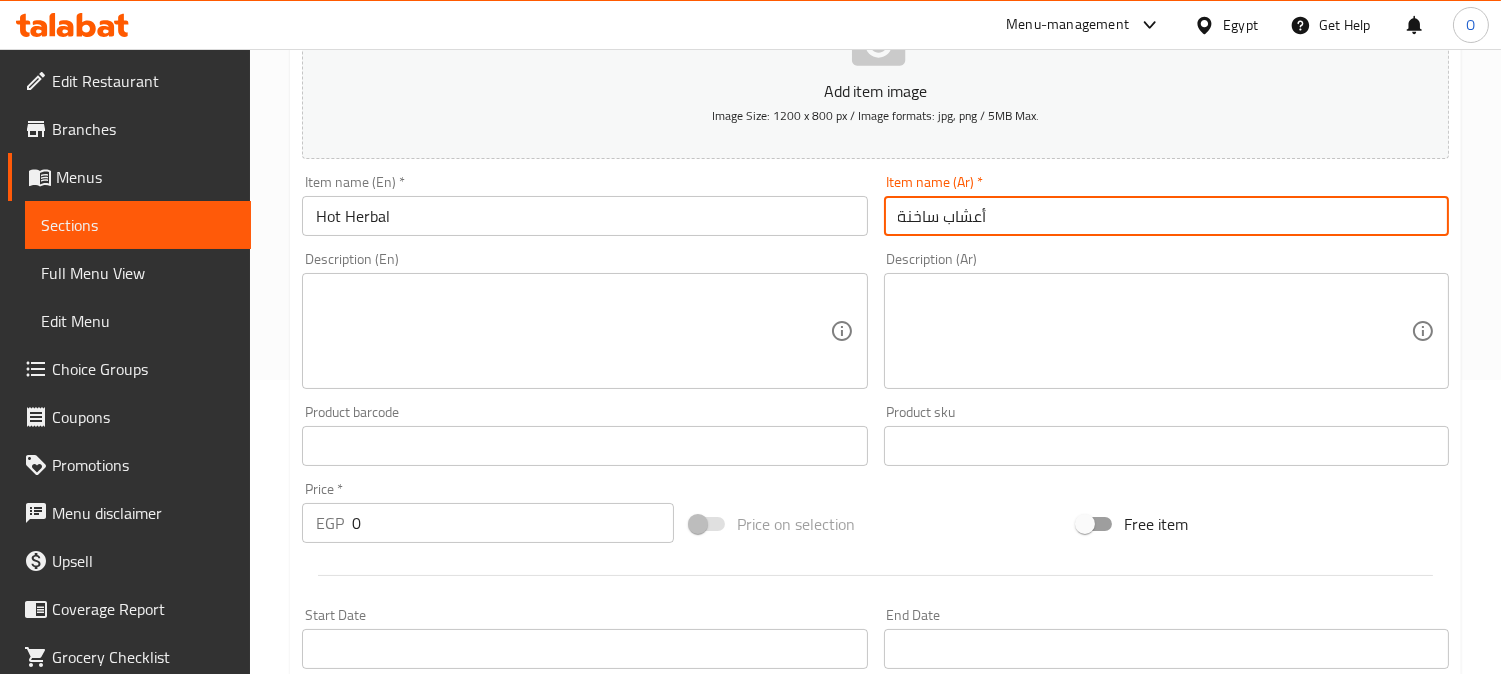 scroll, scrollTop: 333, scrollLeft: 0, axis: vertical 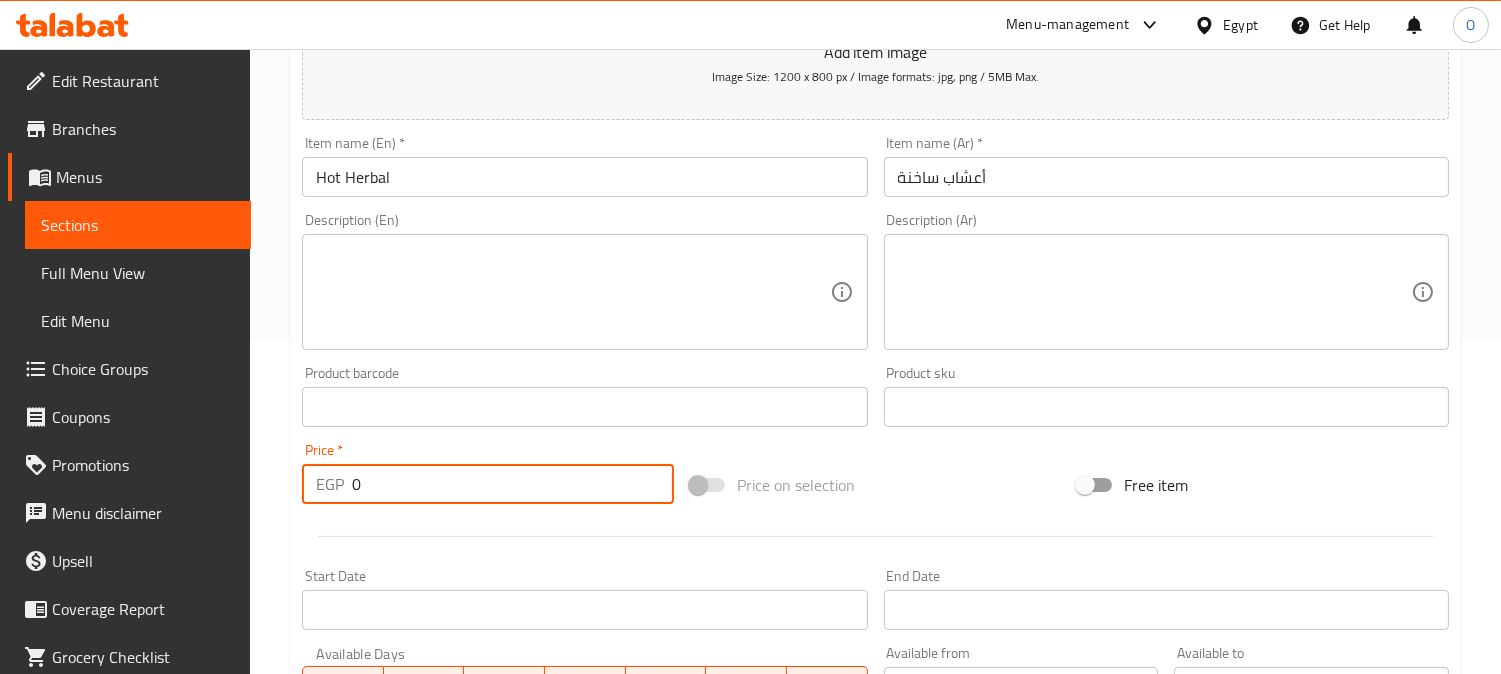 drag, startPoint x: 368, startPoint y: 486, endPoint x: 333, endPoint y: 494, distance: 35.902645 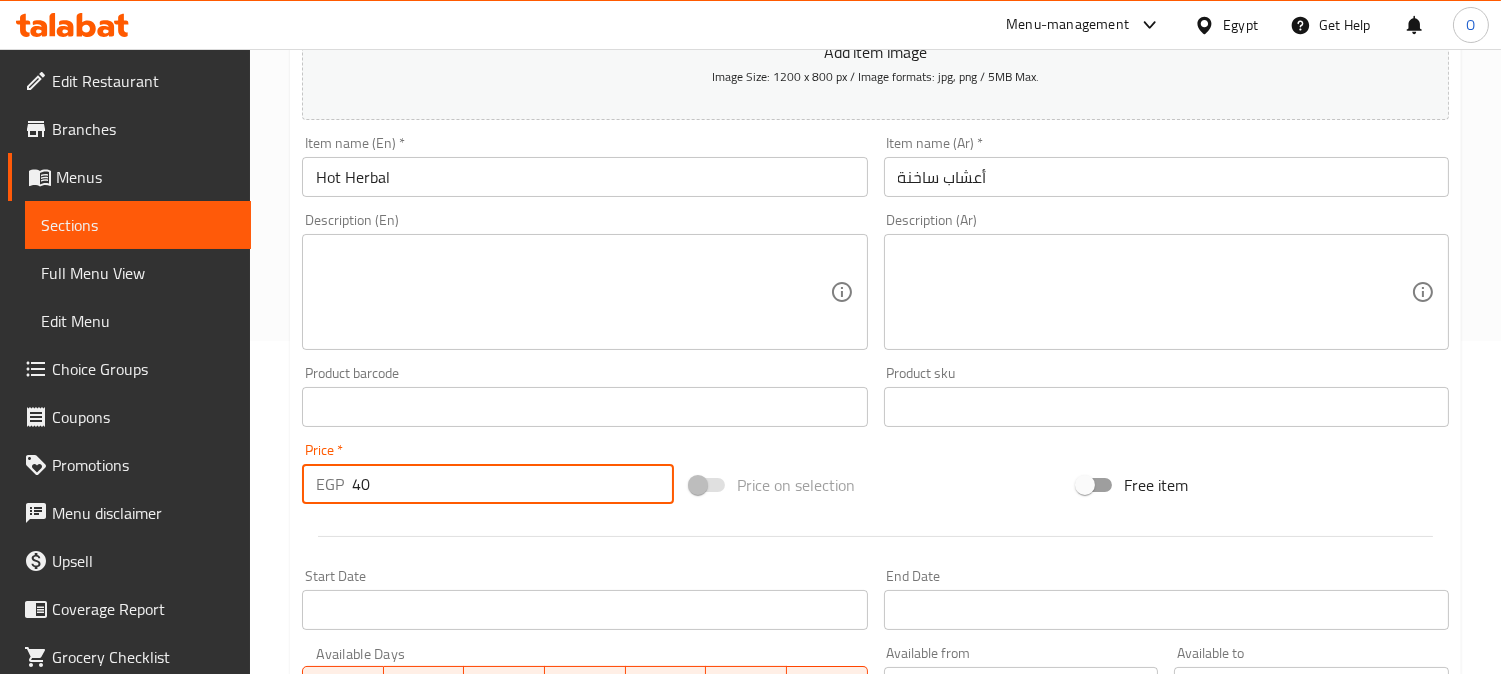 type on "40" 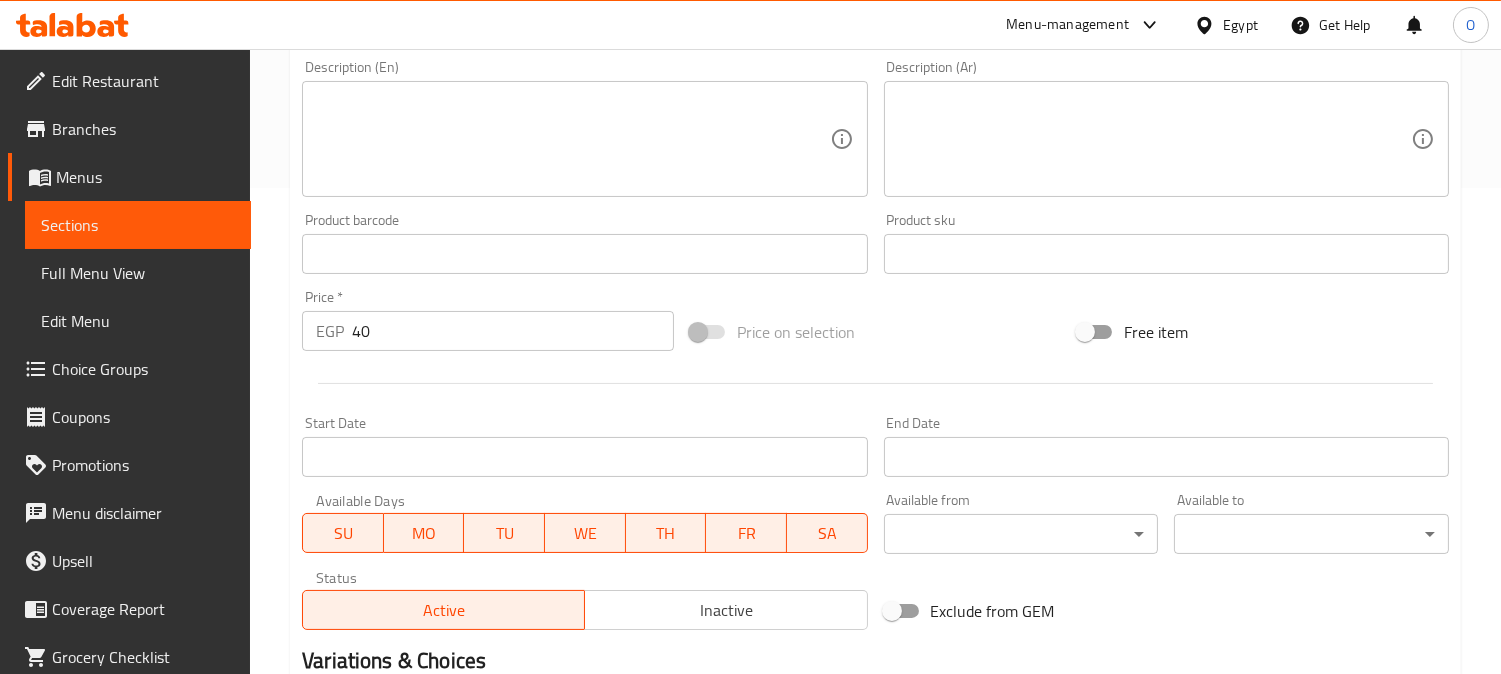 scroll, scrollTop: 735, scrollLeft: 0, axis: vertical 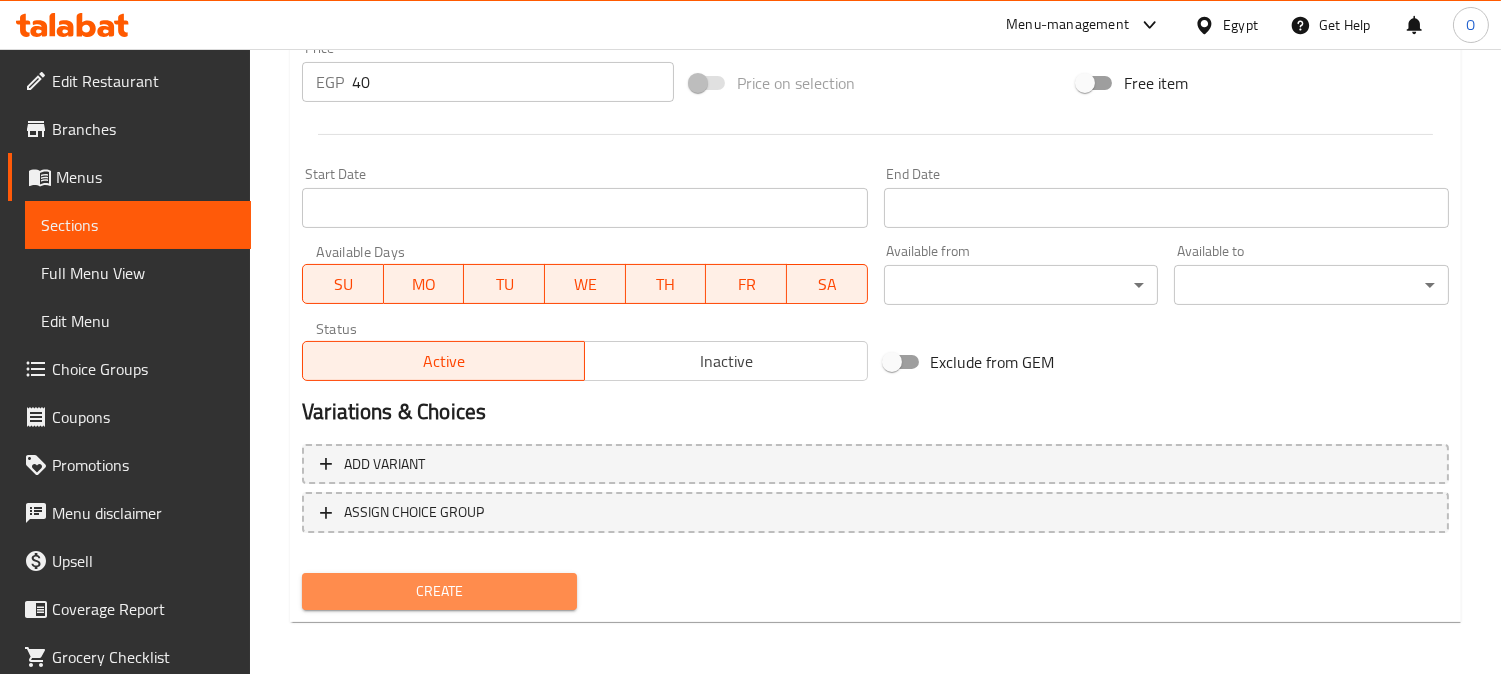 click on "Create" at bounding box center [439, 591] 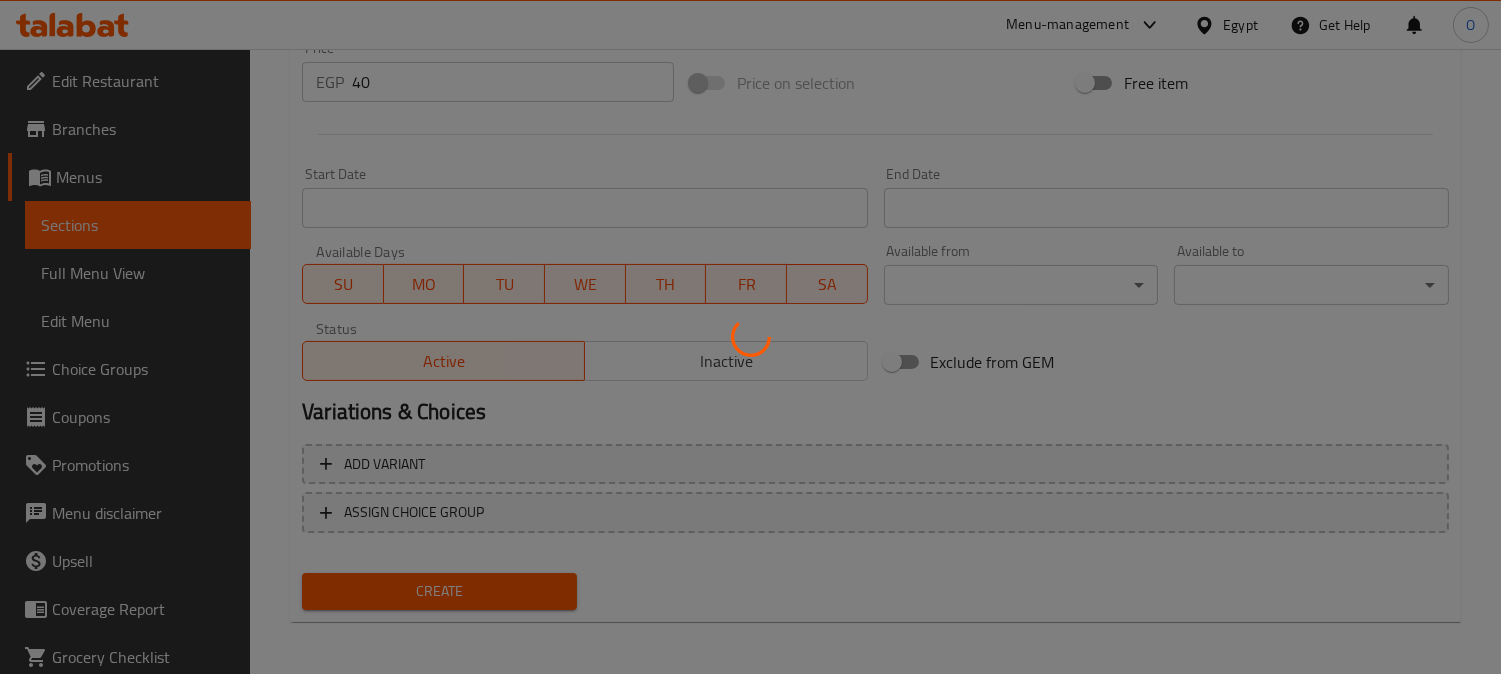 type 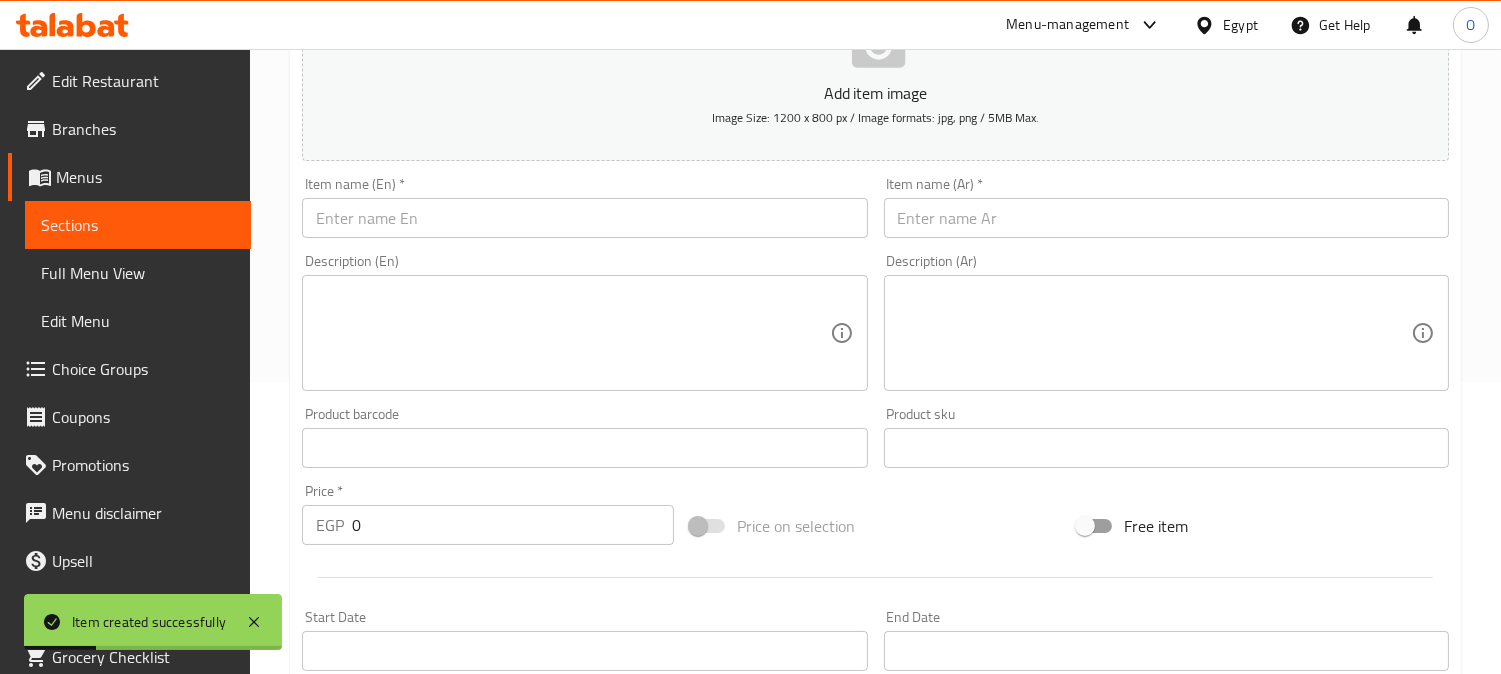 scroll, scrollTop: 180, scrollLeft: 0, axis: vertical 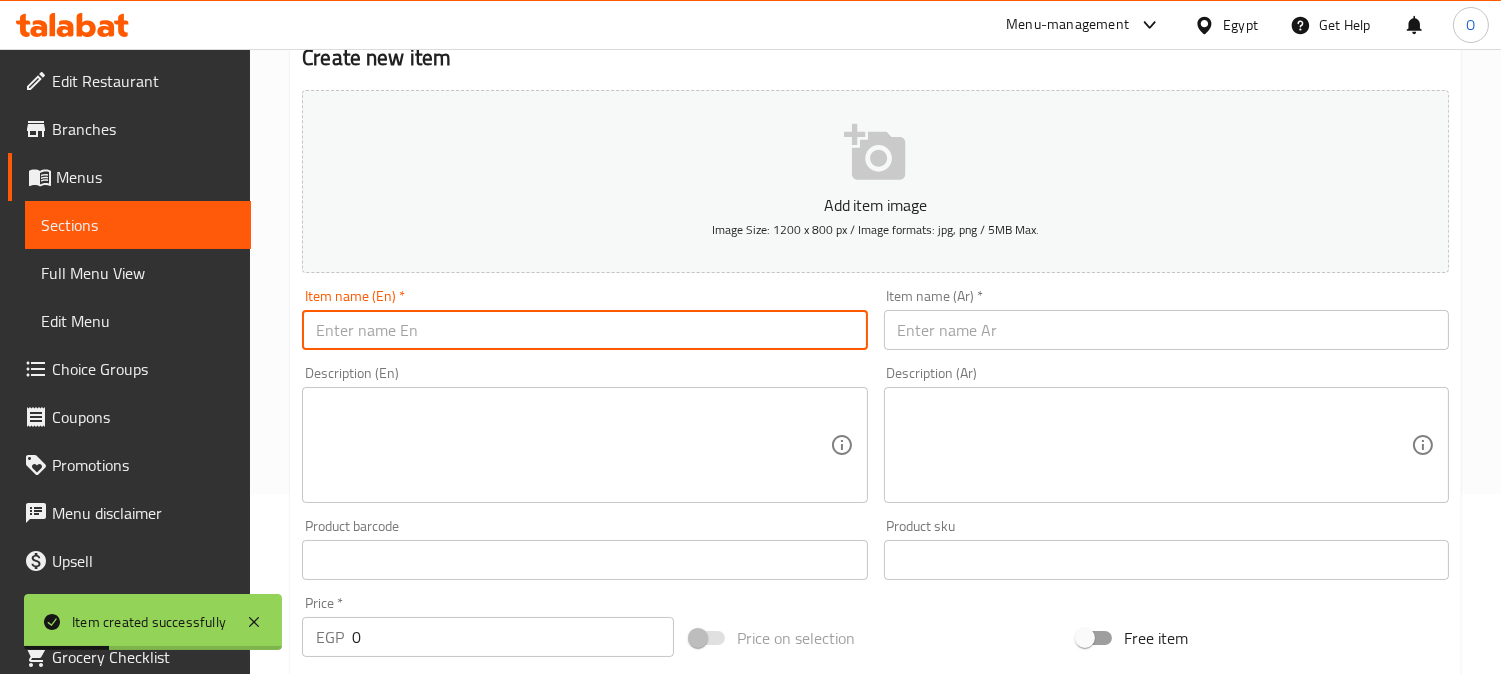 click at bounding box center [584, 330] 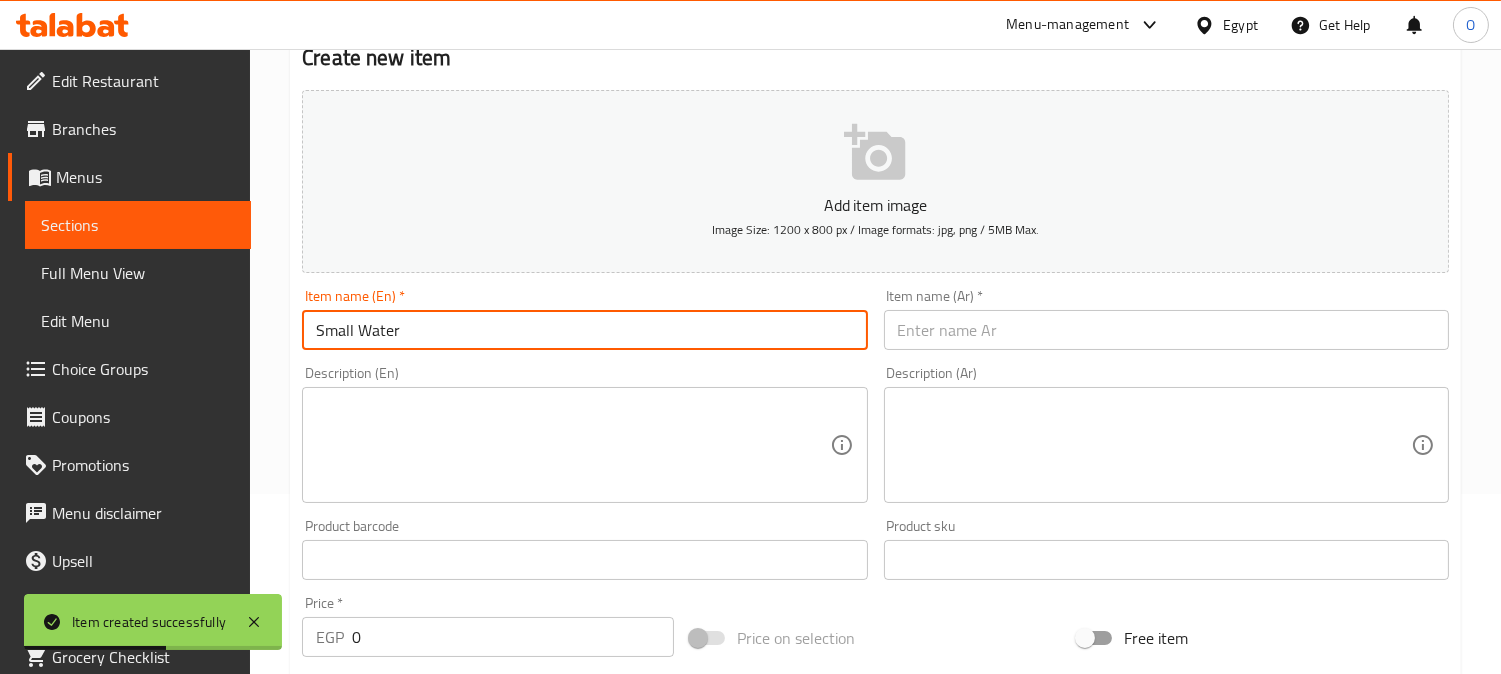 type on "Small Water" 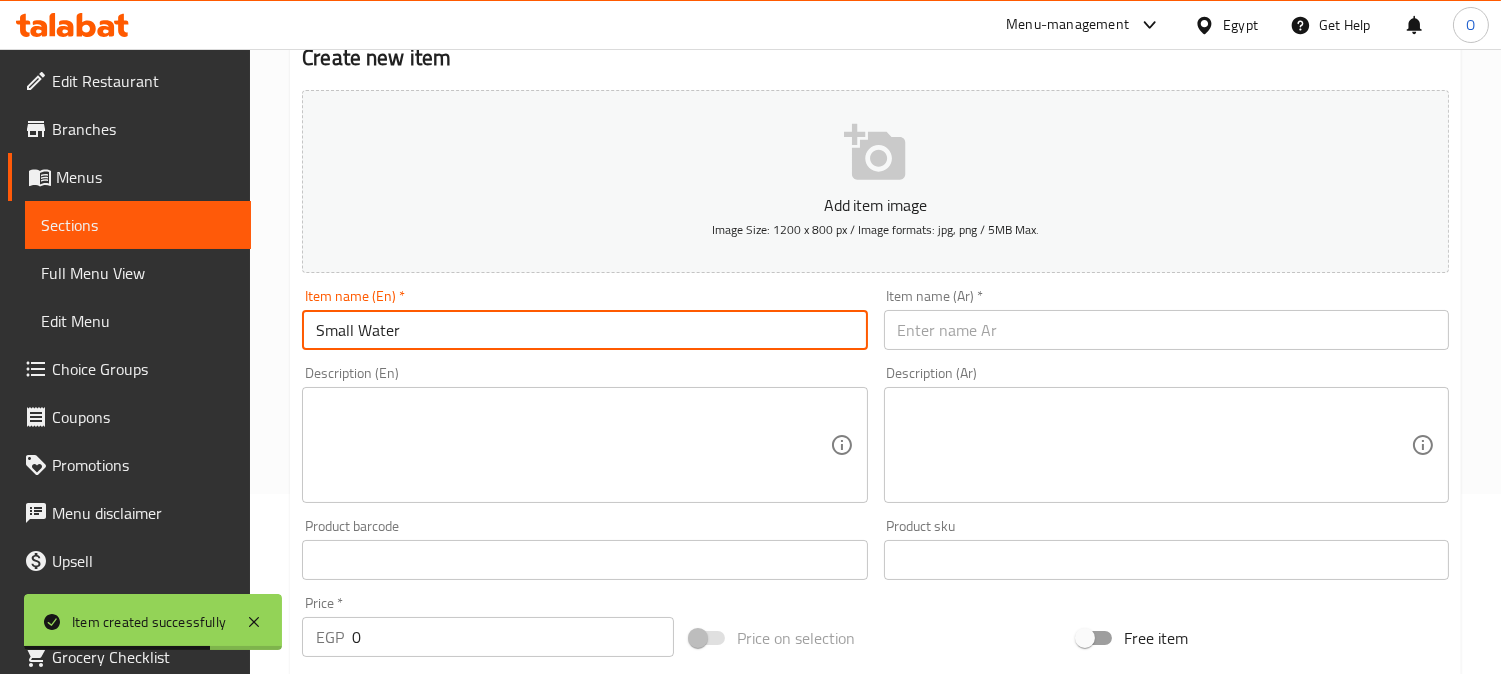 click at bounding box center [1166, 330] 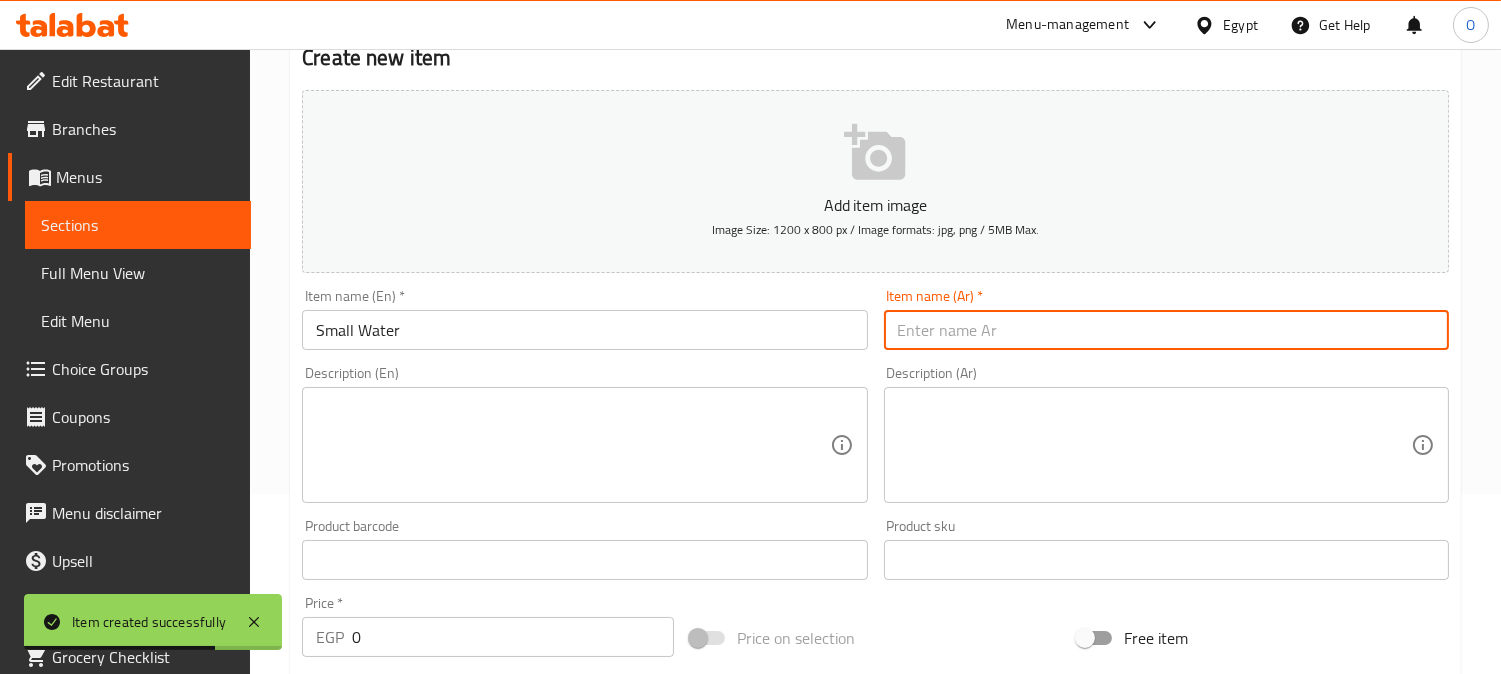 paste on "المياه الصغيرة" 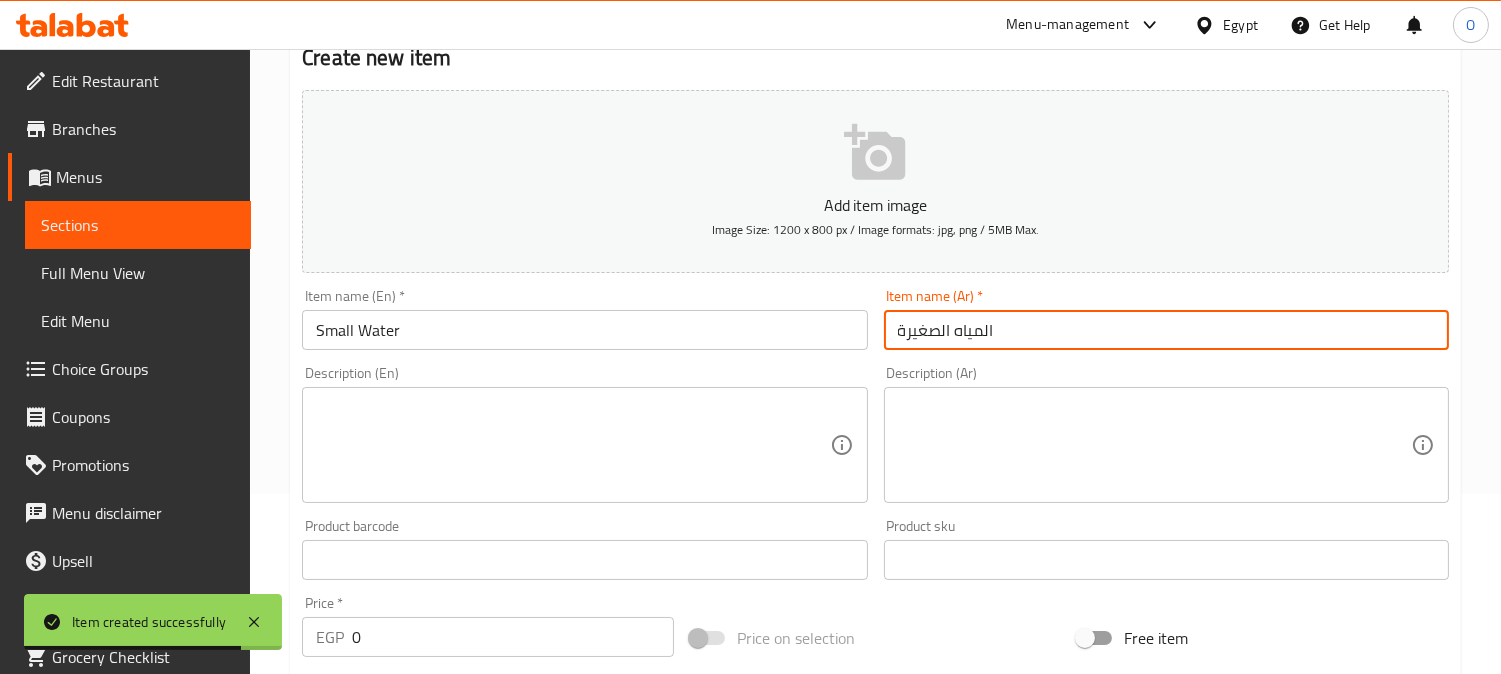 drag, startPoint x: 985, startPoint y: 333, endPoint x: 995, endPoint y: 331, distance: 10.198039 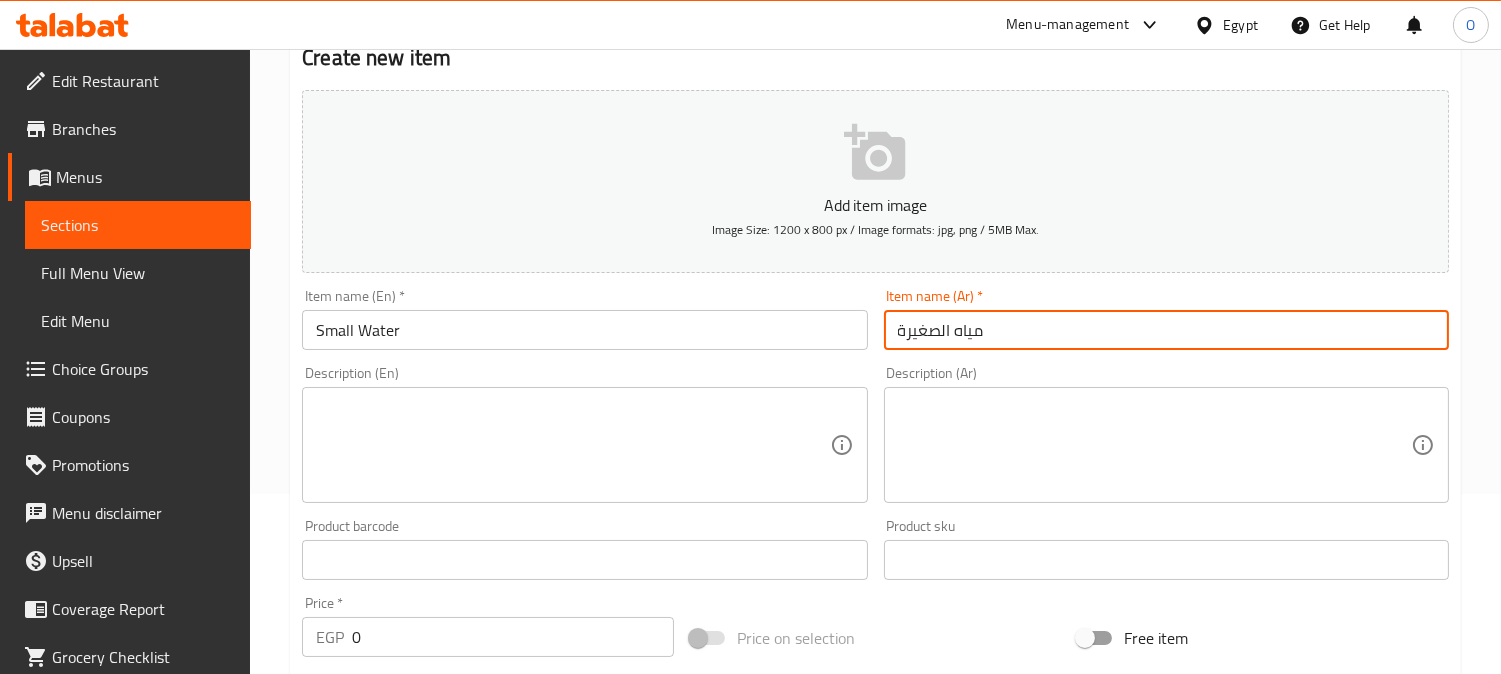 click on "مياه الصغيرة" at bounding box center (1166, 330) 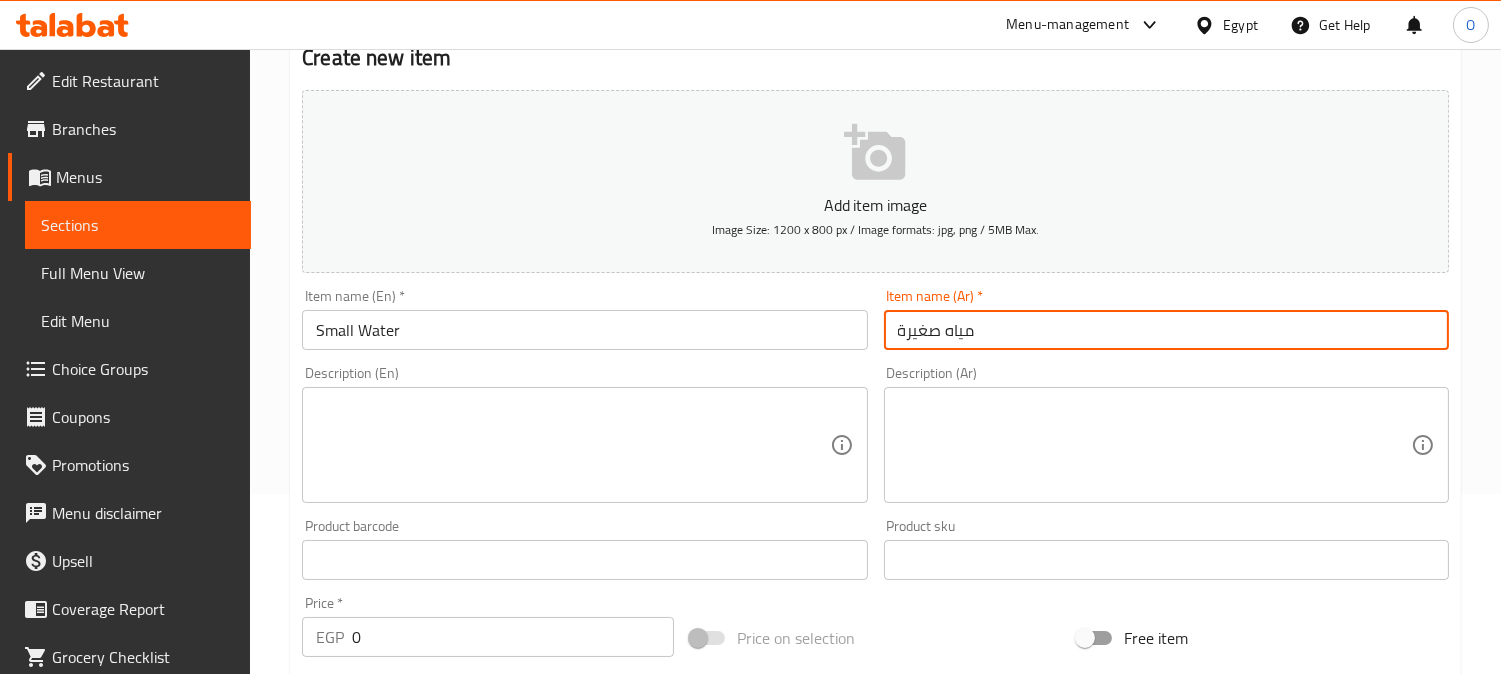 type on "مياه صغيرة" 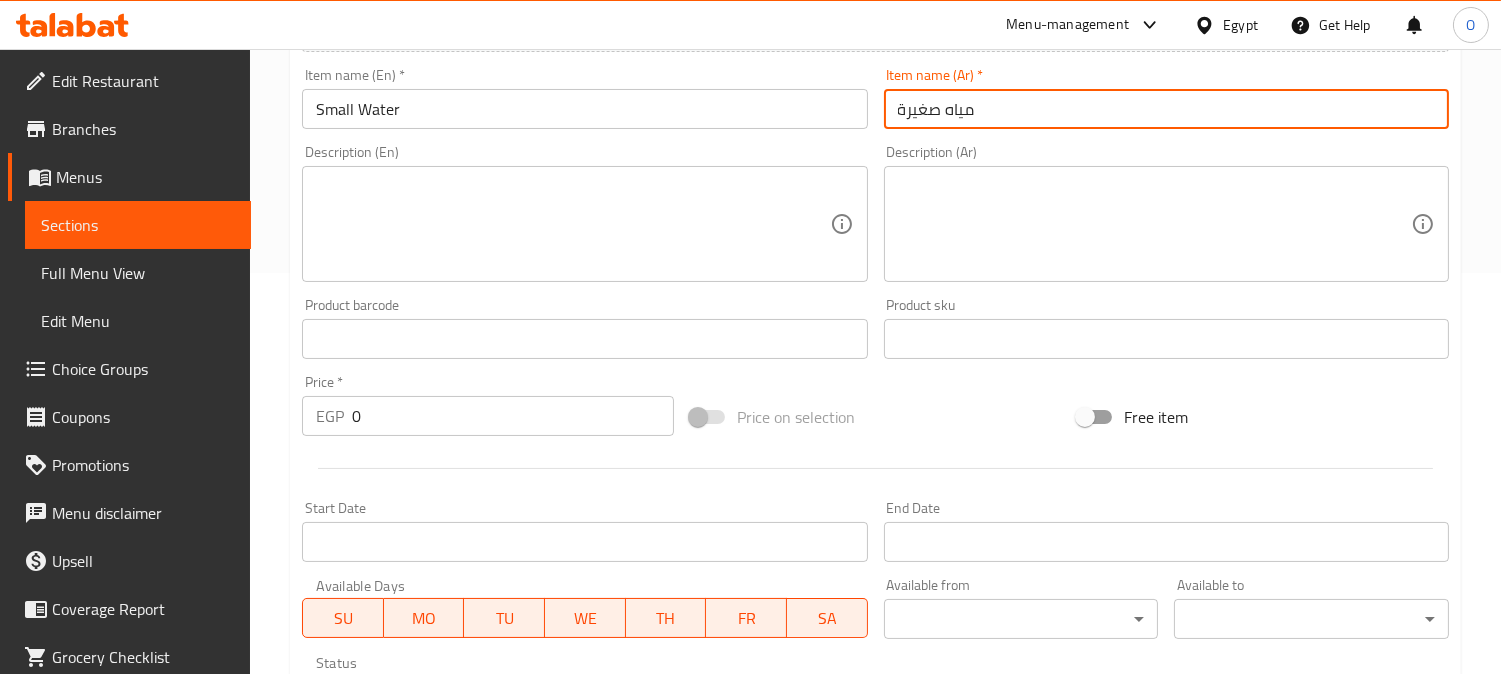 scroll, scrollTop: 402, scrollLeft: 0, axis: vertical 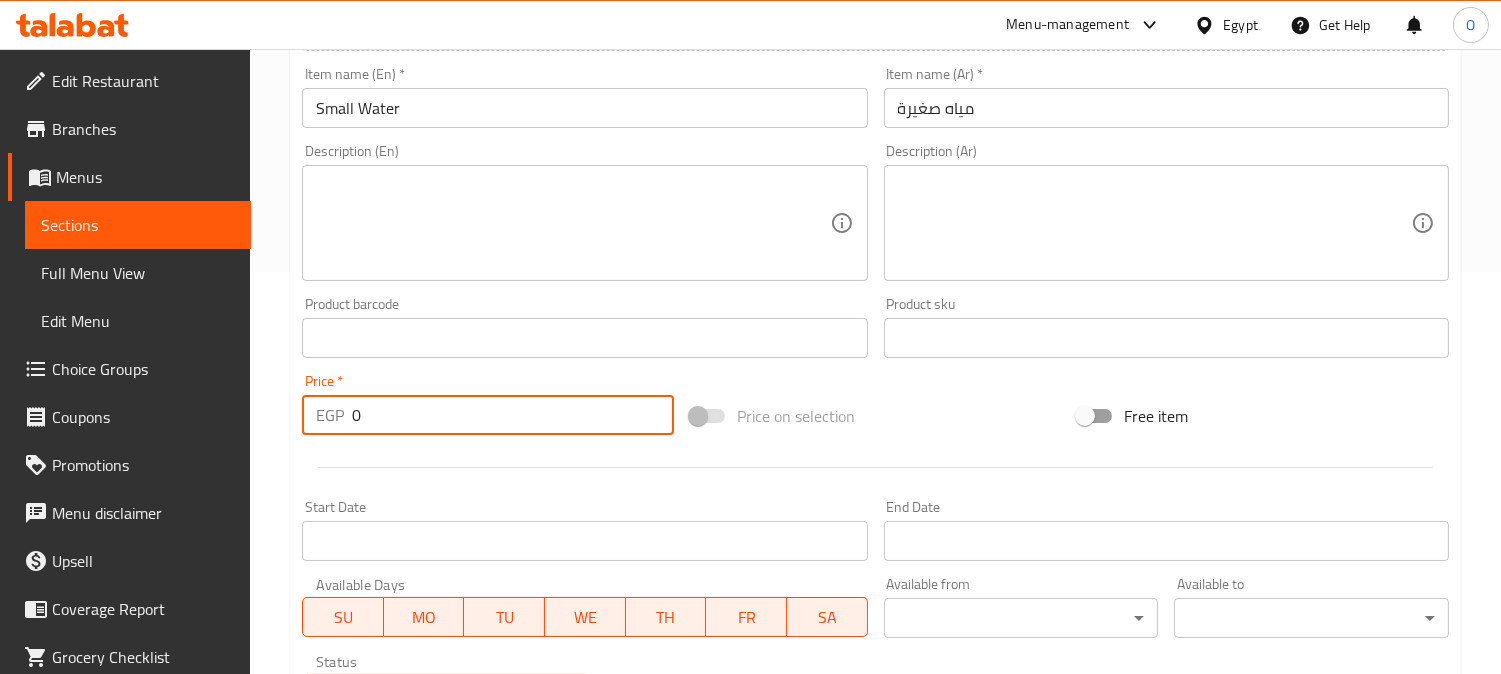 drag, startPoint x: 363, startPoint y: 424, endPoint x: 326, endPoint y: 428, distance: 37.215588 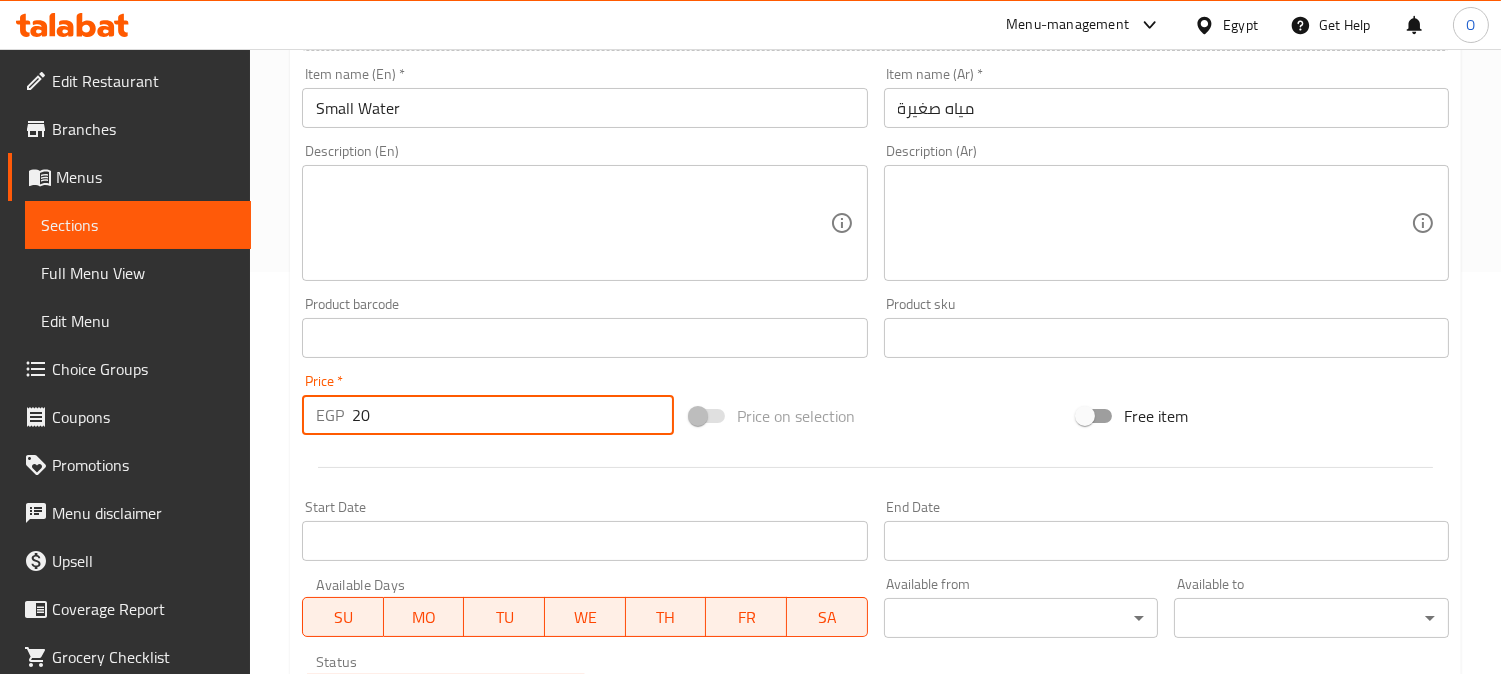 type on "20" 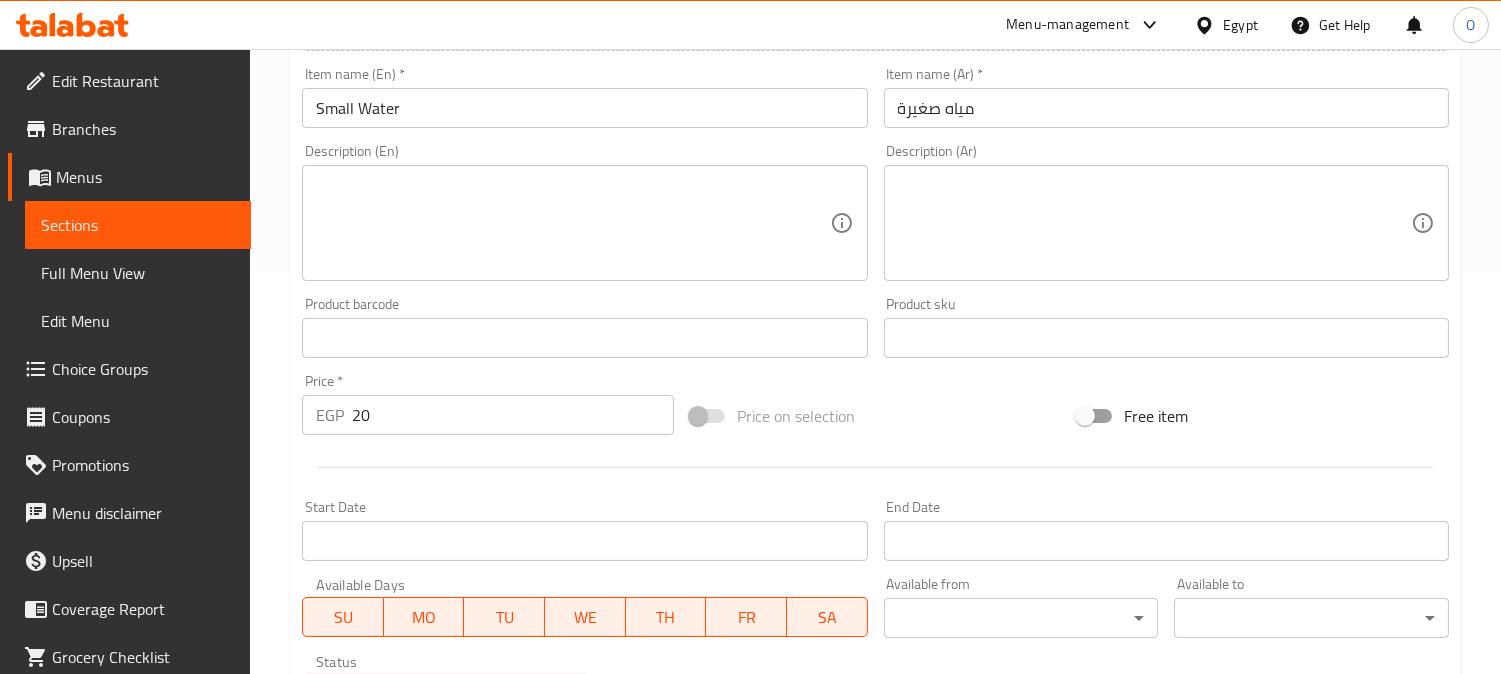 click at bounding box center [875, 467] 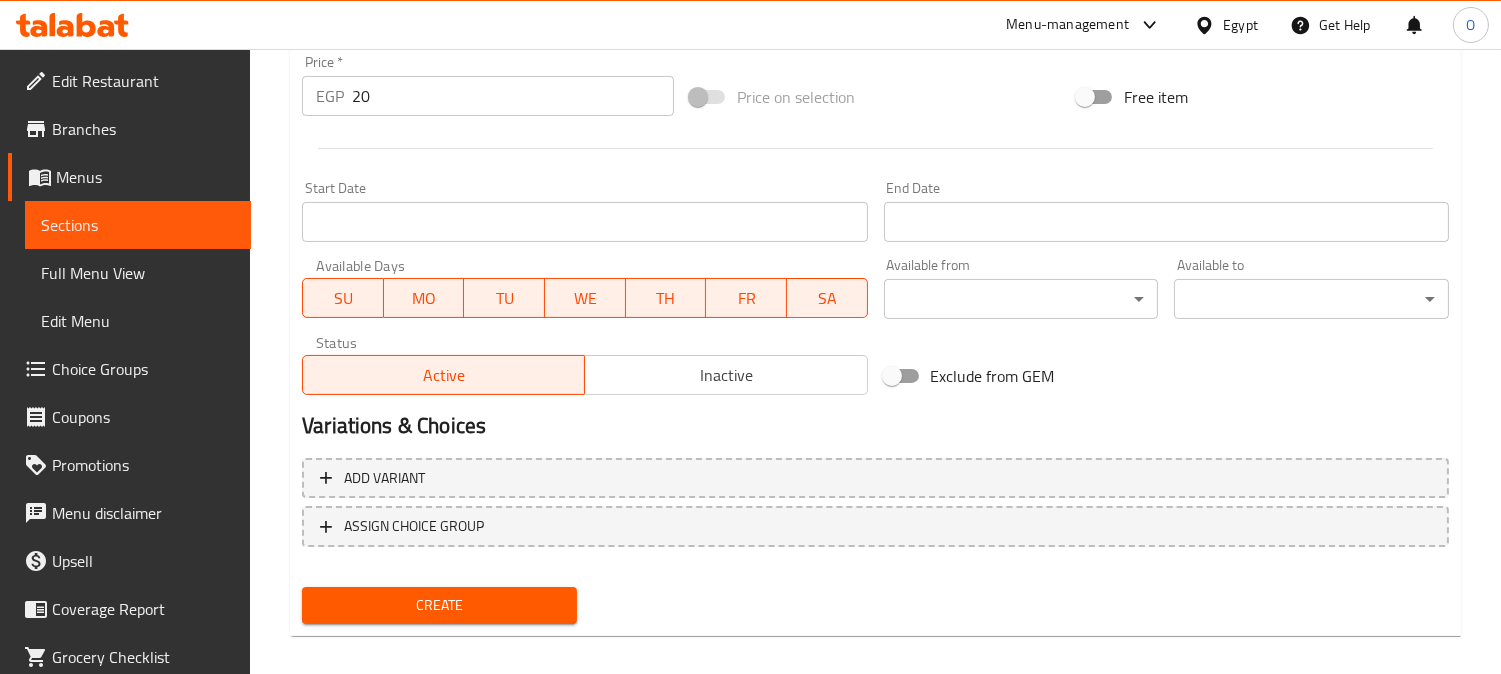 scroll, scrollTop: 735, scrollLeft: 0, axis: vertical 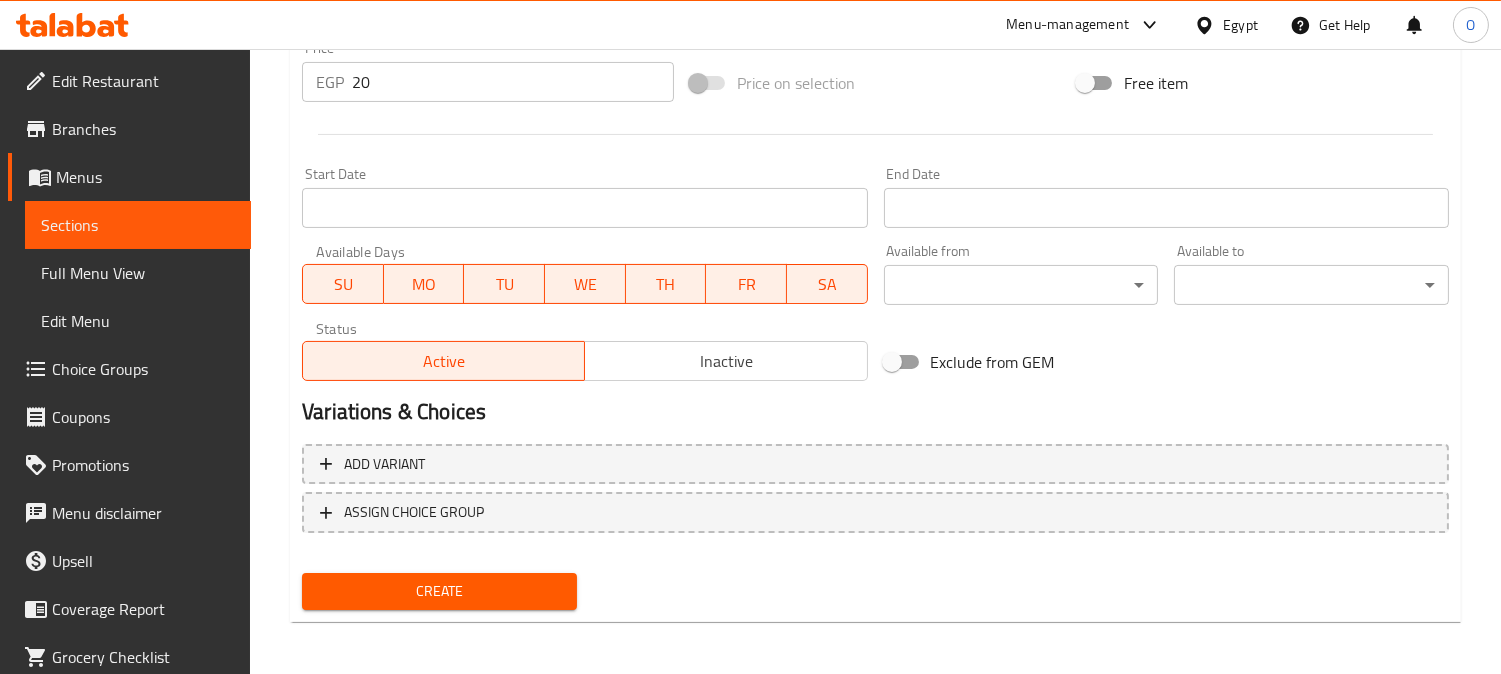 click on "Create" at bounding box center [439, 591] 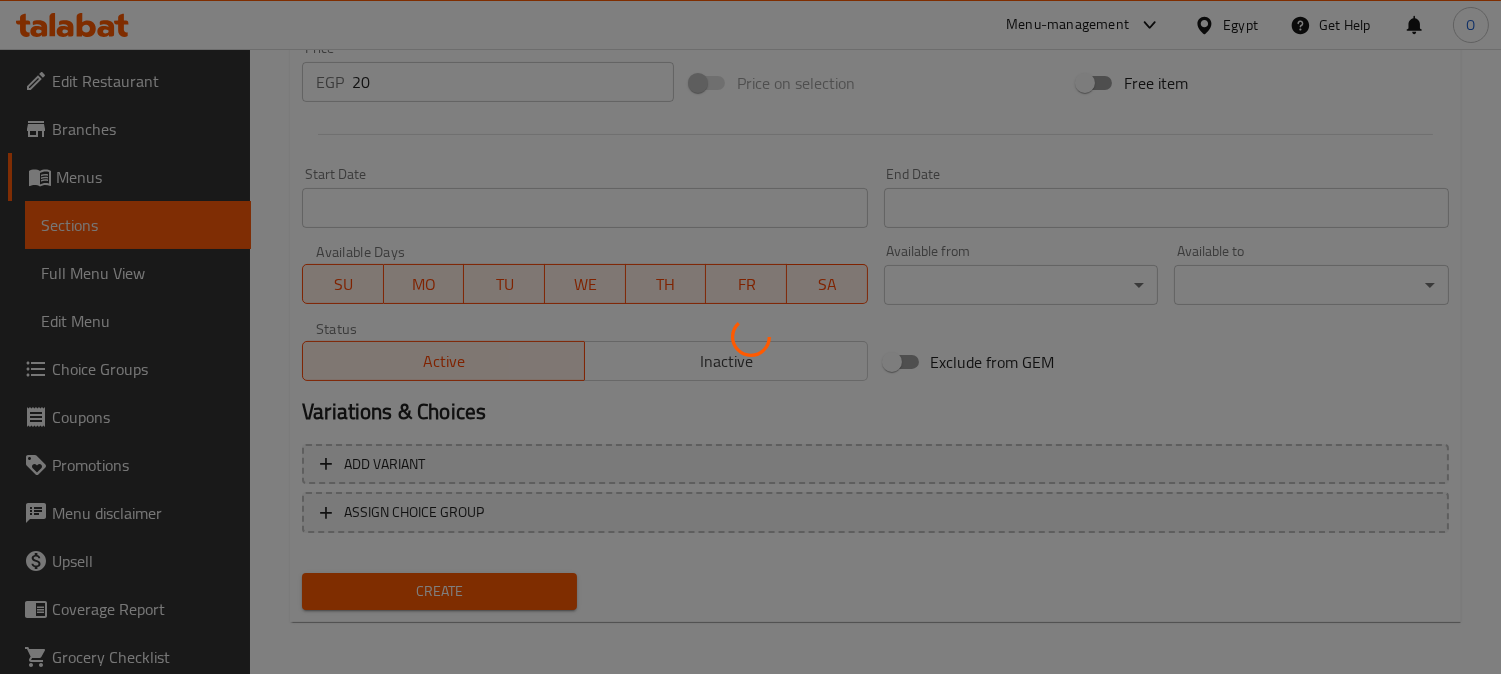 type 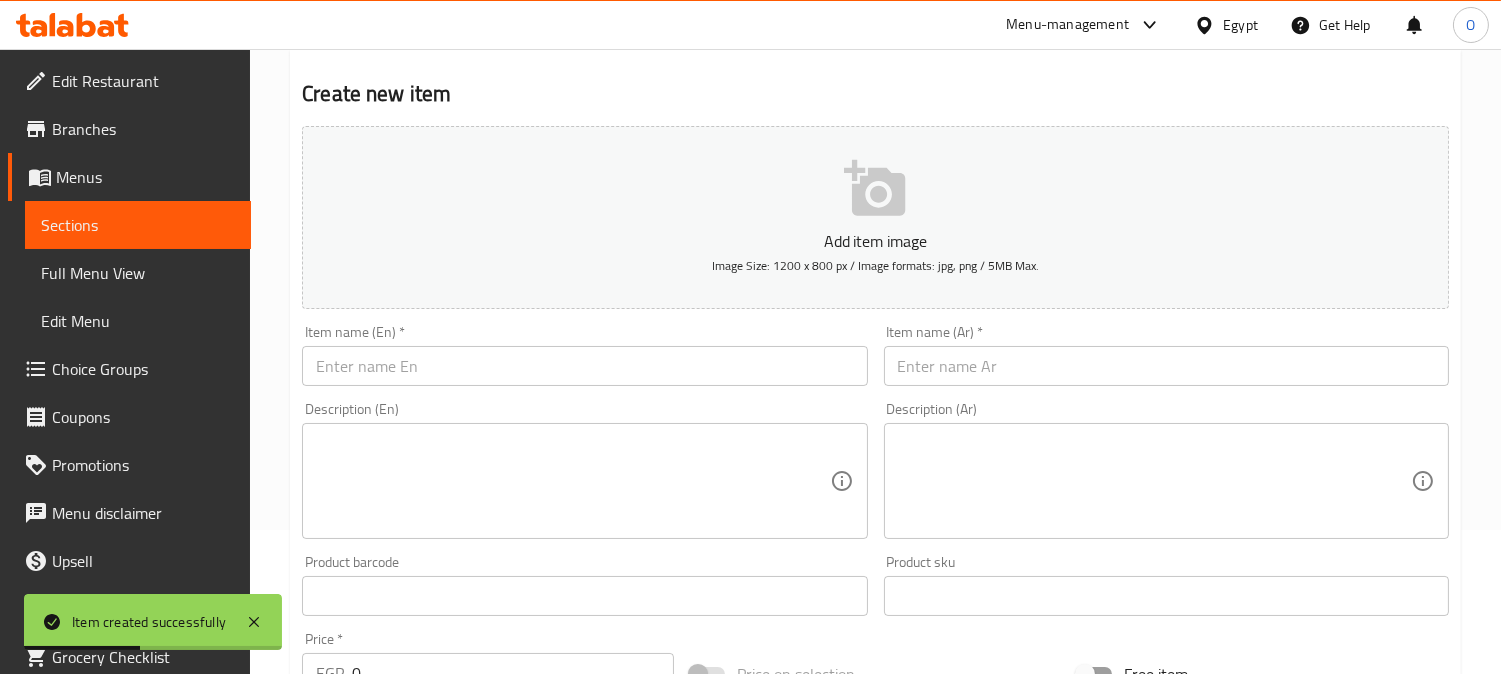 scroll, scrollTop: 0, scrollLeft: 0, axis: both 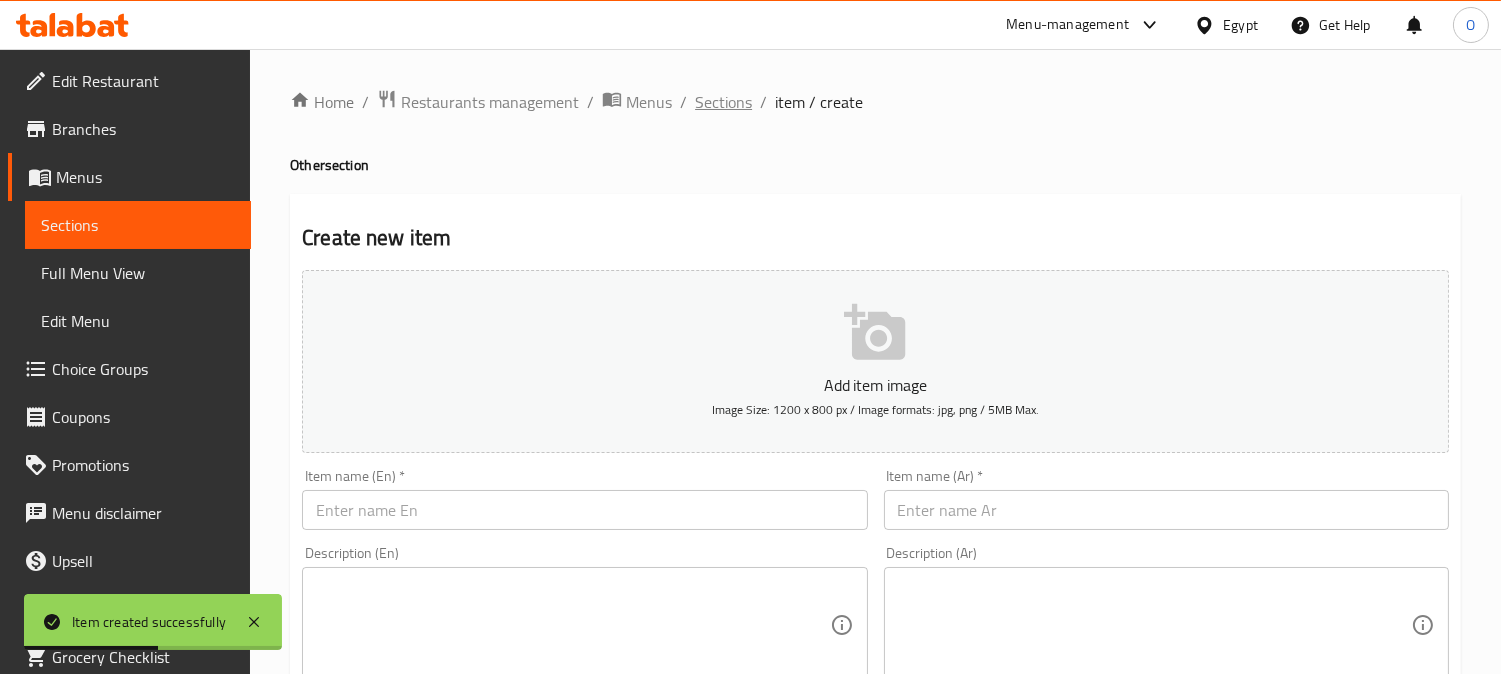 click on "Sections" at bounding box center (723, 102) 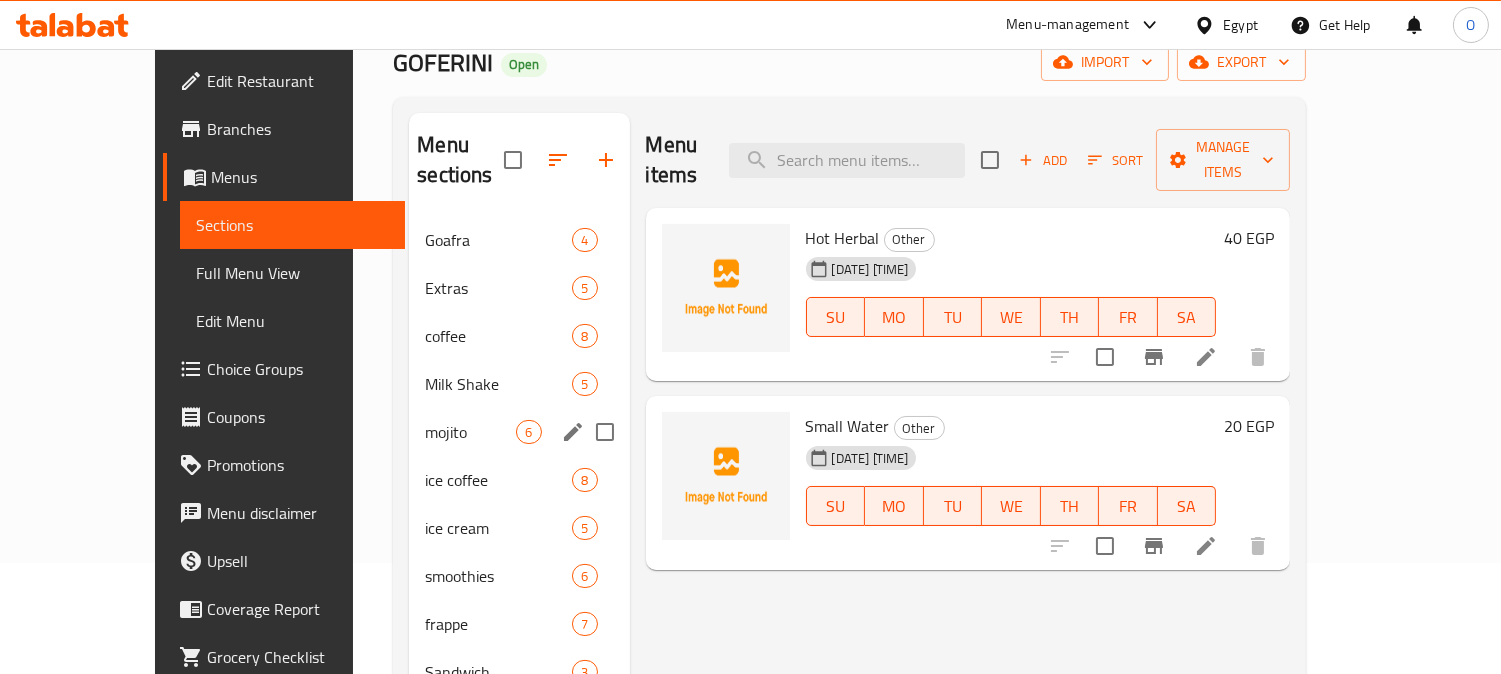 scroll, scrollTop: 222, scrollLeft: 0, axis: vertical 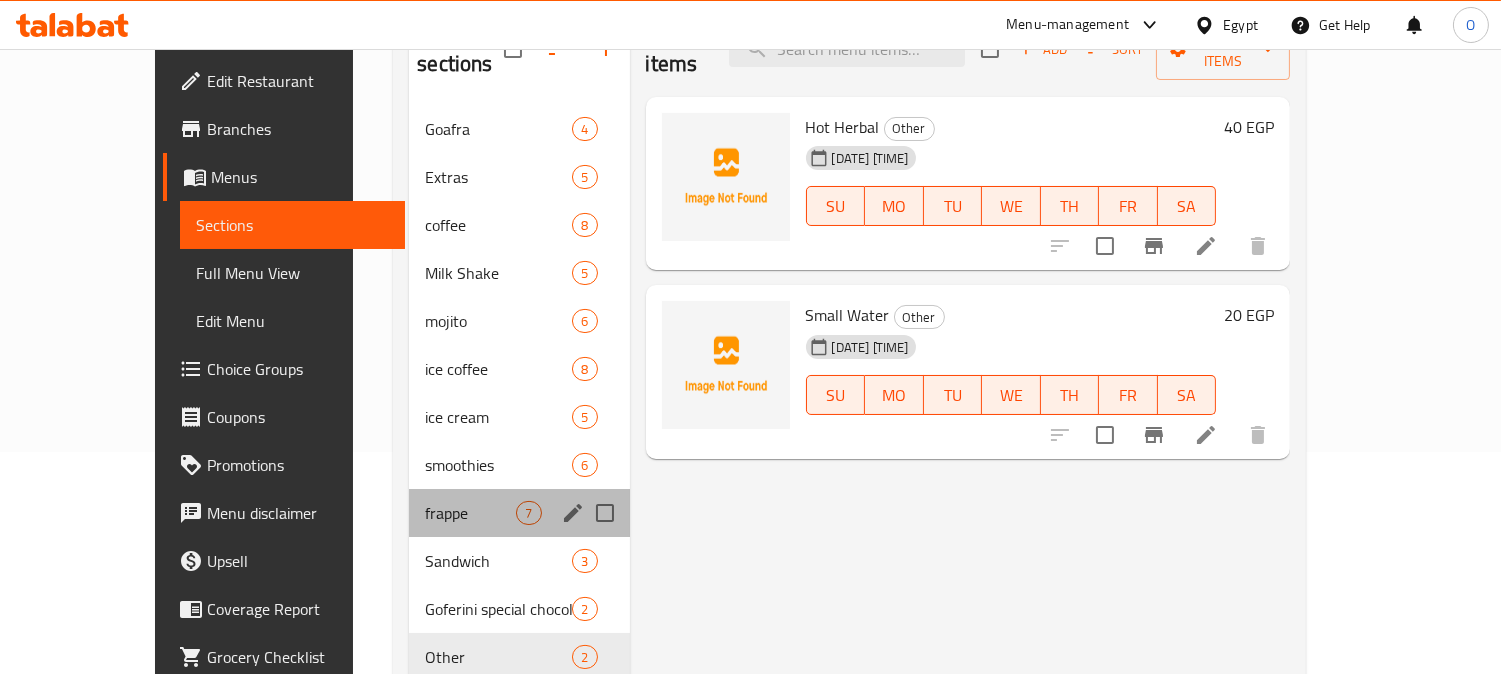click on "frappe 7" at bounding box center [519, 513] 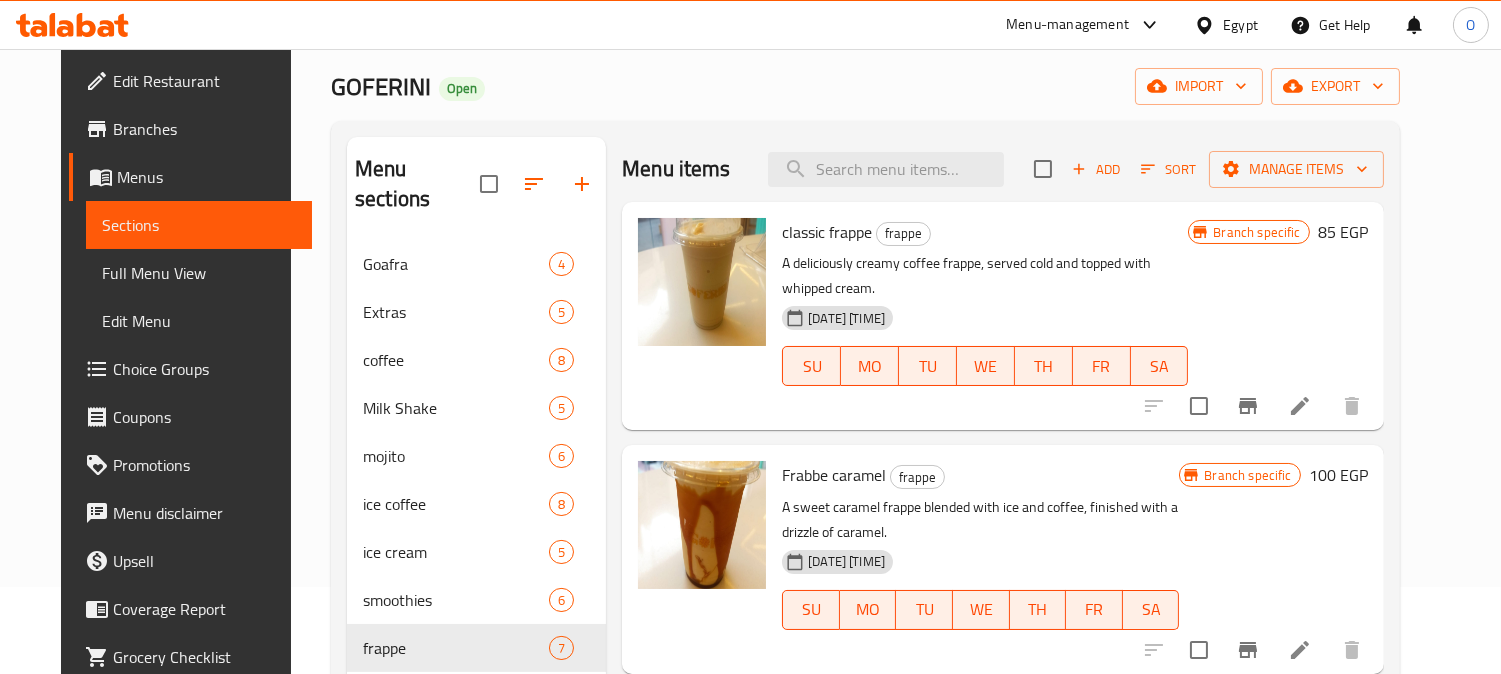 scroll, scrollTop: 0, scrollLeft: 0, axis: both 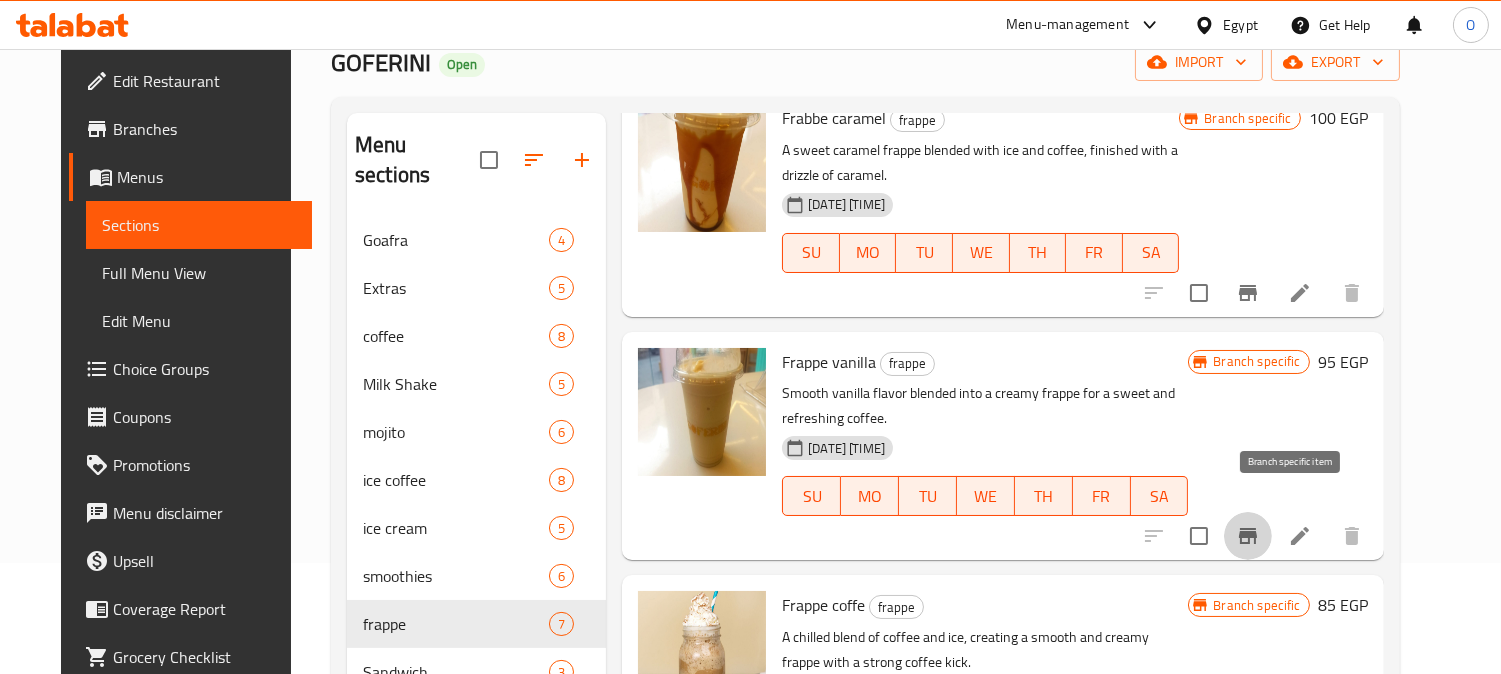 click 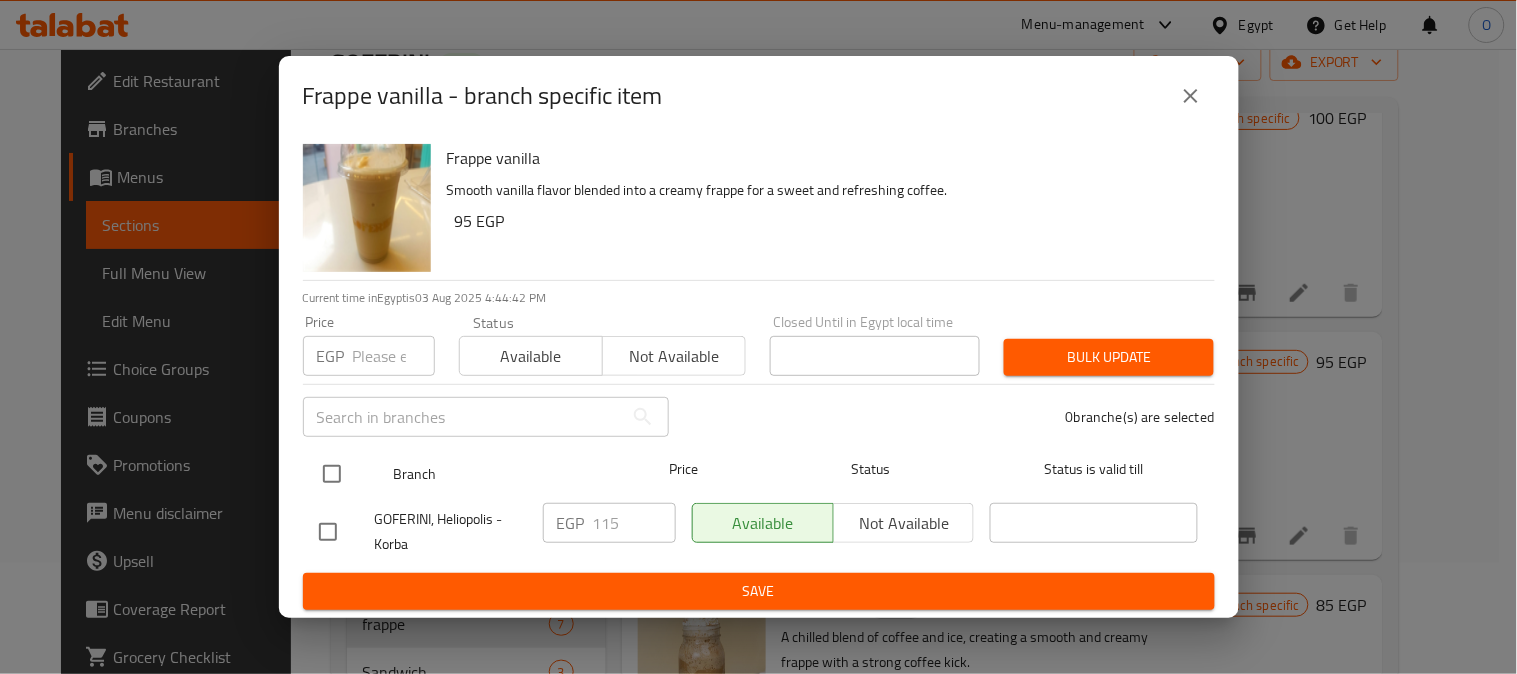 click at bounding box center (332, 474) 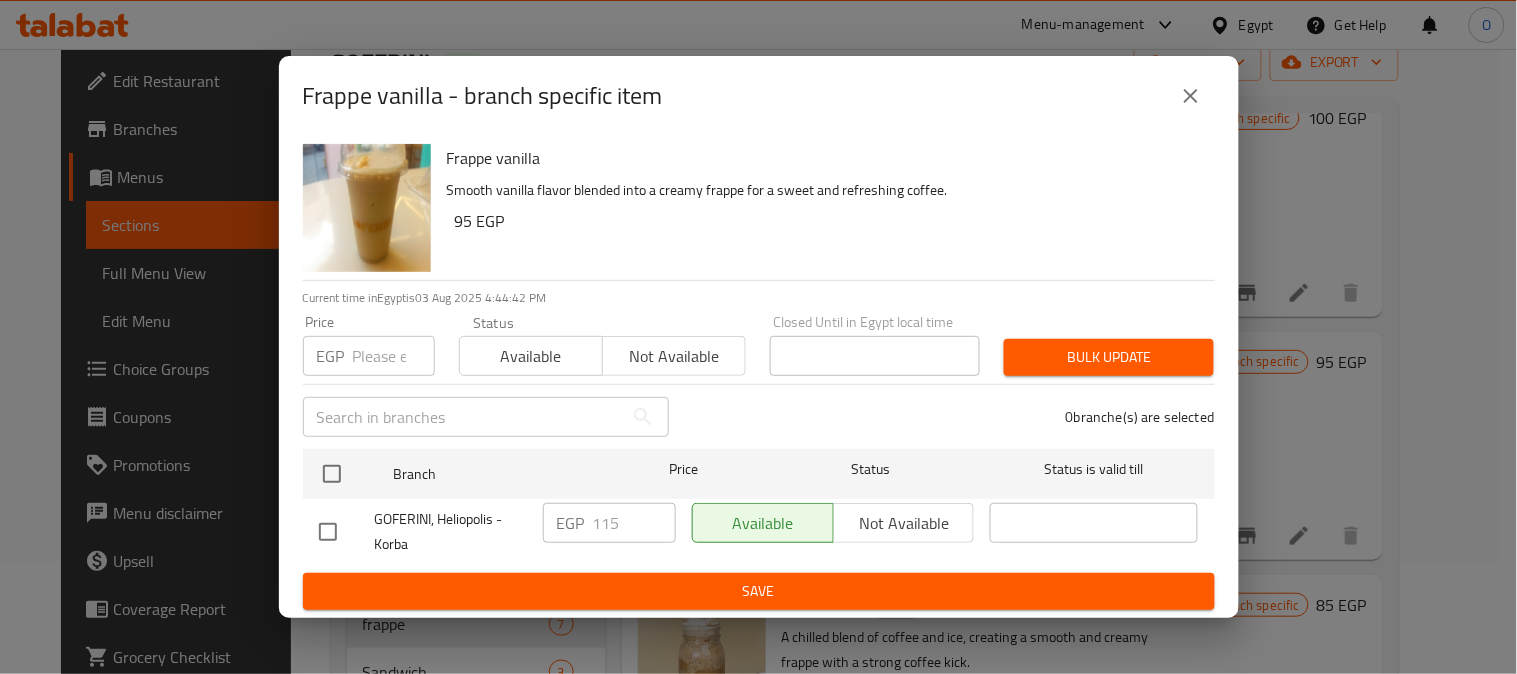 checkbox on "true" 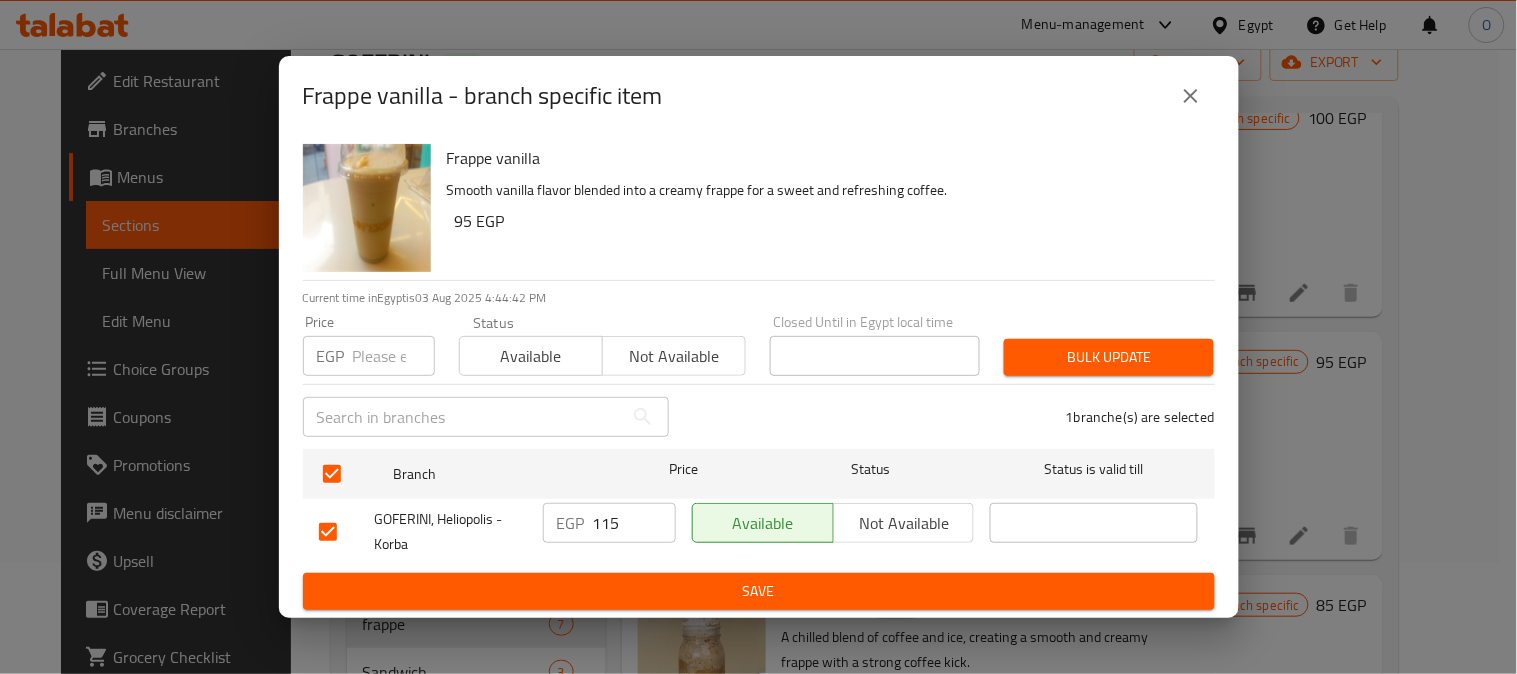 click at bounding box center [394, 356] 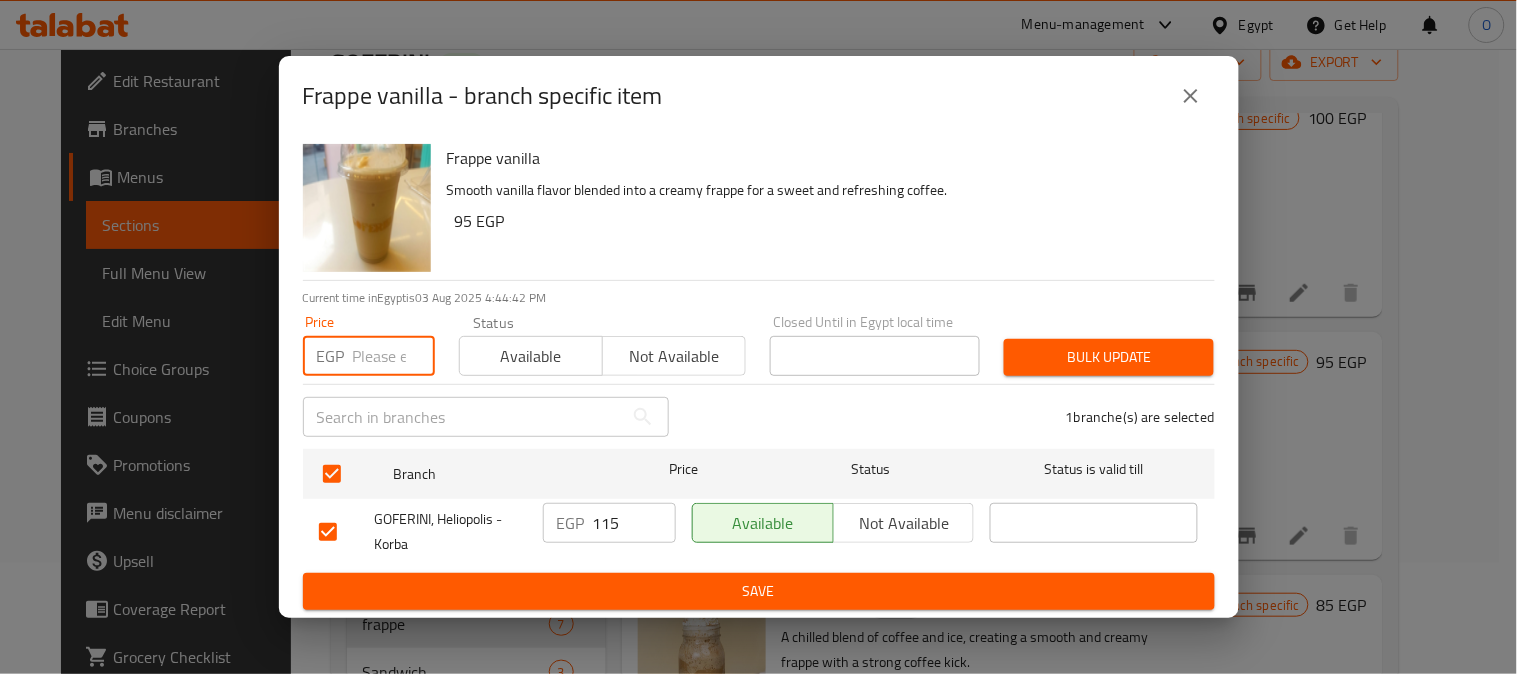 paste on "115" 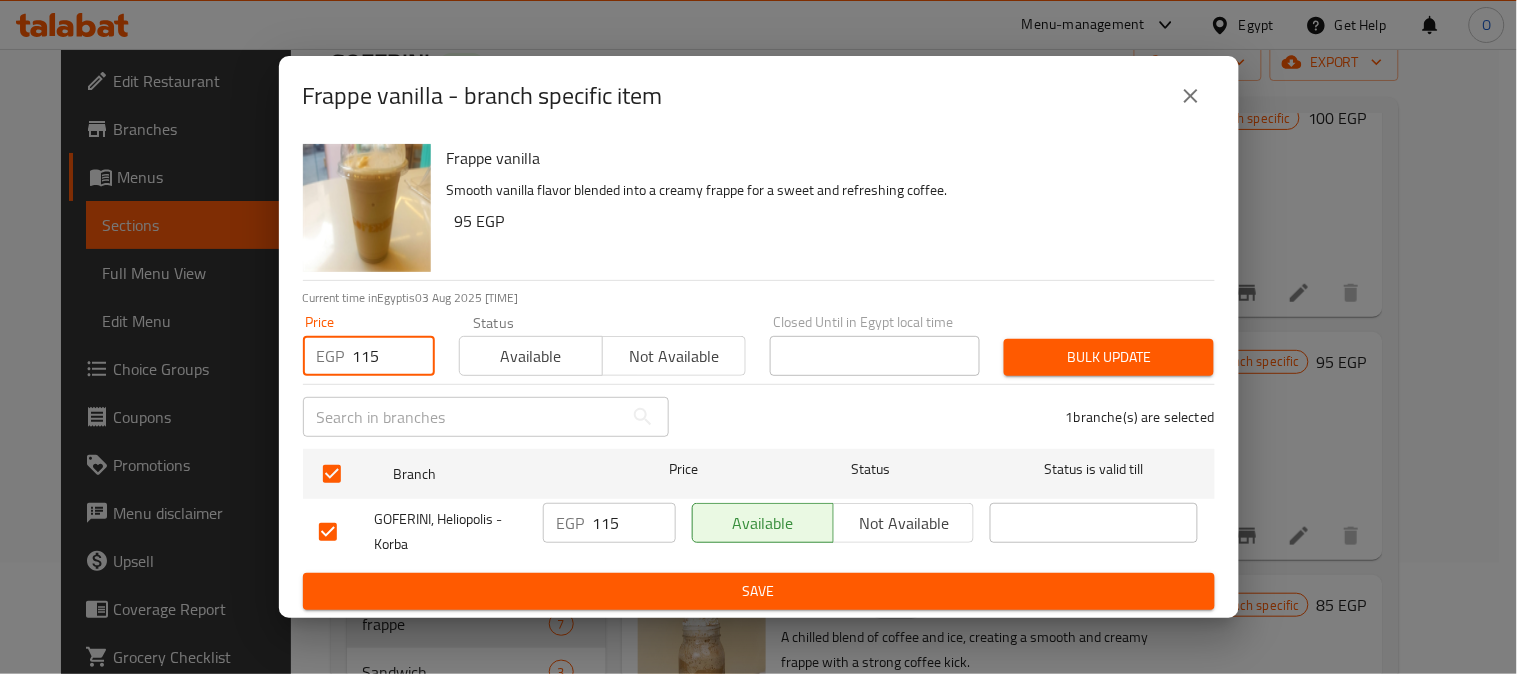 type on "115" 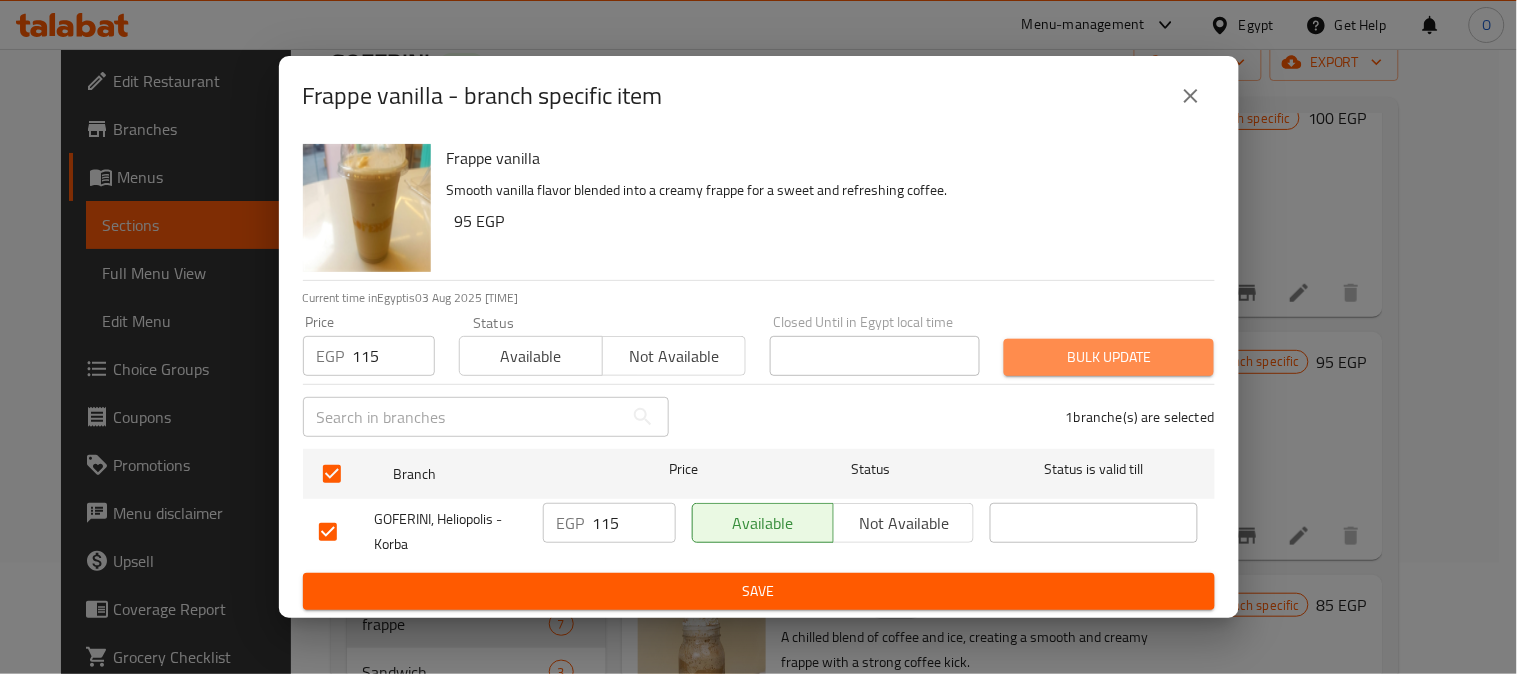 click on "Bulk update" at bounding box center [1109, 357] 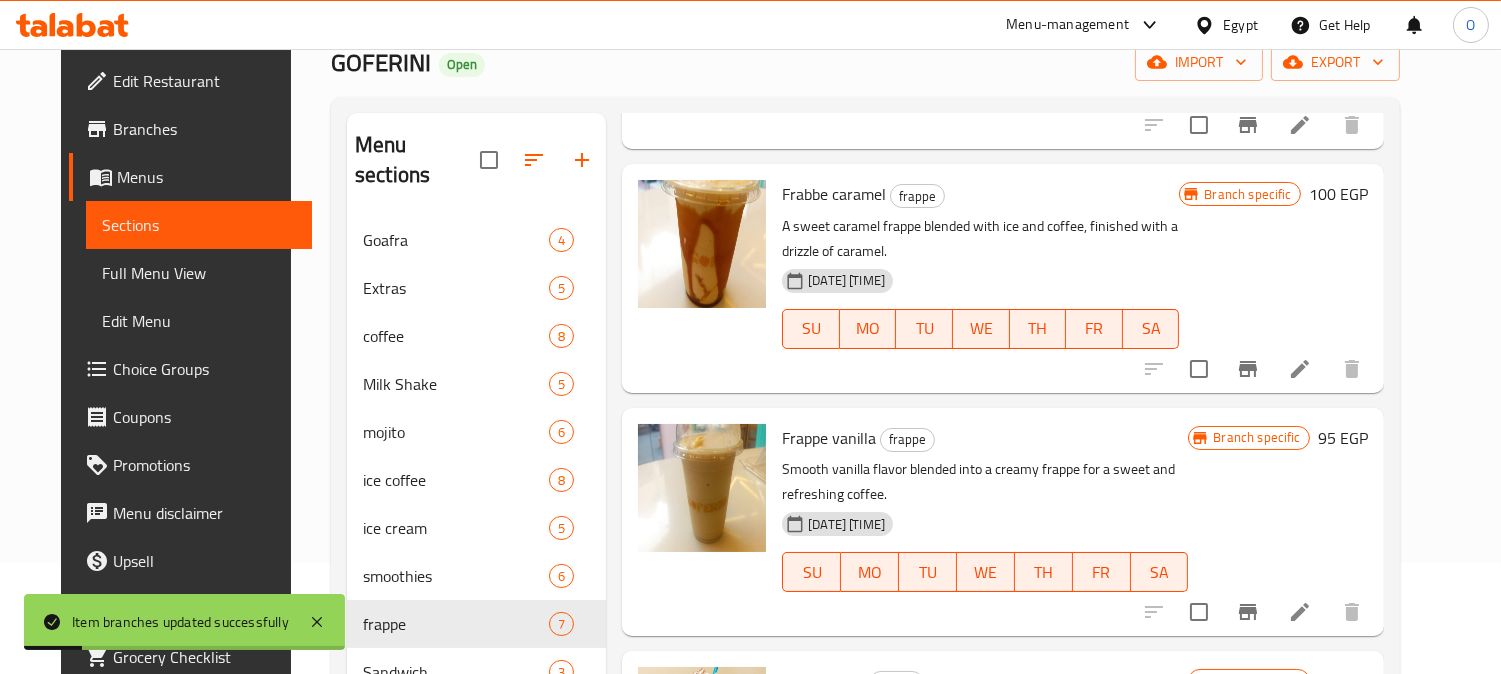 scroll, scrollTop: 222, scrollLeft: 0, axis: vertical 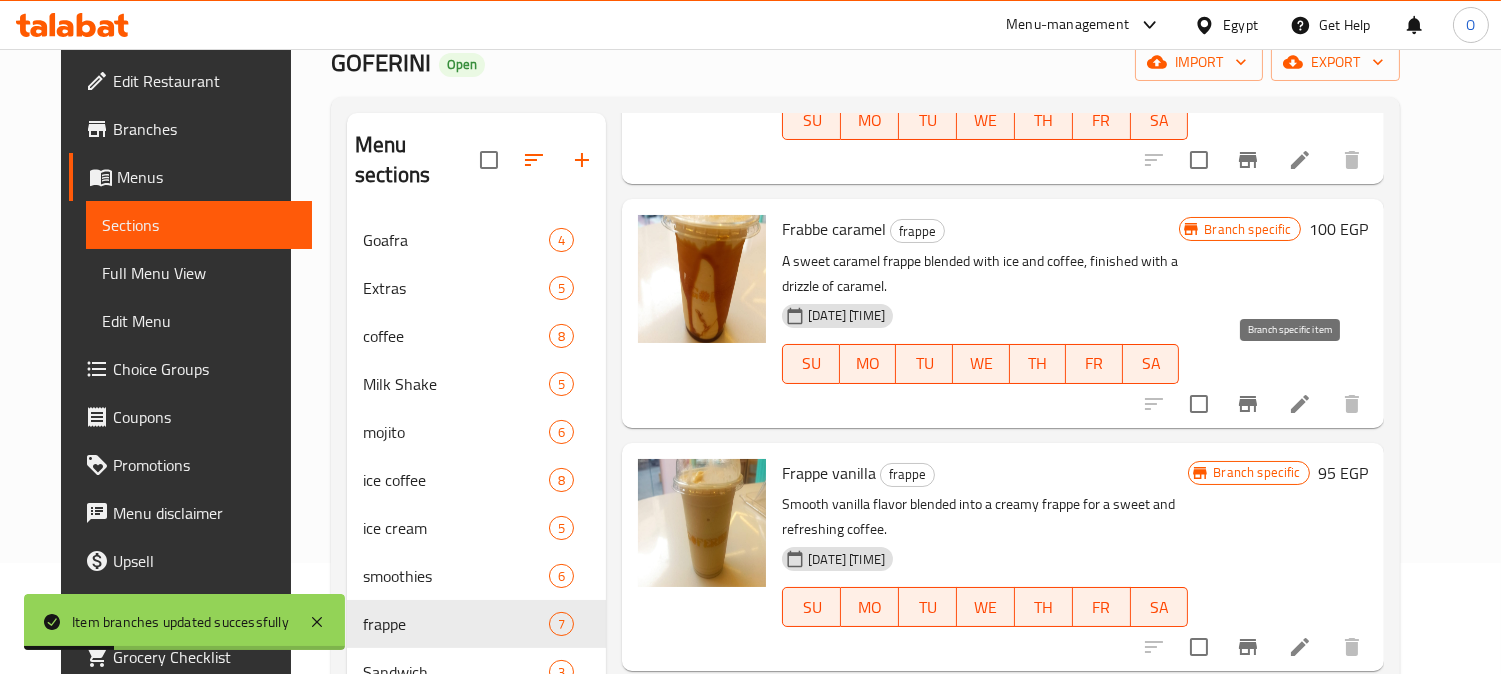 click at bounding box center (1248, 404) 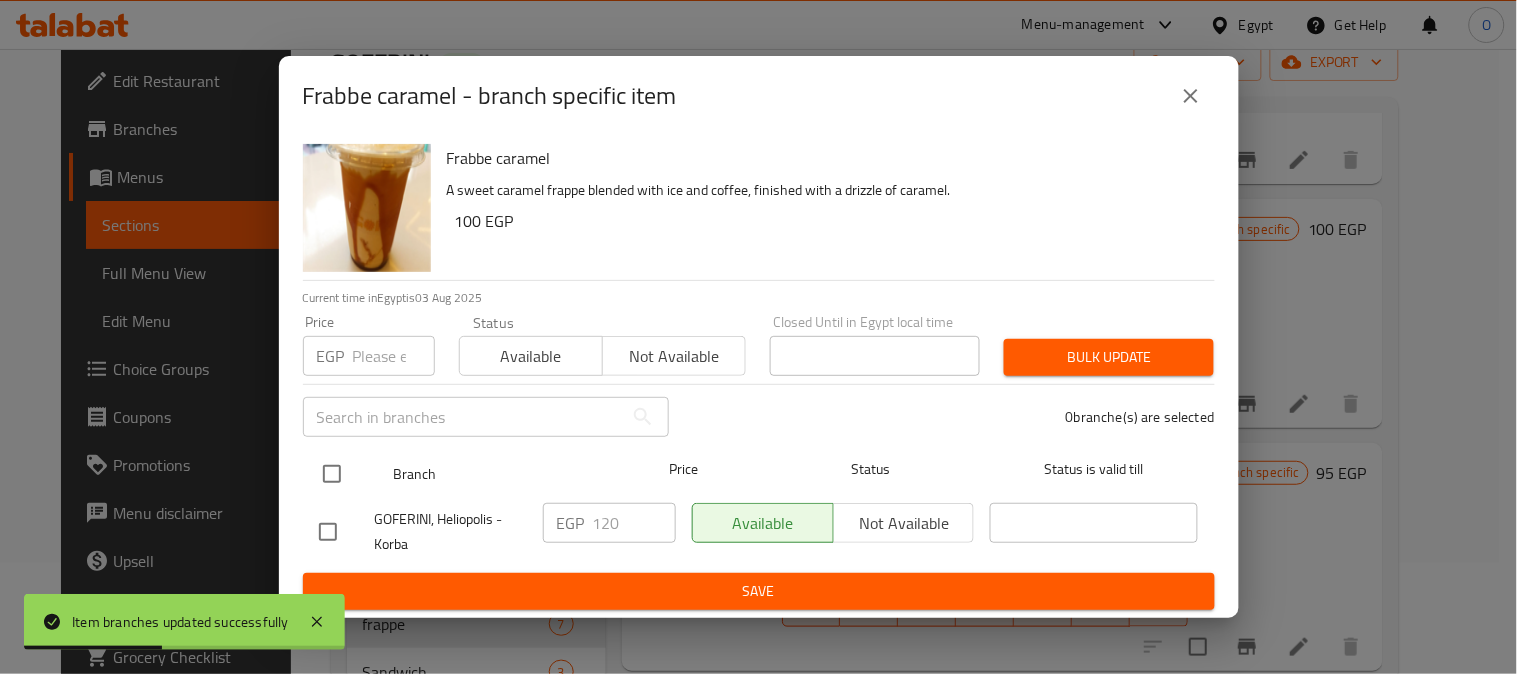 click at bounding box center (332, 474) 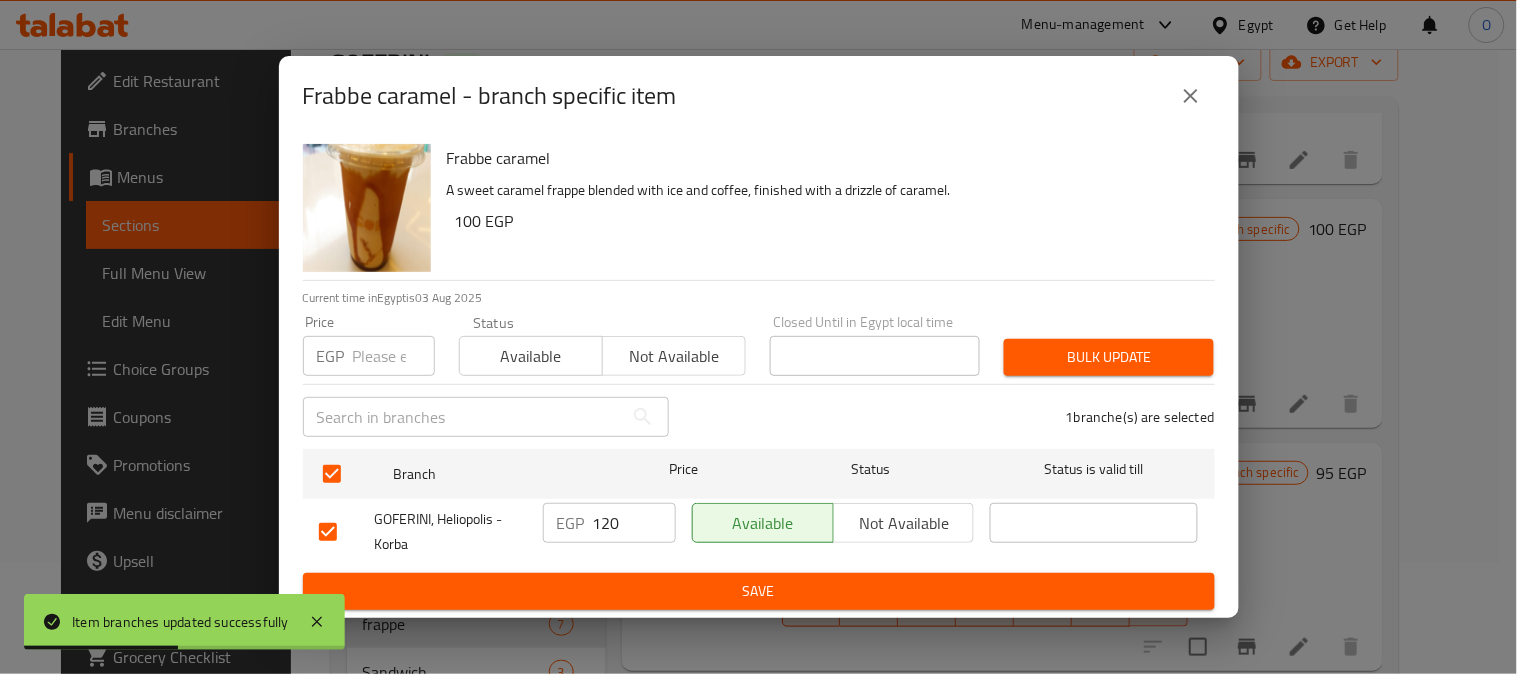 click at bounding box center (394, 356) 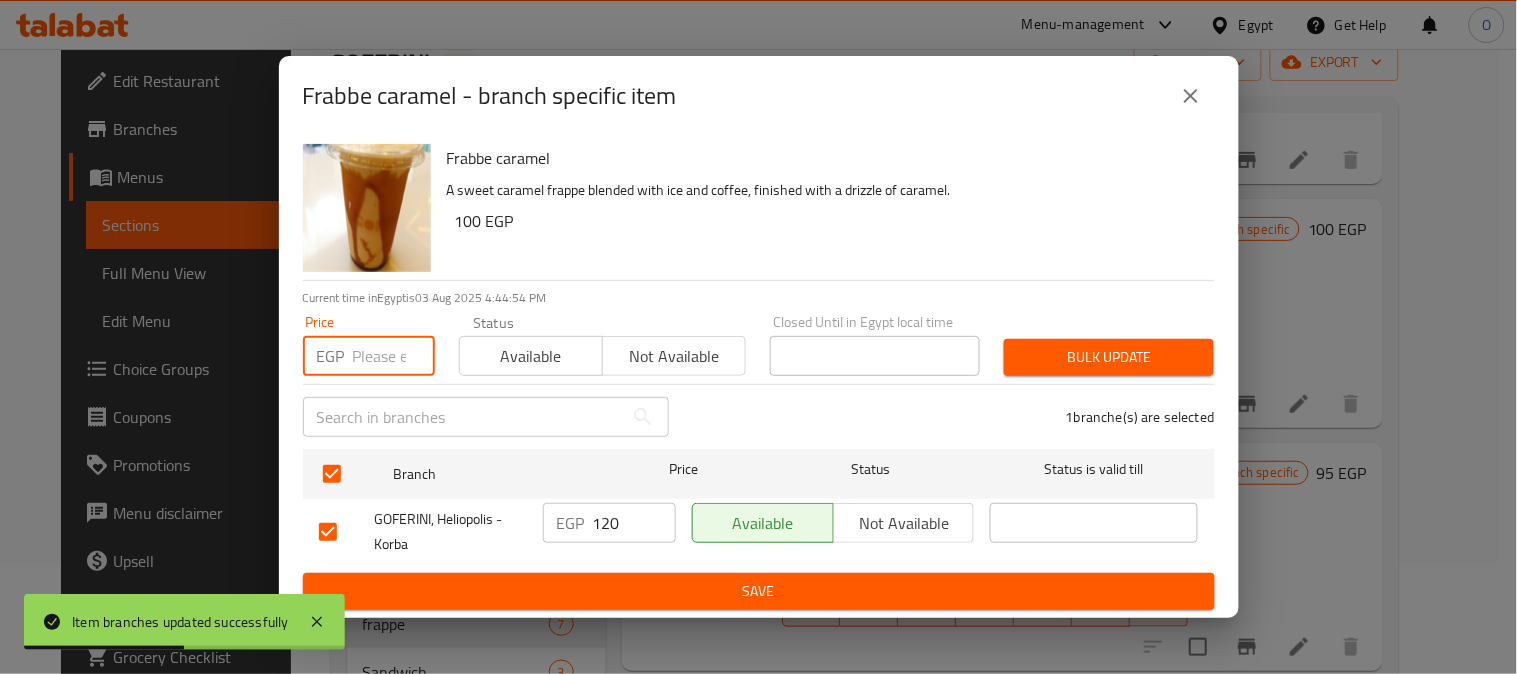 paste on "120" 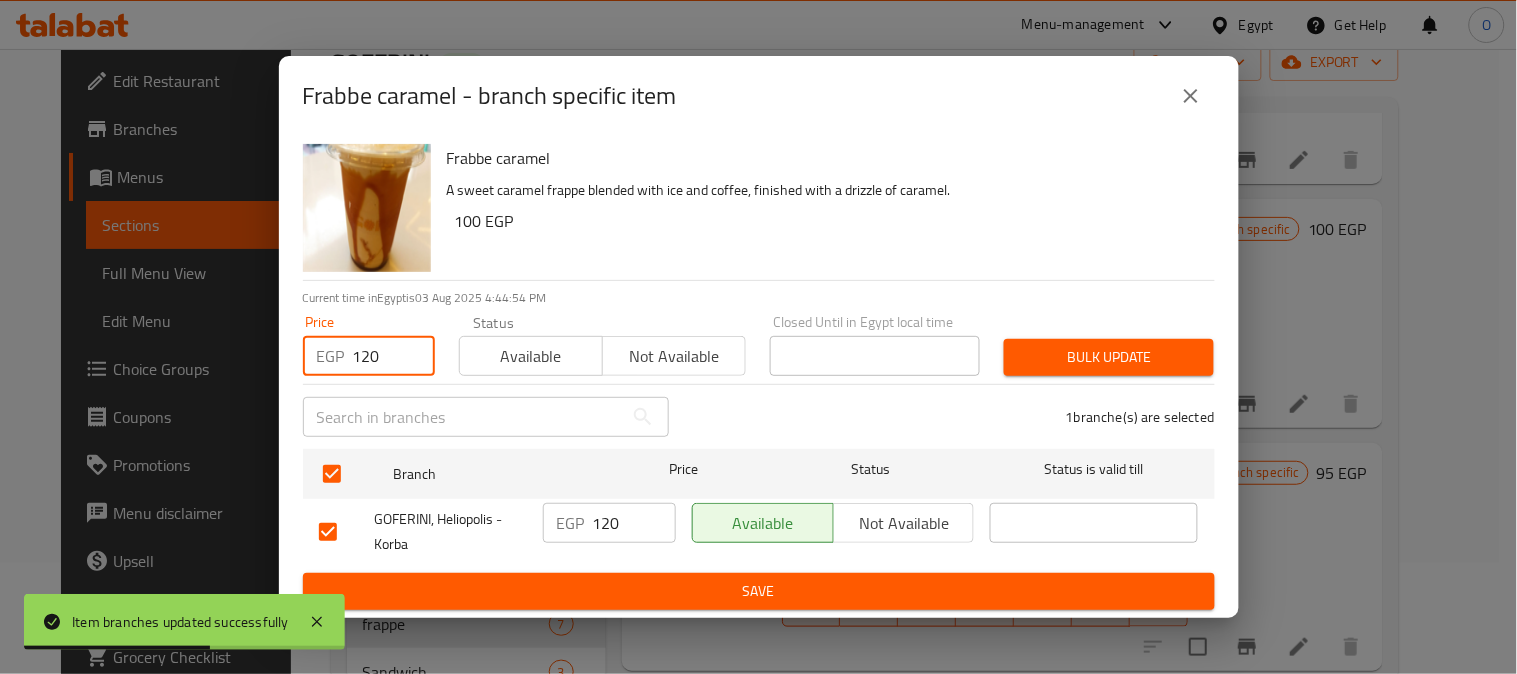type on "120" 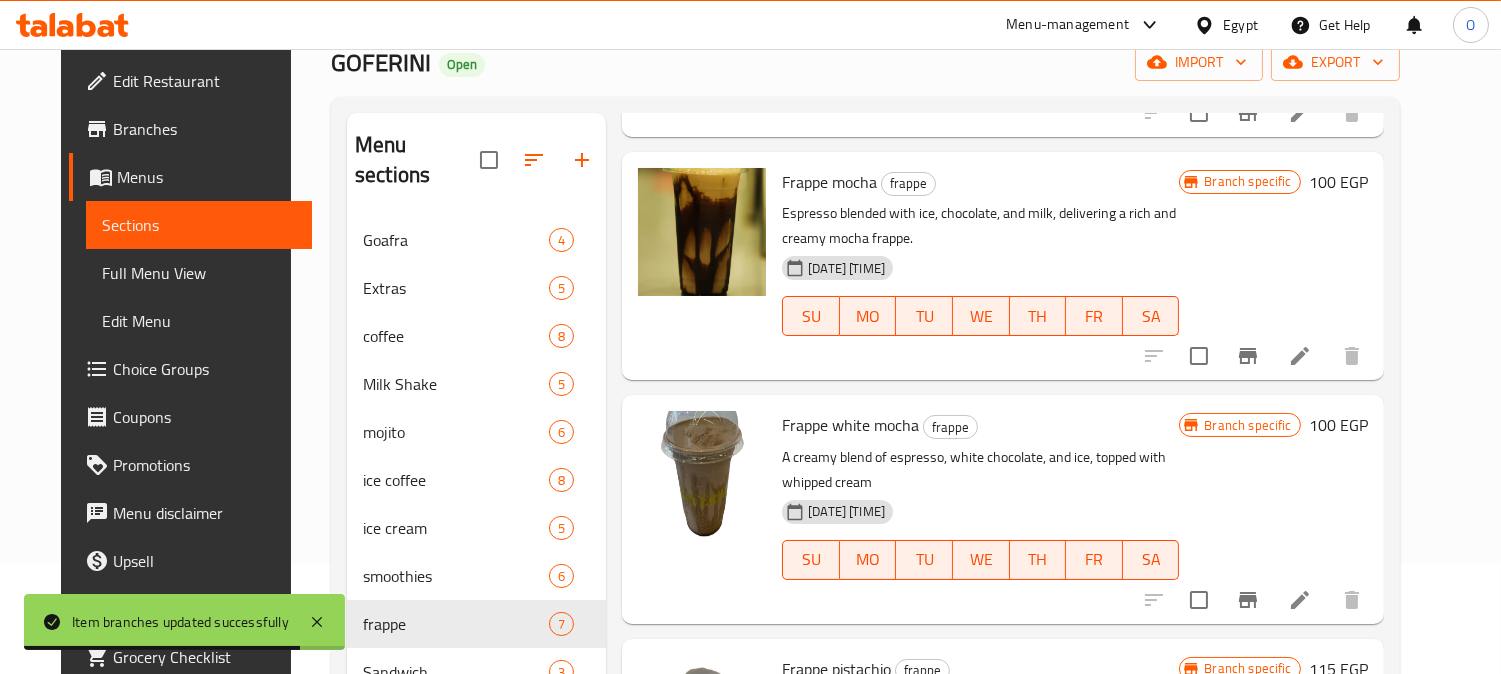 scroll, scrollTop: 1053, scrollLeft: 0, axis: vertical 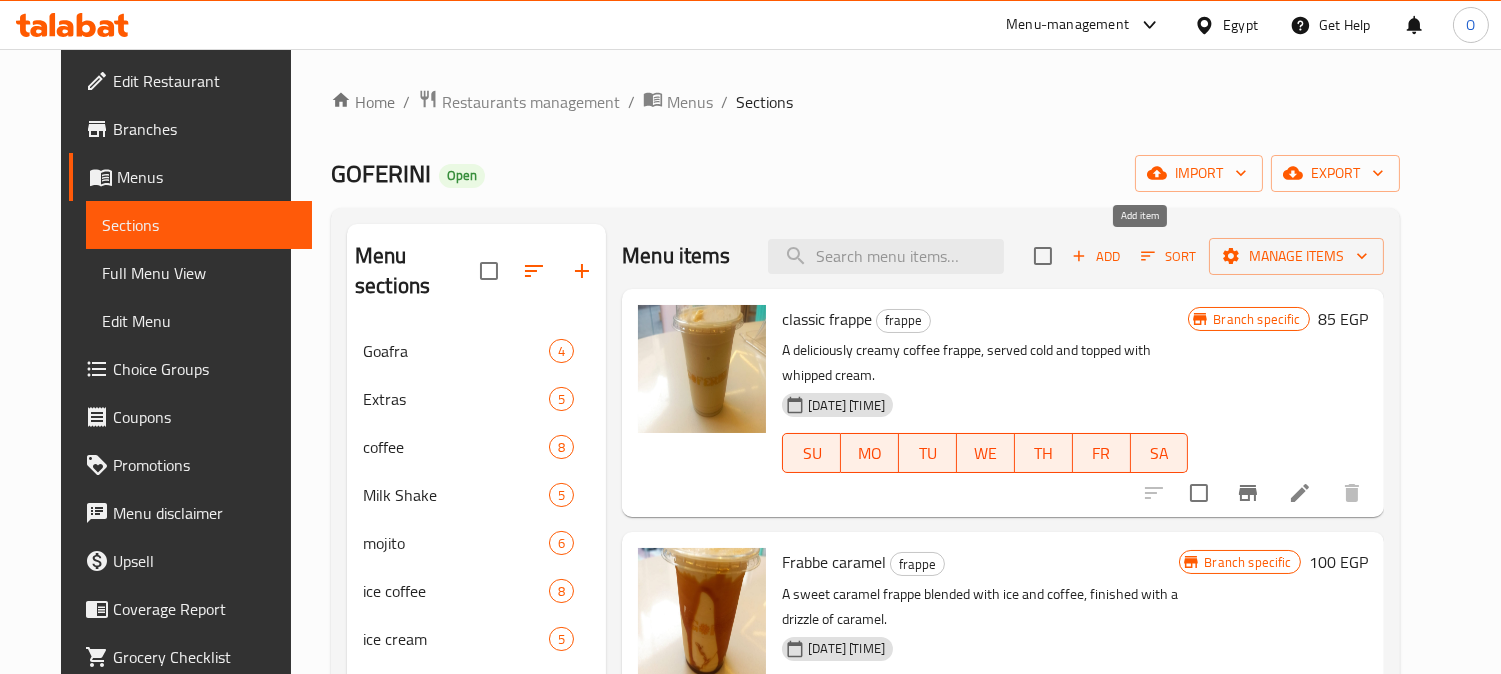 click on "Add" at bounding box center (1096, 256) 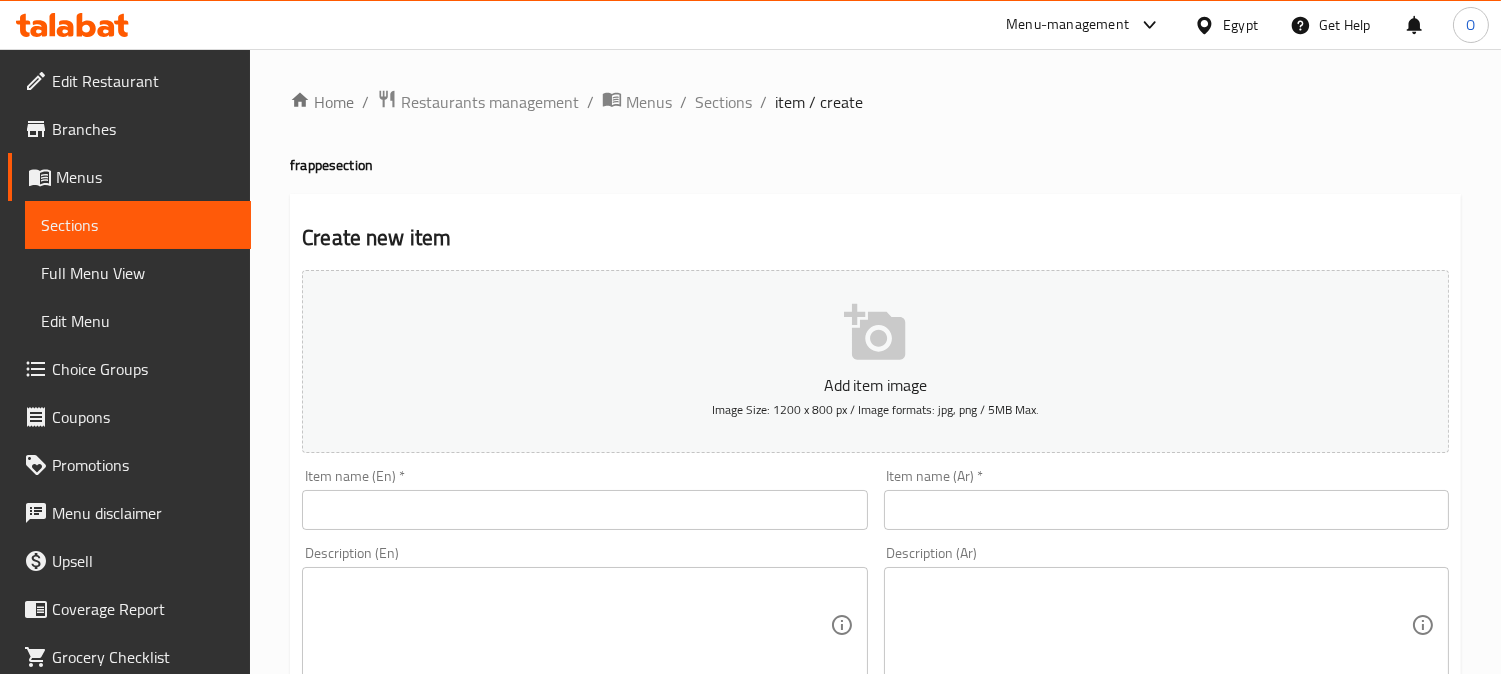 click at bounding box center [584, 510] 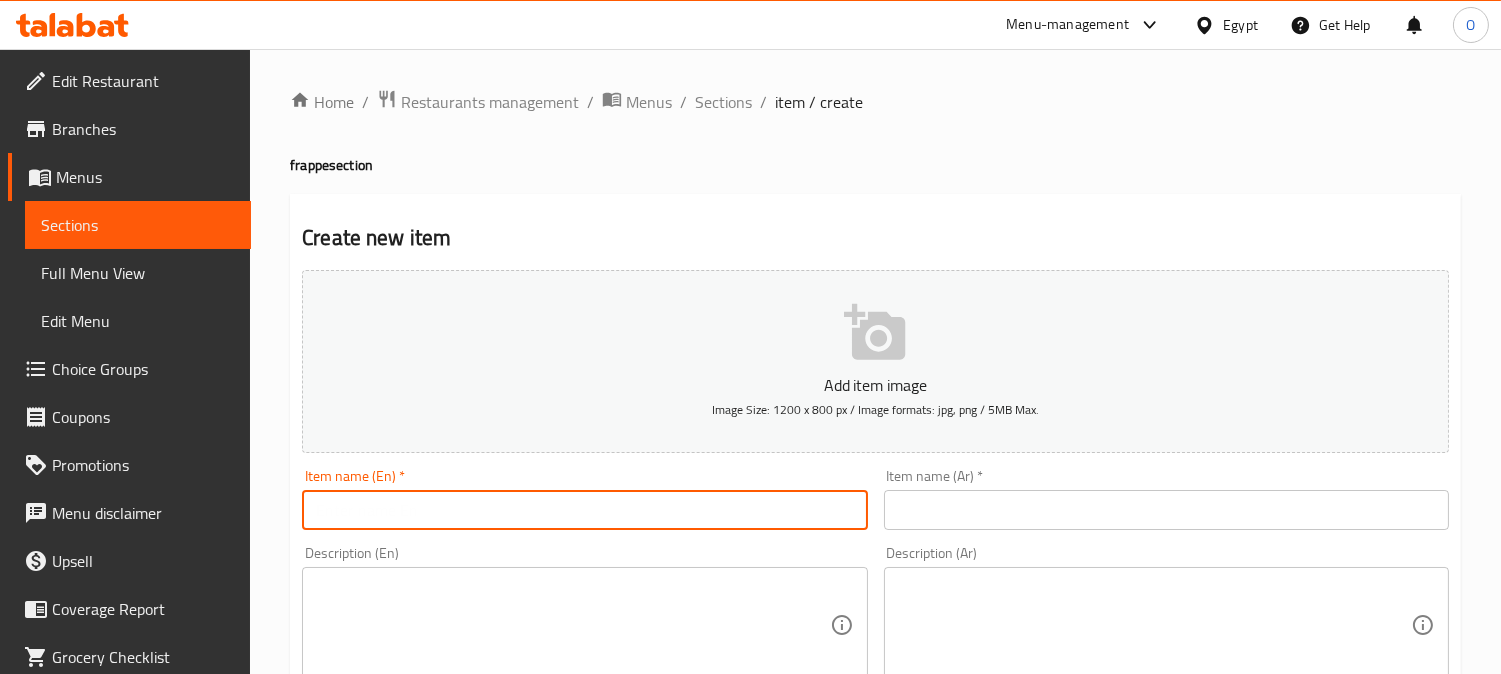 paste on "Lutes" 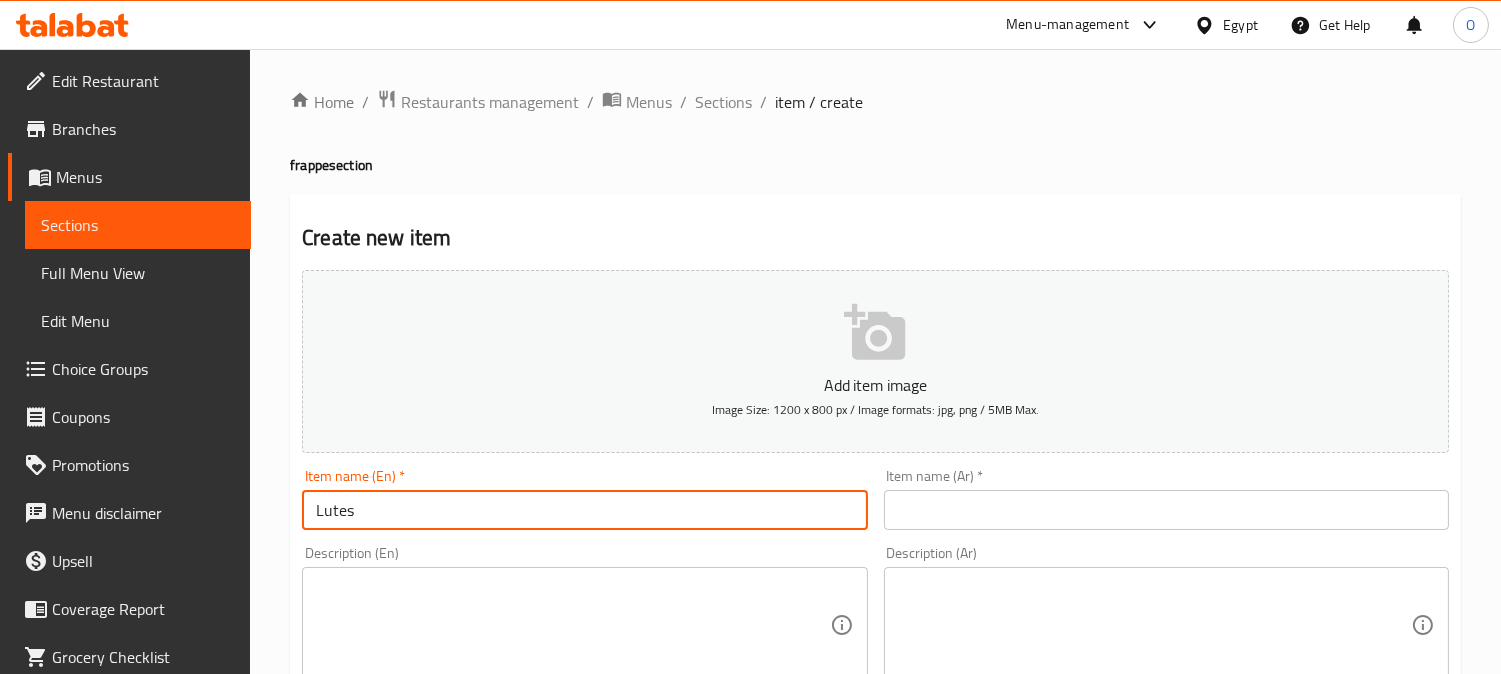 click on "frappe  section" at bounding box center [875, 165] 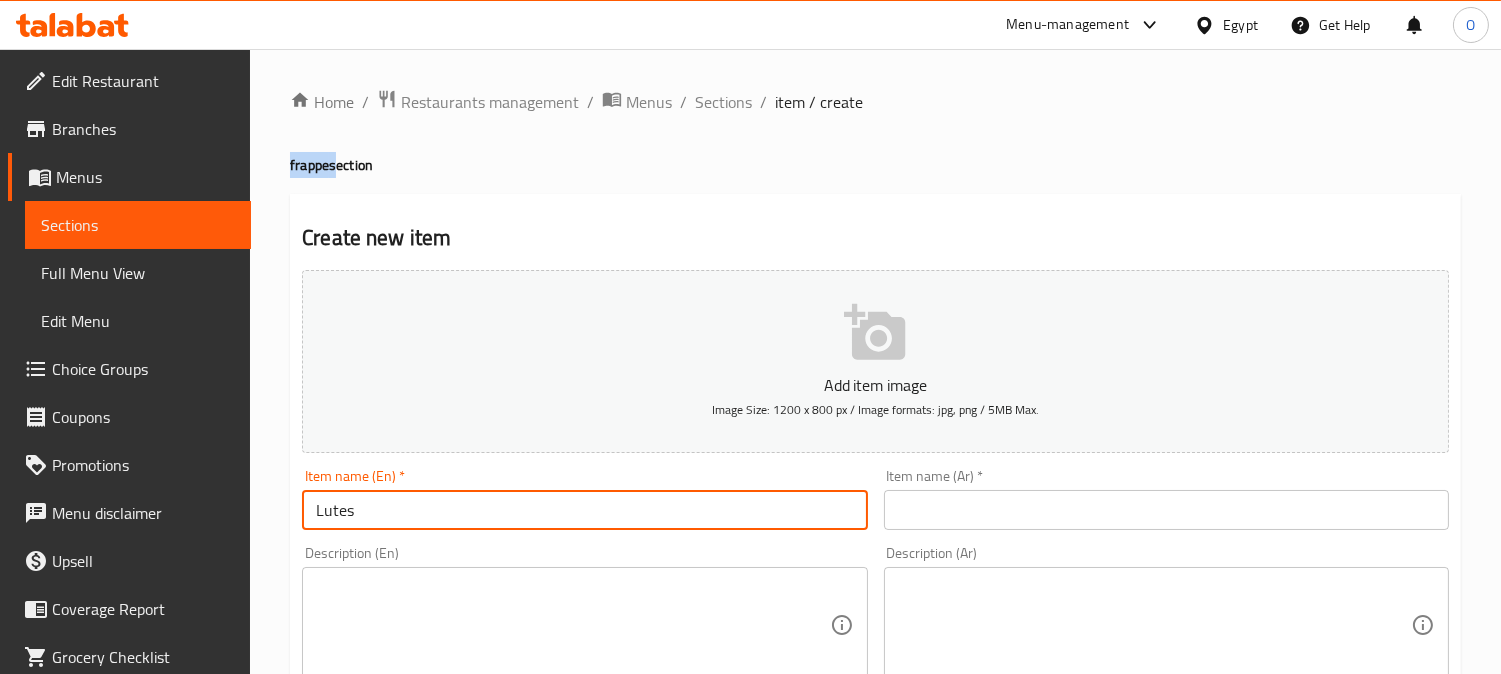 click on "frappe  section" at bounding box center (875, 165) 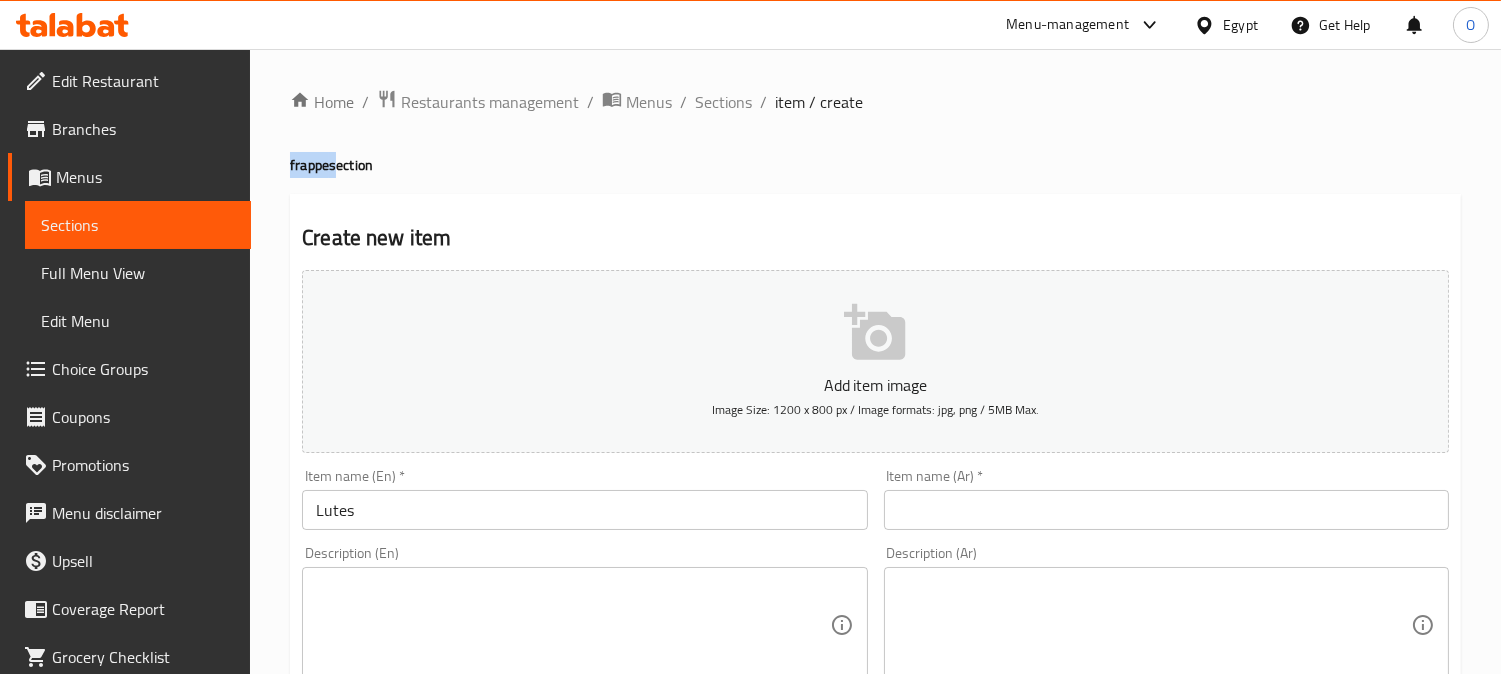 copy on "frappe" 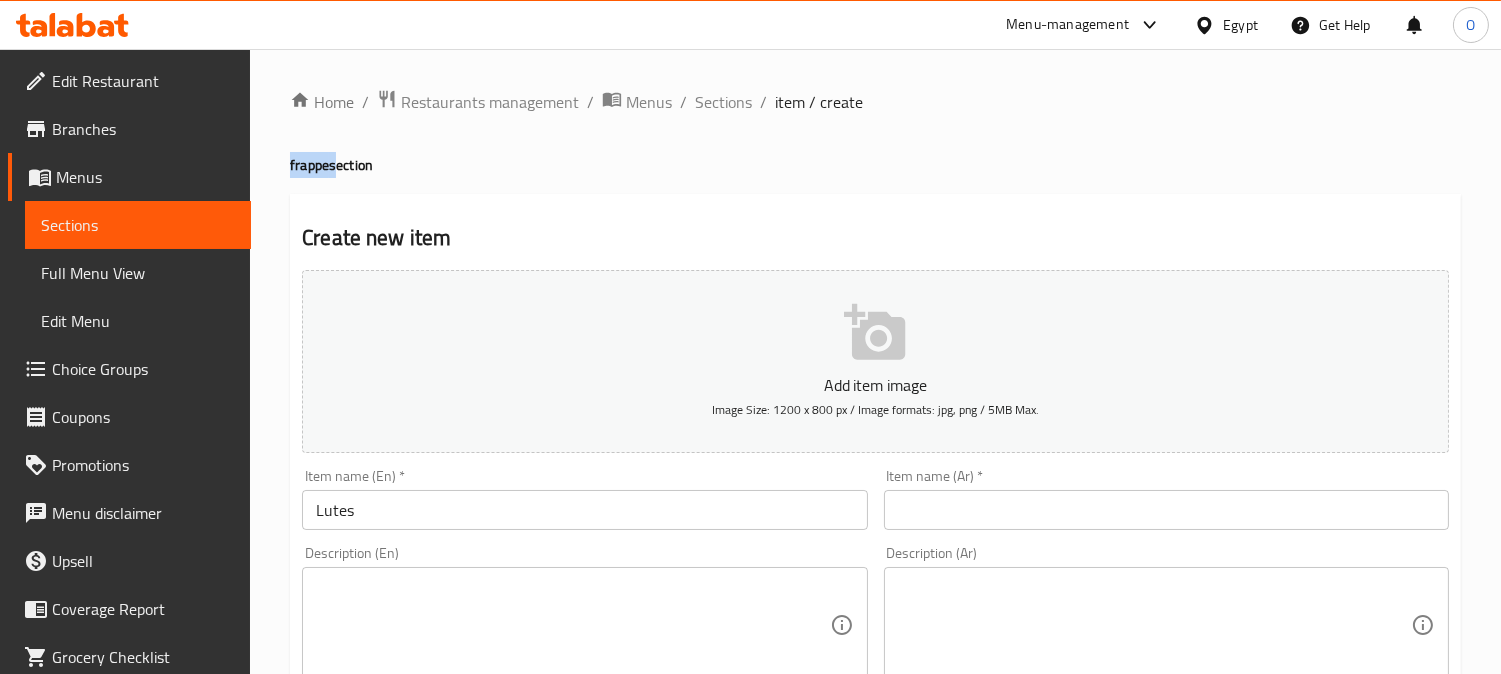click on "Lutes" at bounding box center (584, 510) 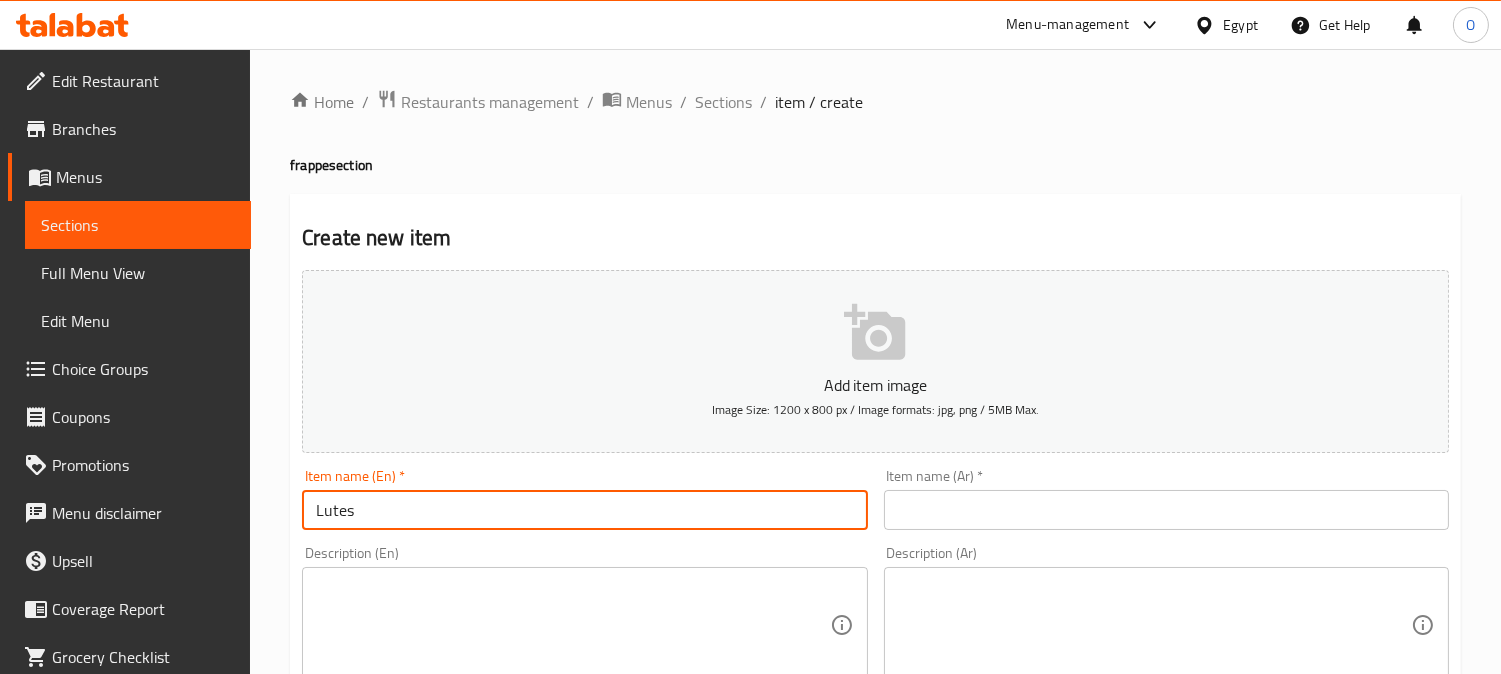 paste on "Frappe" 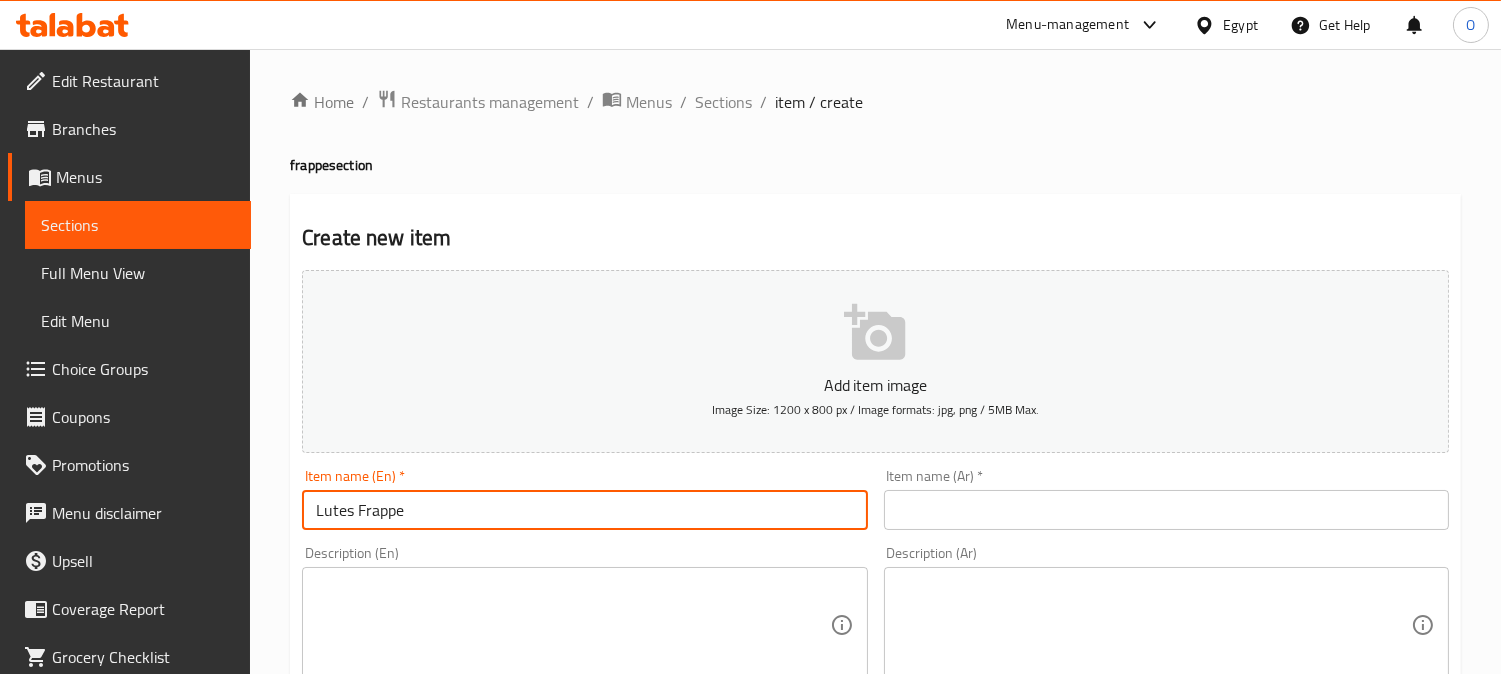 click on "Lutes Frappe" at bounding box center [584, 510] 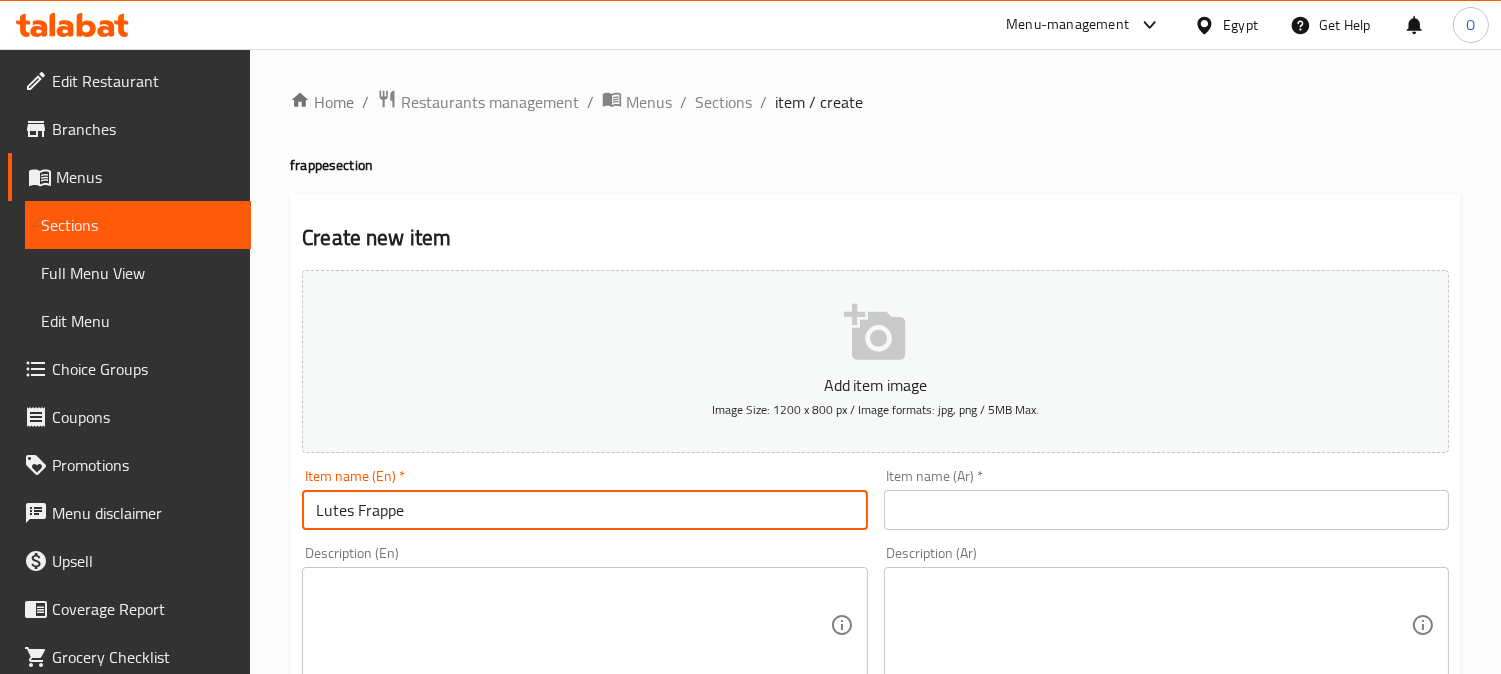 type on "Lutes Frappe" 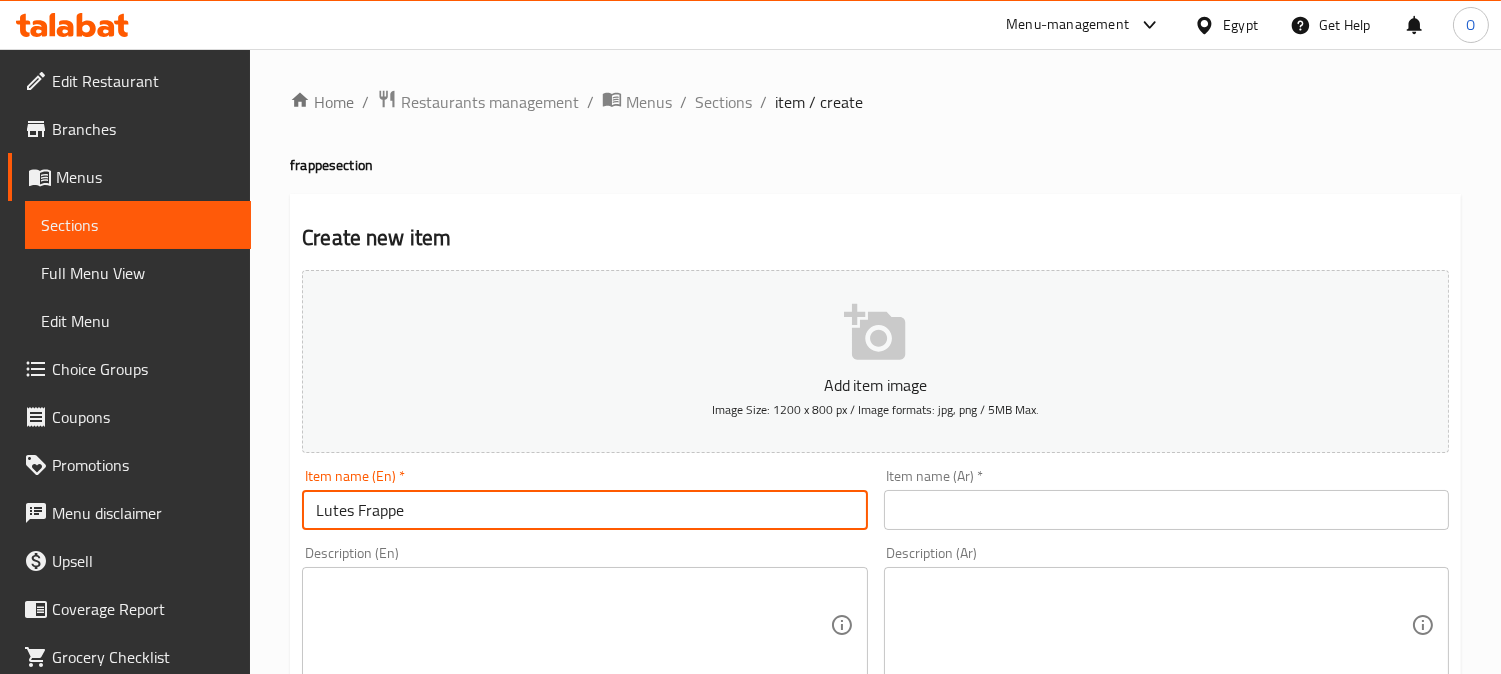 click on "Item name (Ar)   * Item name (Ar)  *" at bounding box center (1166, 499) 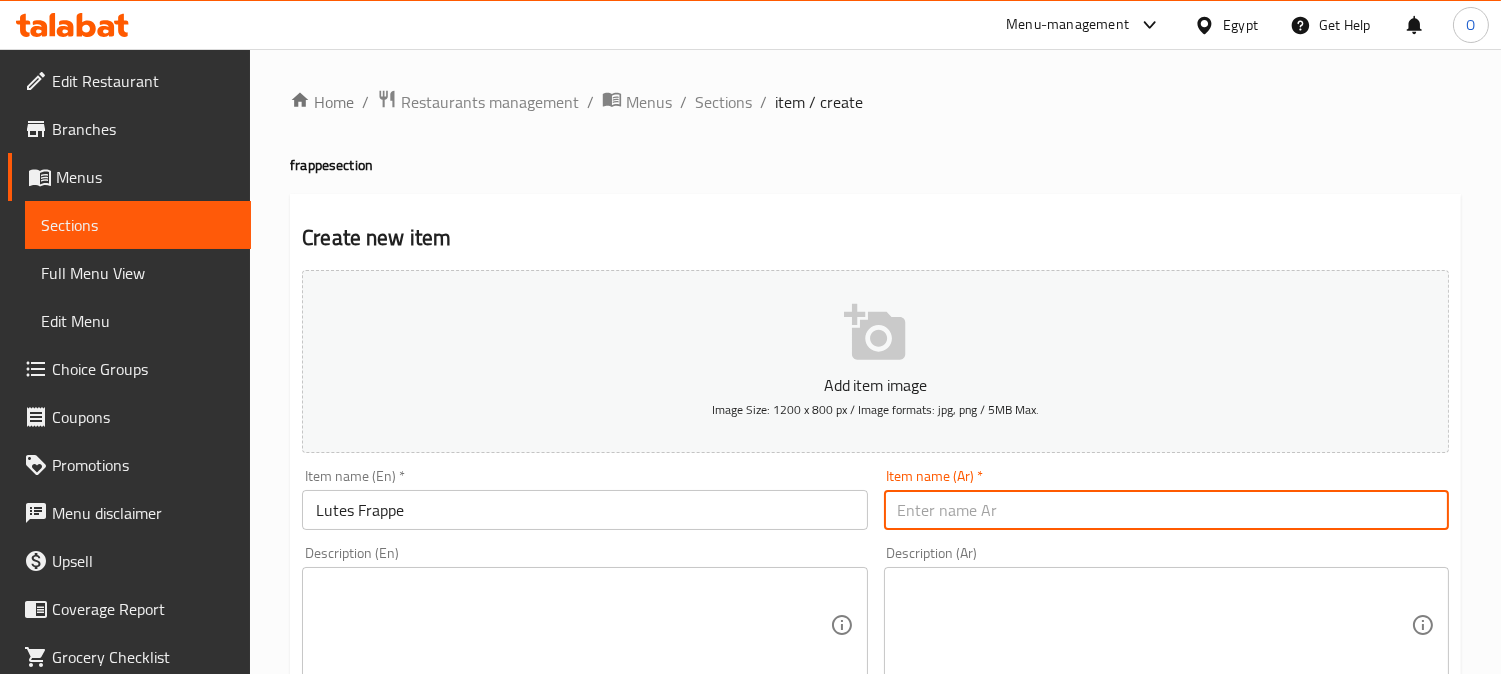 click at bounding box center [1166, 510] 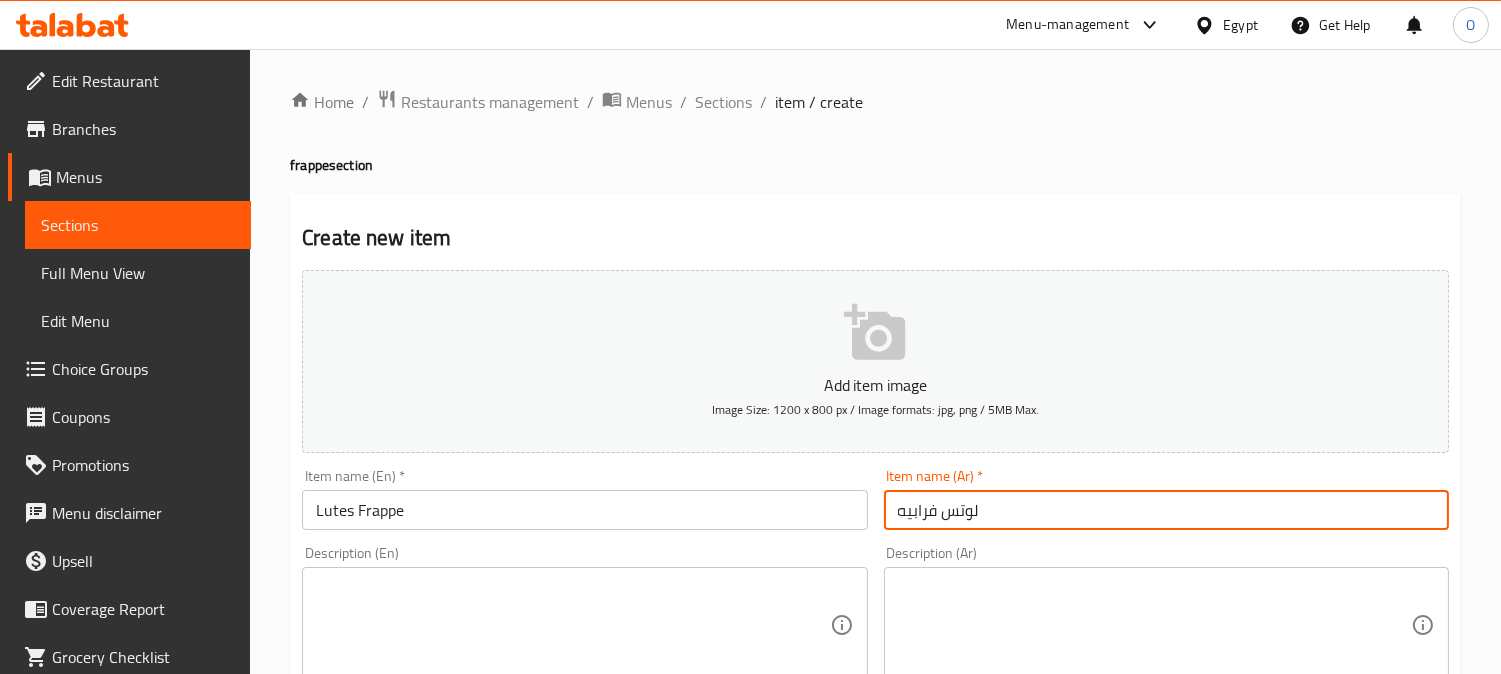 type on "لوتس فرابيه" 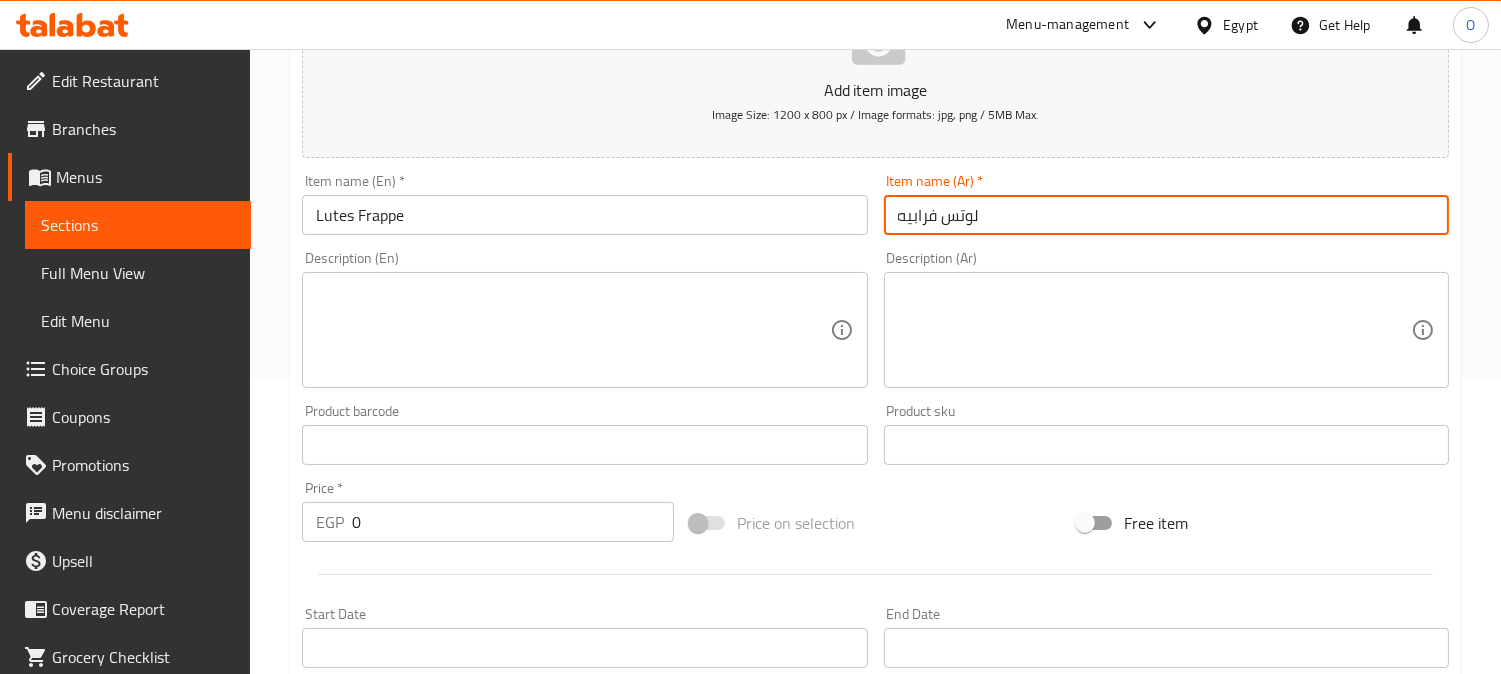 scroll, scrollTop: 333, scrollLeft: 0, axis: vertical 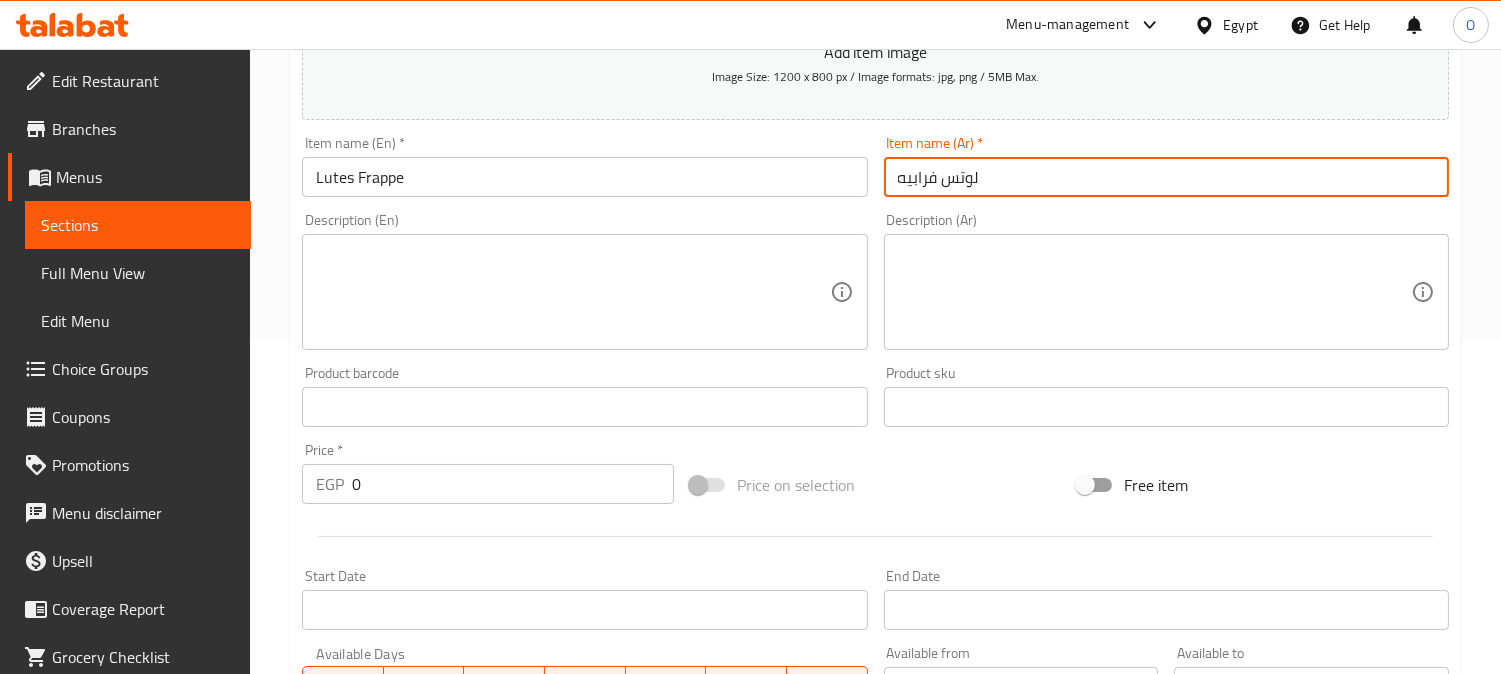 drag, startPoint x: 371, startPoint y: 495, endPoint x: 330, endPoint y: 493, distance: 41.04875 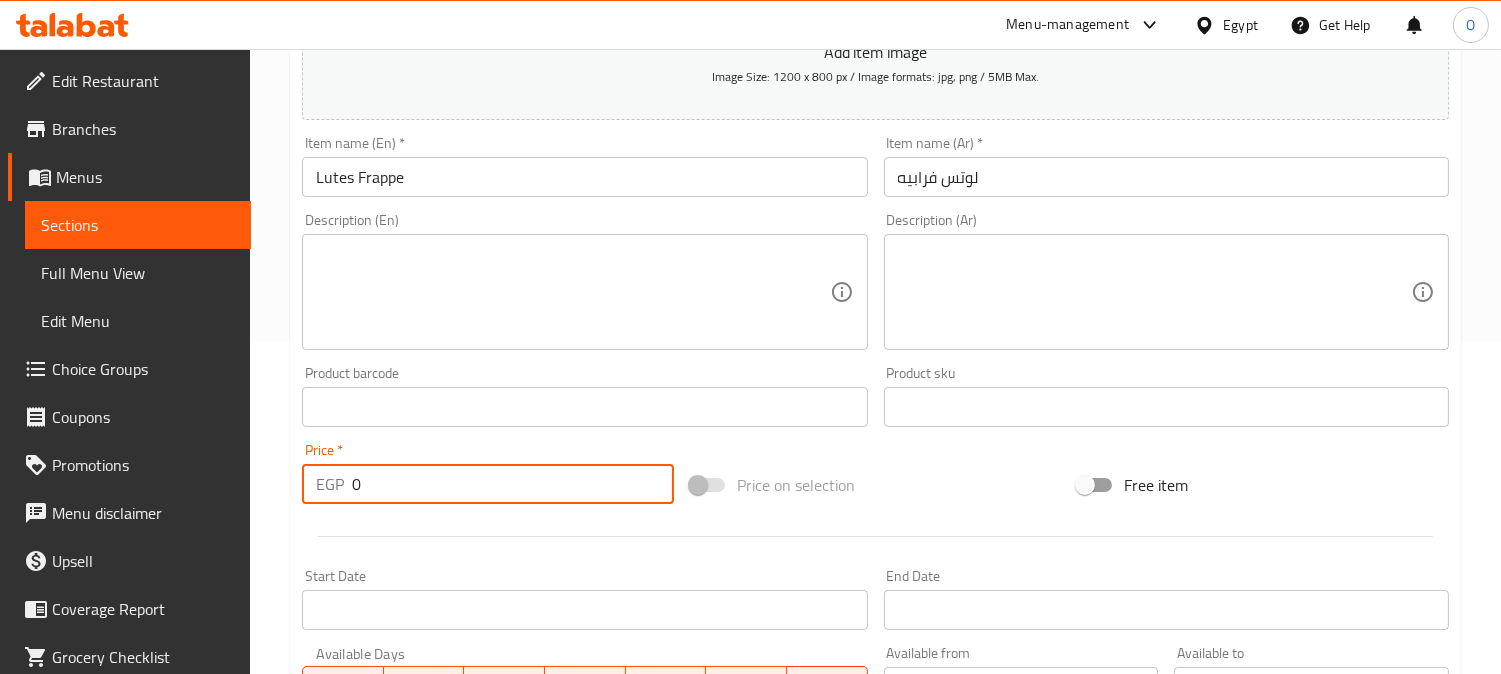 click on "EGP" at bounding box center (330, 484) 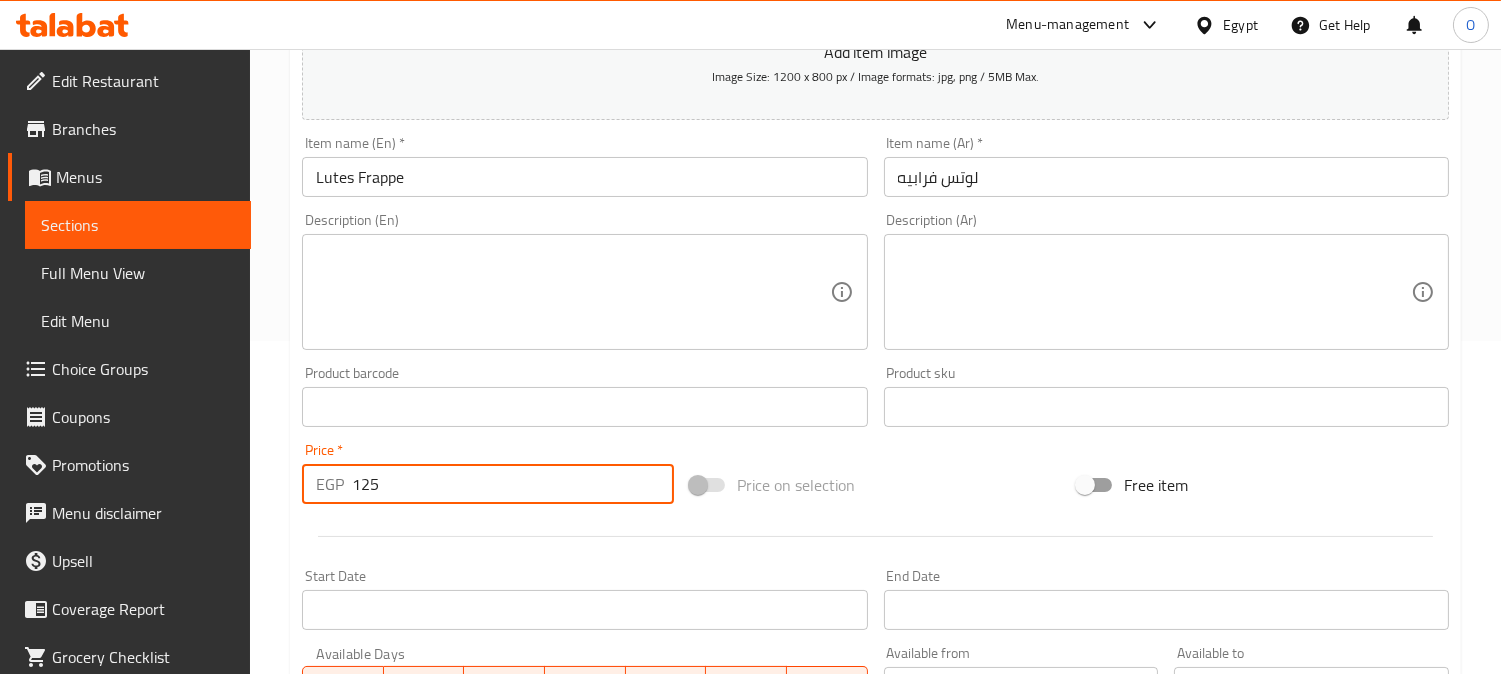type on "125" 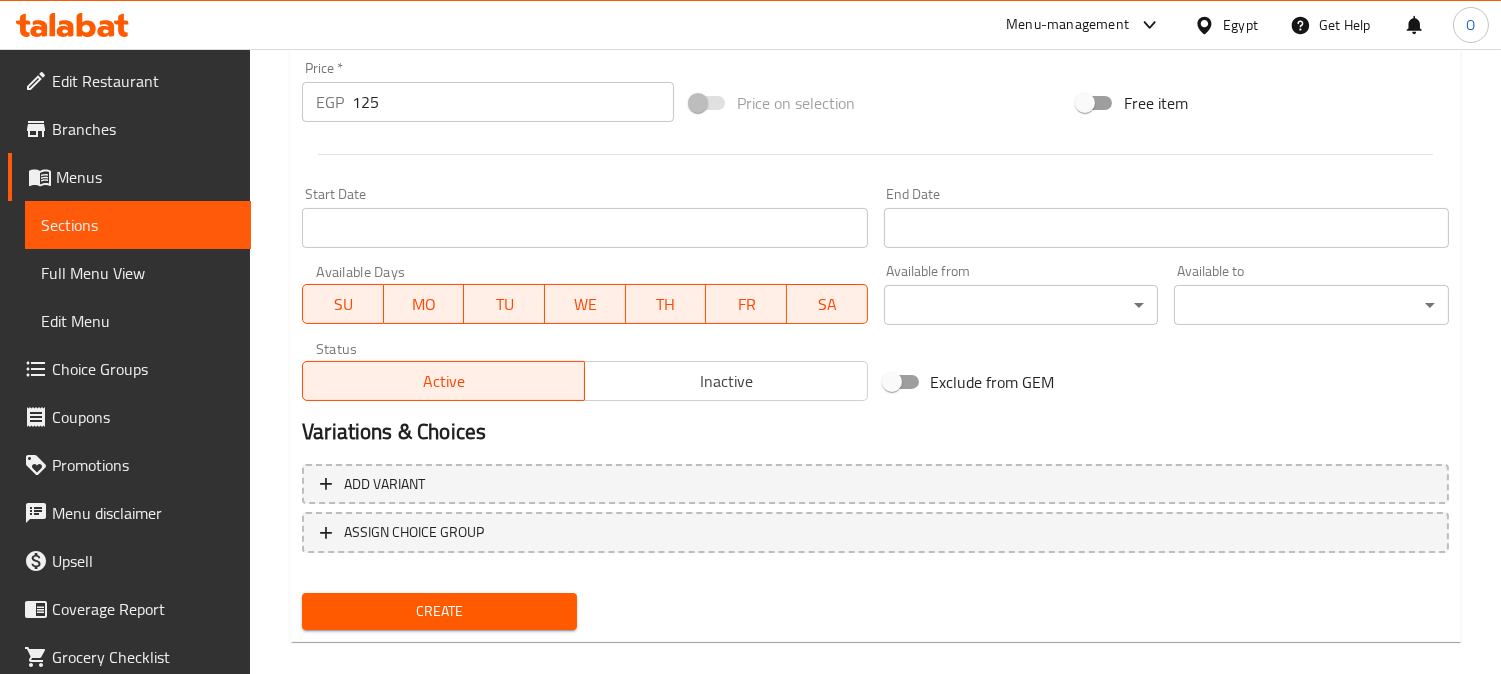 scroll, scrollTop: 735, scrollLeft: 0, axis: vertical 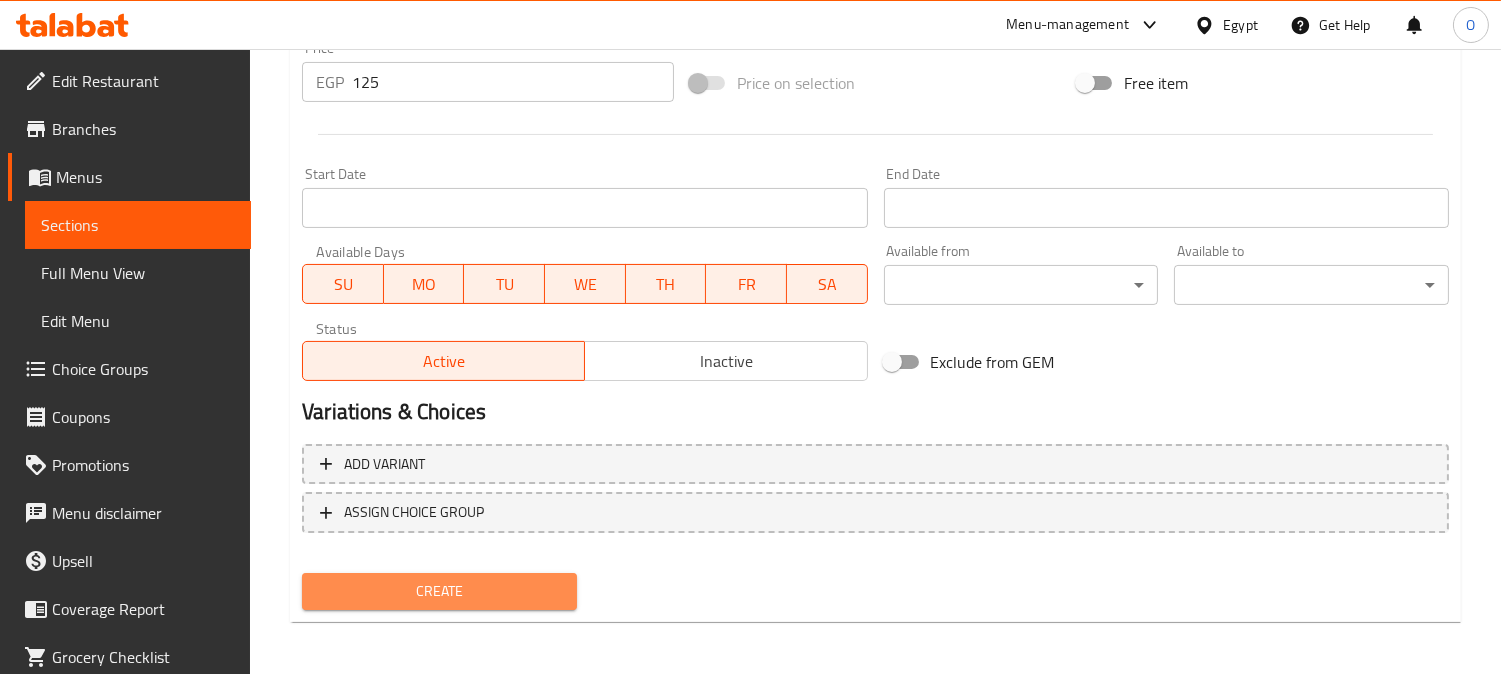 click on "Create" at bounding box center [439, 591] 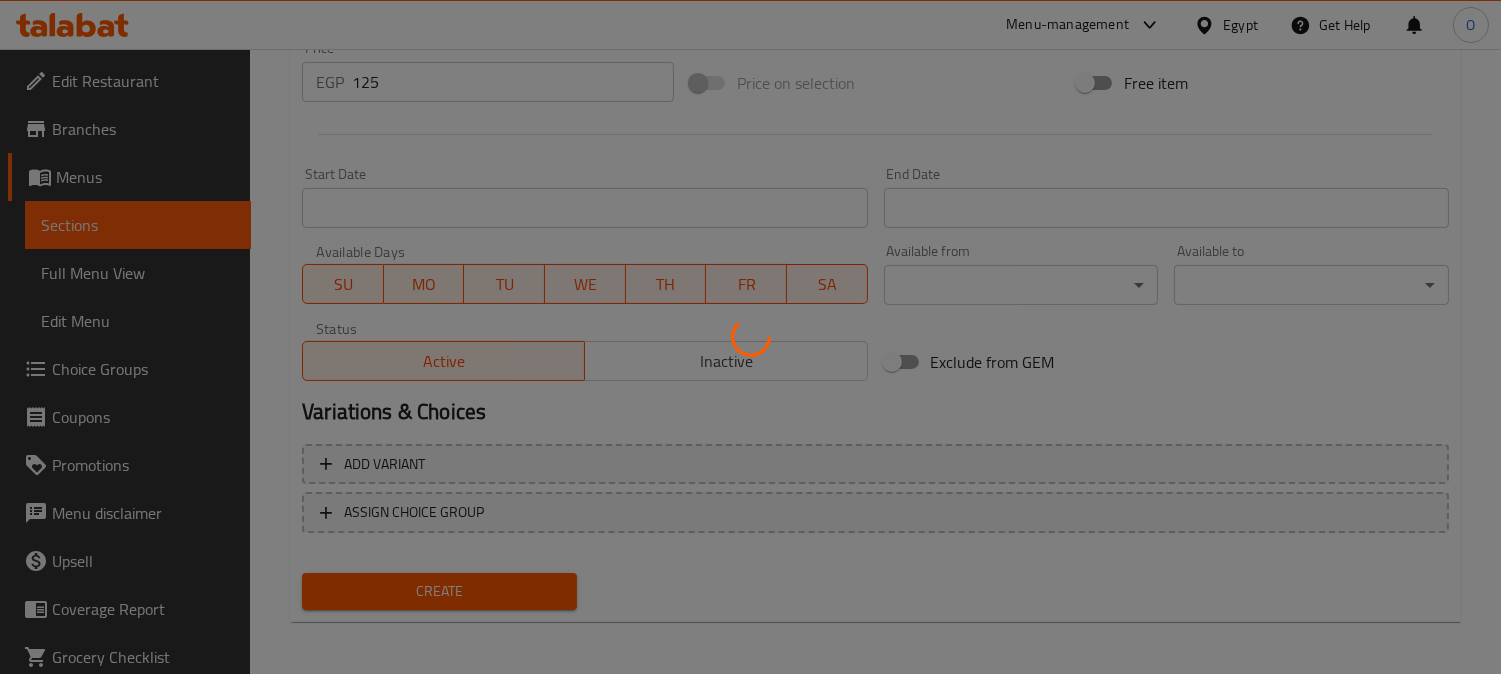 type 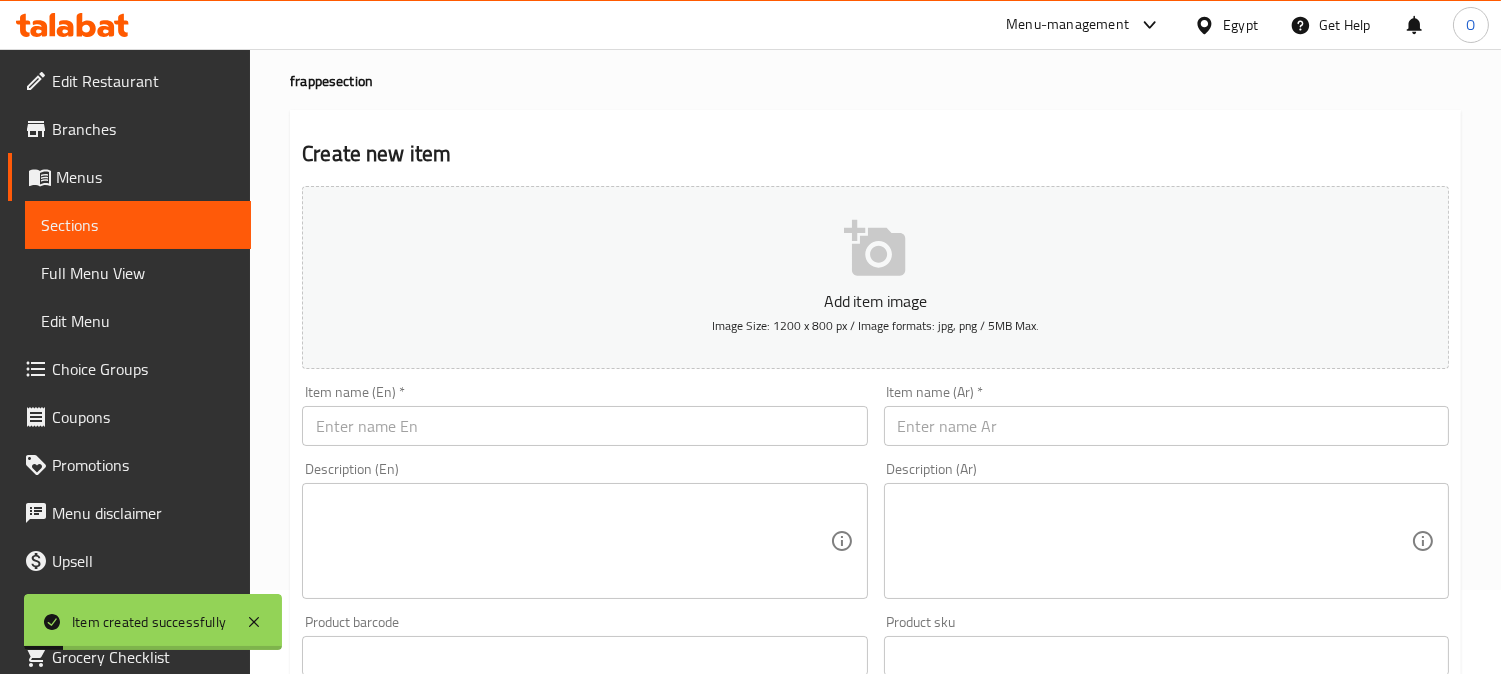 scroll, scrollTop: 0, scrollLeft: 0, axis: both 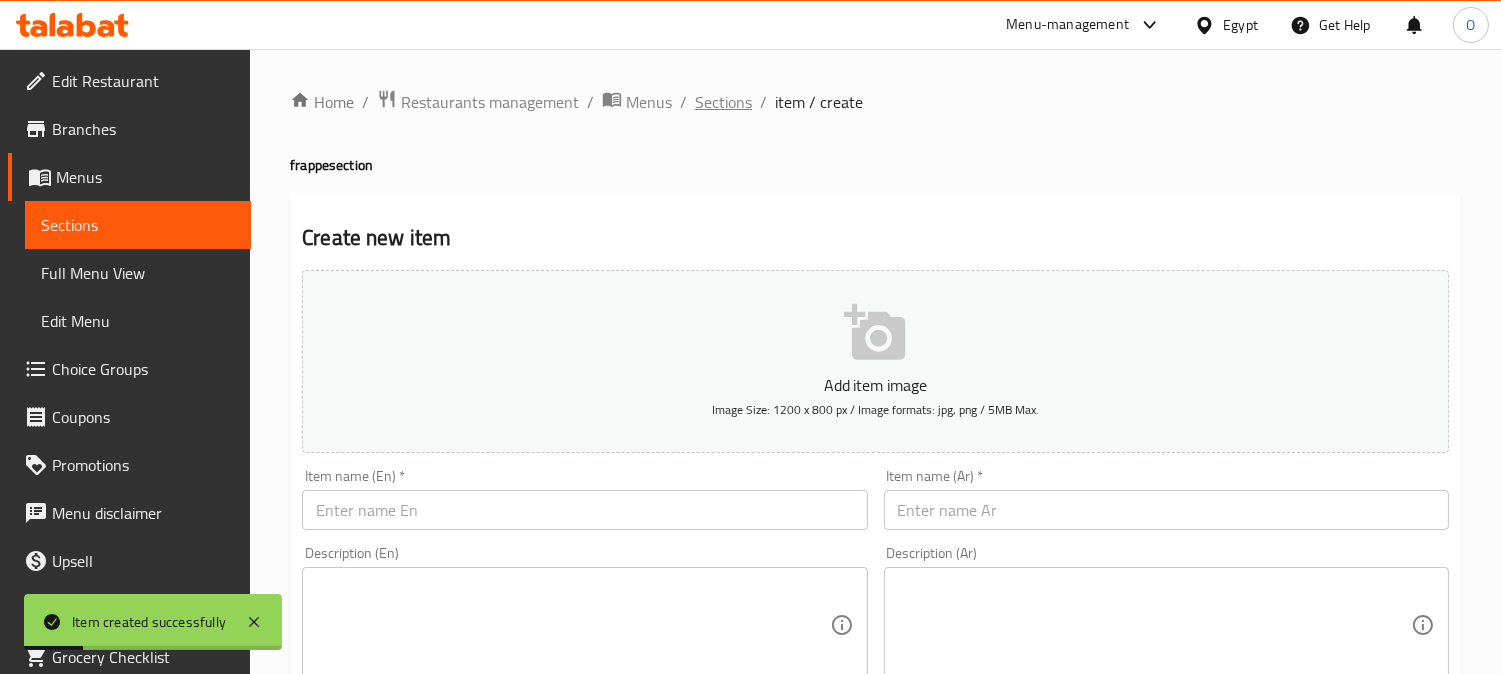 click on "Sections" at bounding box center (723, 102) 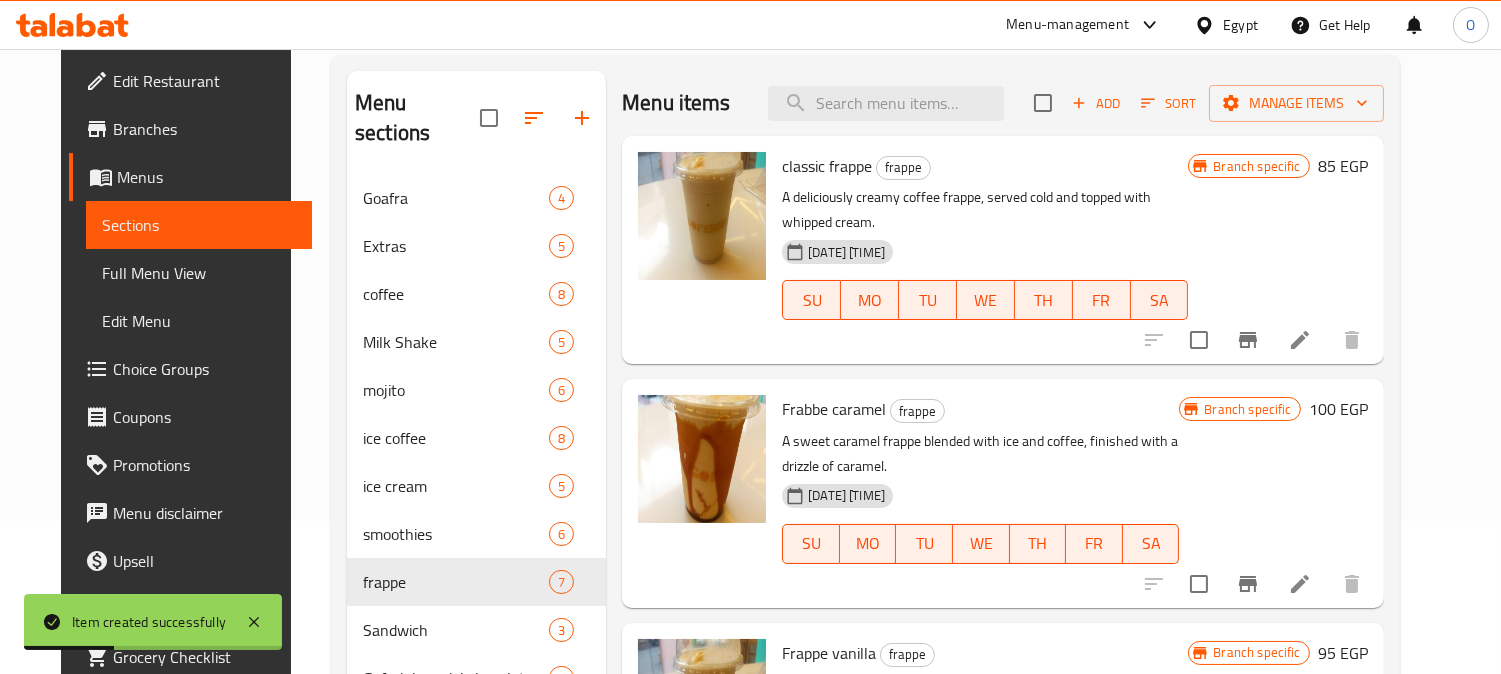 scroll, scrollTop: 222, scrollLeft: 0, axis: vertical 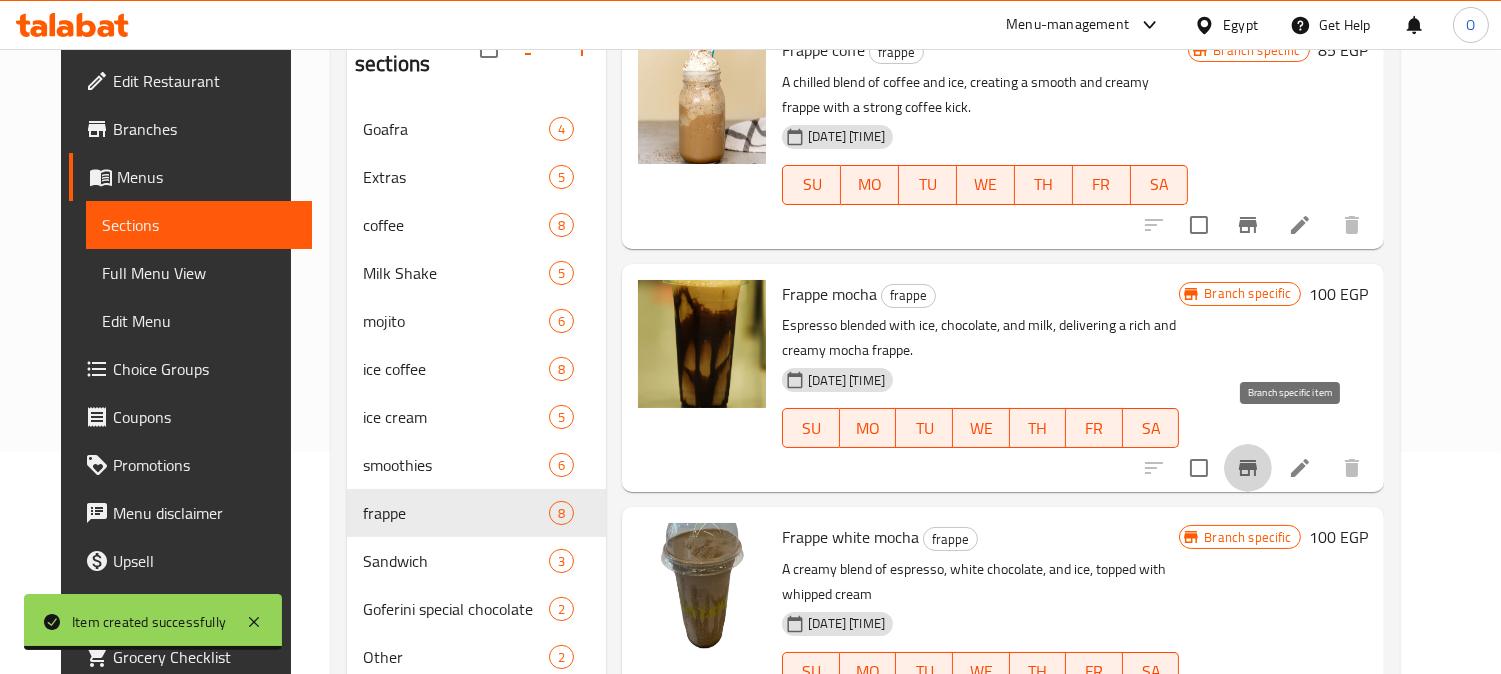 click 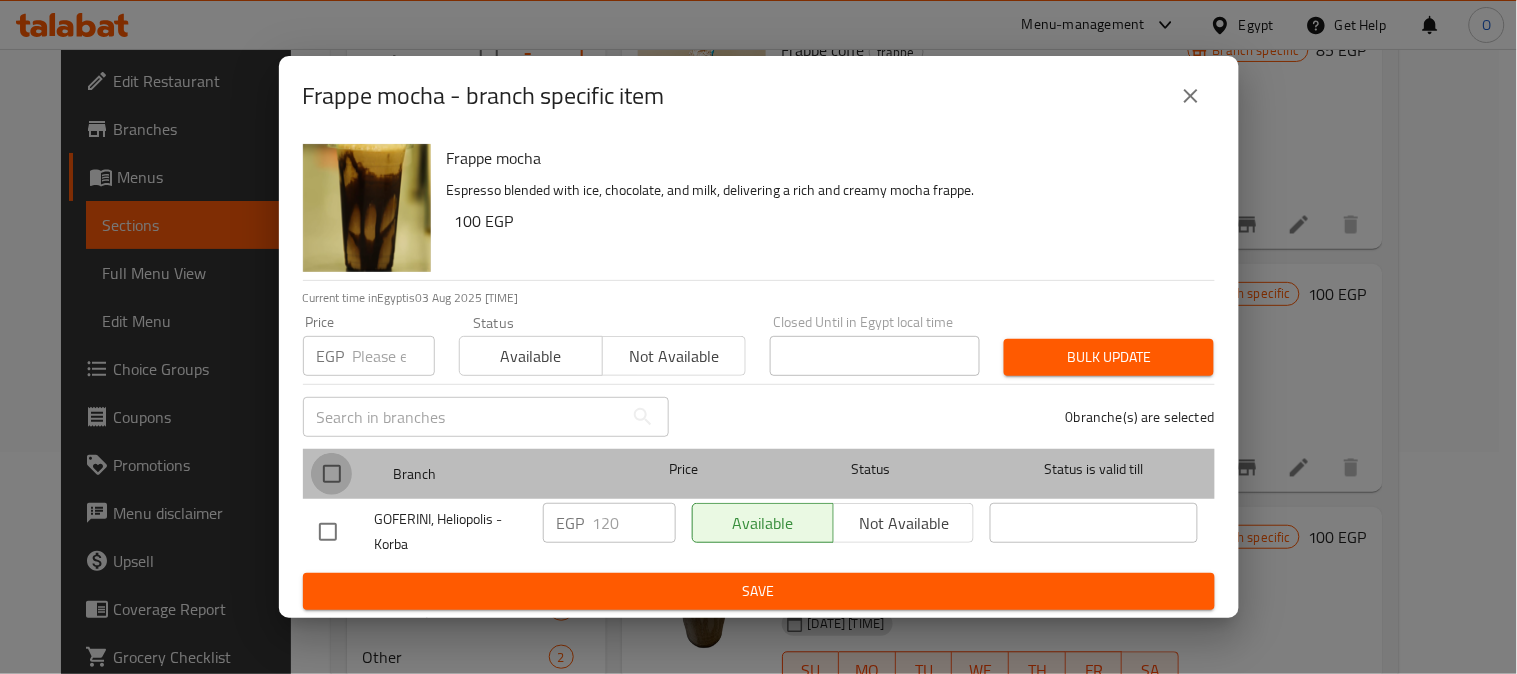 click at bounding box center (332, 474) 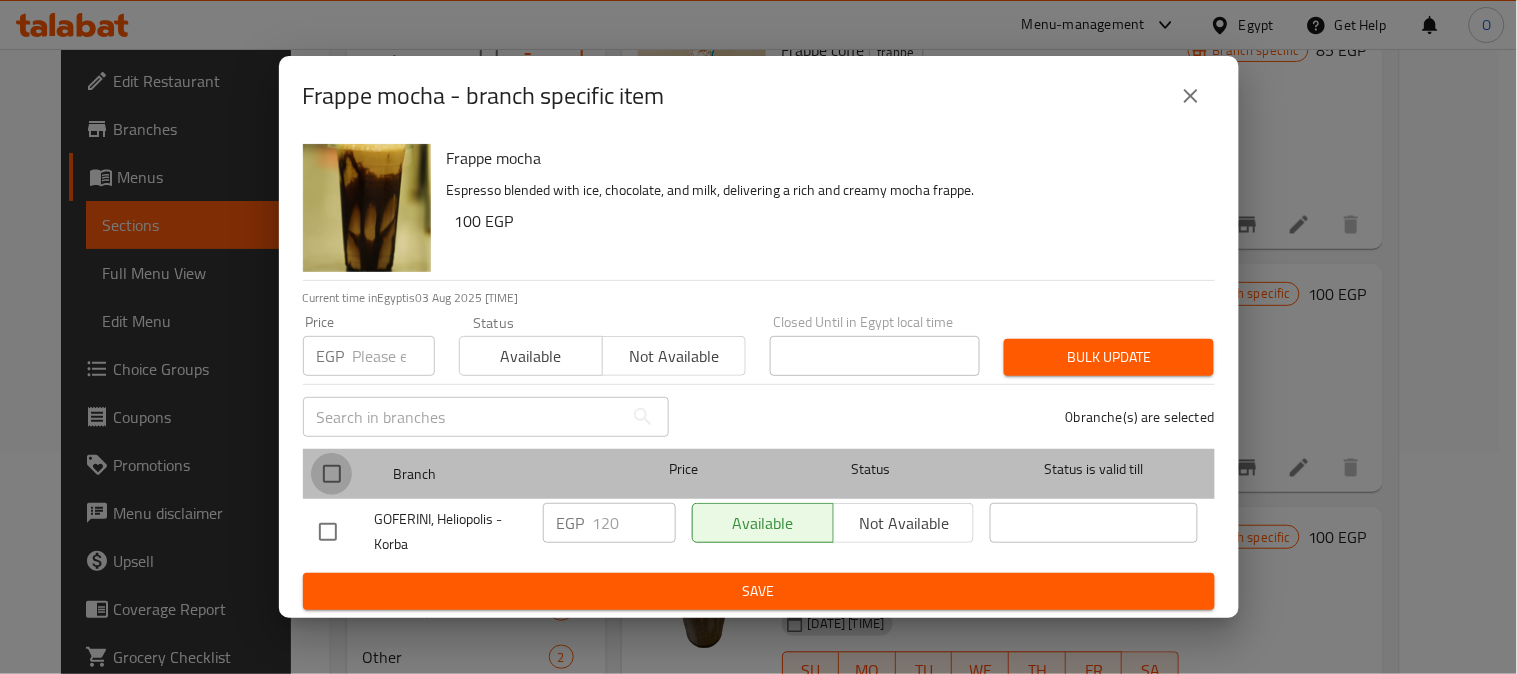 checkbox on "true" 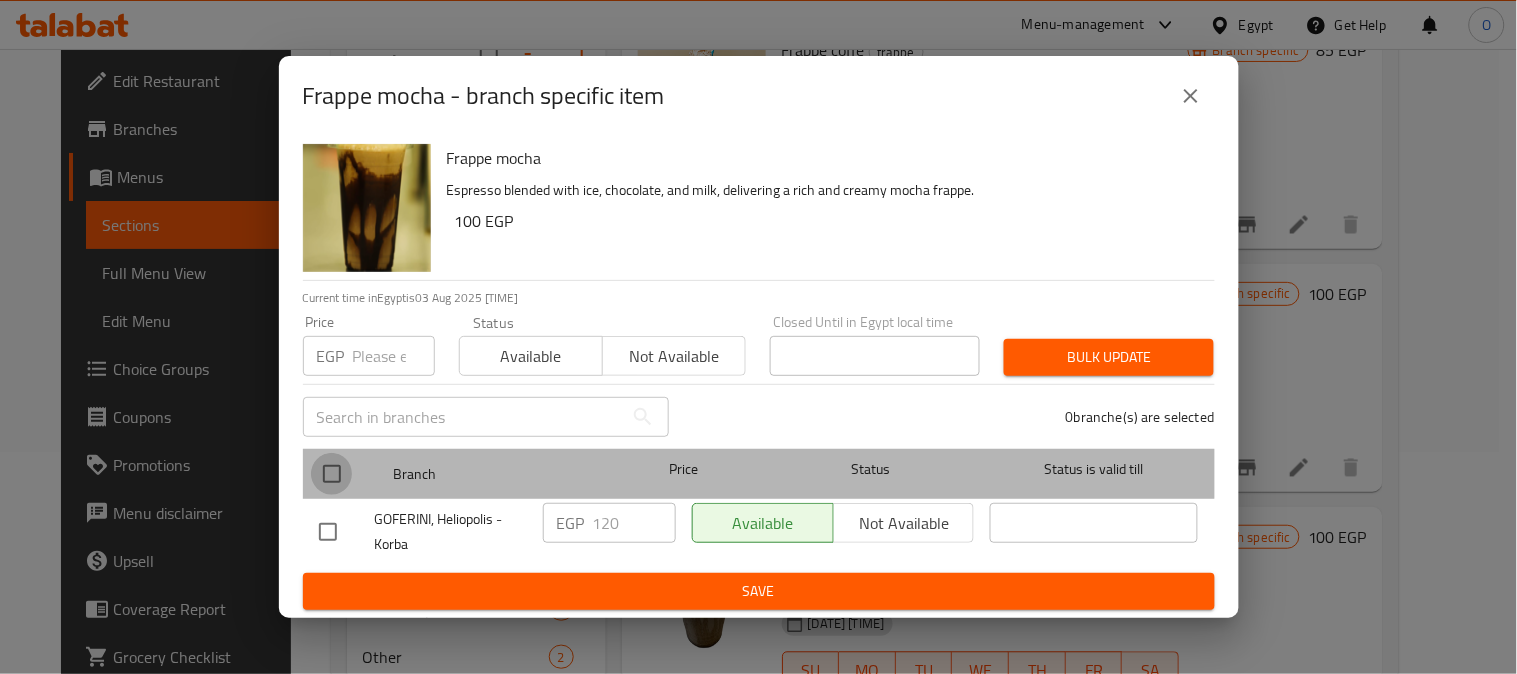 checkbox on "true" 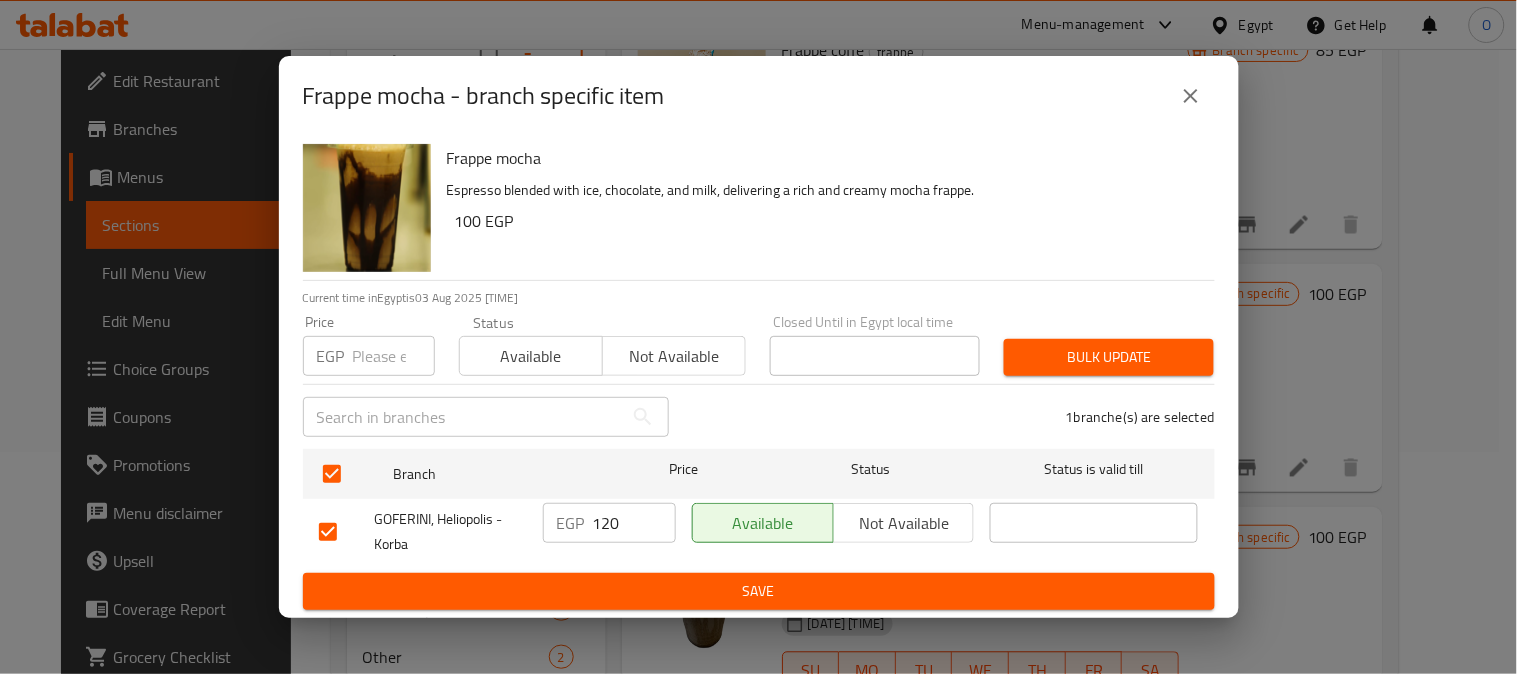 click at bounding box center (394, 356) 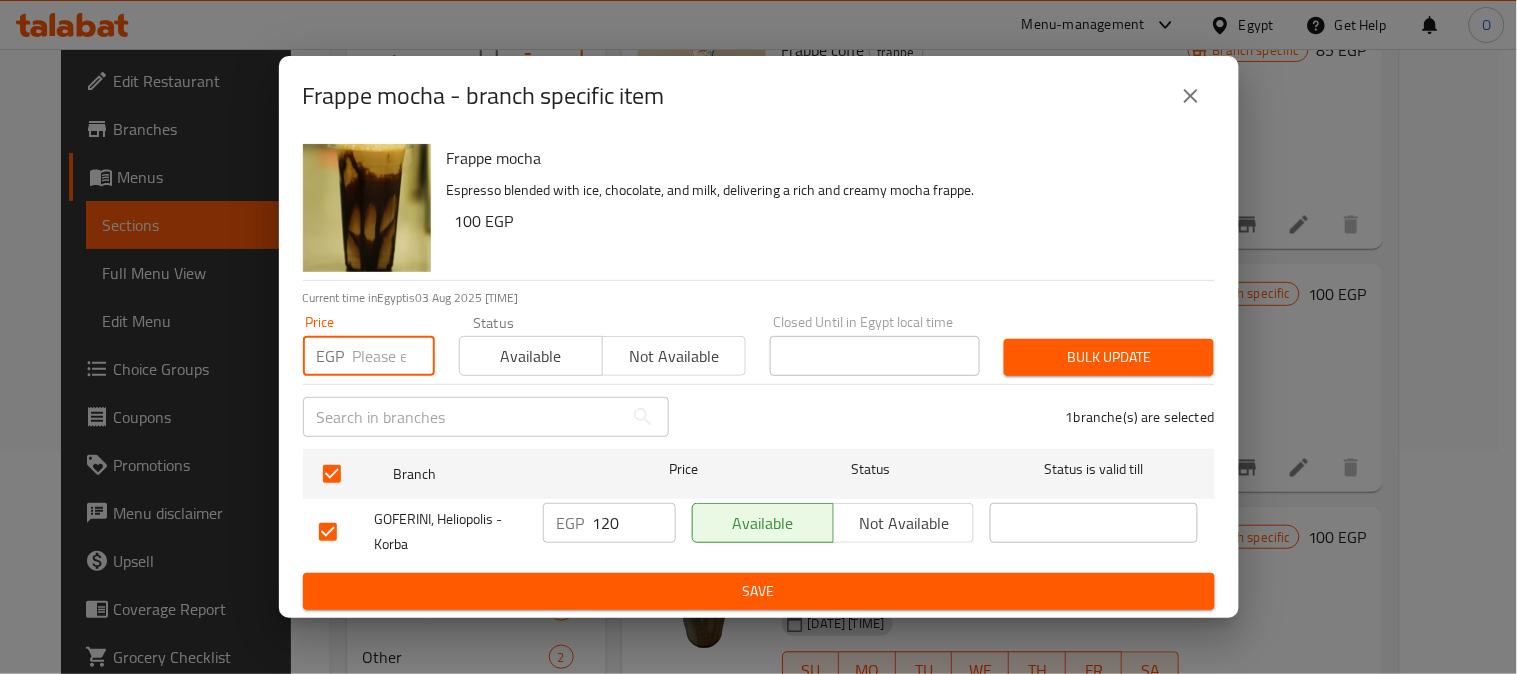 paste on "120" 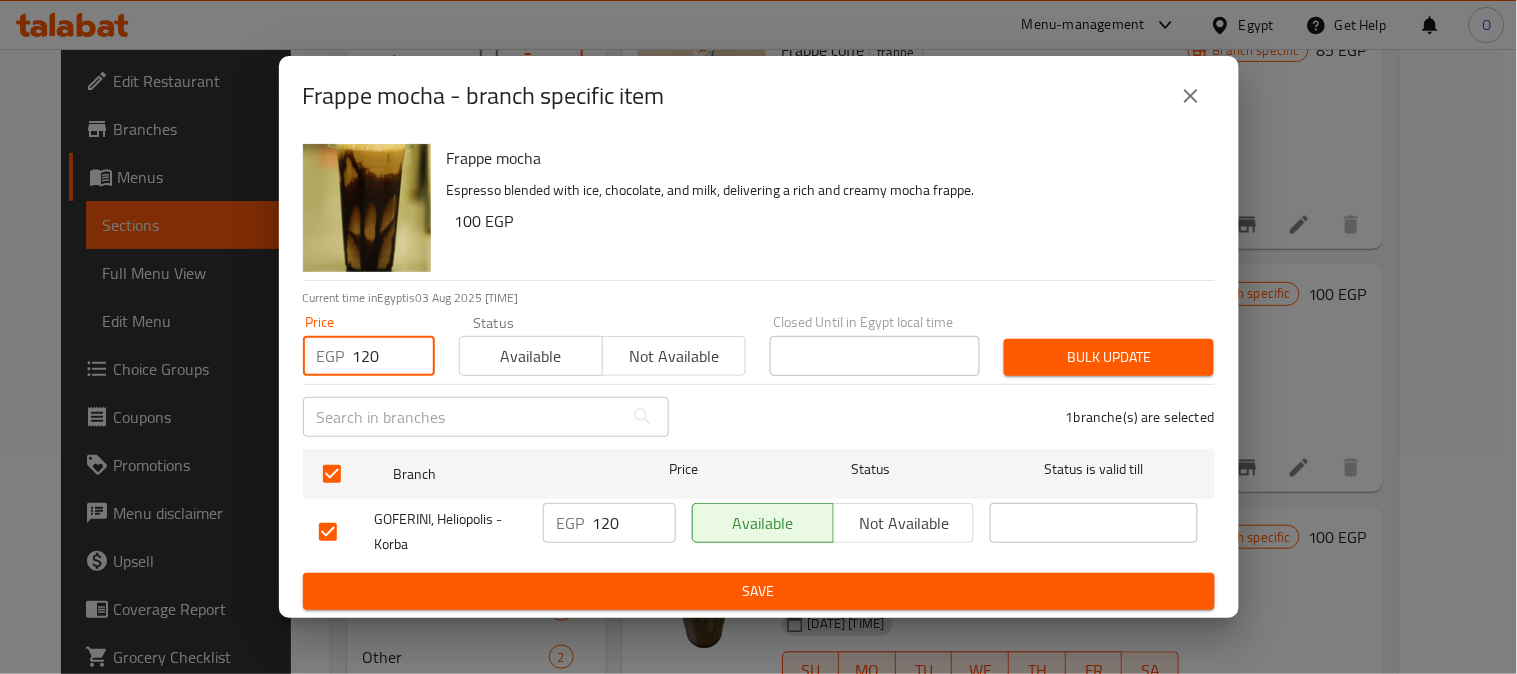 type on "120" 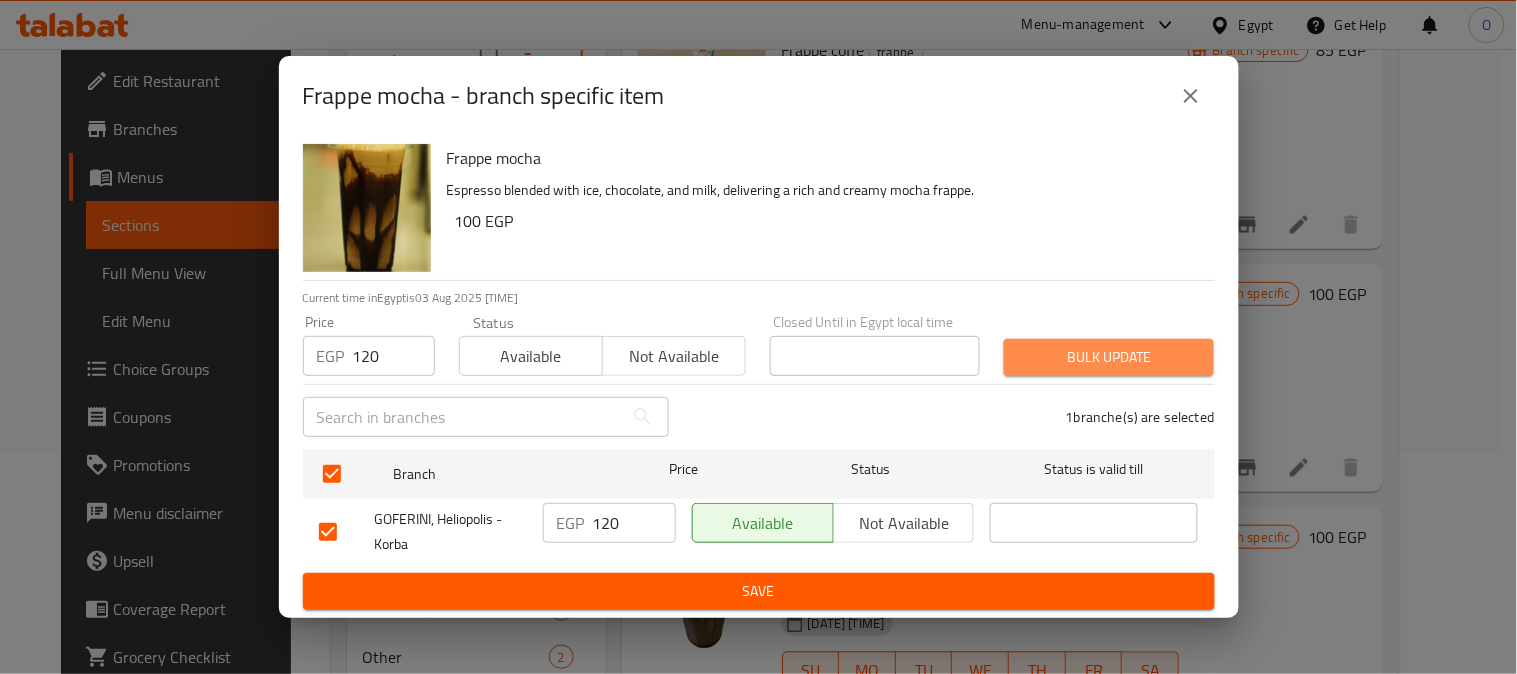 click on "Bulk update" at bounding box center (1109, 357) 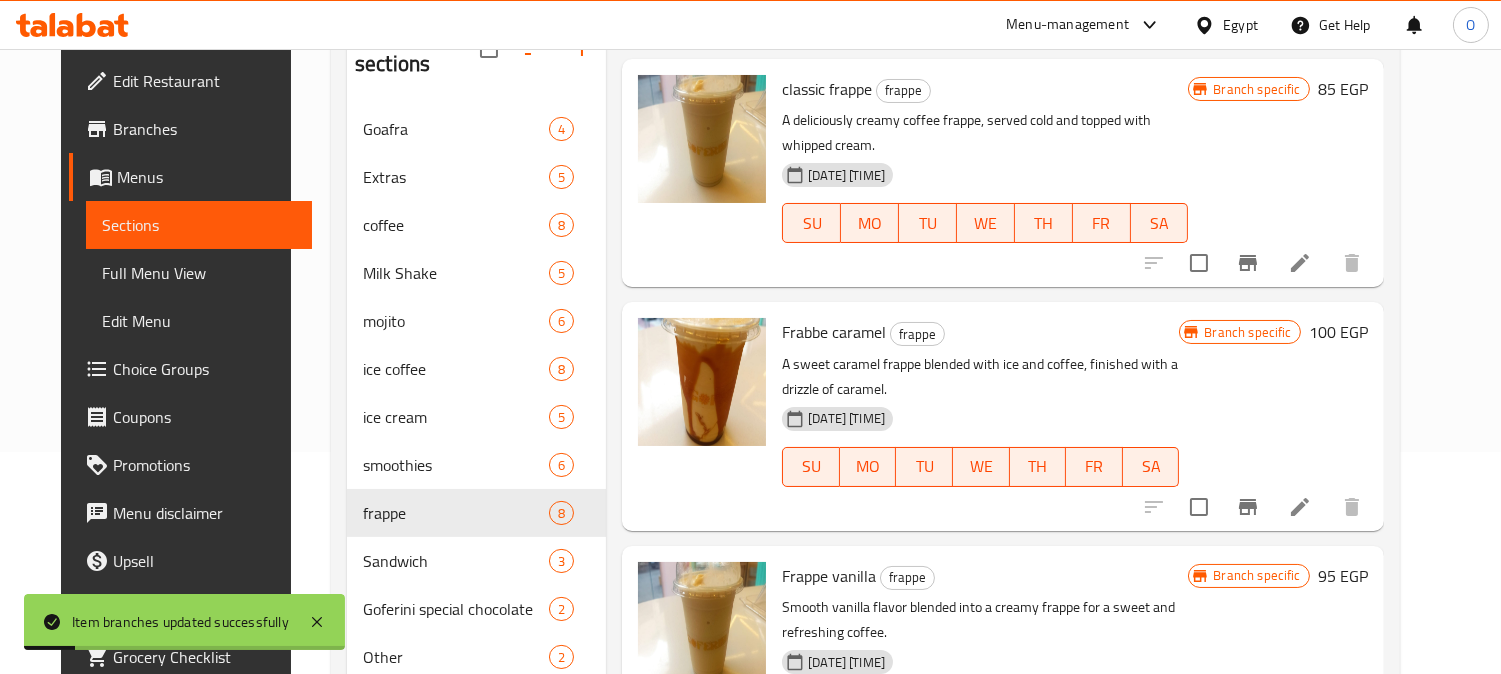 scroll, scrollTop: 0, scrollLeft: 0, axis: both 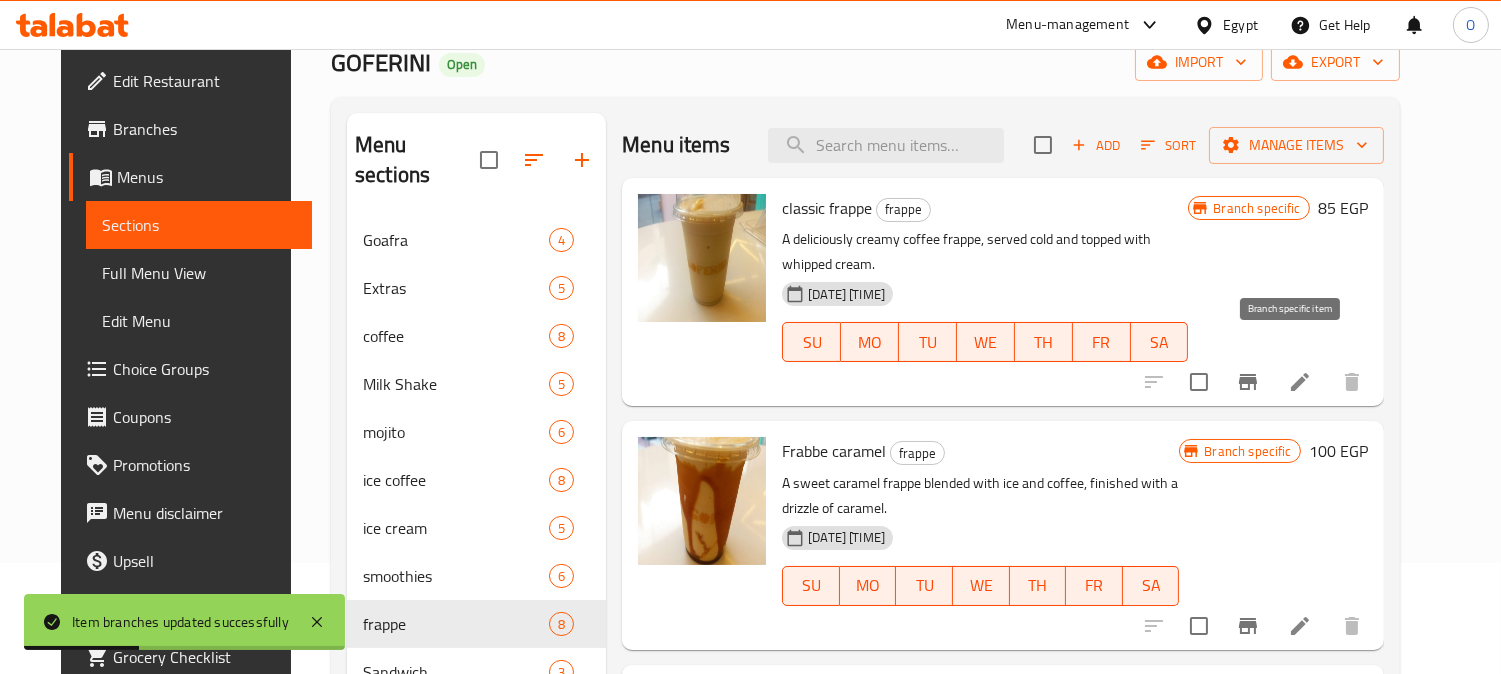 click at bounding box center [1248, 382] 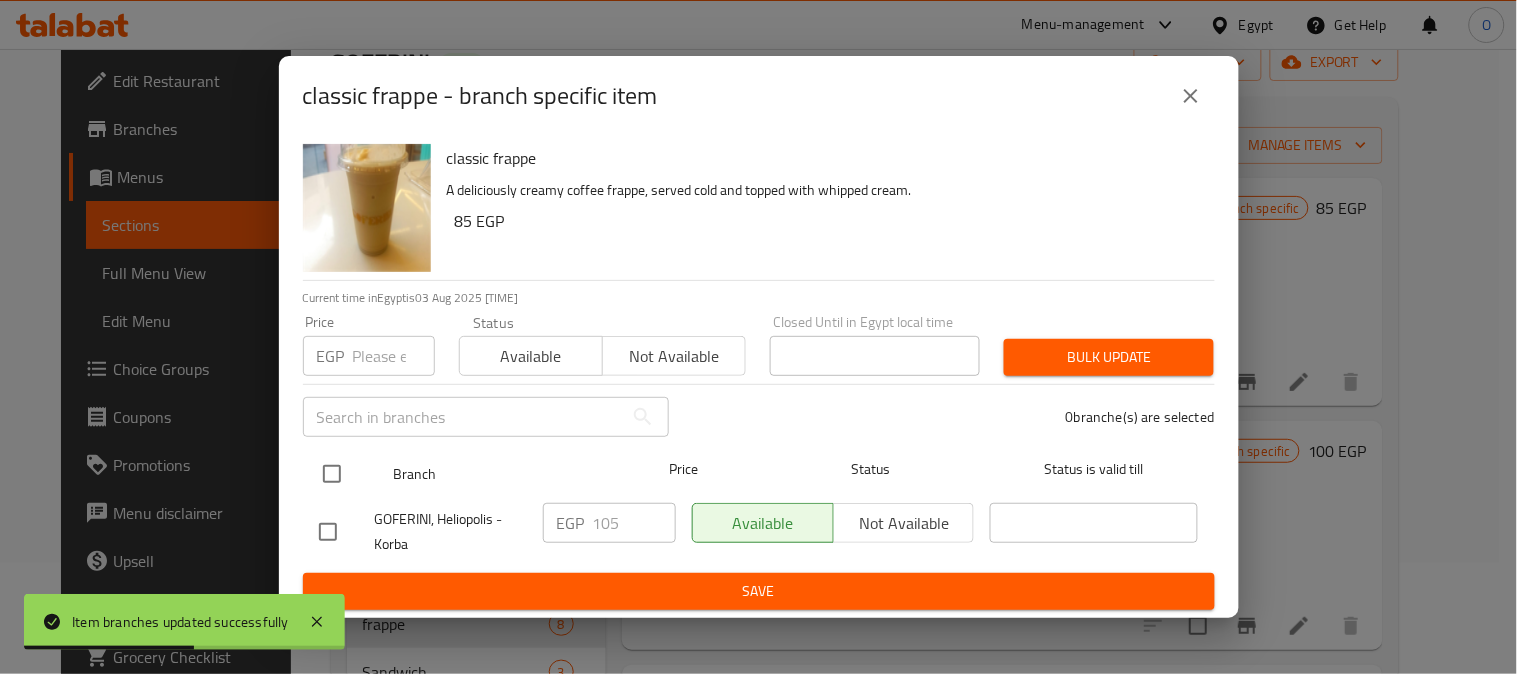 click at bounding box center [332, 474] 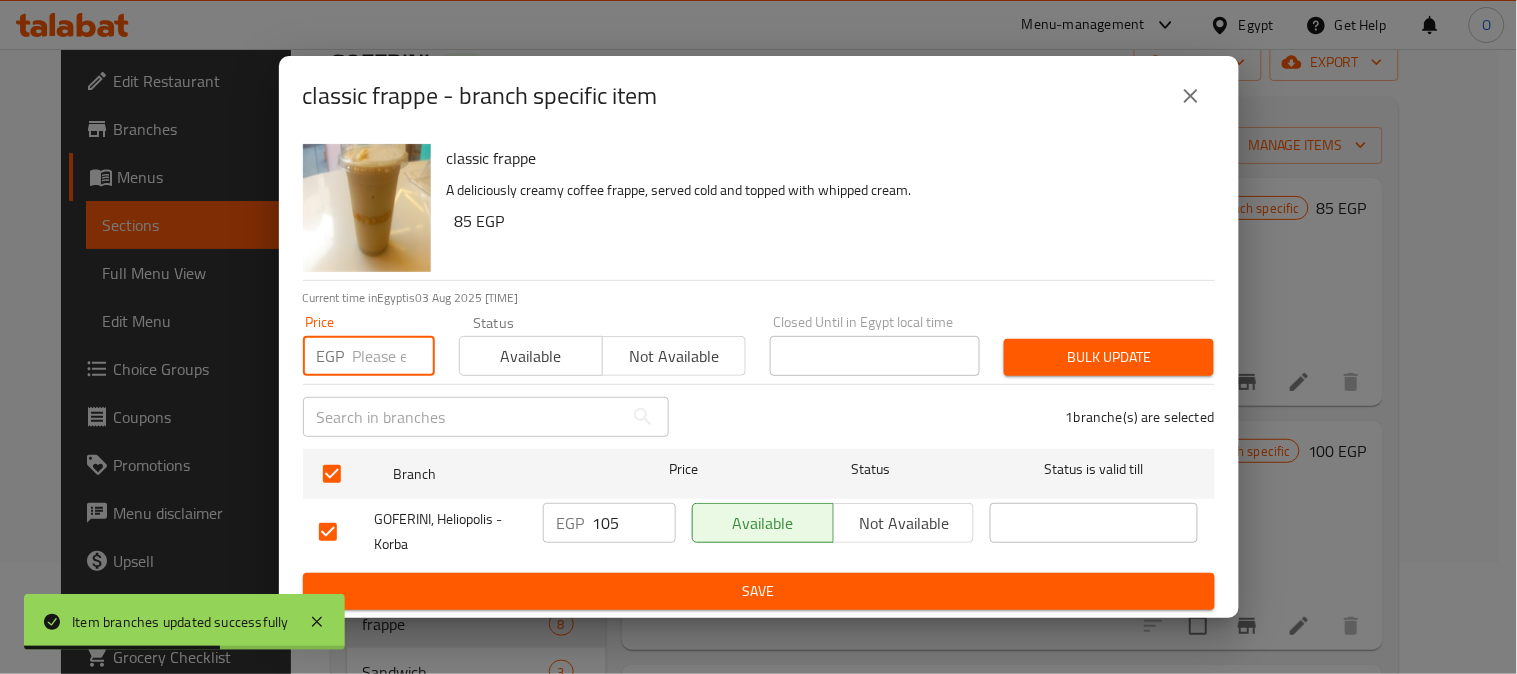 click at bounding box center [394, 356] 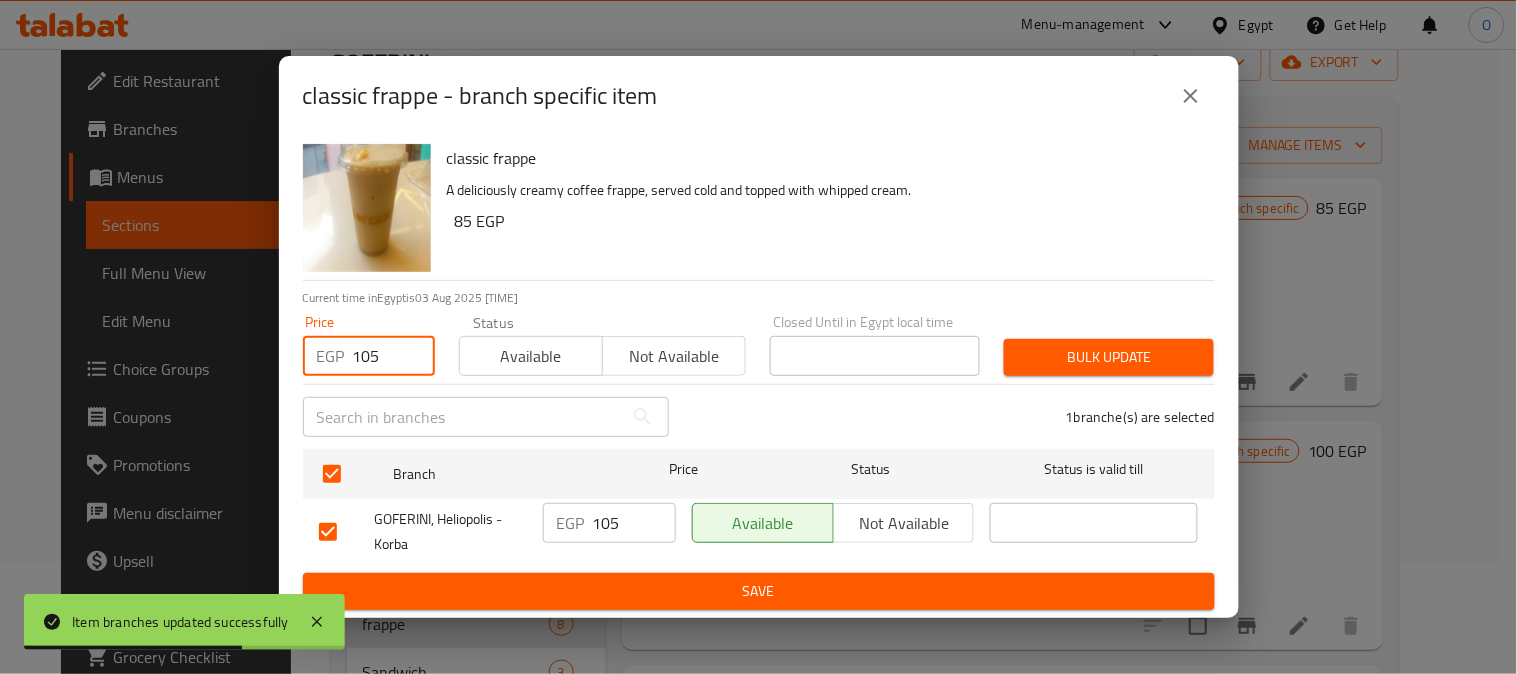 type on "105" 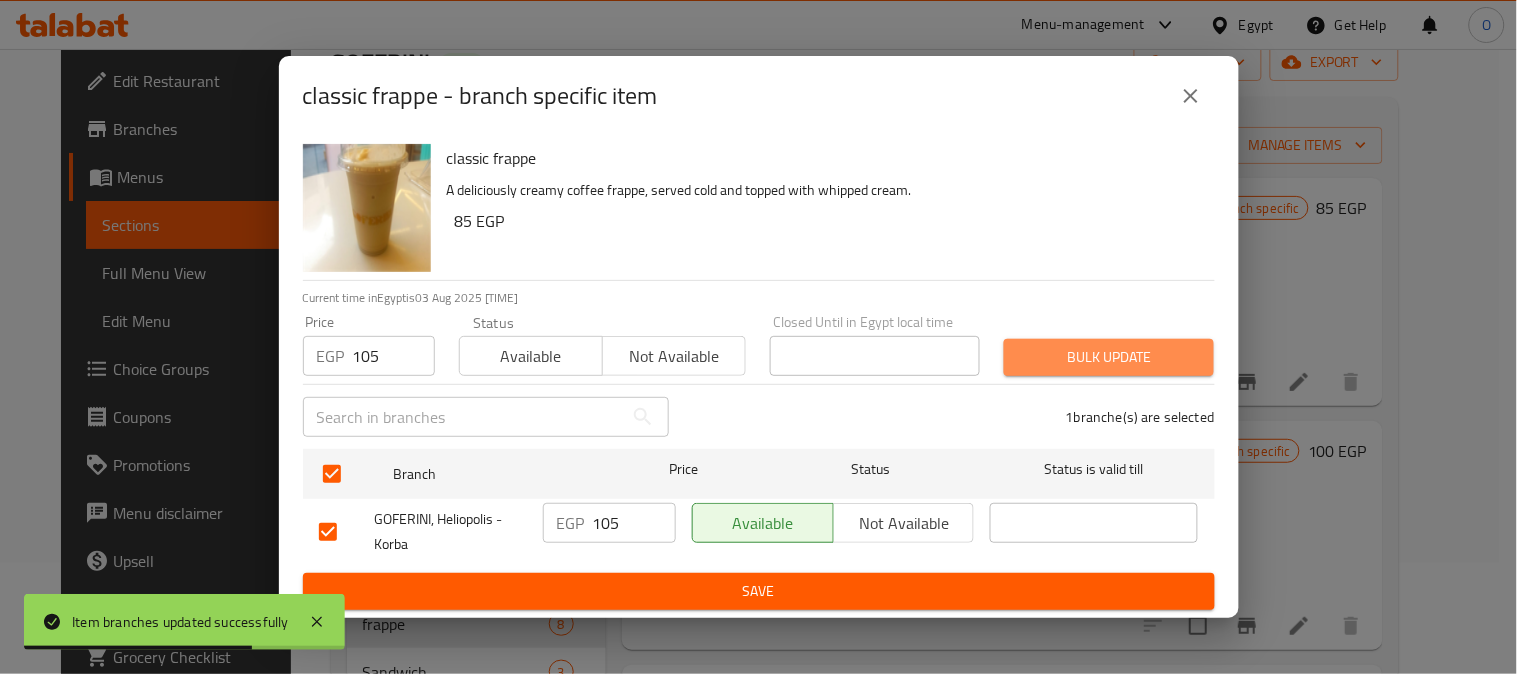 click on "Bulk update" at bounding box center (1109, 357) 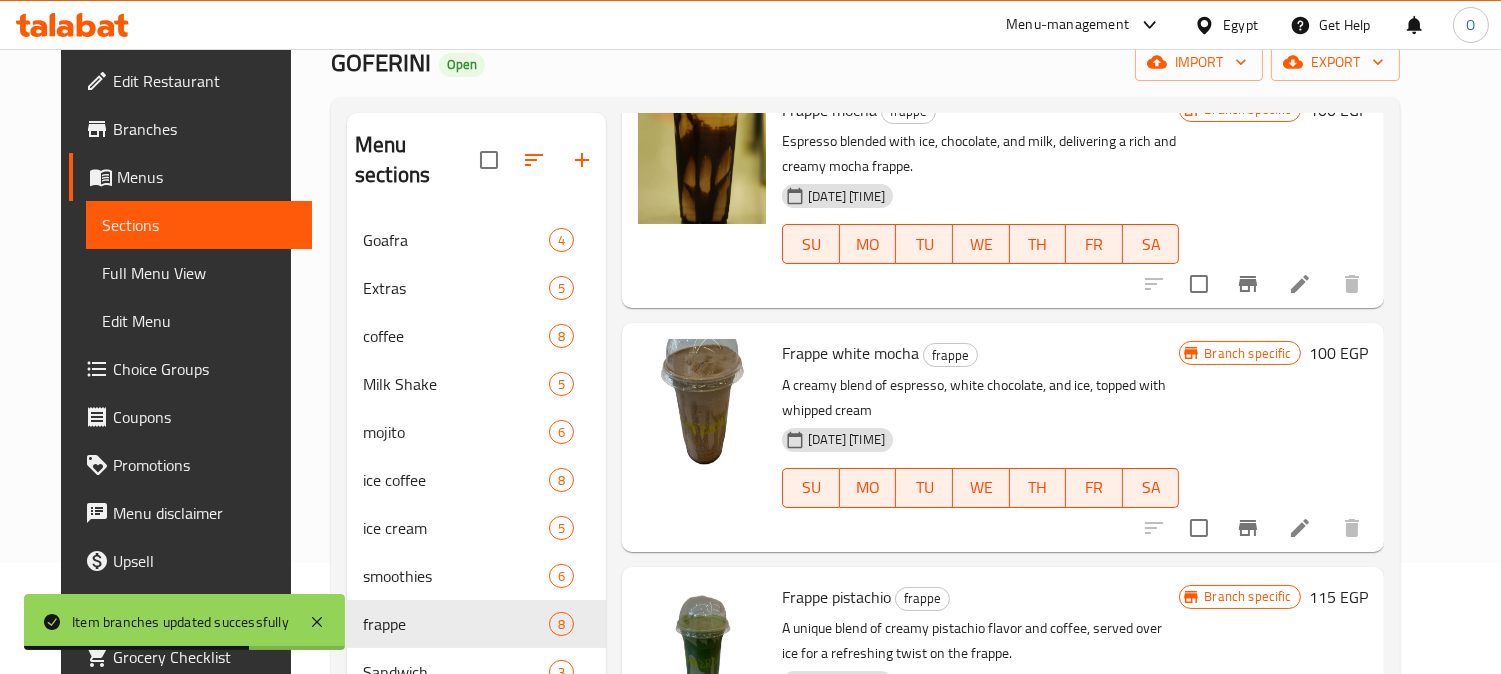 scroll, scrollTop: 1111, scrollLeft: 0, axis: vertical 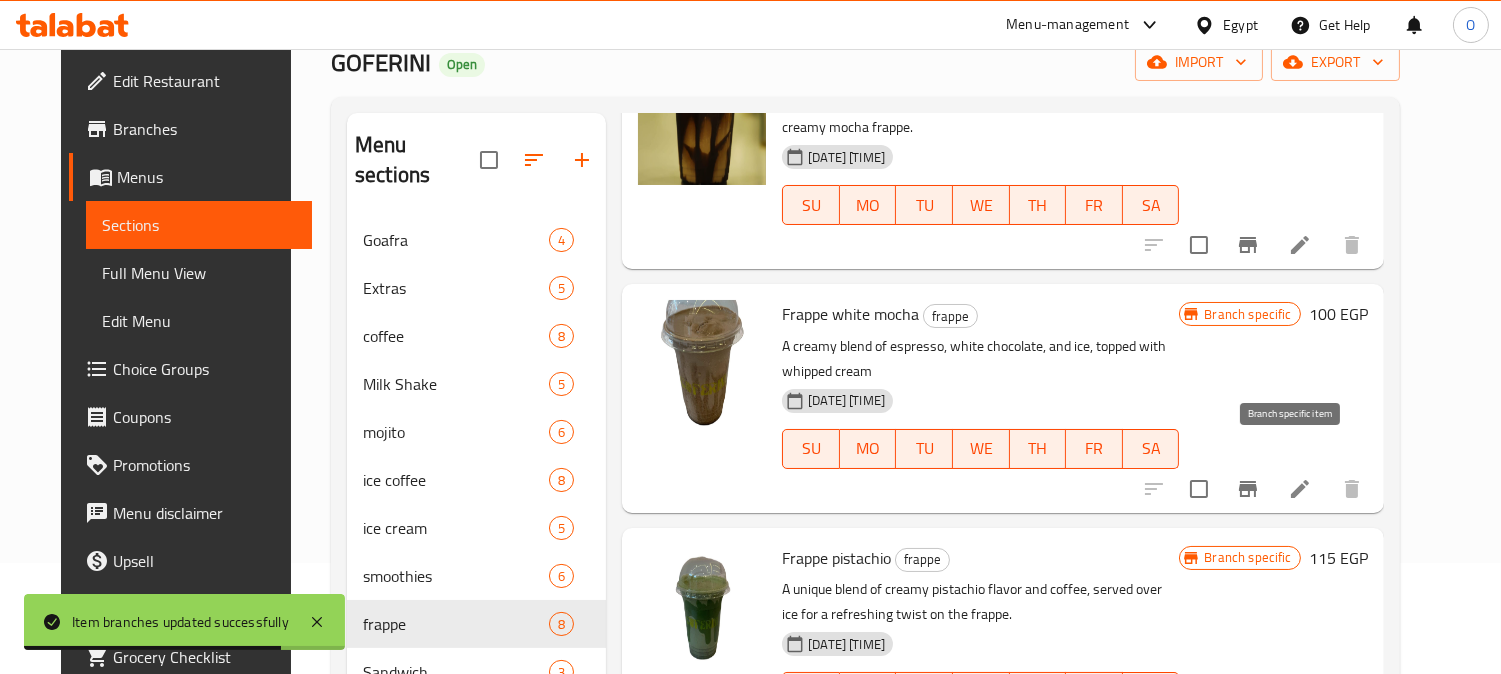 click 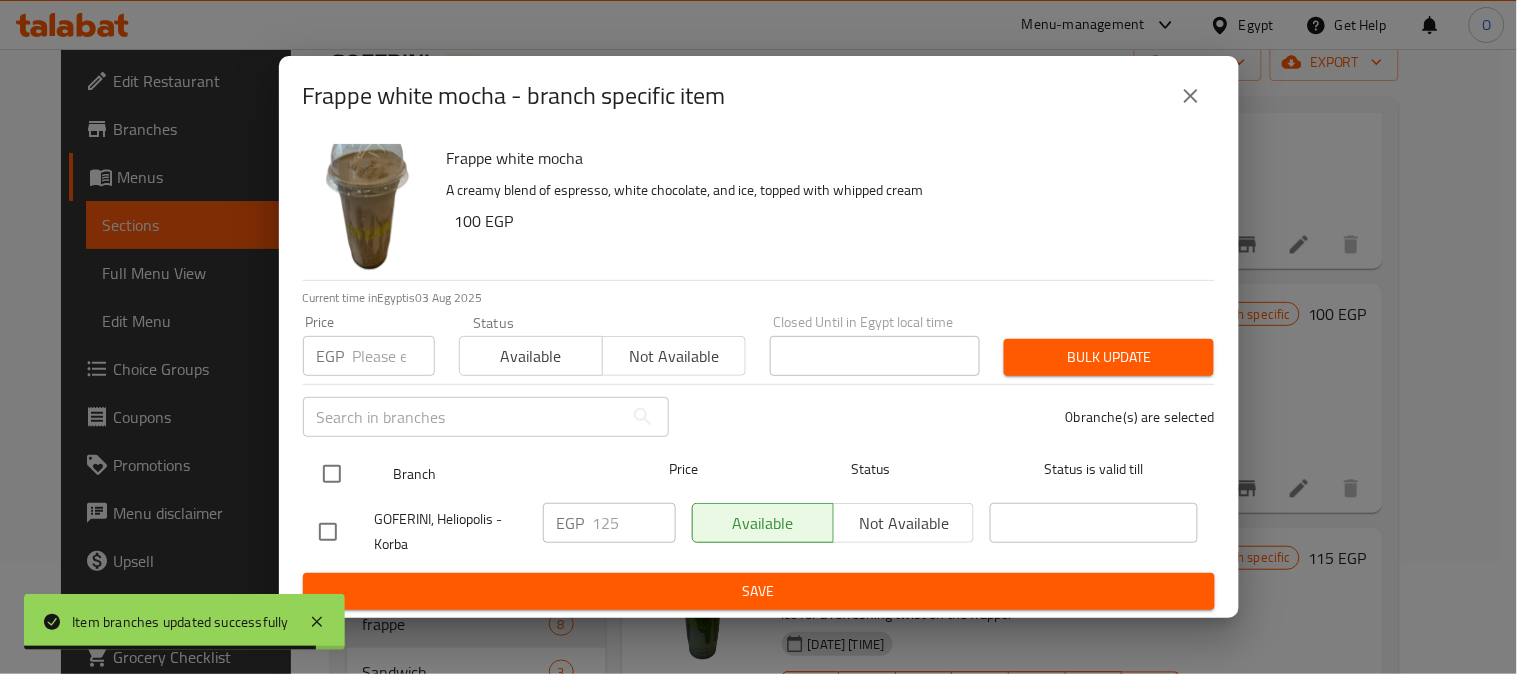 click at bounding box center [332, 474] 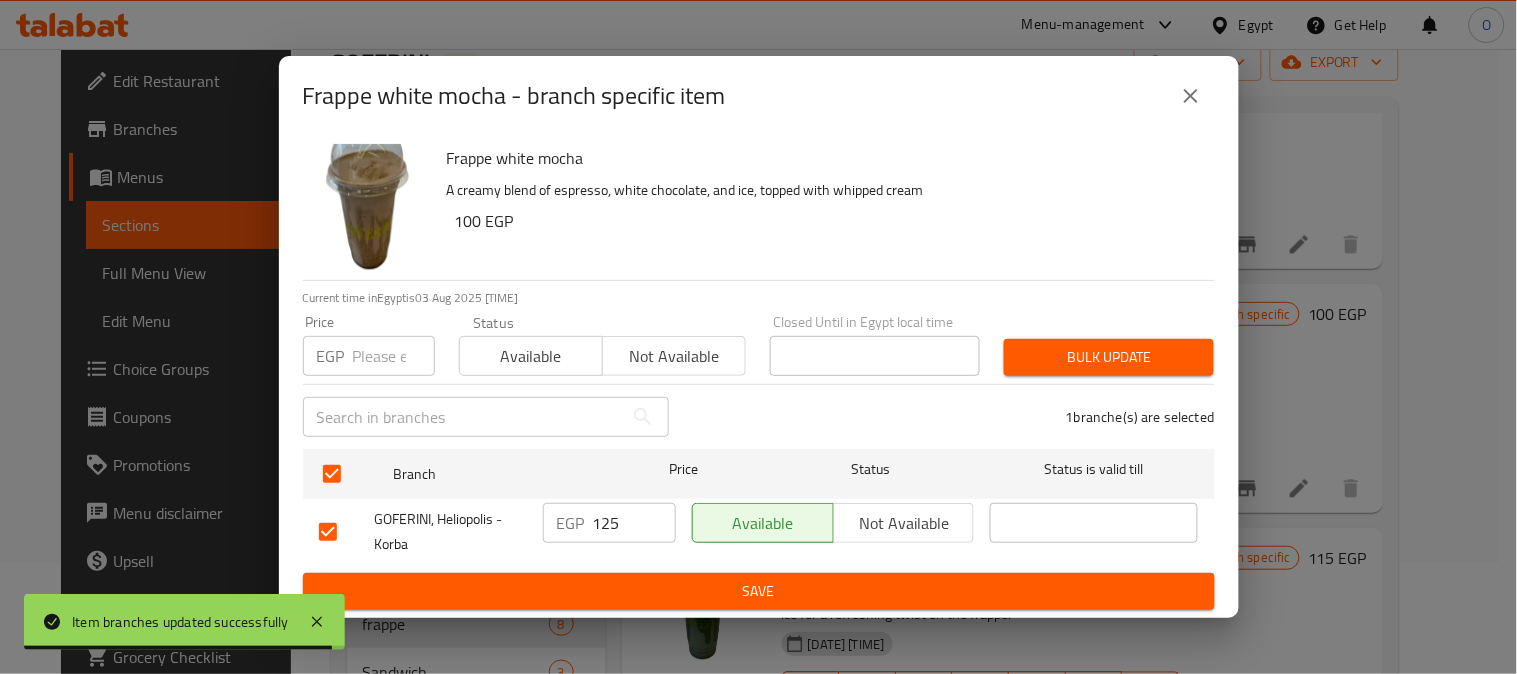 click at bounding box center (394, 356) 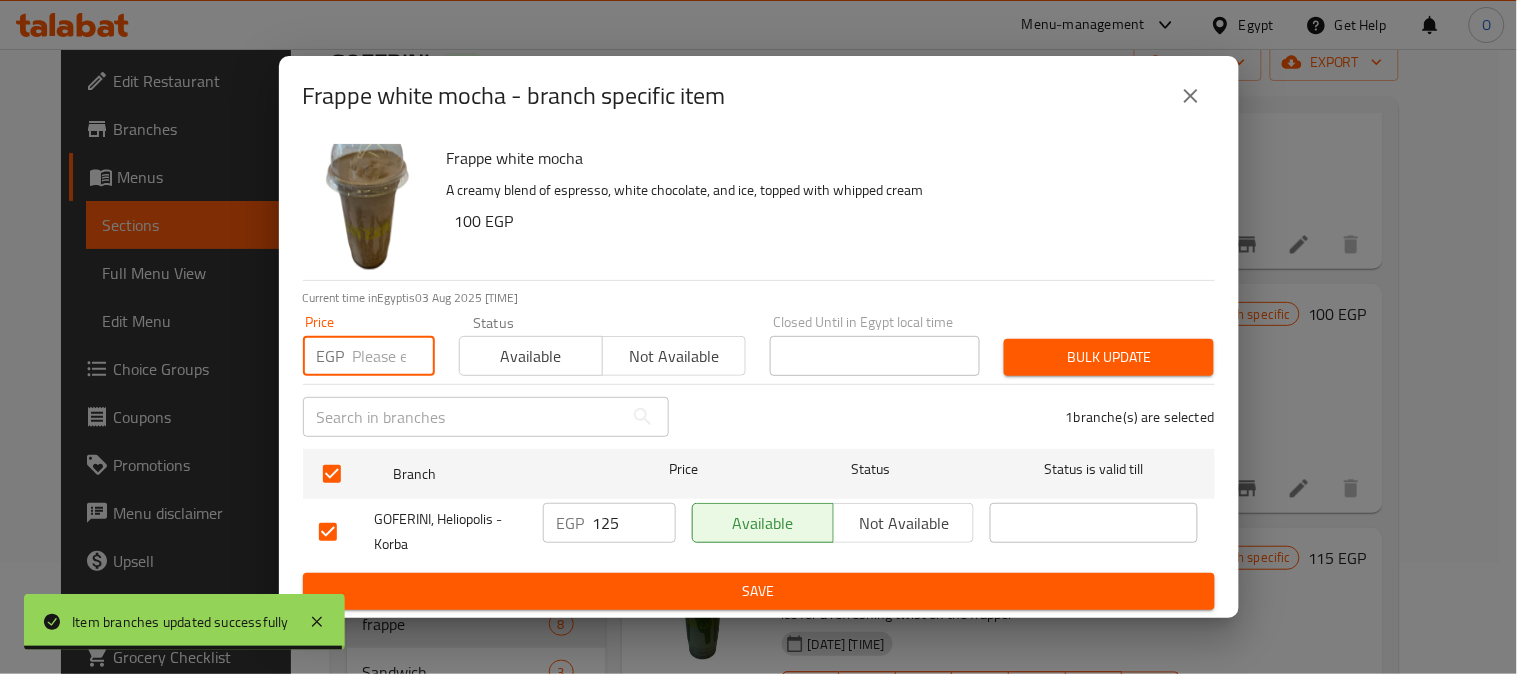 paste on "125" 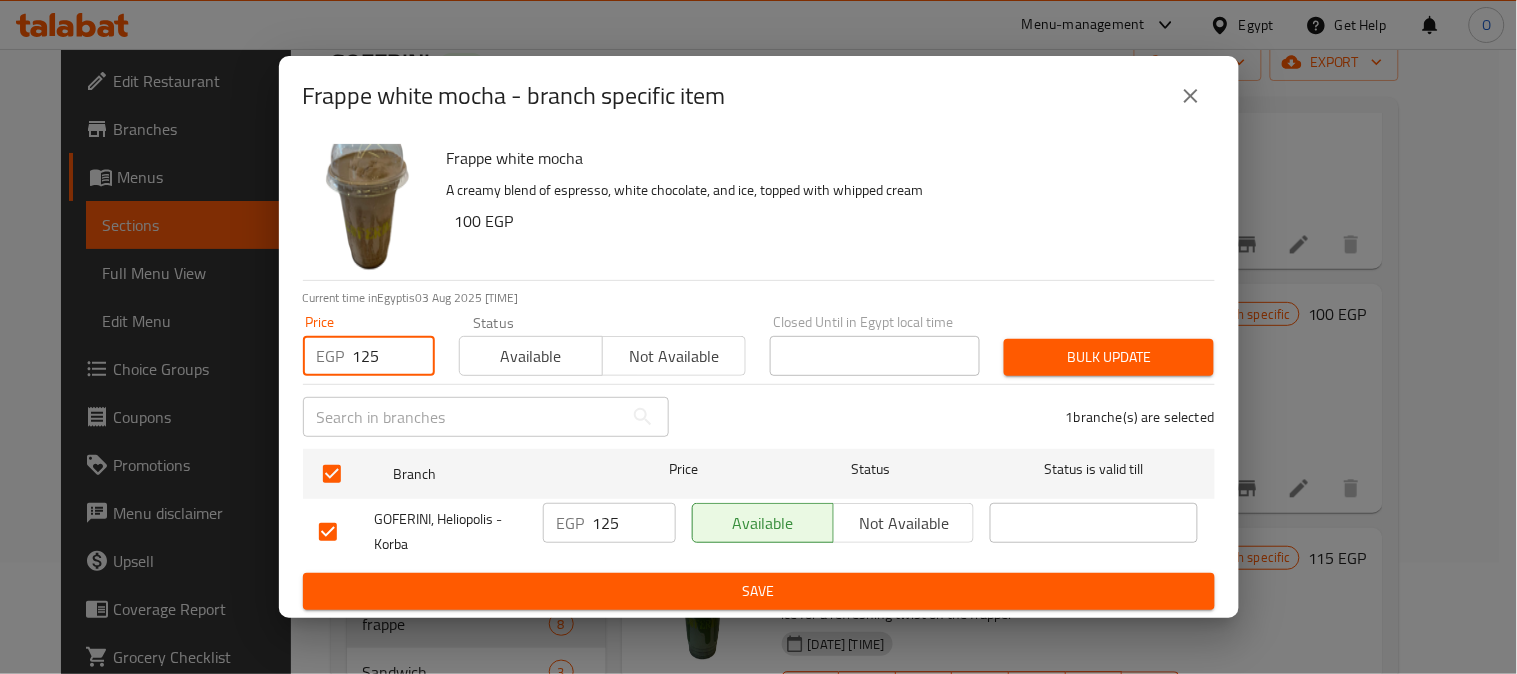 type on "125" 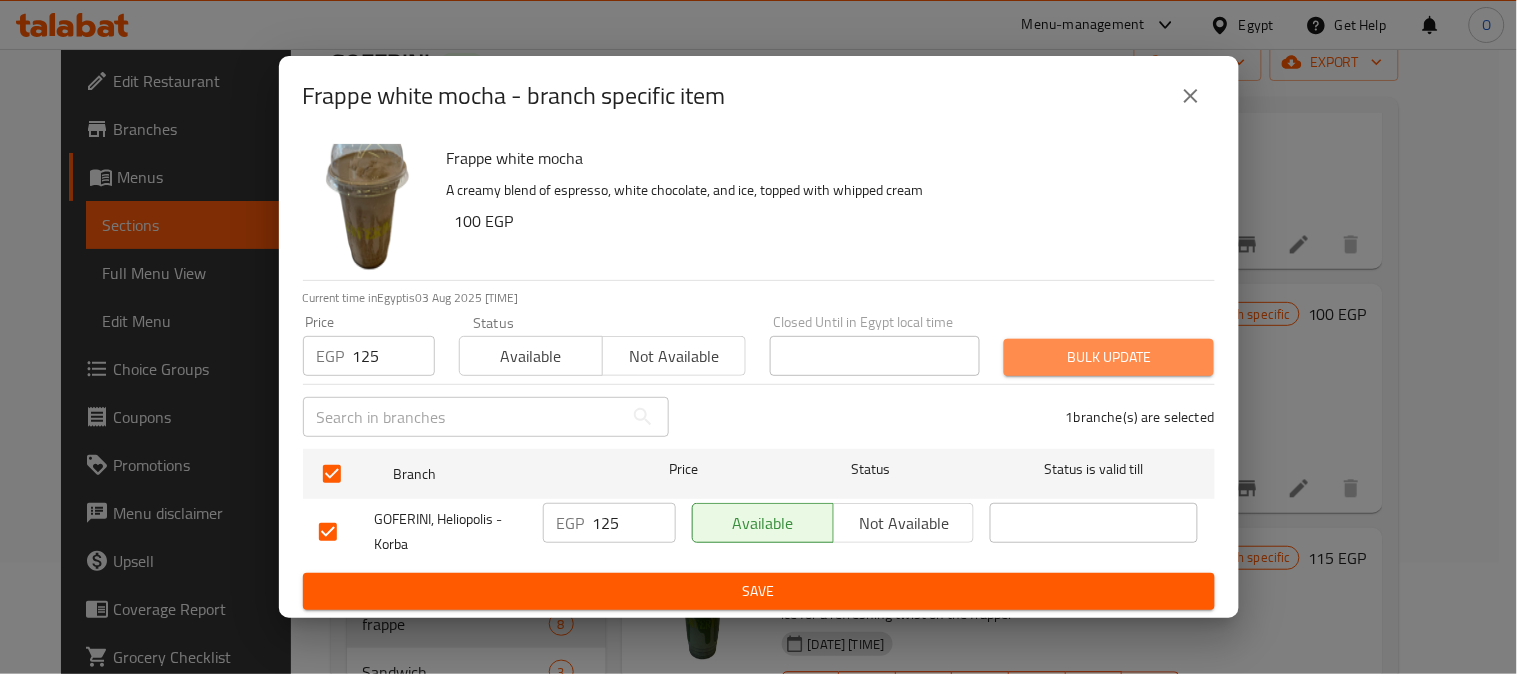 click on "Bulk update" at bounding box center [1109, 357] 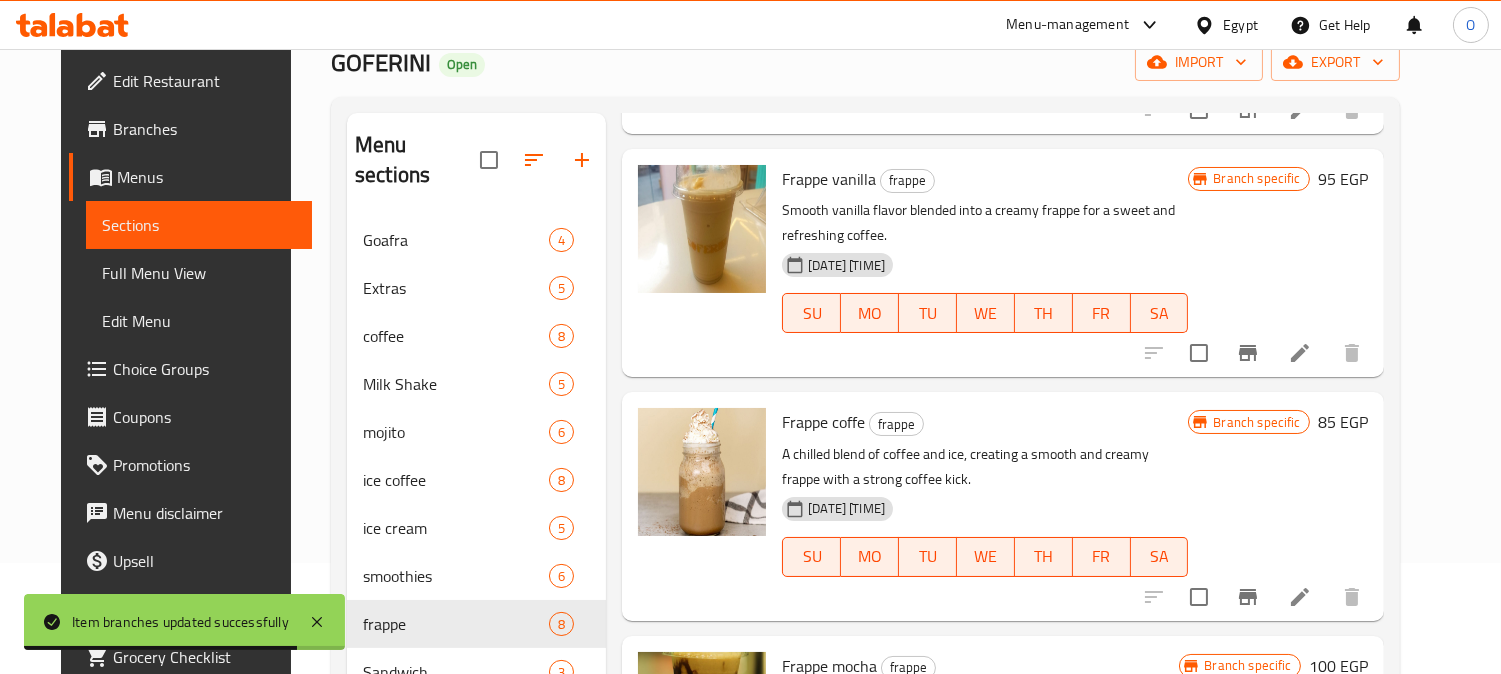 scroll, scrollTop: 666, scrollLeft: 0, axis: vertical 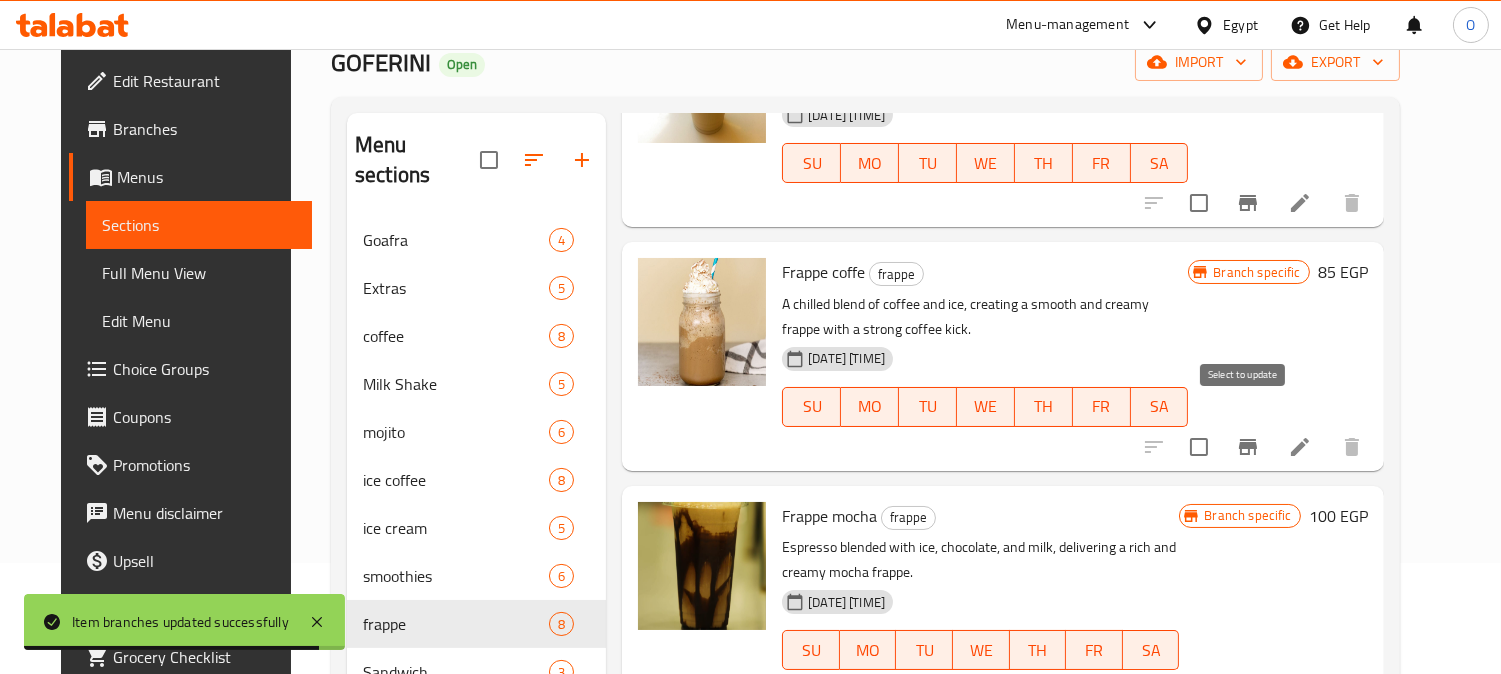 click at bounding box center (1199, 447) 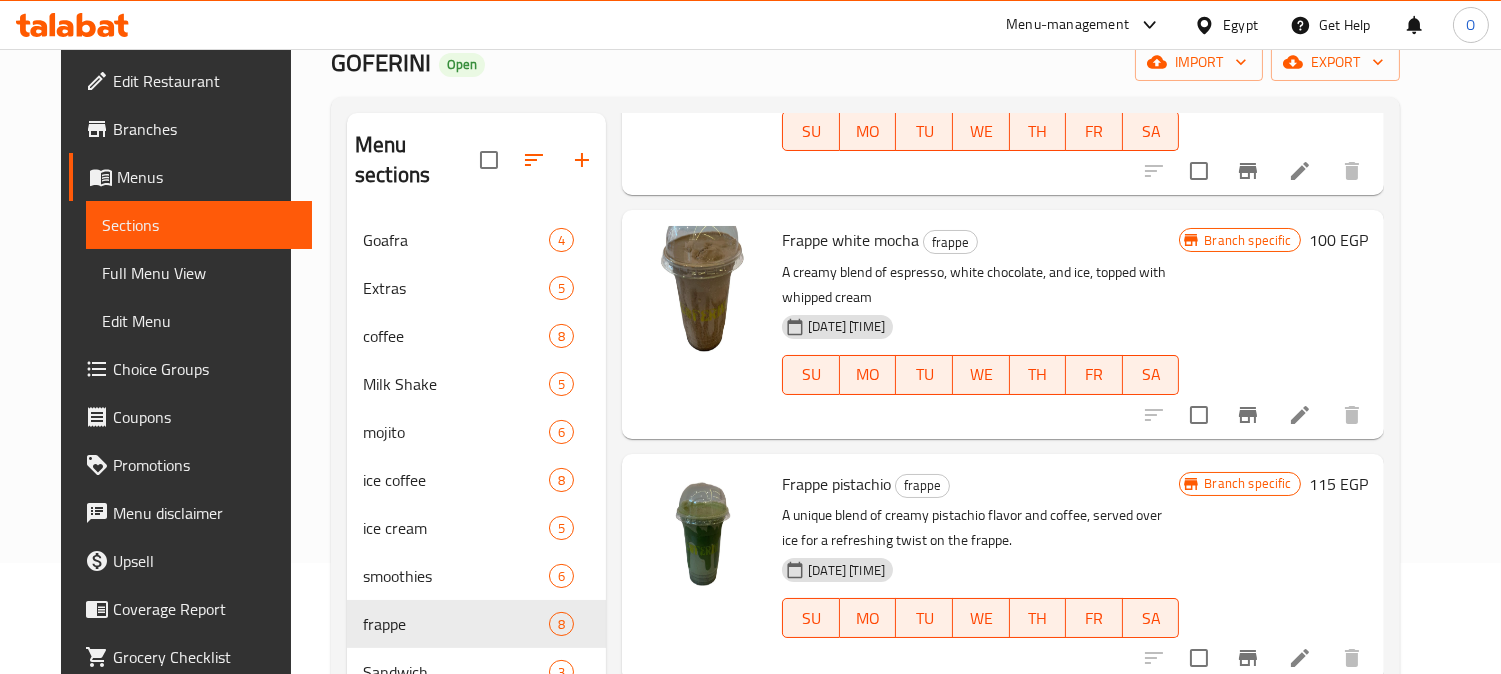 scroll, scrollTop: 1222, scrollLeft: 0, axis: vertical 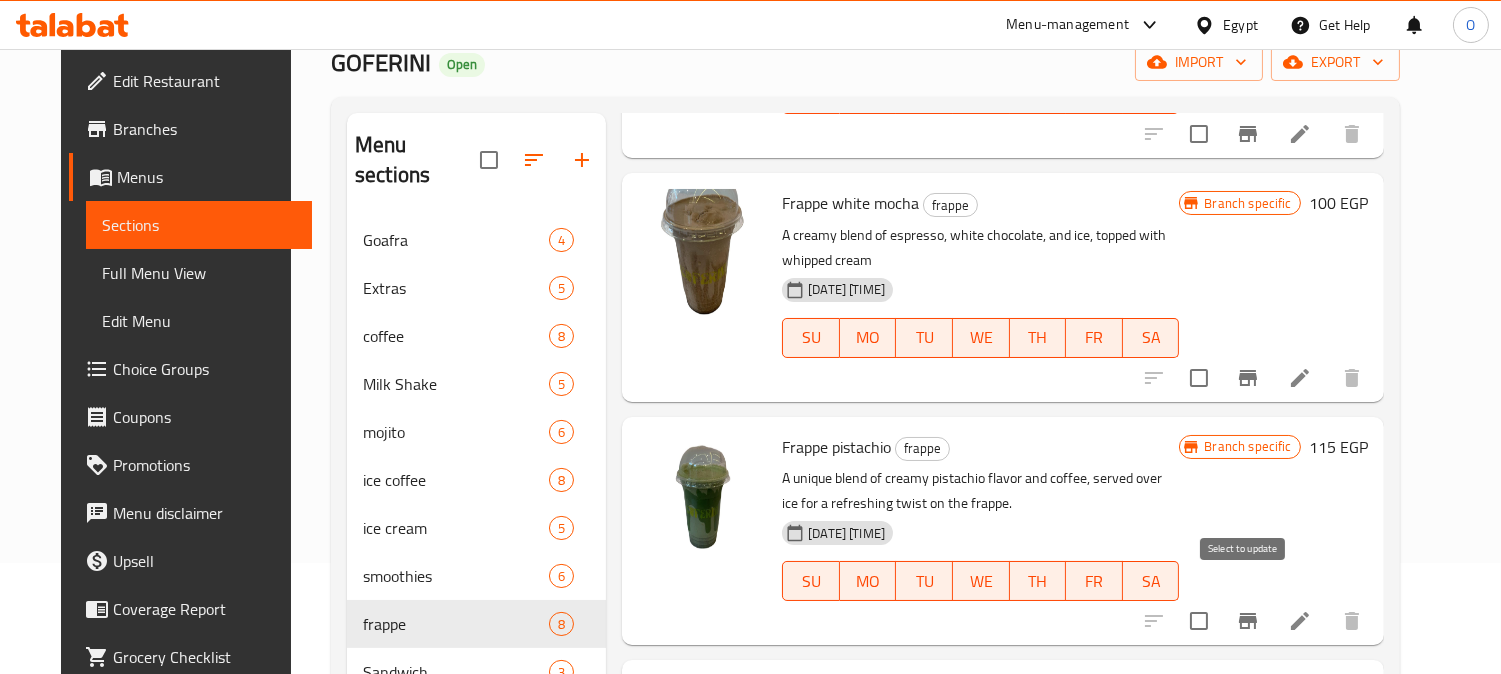 click at bounding box center [1199, 621] 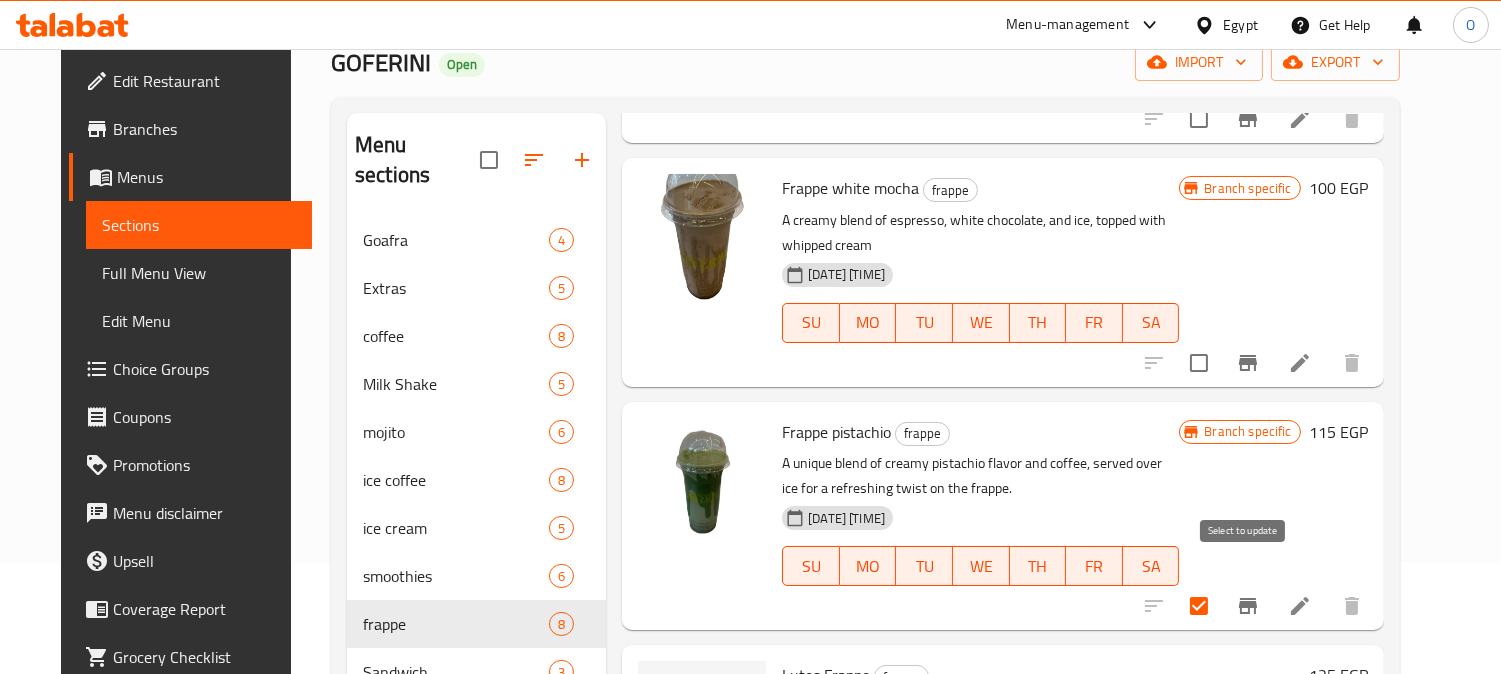 scroll, scrollTop: 1242, scrollLeft: 0, axis: vertical 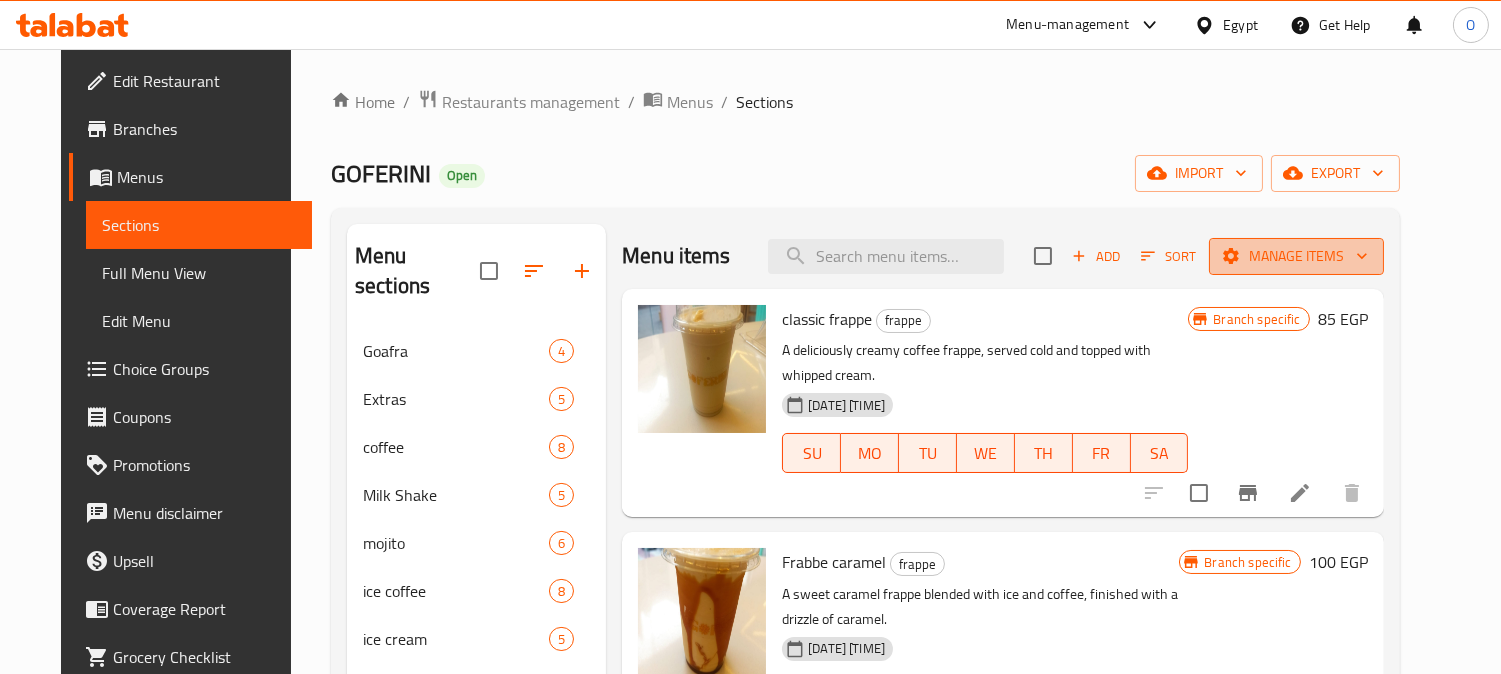 click on "Manage items" at bounding box center (1296, 256) 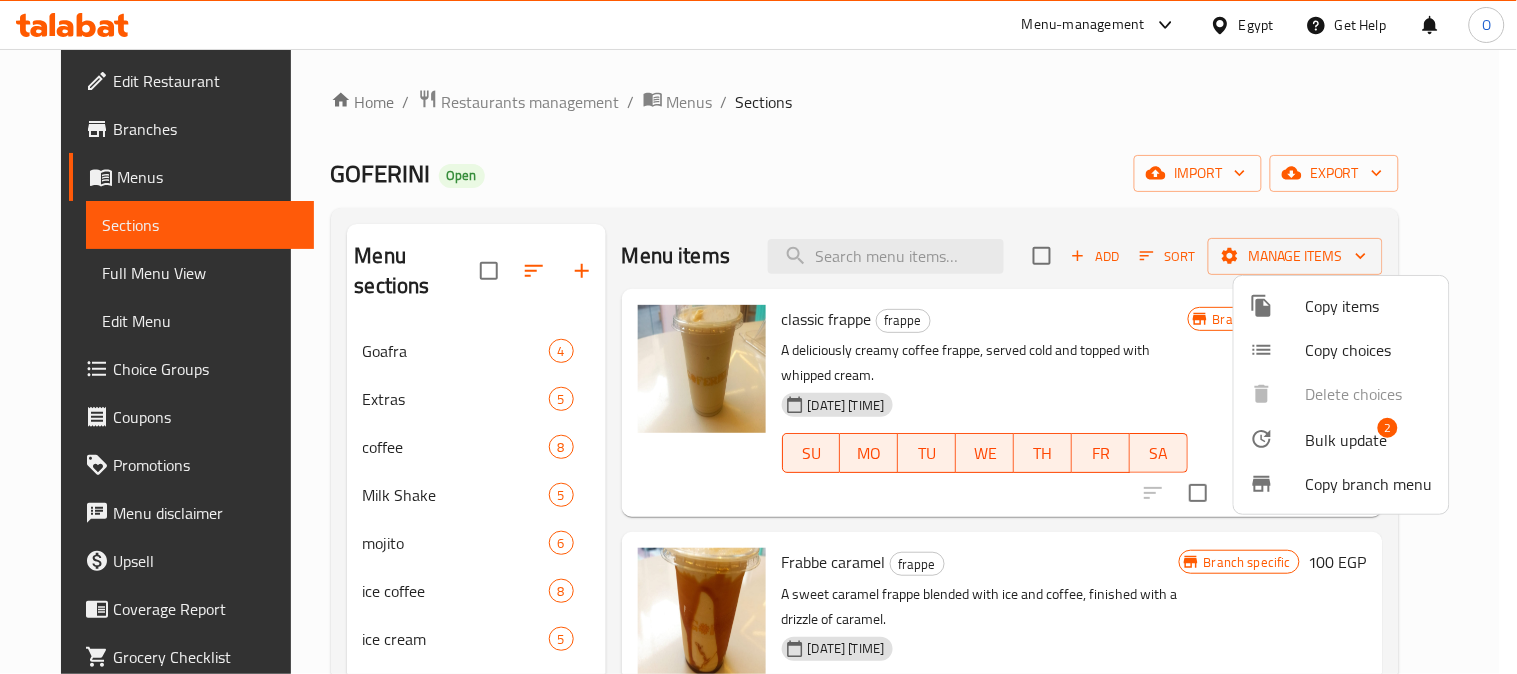 click on "Bulk update" at bounding box center (1347, 440) 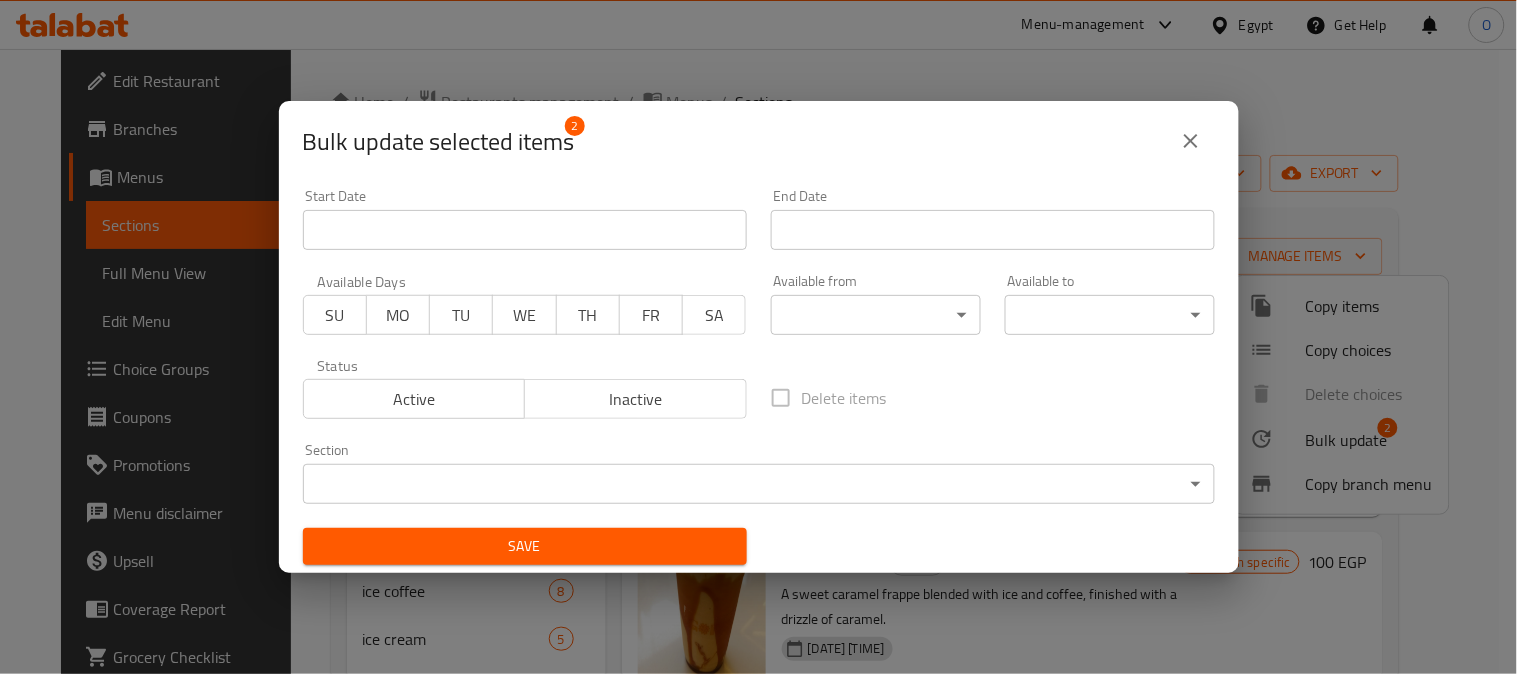 click on "Inactive" at bounding box center (636, 399) 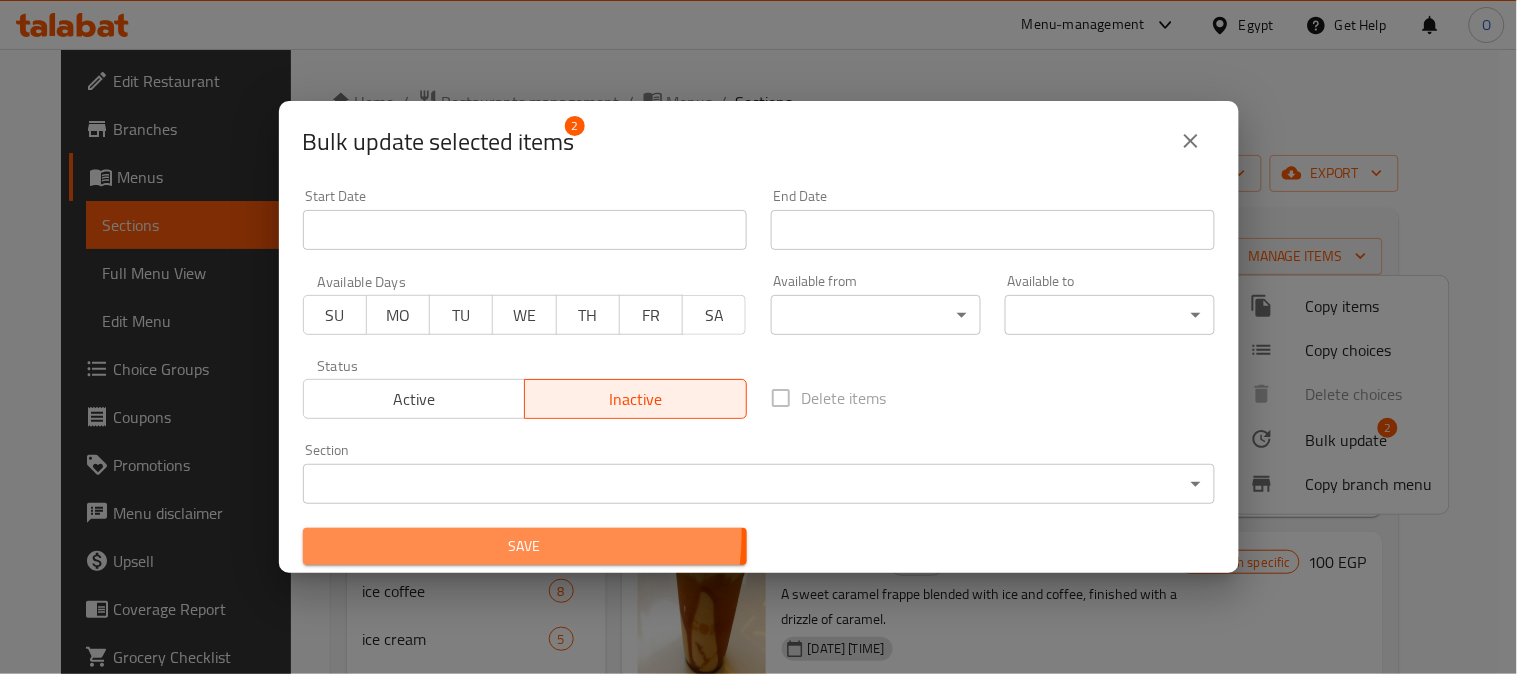 click on "Save" at bounding box center [525, 546] 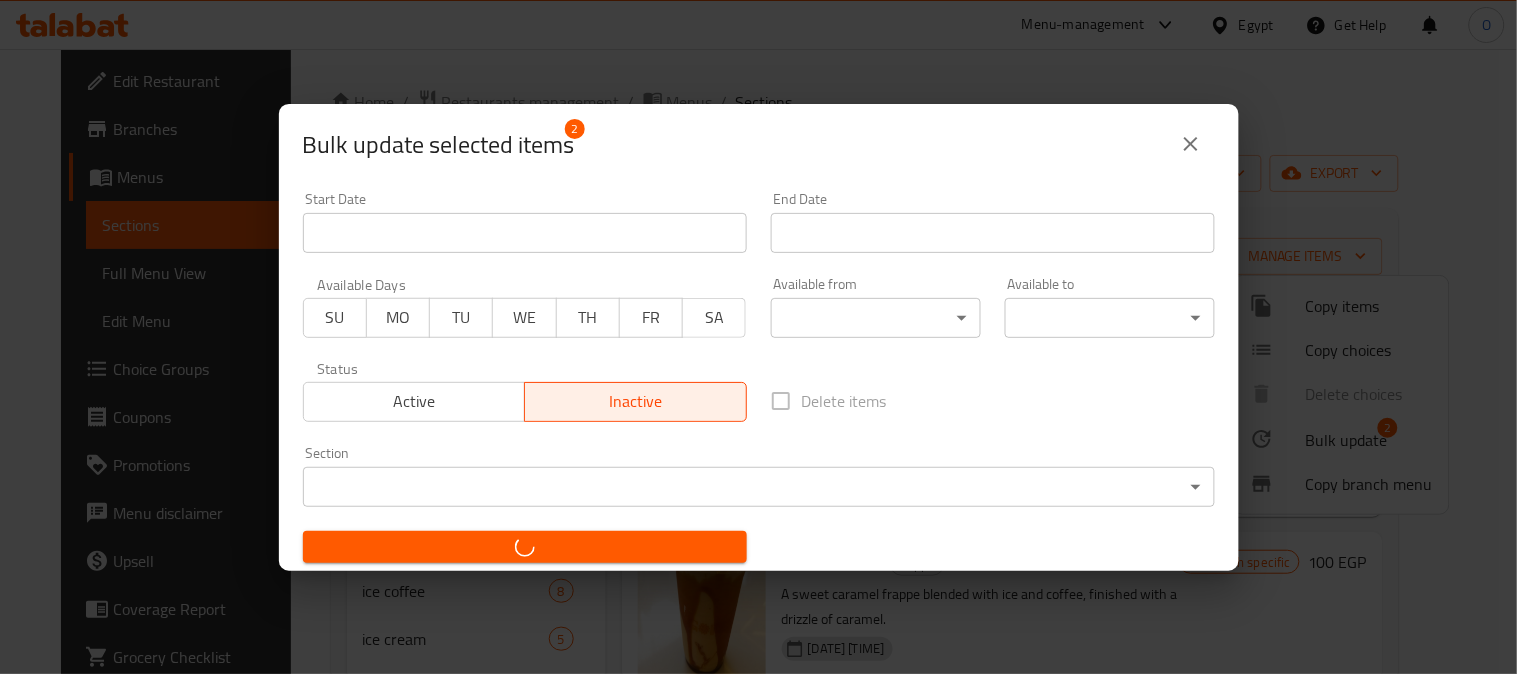 checkbox on "false" 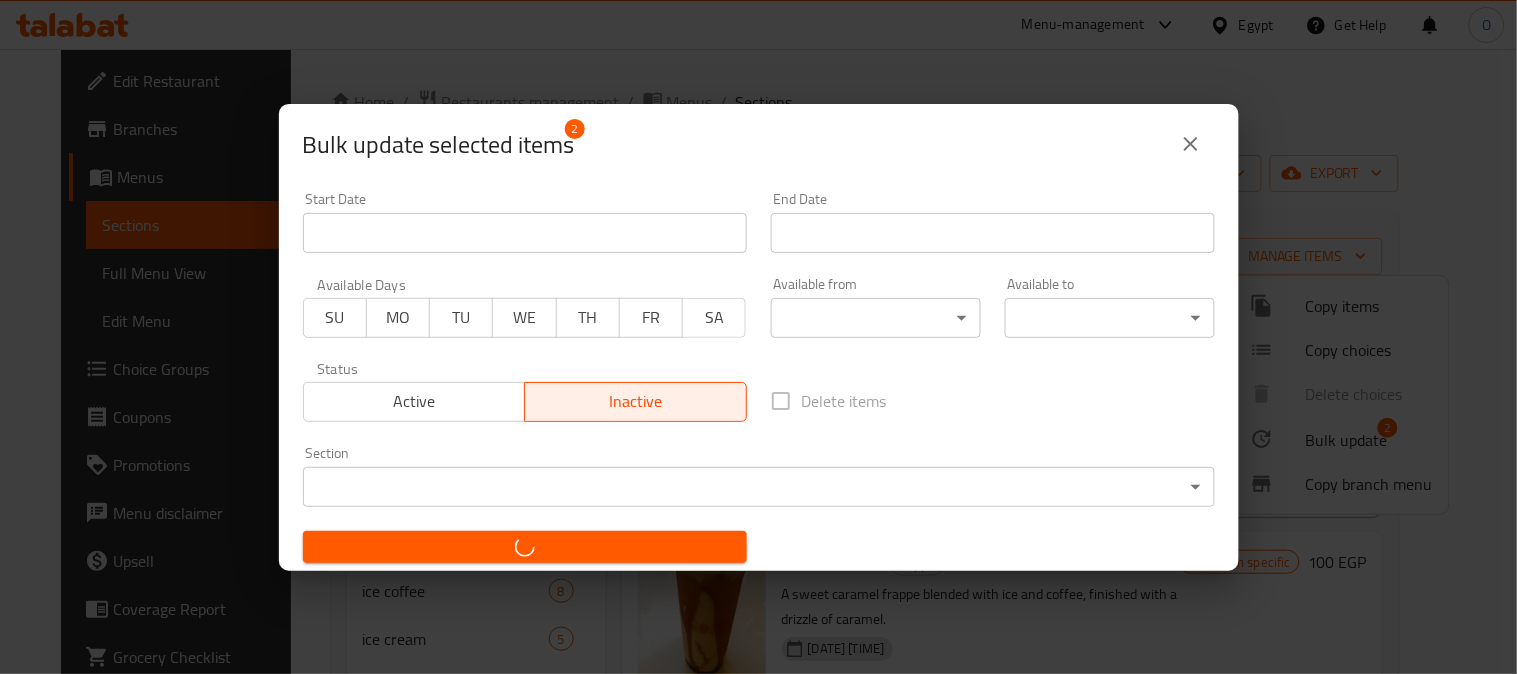 checkbox on "false" 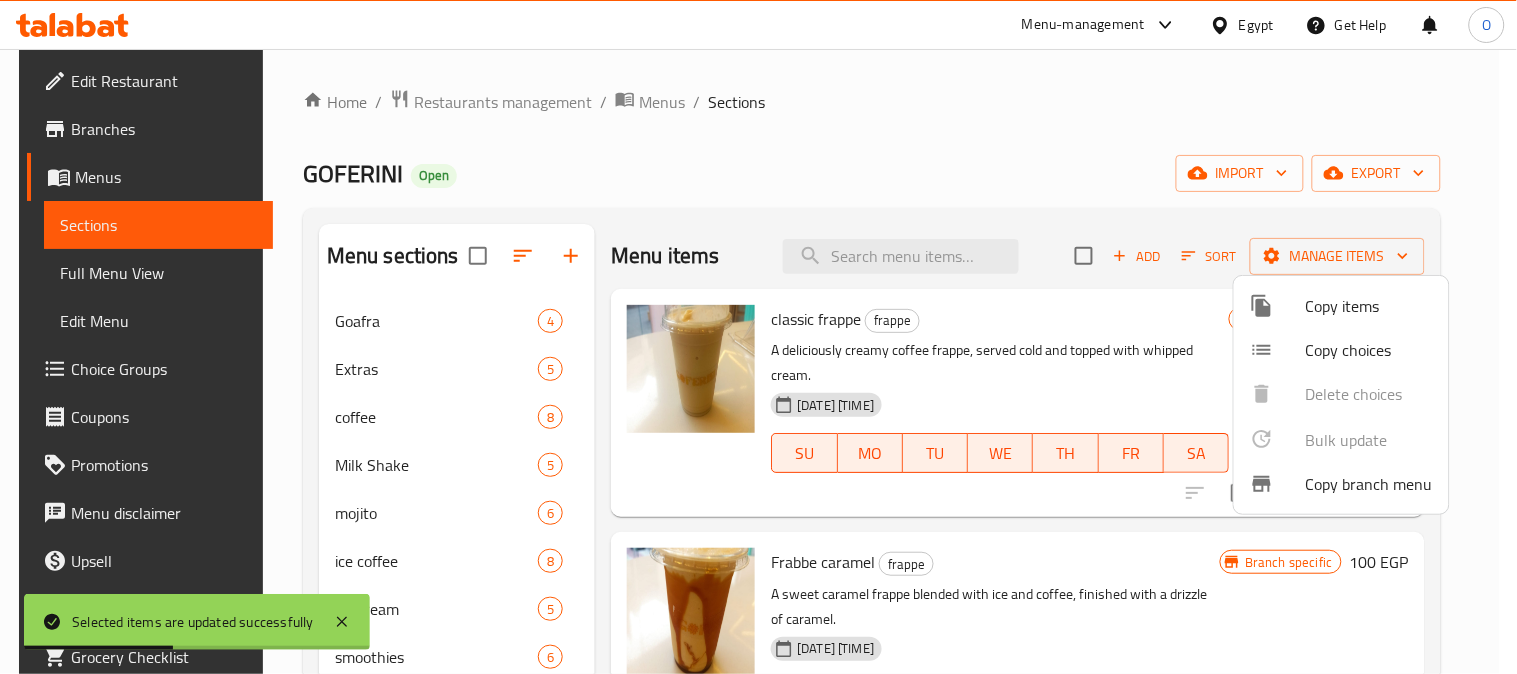 click at bounding box center [758, 337] 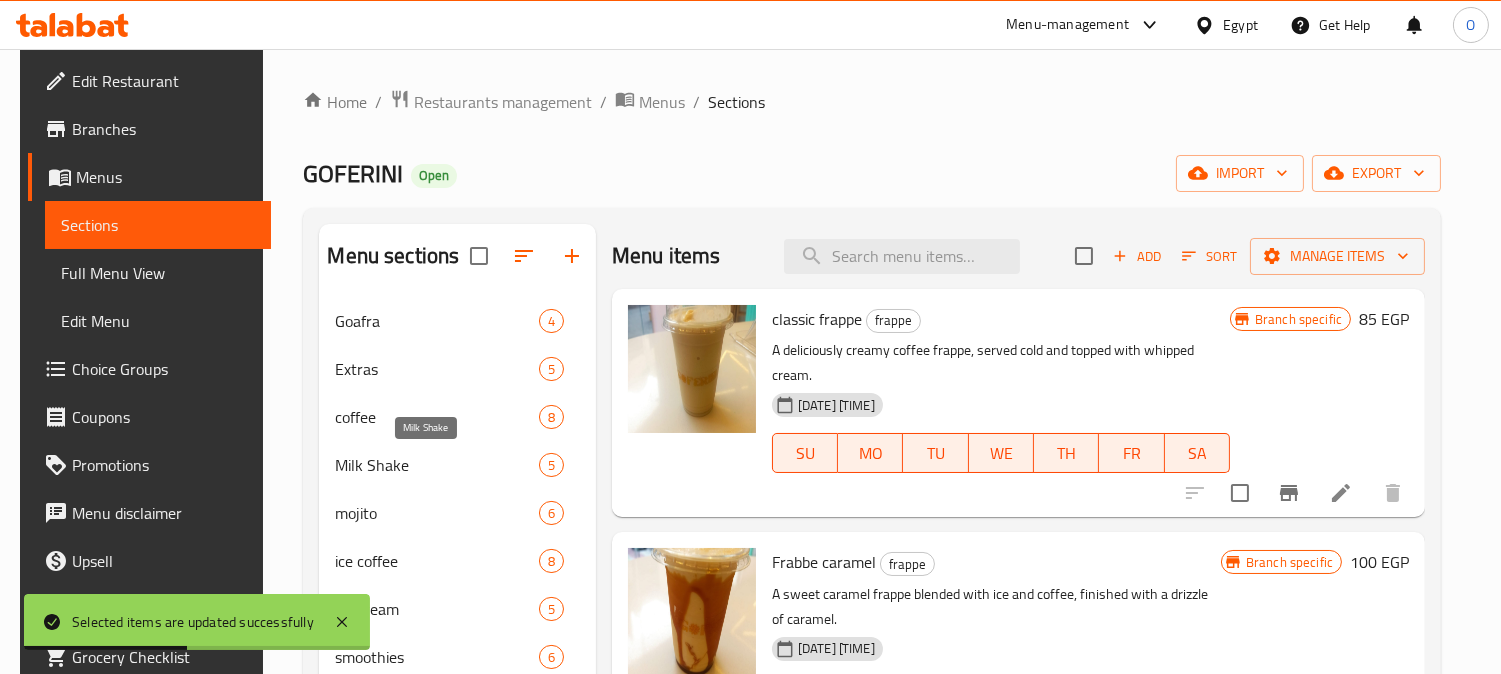 click on "Milk Shake" at bounding box center (436, 465) 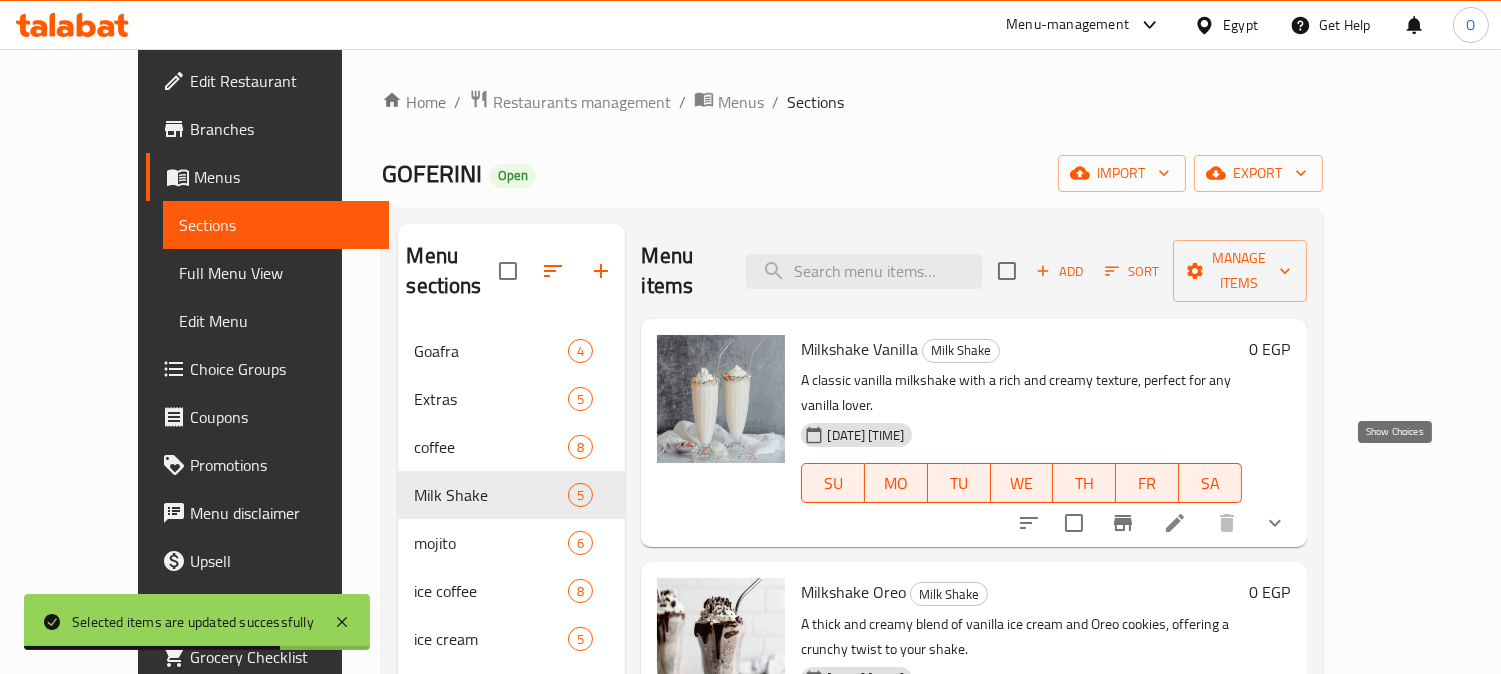 click 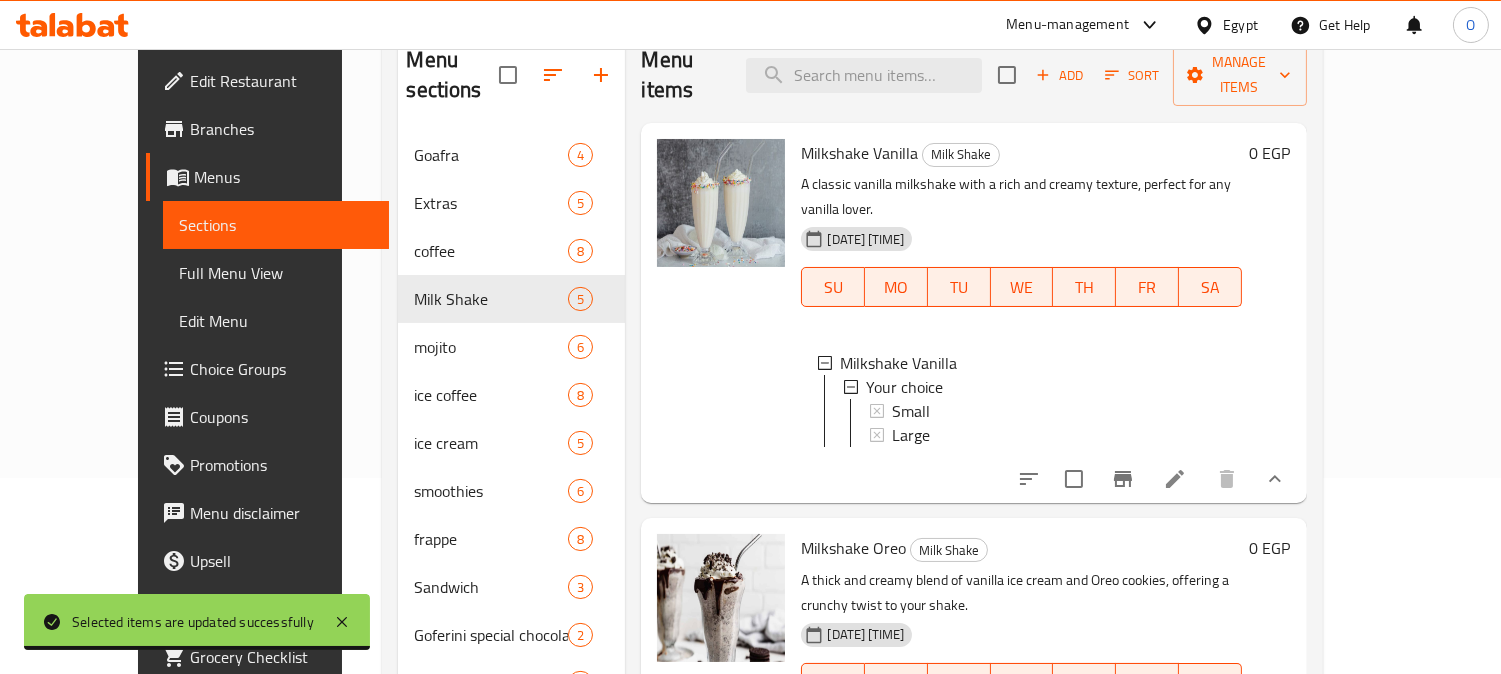 scroll, scrollTop: 222, scrollLeft: 0, axis: vertical 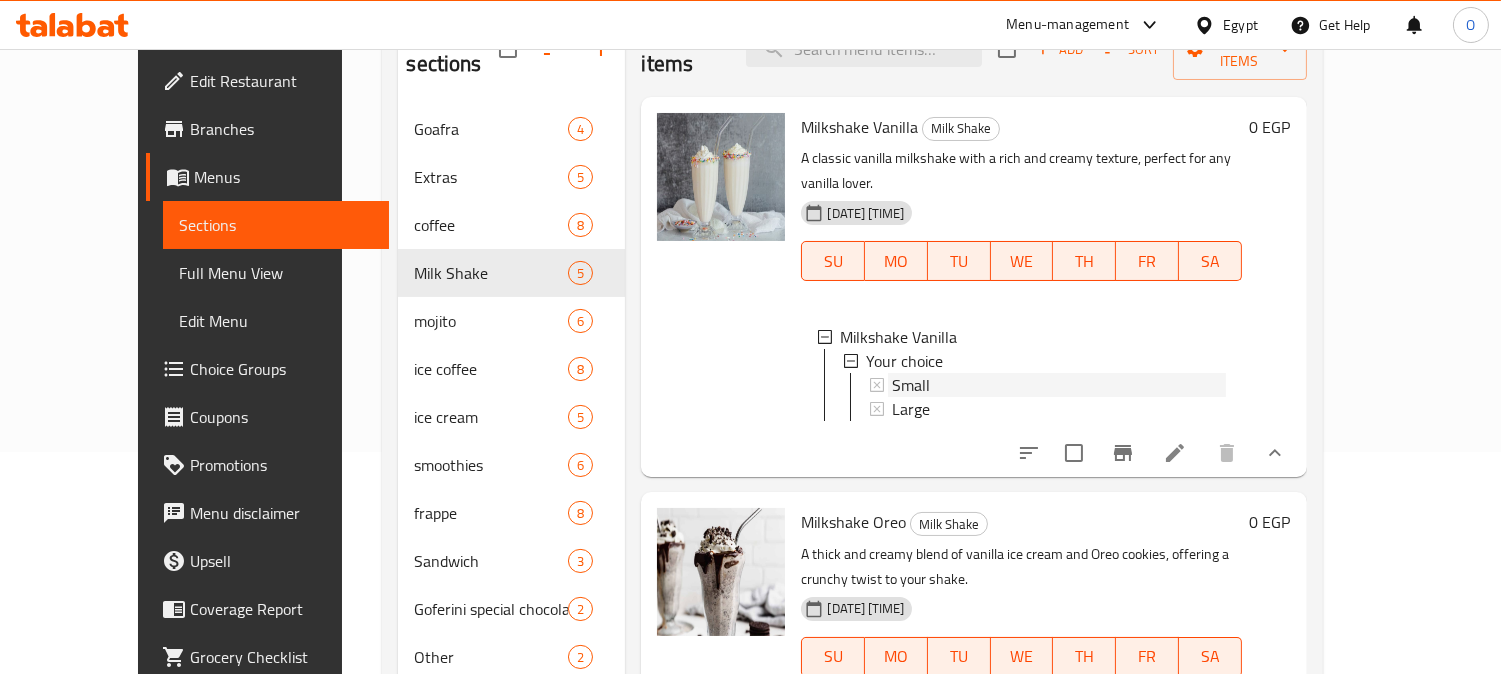 click on "Small" at bounding box center (1058, 385) 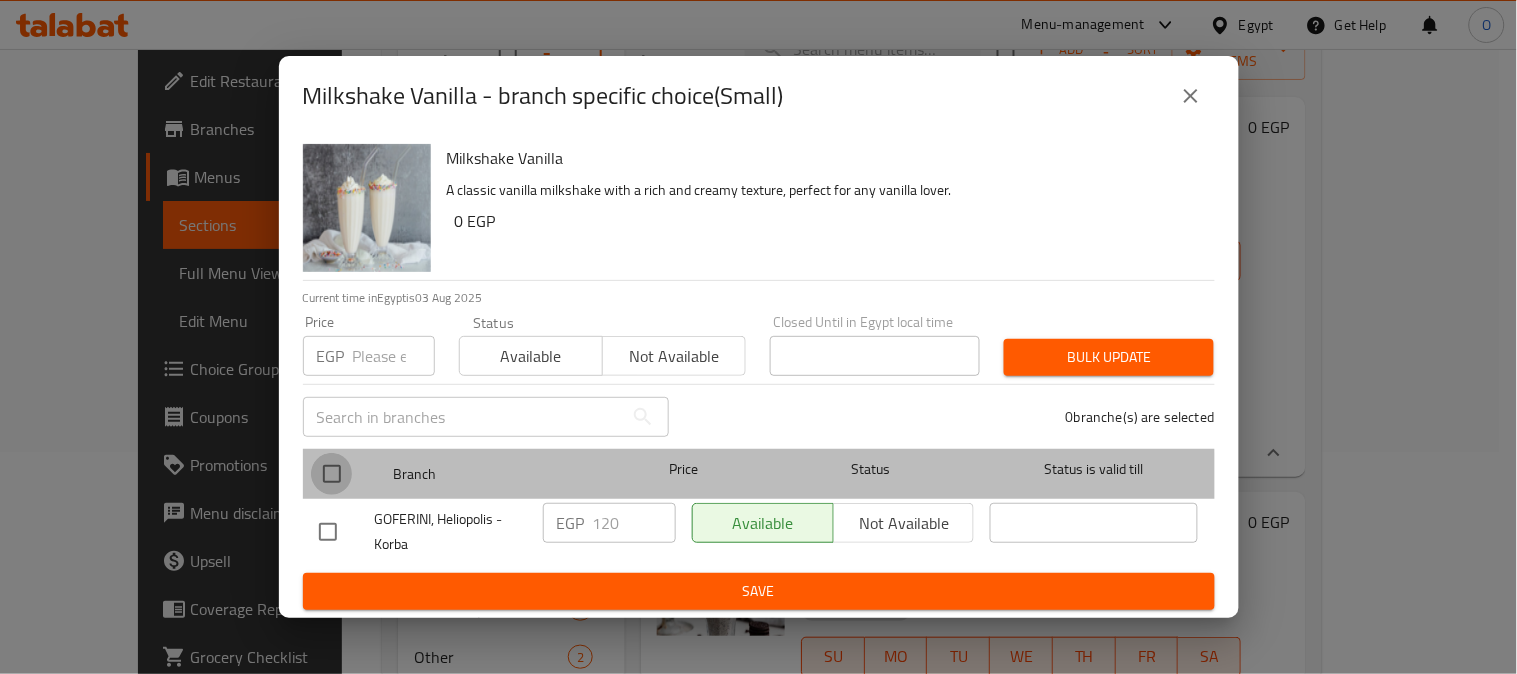 click at bounding box center (332, 474) 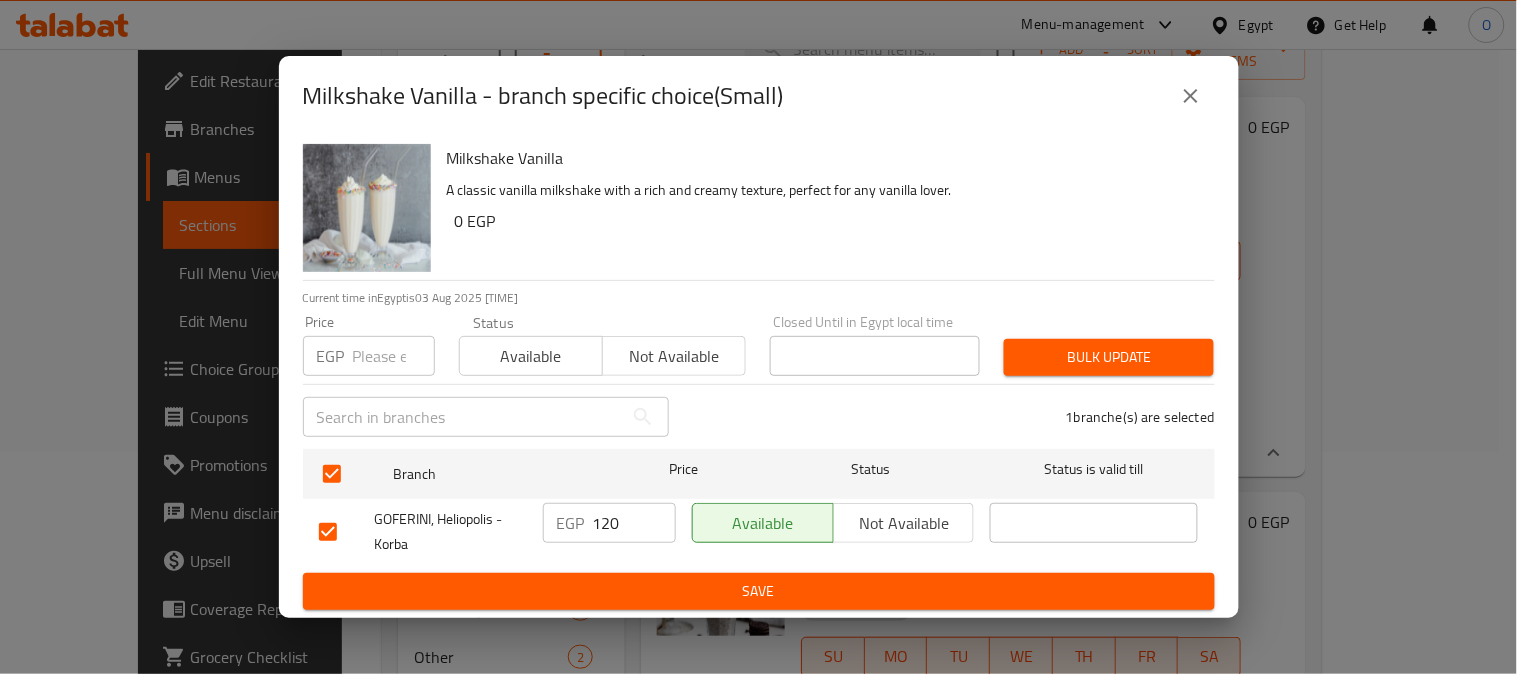 click at bounding box center (394, 356) 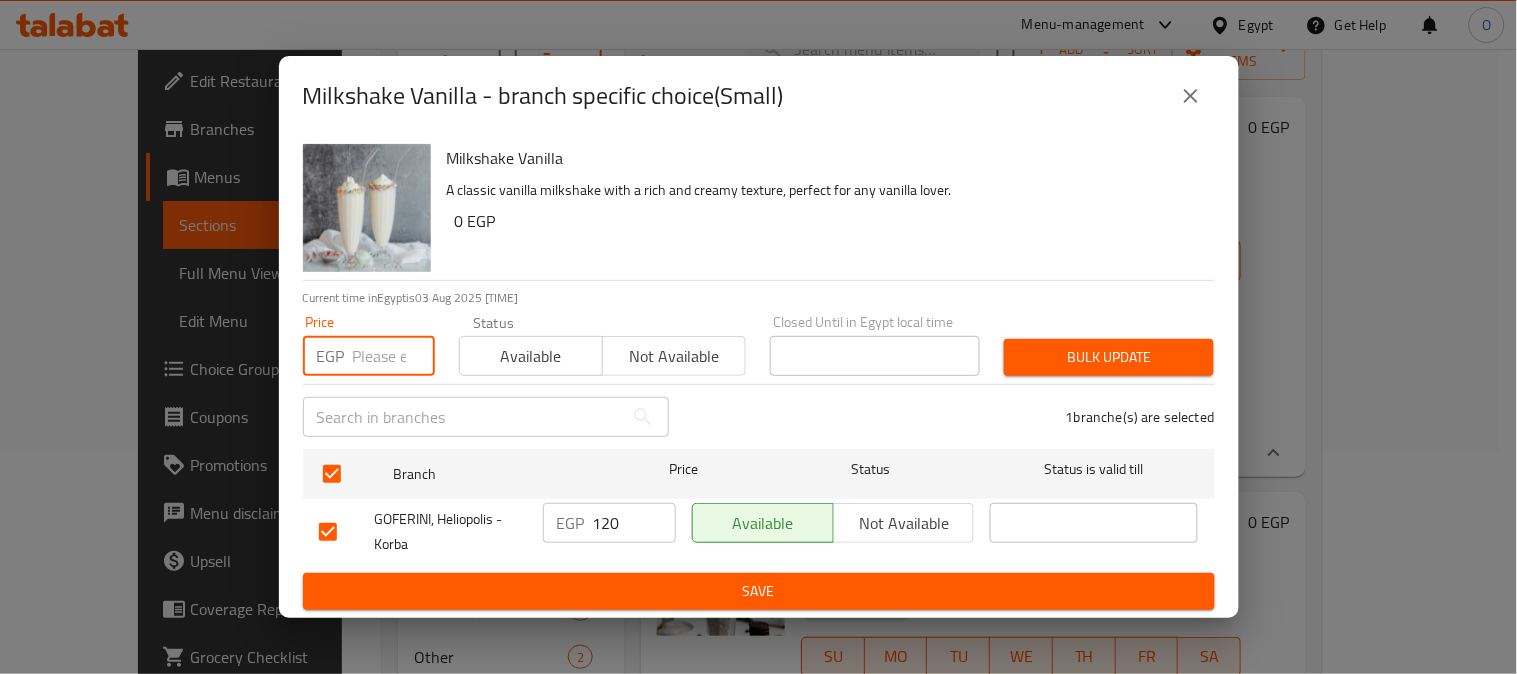 paste on "120" 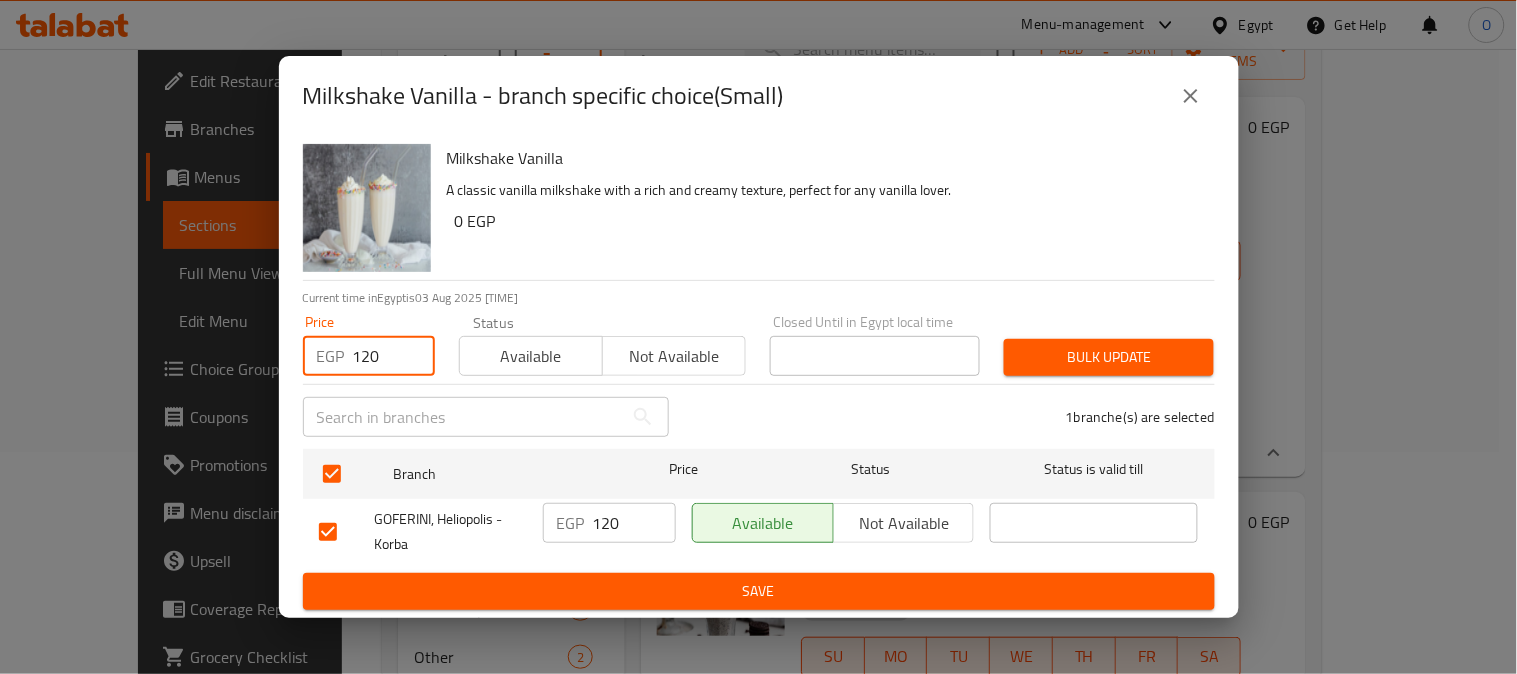 type on "120" 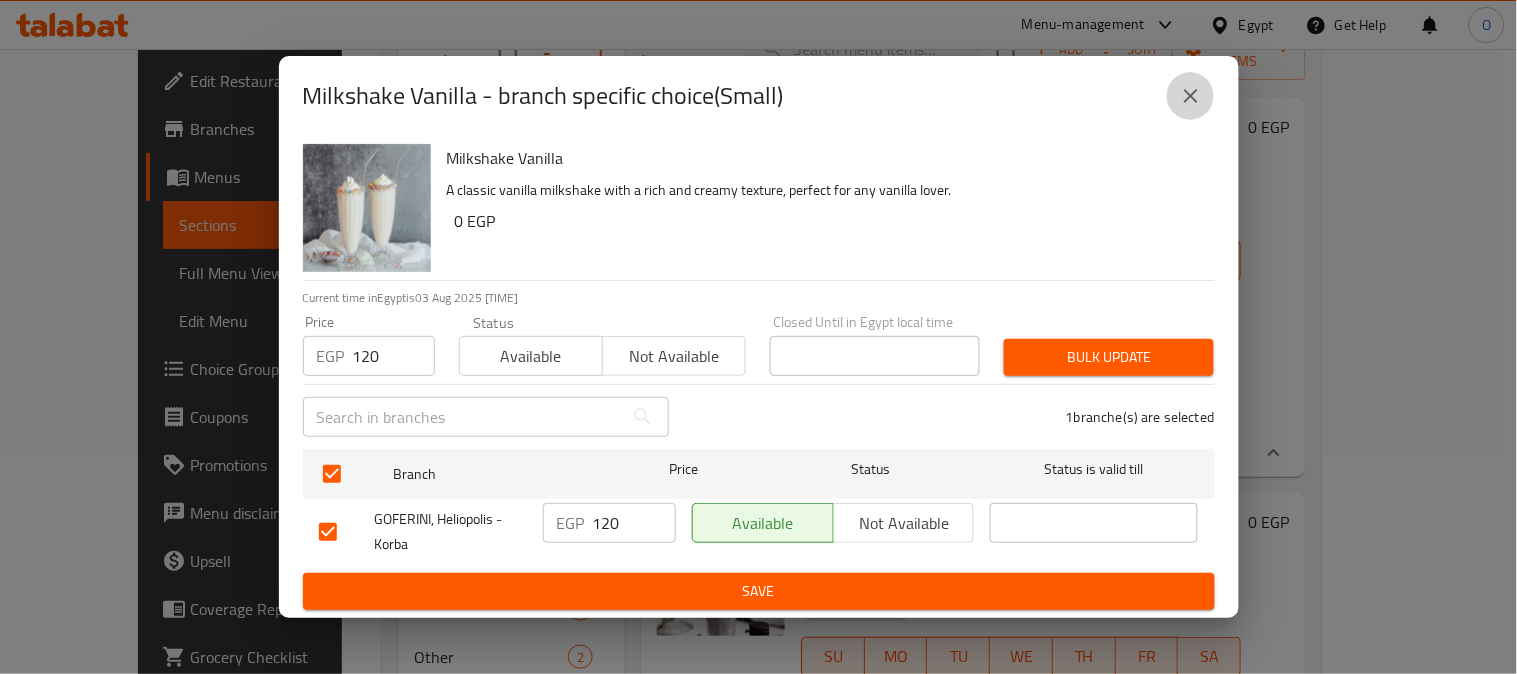 click 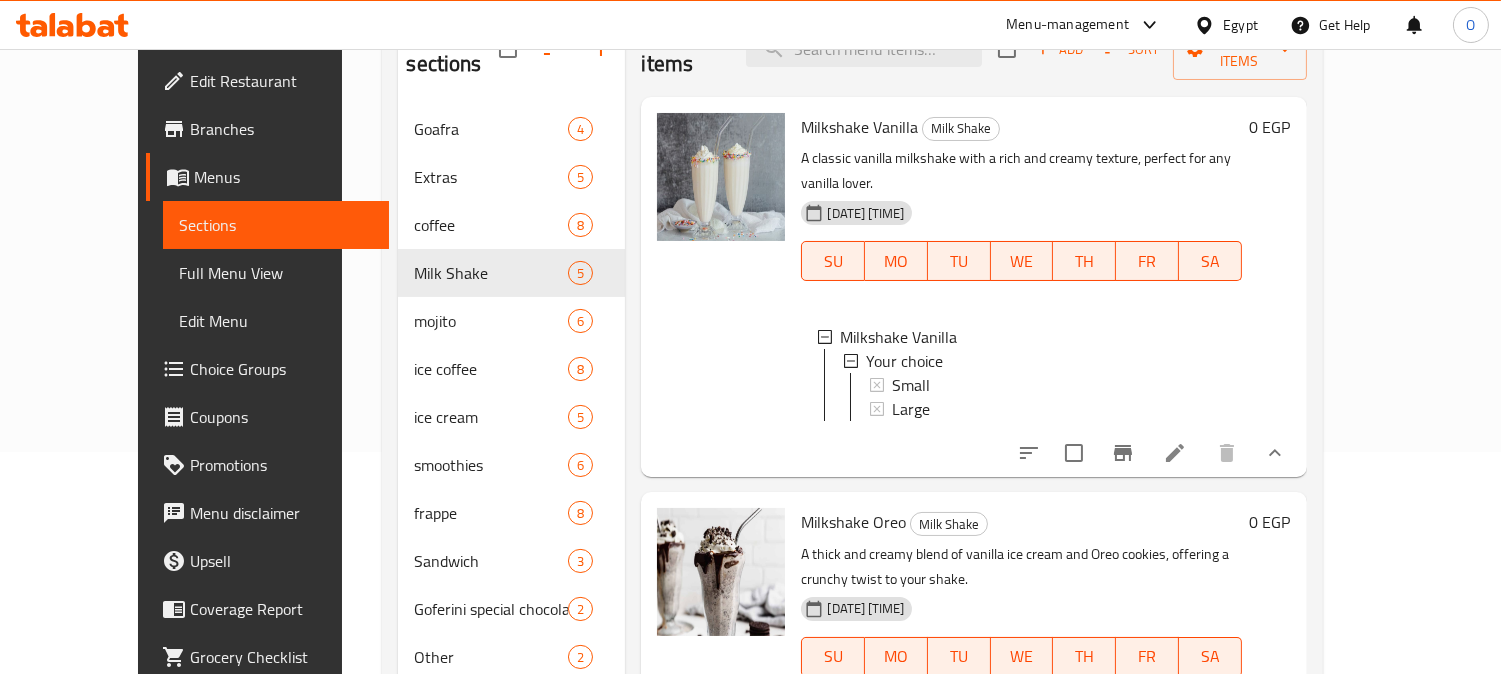 click on "Small" at bounding box center [1058, 385] 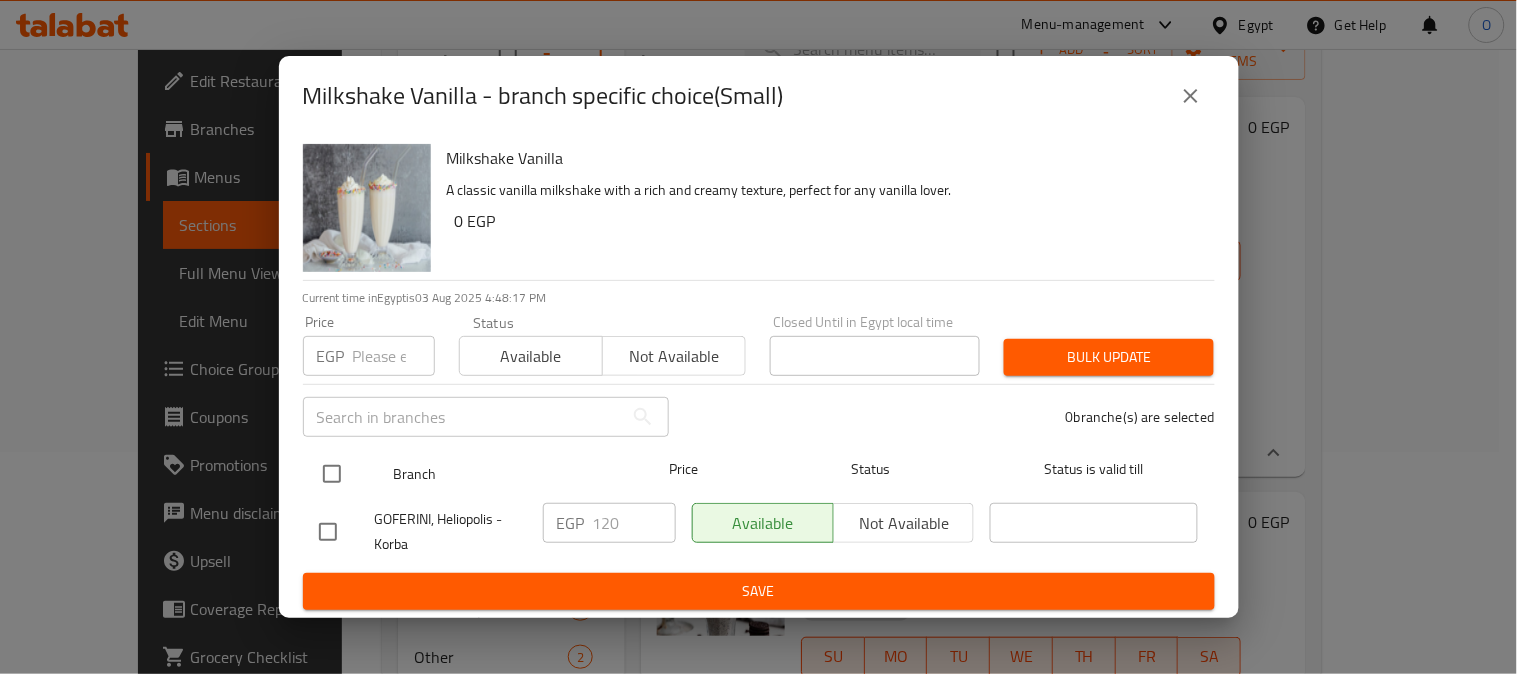 click at bounding box center (332, 474) 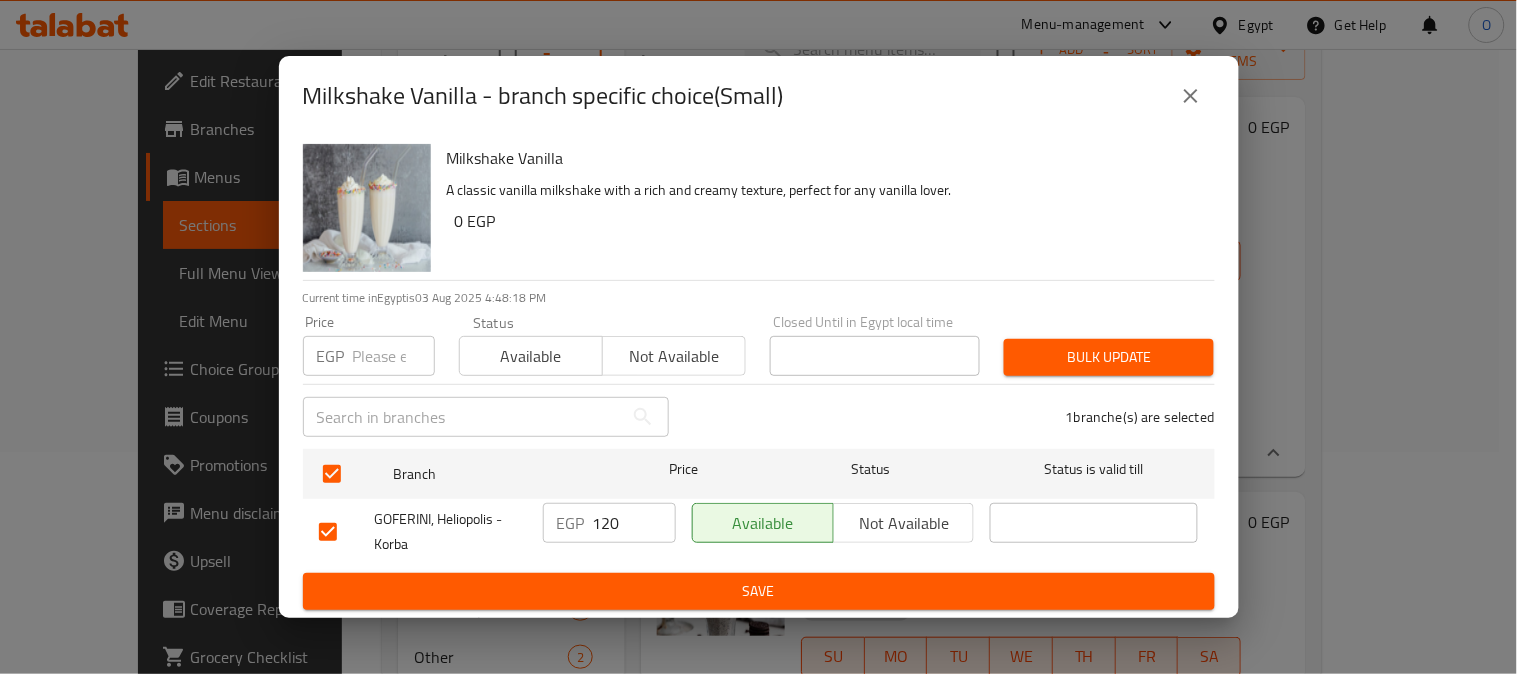 click on "Price EGP Price" at bounding box center (369, 345) 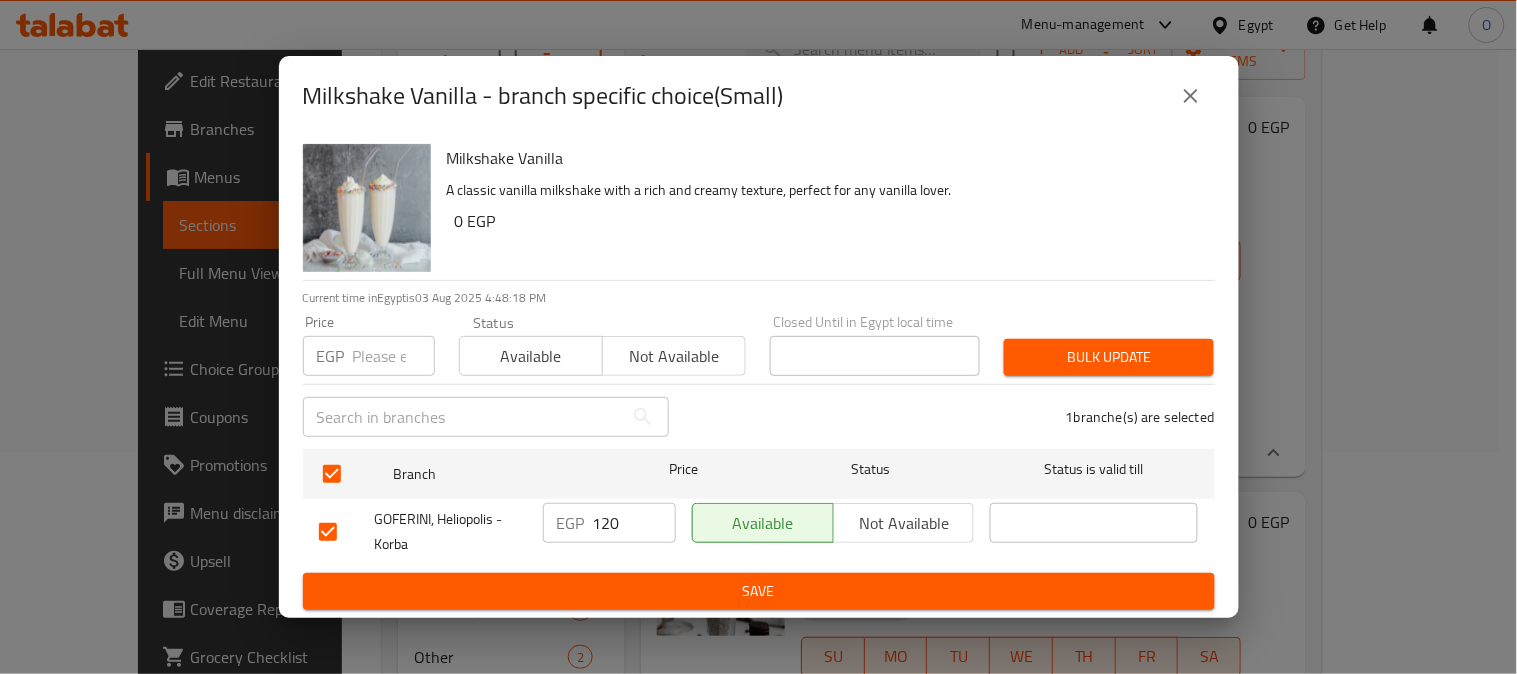 click at bounding box center [394, 356] 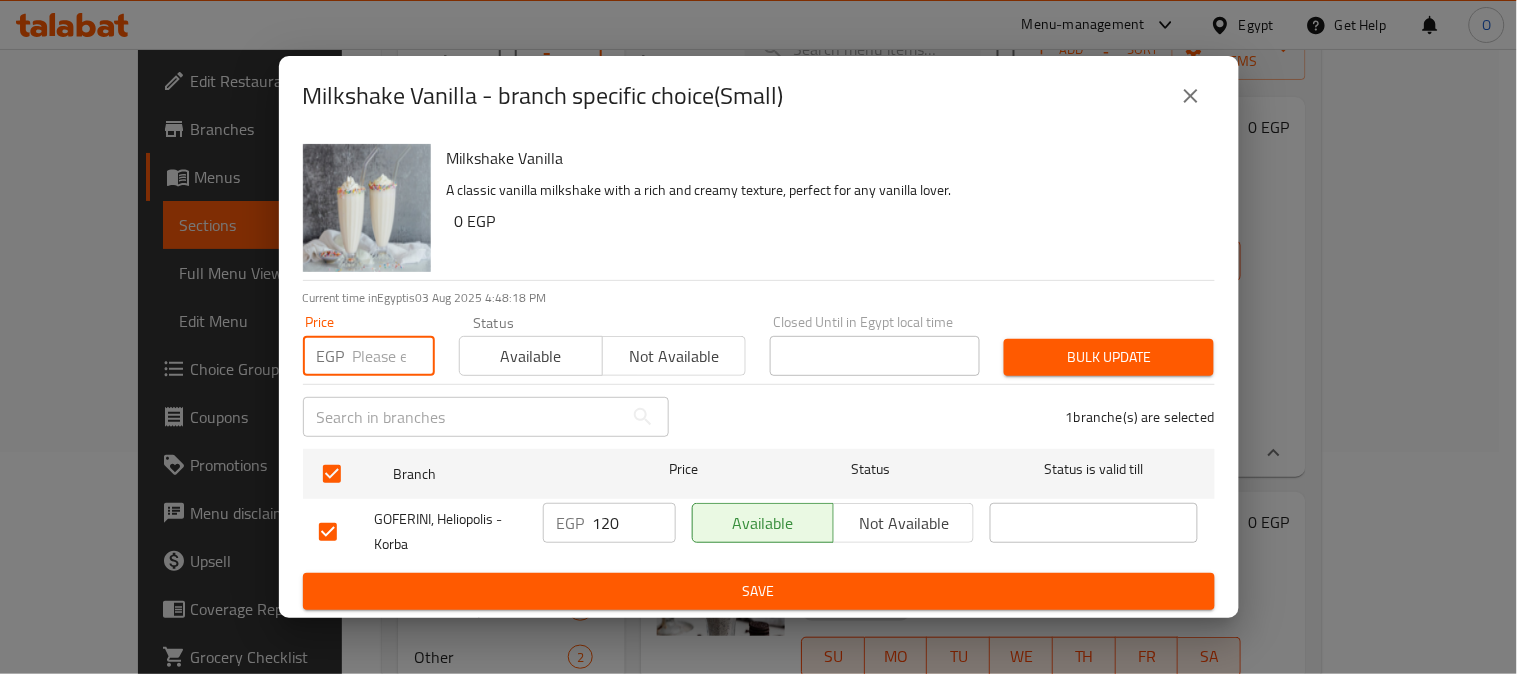 paste on "120" 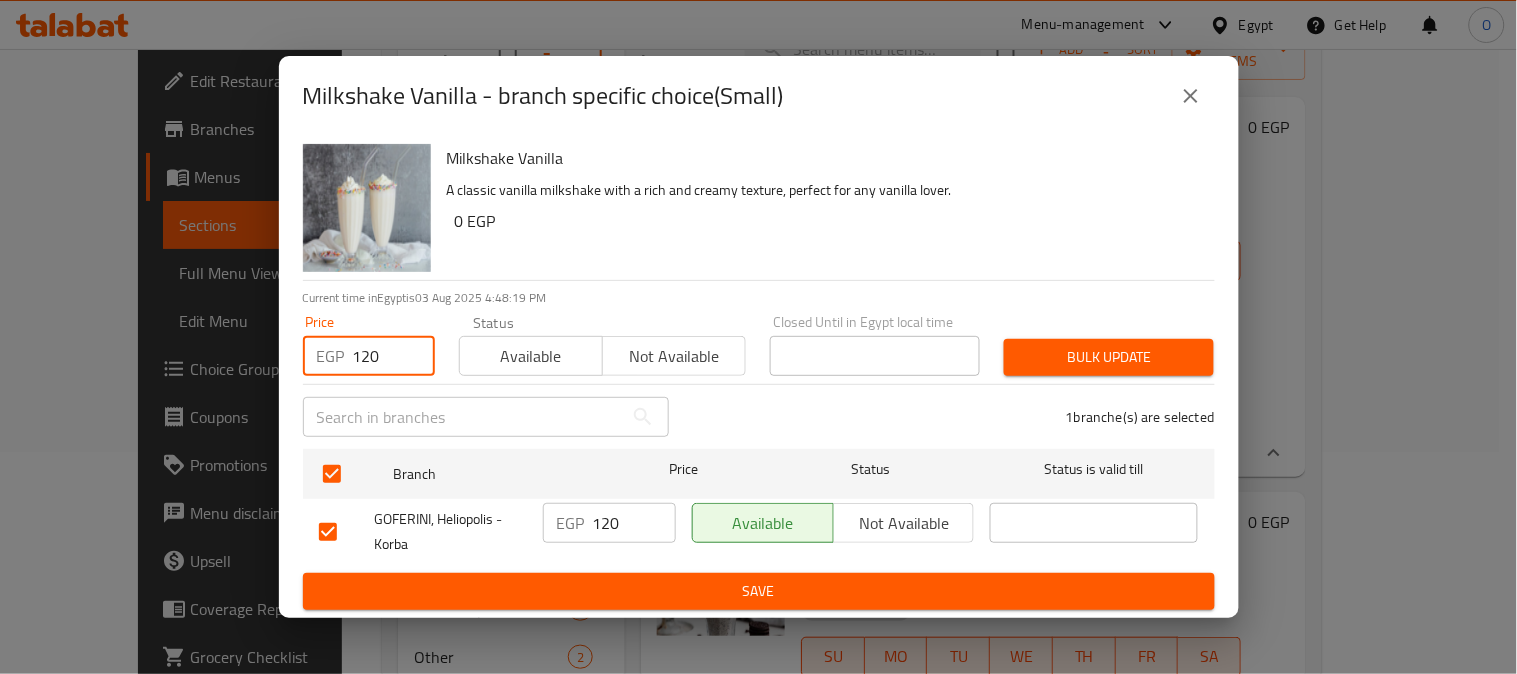 type on "120" 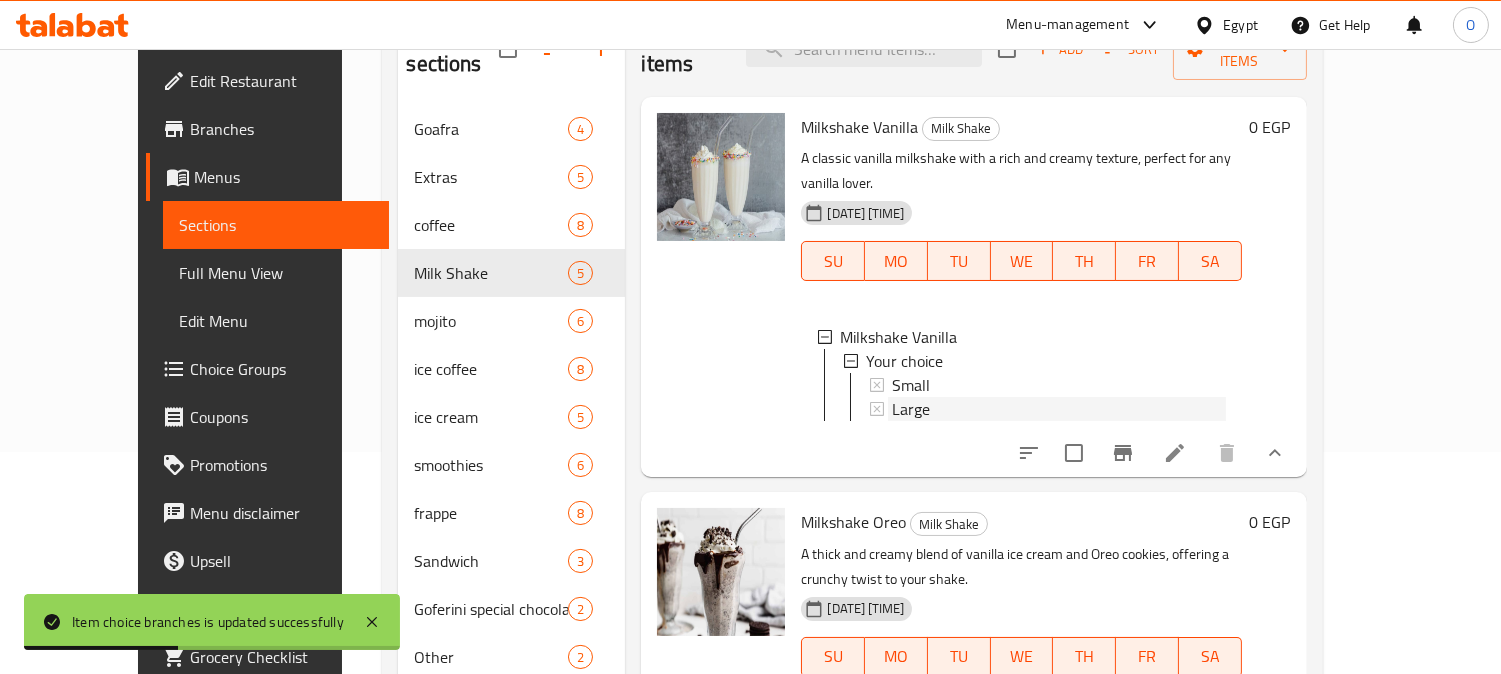 click on "Large" at bounding box center [1058, 409] 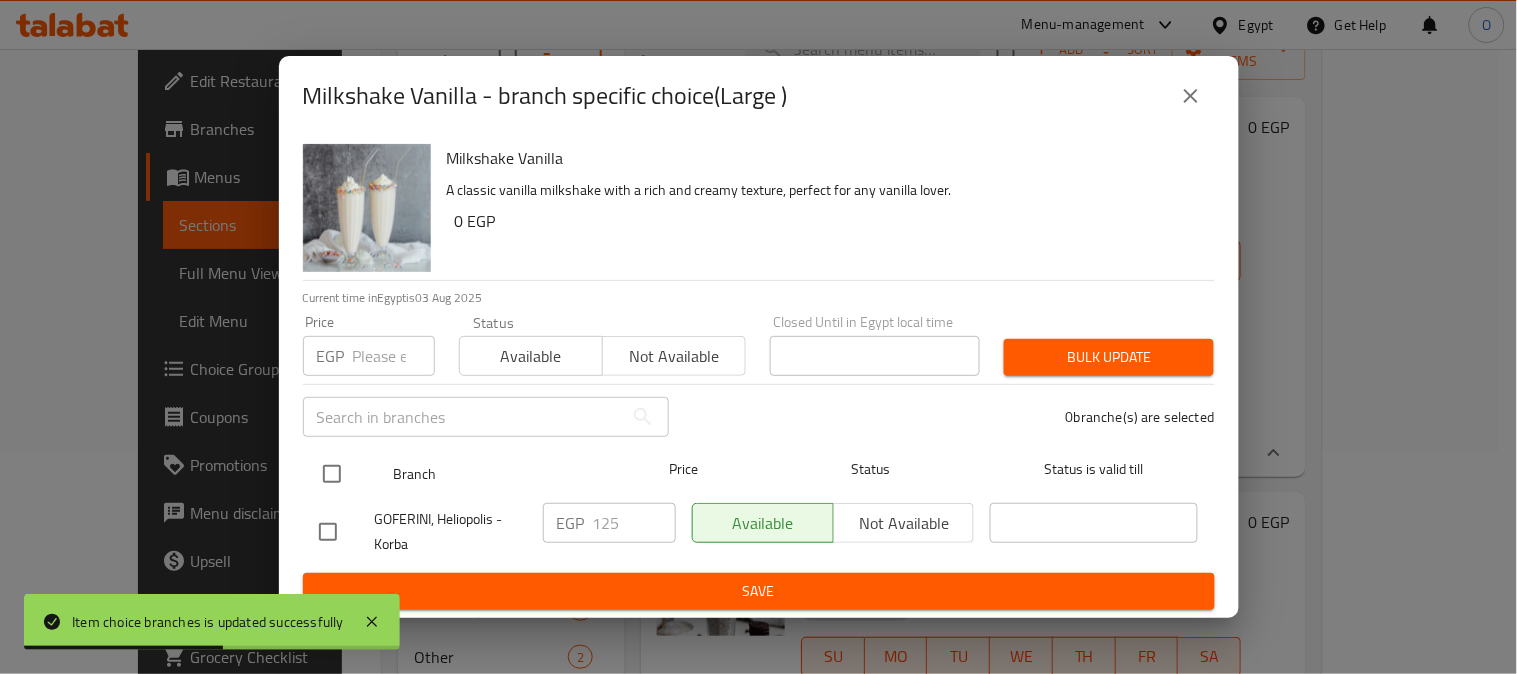 click at bounding box center (332, 474) 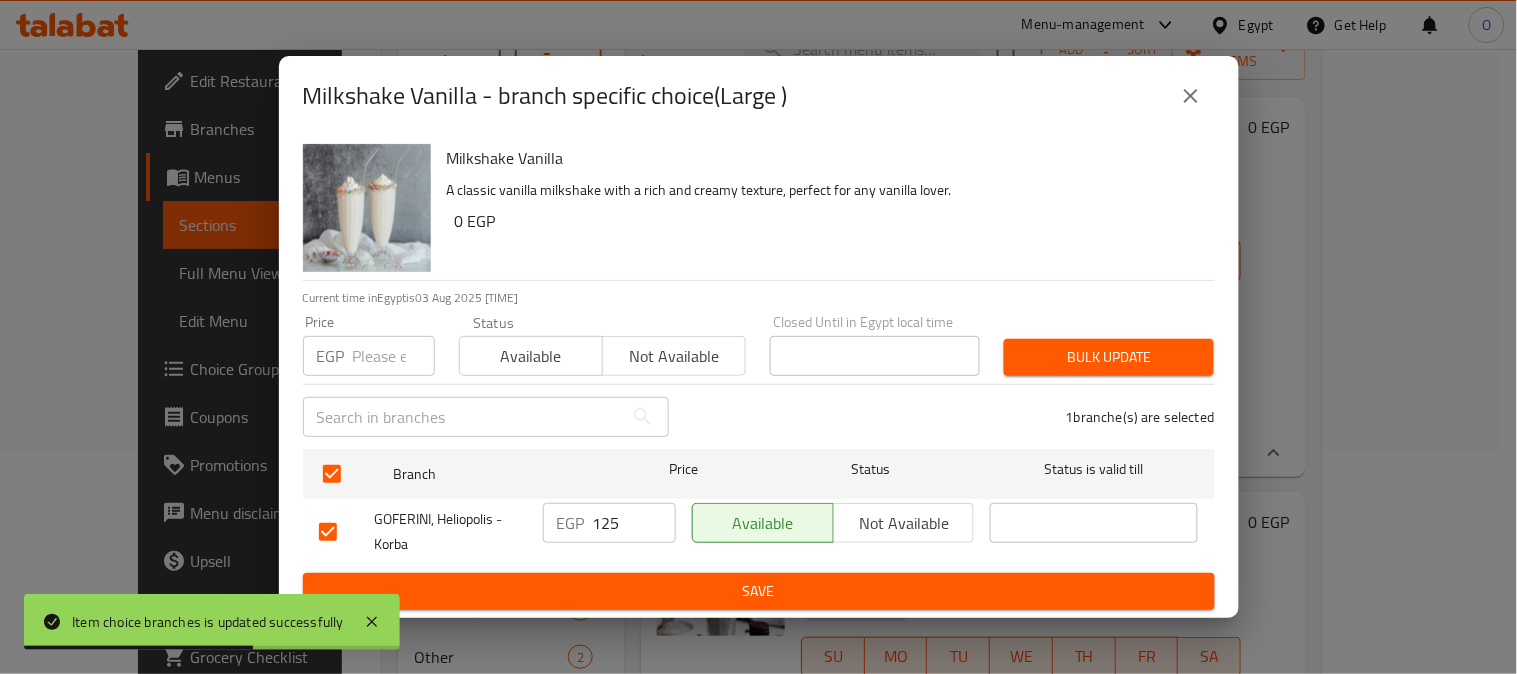 click at bounding box center (394, 356) 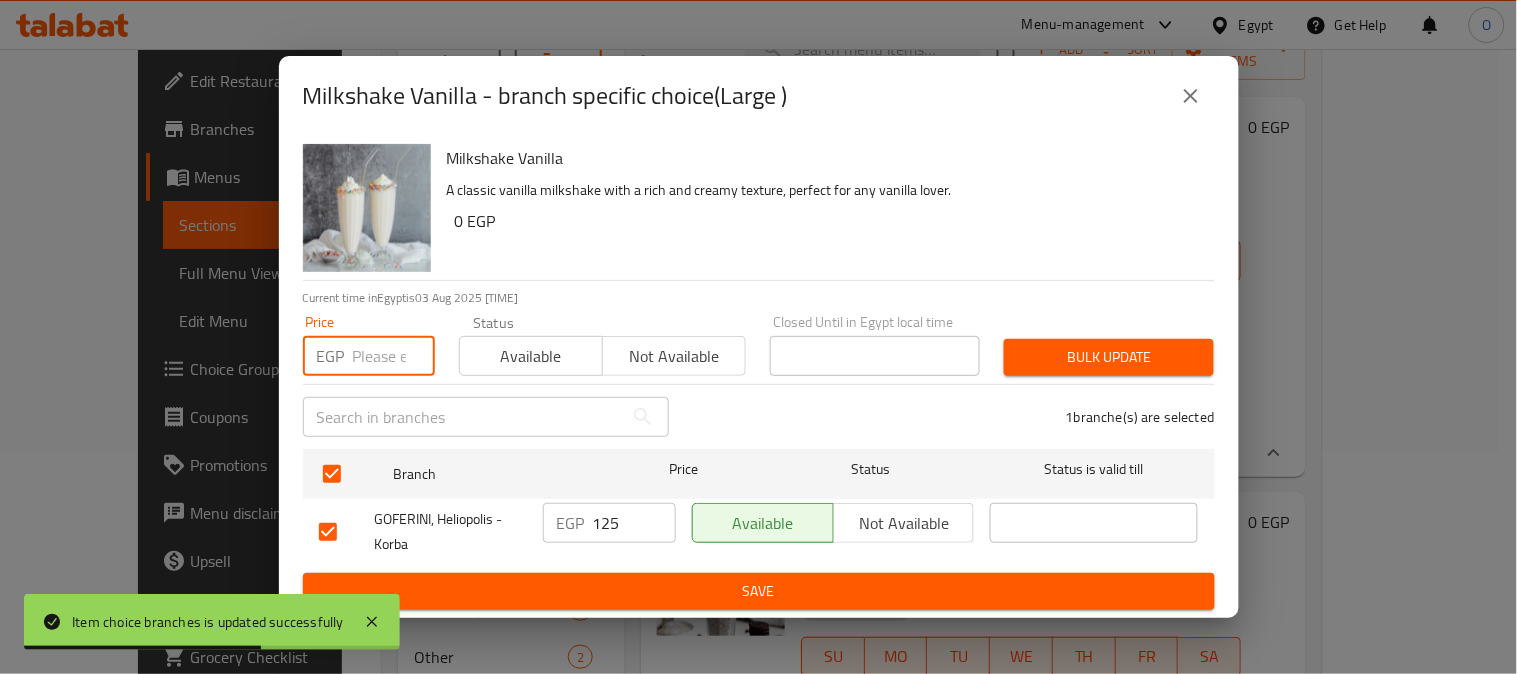 paste on "125" 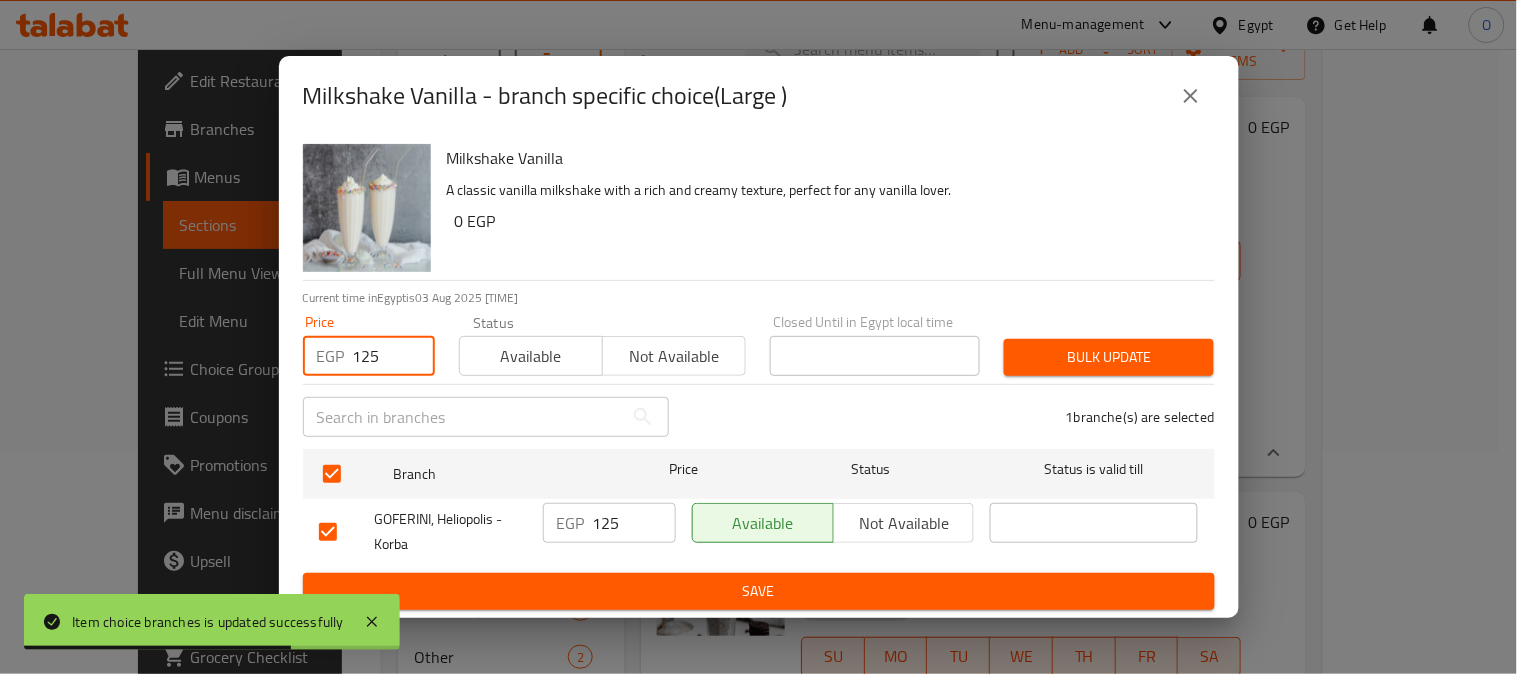 type on "125" 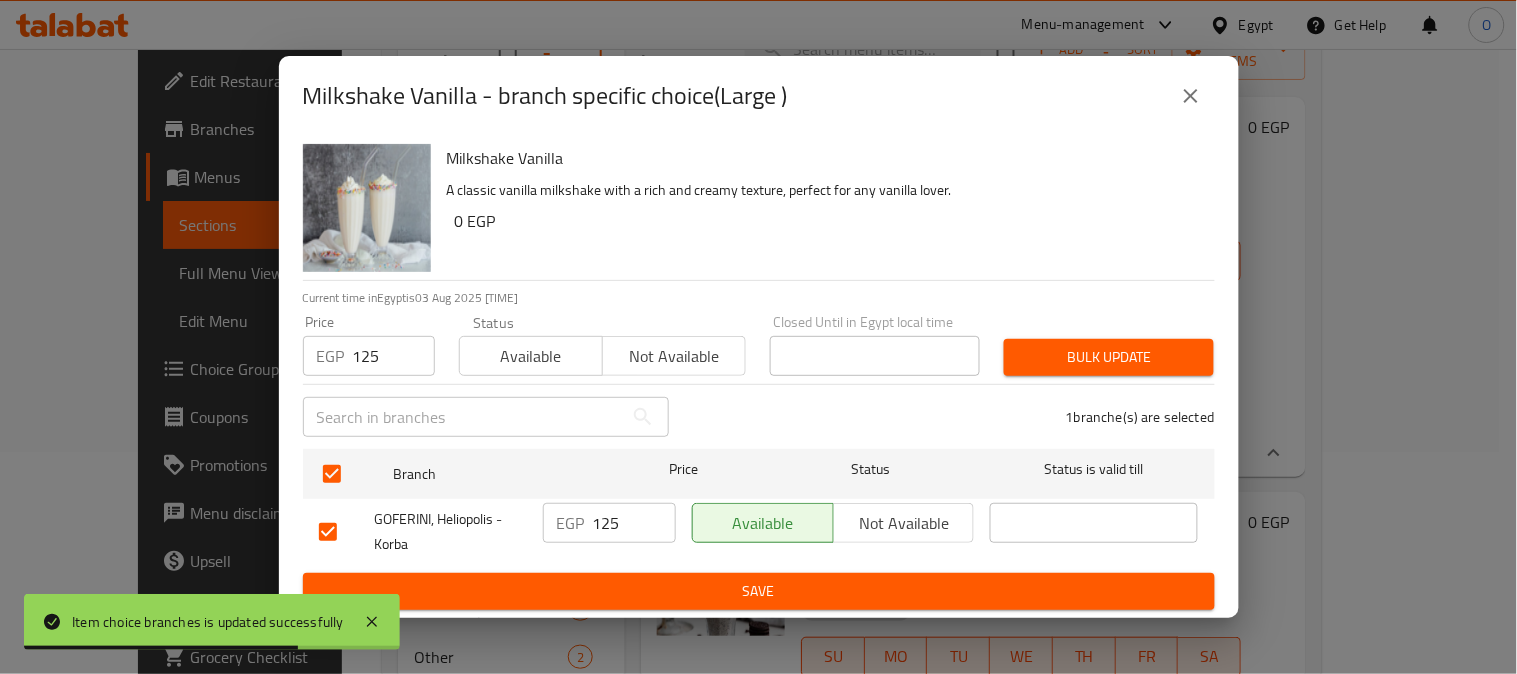 click on "Bulk update" at bounding box center (1109, 357) 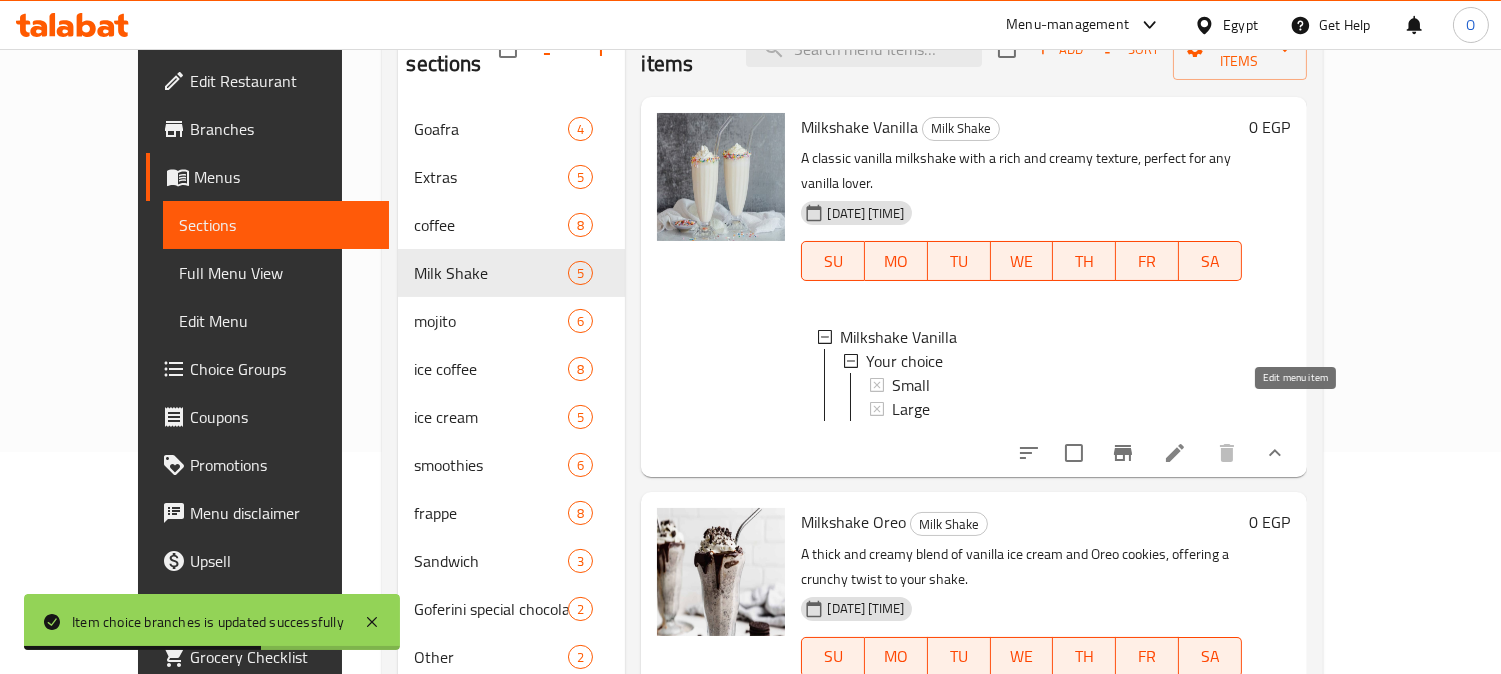 click 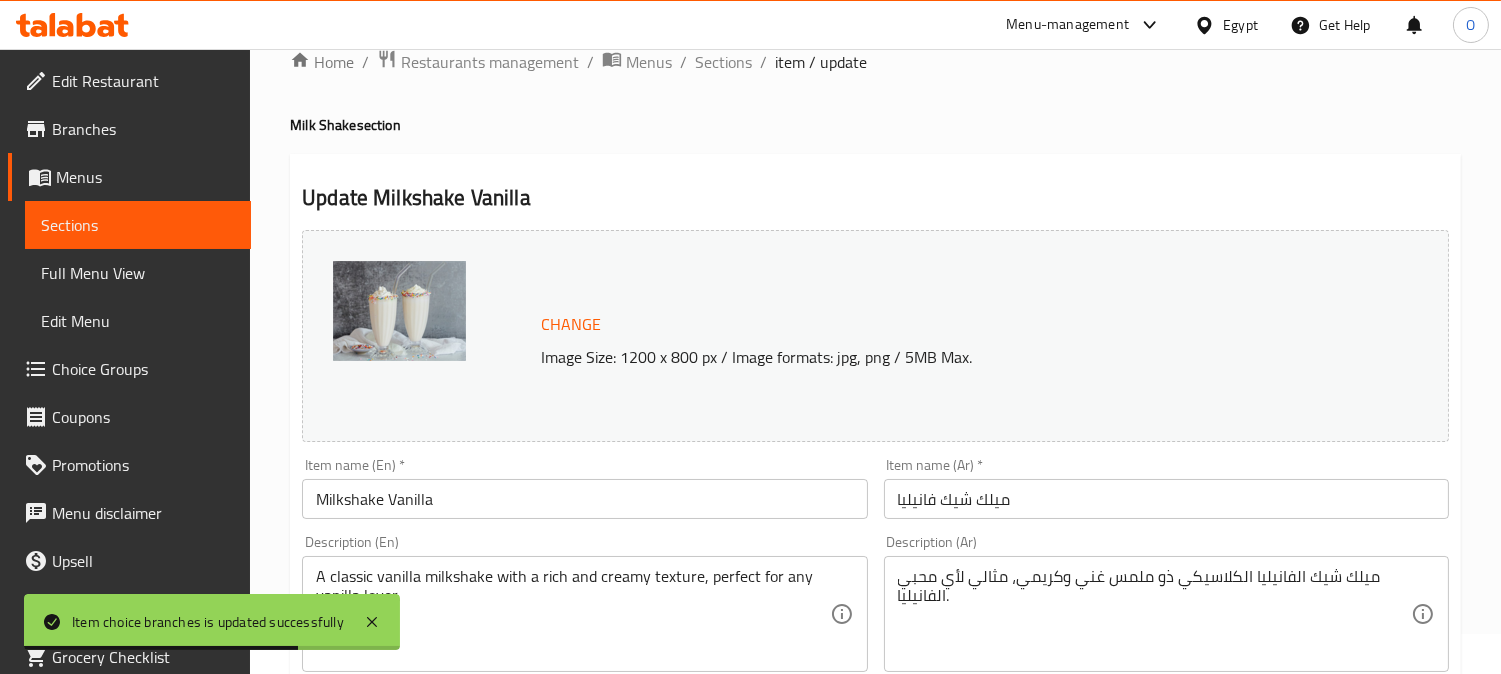 scroll, scrollTop: 222, scrollLeft: 0, axis: vertical 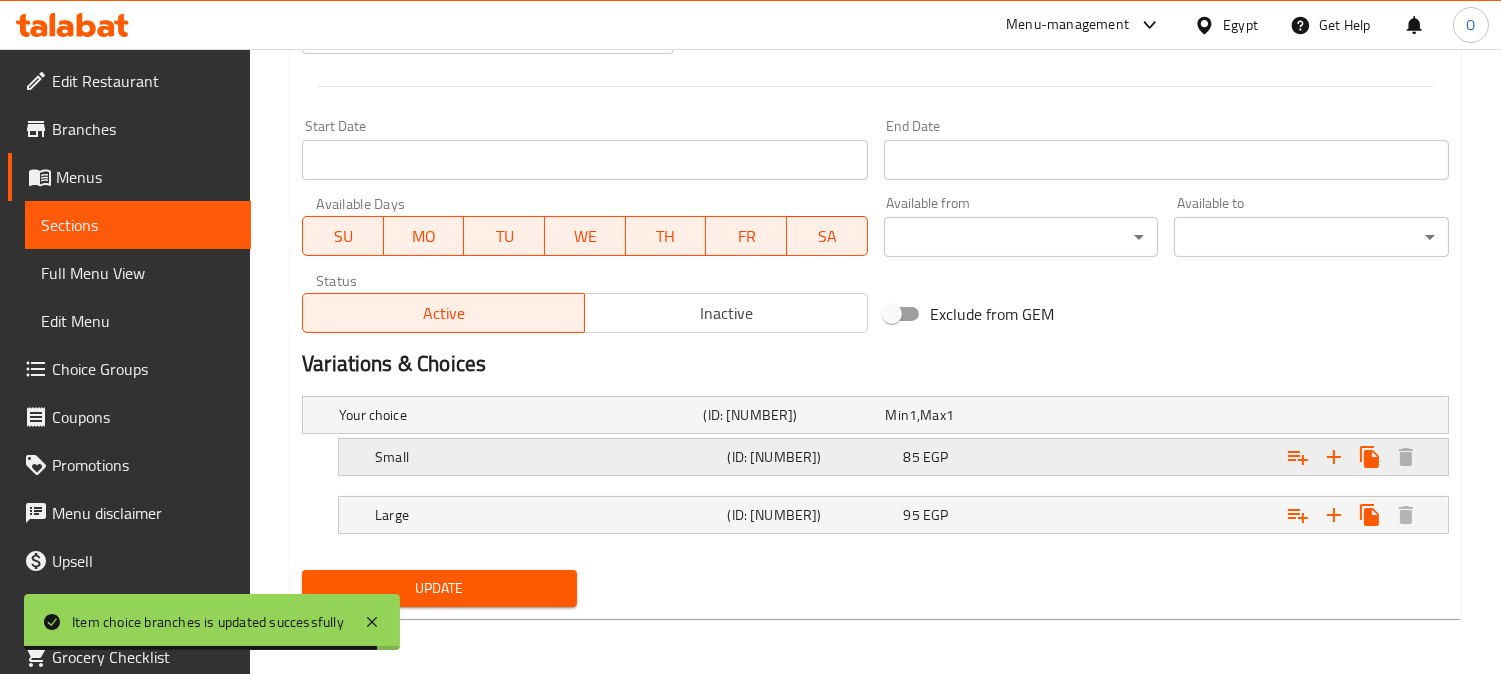 click on "85   EGP" at bounding box center [973, 415] 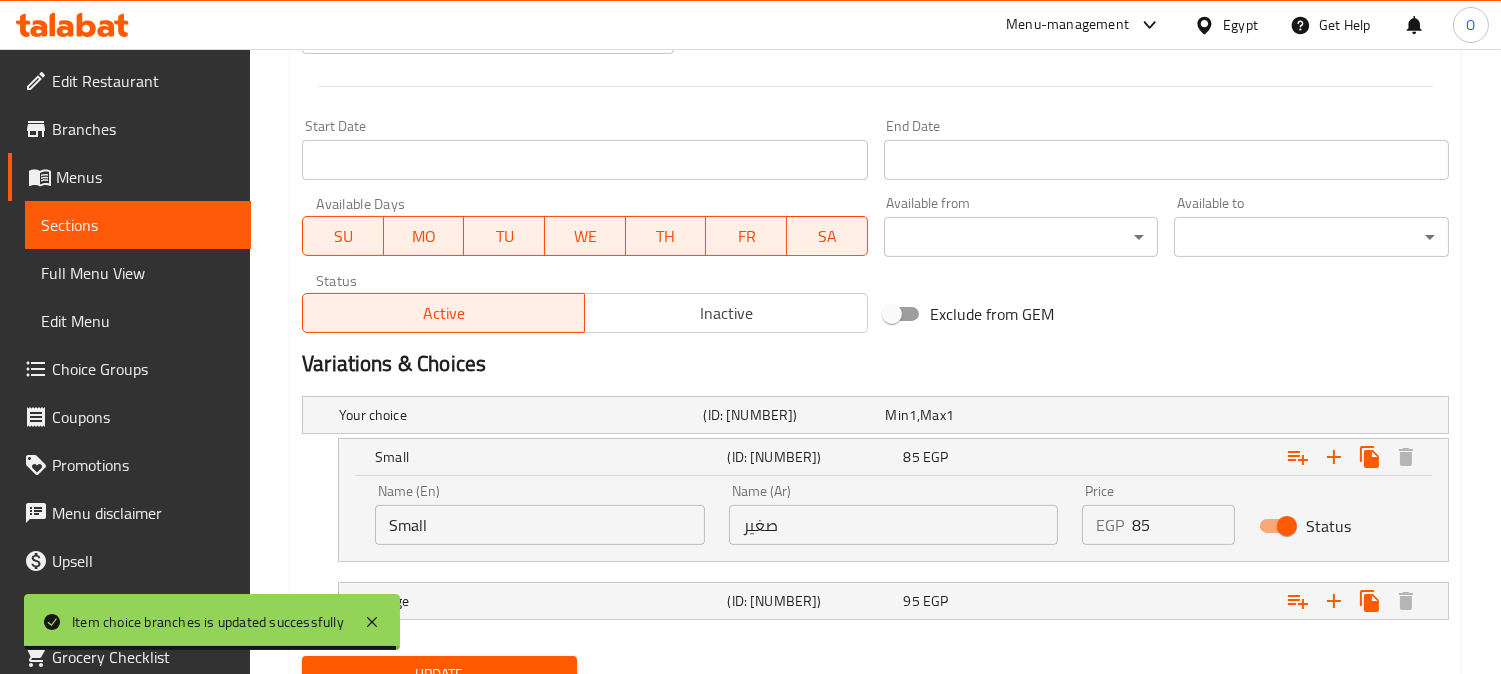 scroll, scrollTop: 897, scrollLeft: 0, axis: vertical 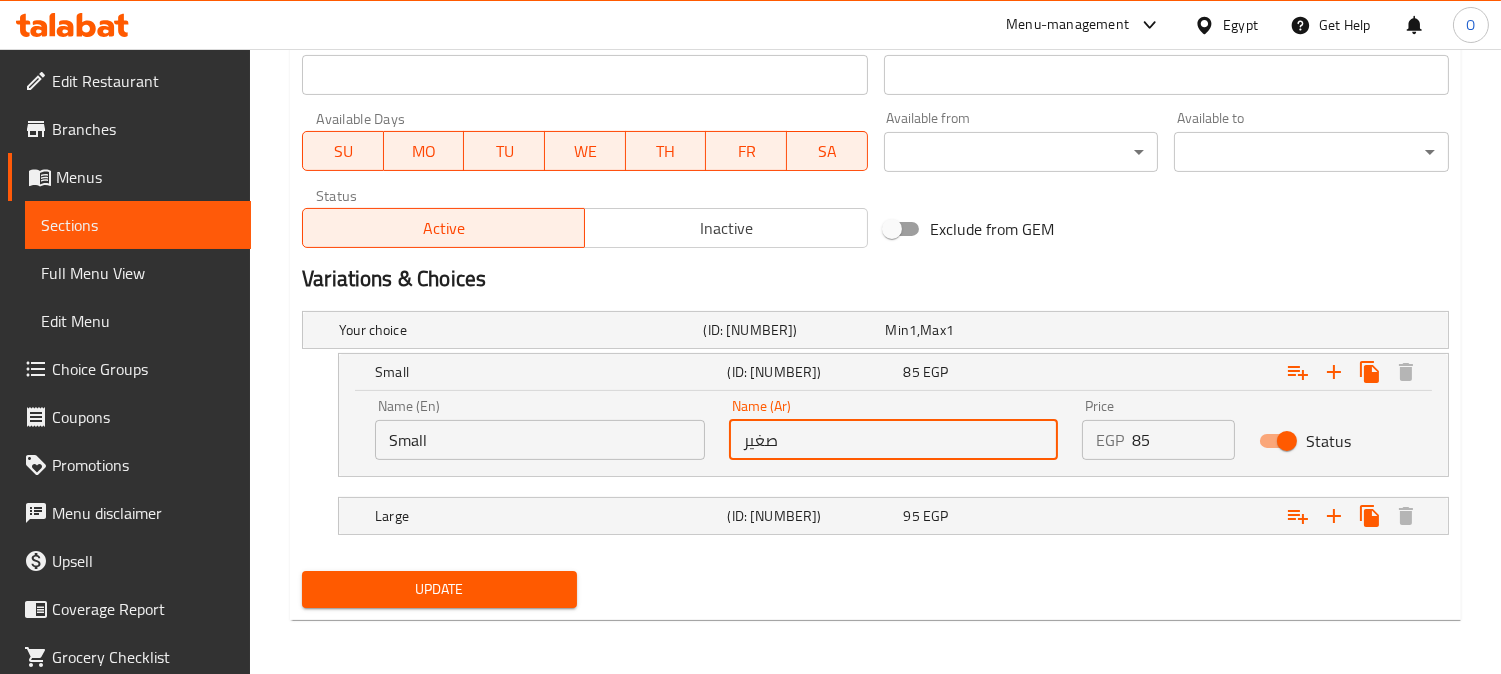 click on "صغير" at bounding box center (894, 440) 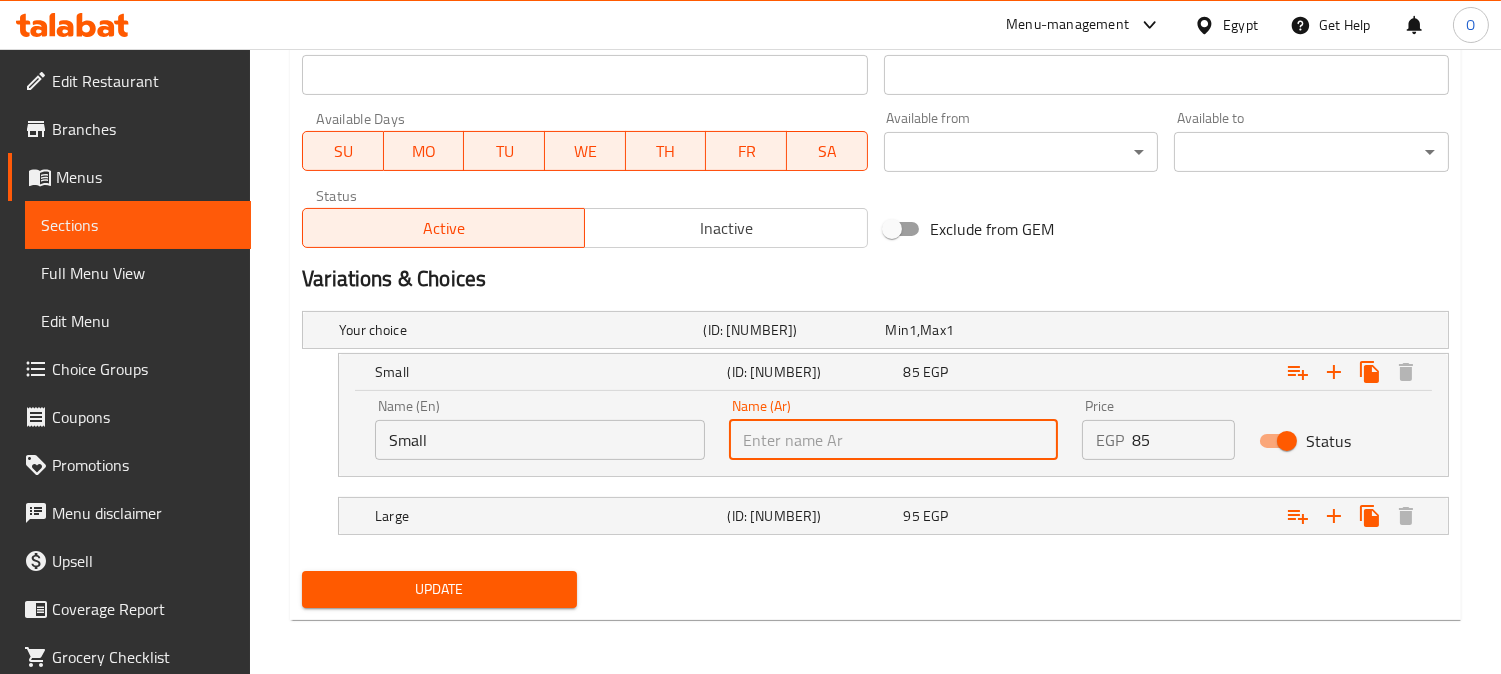 click at bounding box center (894, 440) 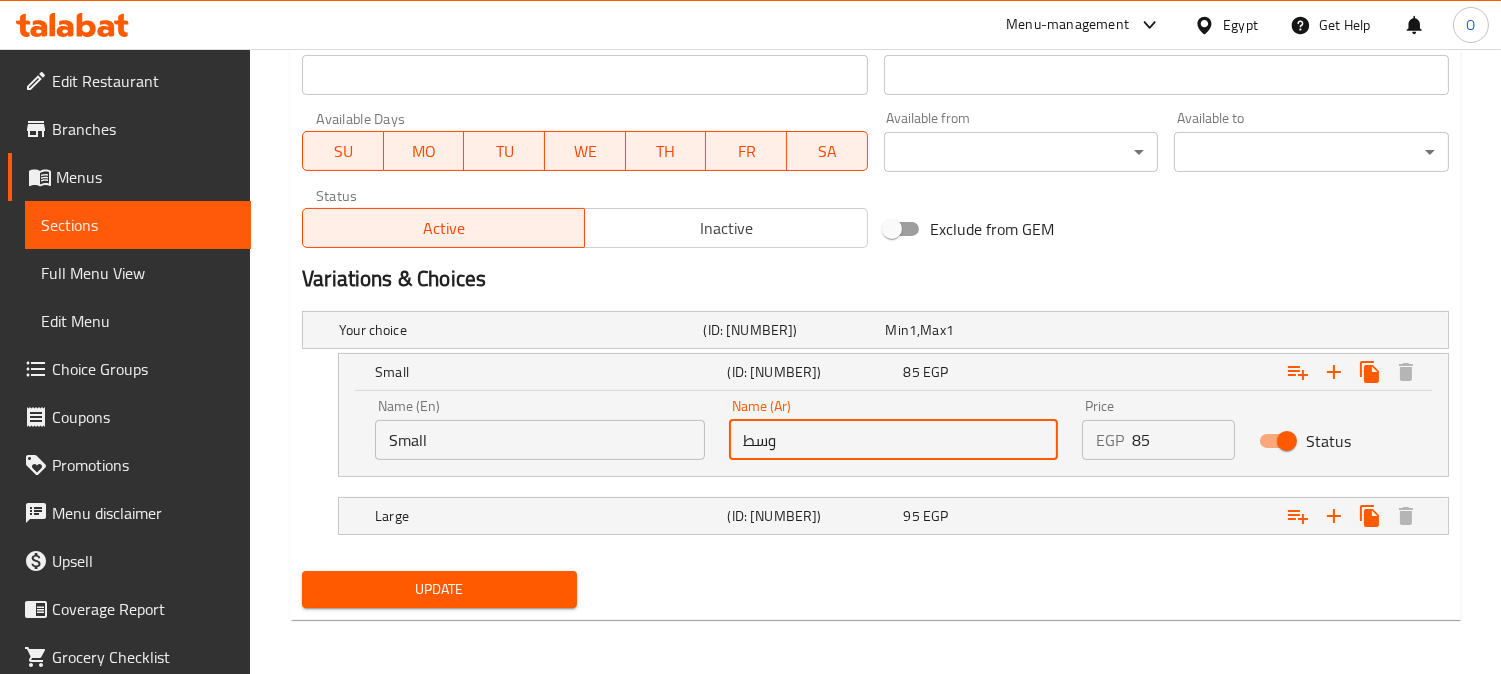 click on "Small" at bounding box center [540, 440] 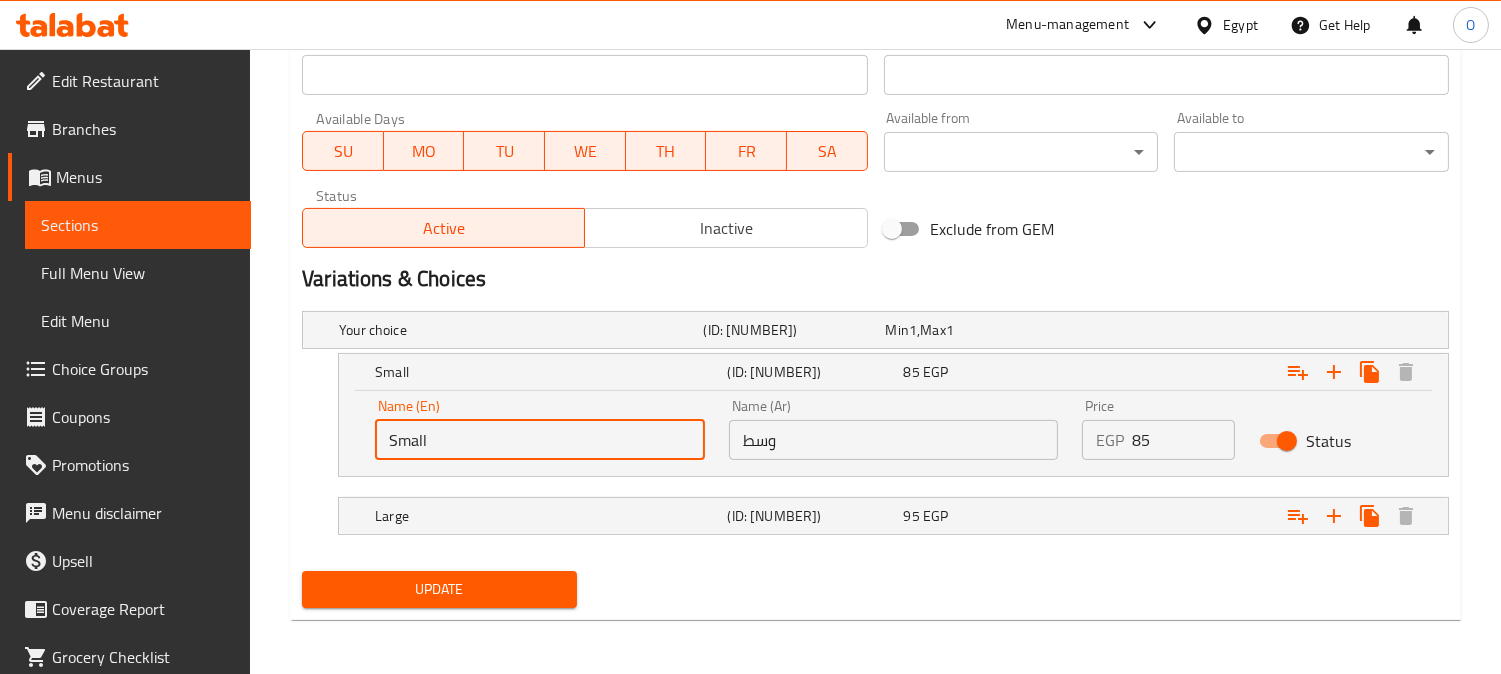 click on "Small" at bounding box center (540, 440) 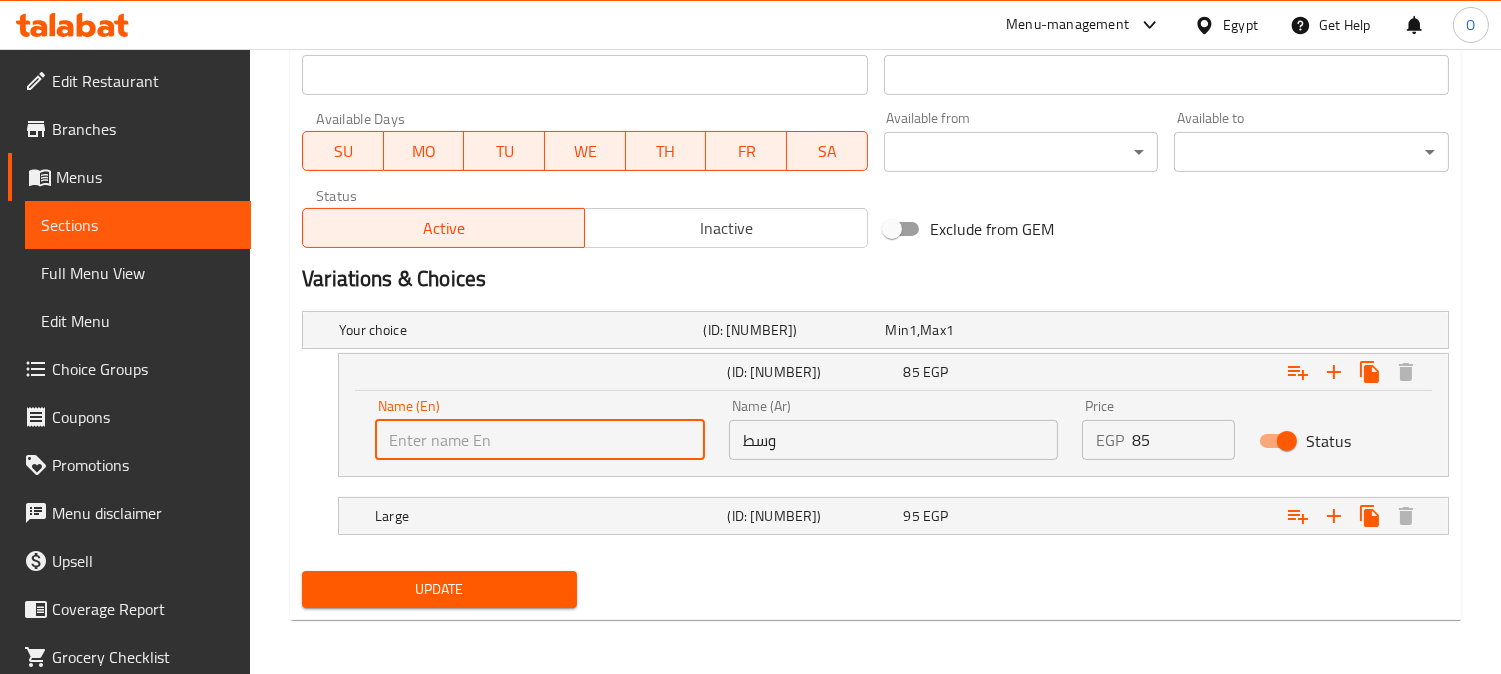click at bounding box center (540, 440) 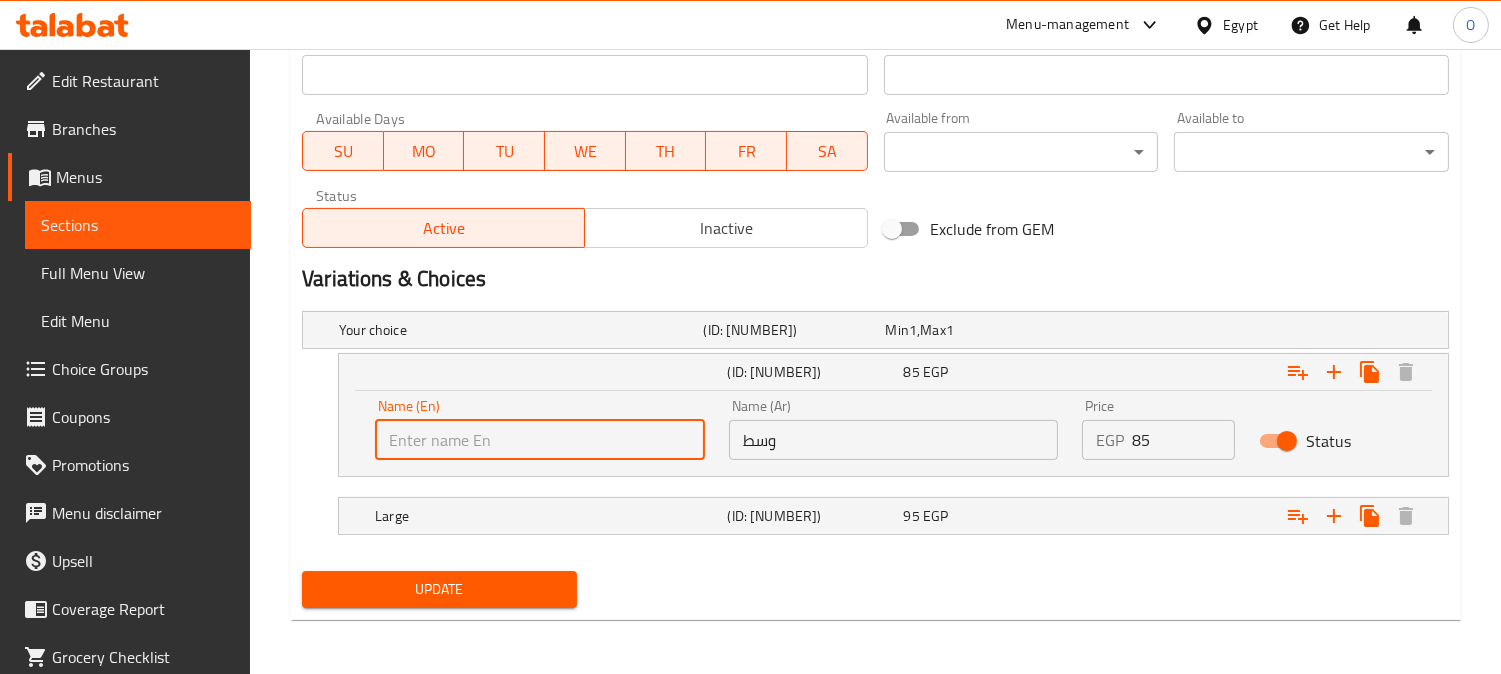 type on "Medium" 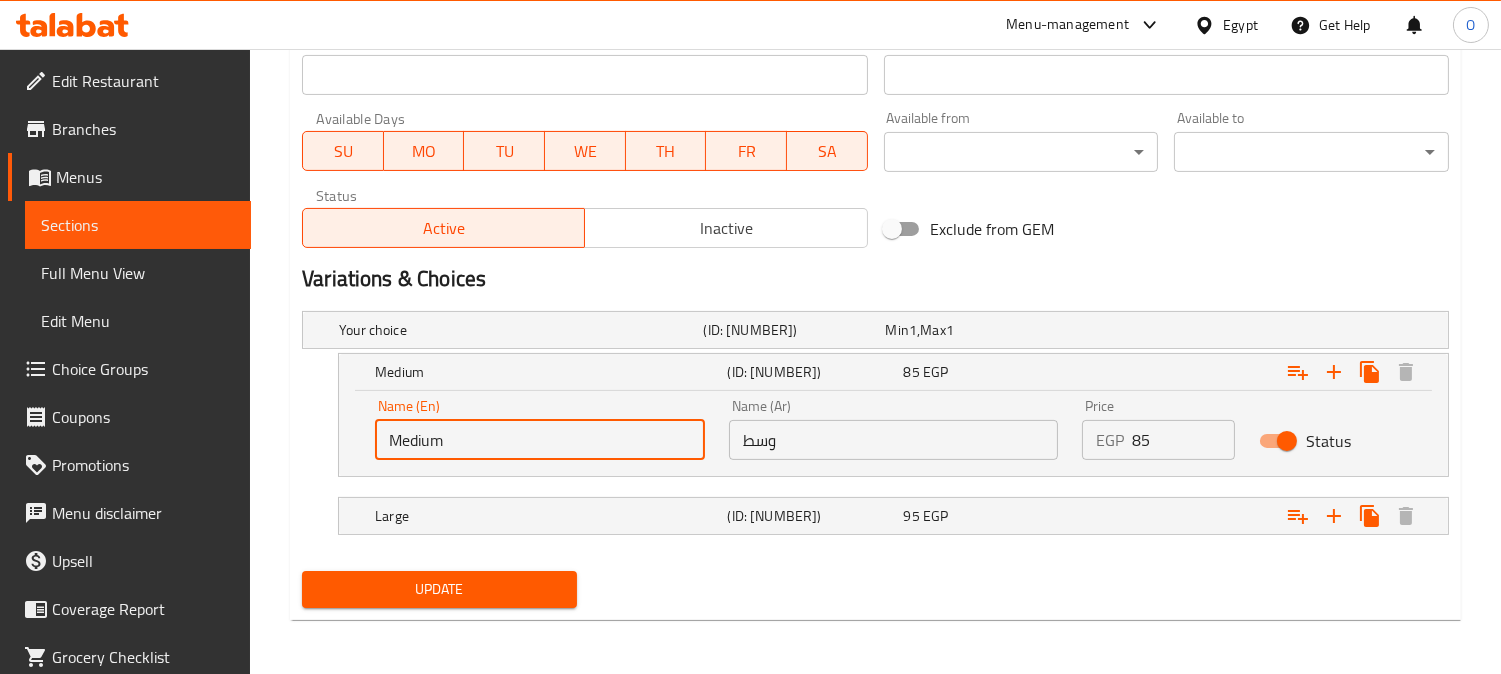 click on "Update" at bounding box center (439, 589) 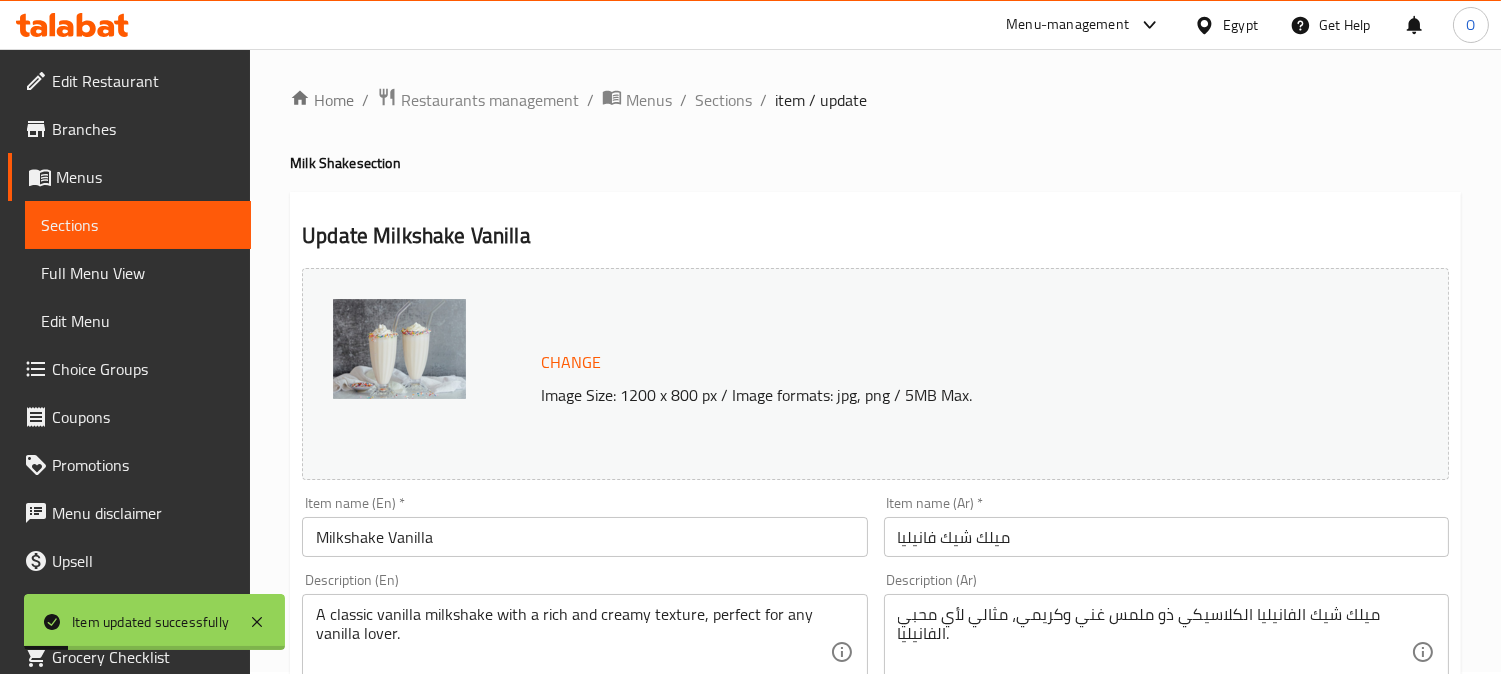 scroll, scrollTop: 0, scrollLeft: 0, axis: both 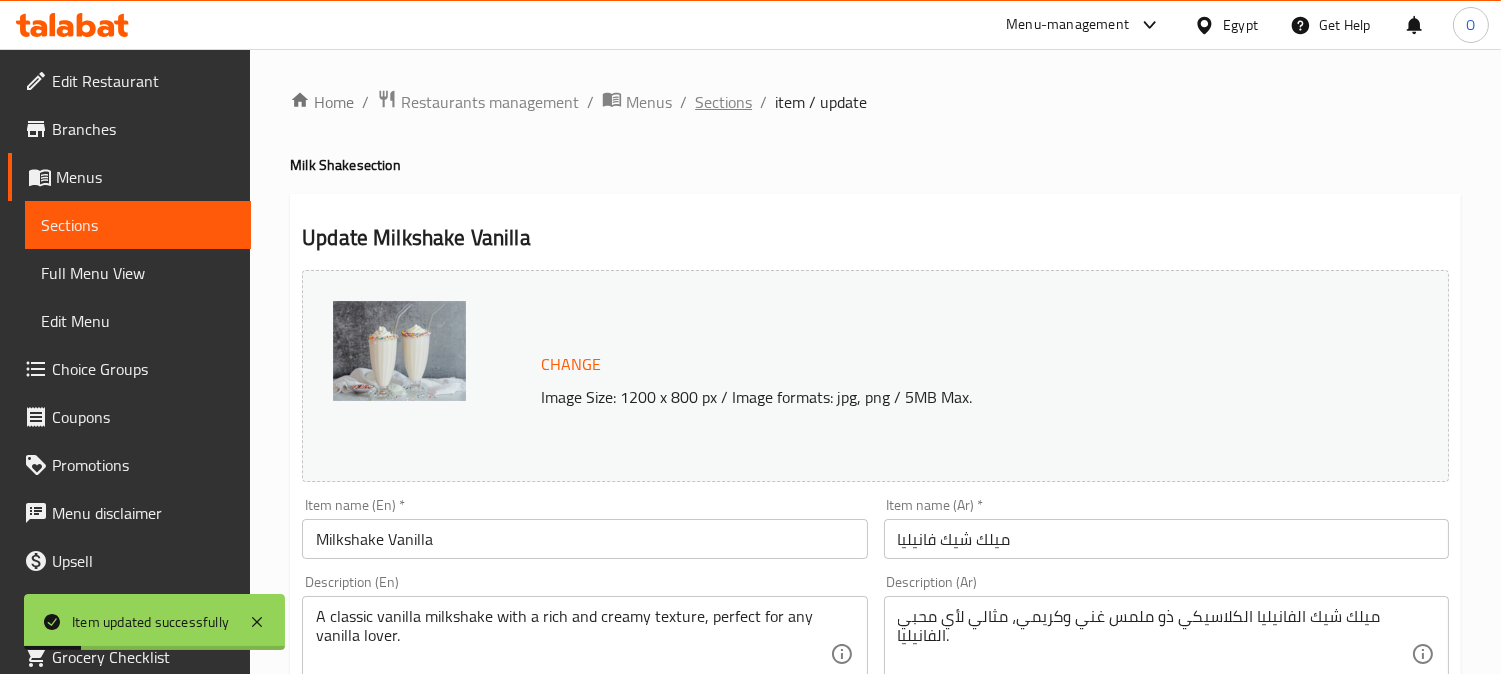 click on "Sections" at bounding box center [723, 102] 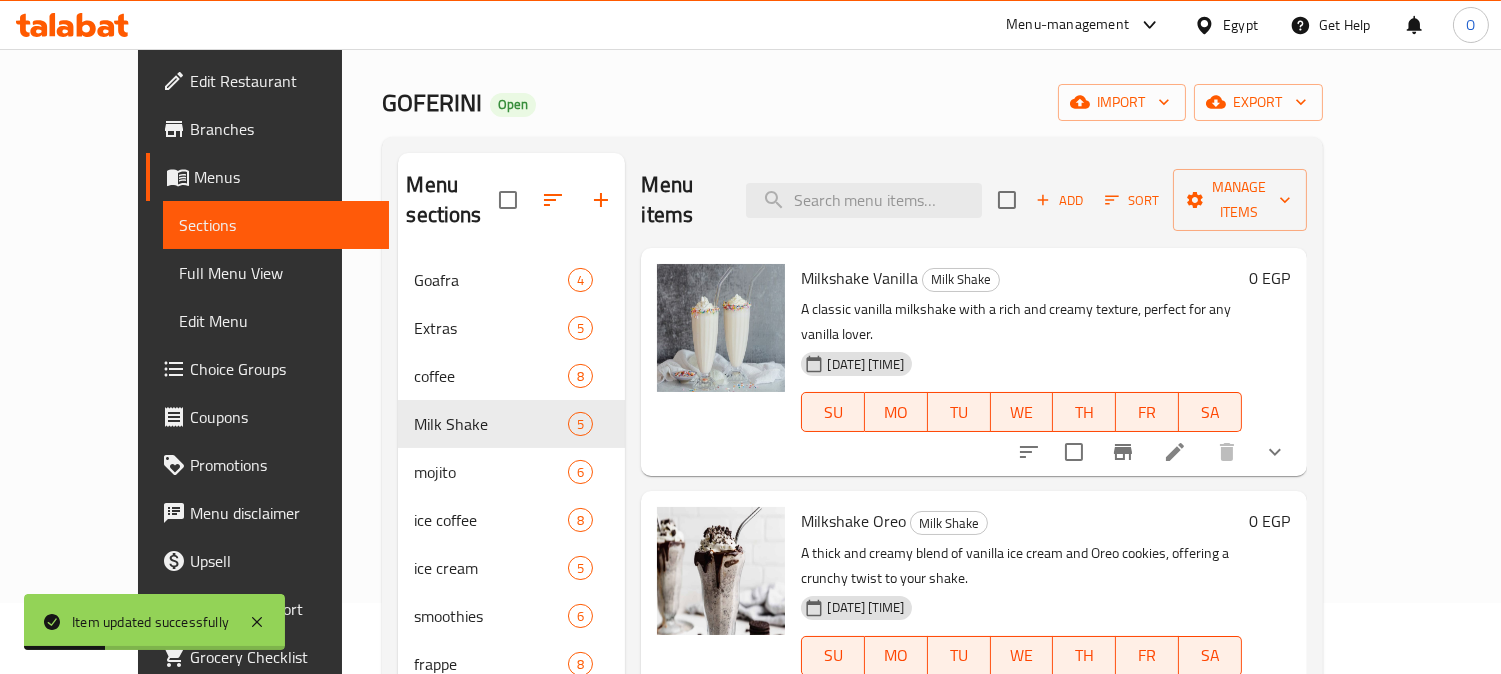 scroll, scrollTop: 111, scrollLeft: 0, axis: vertical 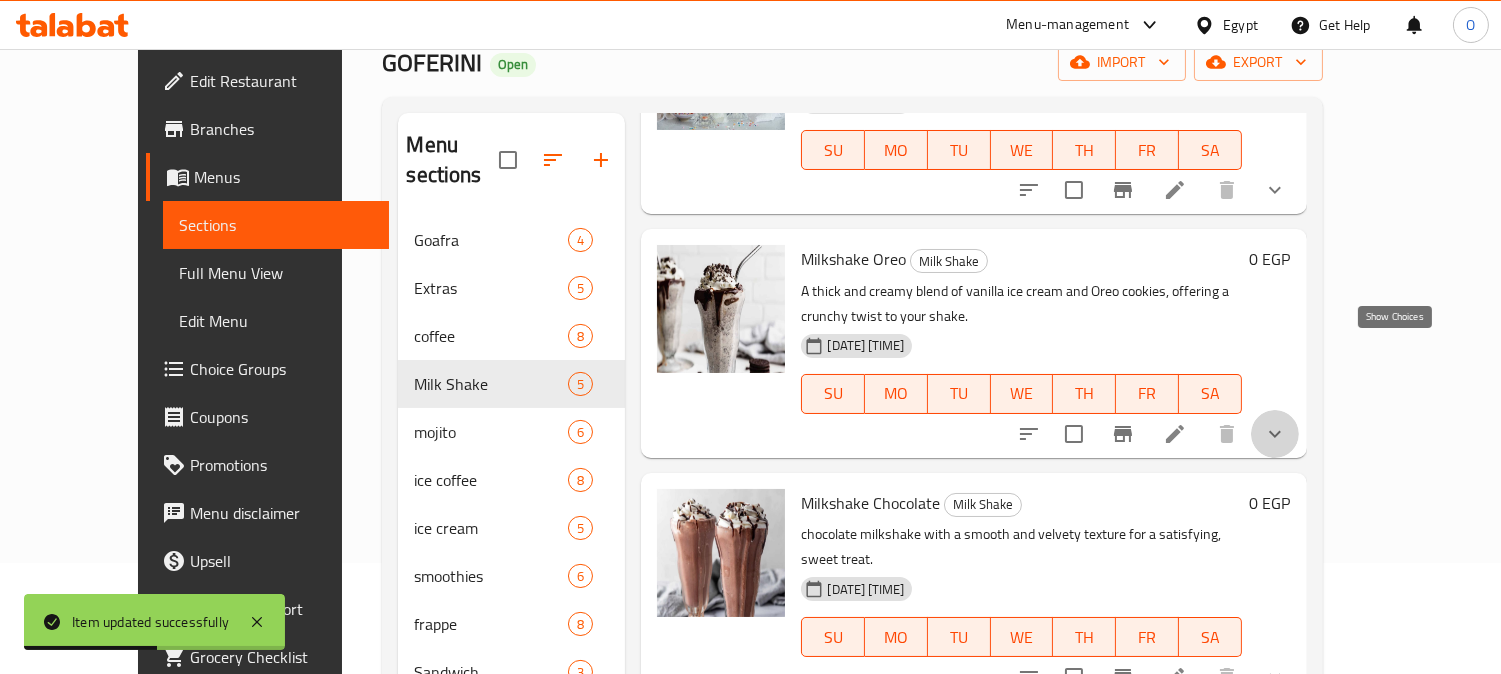 click 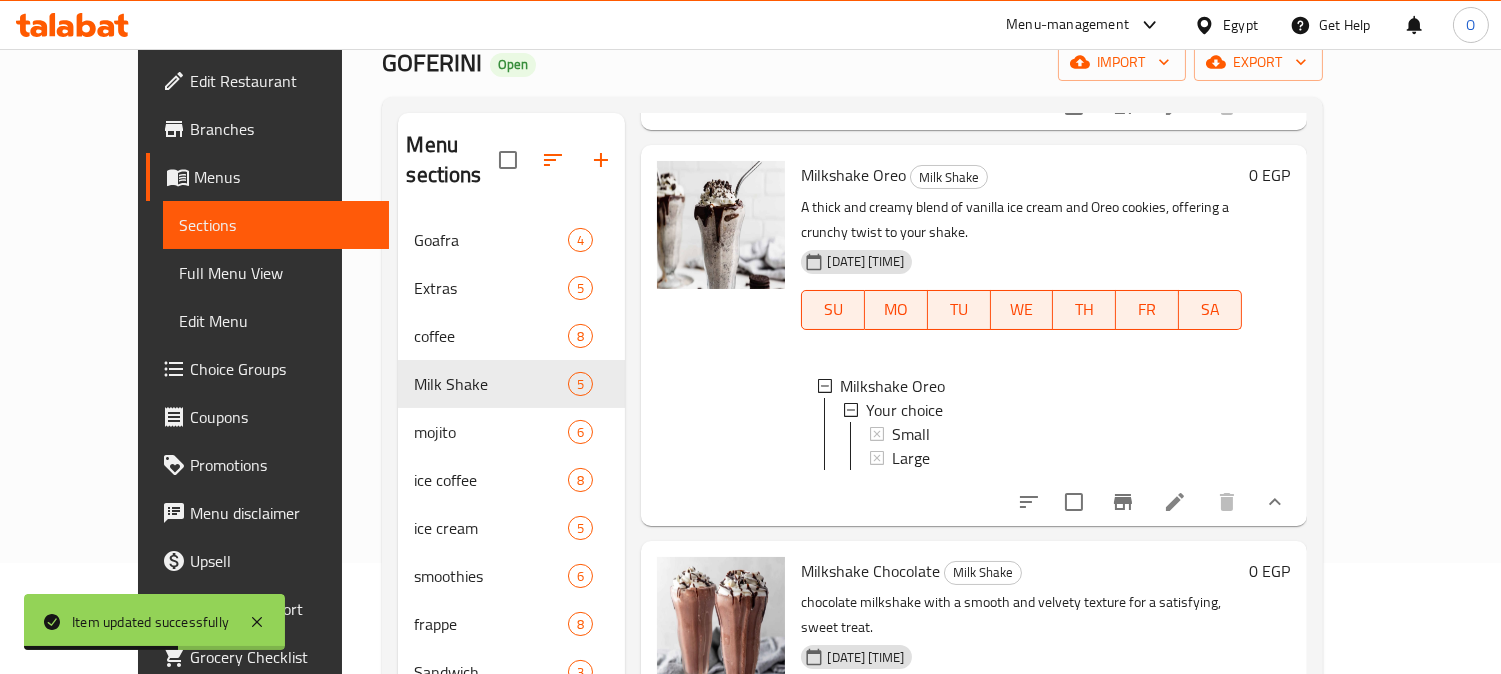 scroll, scrollTop: 333, scrollLeft: 0, axis: vertical 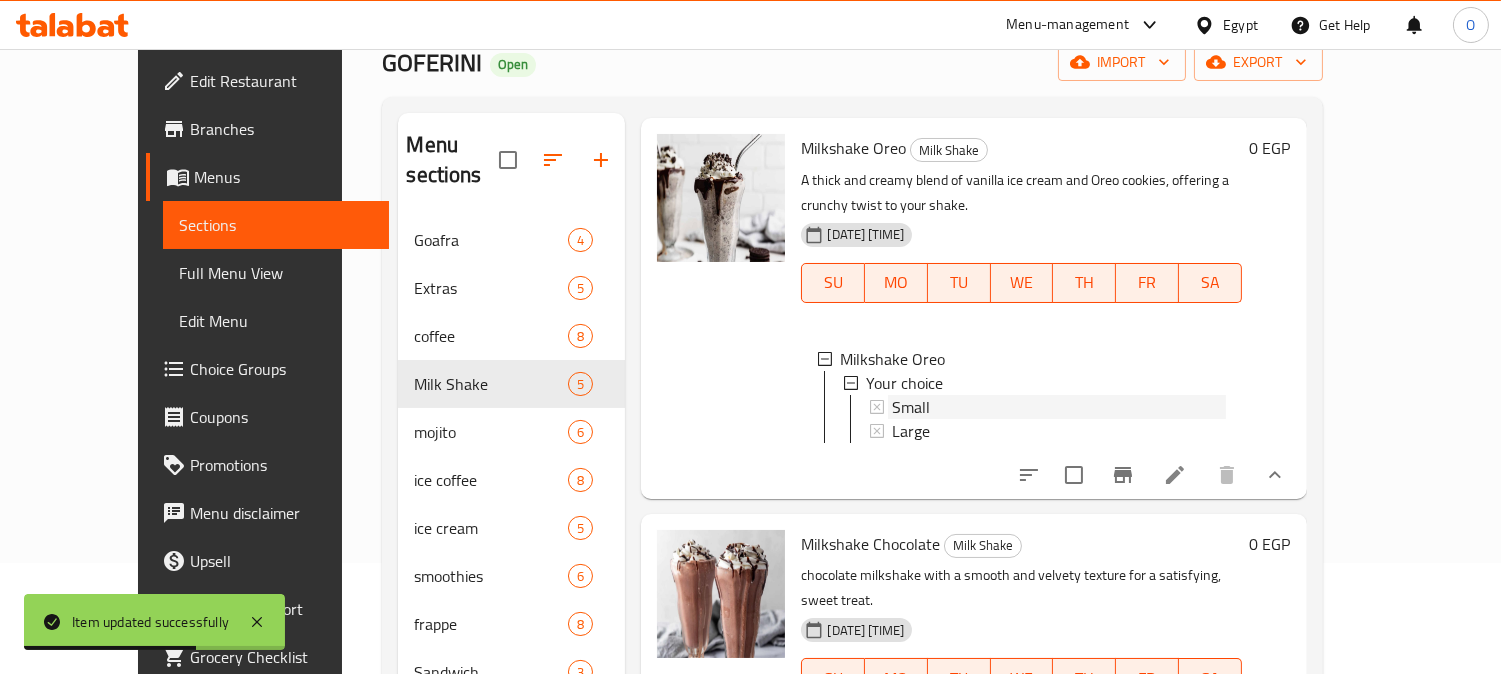 click on "Small" at bounding box center [1058, 407] 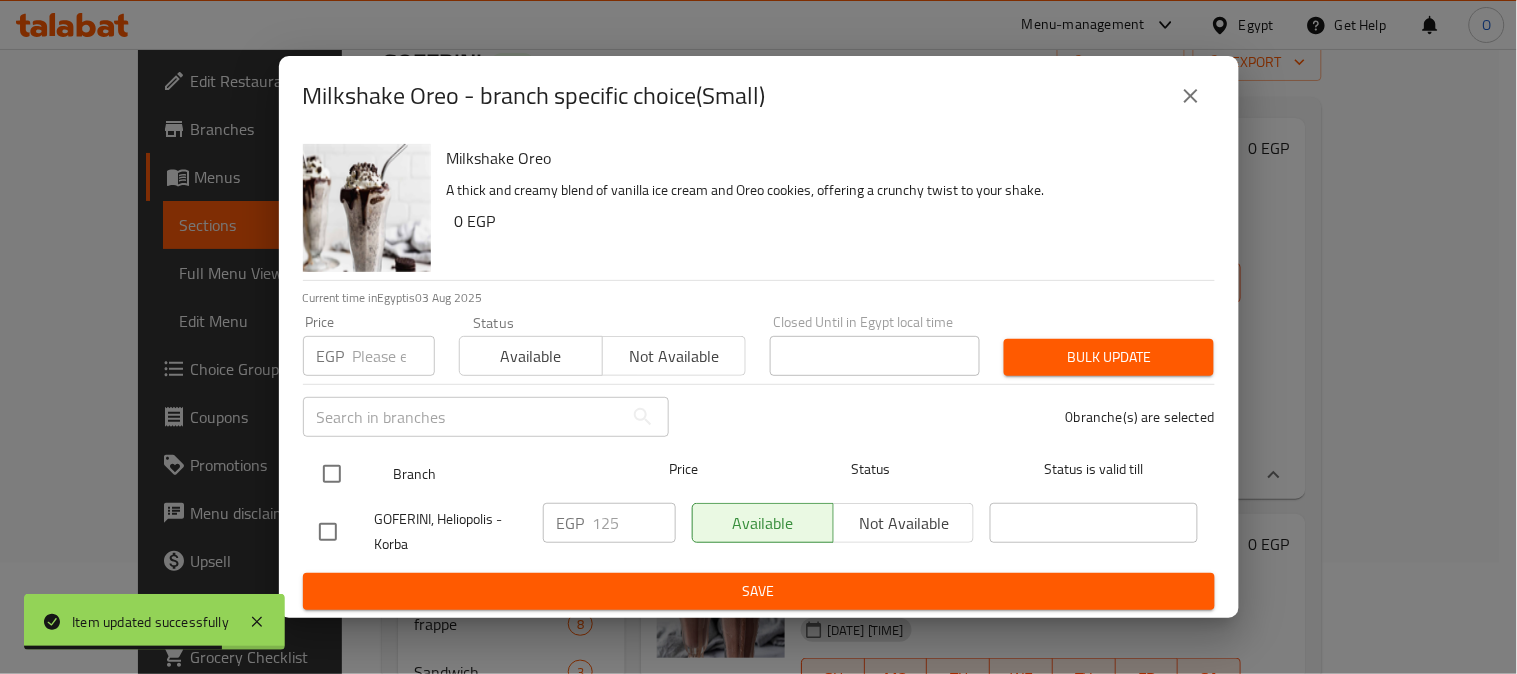 click at bounding box center (332, 474) 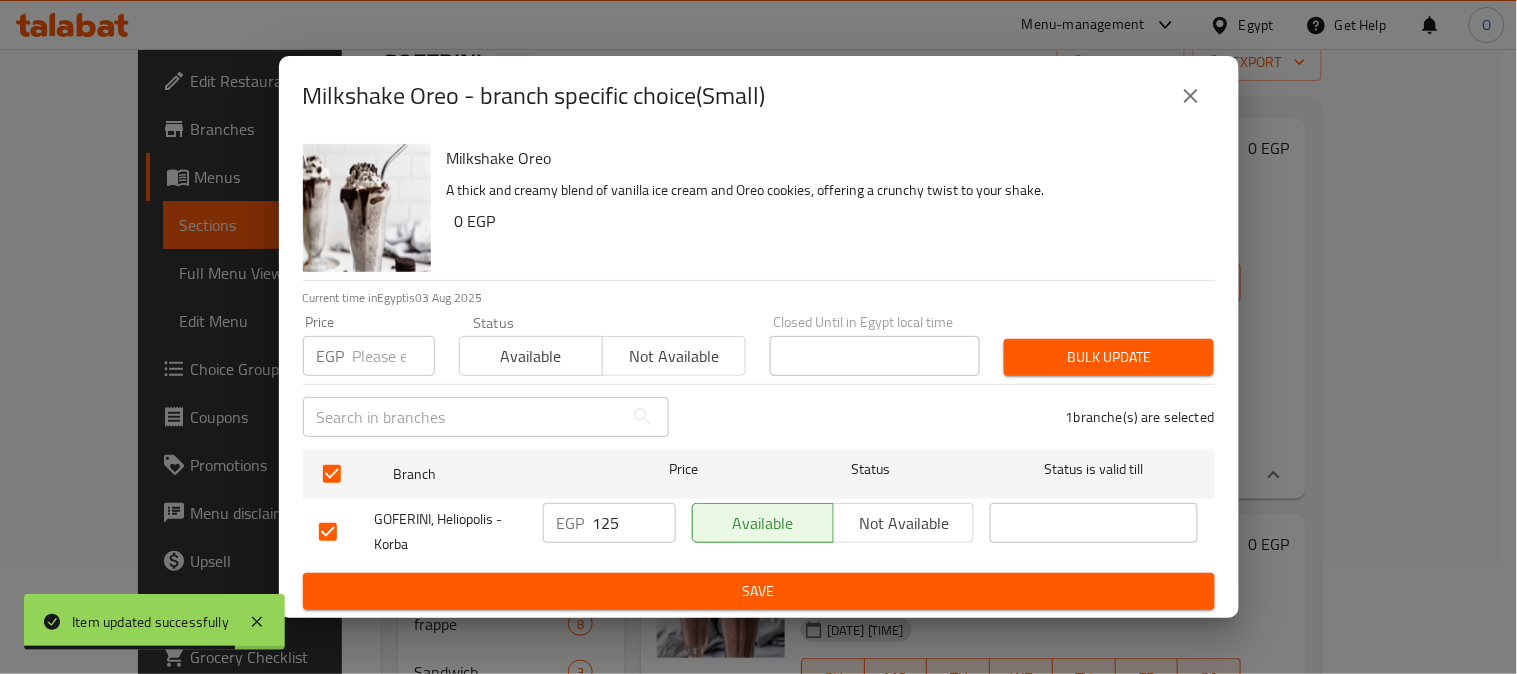 click at bounding box center (394, 356) 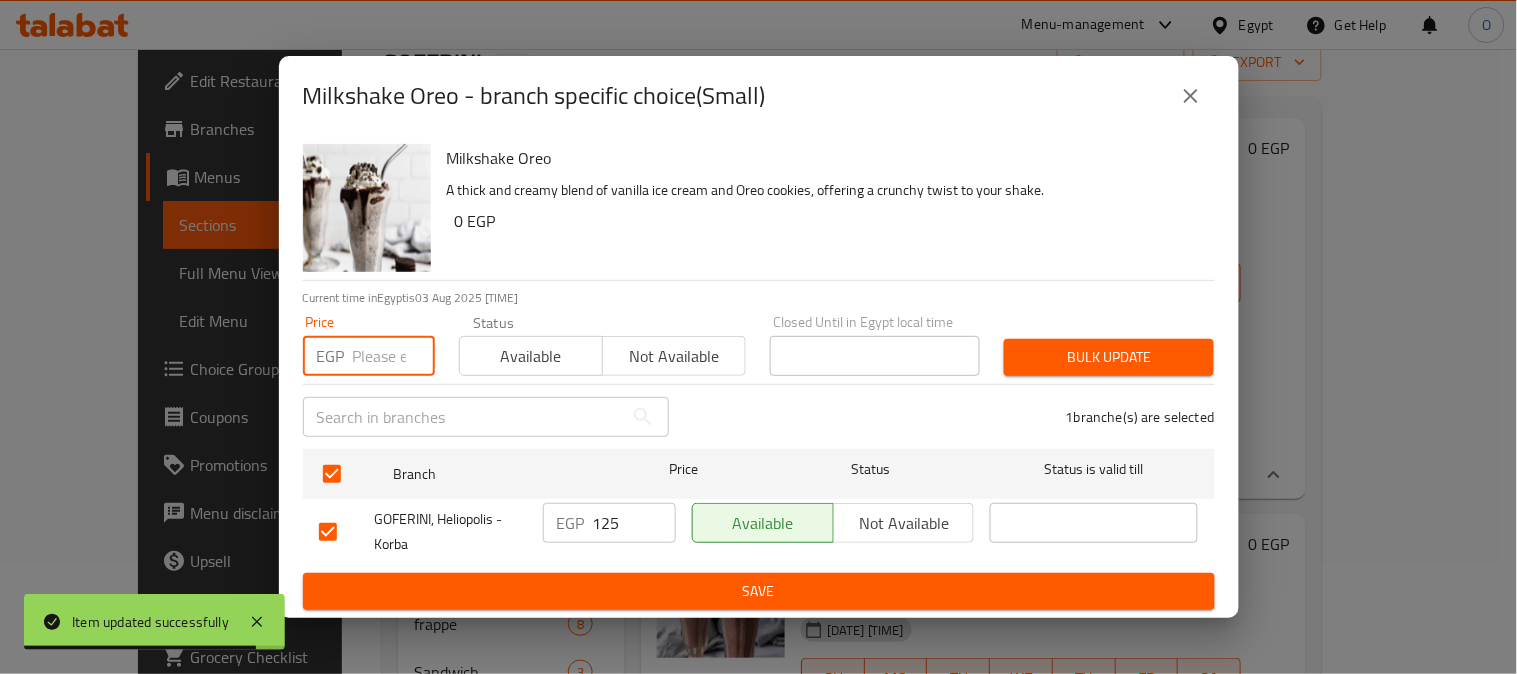 paste on "125" 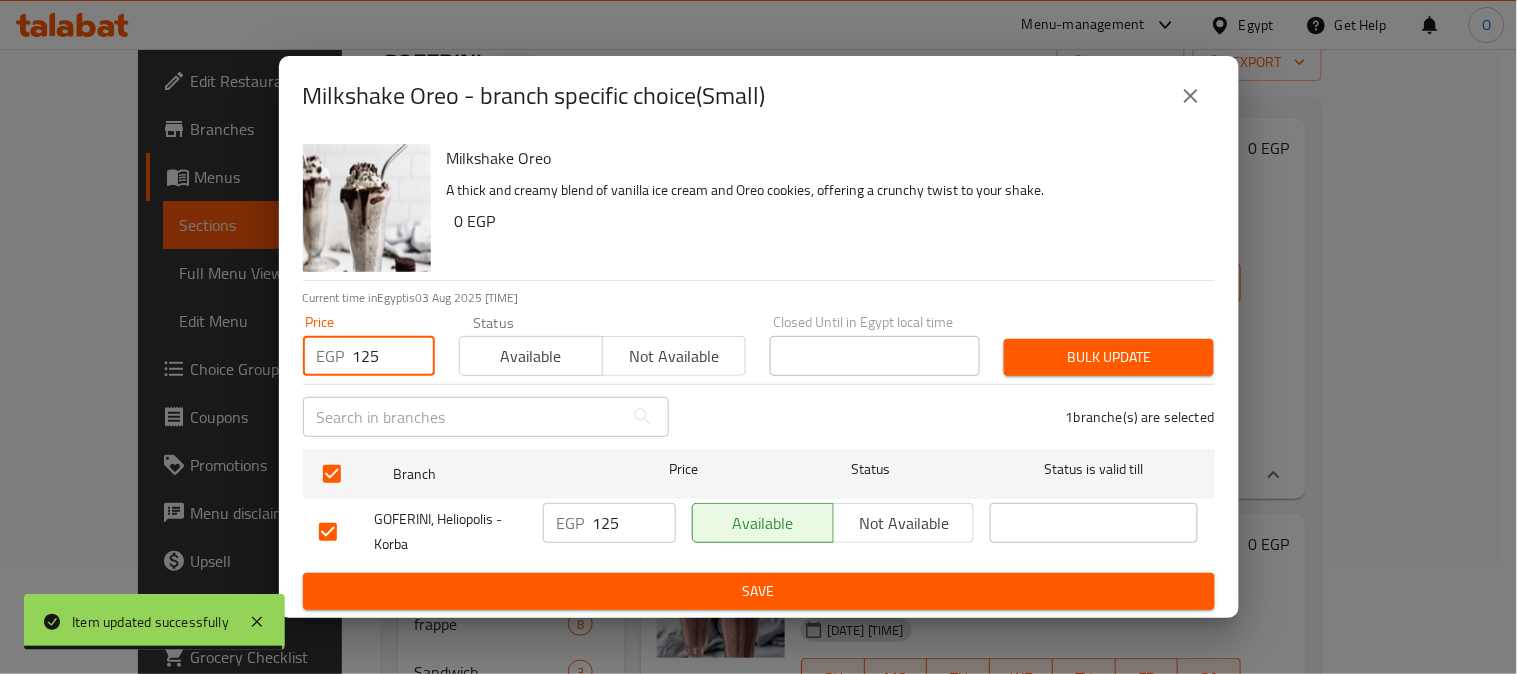 type on "125" 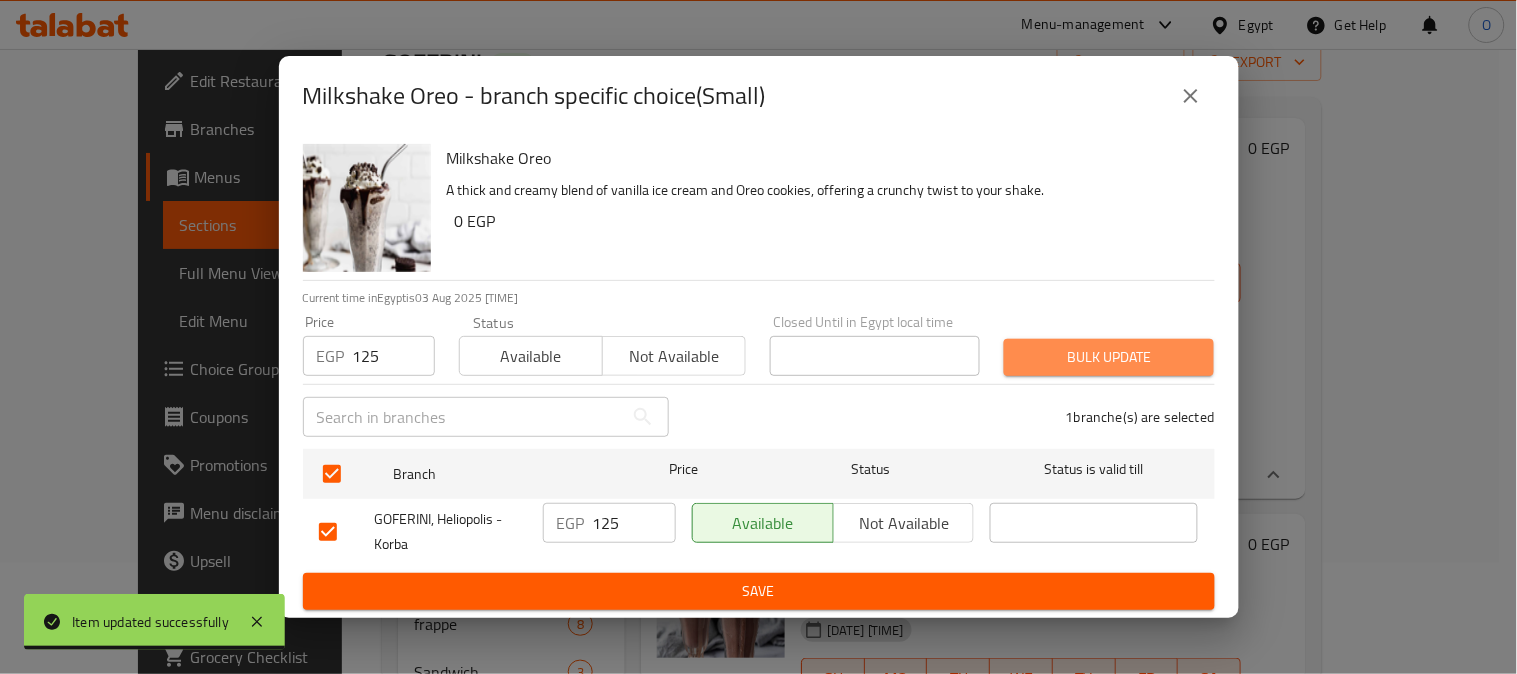 click on "Bulk update" at bounding box center (1109, 357) 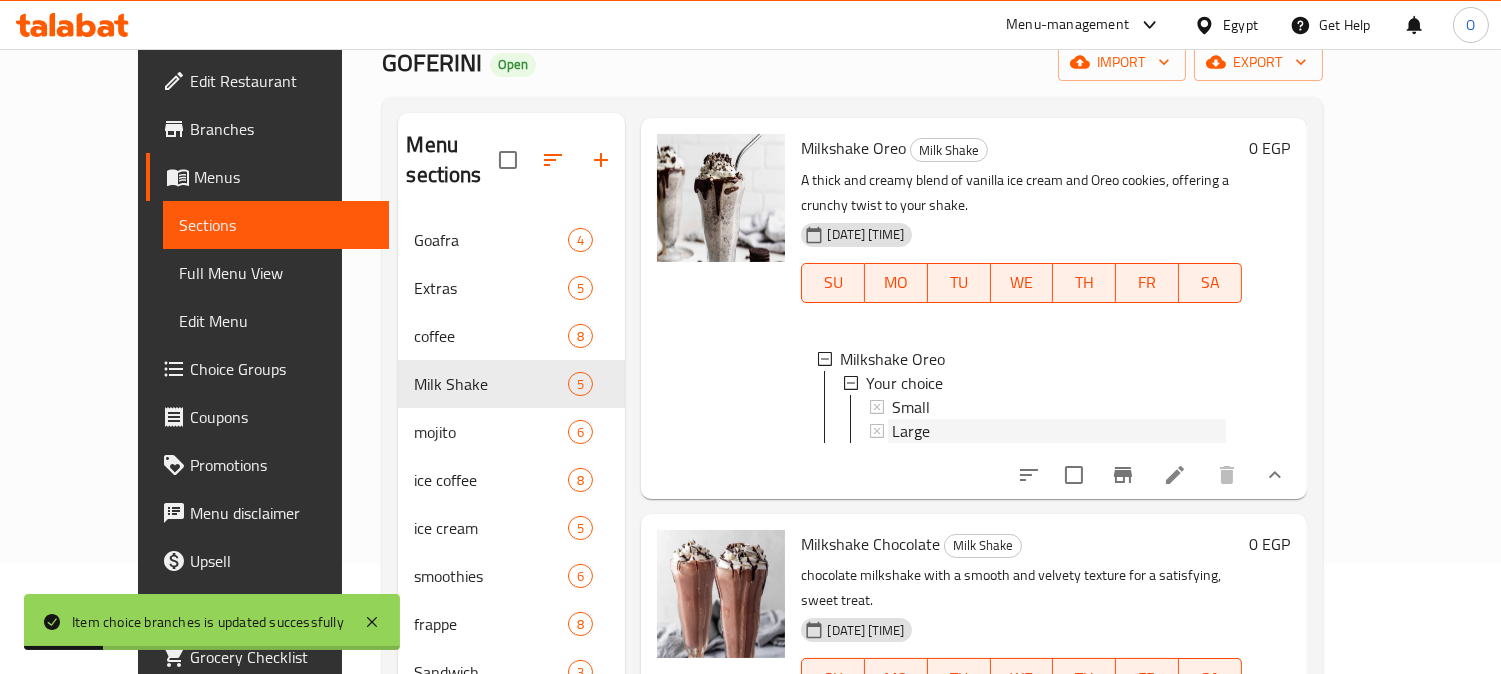 click on "Large" at bounding box center [1058, 431] 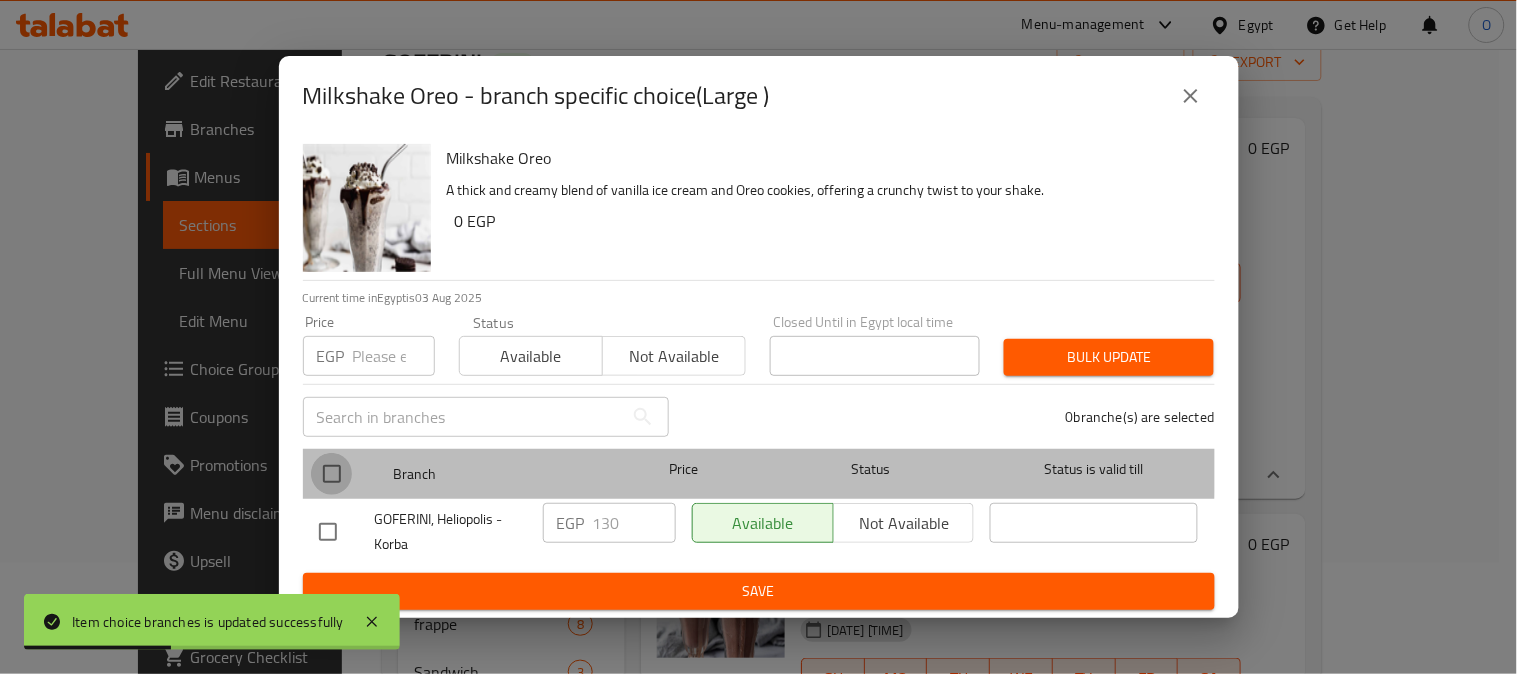 click at bounding box center [332, 474] 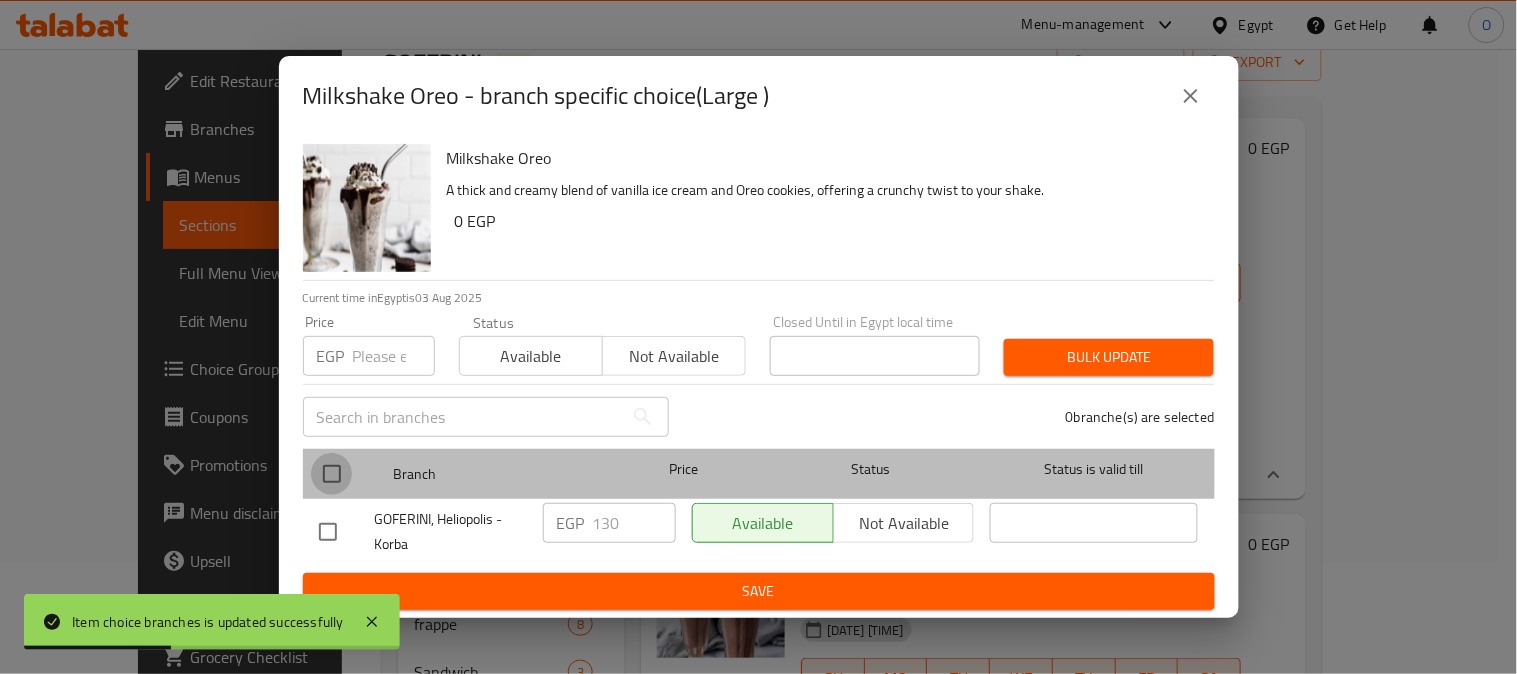 checkbox on "true" 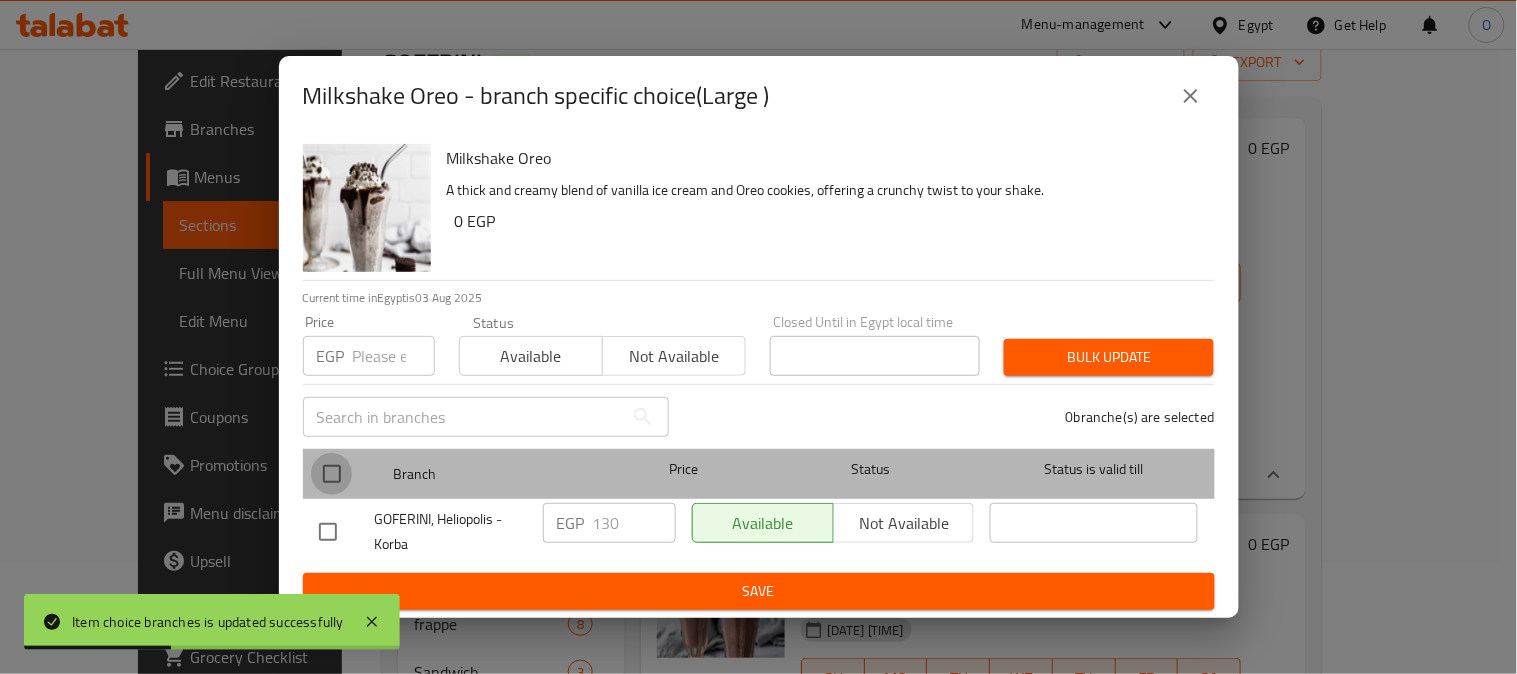 checkbox on "true" 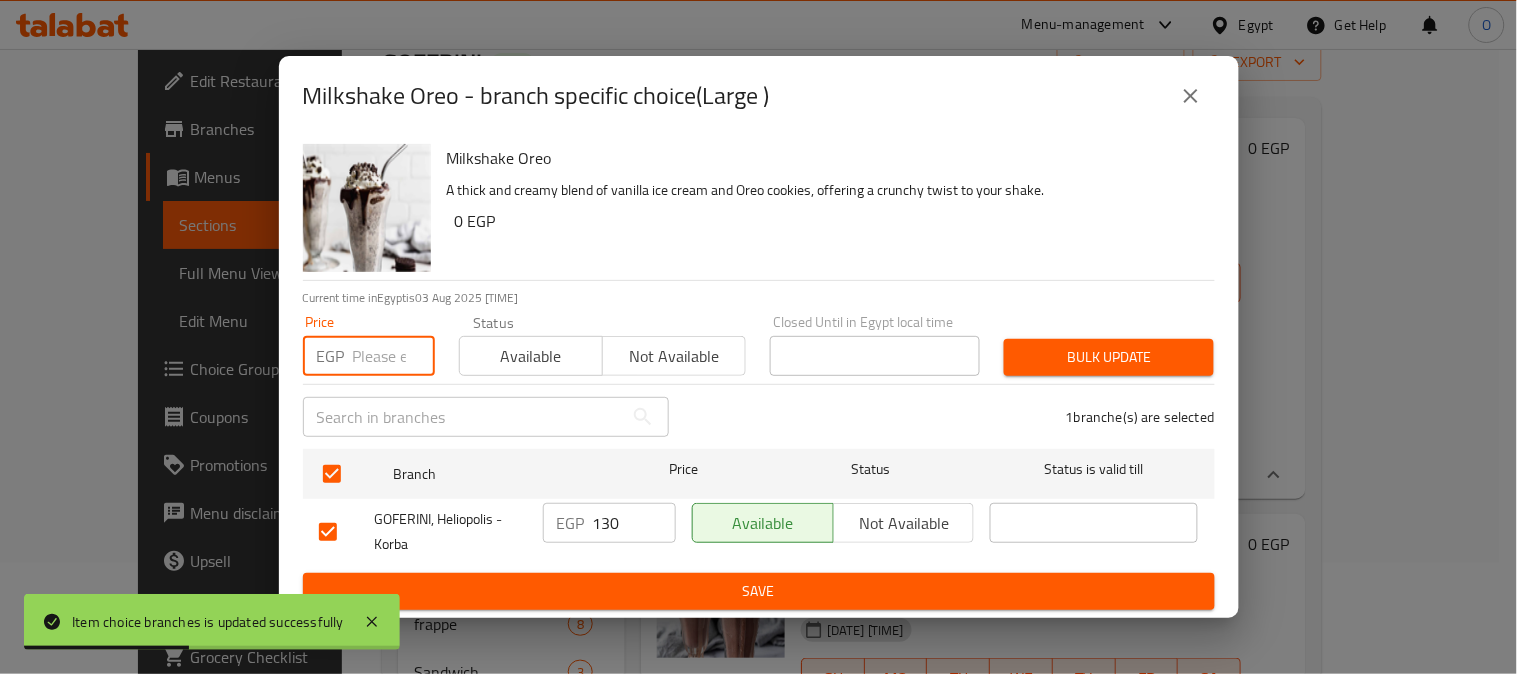 click at bounding box center (394, 356) 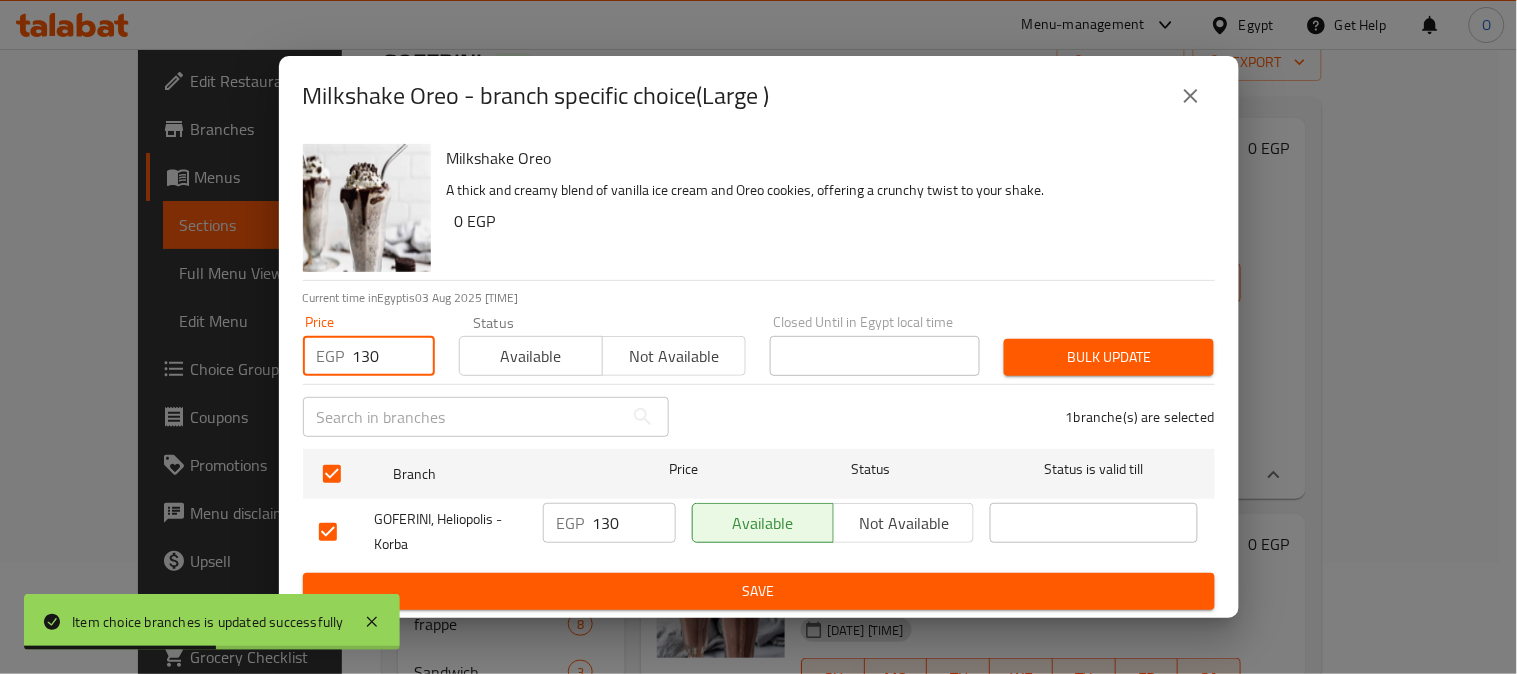 type on "130" 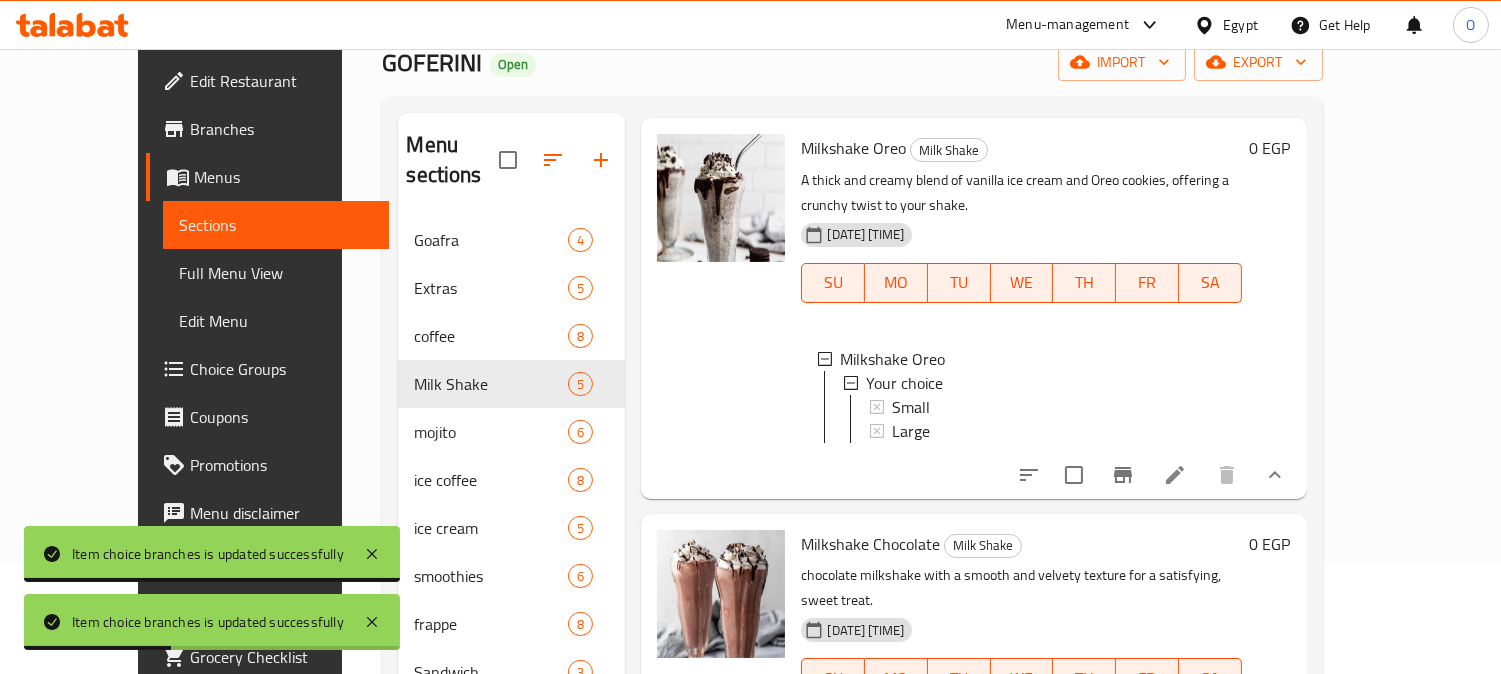 scroll, scrollTop: 3, scrollLeft: 0, axis: vertical 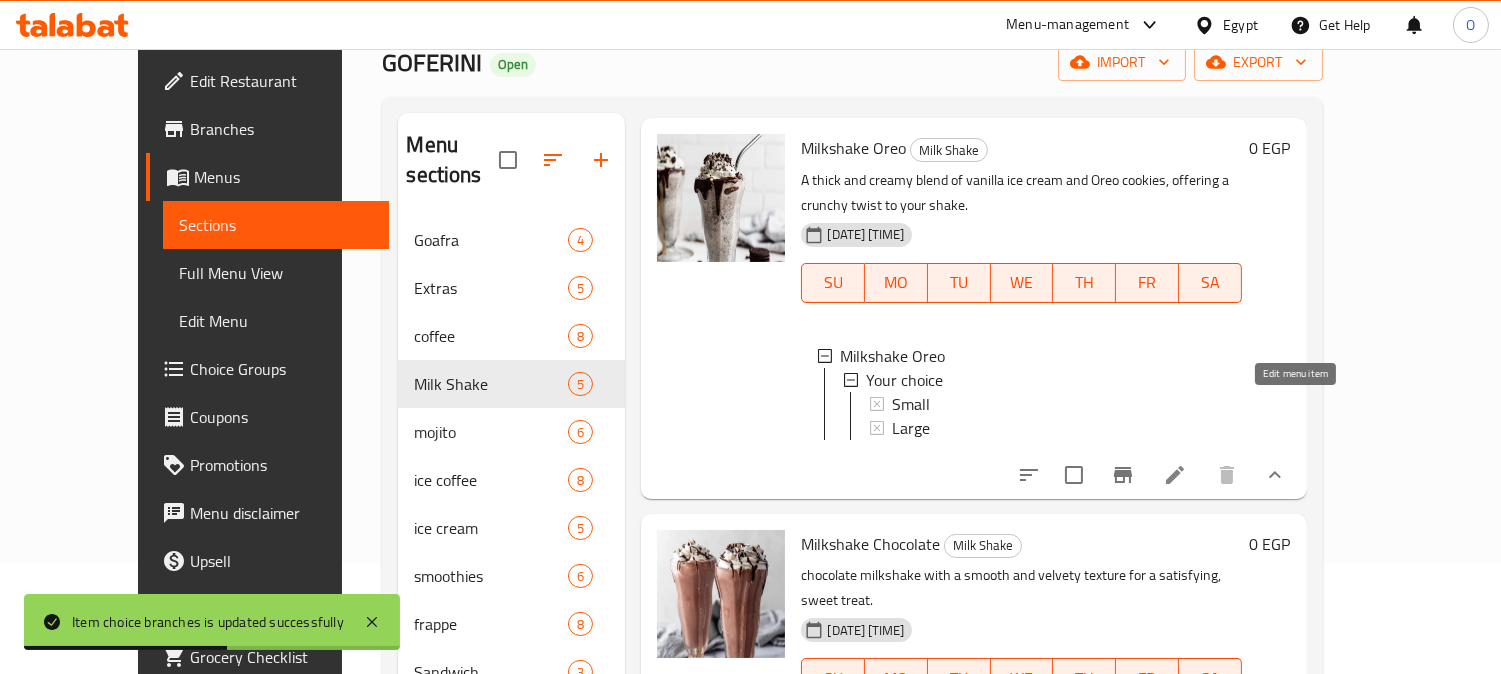 click 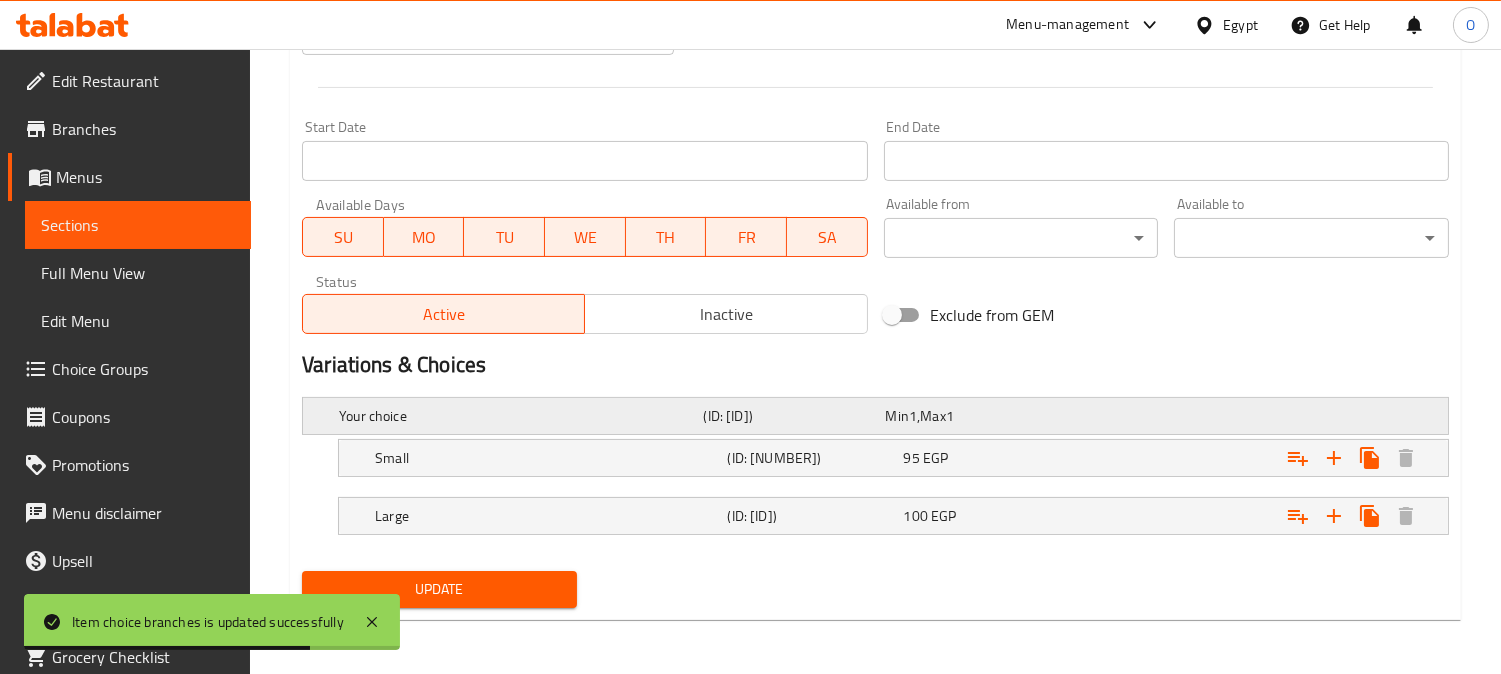 scroll, scrollTop: 812, scrollLeft: 0, axis: vertical 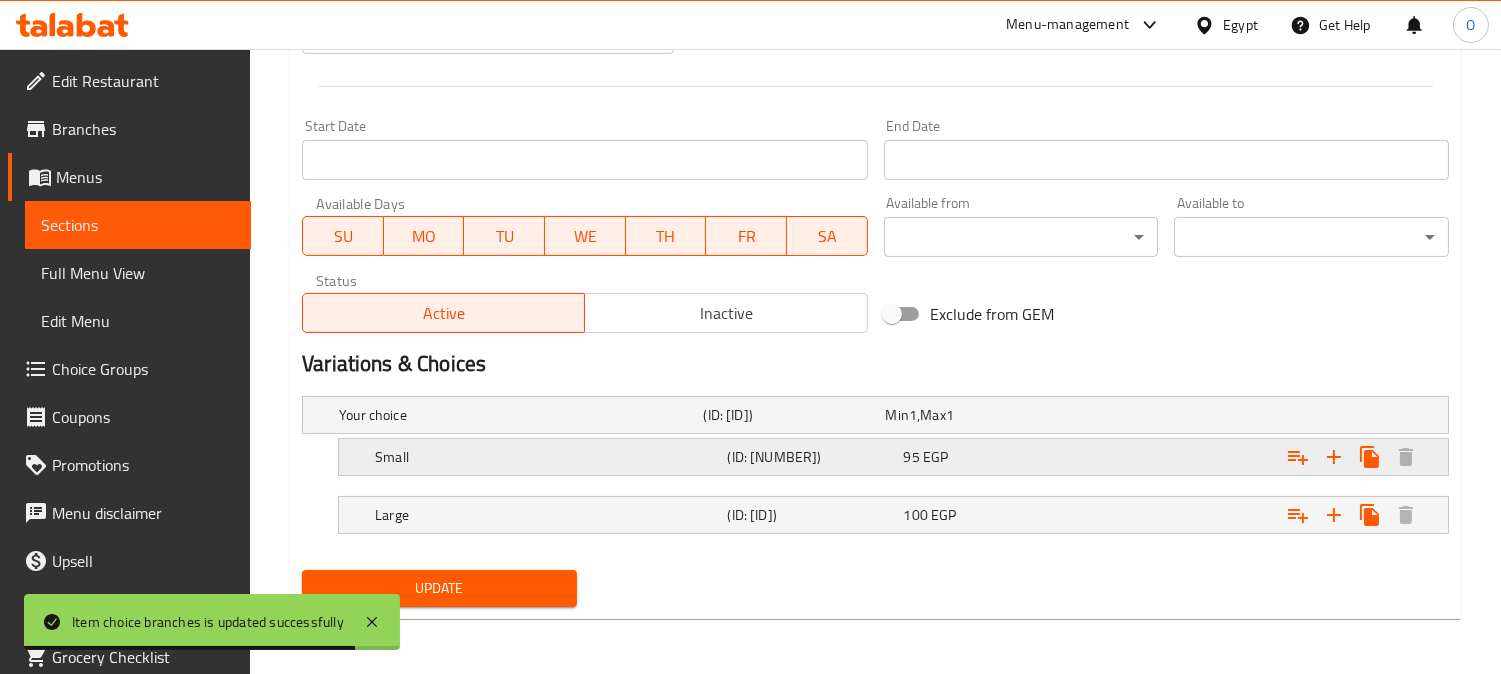 click on "Small" at bounding box center (517, 415) 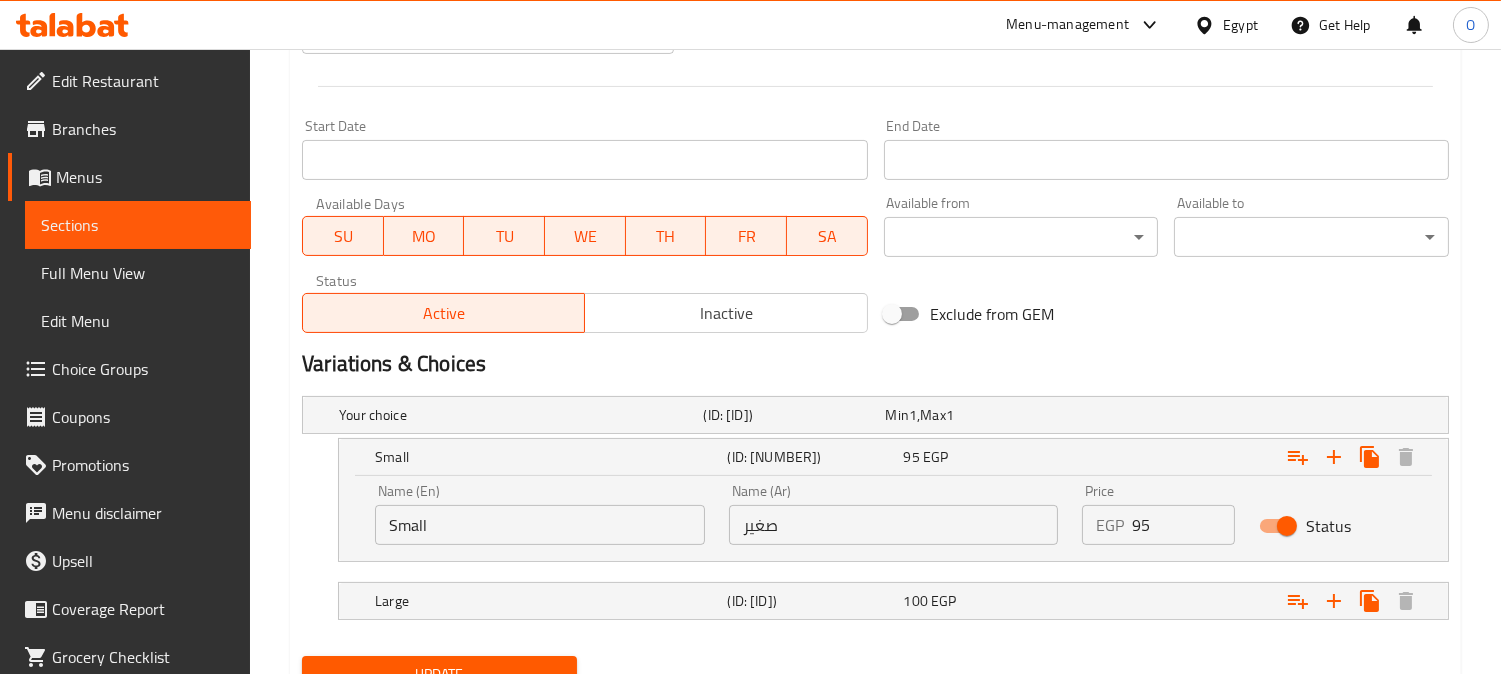 click on "صغير" at bounding box center [894, 525] 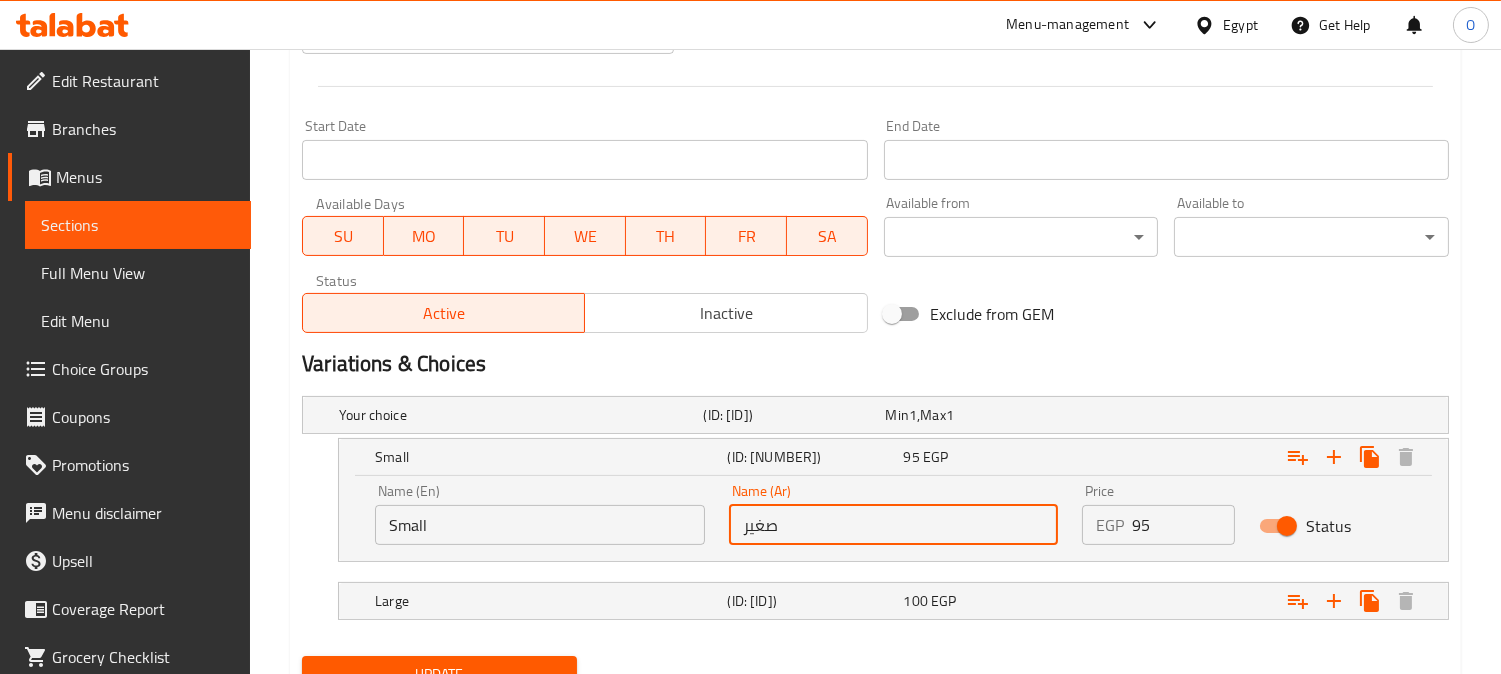 click on "صغير" at bounding box center [894, 525] 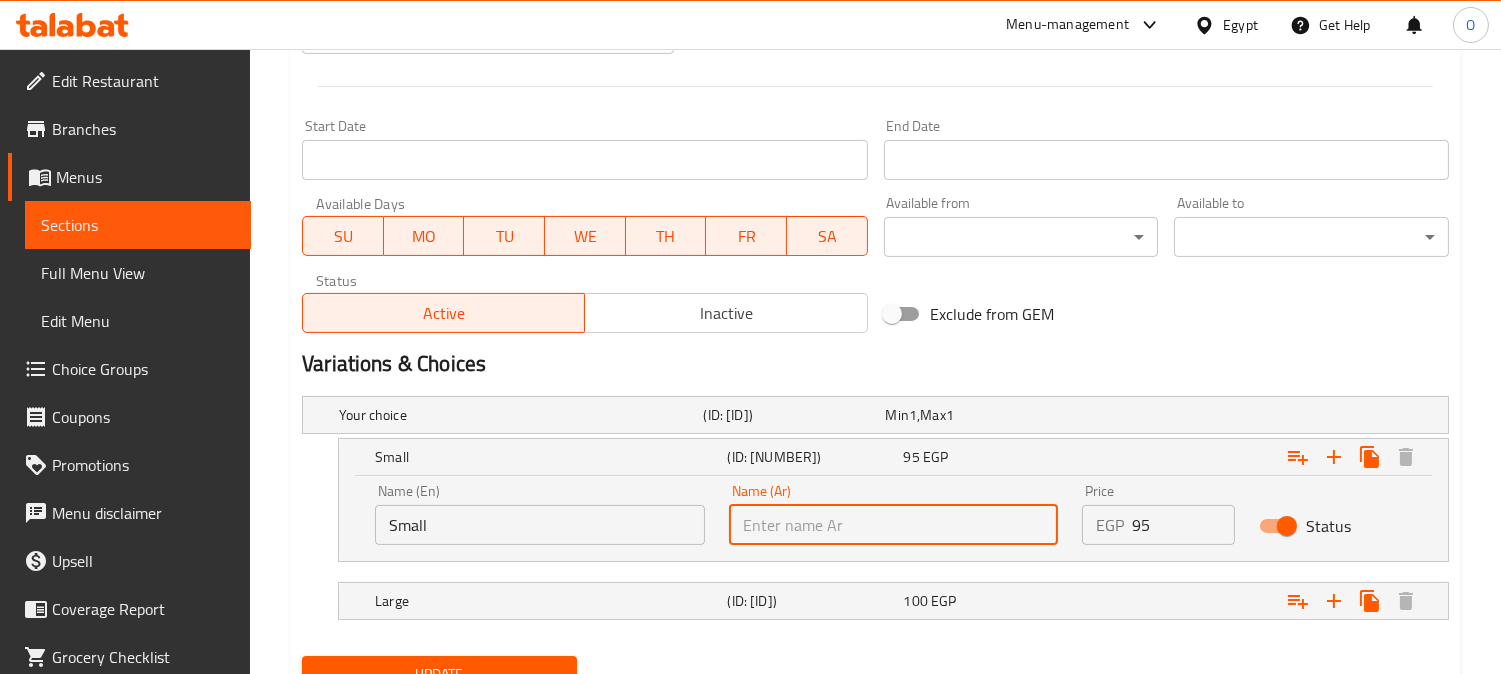 click at bounding box center [894, 525] 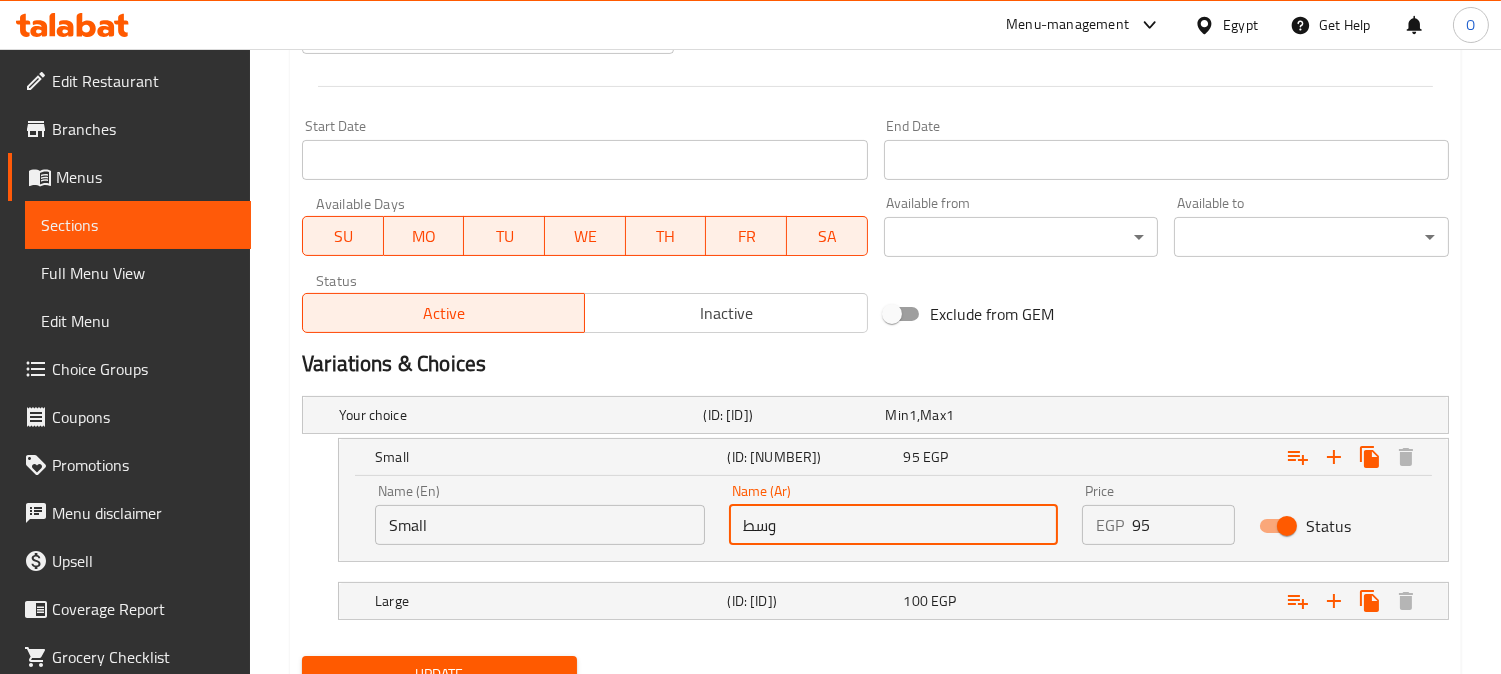 click on "Small" at bounding box center [540, 525] 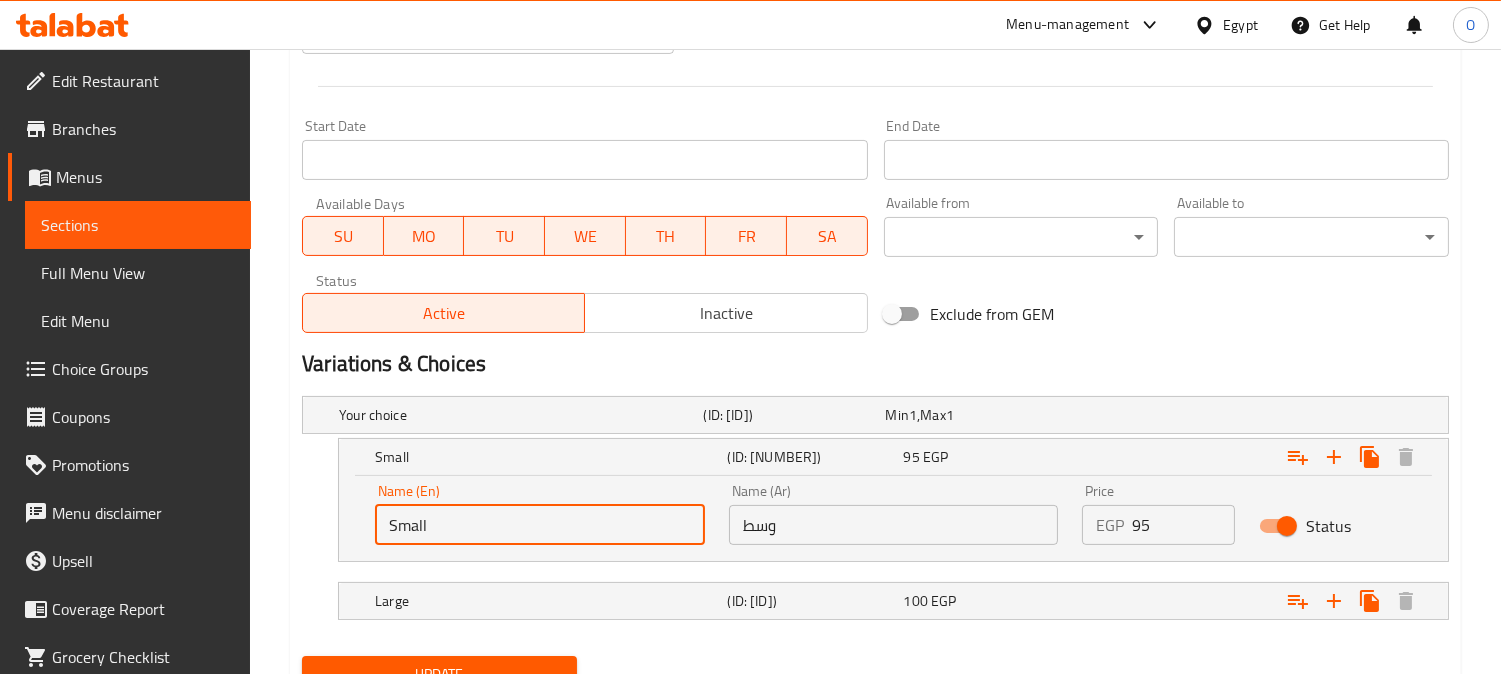 click on "Small" at bounding box center (540, 525) 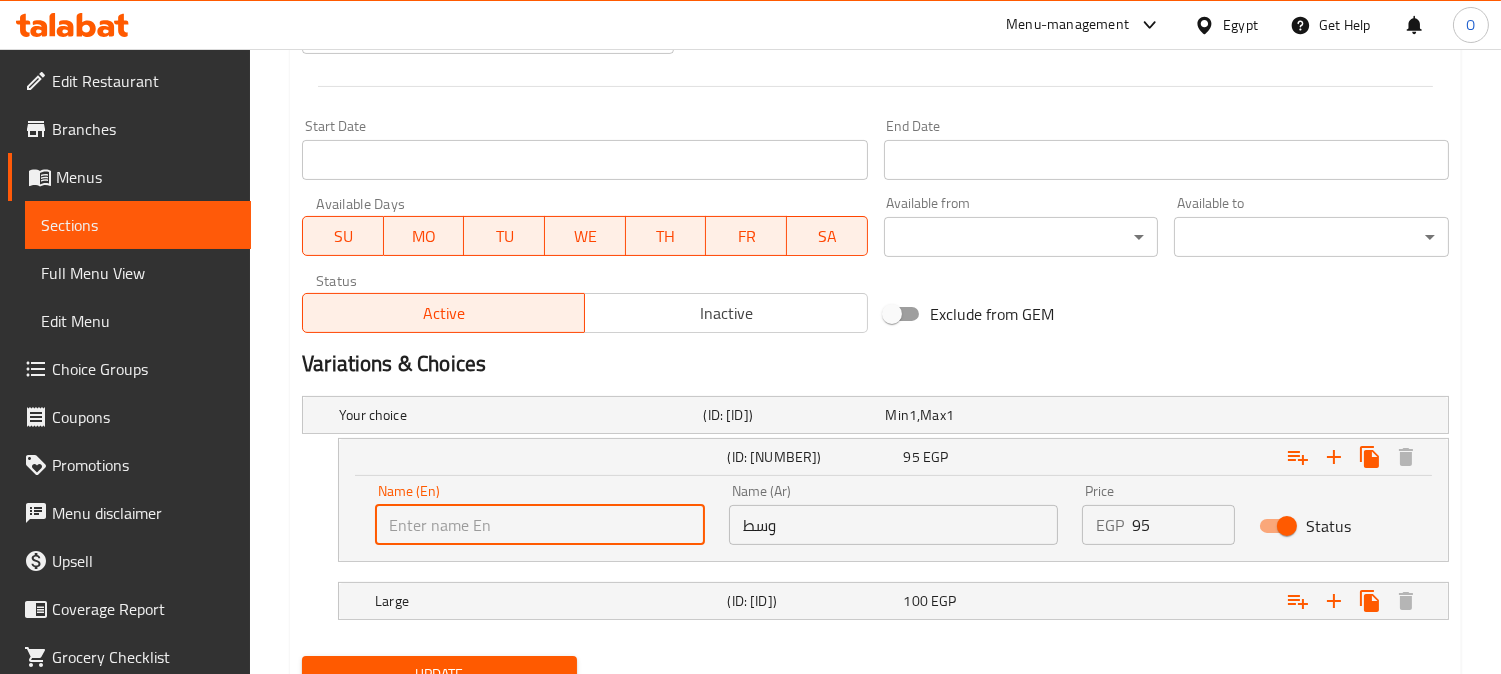 click at bounding box center [540, 525] 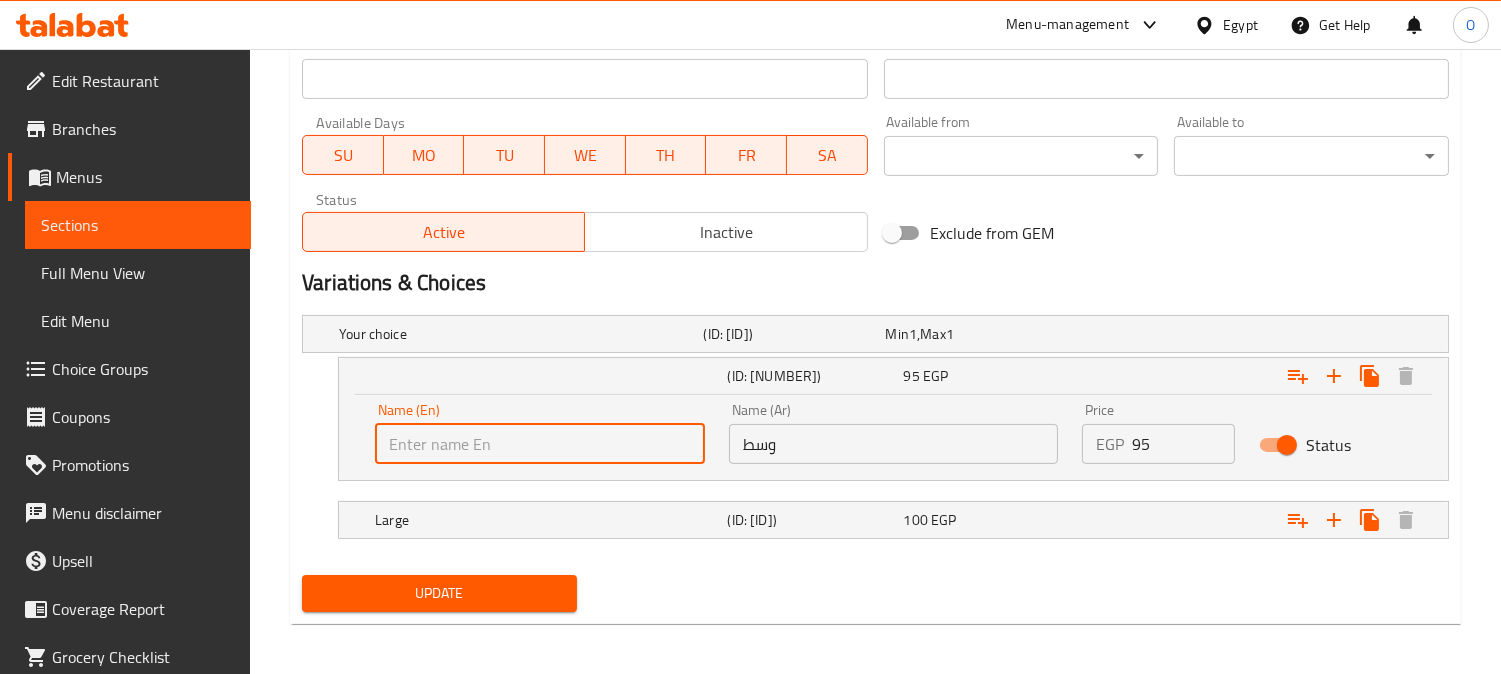 scroll, scrollTop: 897, scrollLeft: 0, axis: vertical 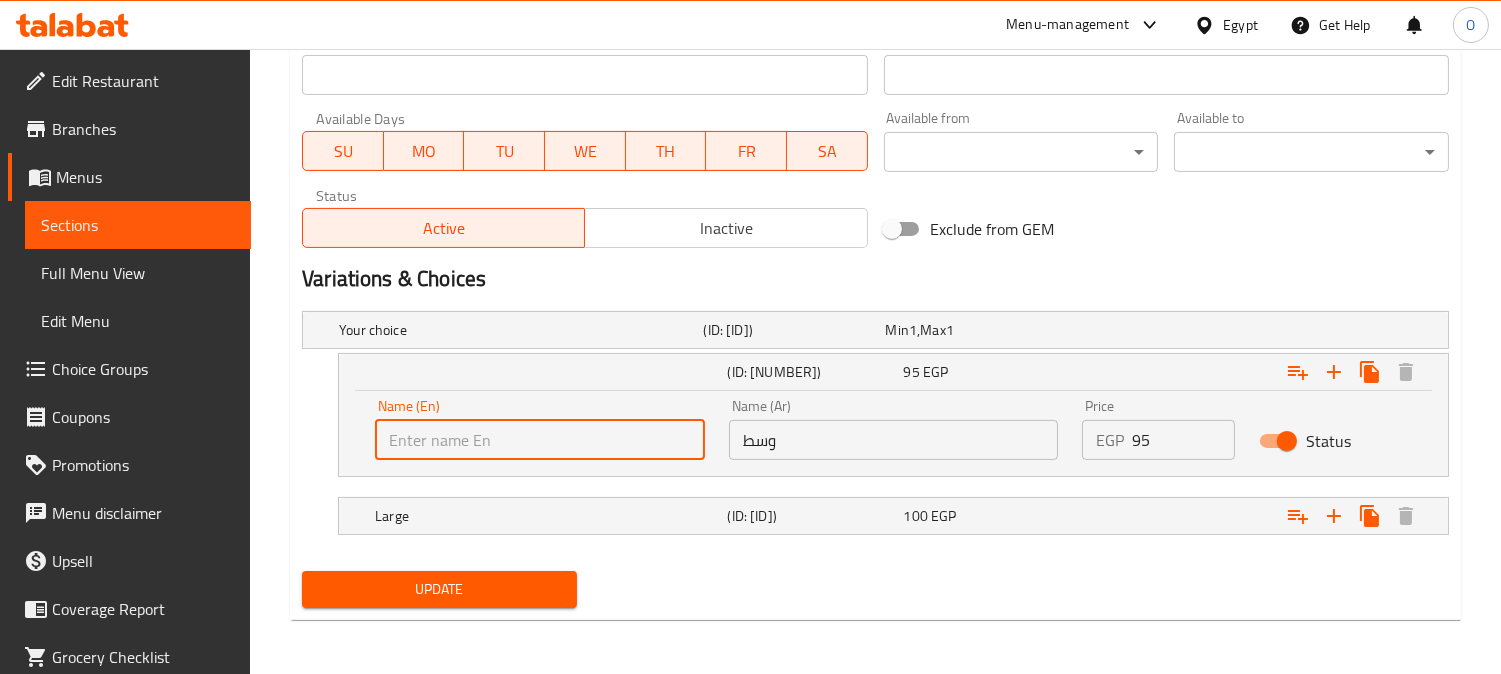 click on "Name (En) Name (En)" at bounding box center (540, 429) 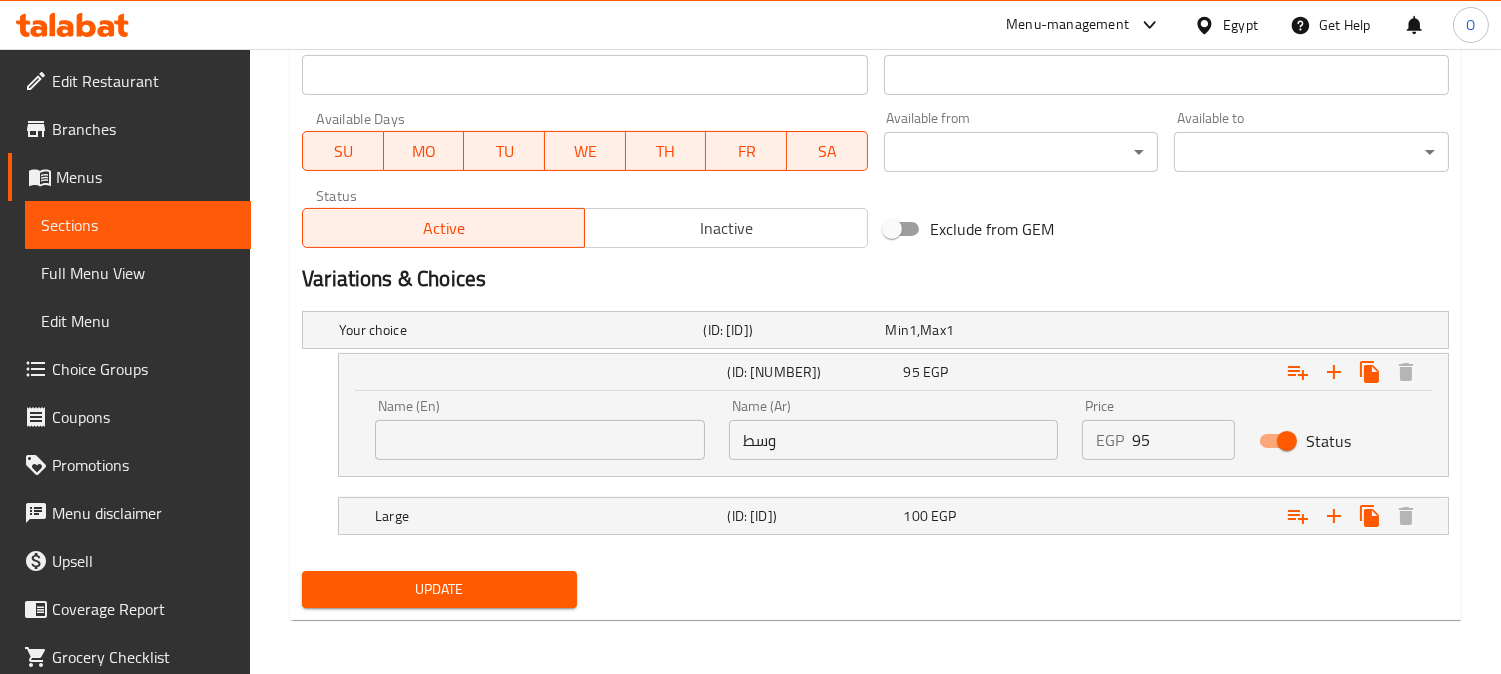 click at bounding box center [540, 440] 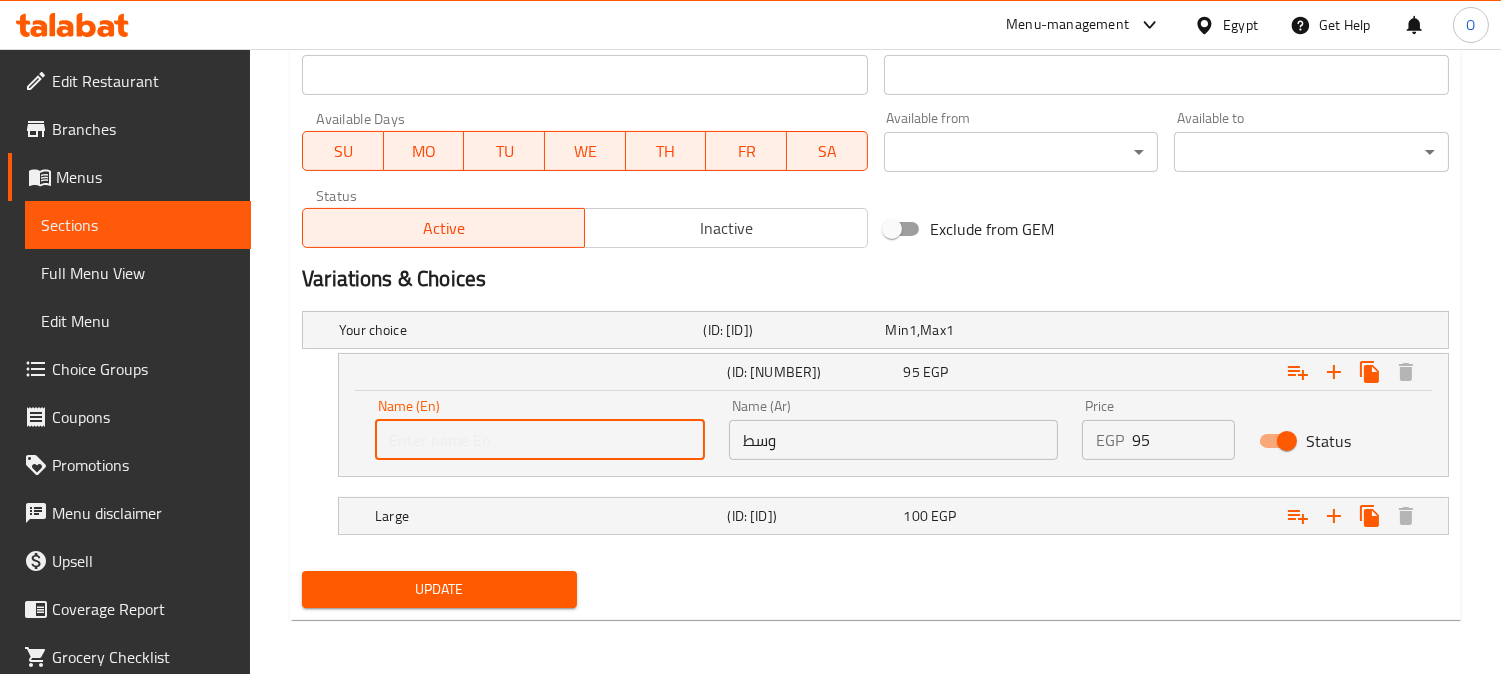 type on "Medium" 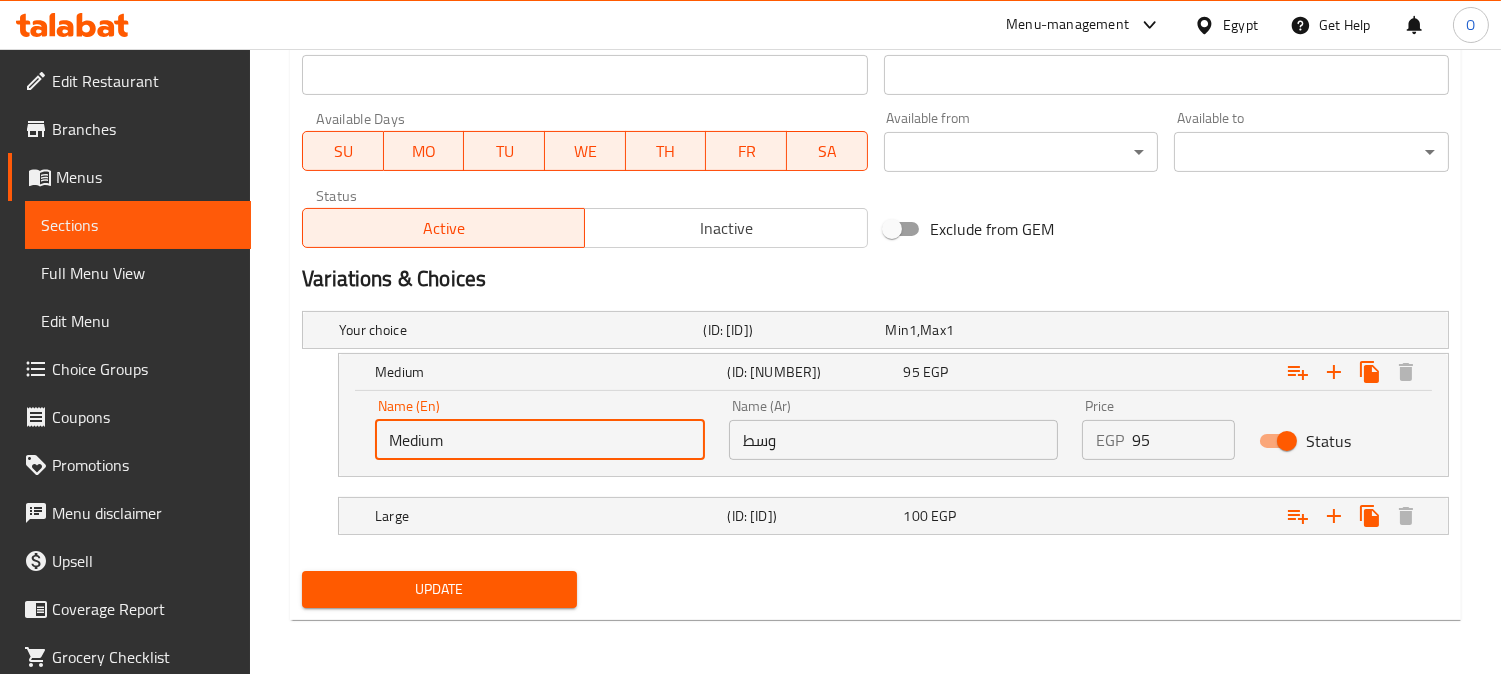 click on "Update" at bounding box center (439, 589) 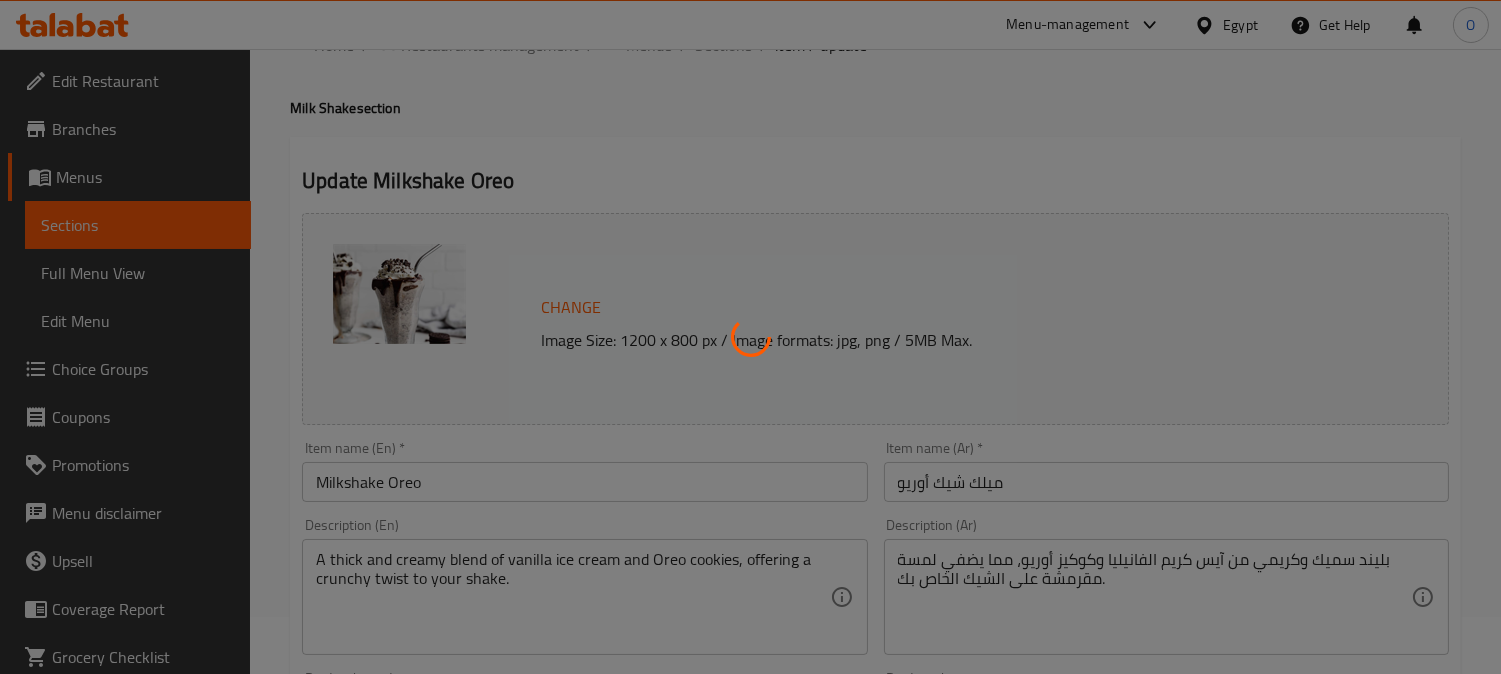 scroll, scrollTop: 0, scrollLeft: 0, axis: both 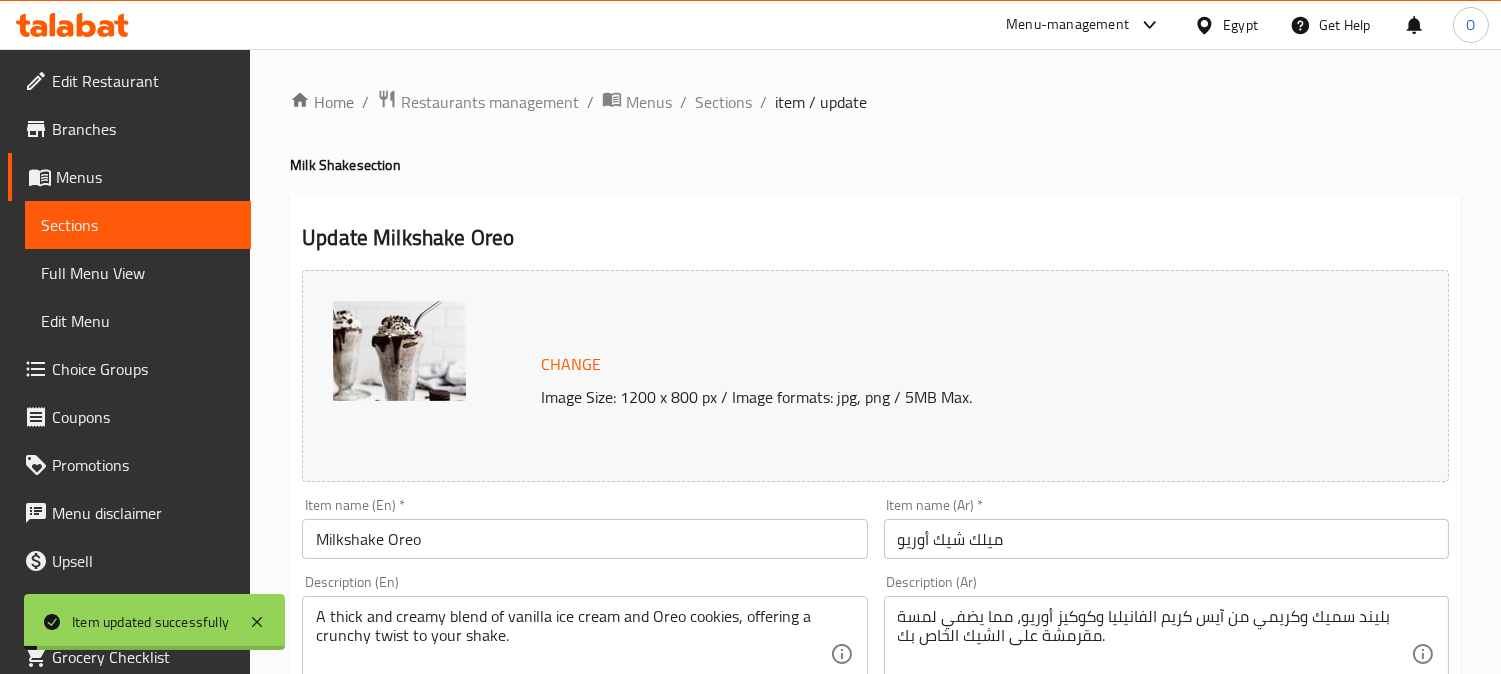 click on "Sections" at bounding box center (723, 102) 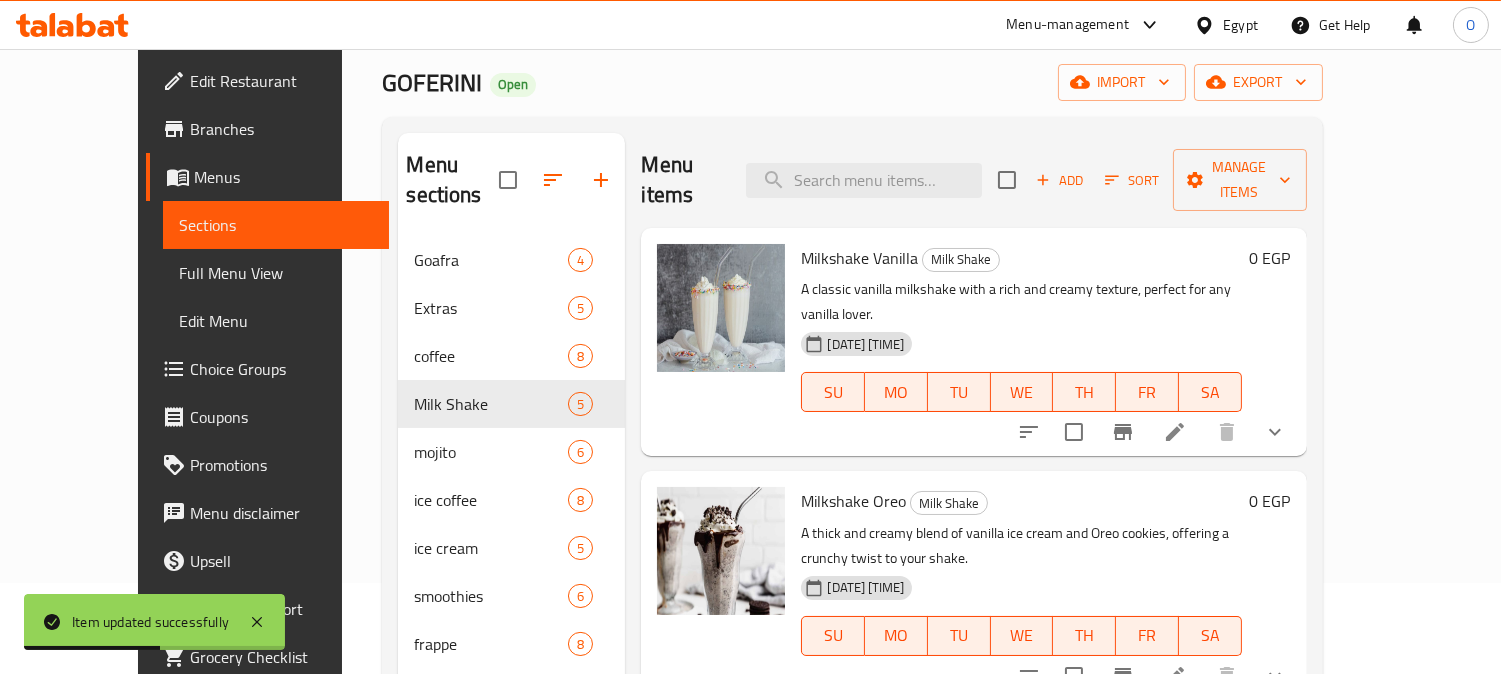 scroll, scrollTop: 280, scrollLeft: 0, axis: vertical 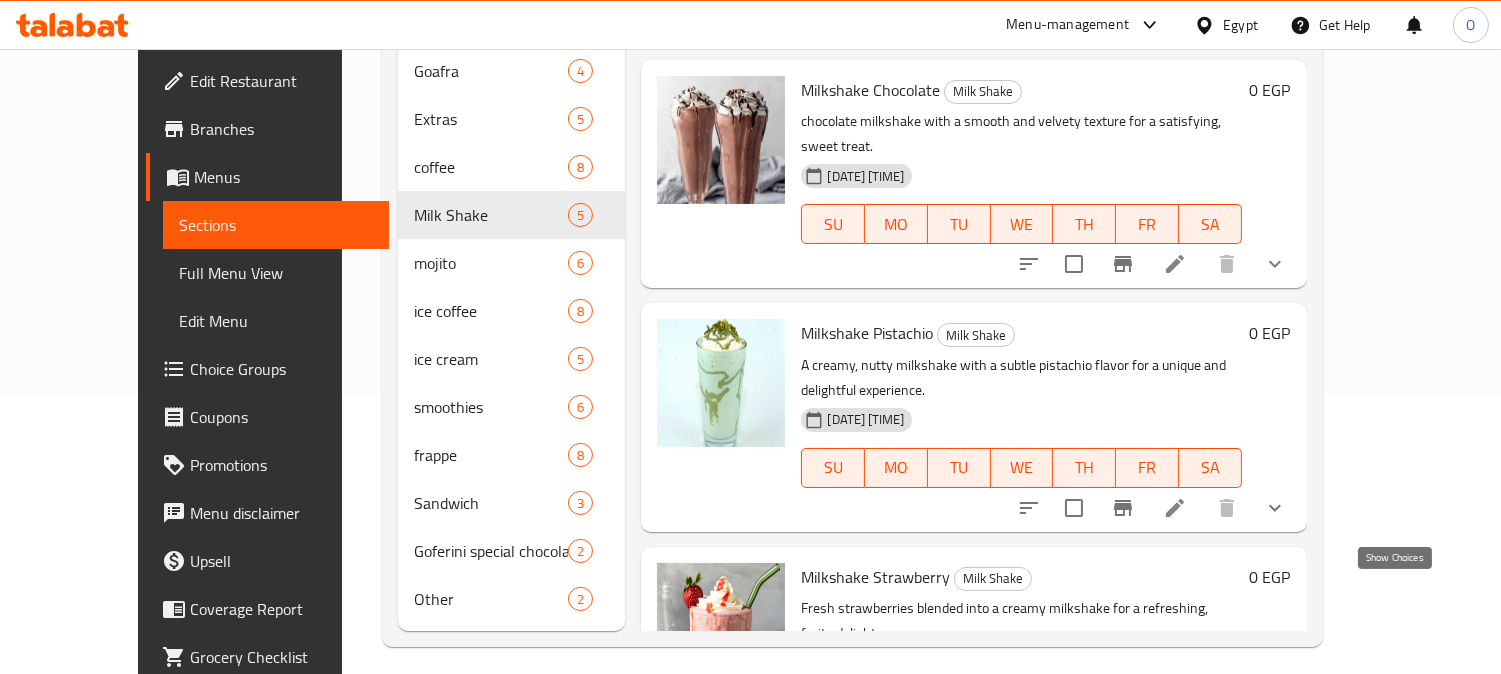 click 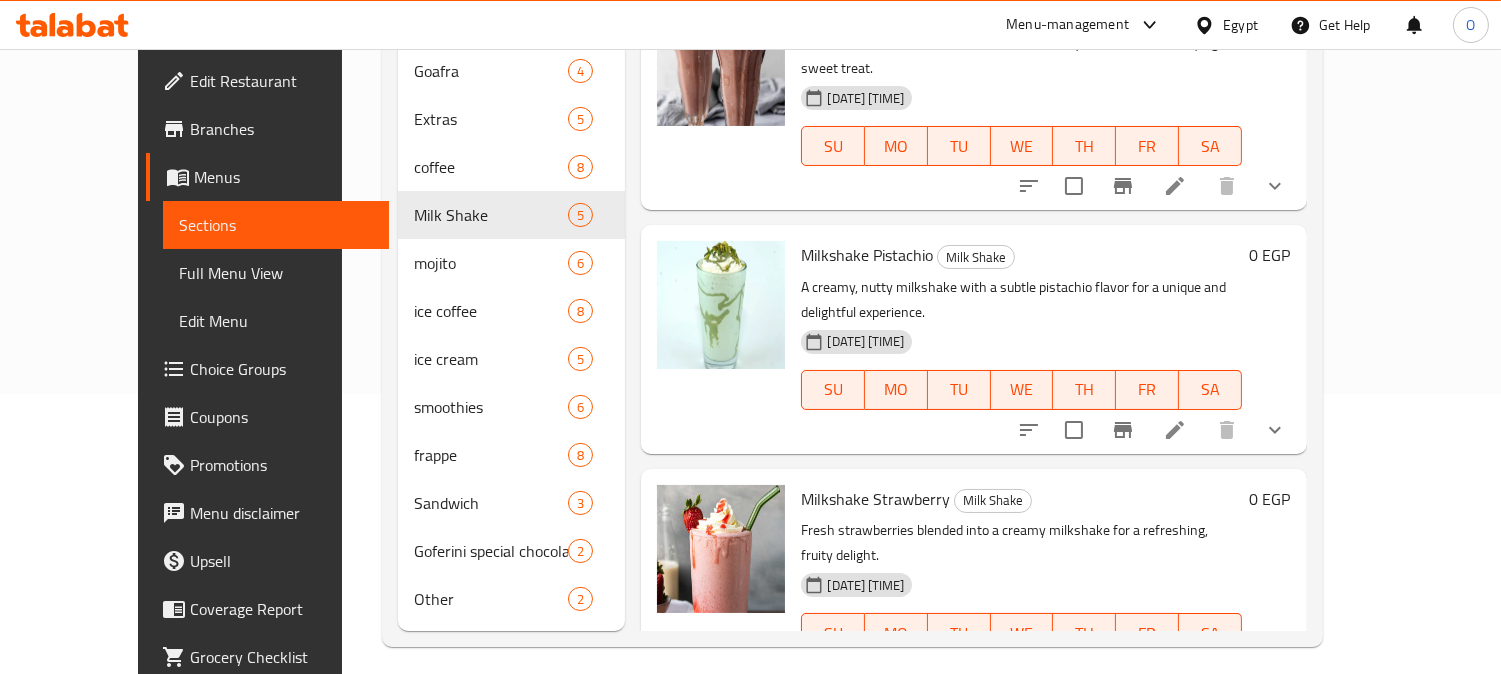 scroll, scrollTop: 635, scrollLeft: 0, axis: vertical 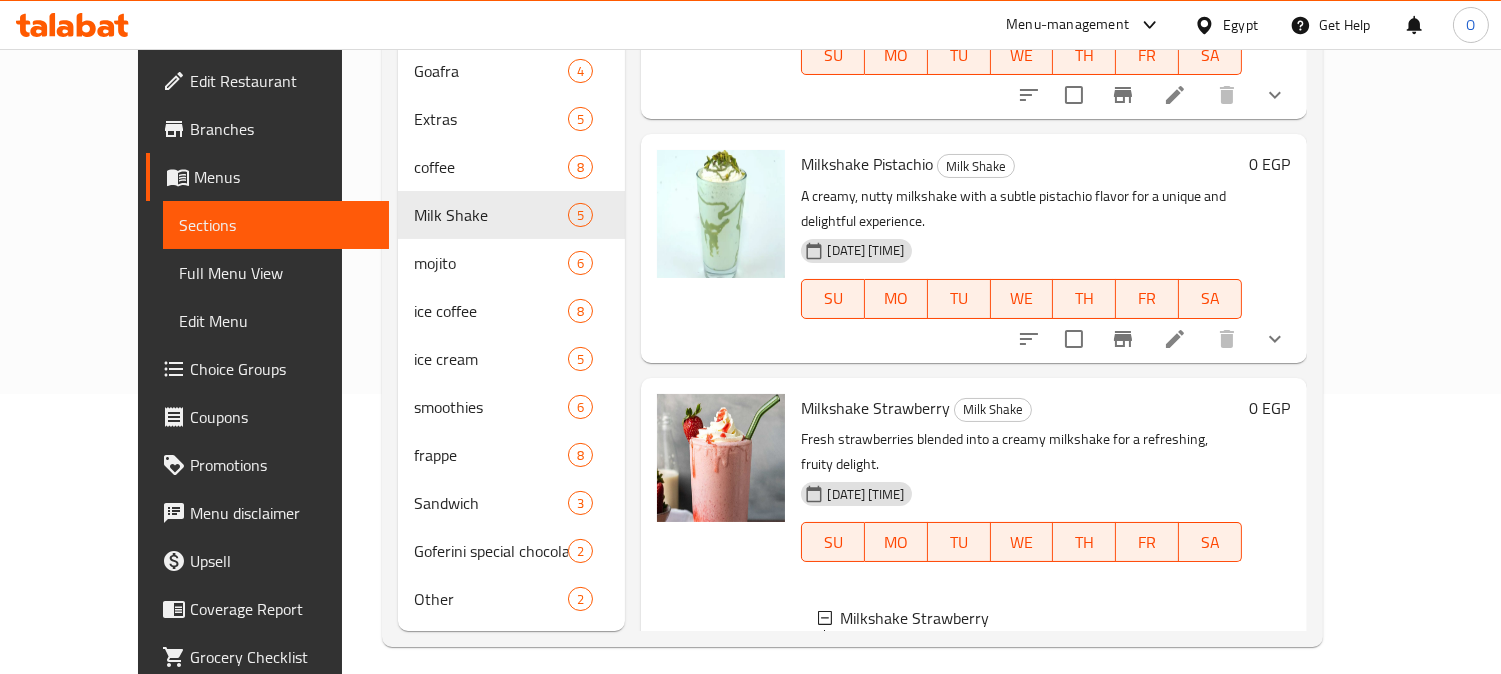 click on "Small" at bounding box center (1058, 666) 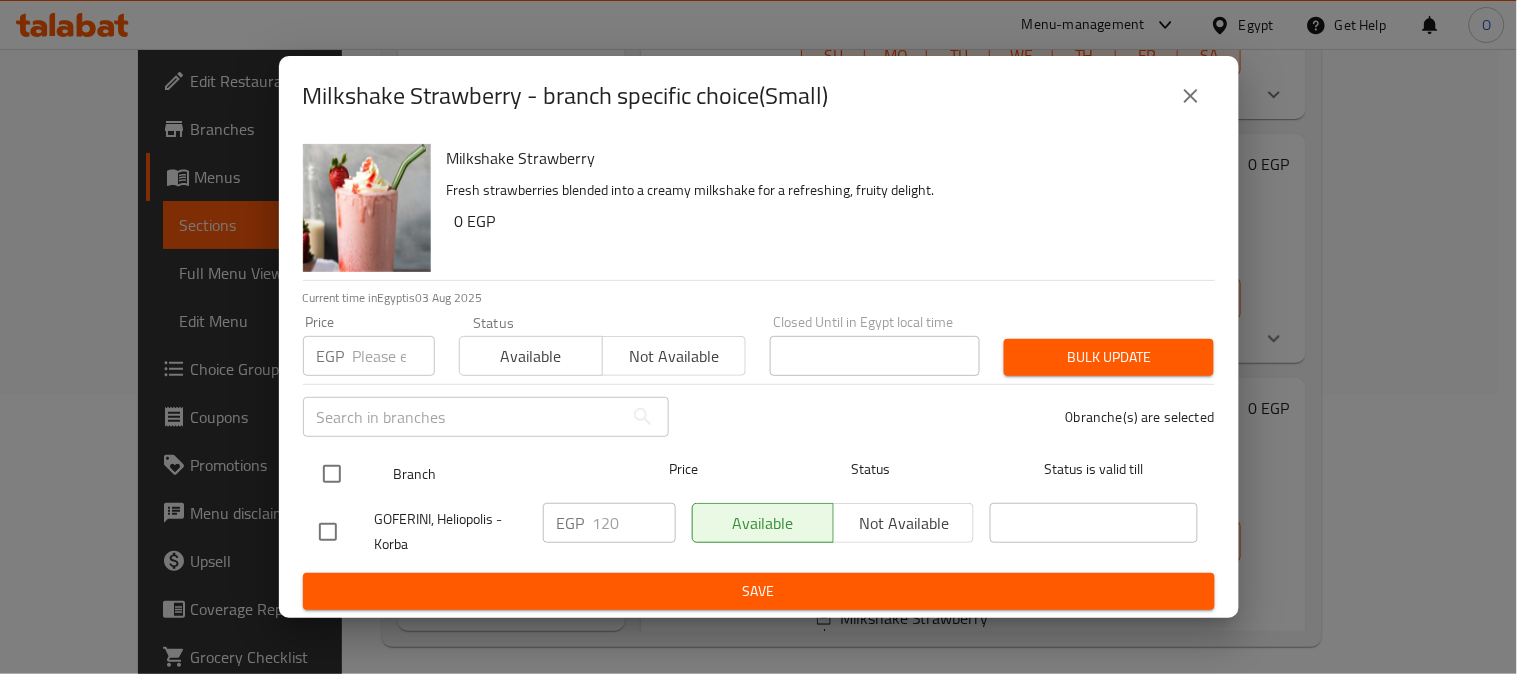 click at bounding box center (332, 474) 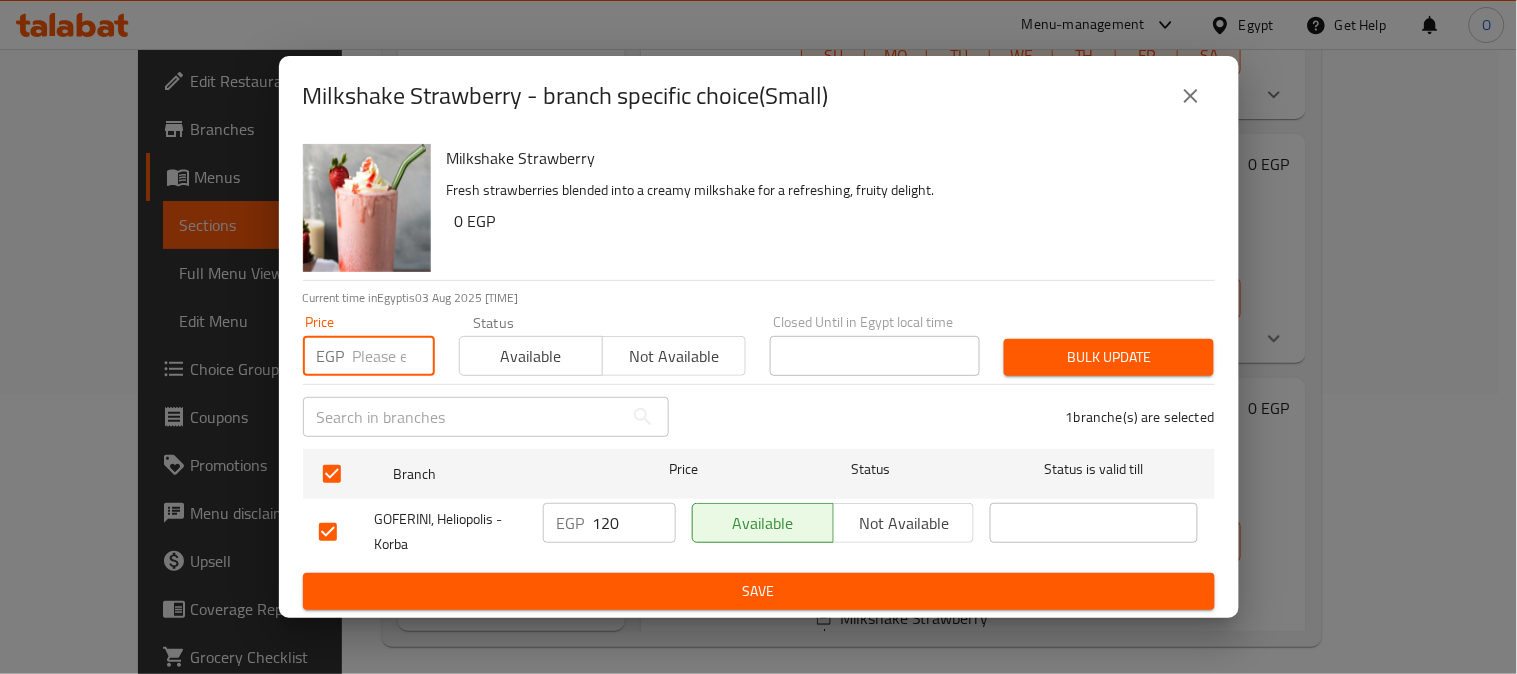 click at bounding box center (394, 356) 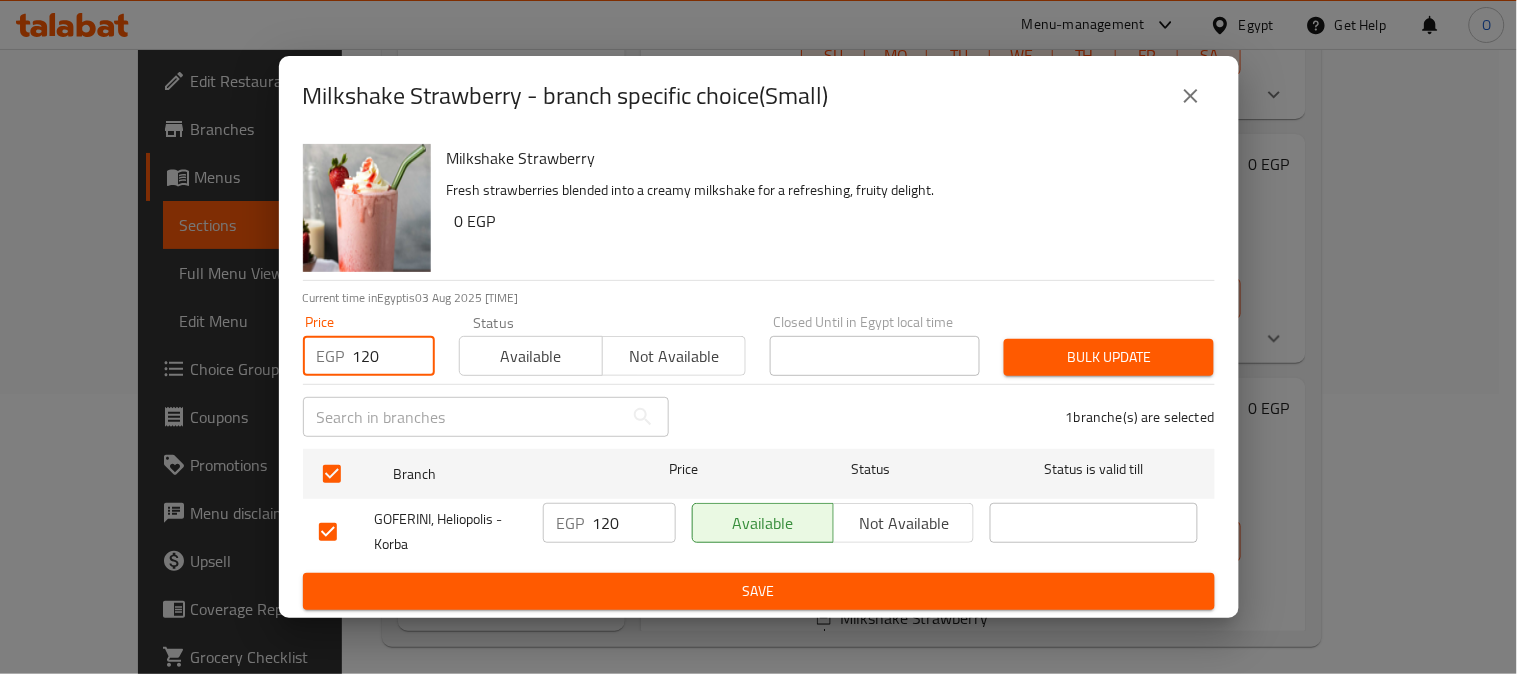 type on "120" 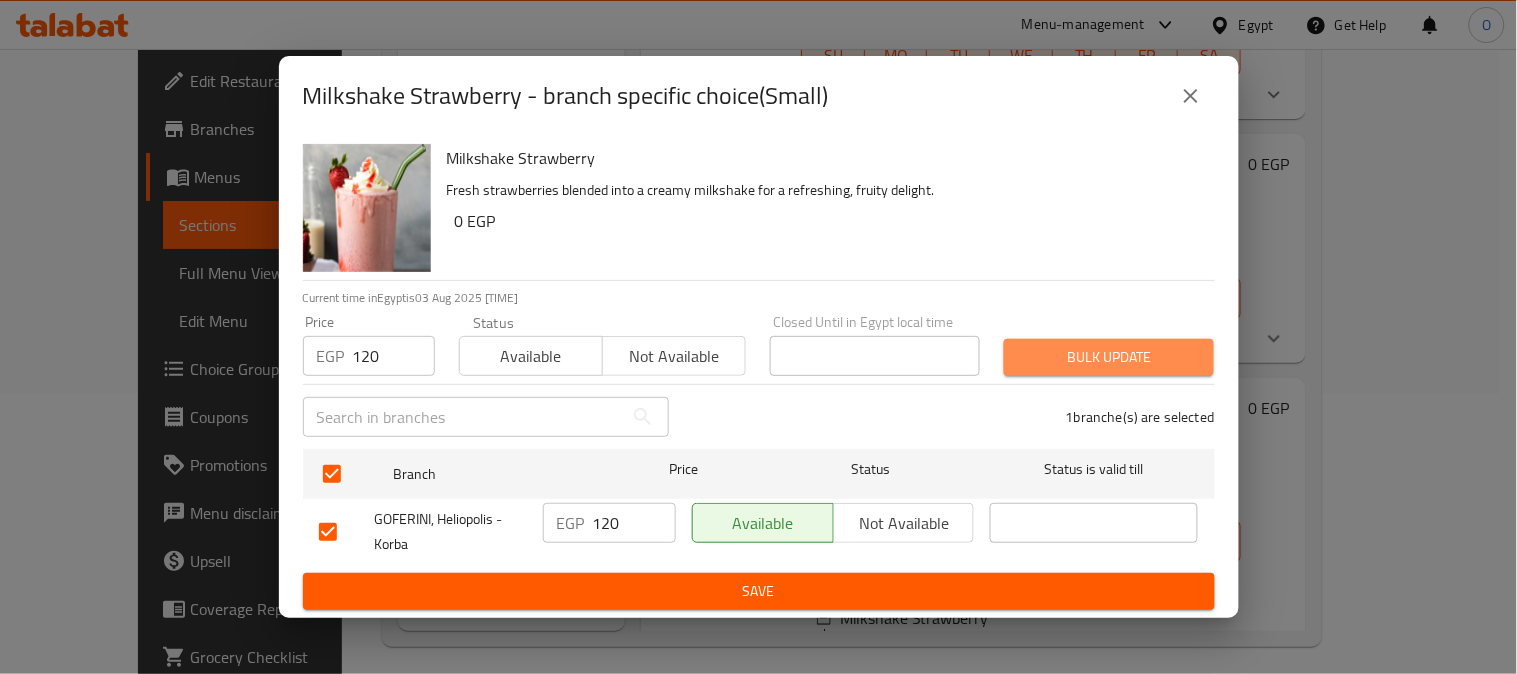 click on "Bulk update" at bounding box center [1109, 357] 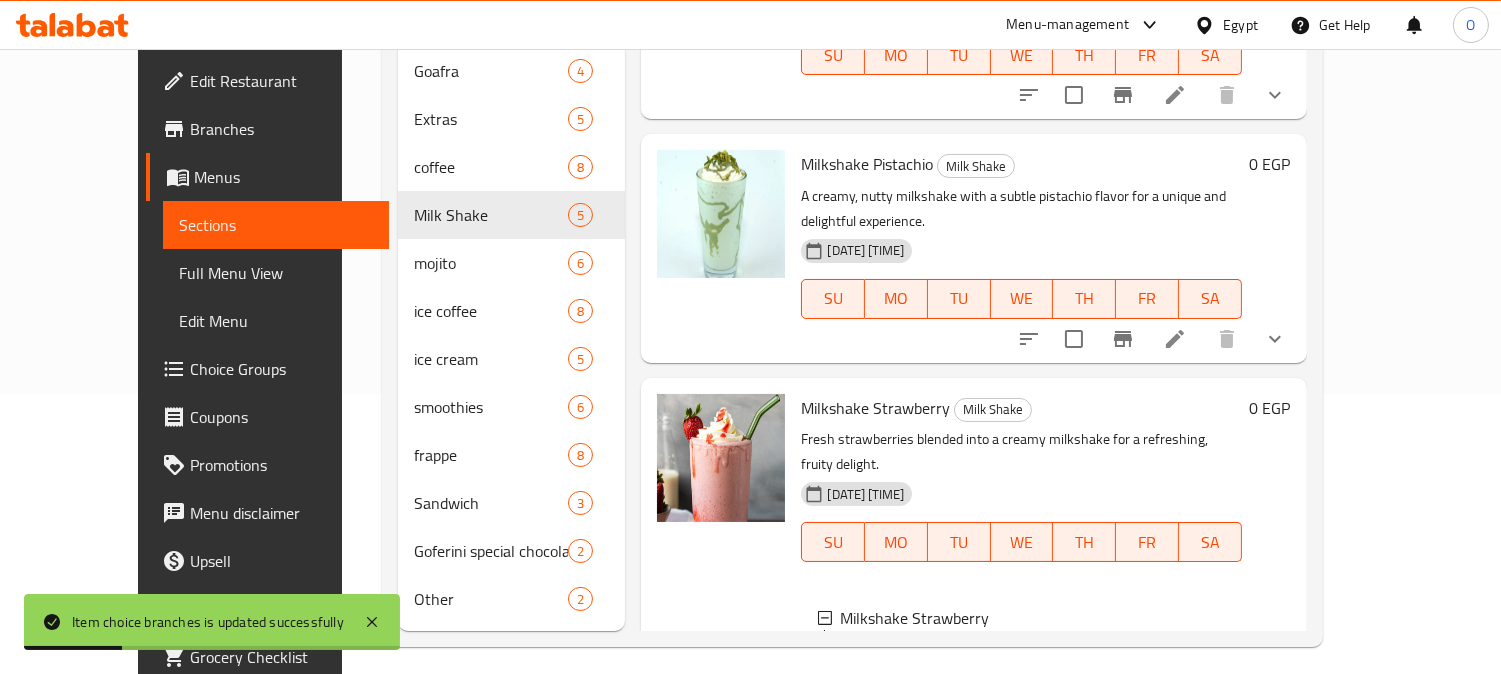 click on "Large" at bounding box center (911, 690) 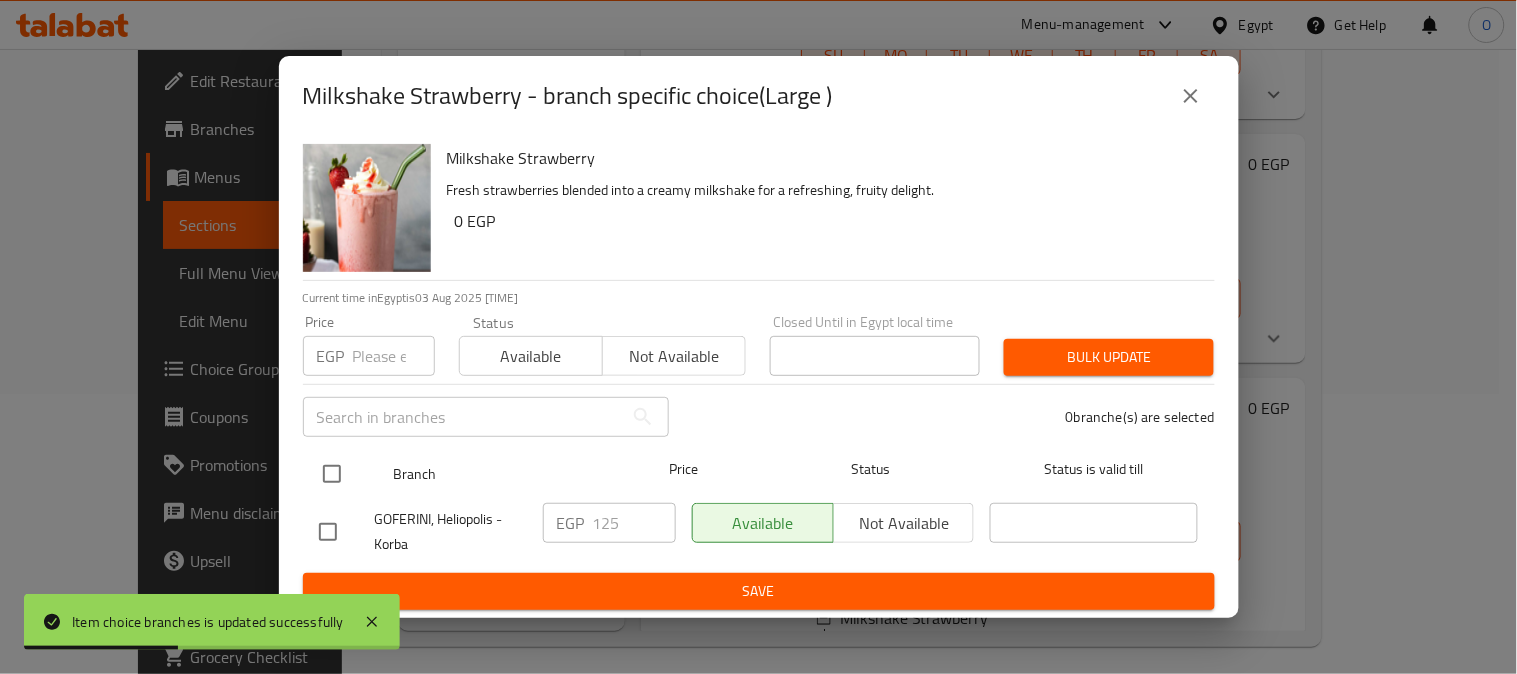 click at bounding box center (332, 474) 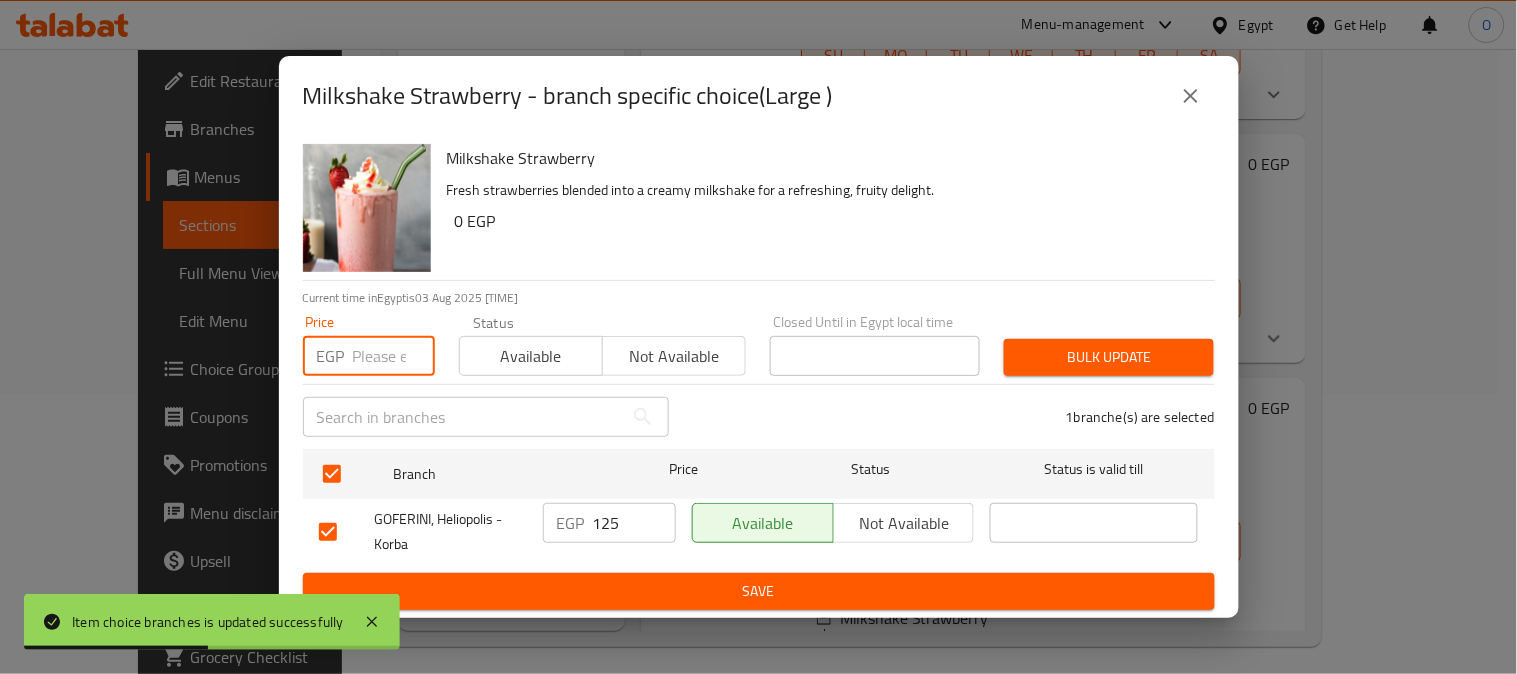 click at bounding box center [394, 356] 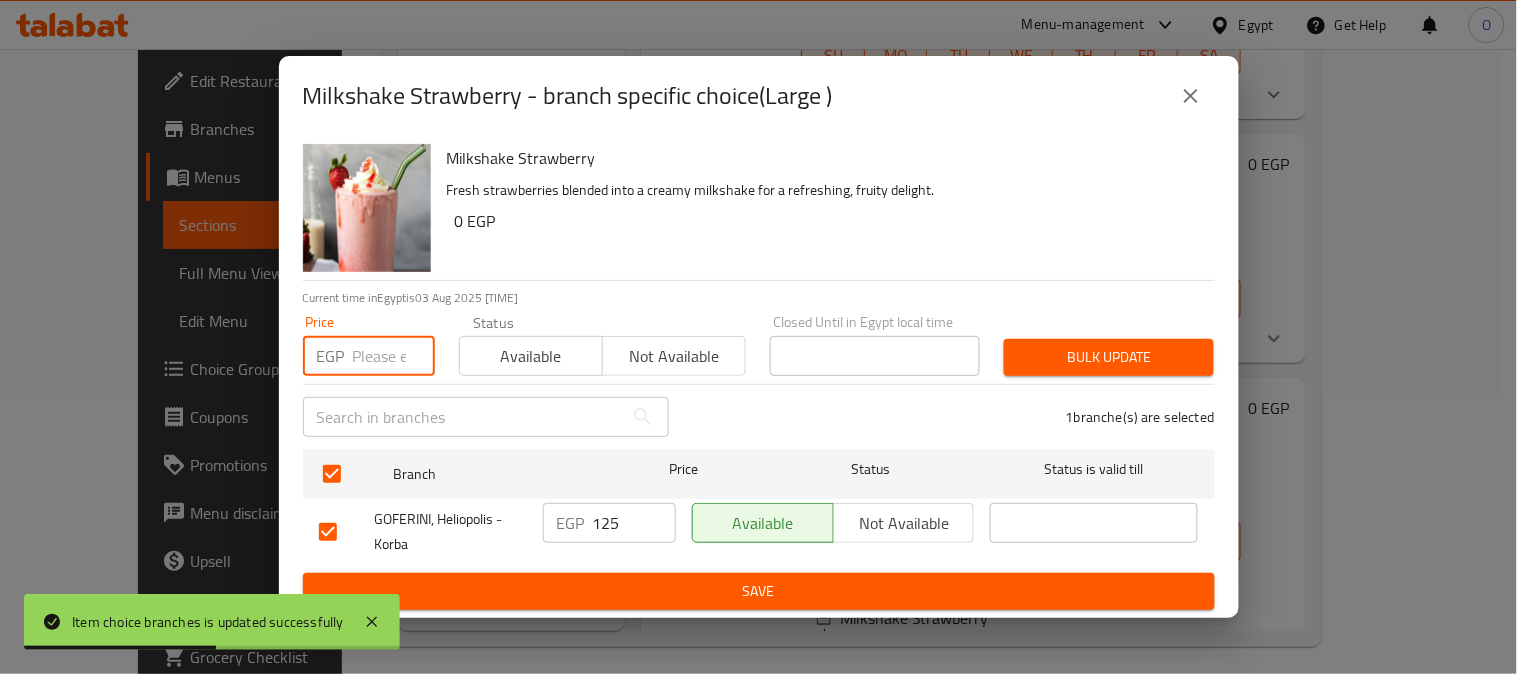 paste on "125" 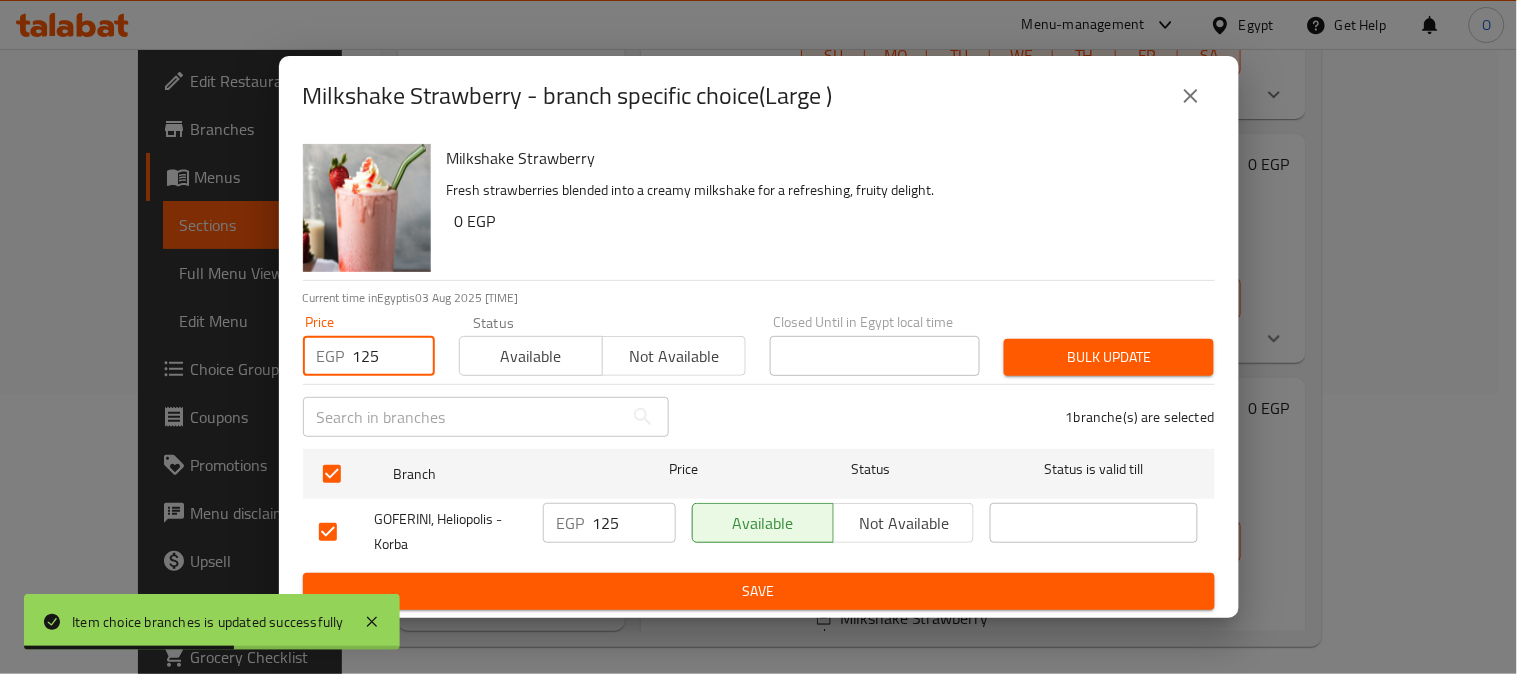 type on "125" 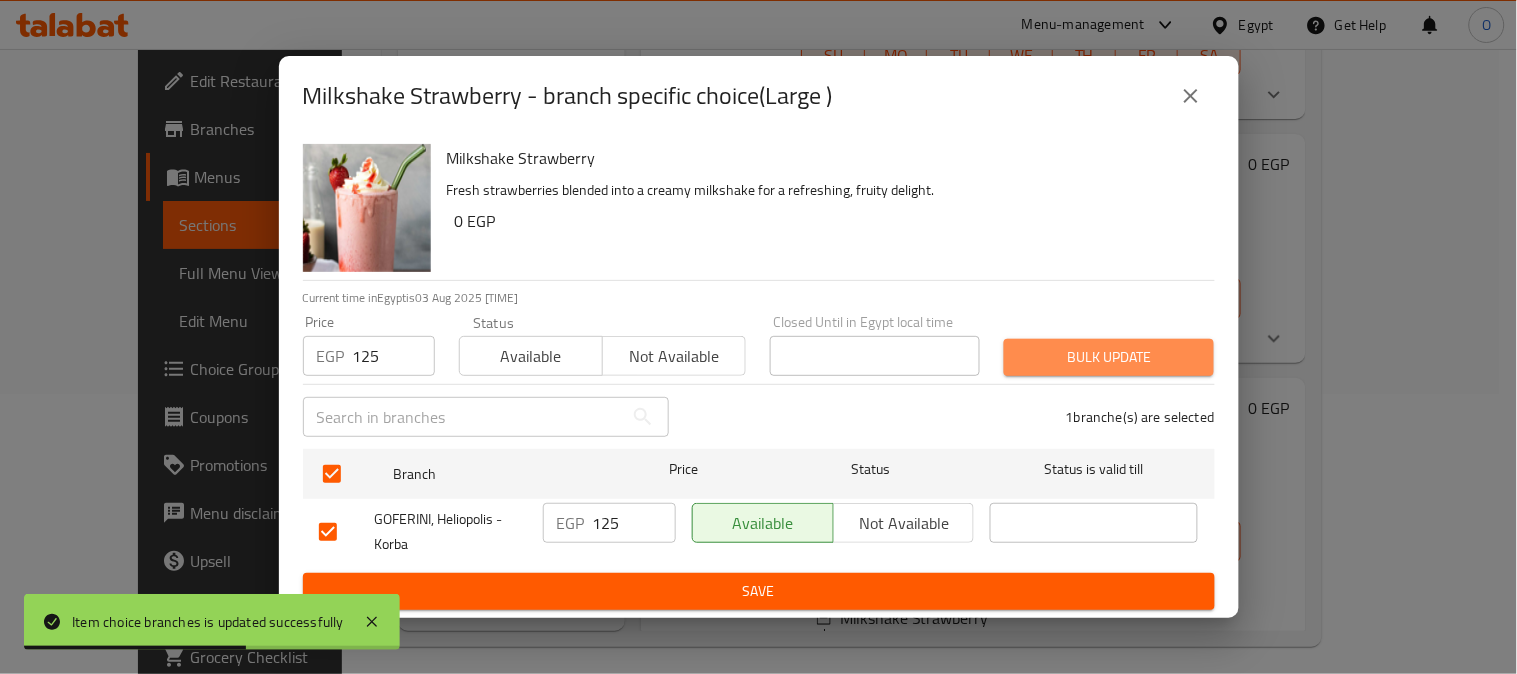 click on "Bulk update" at bounding box center (1109, 357) 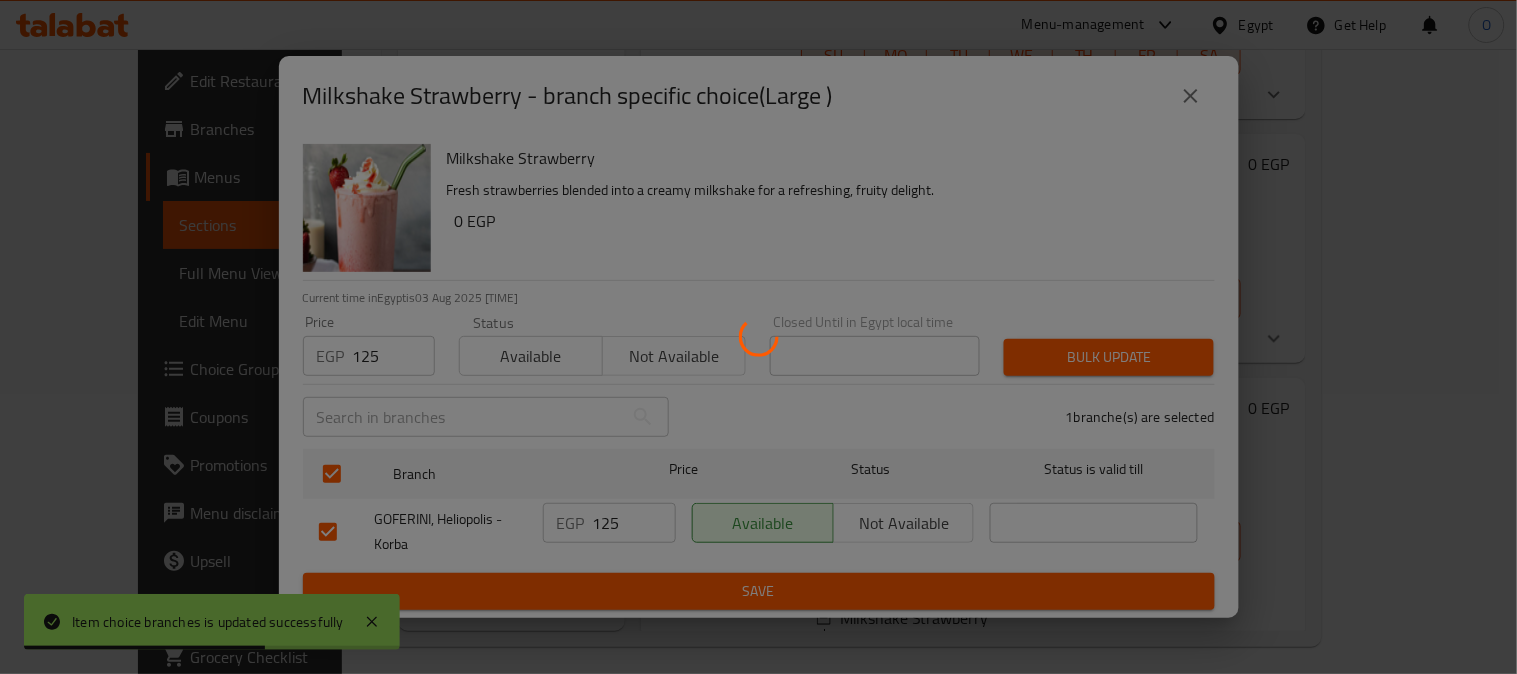 click at bounding box center (758, 337) 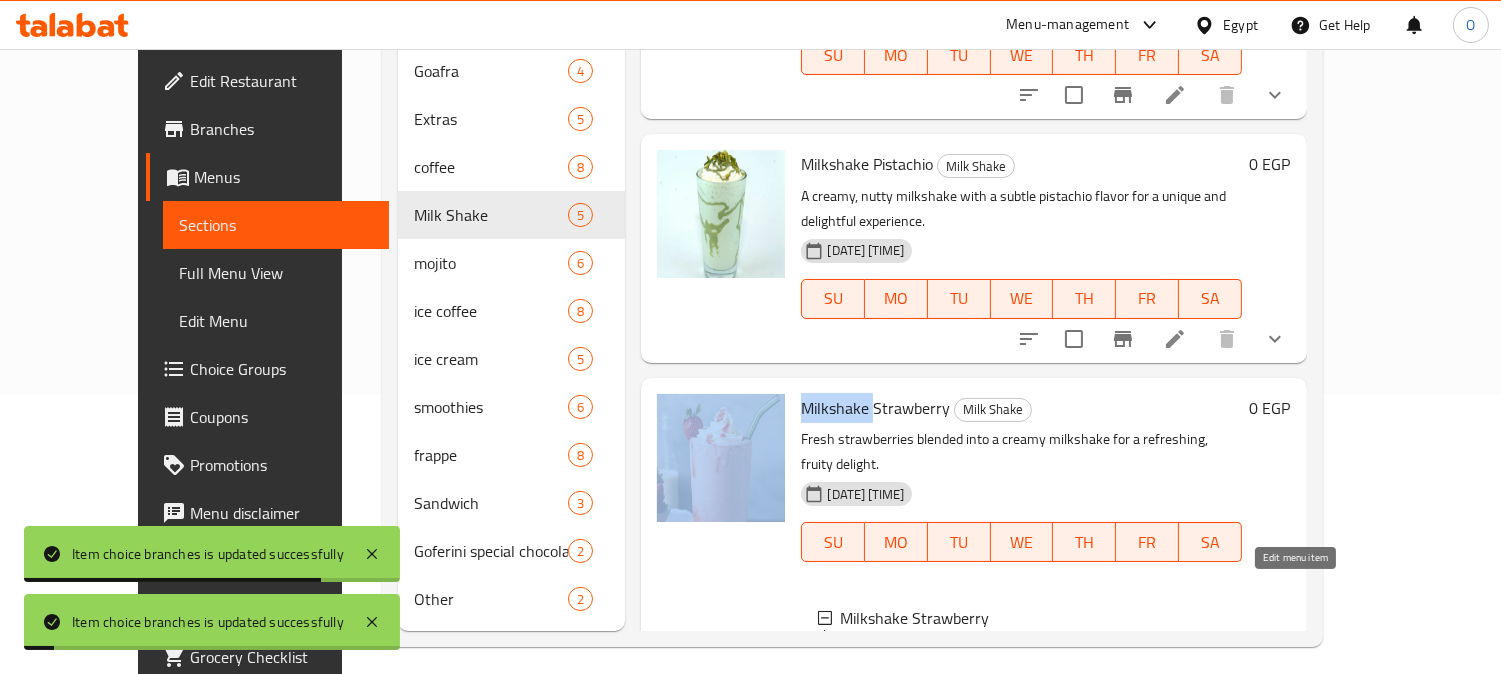 click 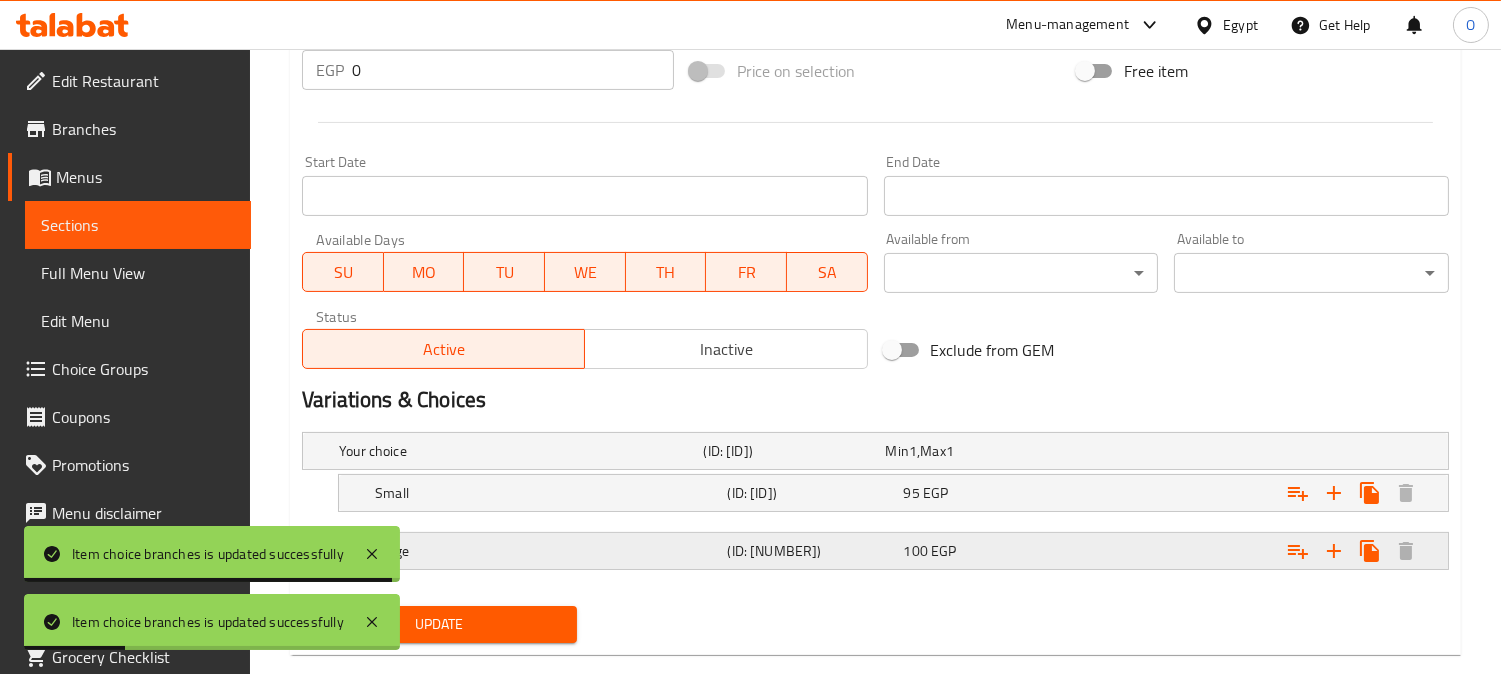 scroll, scrollTop: 777, scrollLeft: 0, axis: vertical 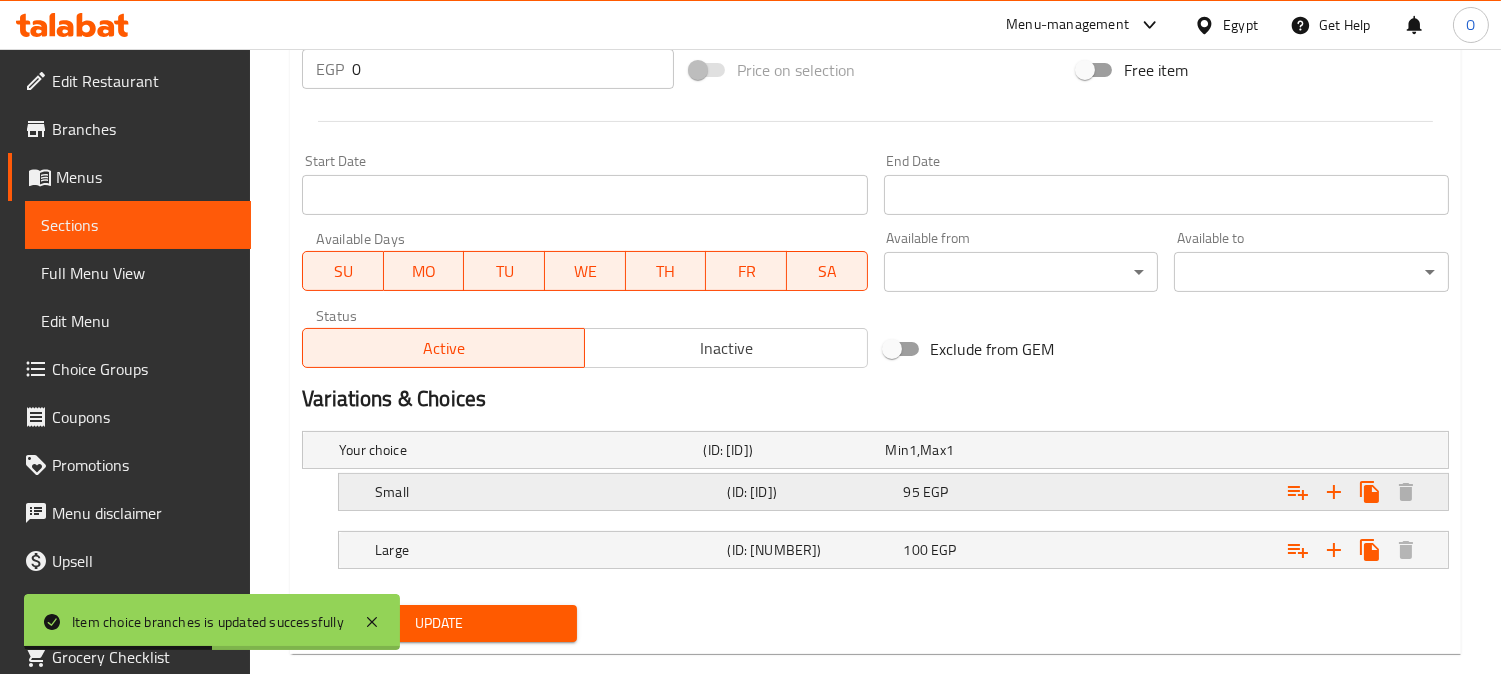 click on "Small" at bounding box center (517, 450) 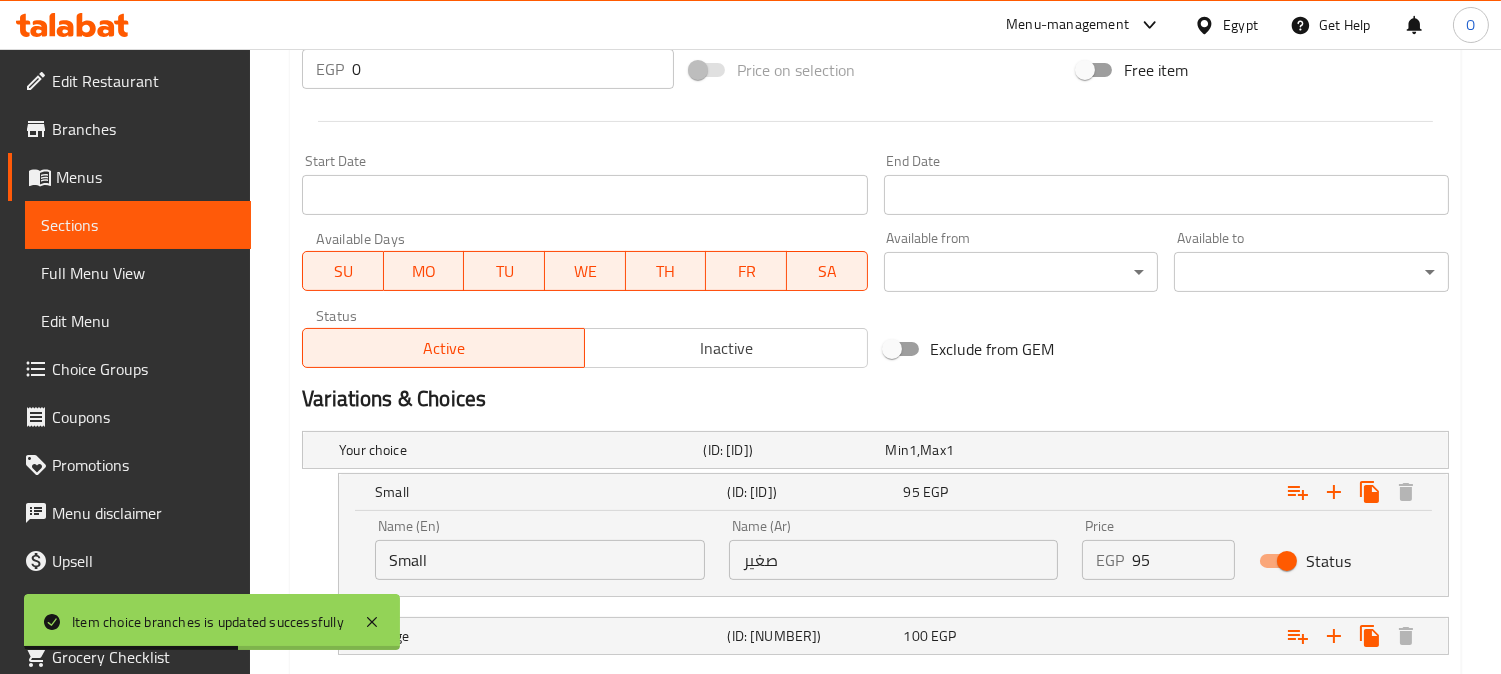 click on "صغير" at bounding box center (894, 560) 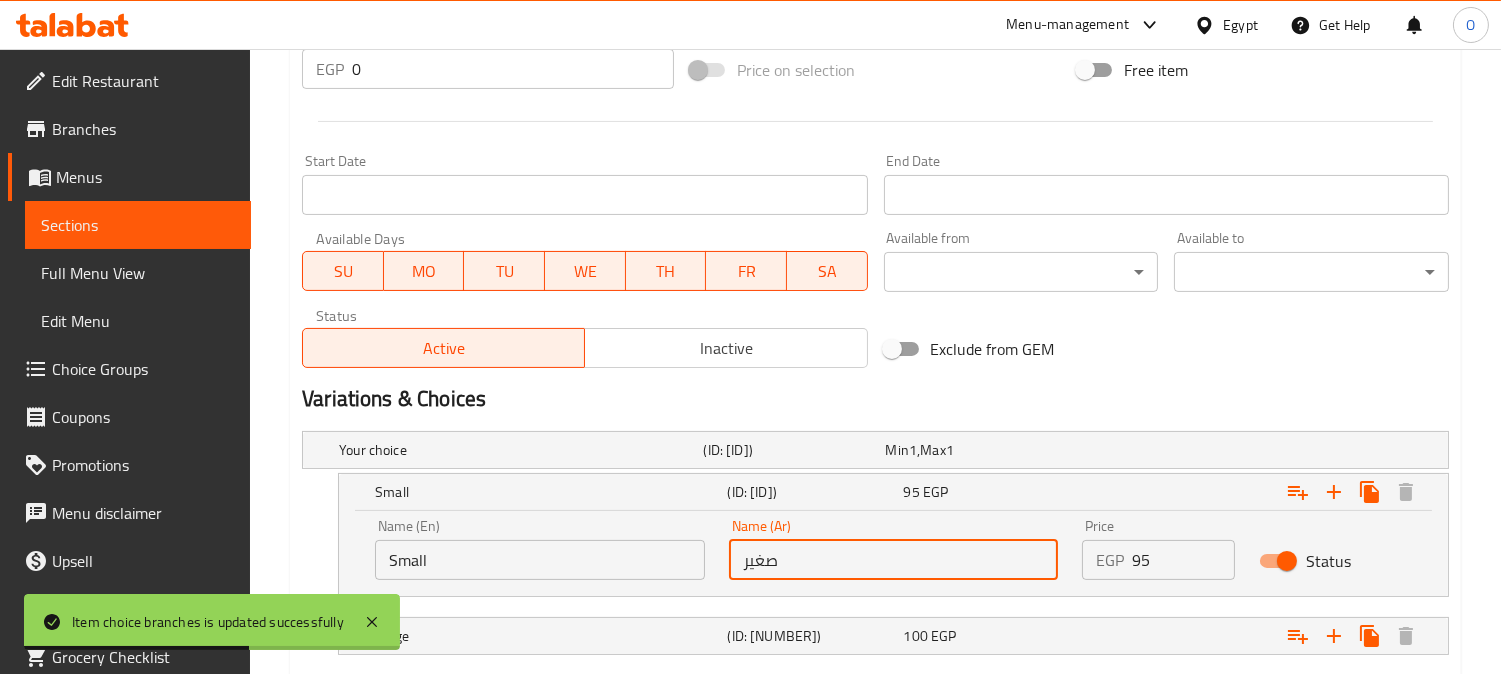 click on "صغير" at bounding box center [894, 560] 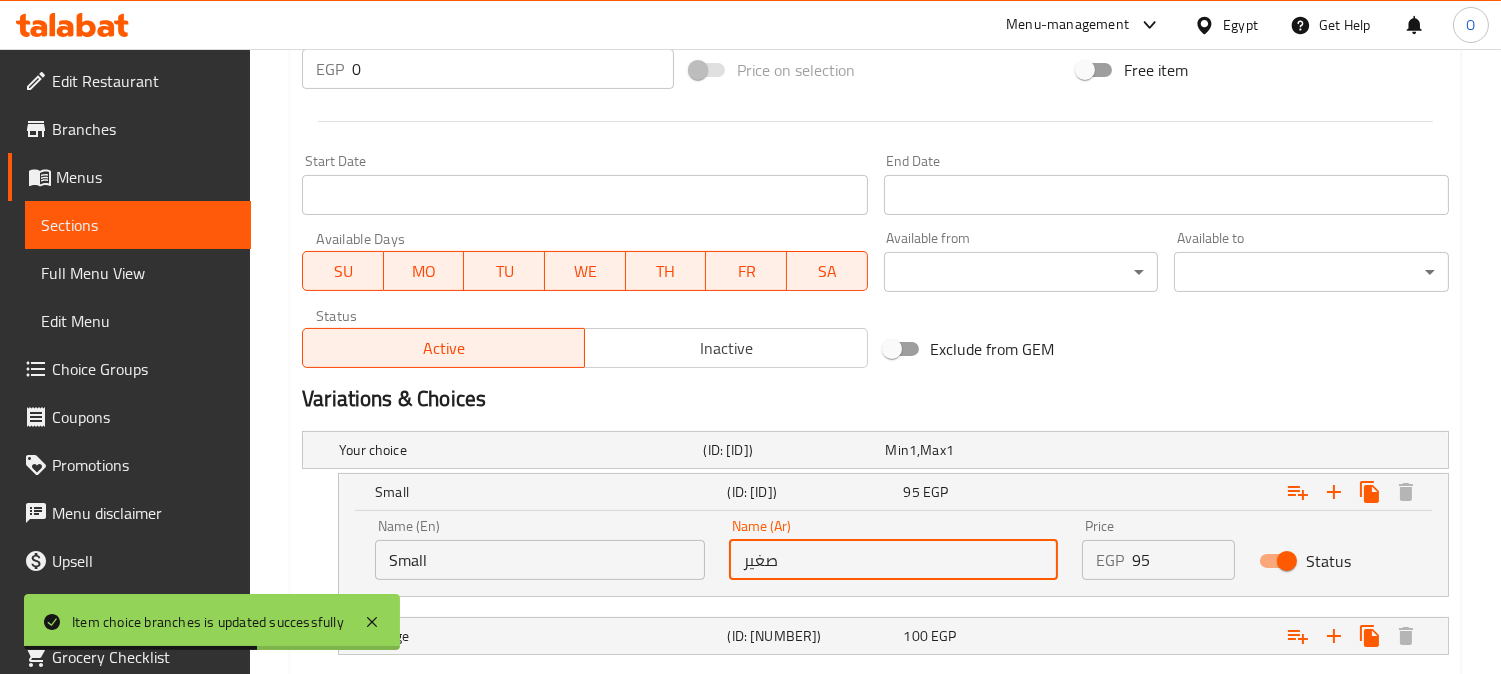 click on "صغير" at bounding box center (894, 560) 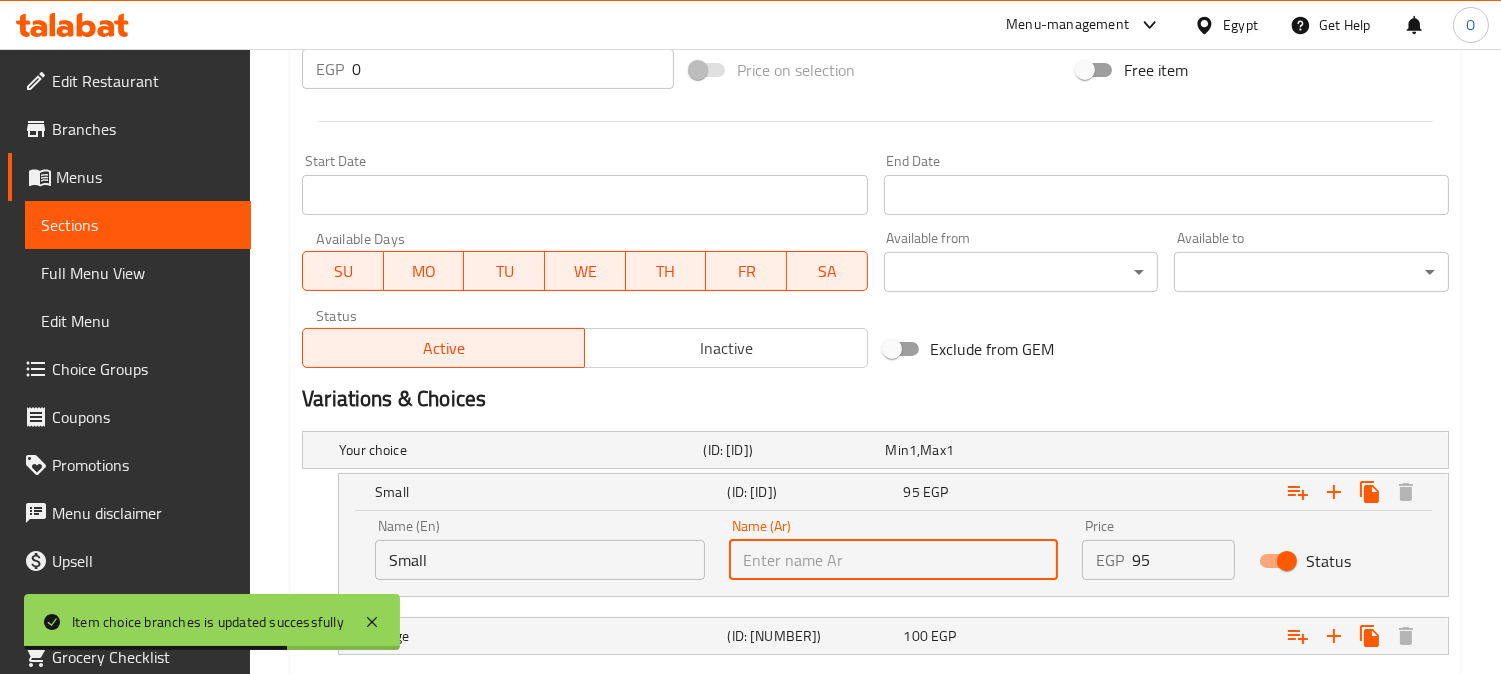 click at bounding box center (894, 560) 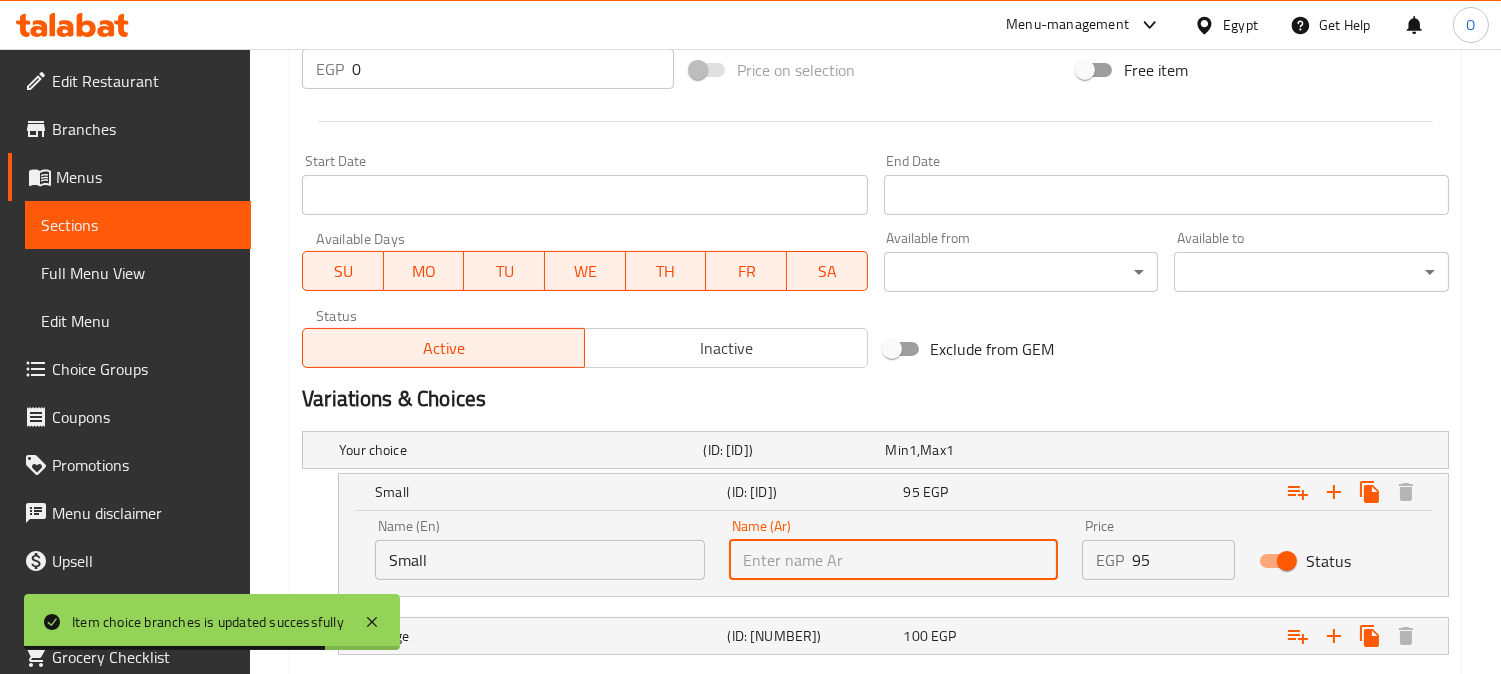 type on "وسط" 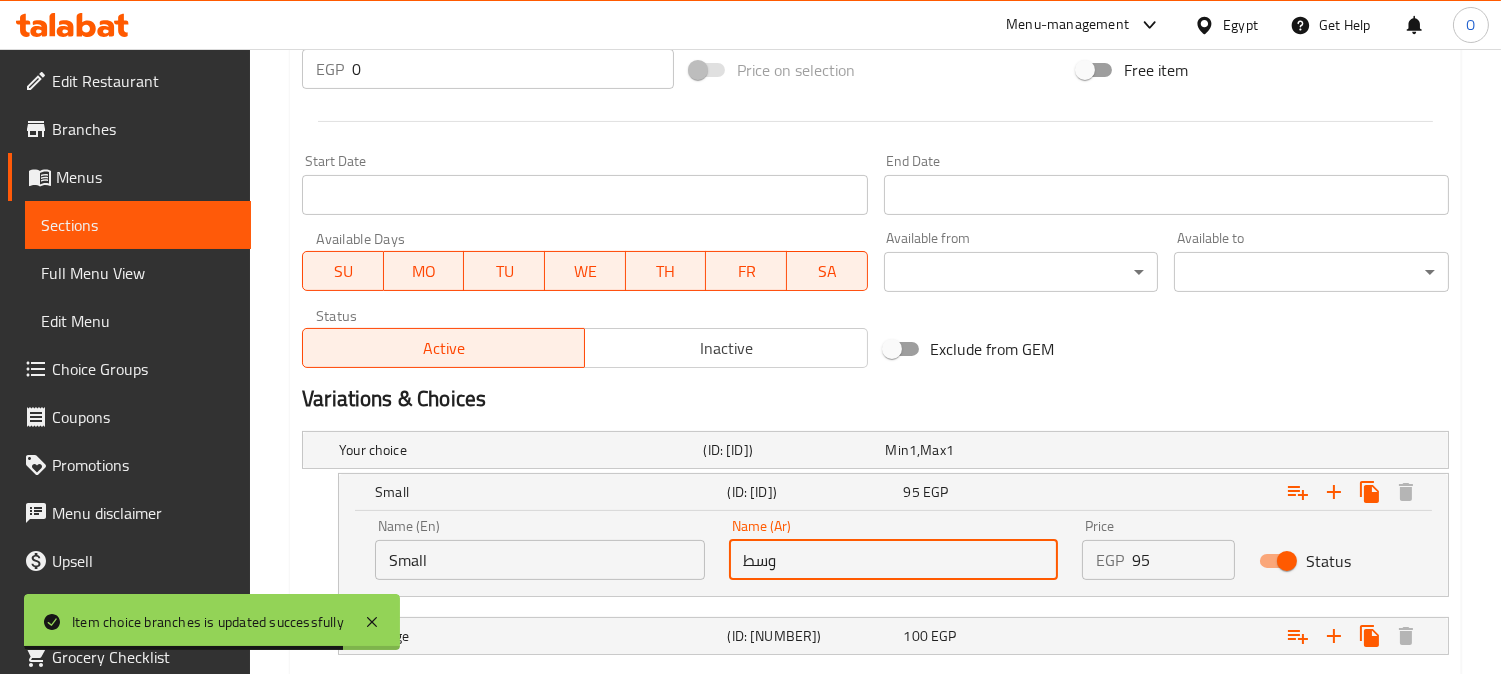 click on "Small" at bounding box center [540, 560] 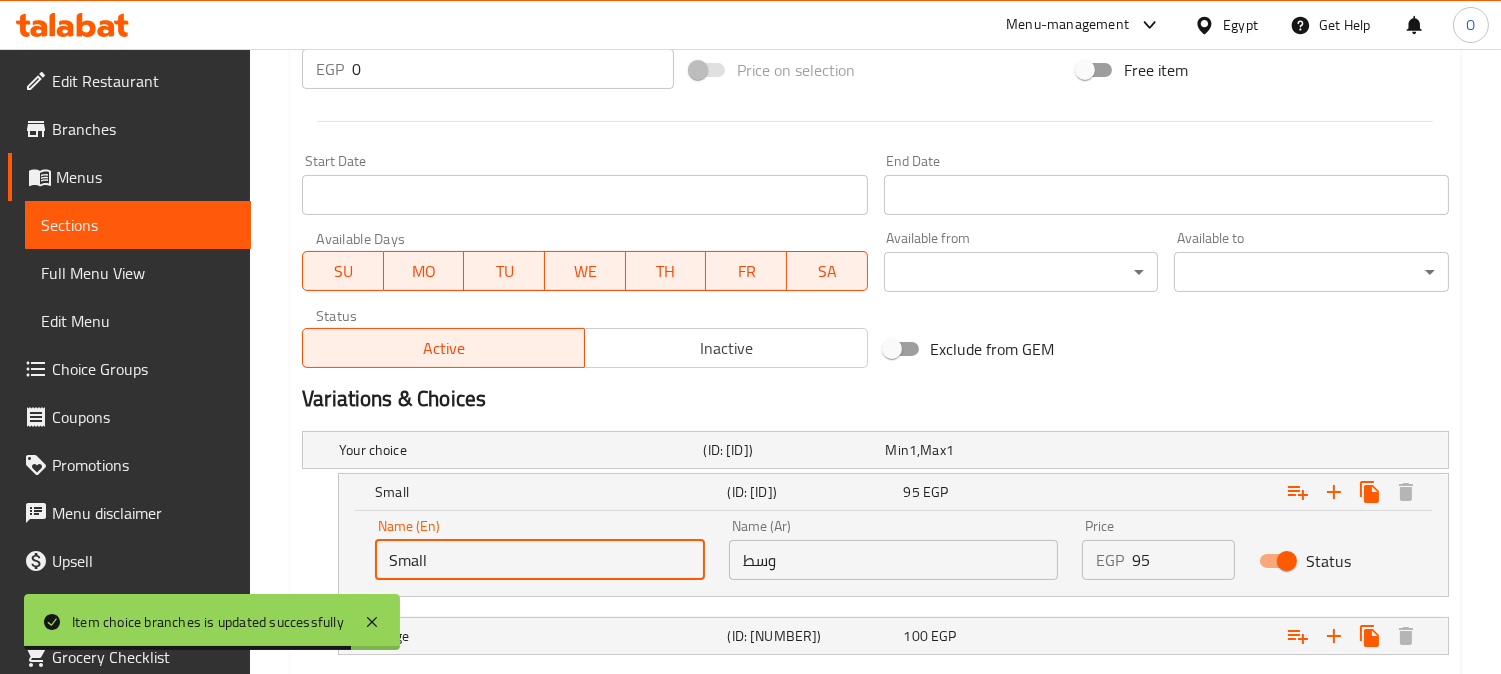 click on "Small" at bounding box center (540, 560) 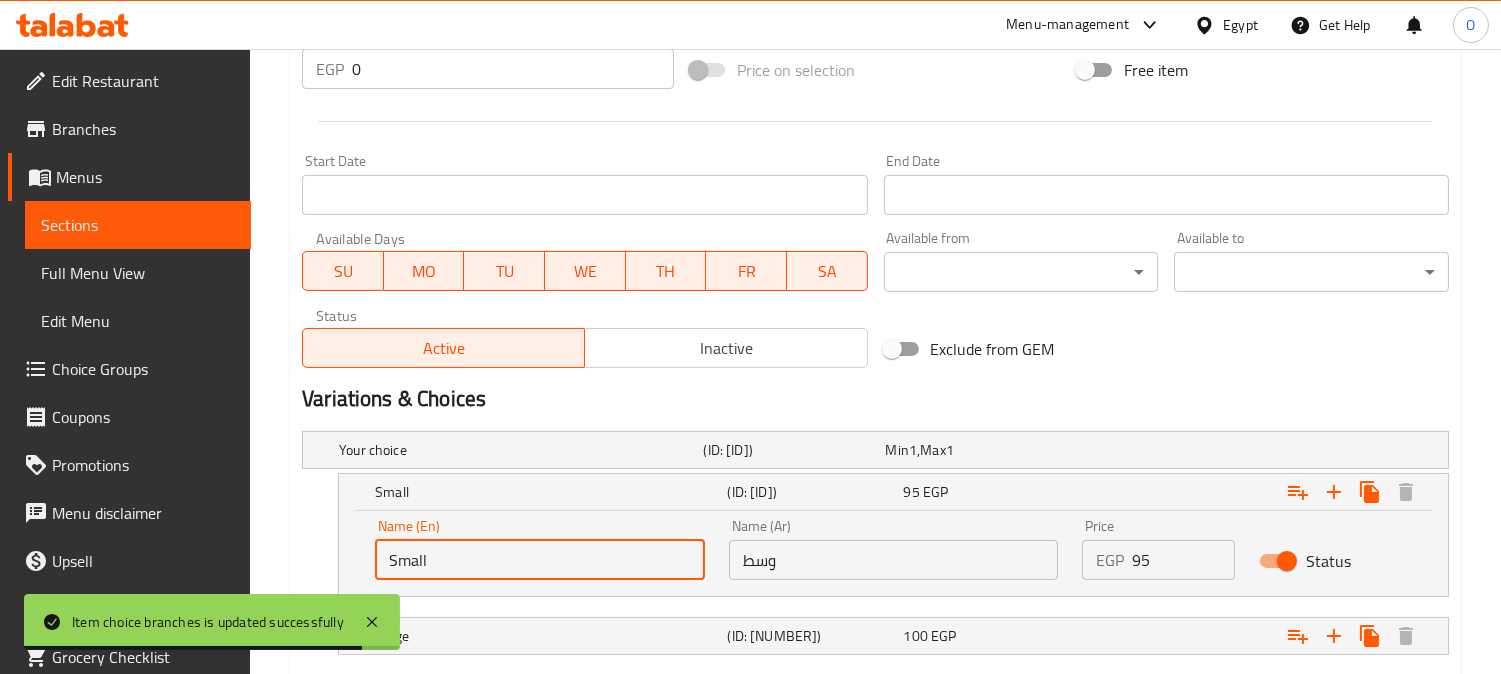 click on "Small" at bounding box center [540, 560] 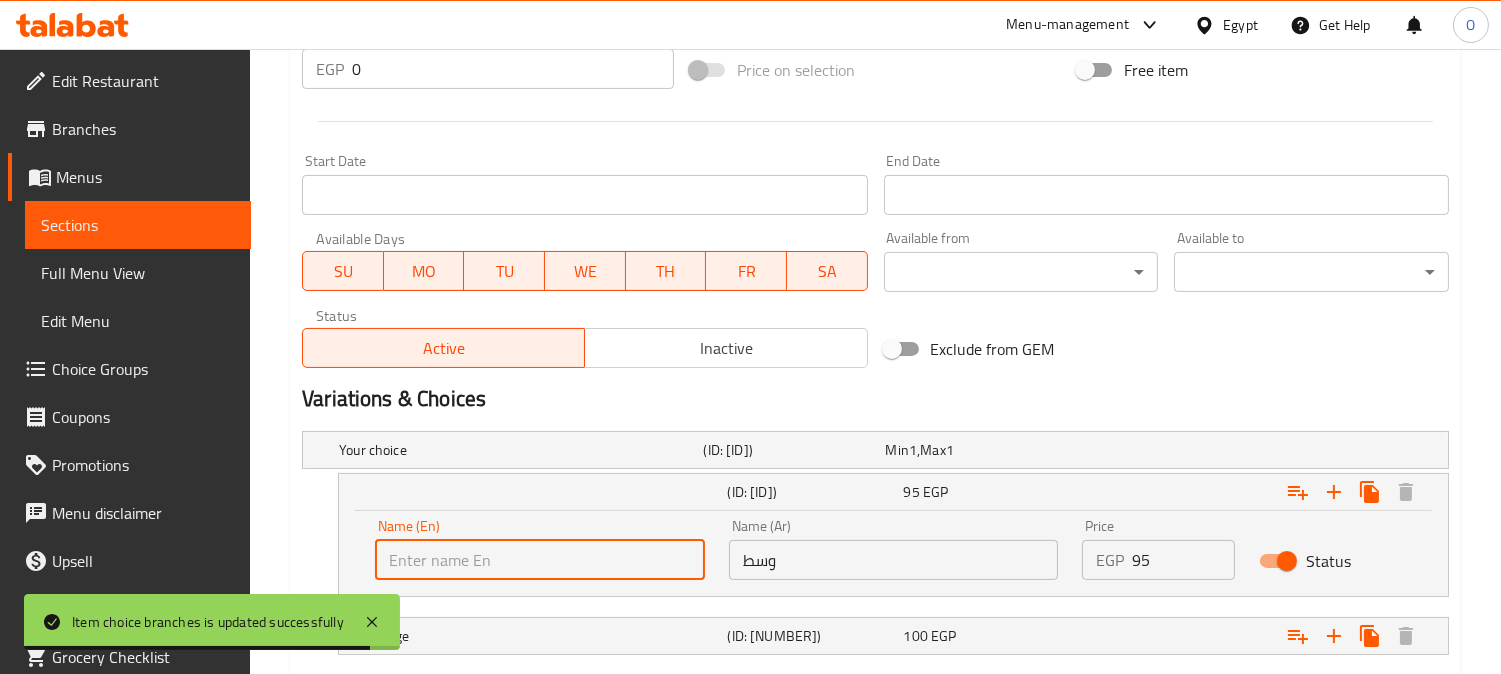 click at bounding box center [540, 560] 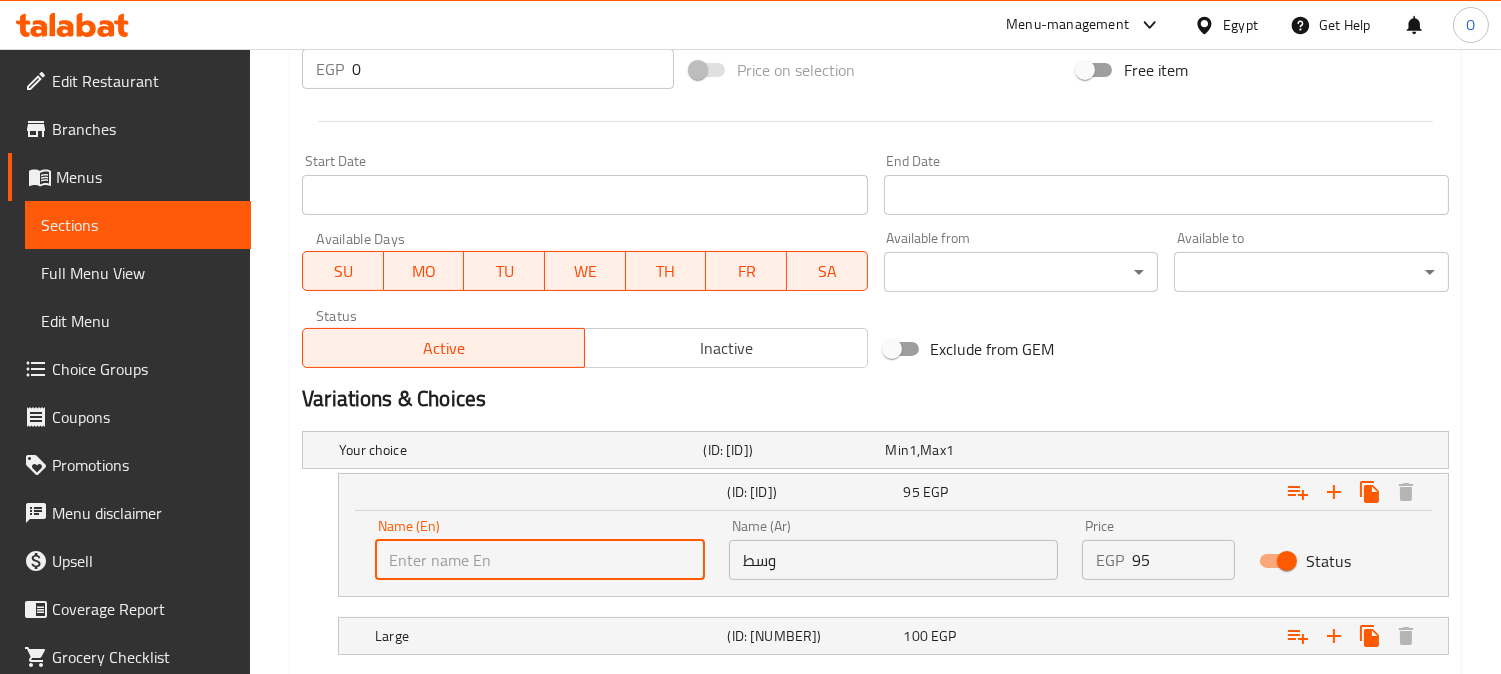 type on "Medium" 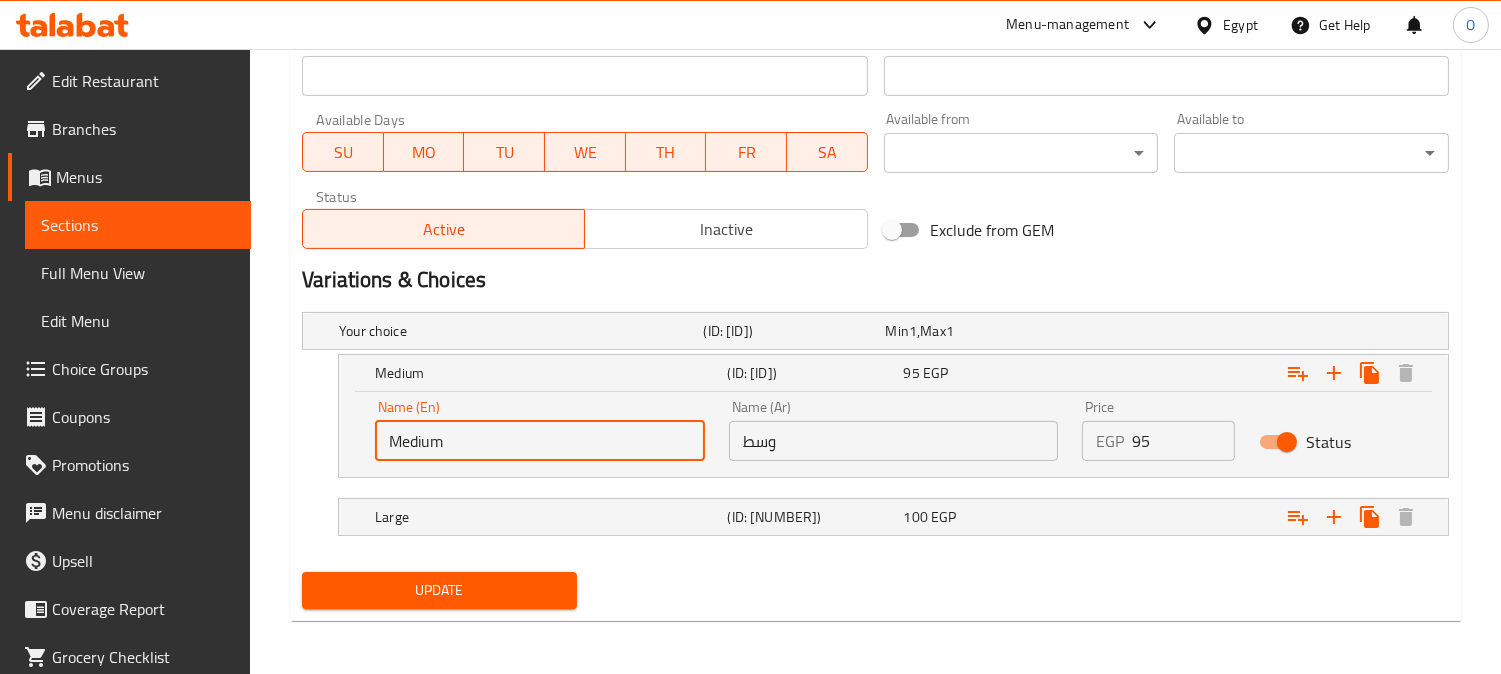 scroll, scrollTop: 897, scrollLeft: 0, axis: vertical 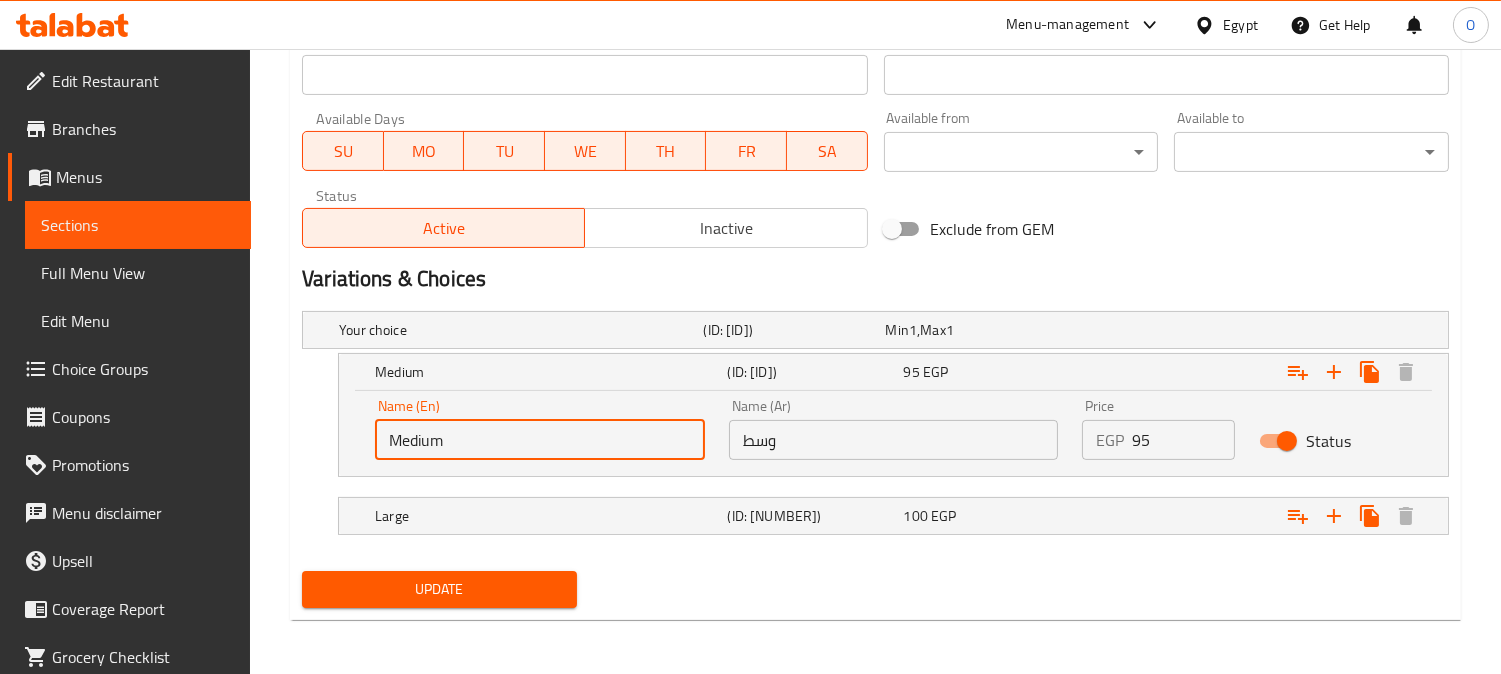 click on "Update" at bounding box center (439, 589) 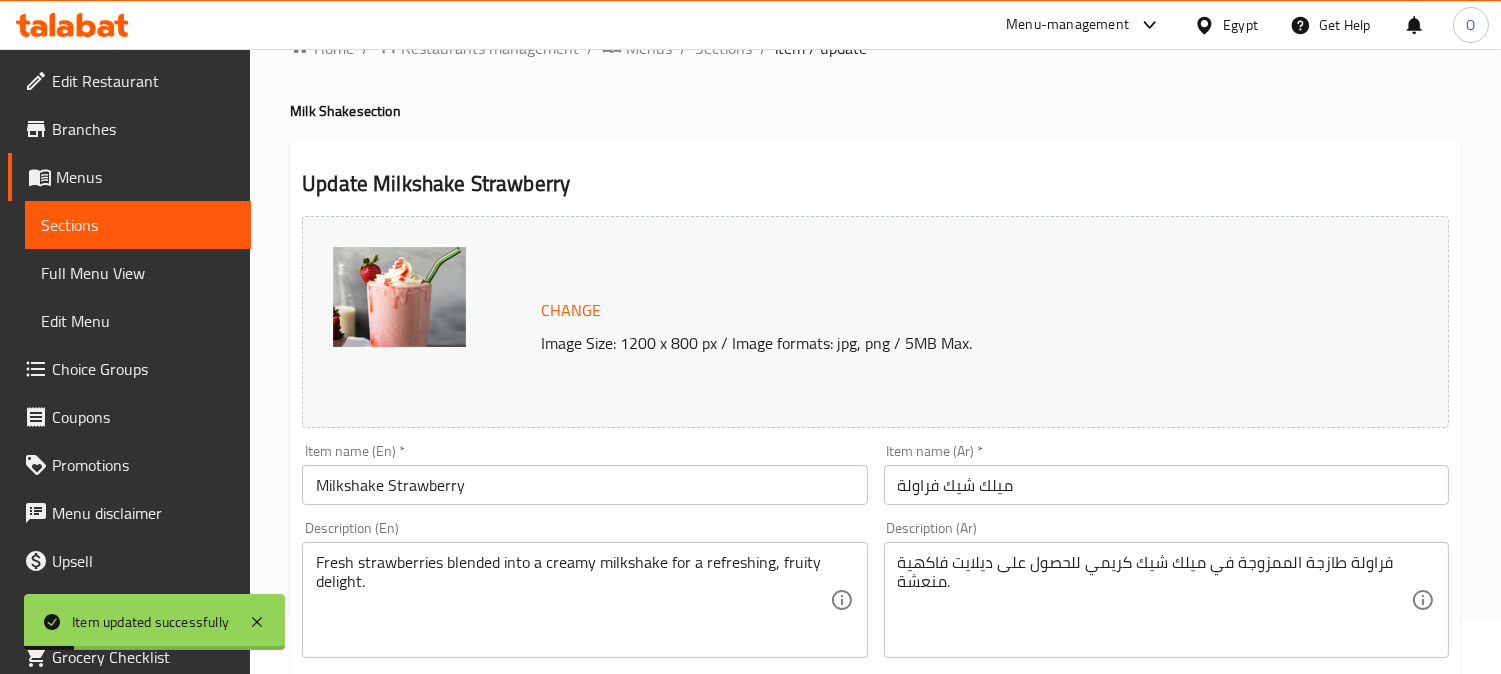 scroll, scrollTop: 0, scrollLeft: 0, axis: both 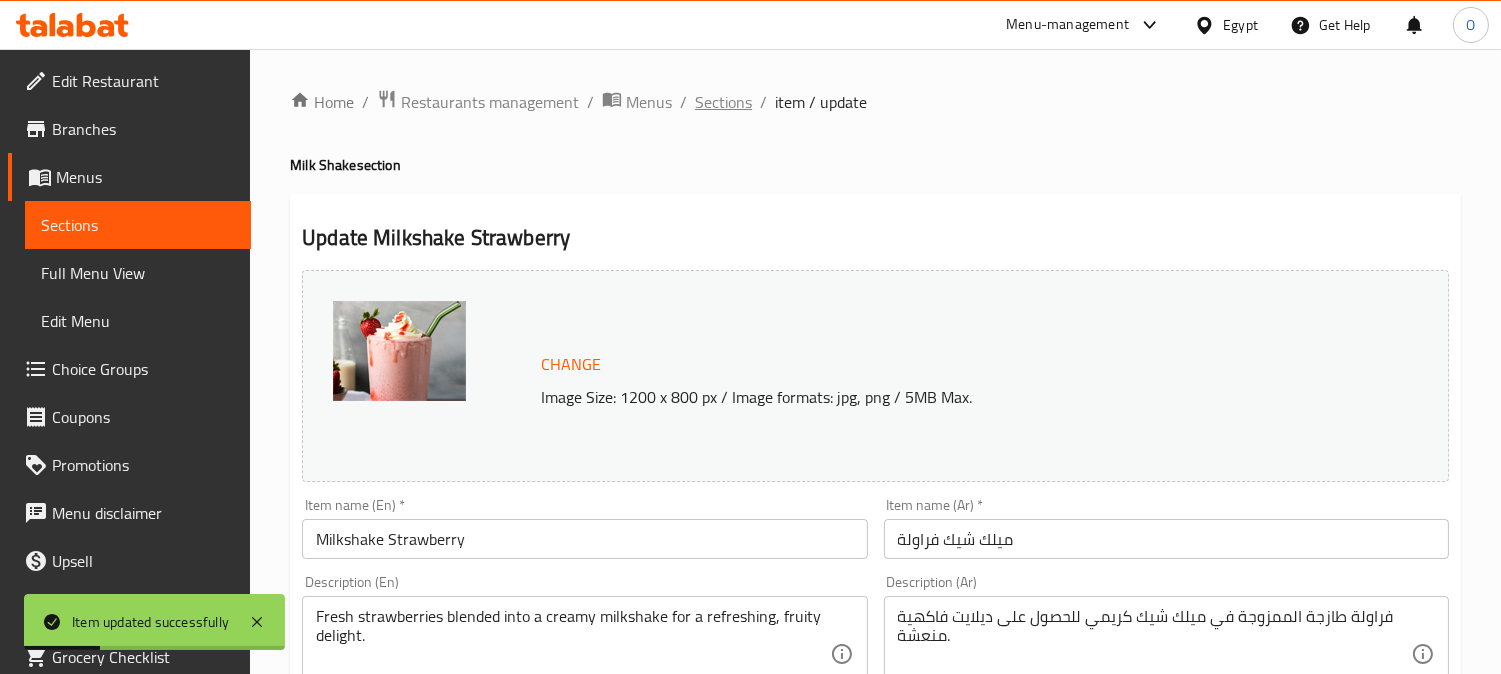 click on "Sections" at bounding box center [723, 102] 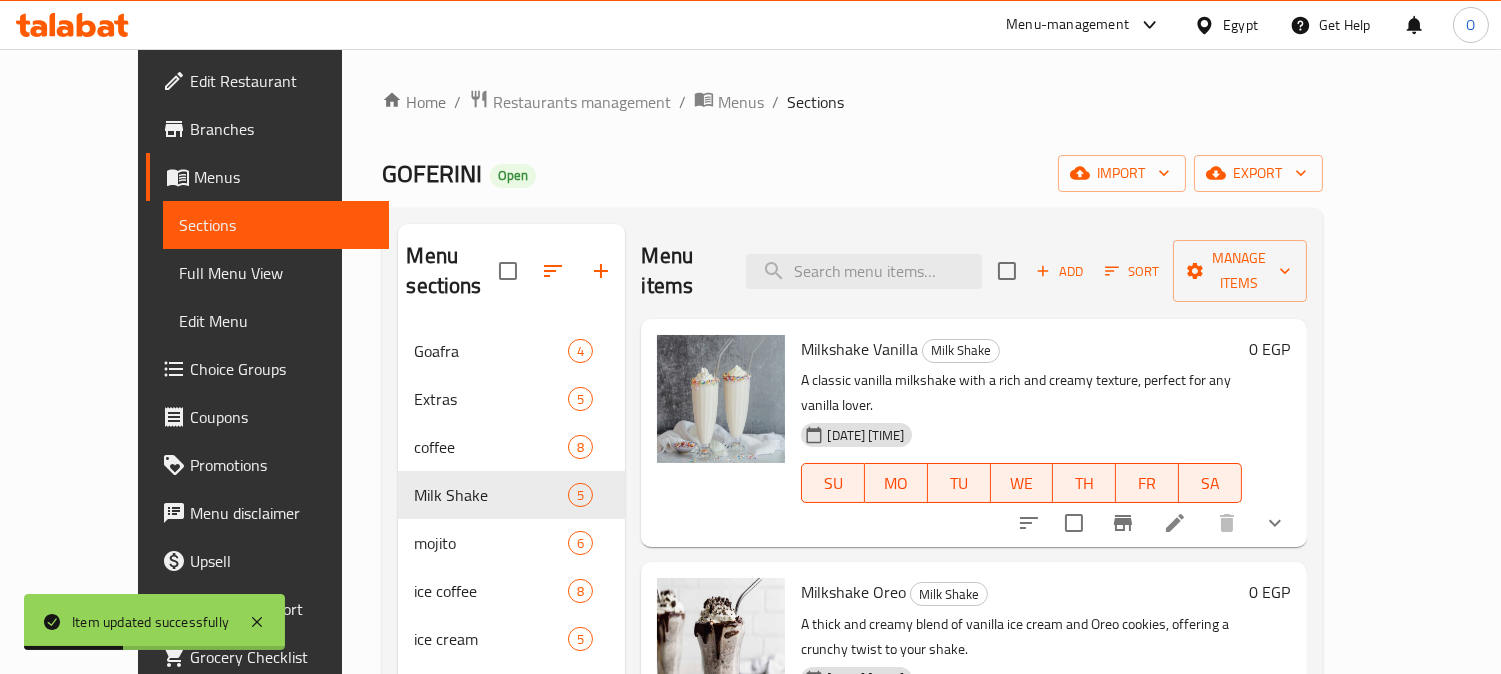scroll, scrollTop: 222, scrollLeft: 0, axis: vertical 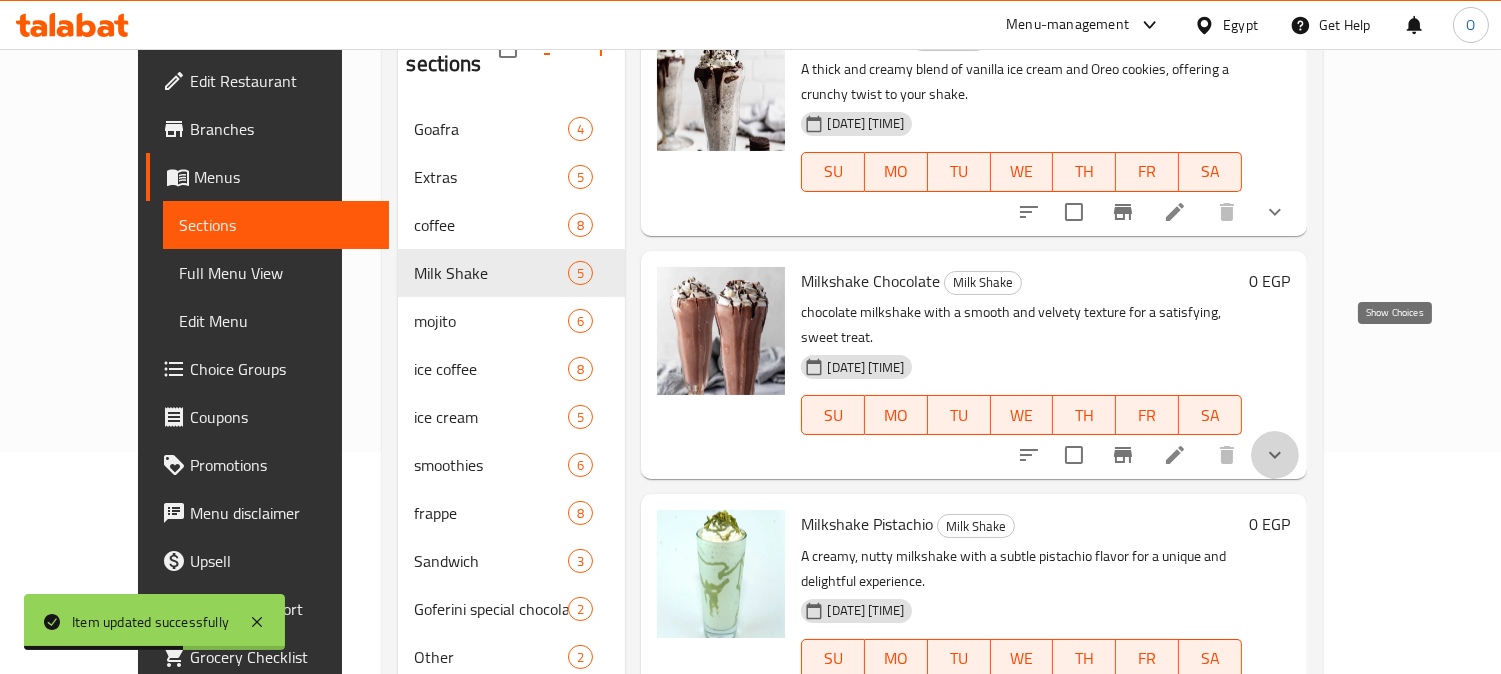 click 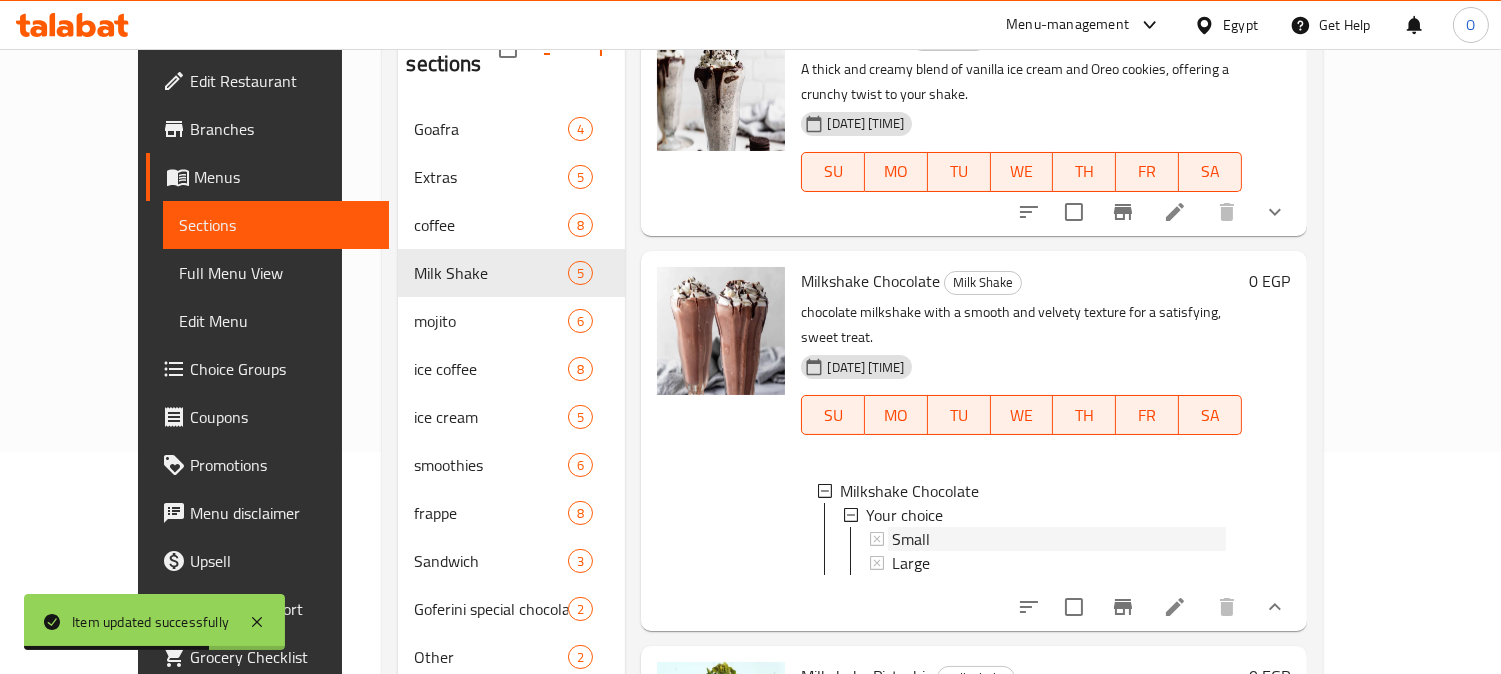 click on "Small" at bounding box center [1058, 539] 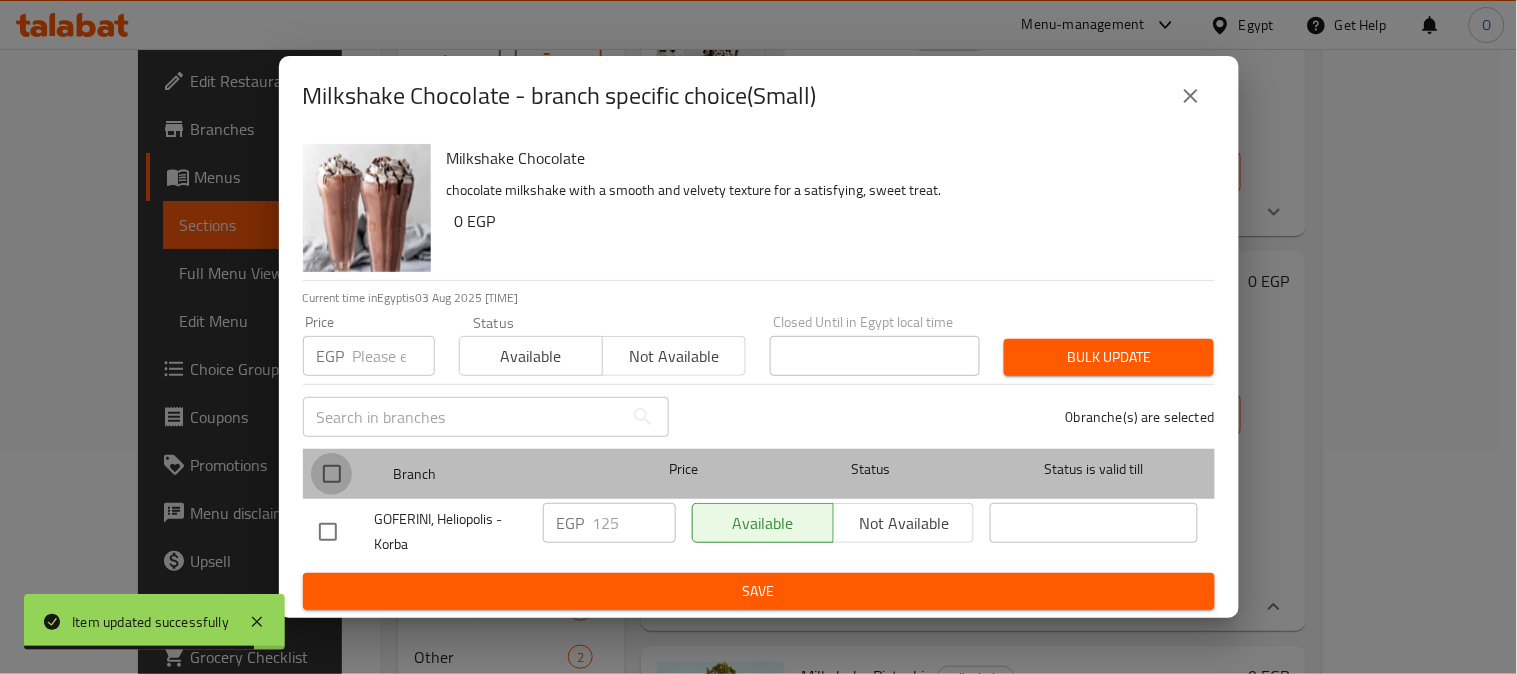 click at bounding box center [332, 474] 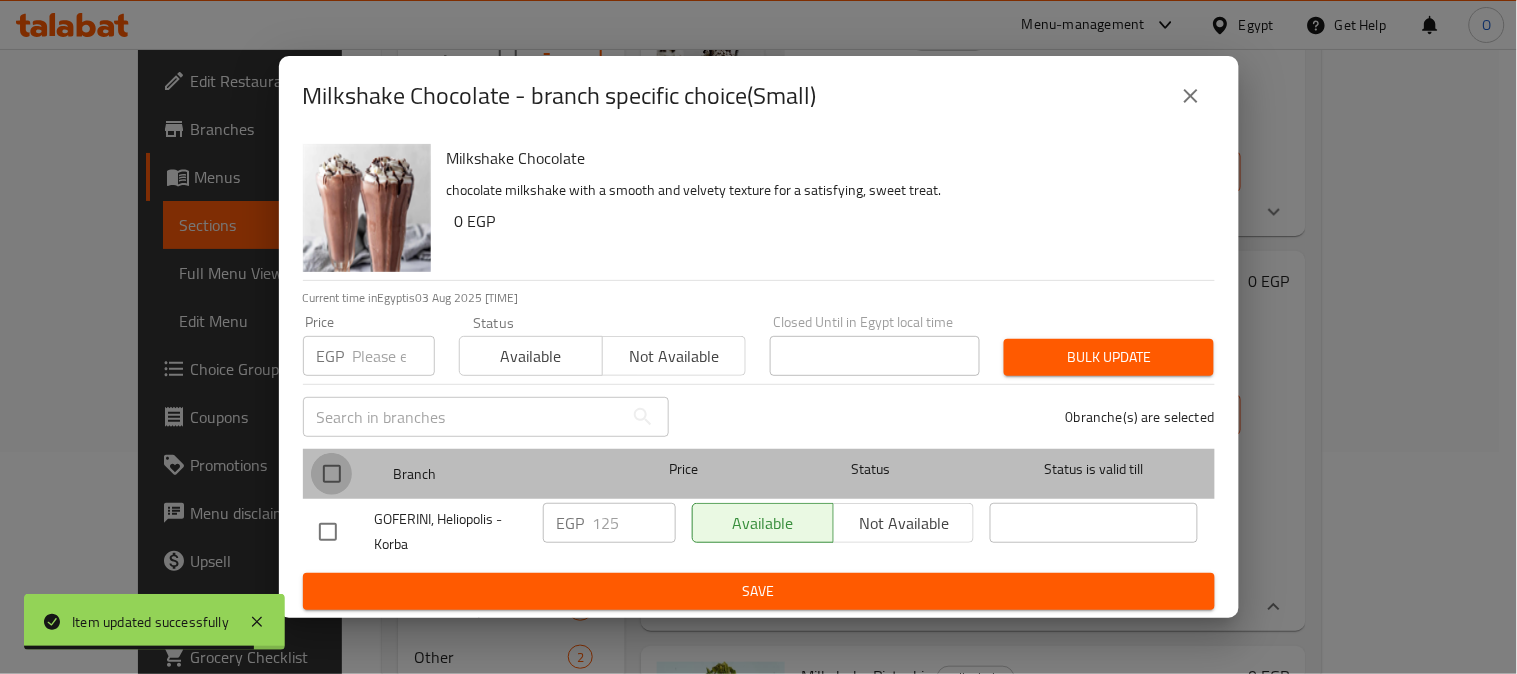 checkbox on "true" 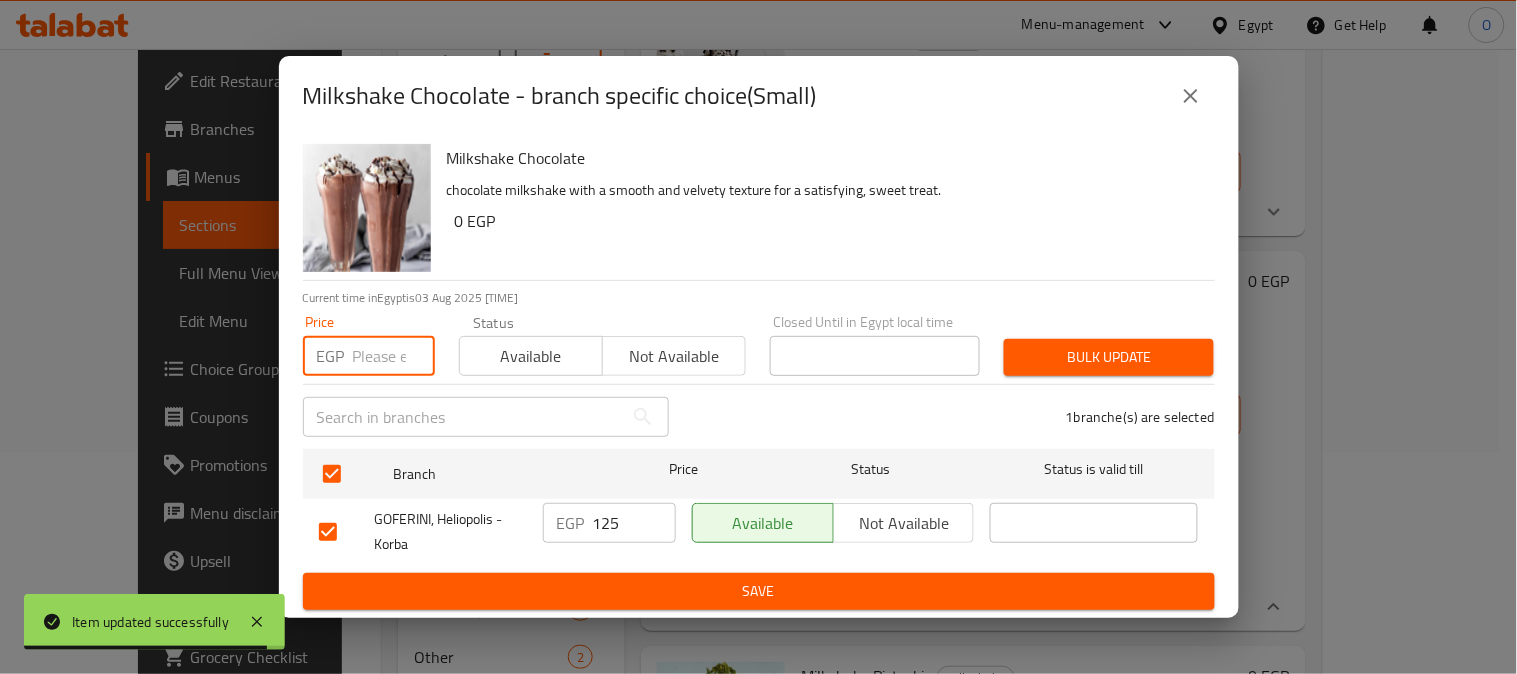 click at bounding box center [394, 356] 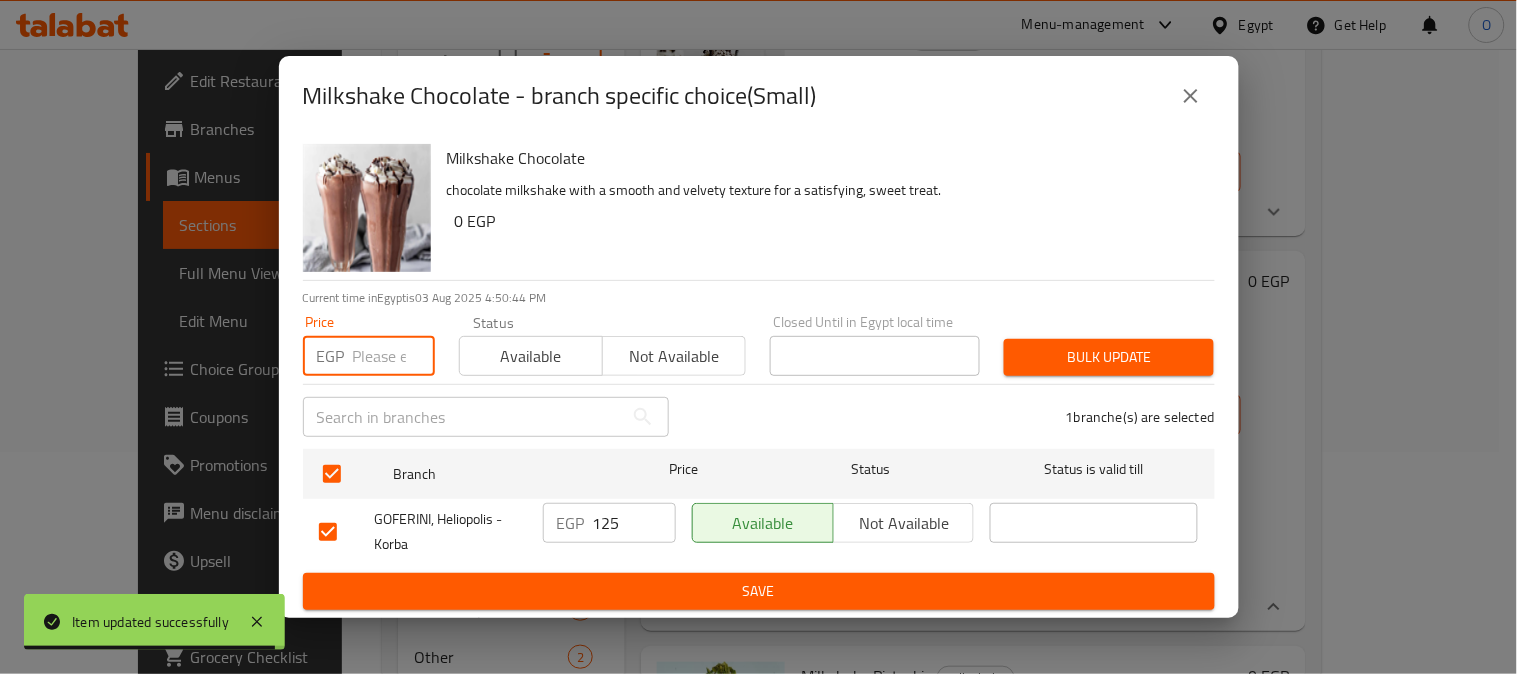 paste on "120" 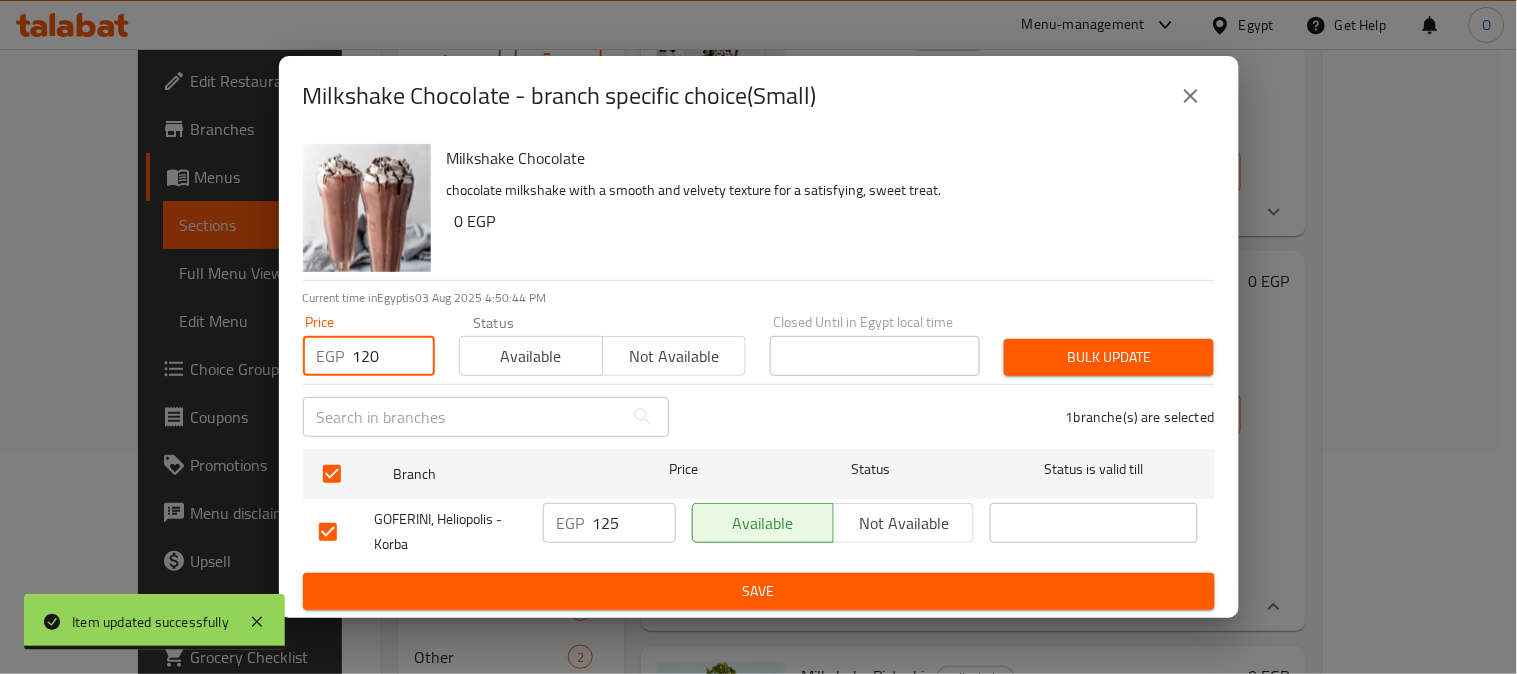 type on "120" 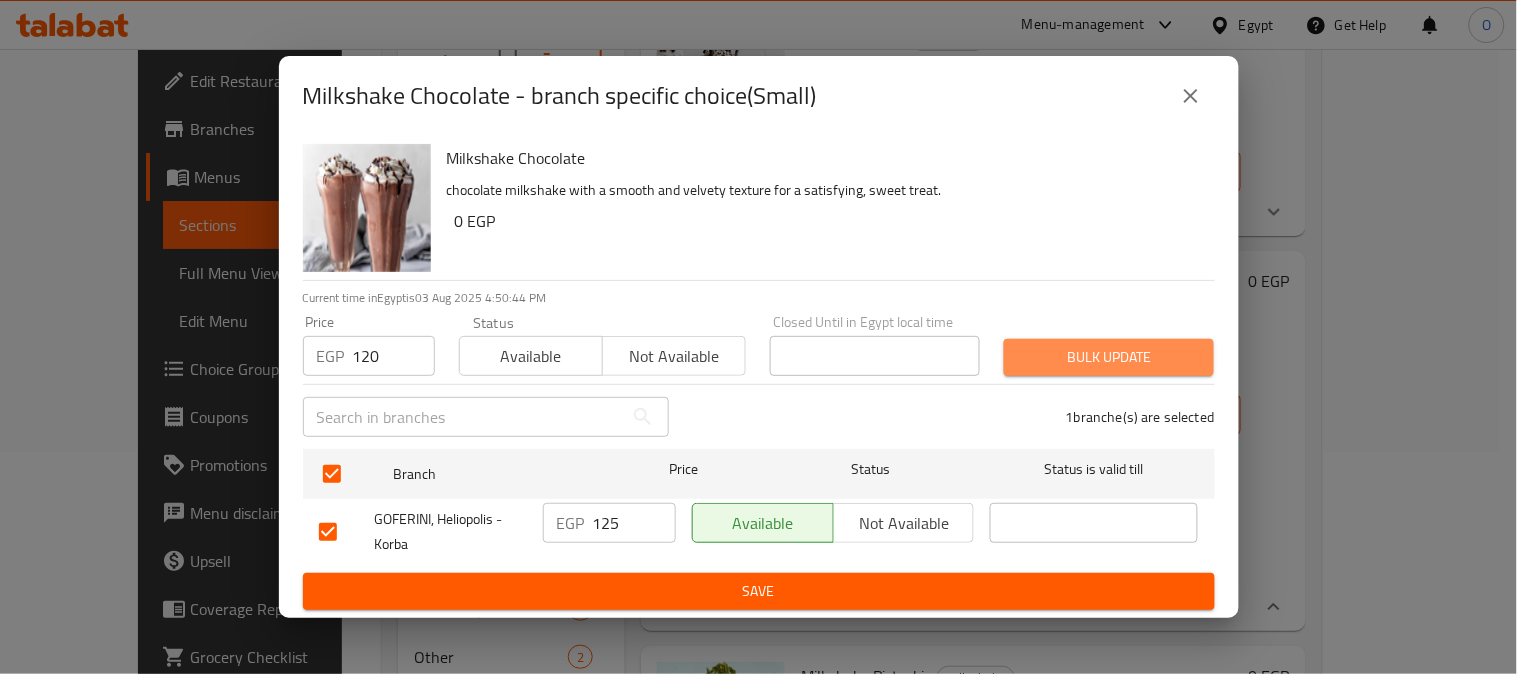 click on "Bulk update" at bounding box center [1109, 357] 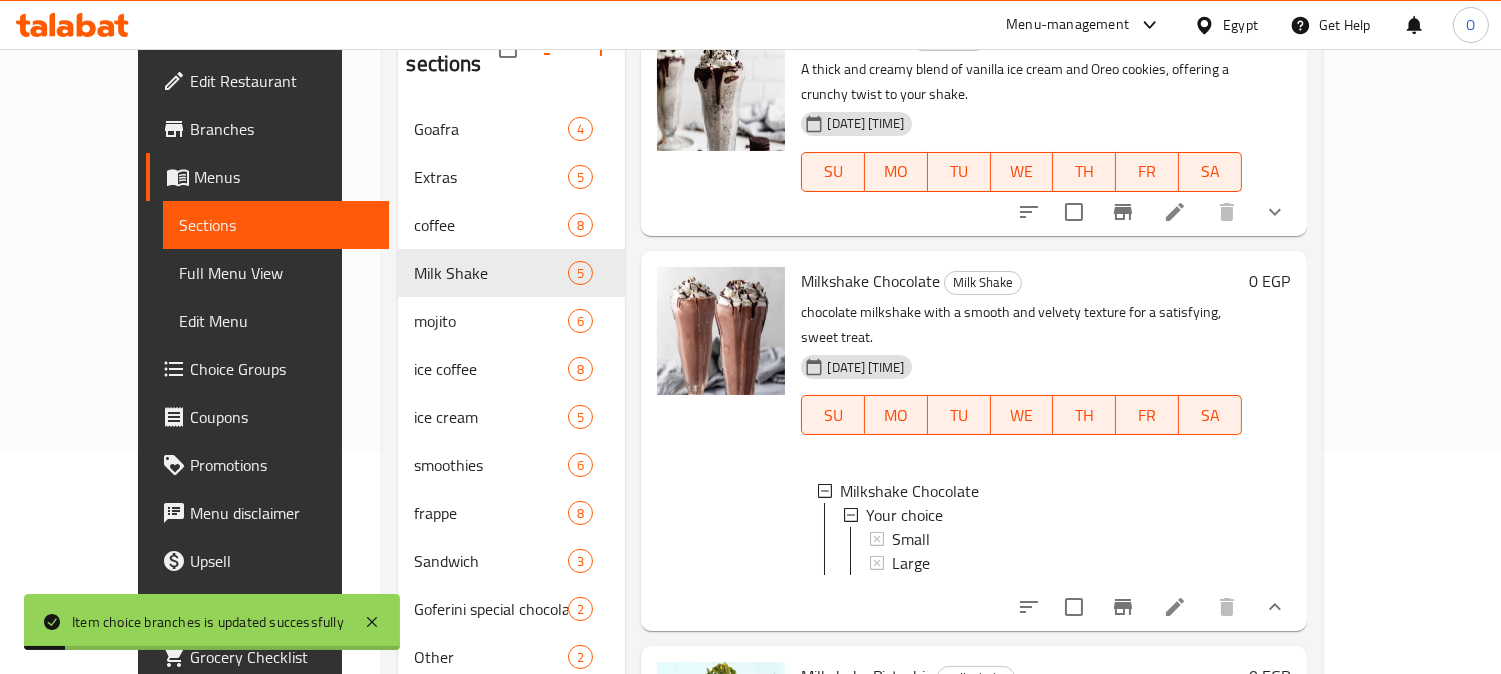 click on "Small" at bounding box center [1058, 539] 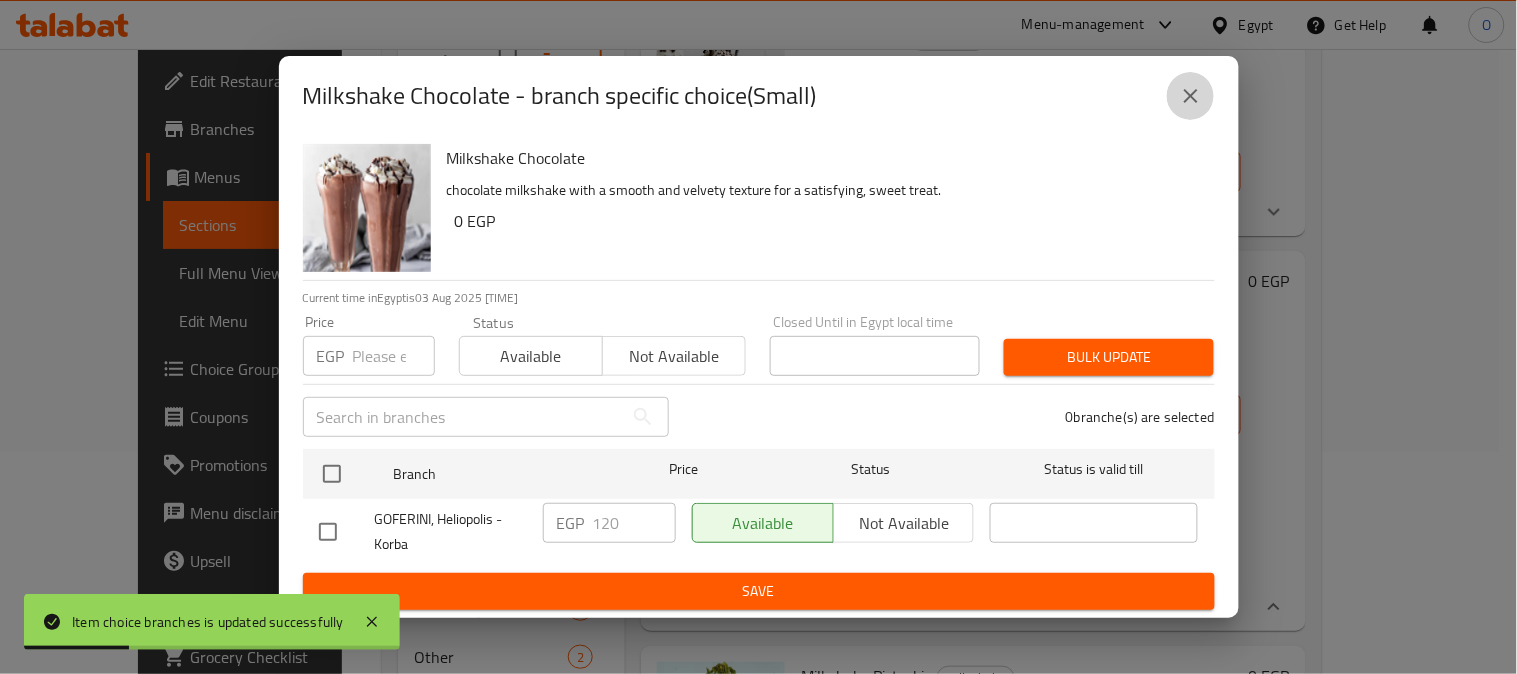 click at bounding box center (1191, 96) 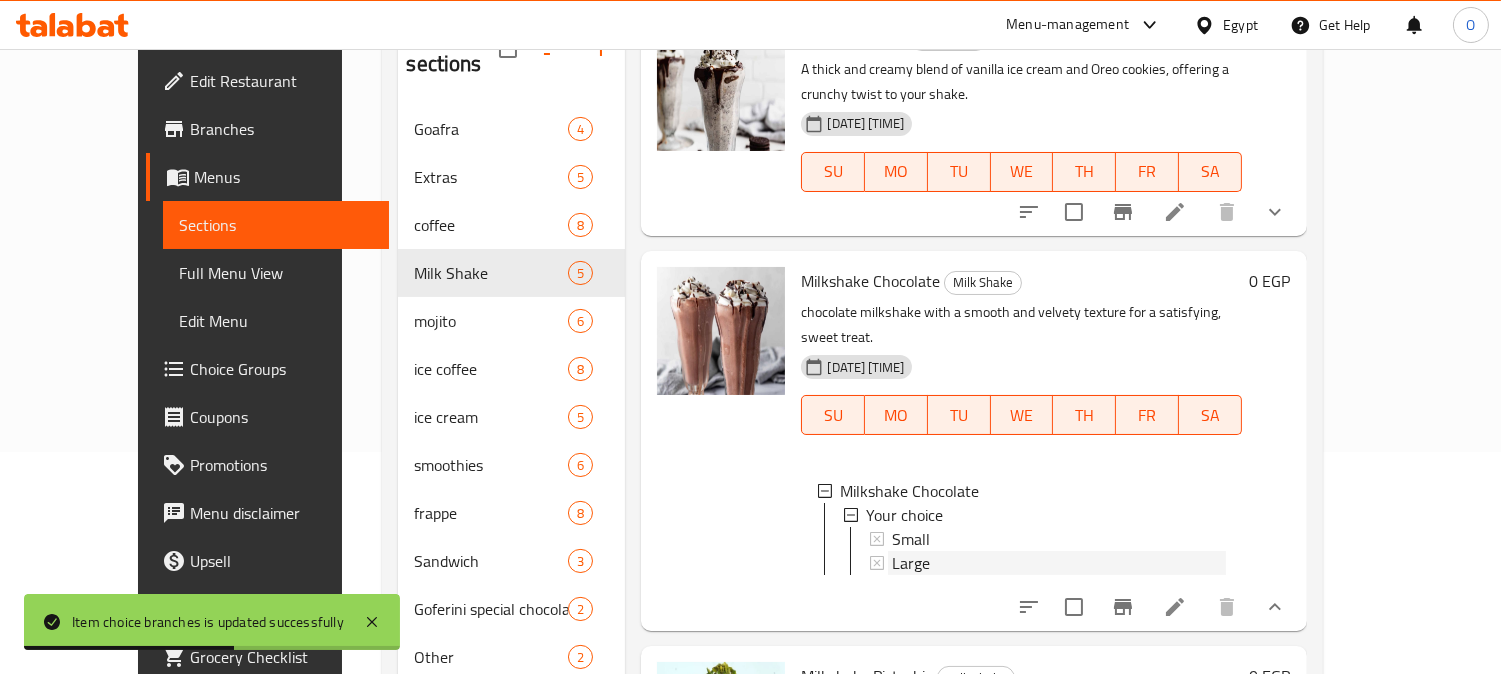 click on "Large" at bounding box center (1058, 563) 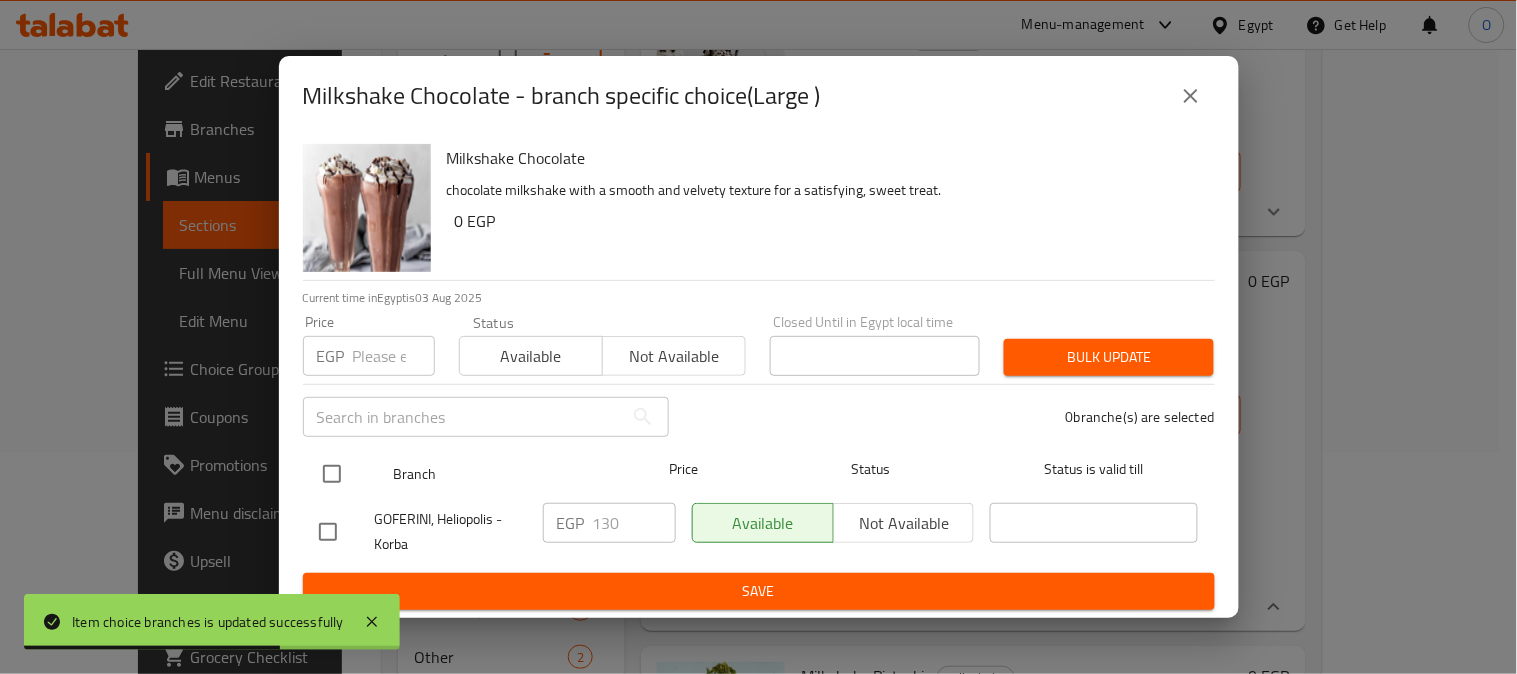 click at bounding box center (332, 474) 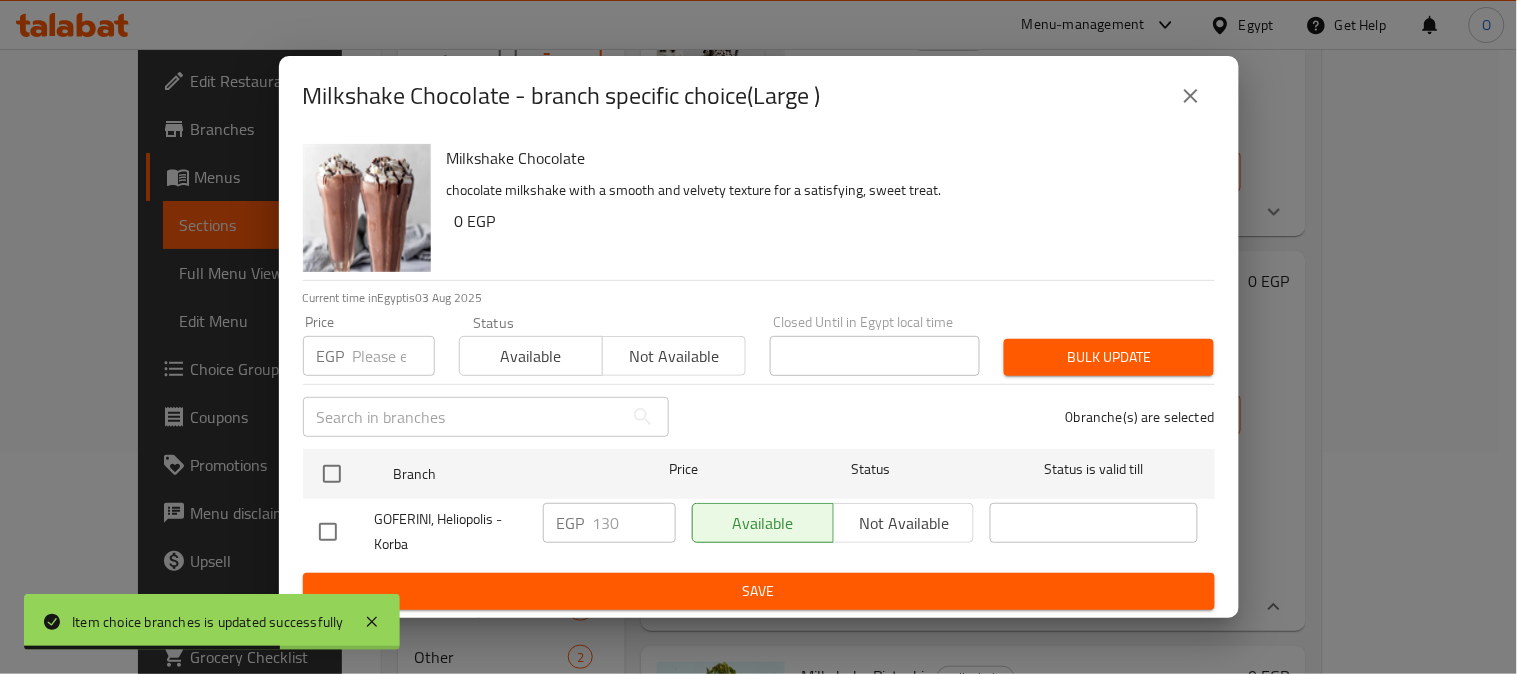checkbox on "true" 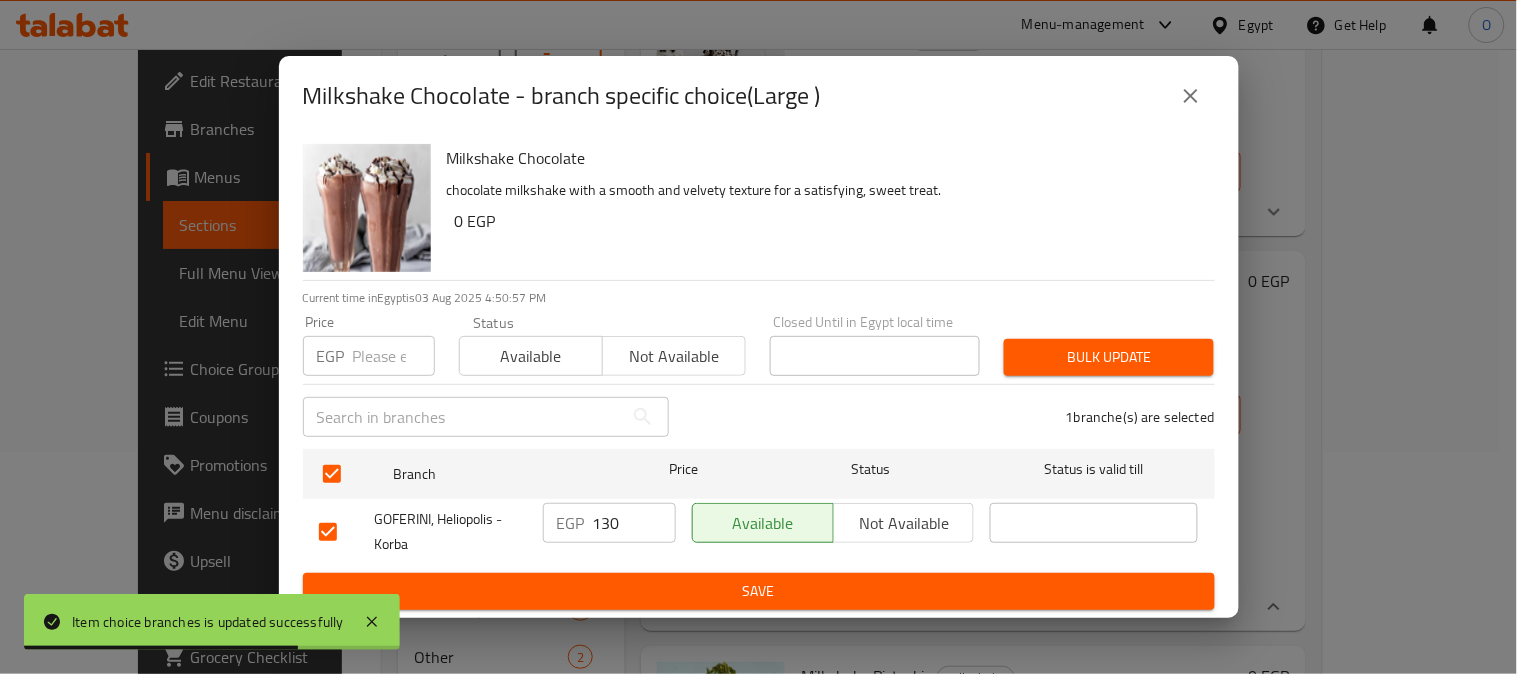 click at bounding box center (394, 356) 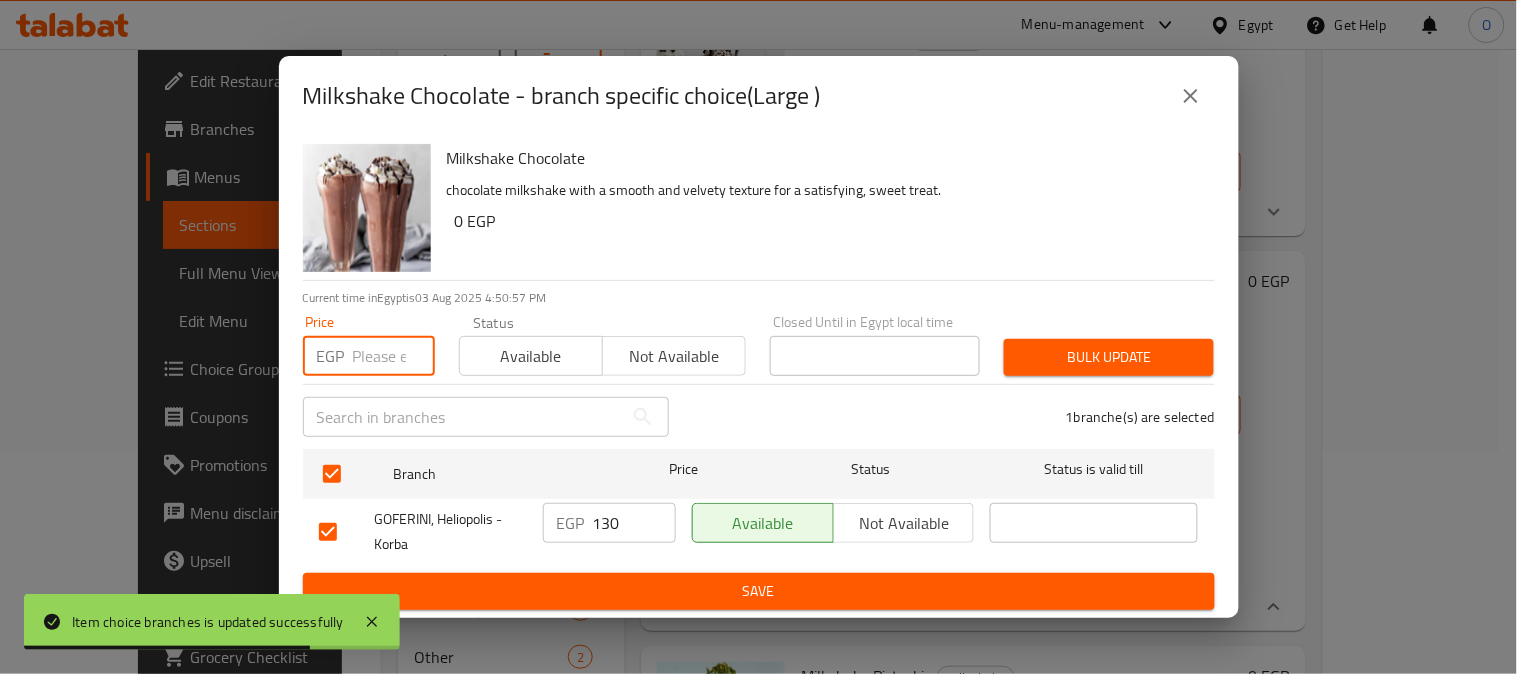 paste on "130" 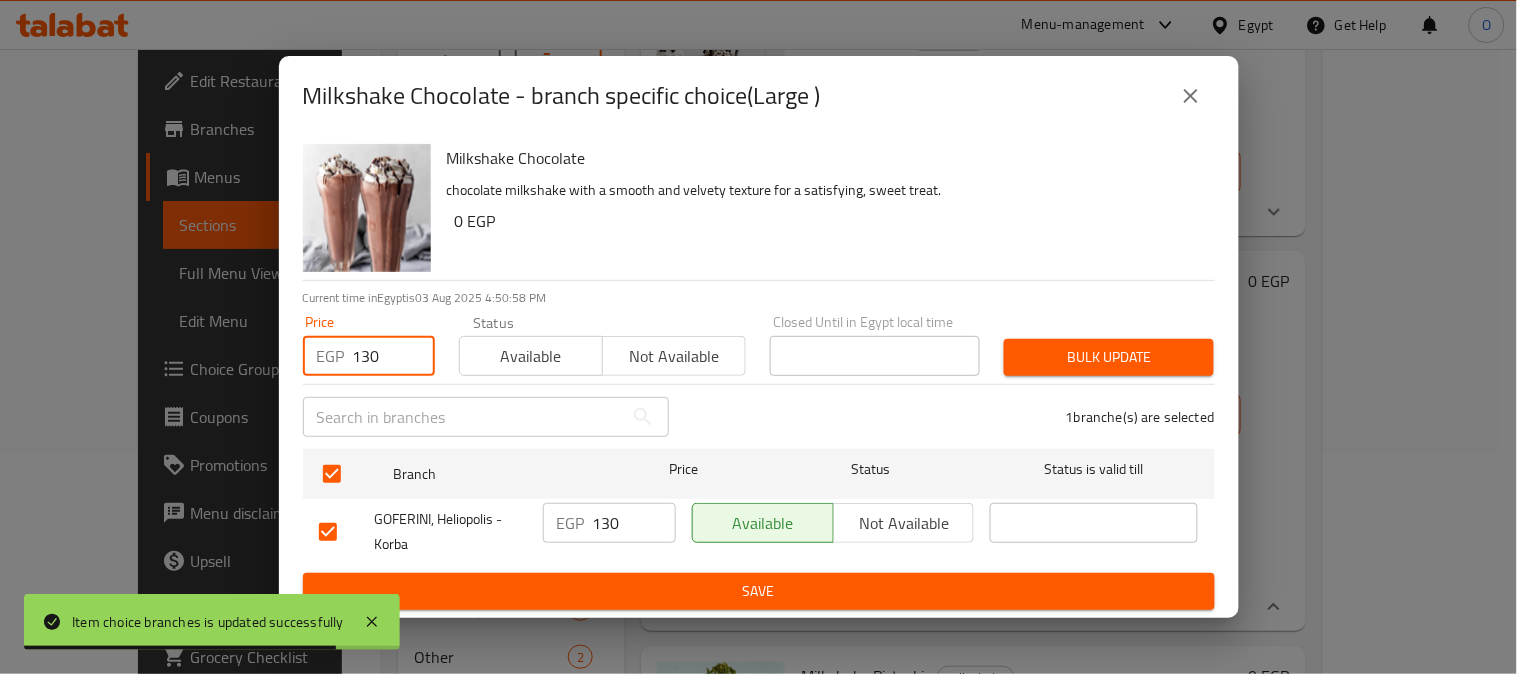 type on "130" 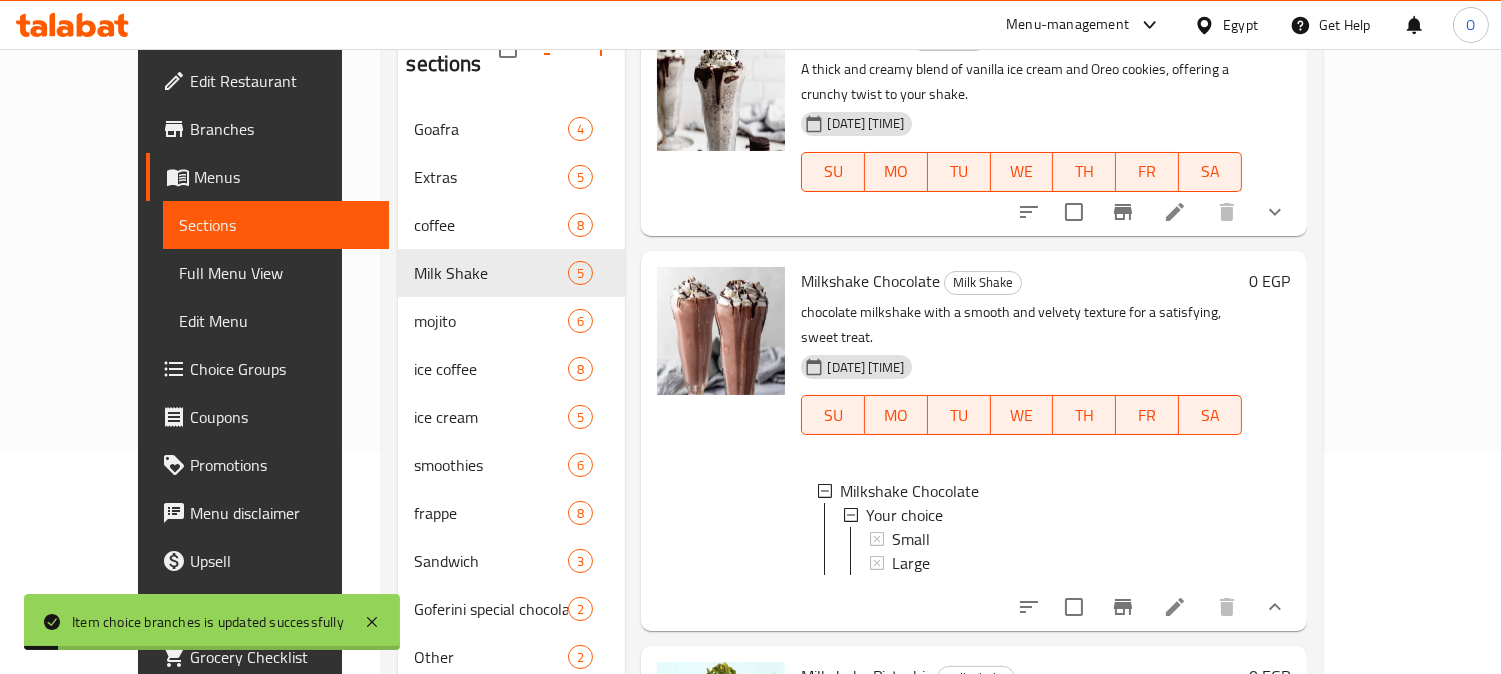 click at bounding box center [1175, 607] 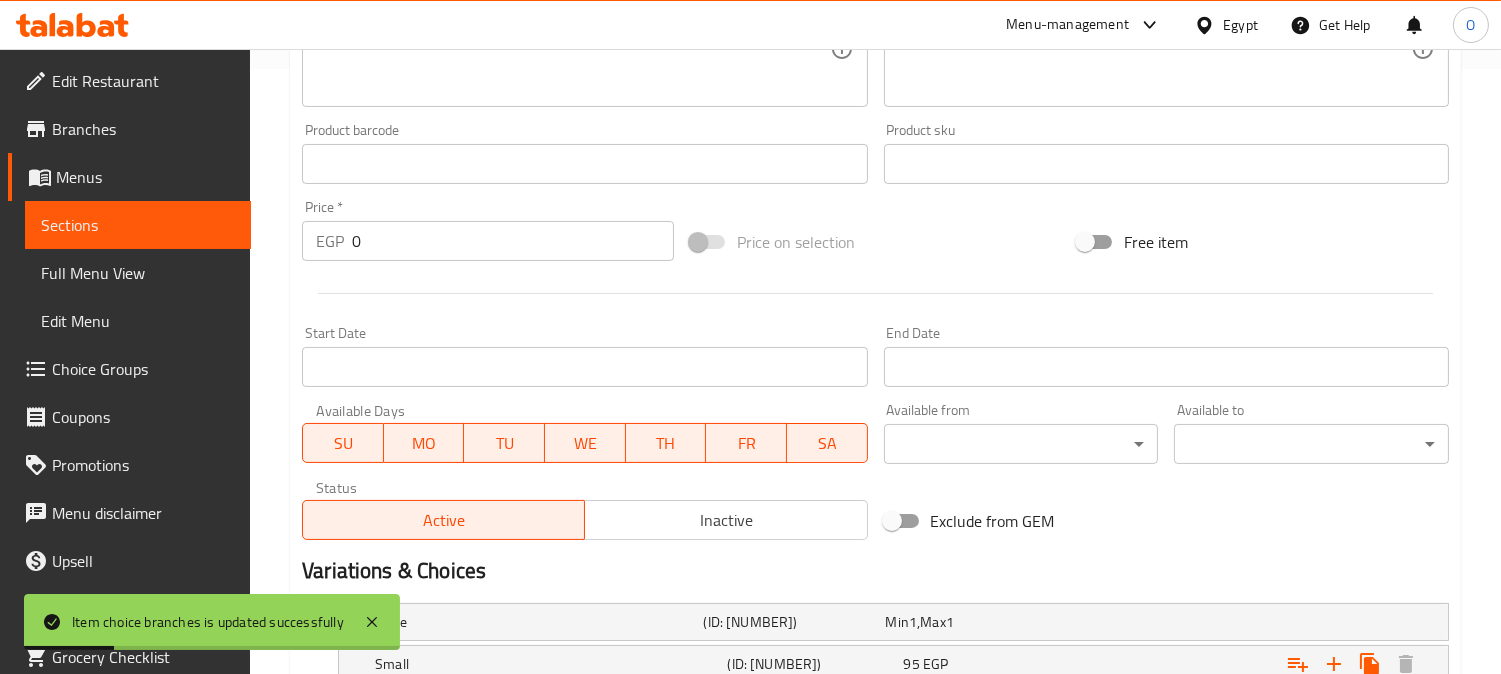 scroll, scrollTop: 812, scrollLeft: 0, axis: vertical 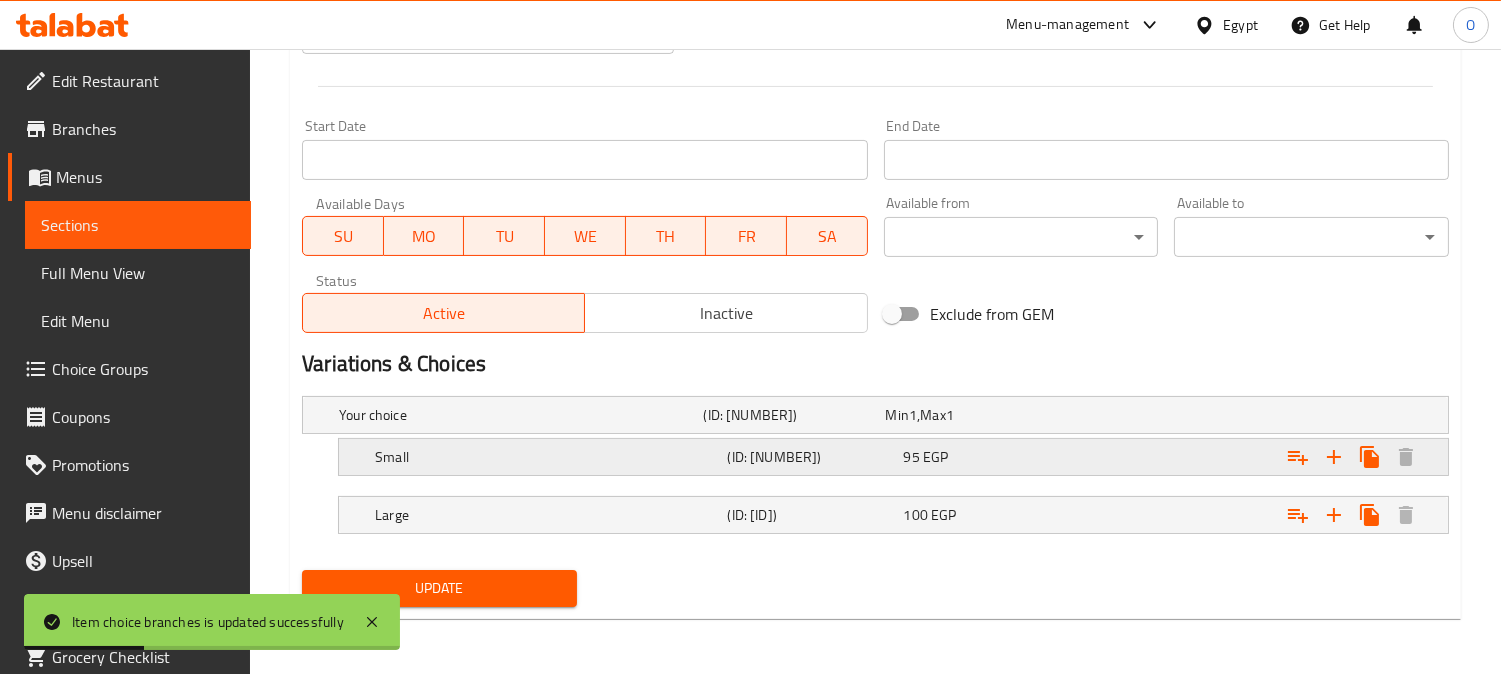 click on "(ID: [NUMBER])" at bounding box center (790, 415) 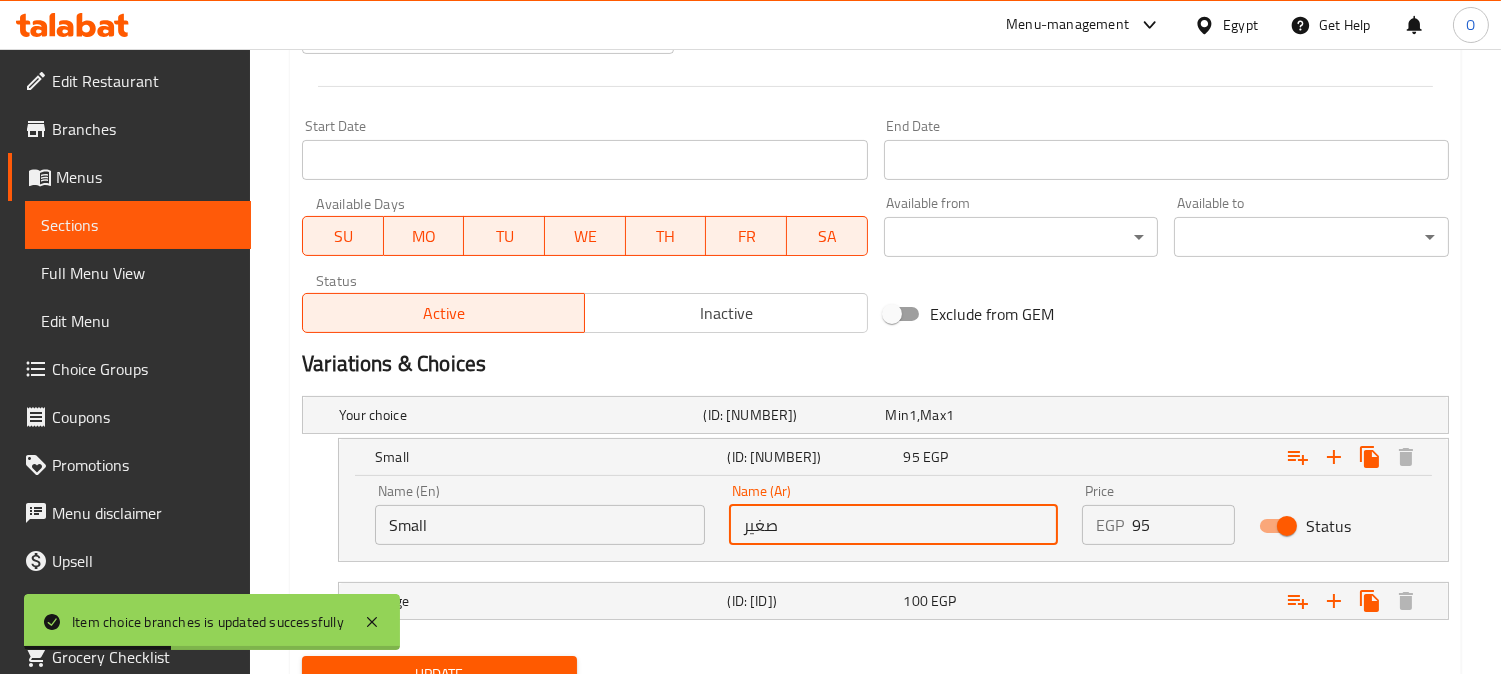 click on "صغير" at bounding box center [894, 525] 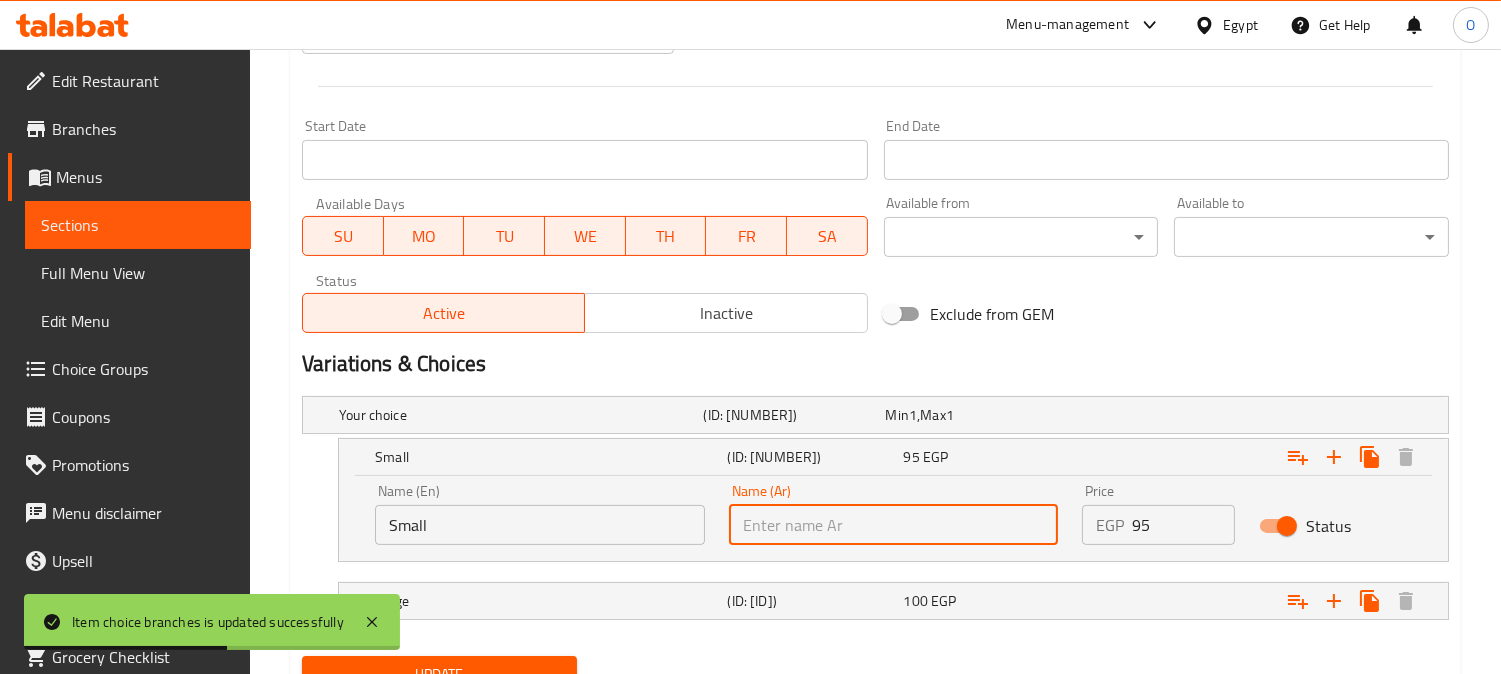 click at bounding box center [894, 525] 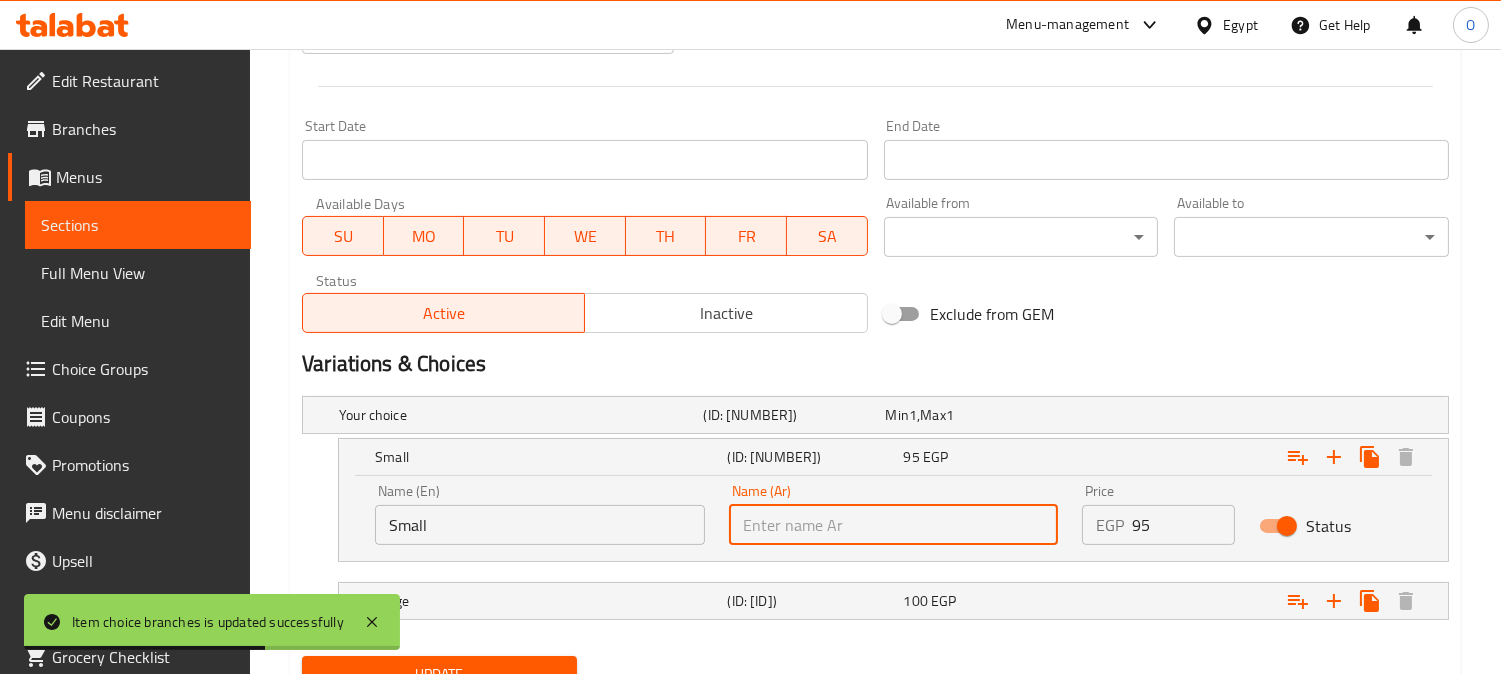 type on "وسط" 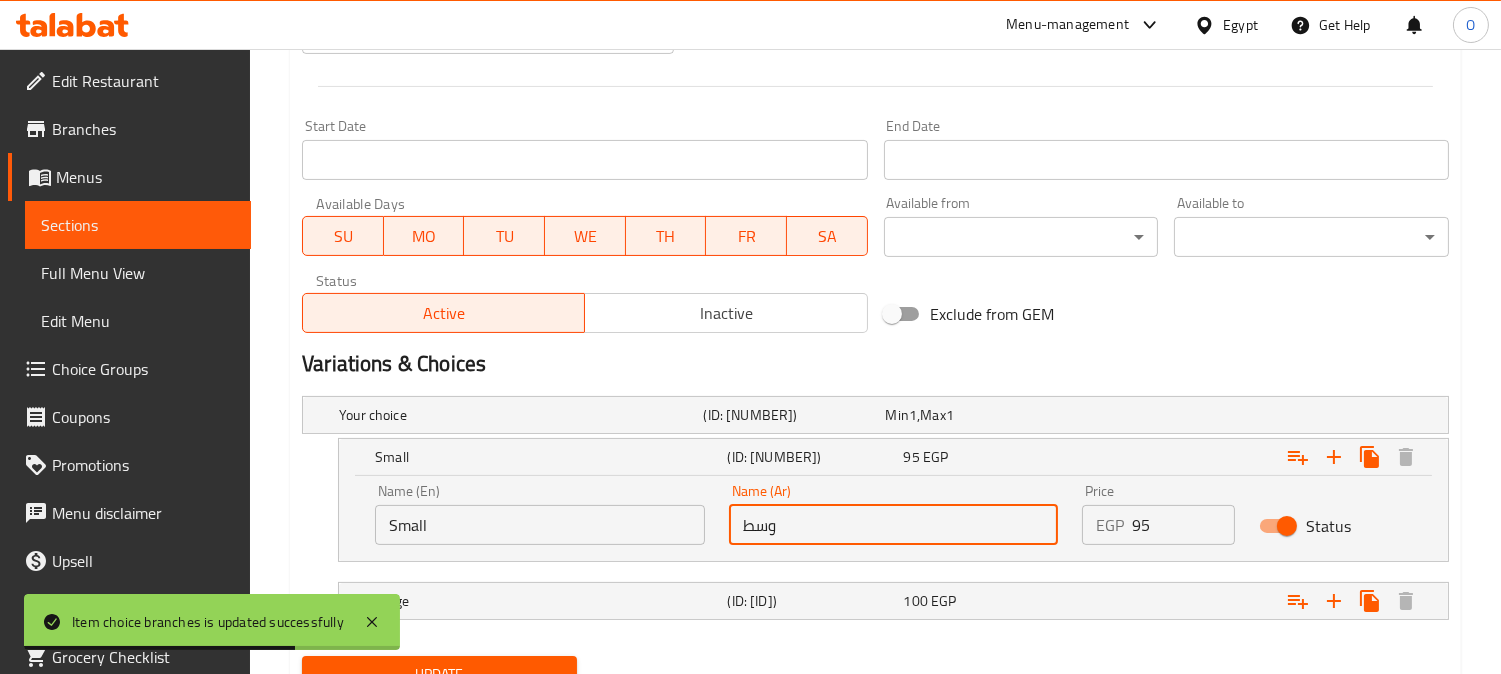 click on "Small" at bounding box center [540, 525] 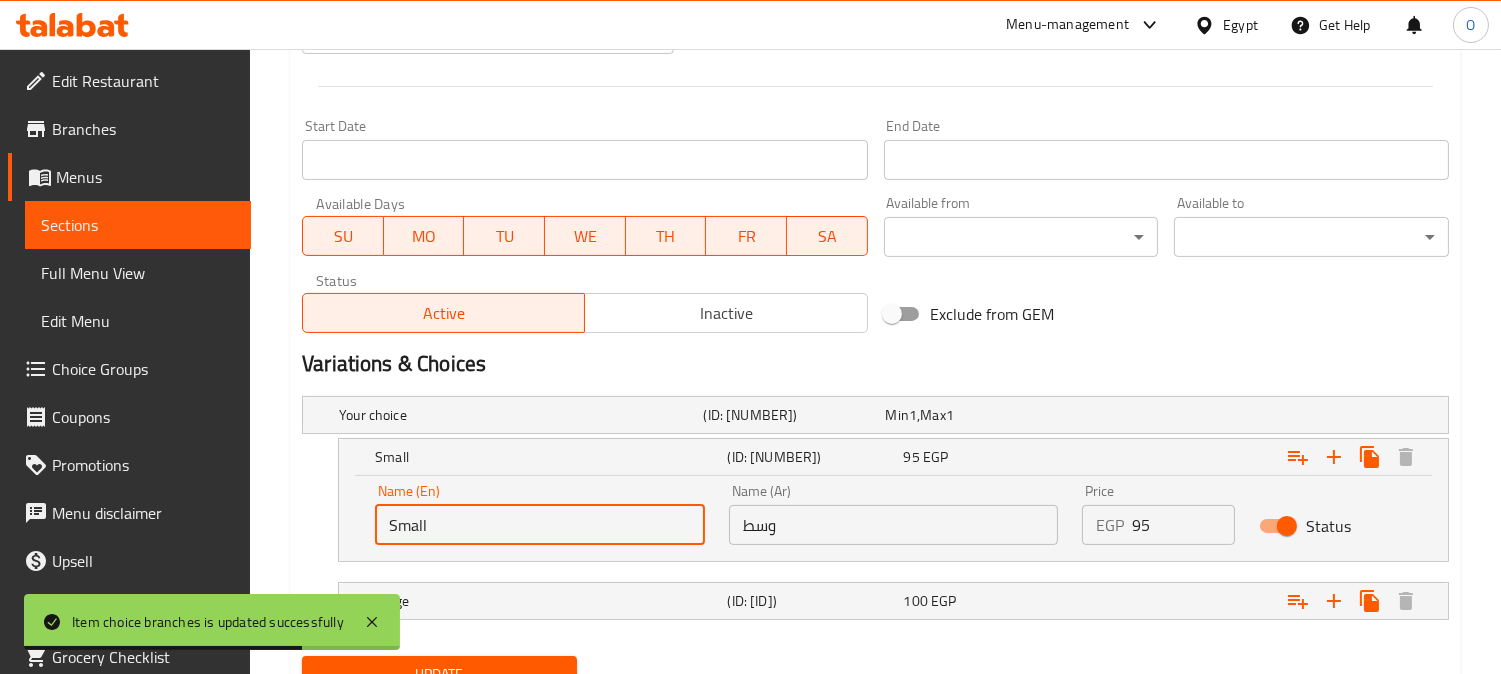 click on "Small" at bounding box center (540, 525) 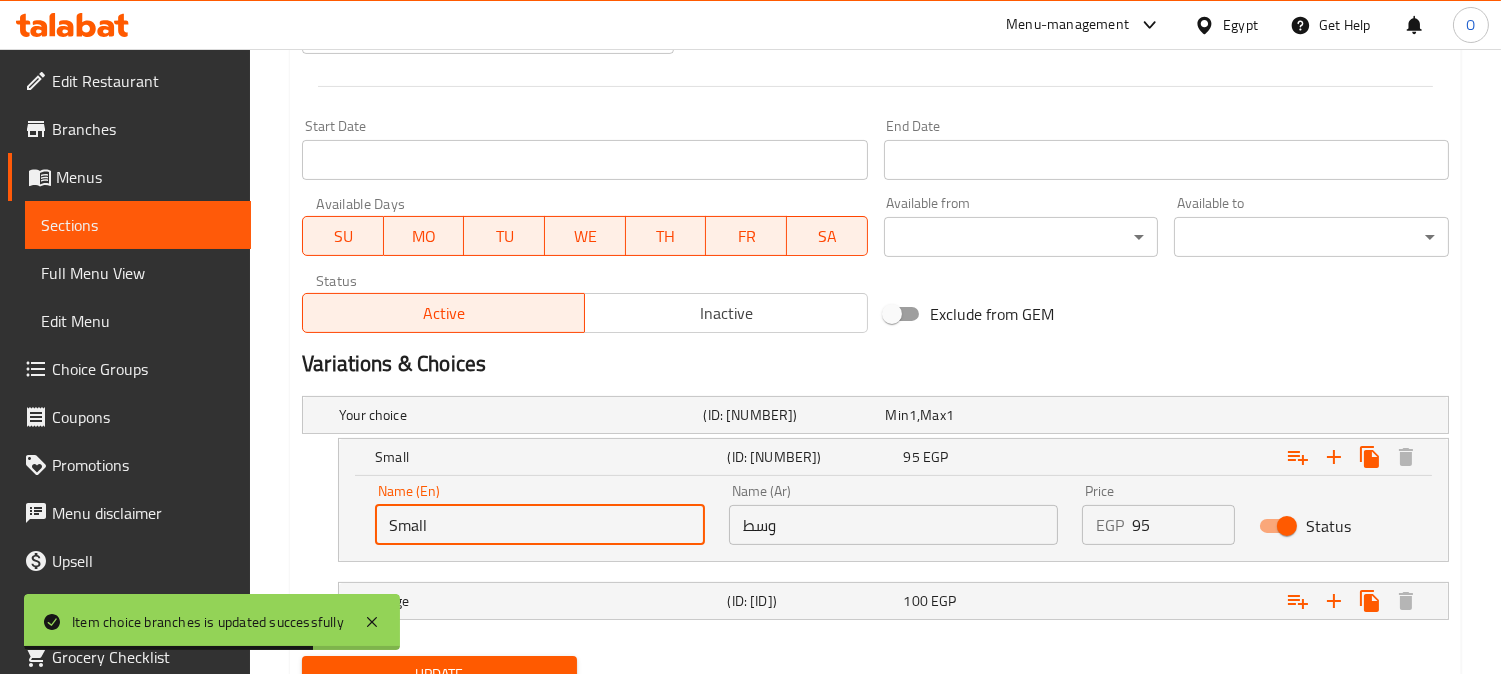 click on "Small" at bounding box center (540, 525) 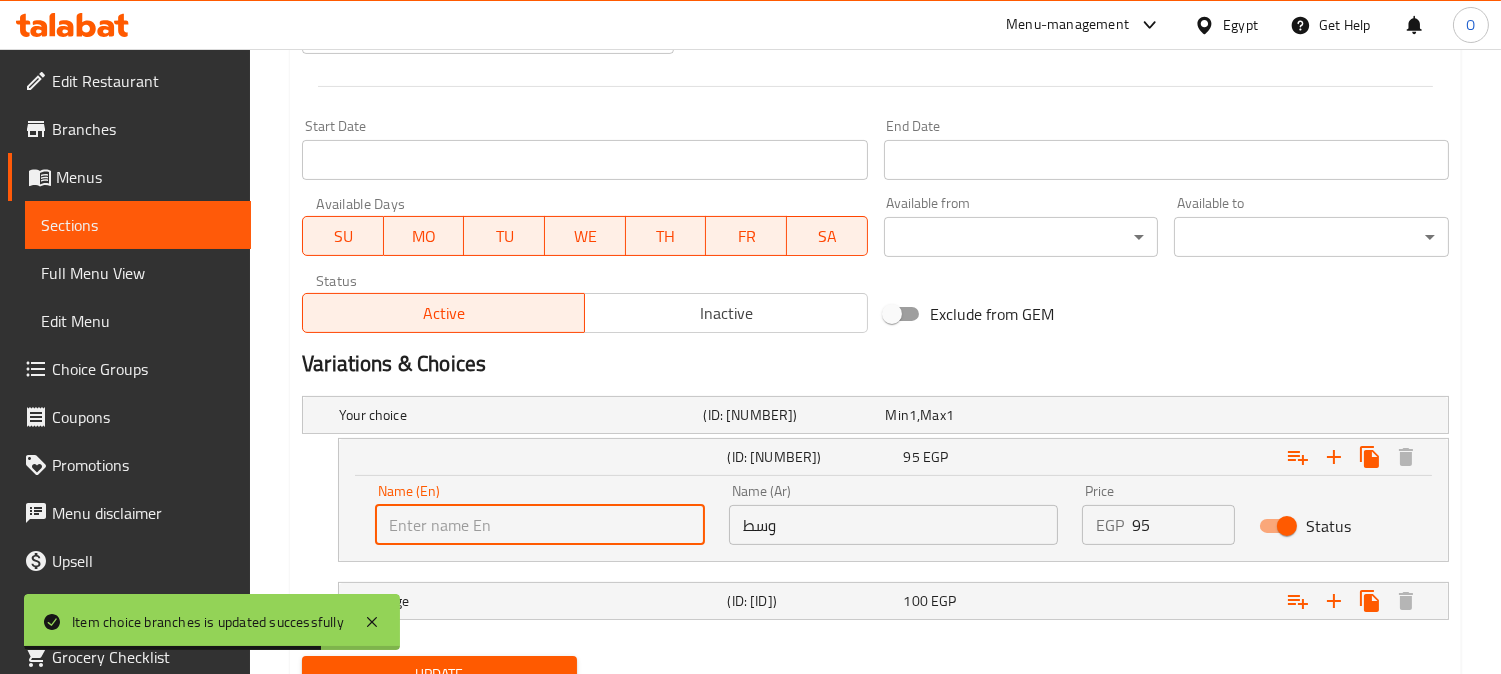 click at bounding box center [540, 525] 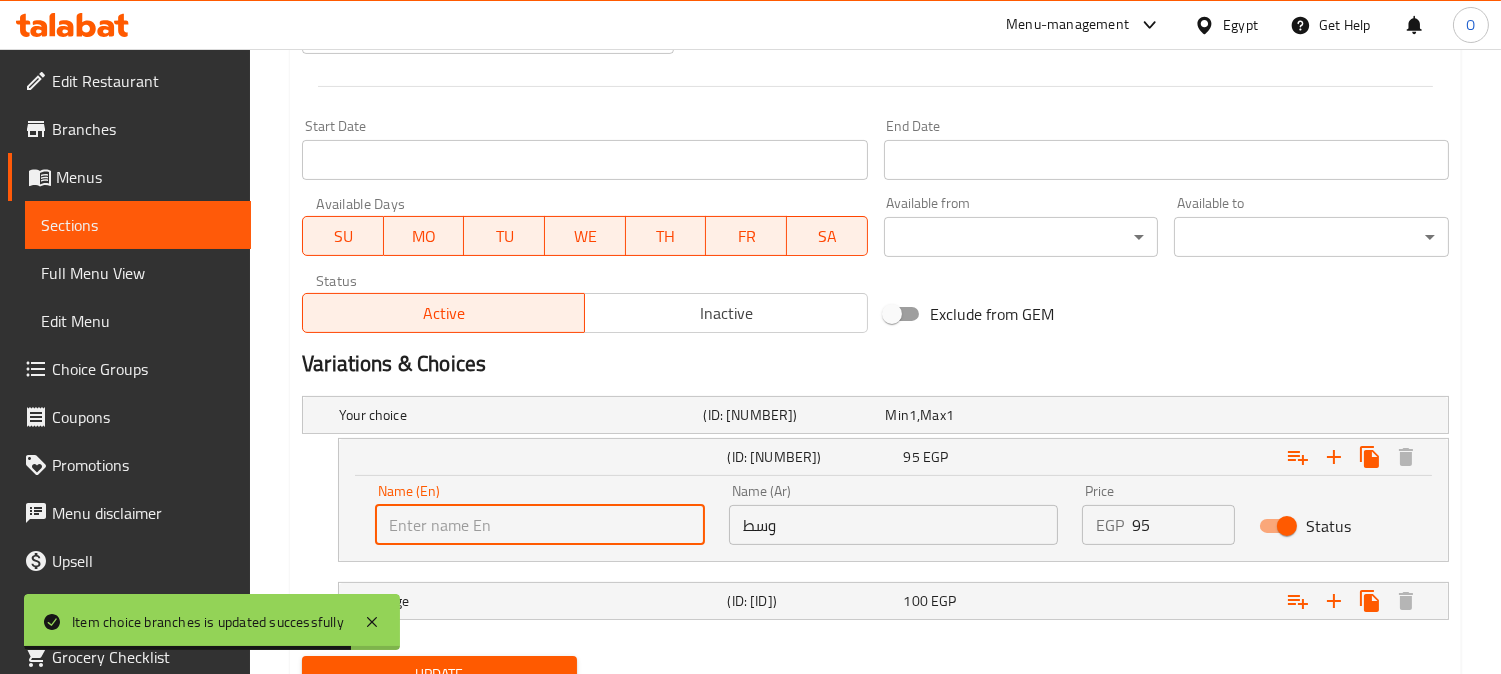 type on "Medium" 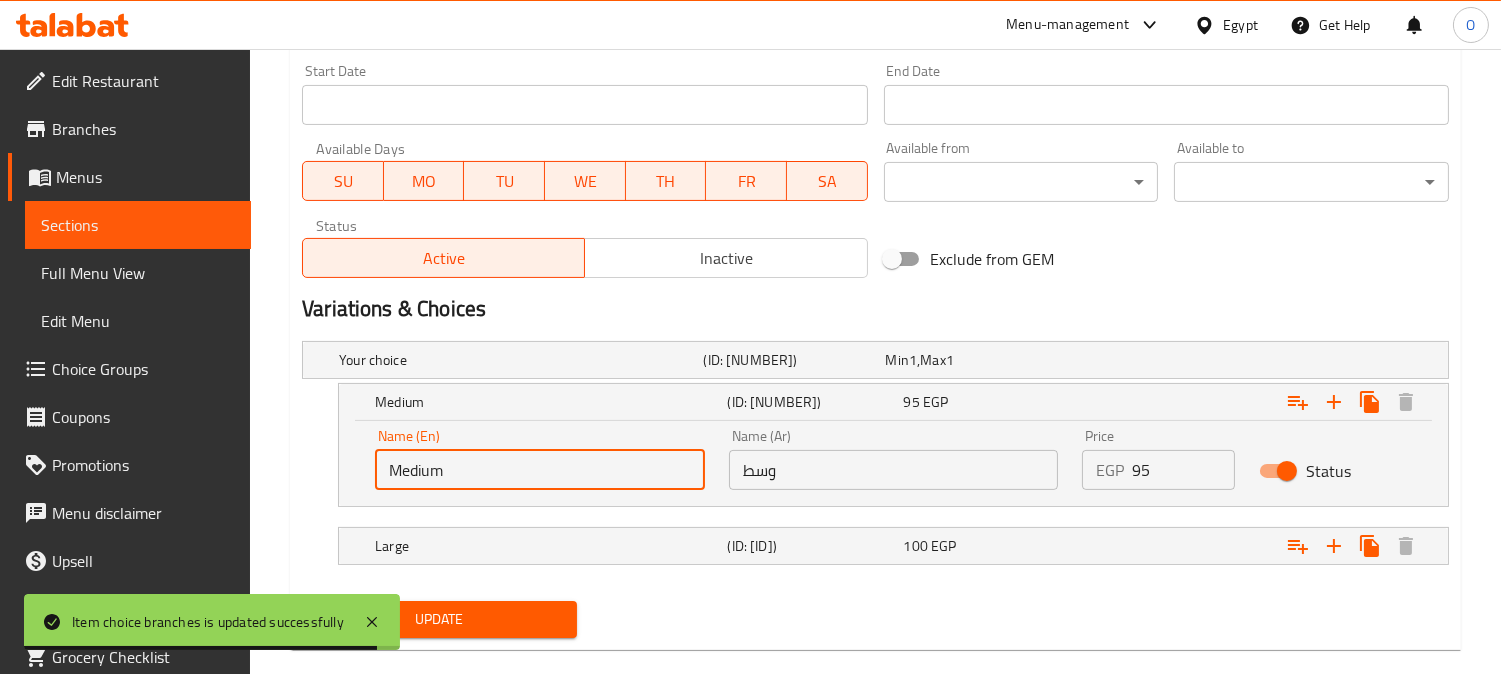 scroll, scrollTop: 897, scrollLeft: 0, axis: vertical 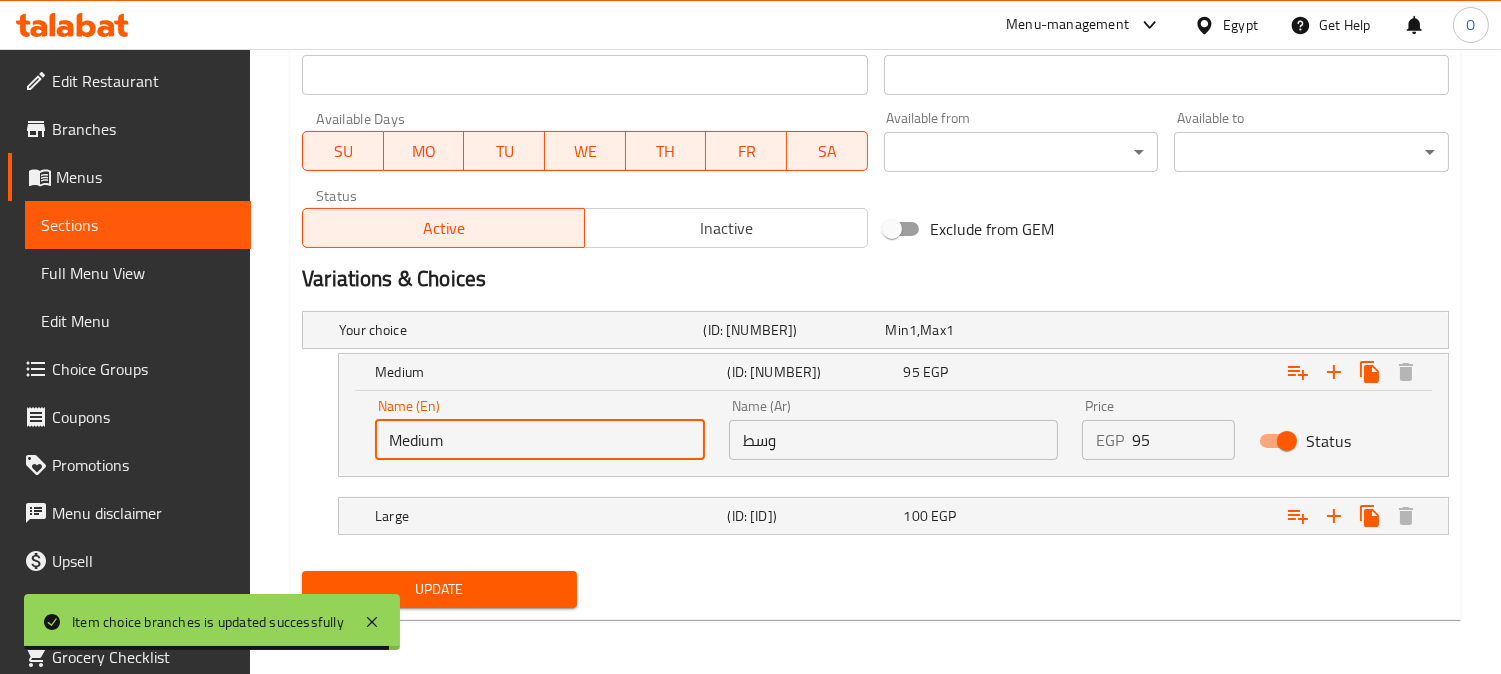 click on "Update" at bounding box center [439, 589] 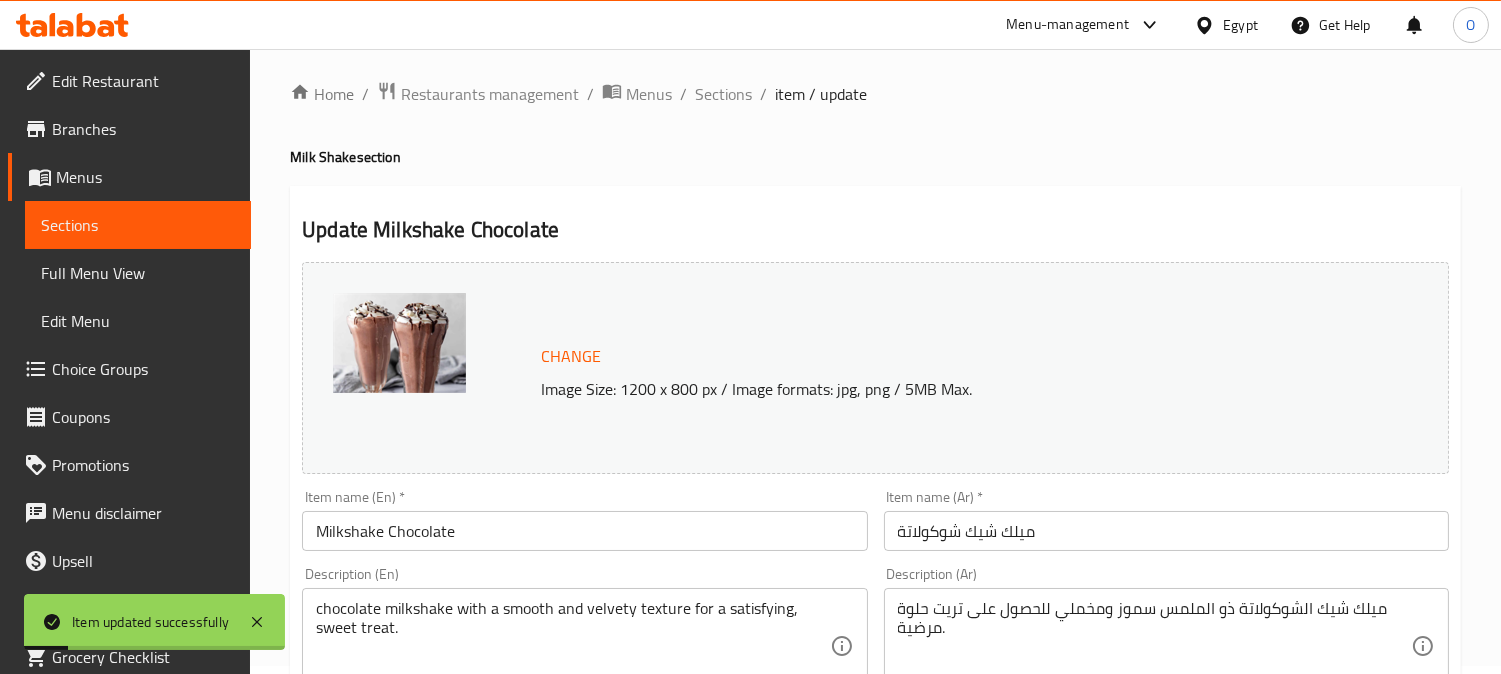 scroll, scrollTop: 0, scrollLeft: 0, axis: both 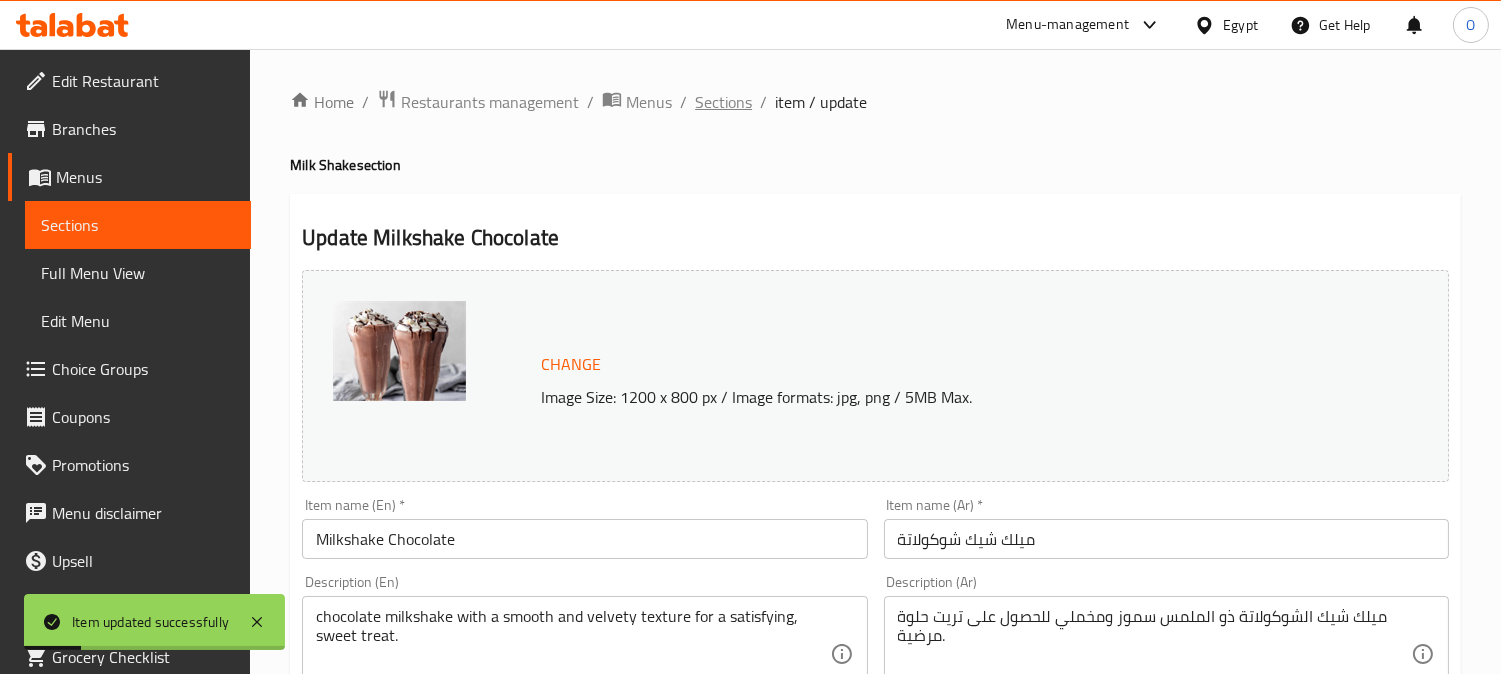 click on "Sections" at bounding box center (723, 102) 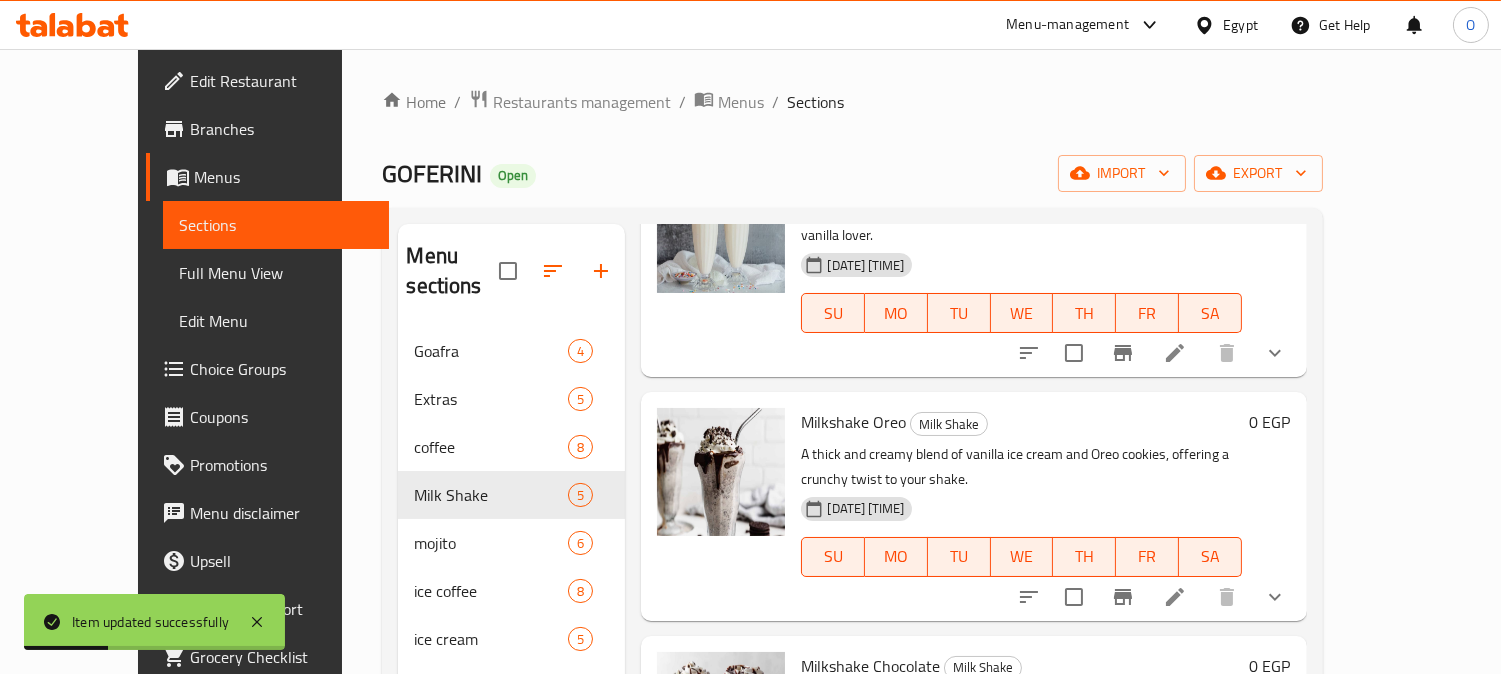 scroll, scrollTop: 444, scrollLeft: 0, axis: vertical 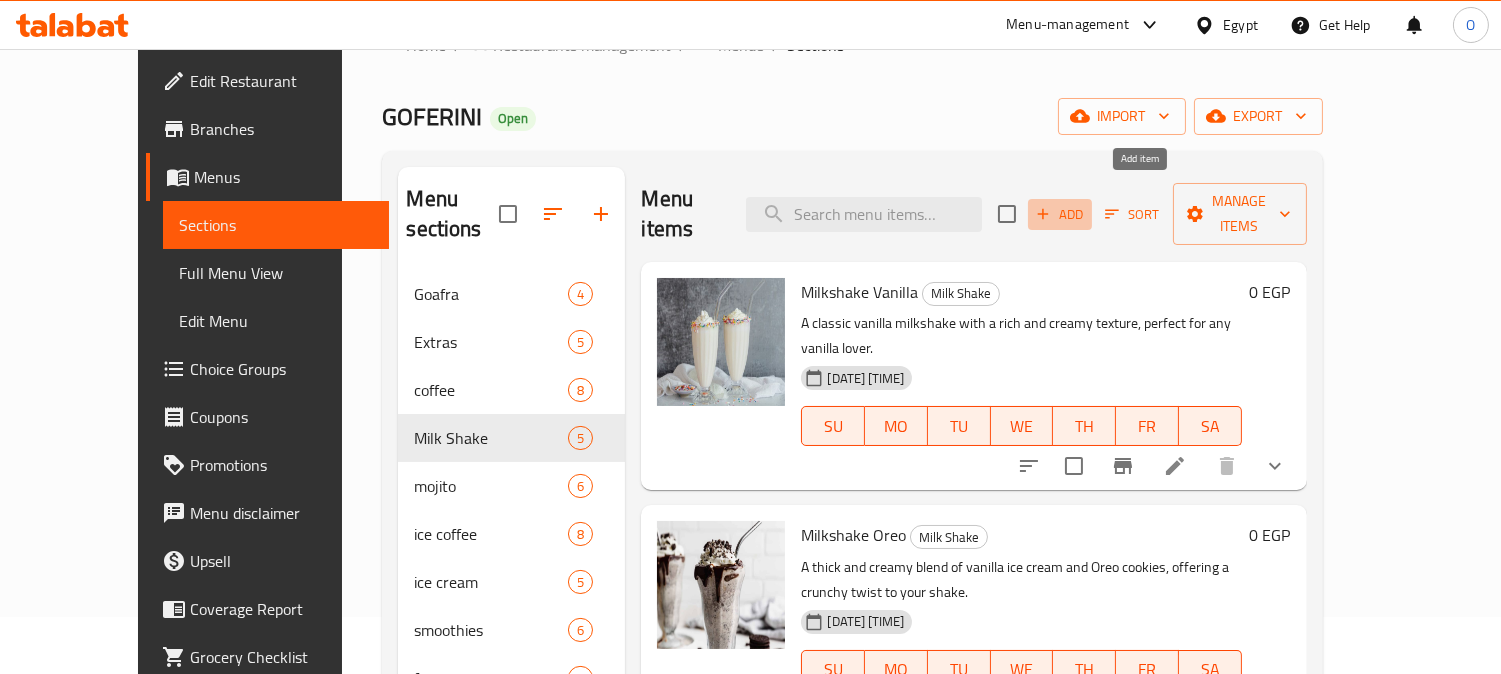 click 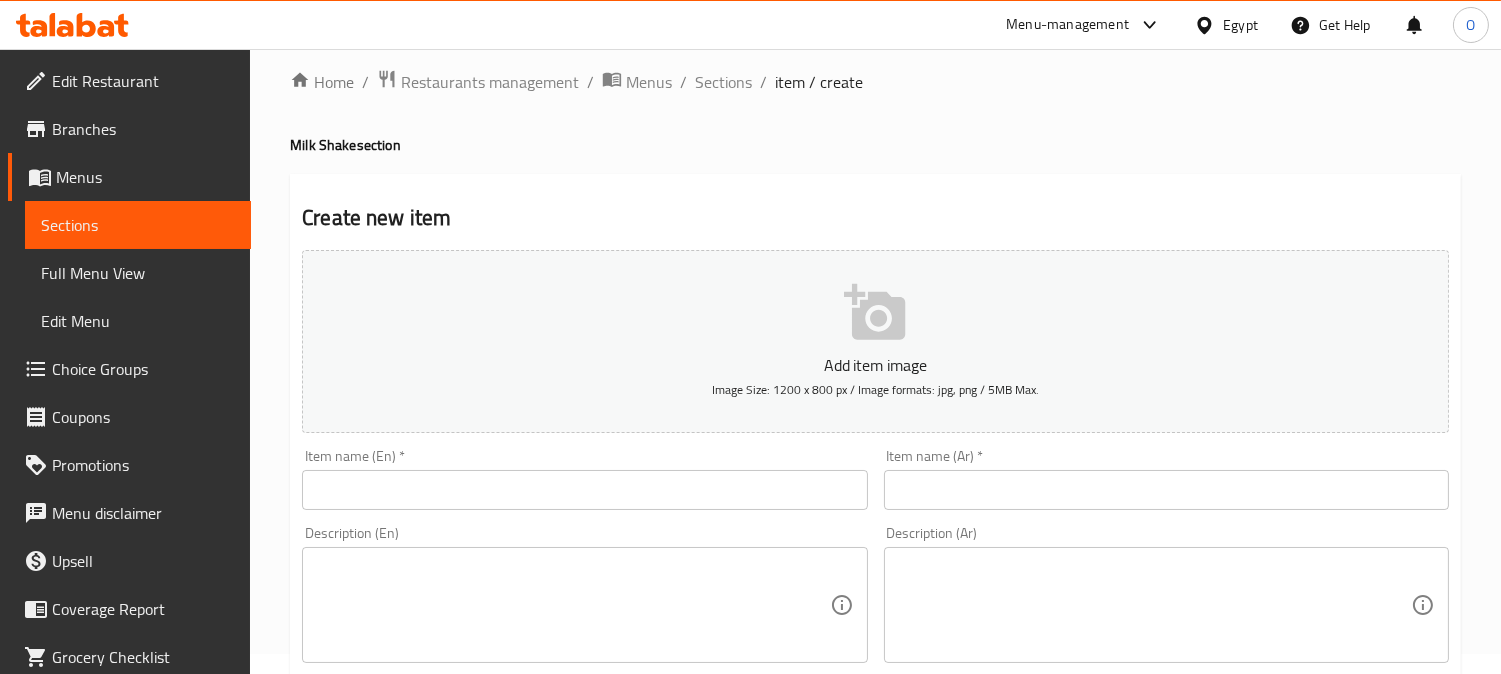 scroll, scrollTop: 0, scrollLeft: 0, axis: both 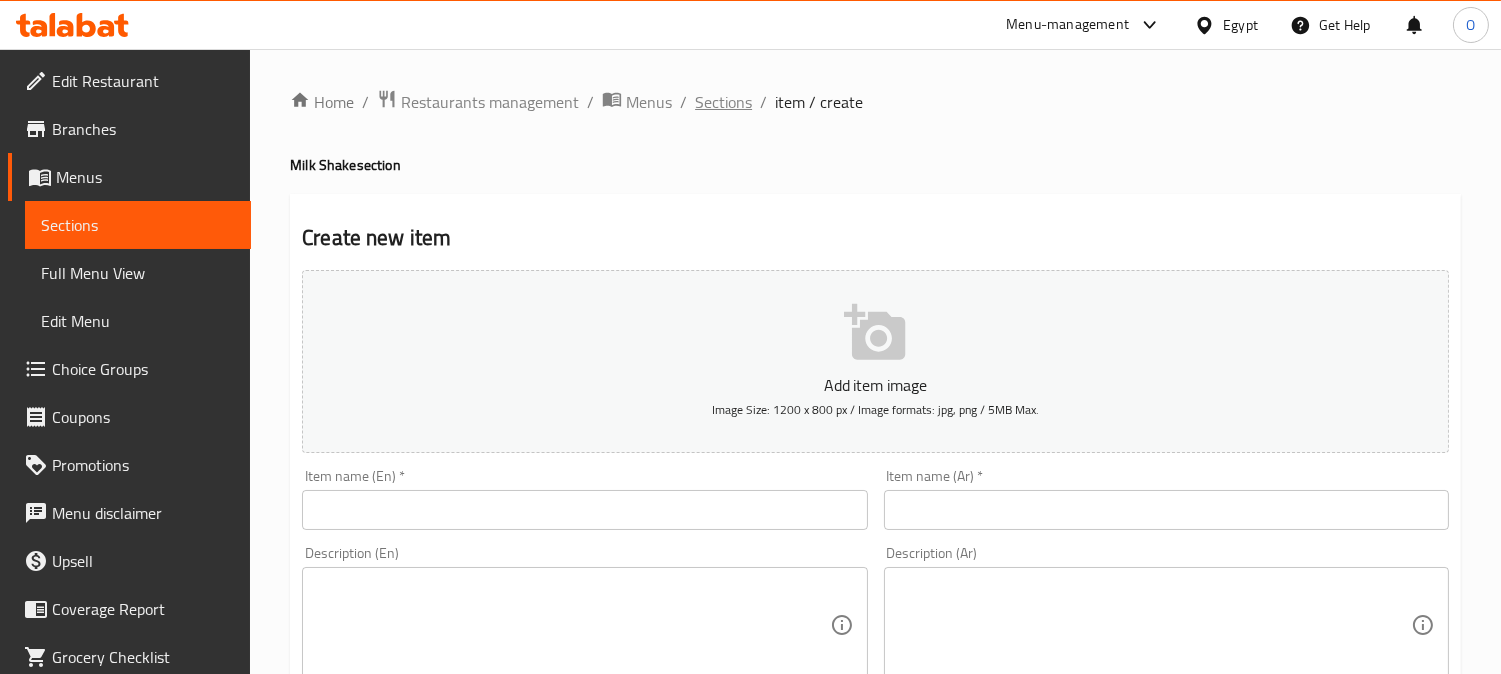 click on "Sections" at bounding box center [723, 102] 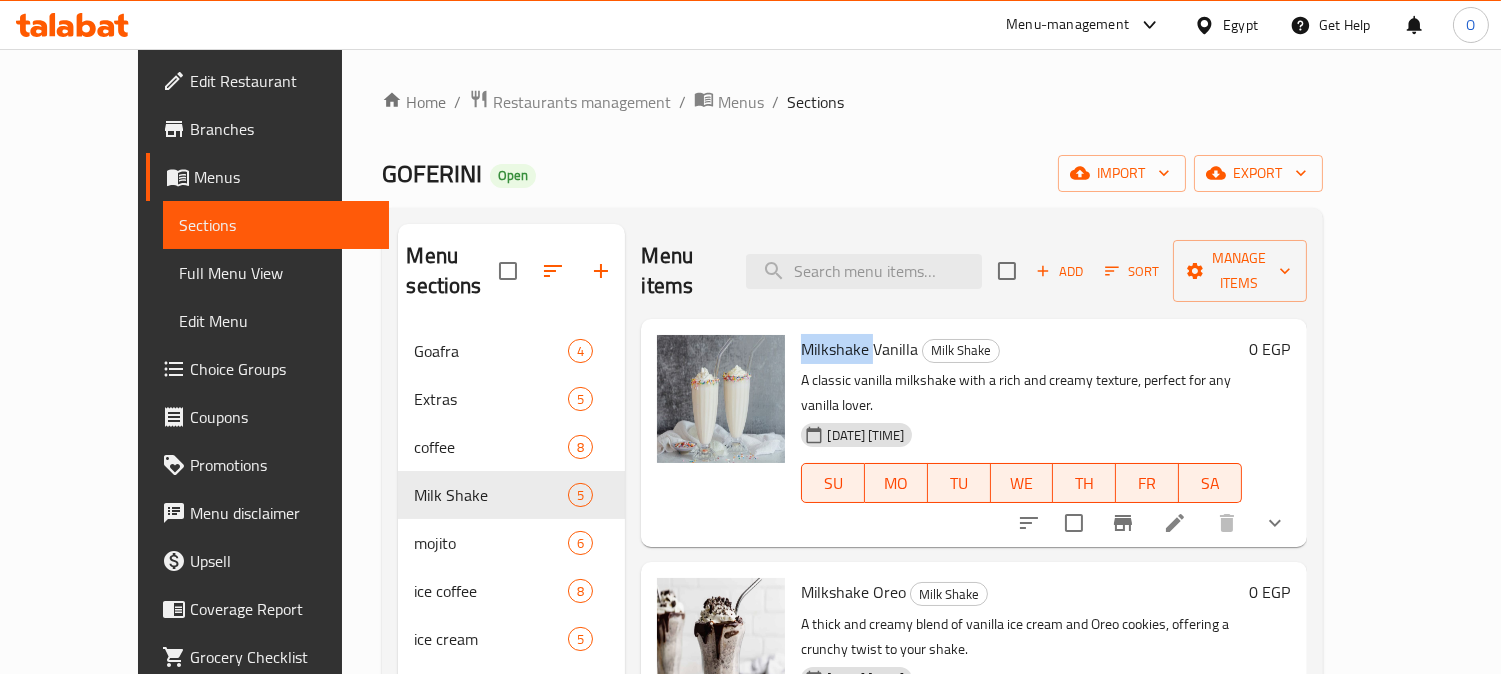 drag, startPoint x: 766, startPoint y: 316, endPoint x: 837, endPoint y: 317, distance: 71.00704 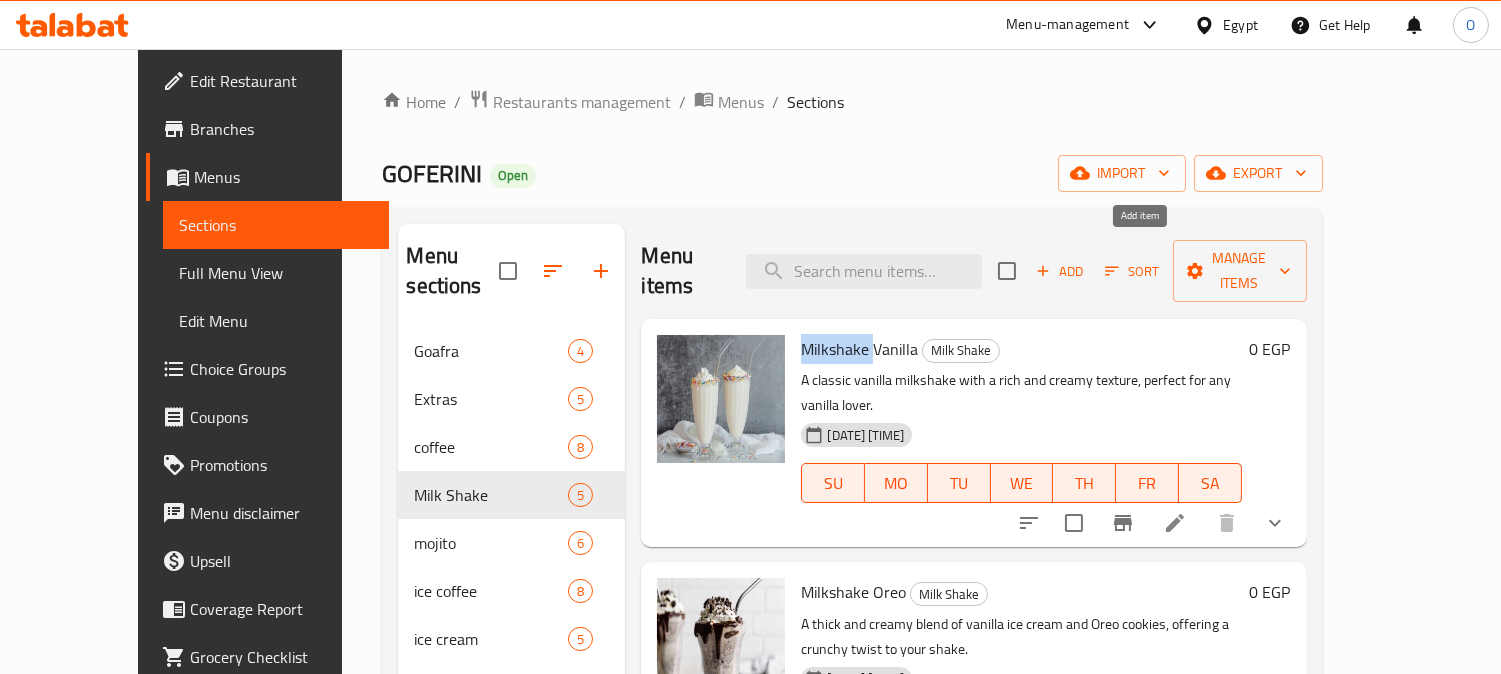click on "Add" at bounding box center (1060, 271) 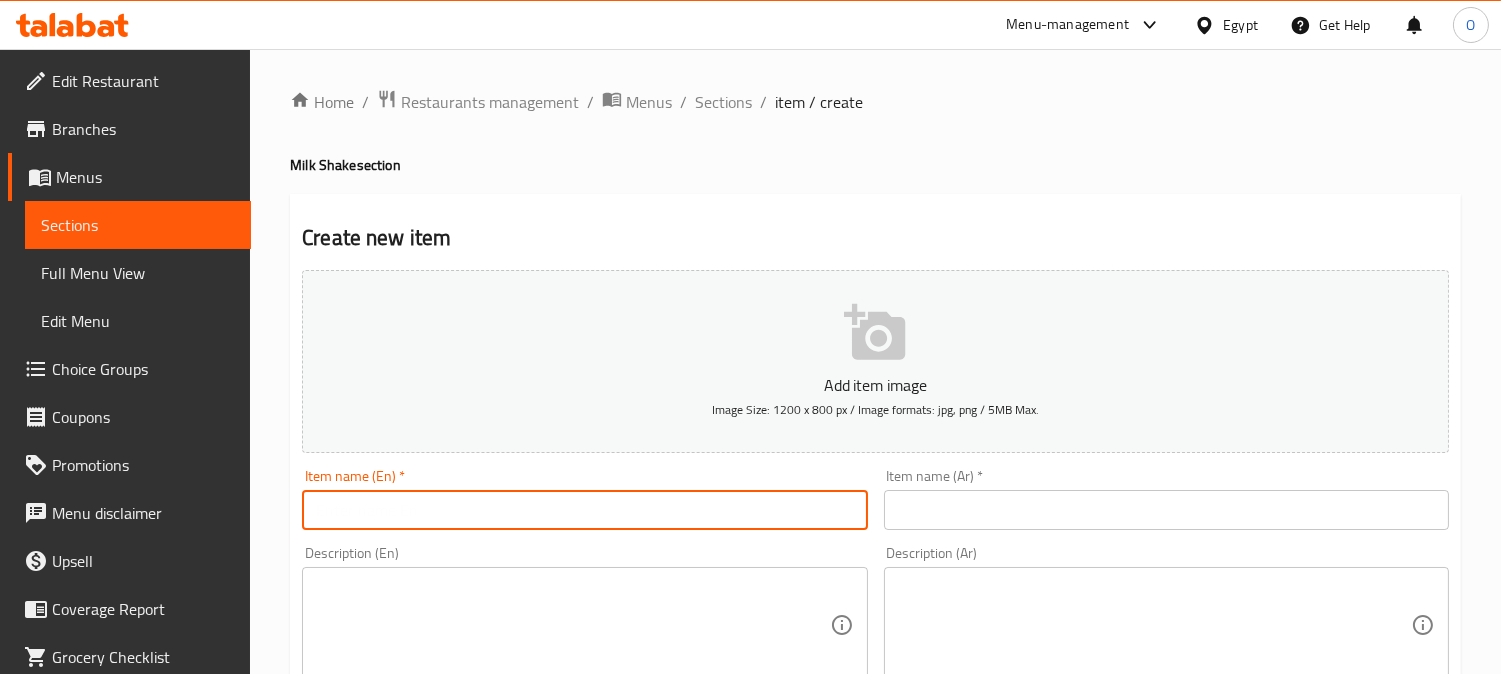 click at bounding box center [584, 510] 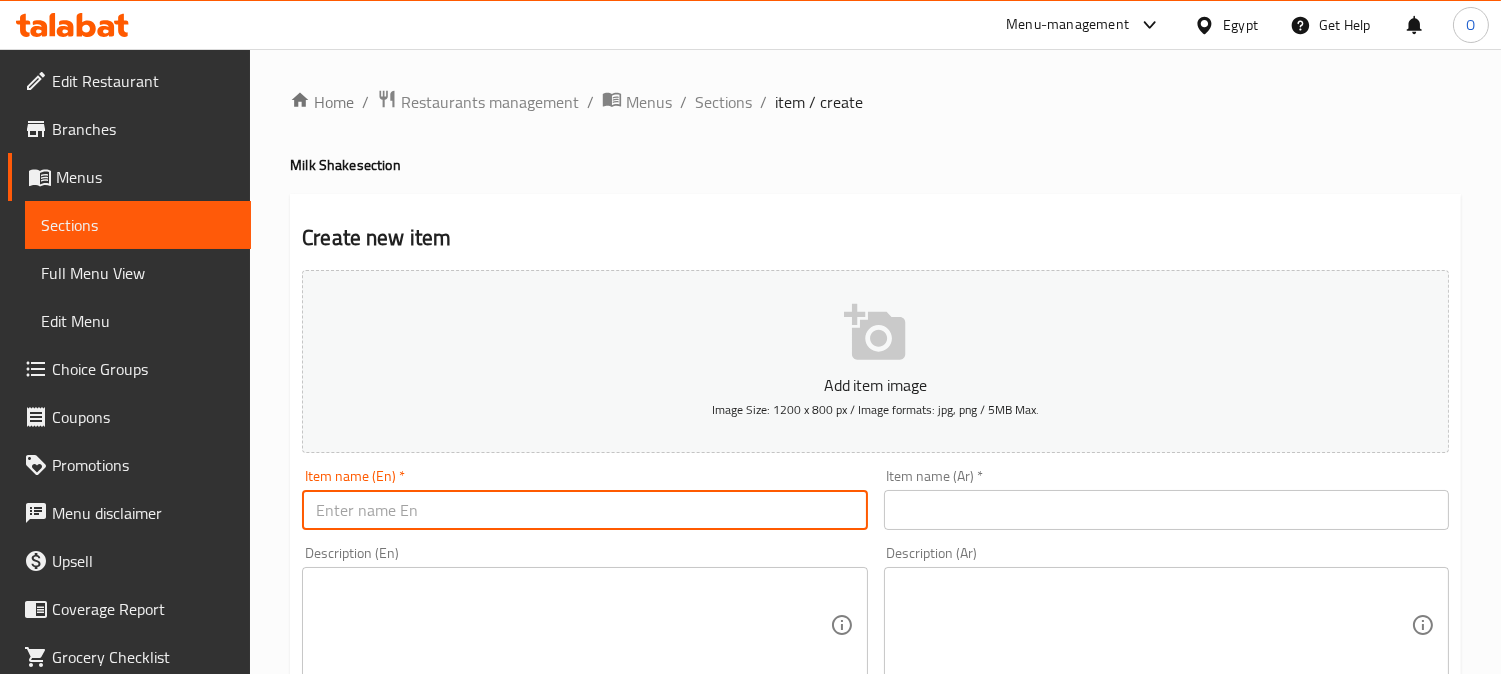 paste on "Milkshake" 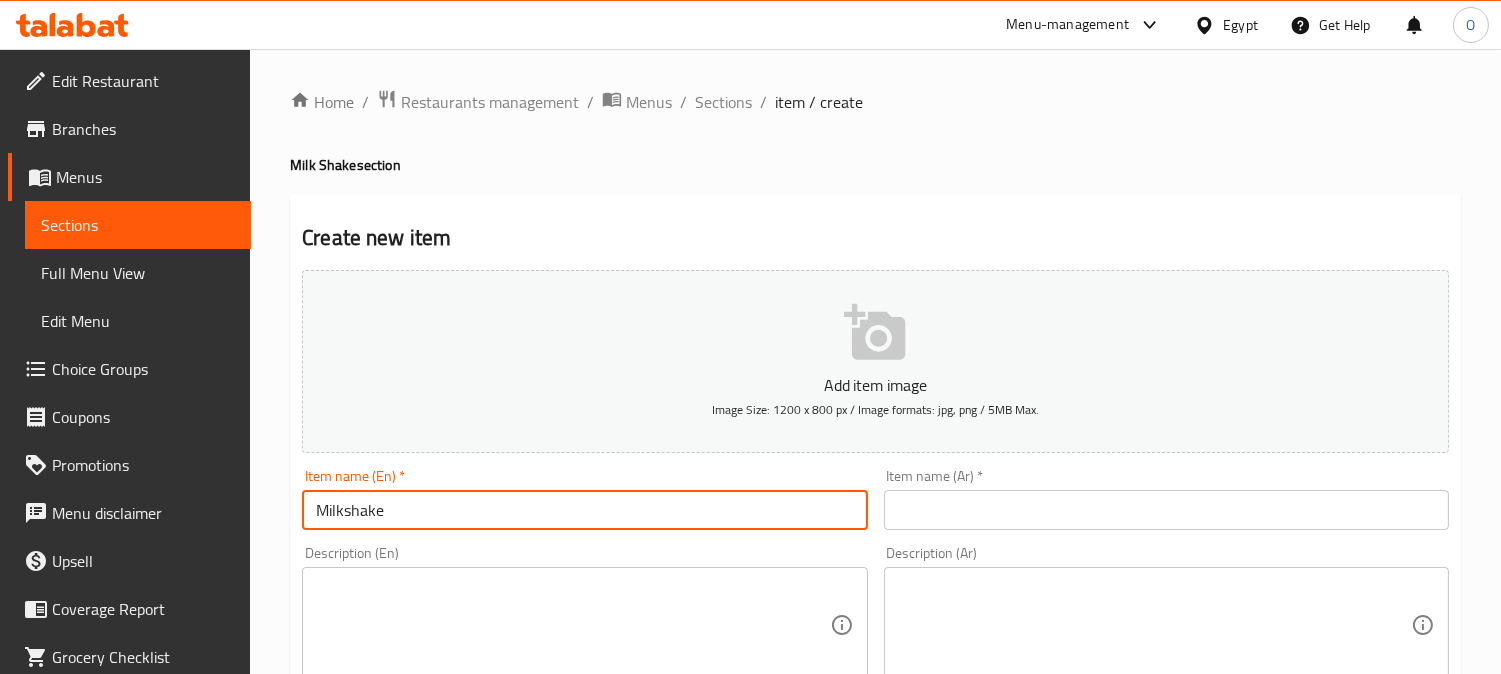 type on "Milkshake" 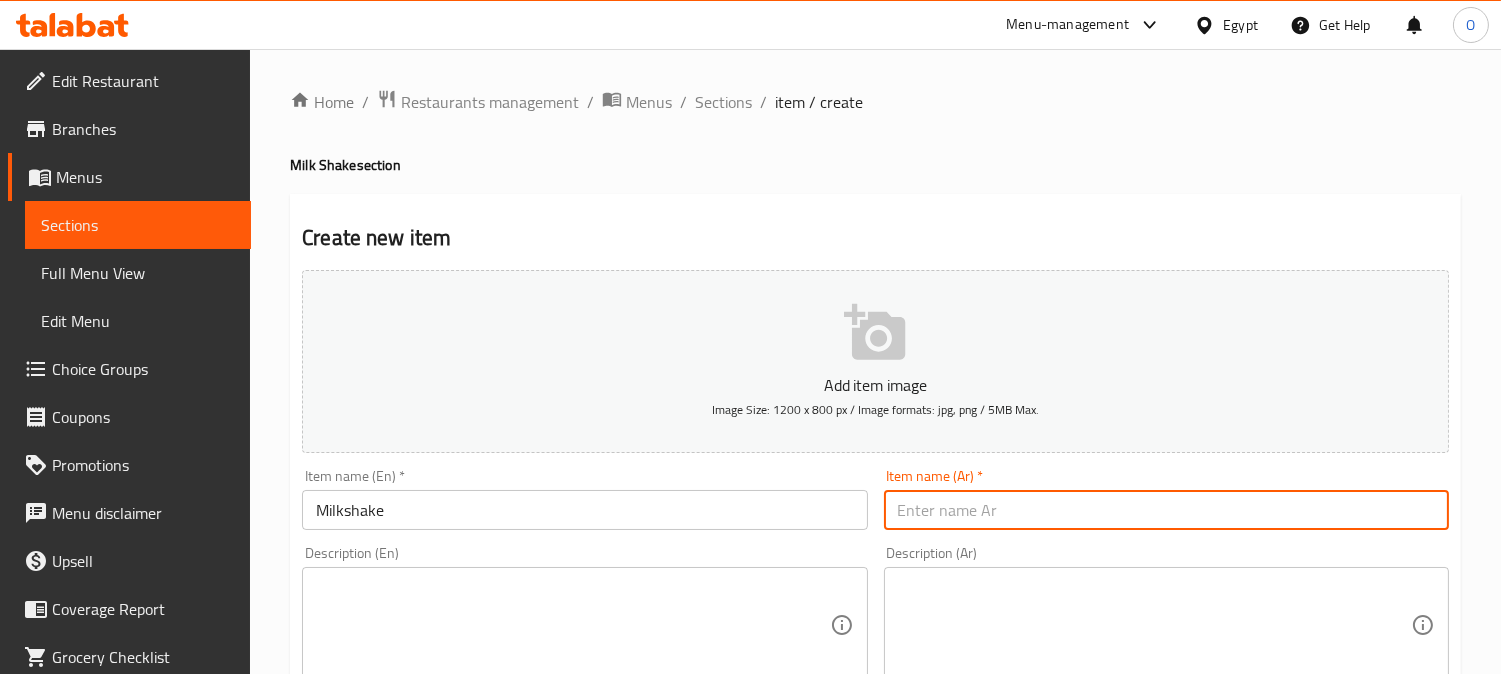 click at bounding box center (1166, 510) 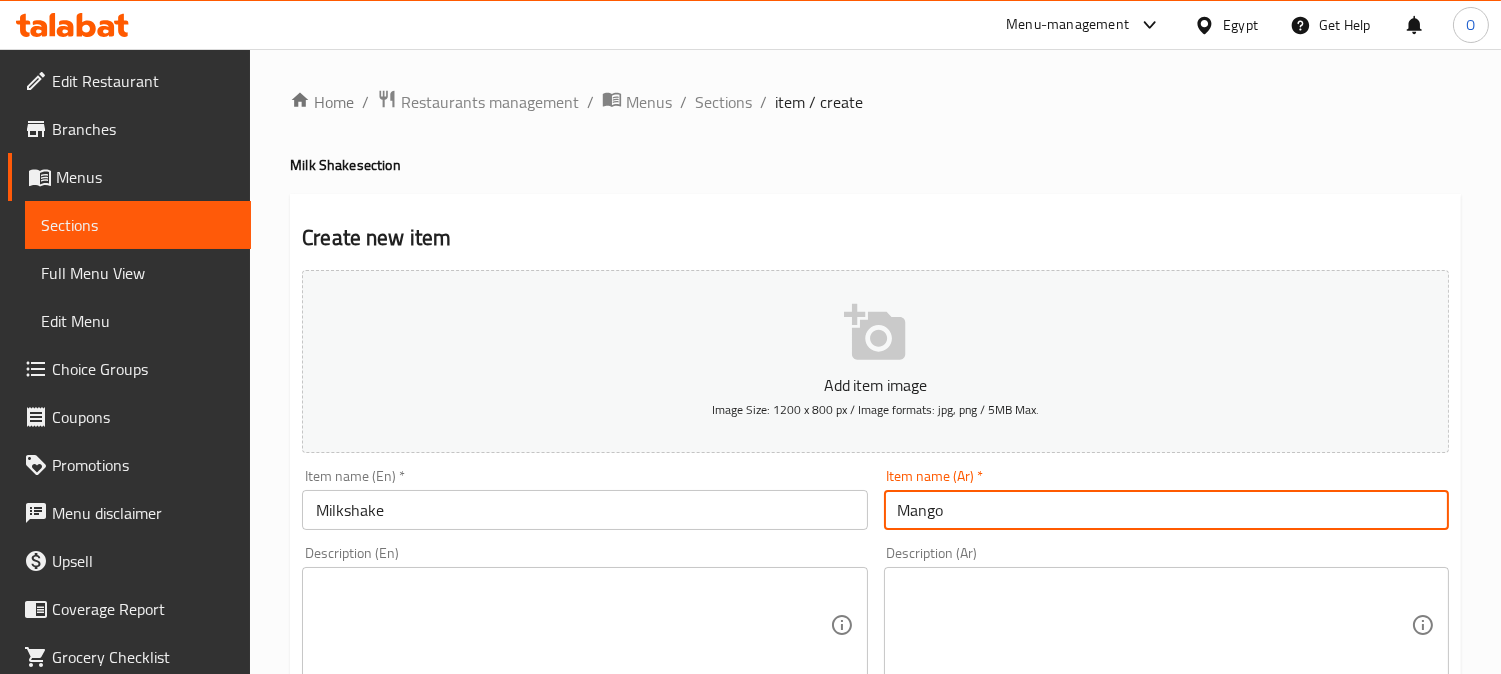 type on "Mango" 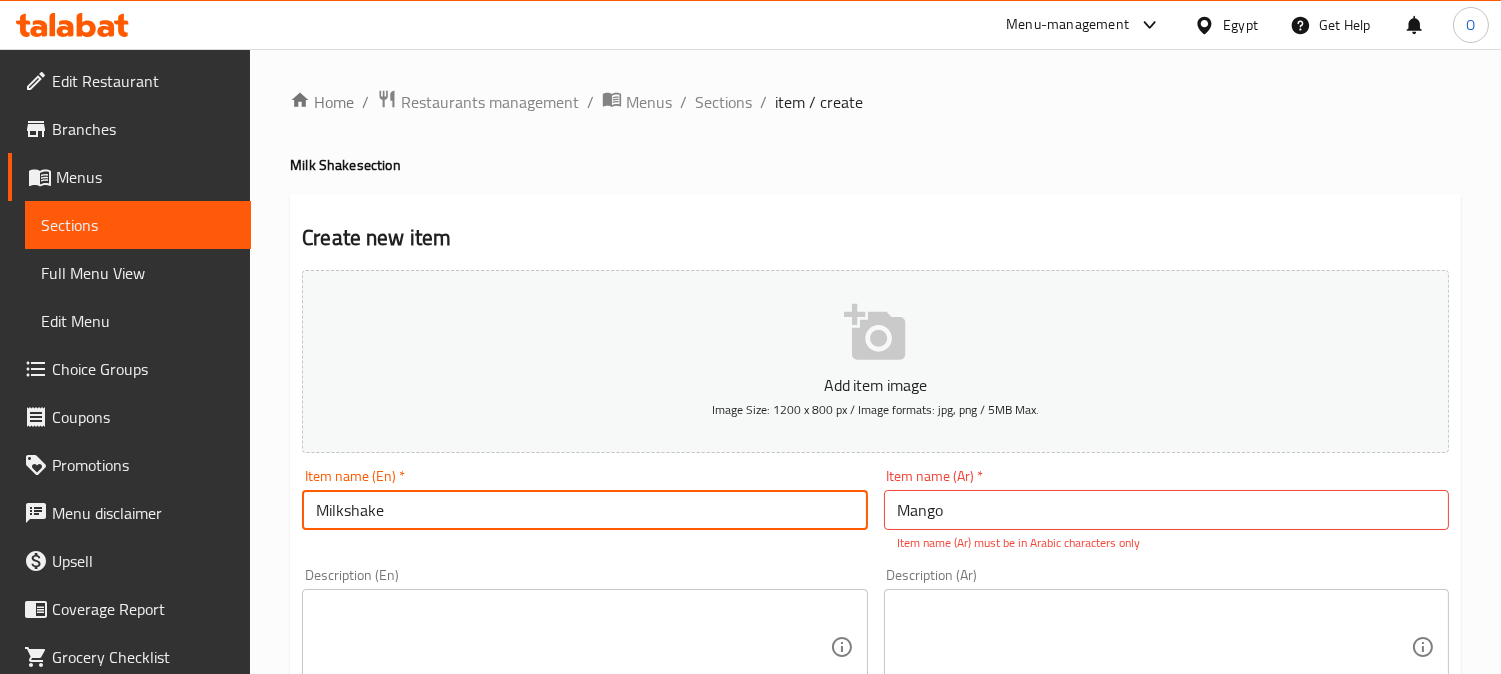 click on "Milkshake" at bounding box center [584, 510] 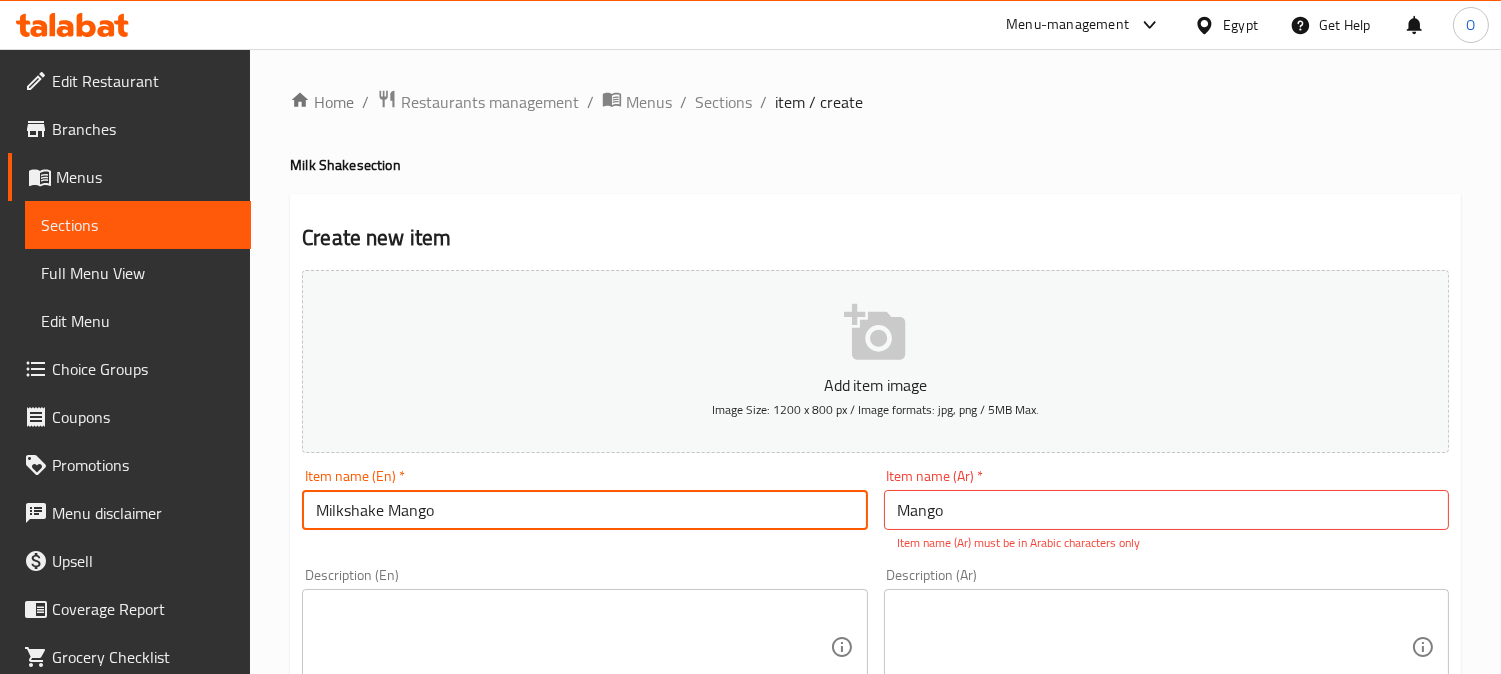 type on "Milkshake Mango" 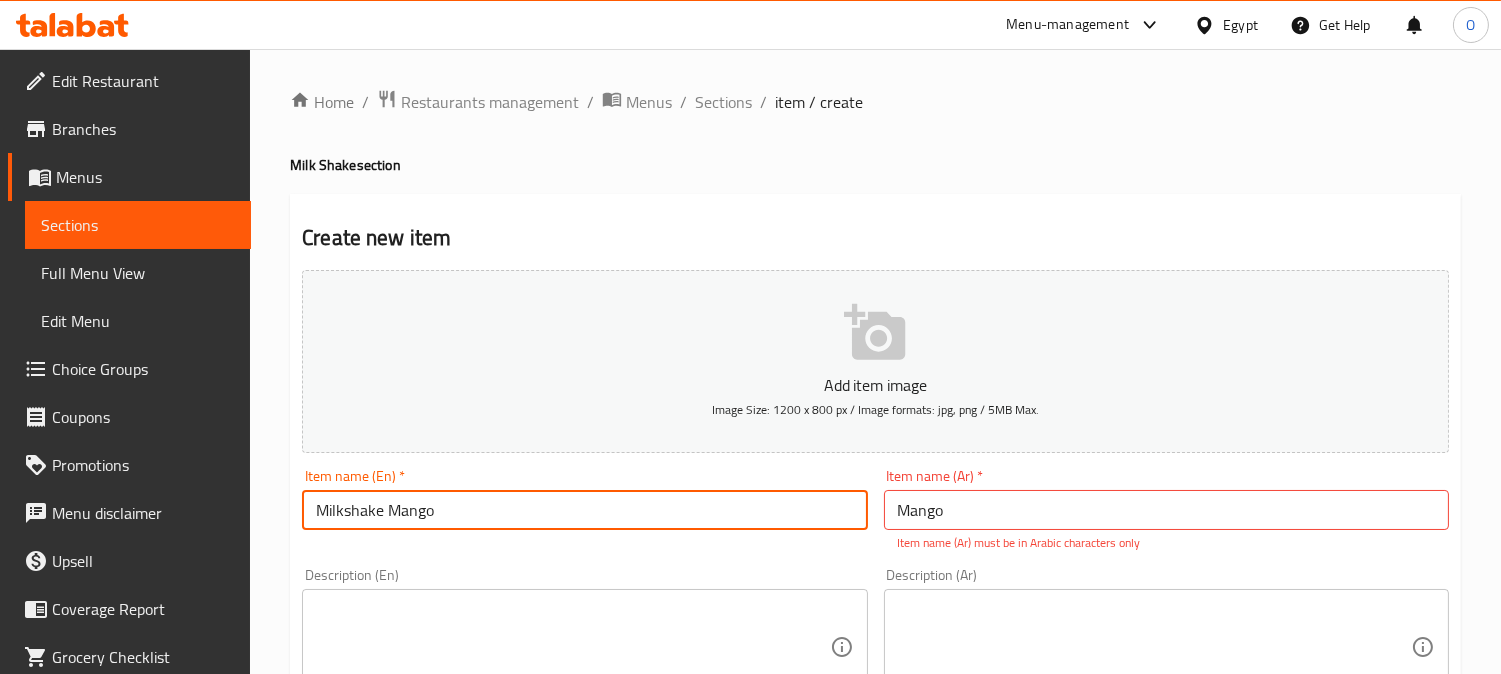 click on "Milkshake Mango" at bounding box center [584, 510] 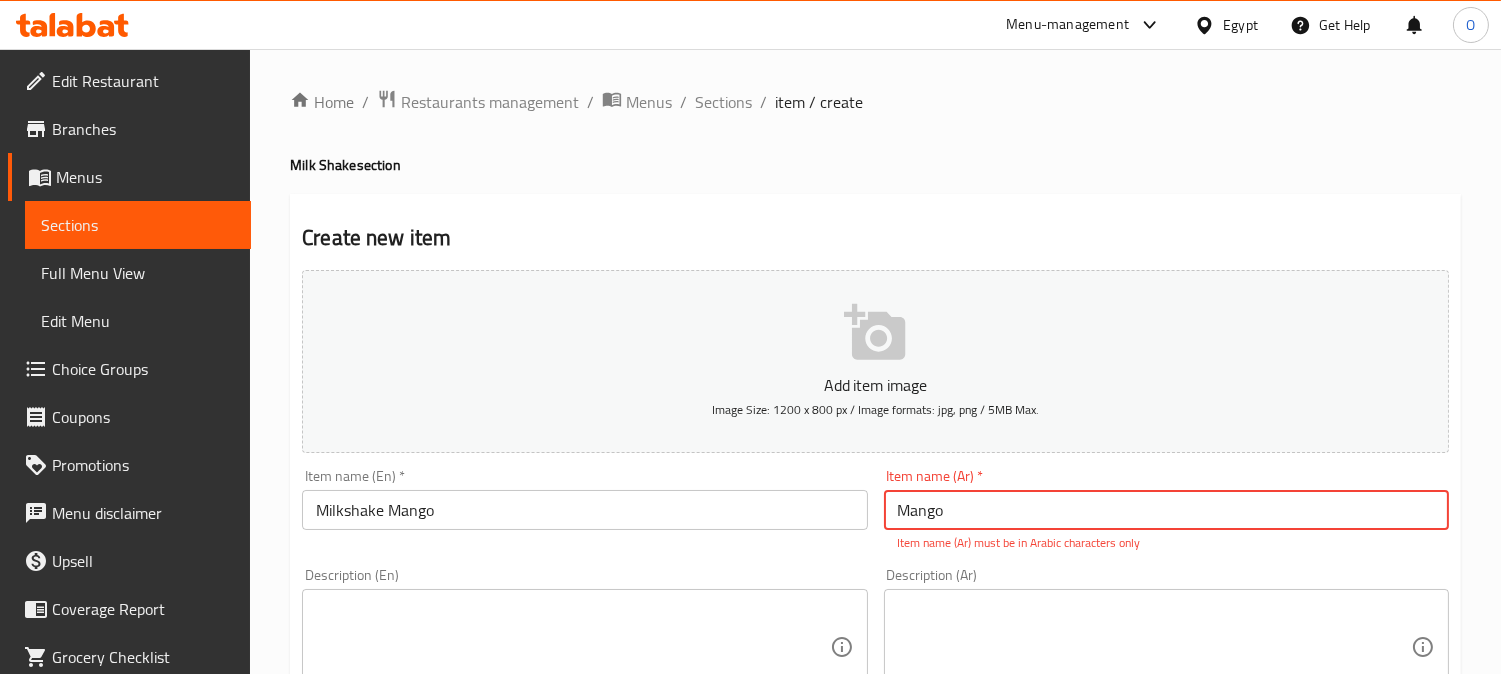click on "Mango" at bounding box center [1166, 510] 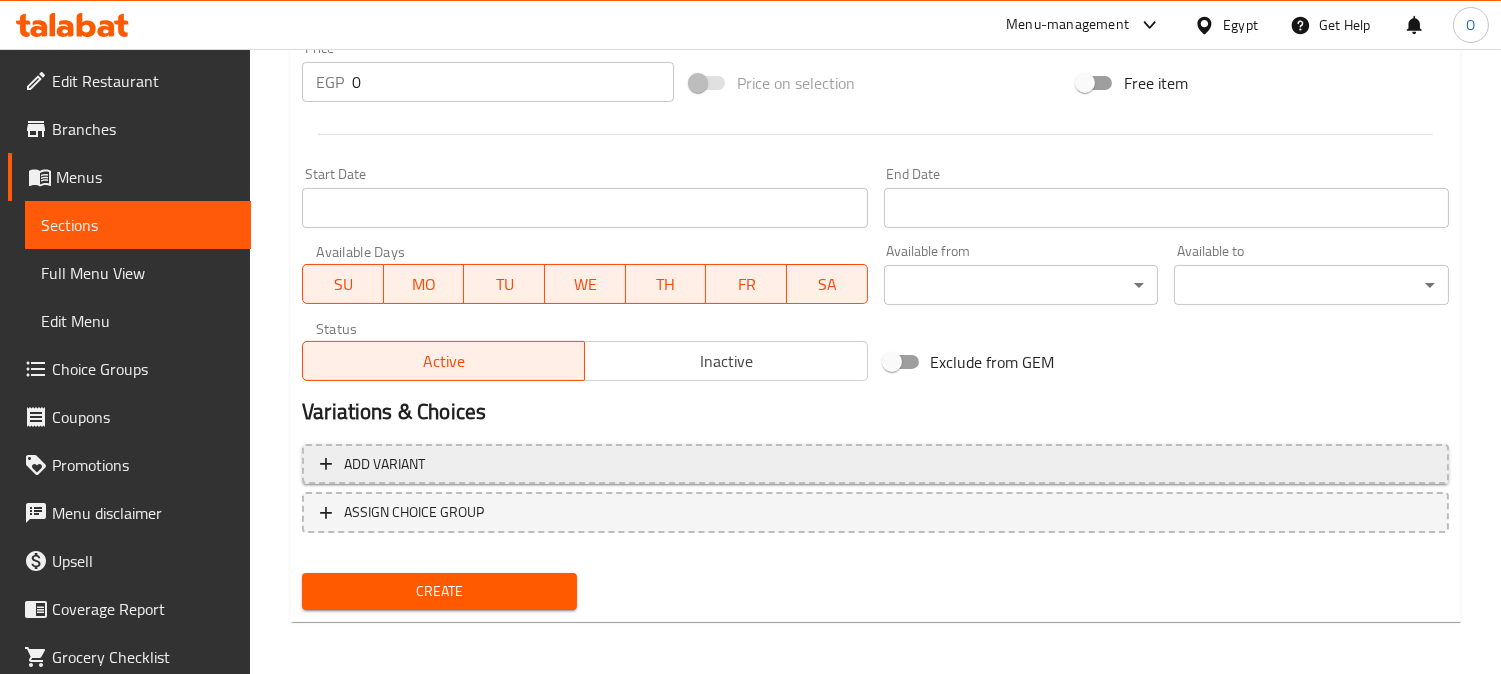 type on "ميلك شيك مانجو" 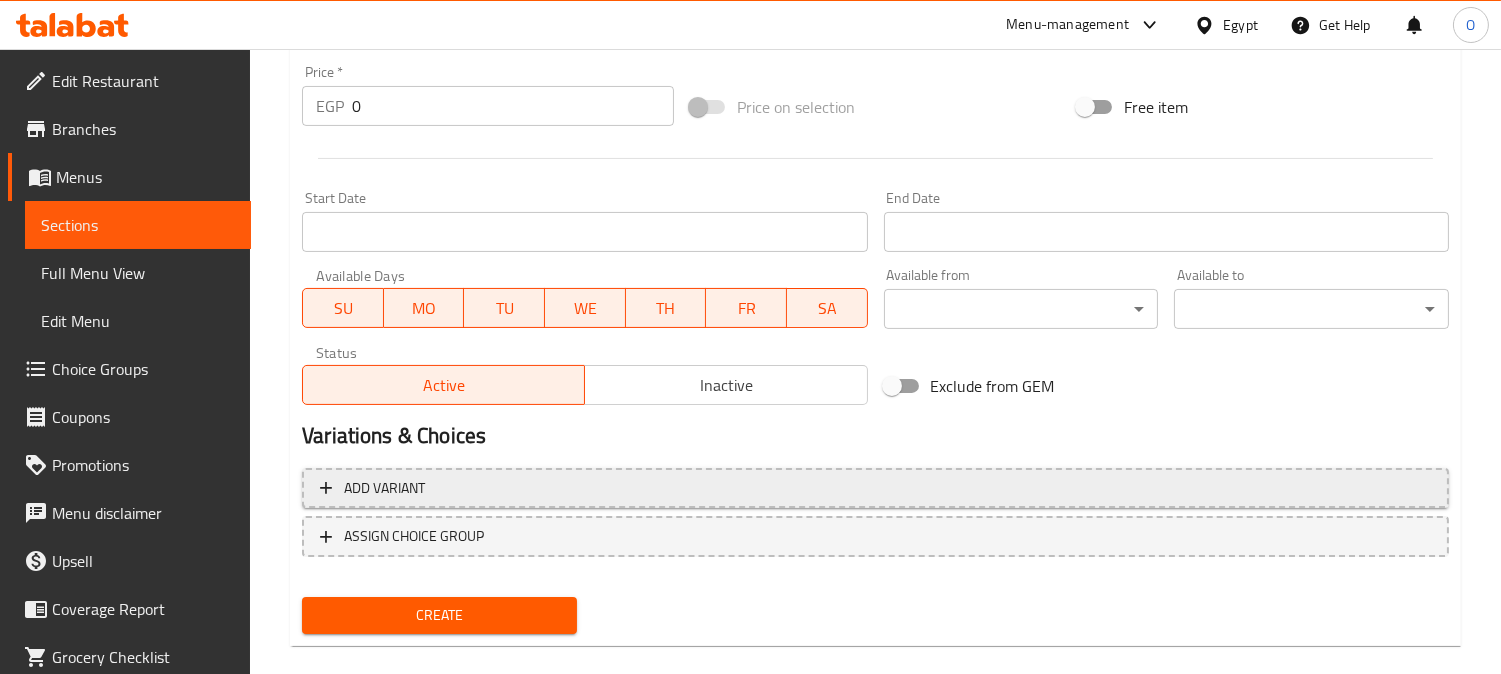 click on "Add variant" at bounding box center [875, 488] 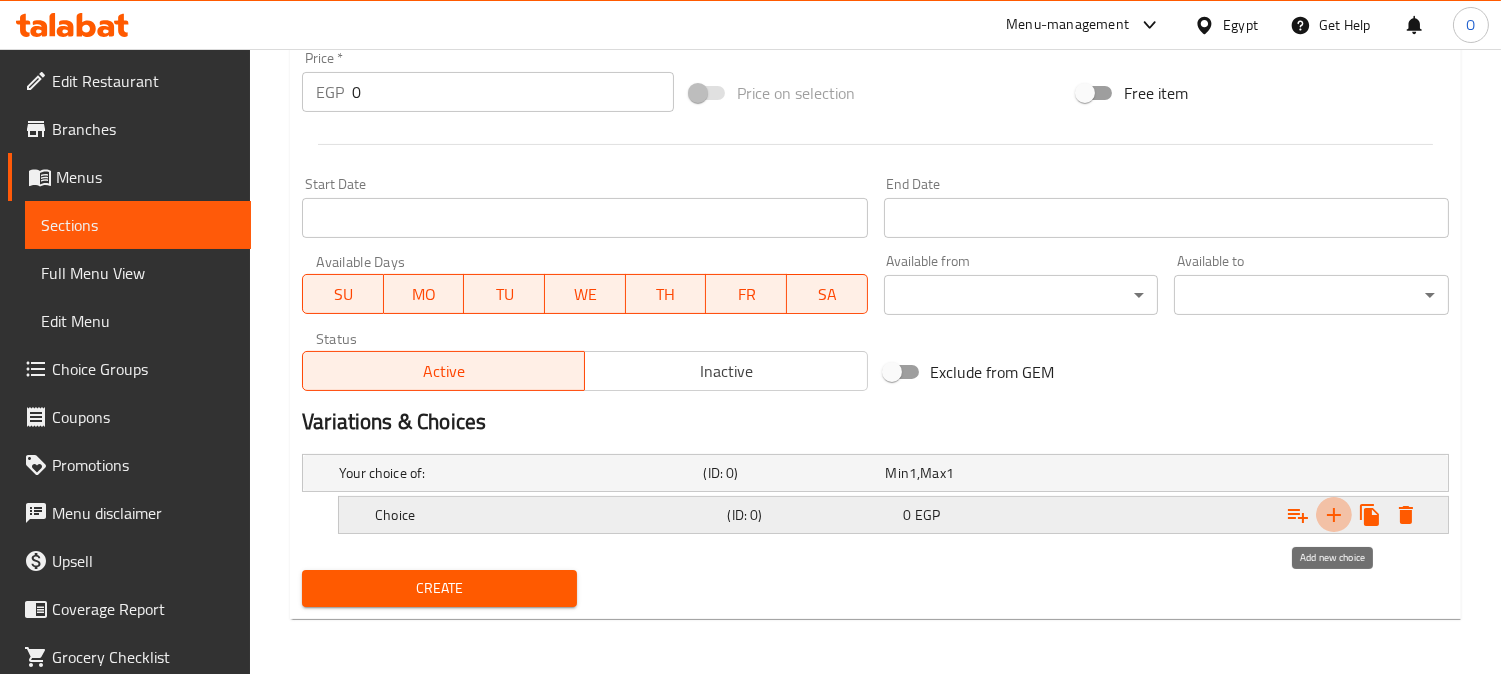 click 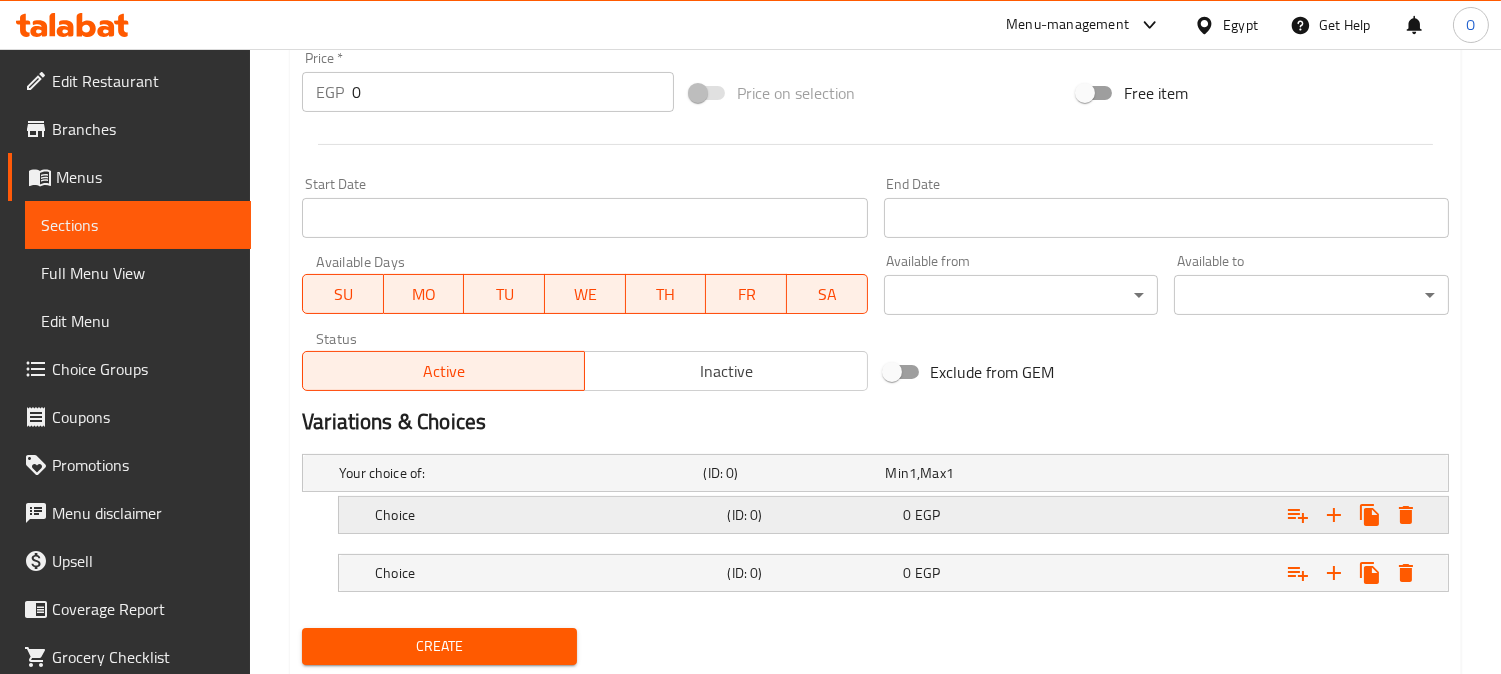 click on "(ID: 0)" at bounding box center (790, 473) 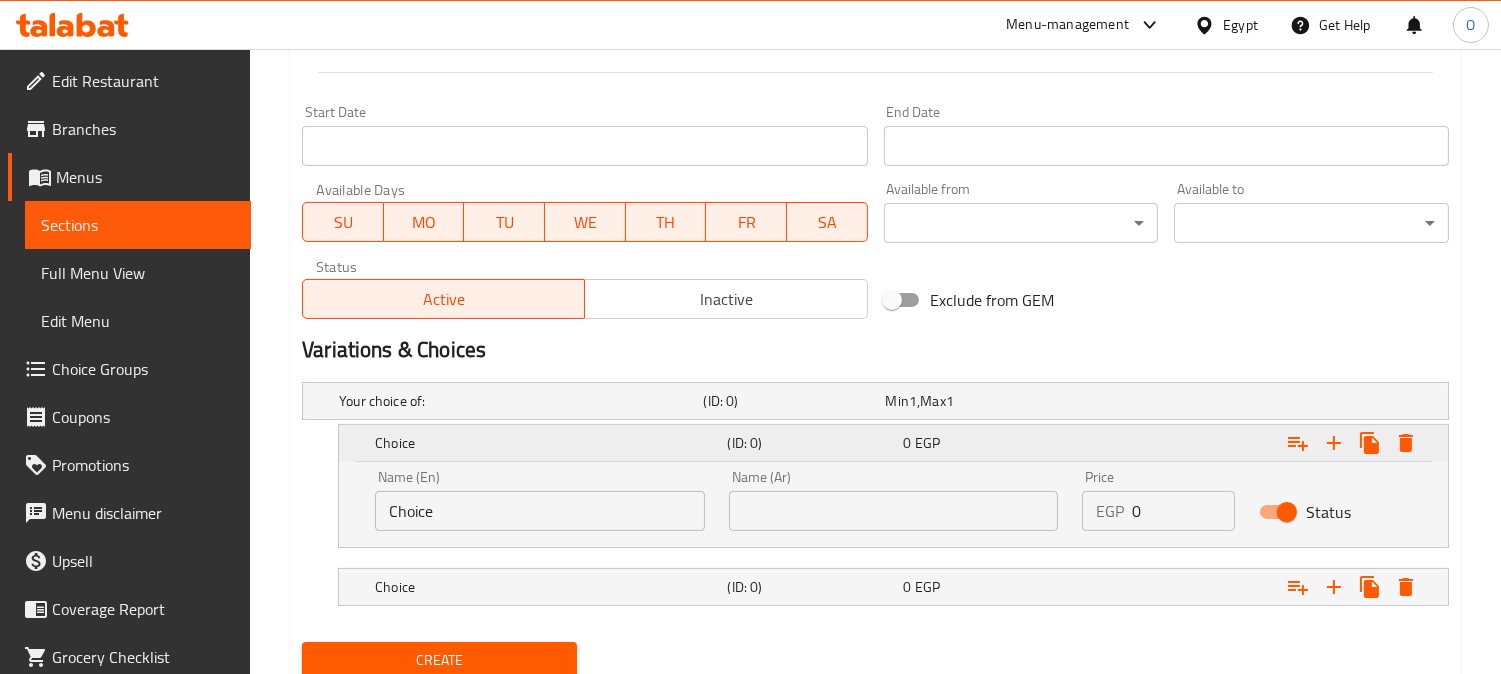 scroll, scrollTop: 836, scrollLeft: 0, axis: vertical 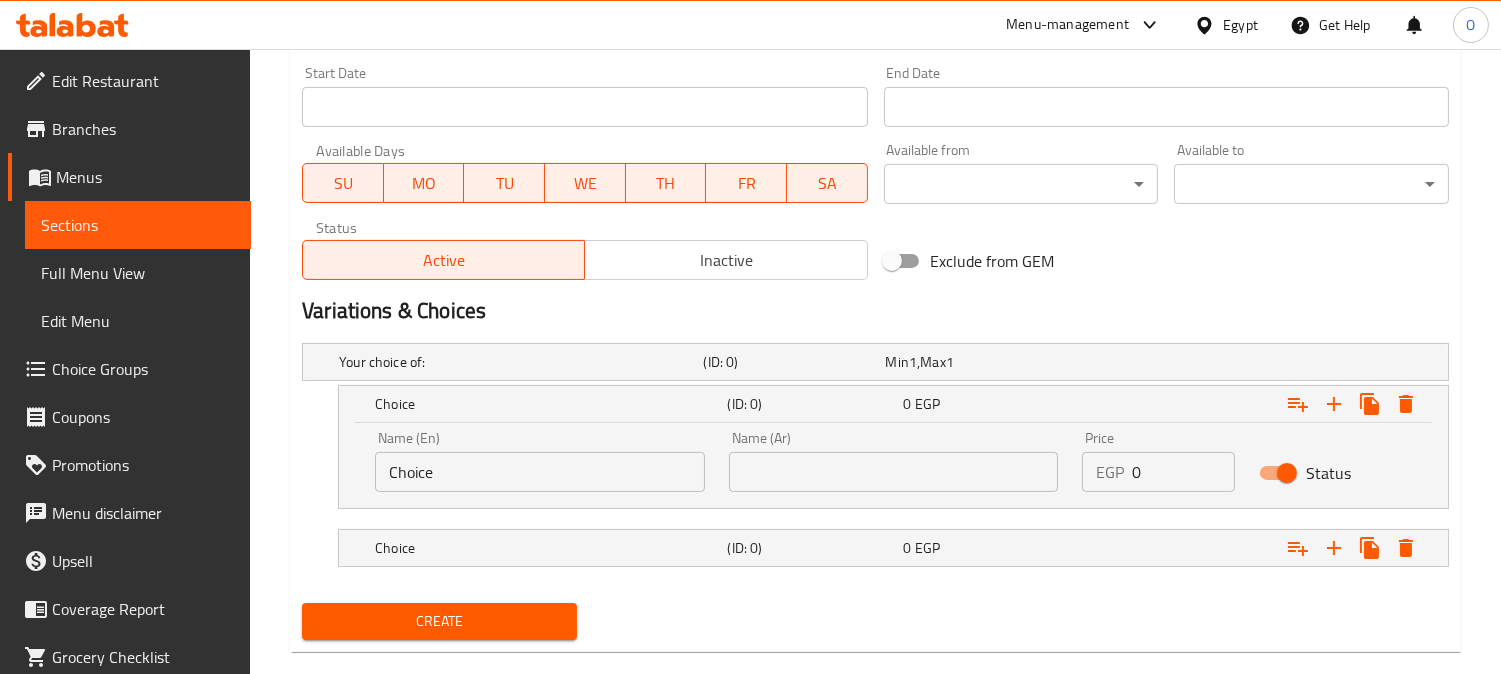 click at bounding box center (894, 472) 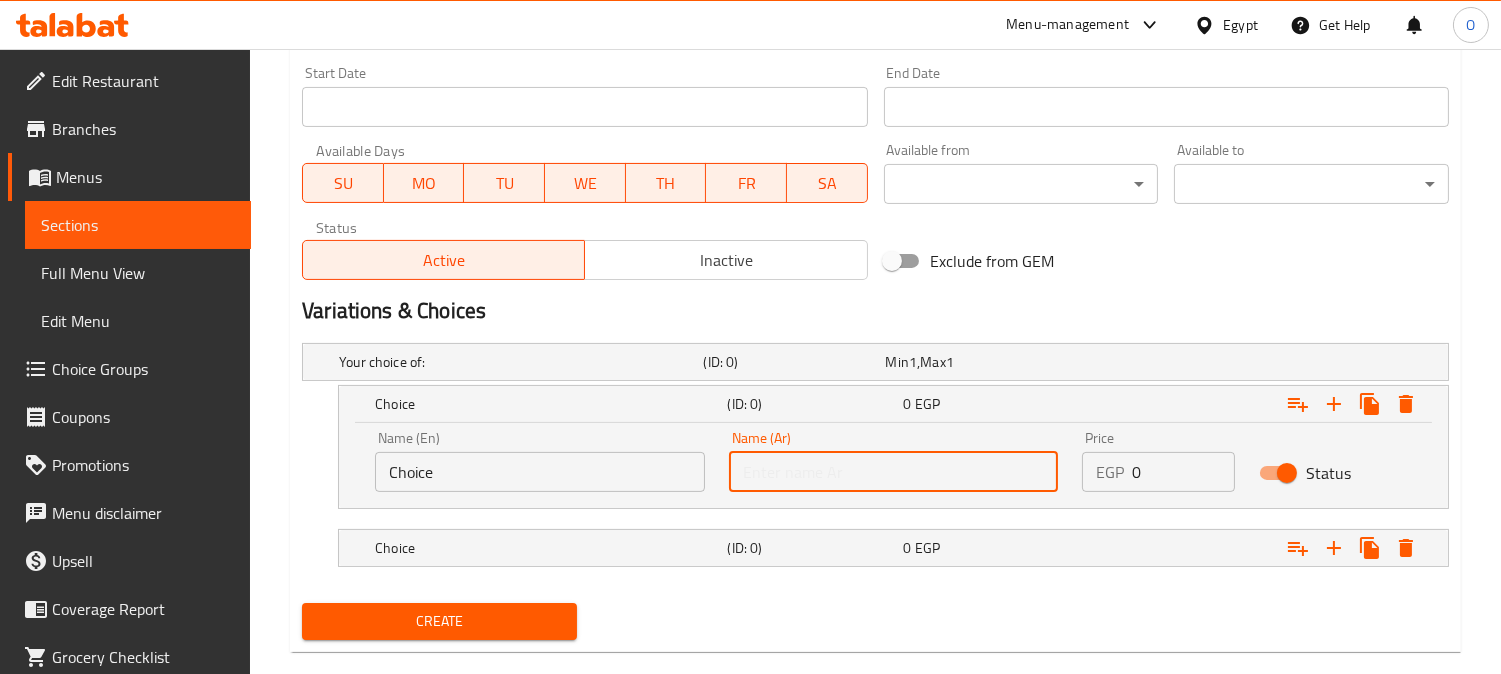 type on "وسط" 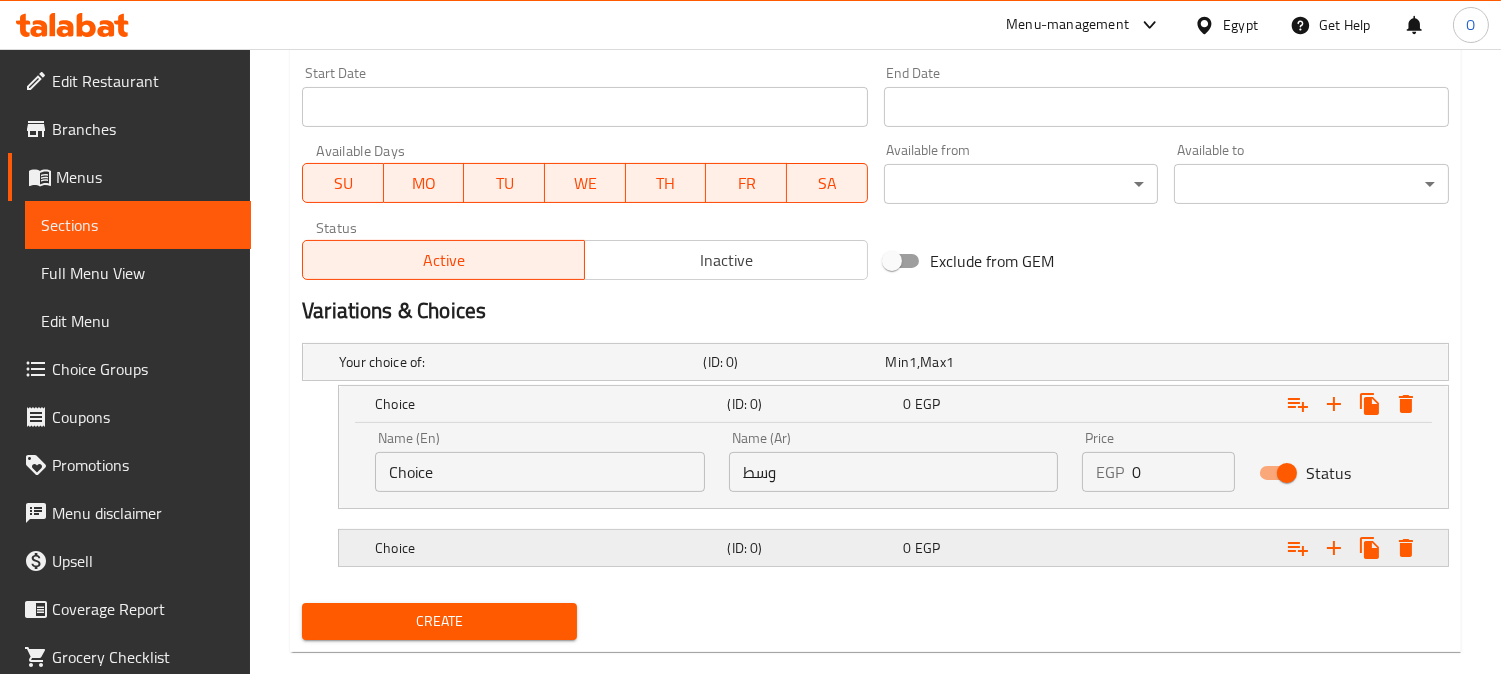 click on "(ID: 0)" at bounding box center [790, 362] 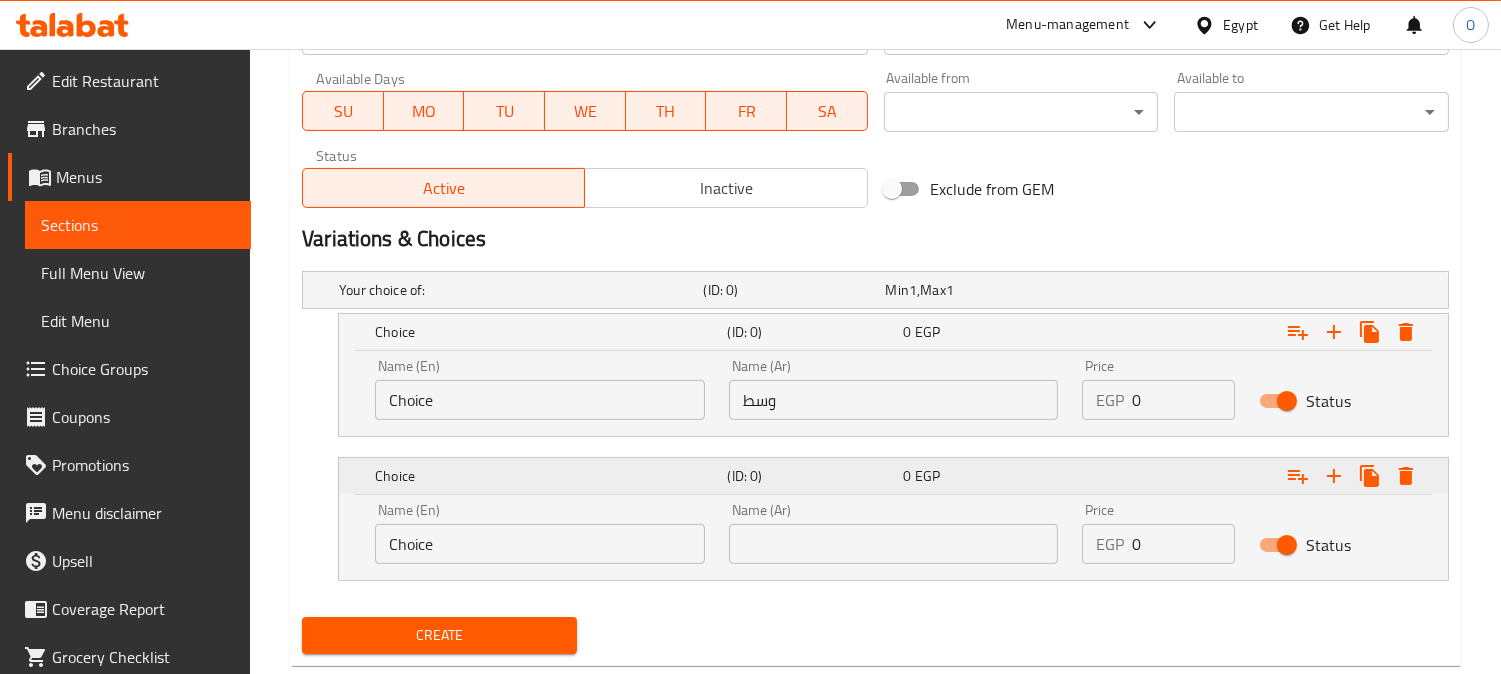 scroll, scrollTop: 947, scrollLeft: 0, axis: vertical 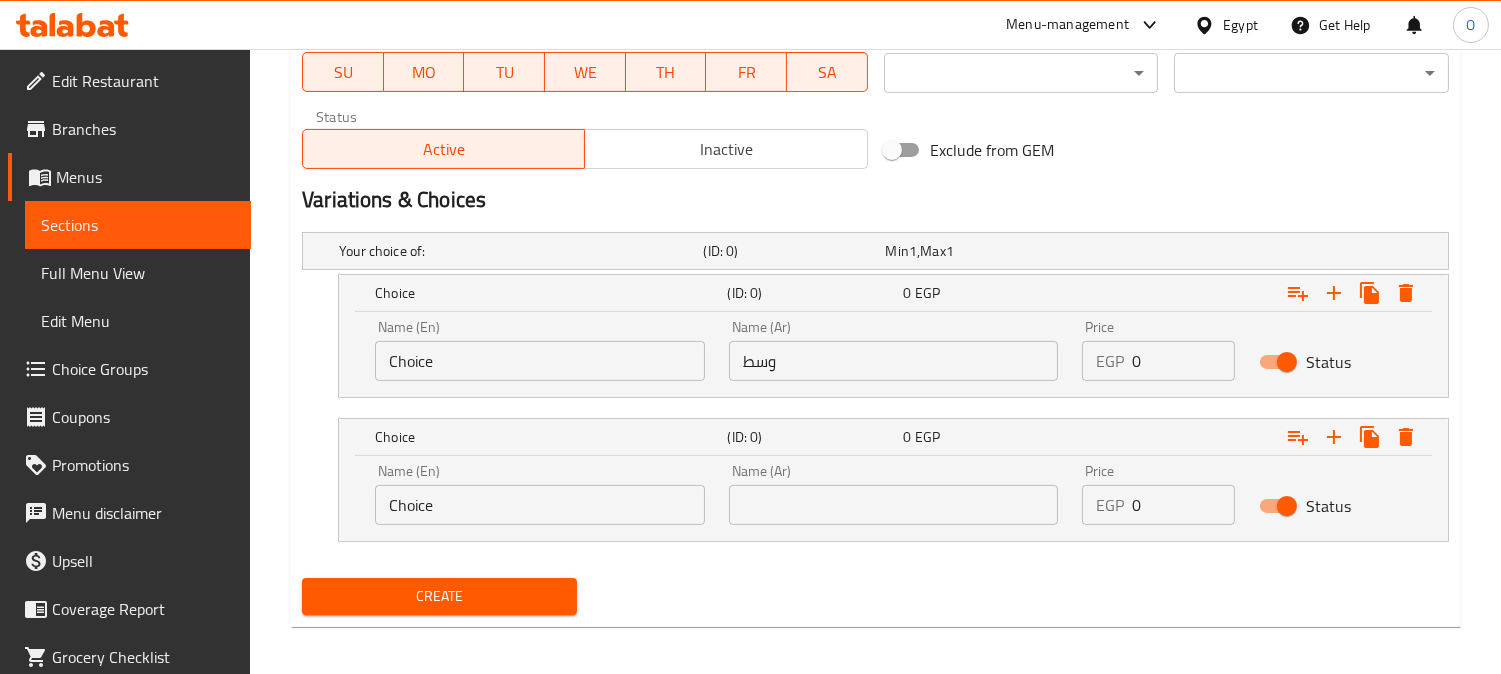 click at bounding box center (894, 505) 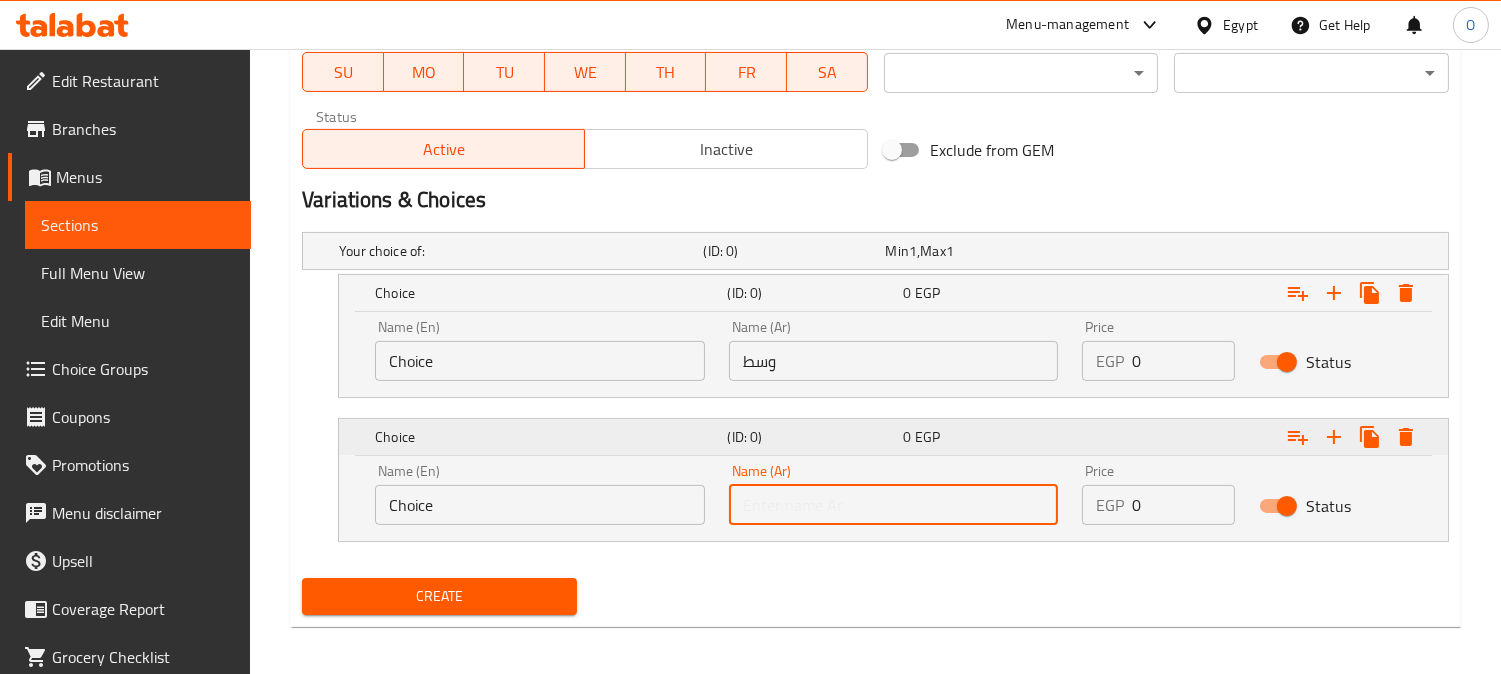 type on "كبير" 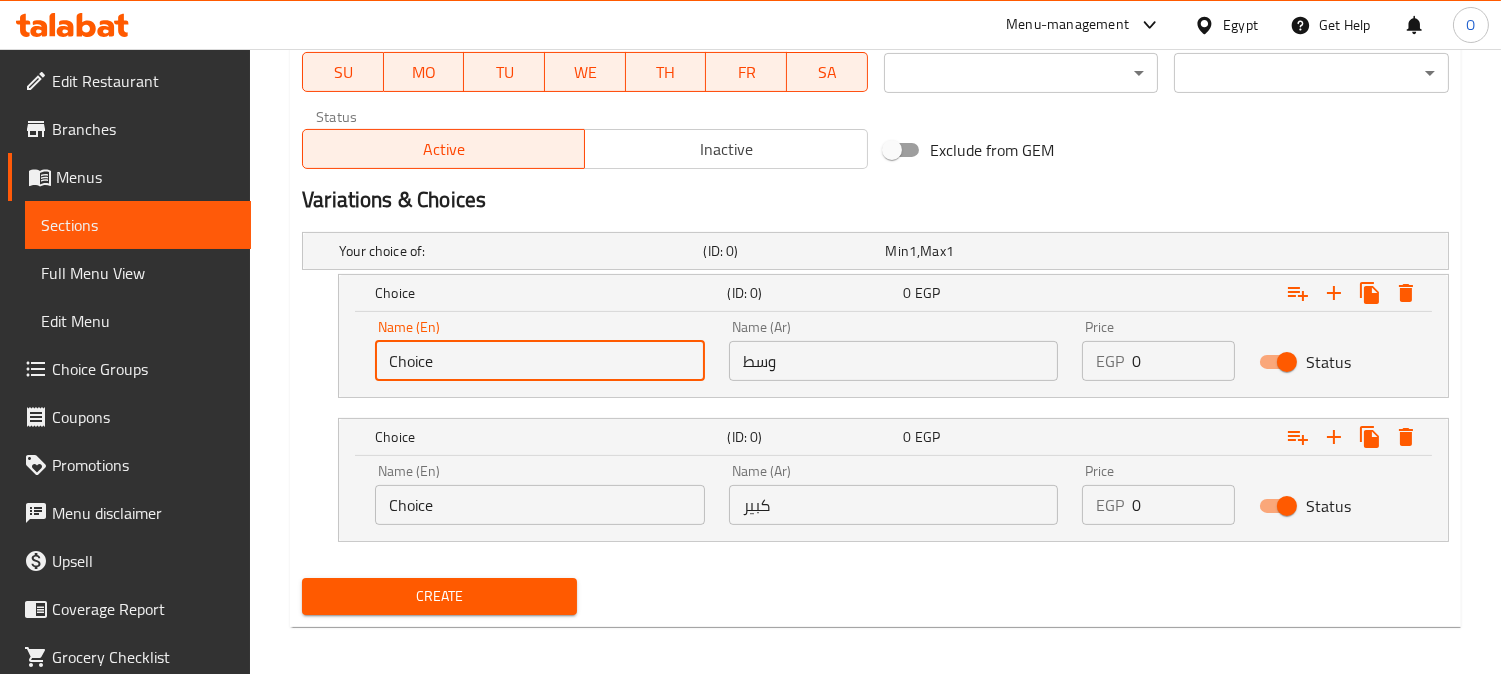 click on "Choice" at bounding box center [540, 361] 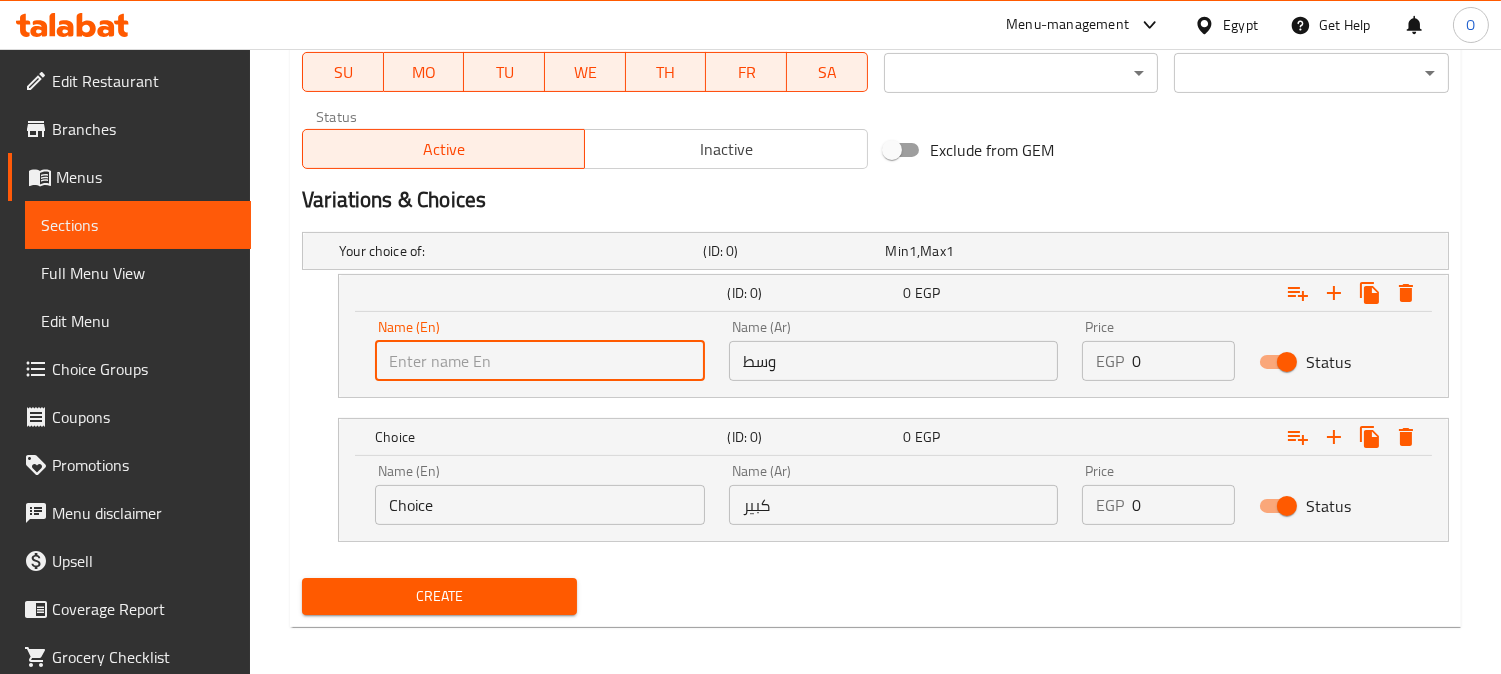 click at bounding box center (540, 361) 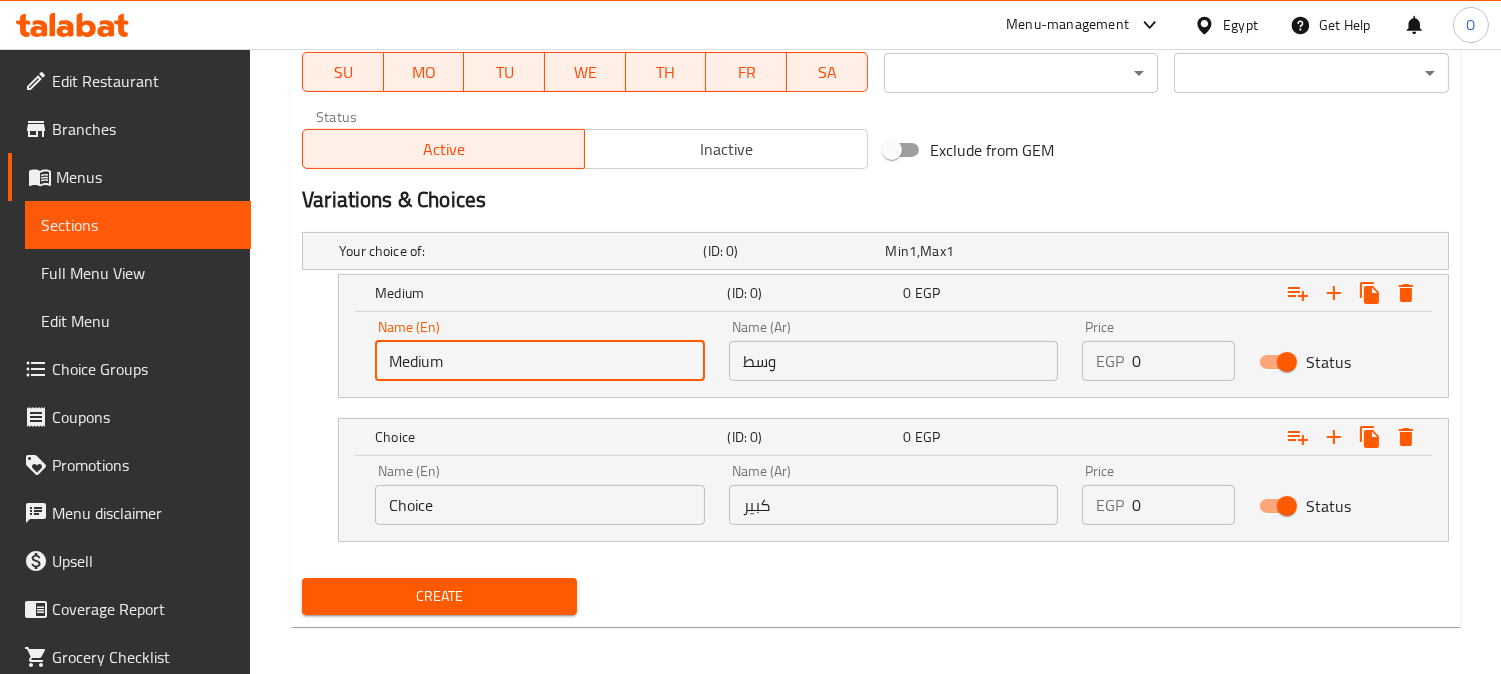 click on "Choice" at bounding box center (540, 505) 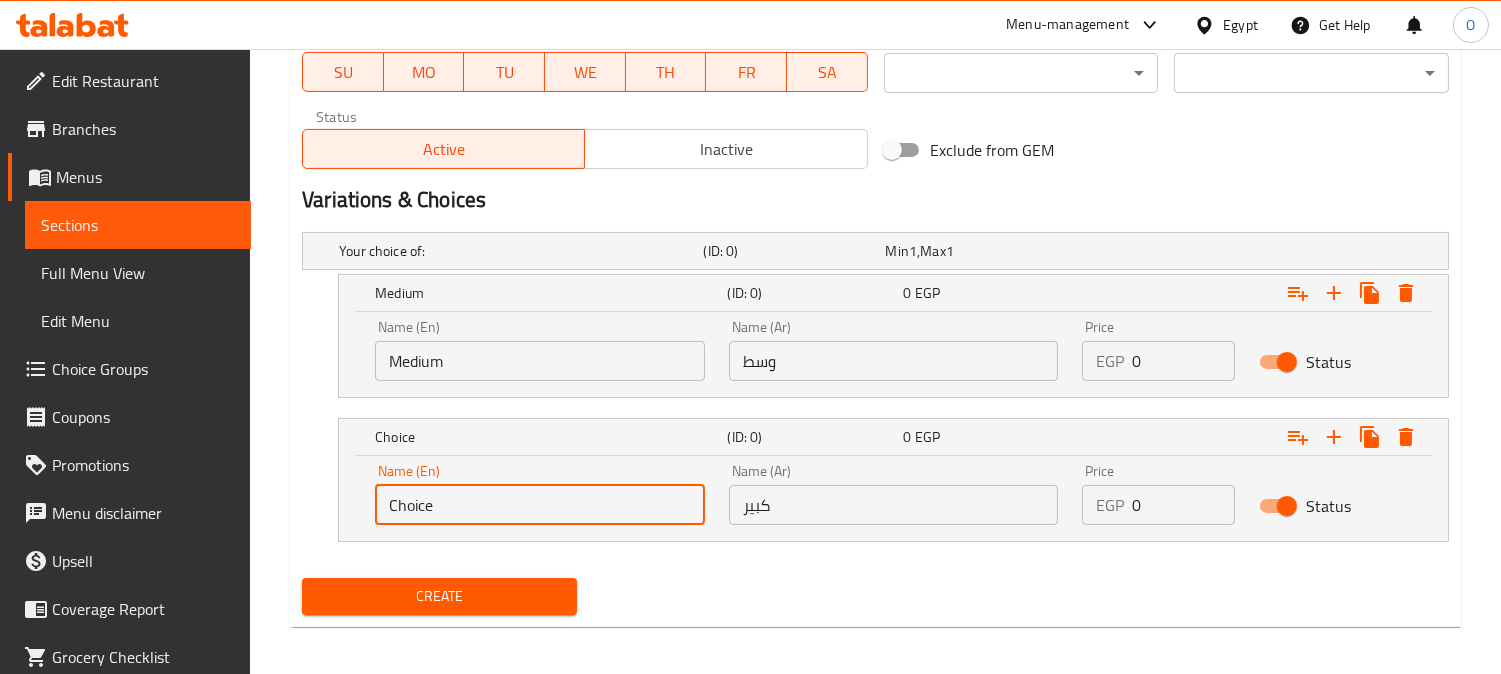 click on "Choice" at bounding box center [540, 505] 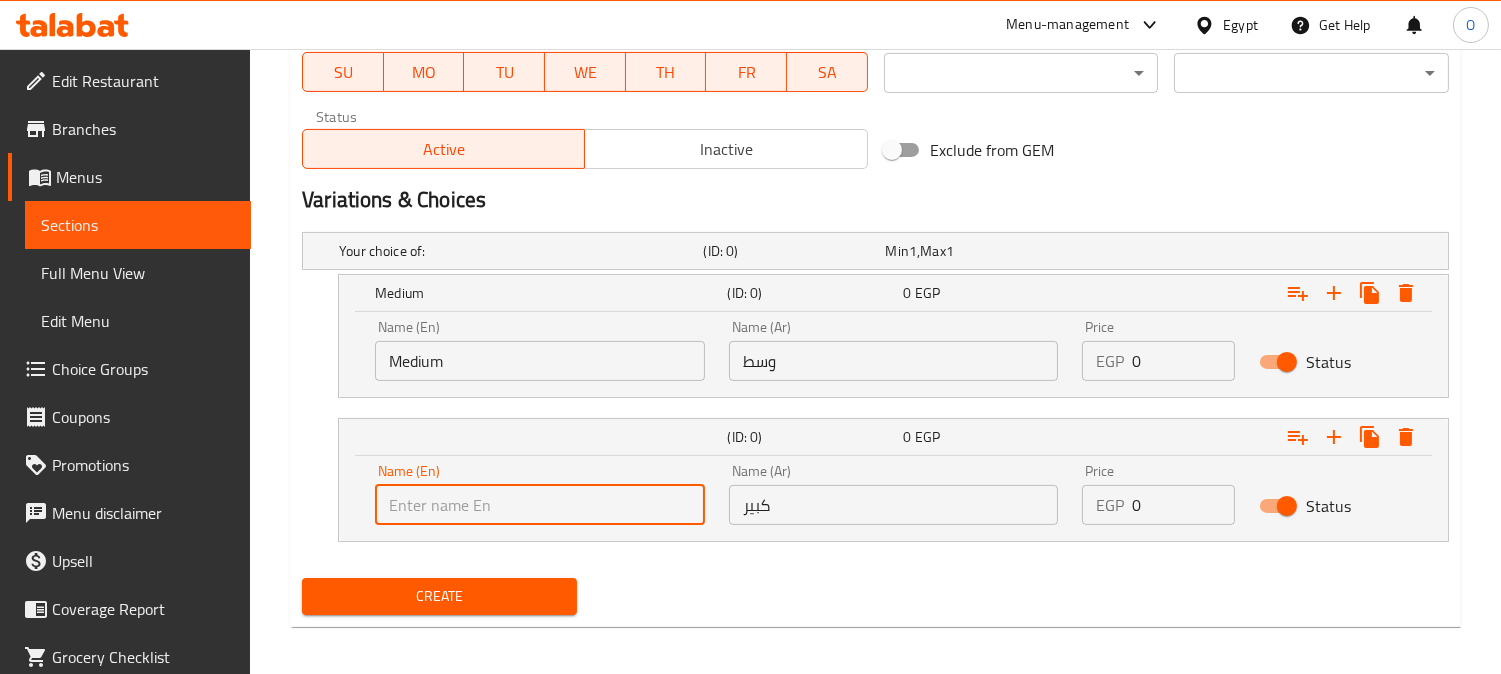 click at bounding box center [540, 505] 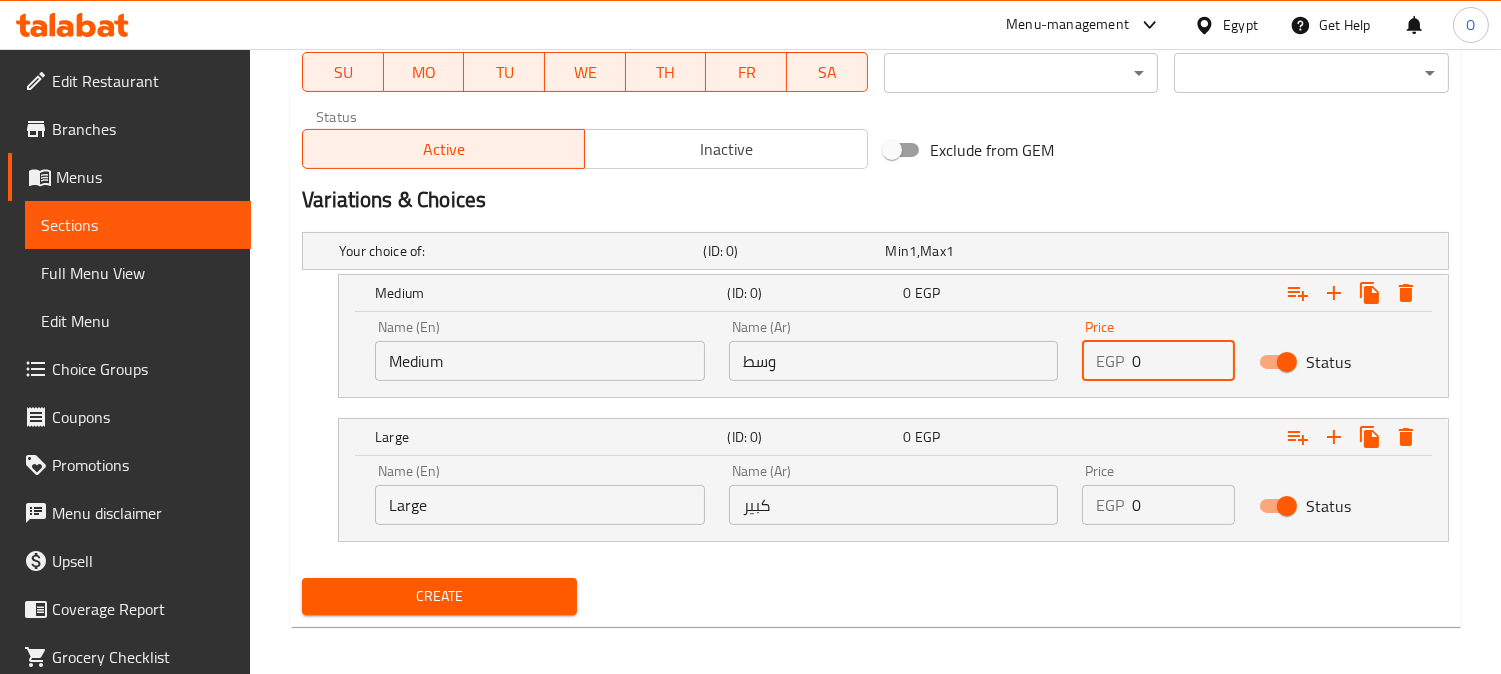 drag, startPoint x: 1195, startPoint y: 361, endPoint x: 1035, endPoint y: 385, distance: 161.79 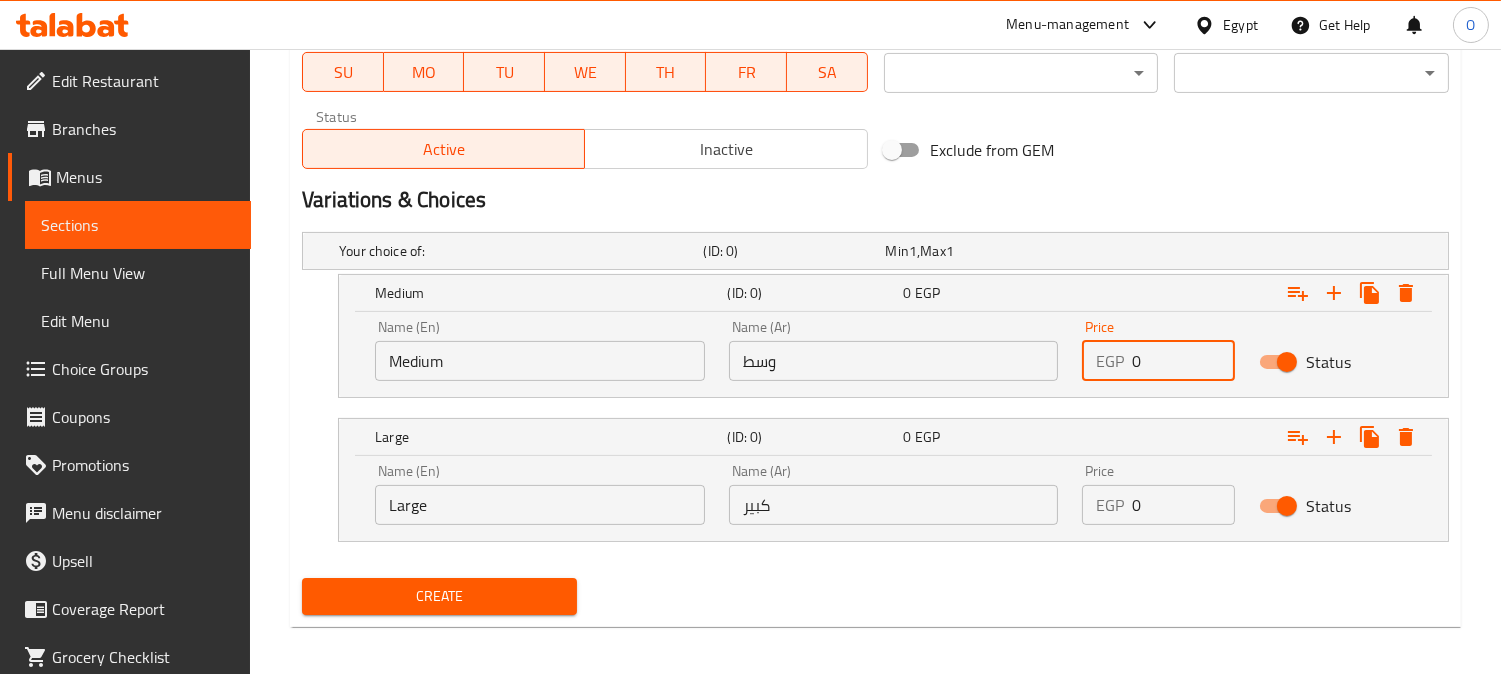 drag, startPoint x: 1153, startPoint y: 361, endPoint x: 1121, endPoint y: 368, distance: 32.75668 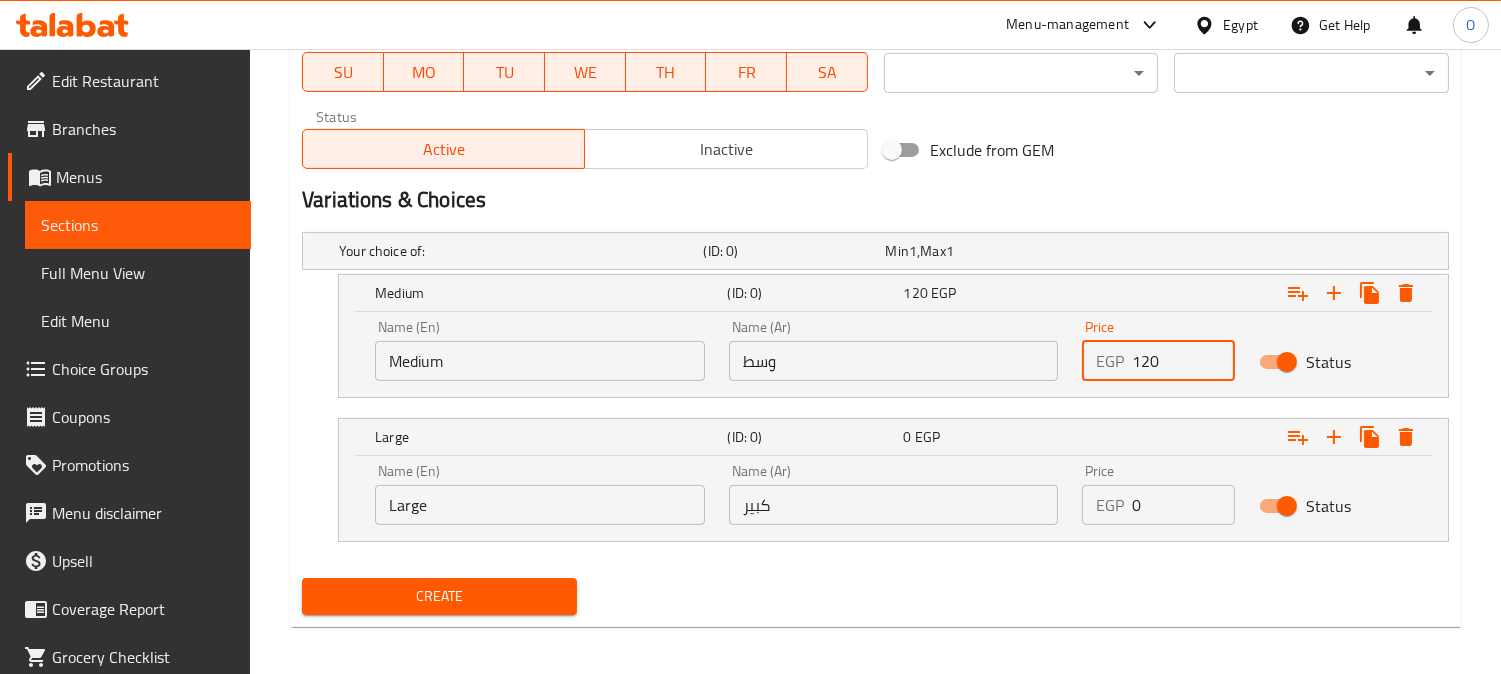 type on "120" 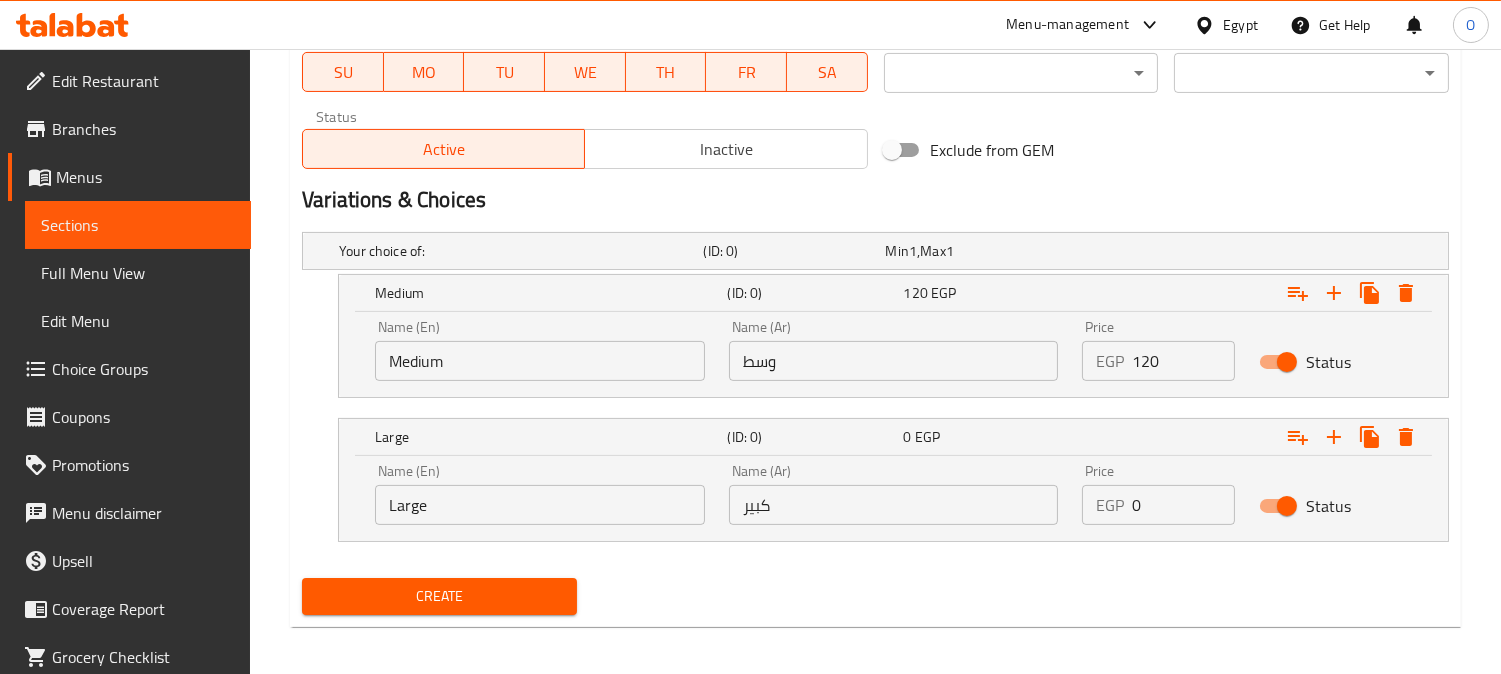 drag, startPoint x: 1131, startPoint y: 522, endPoint x: 1100, endPoint y: 525, distance: 31.144823 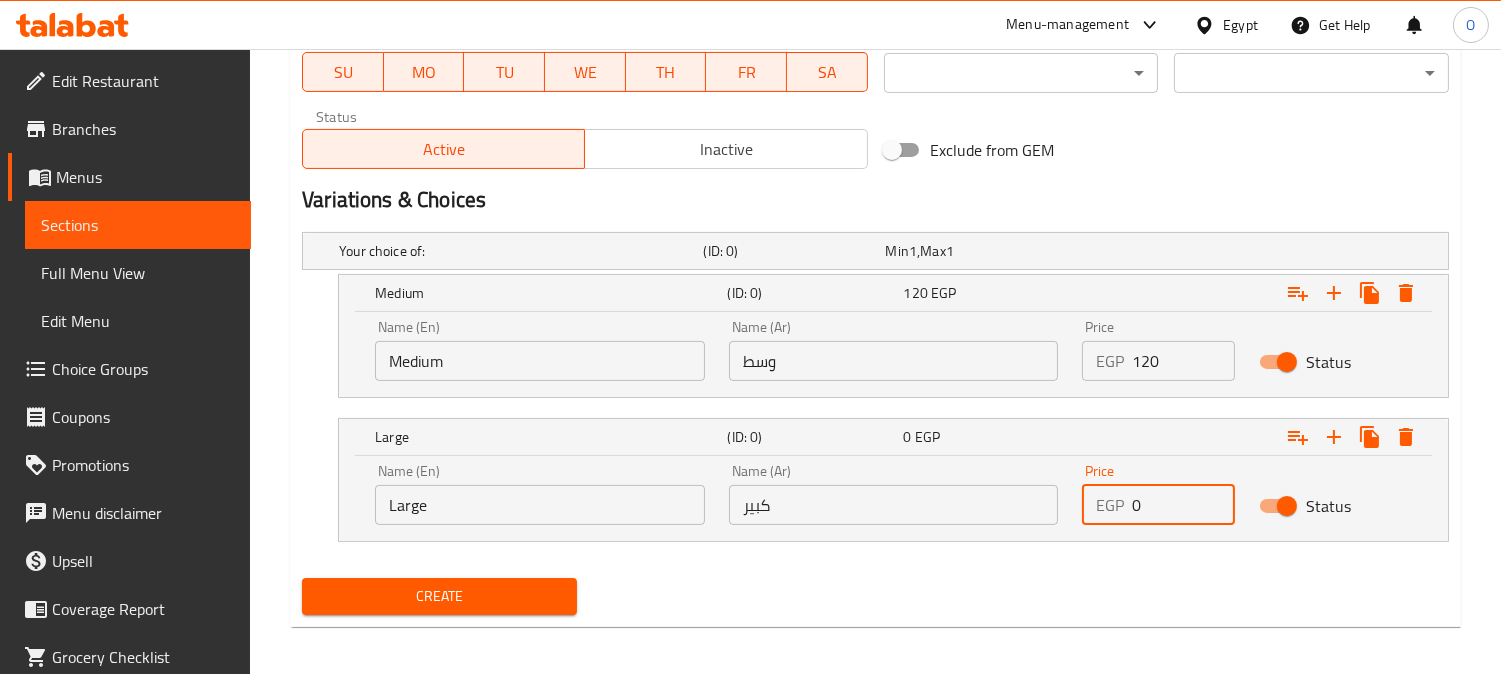 drag, startPoint x: 1105, startPoint y: 526, endPoint x: 1081, endPoint y: 534, distance: 25.298222 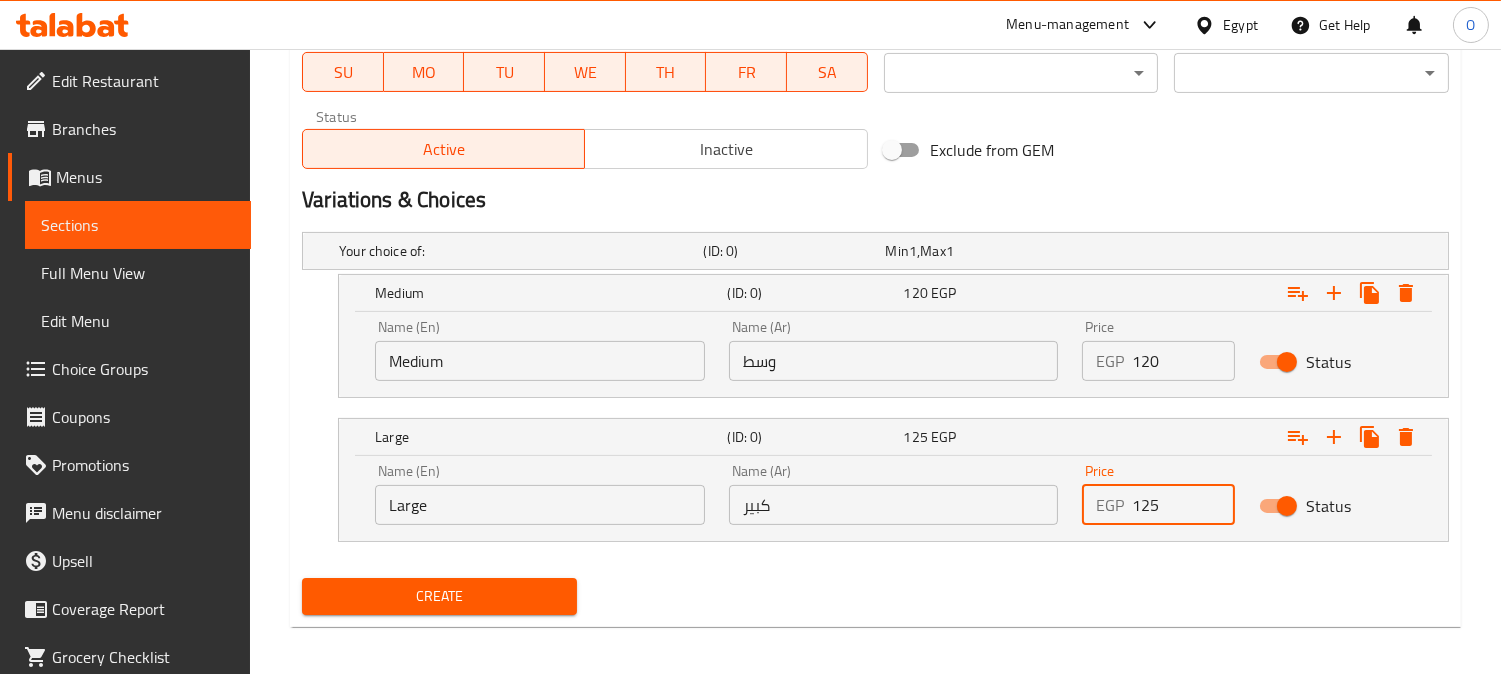 type on "125" 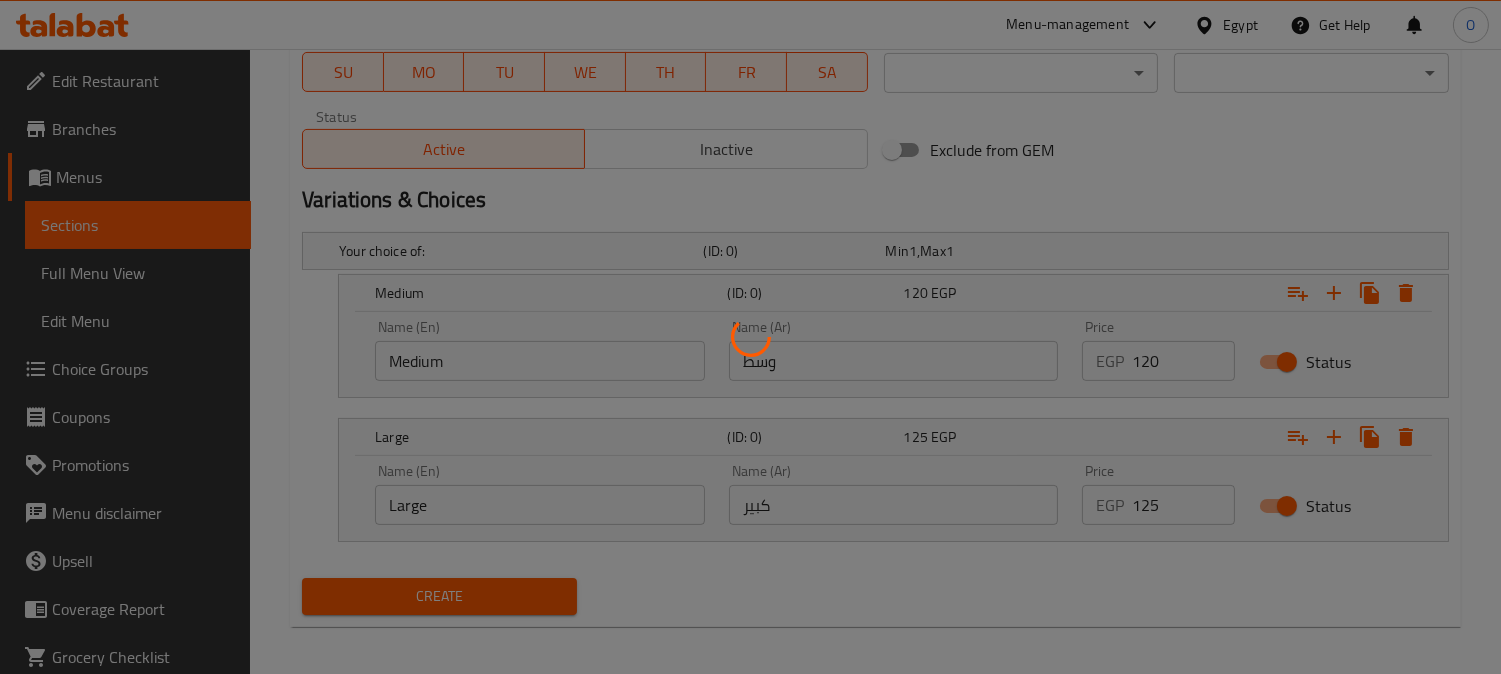 type 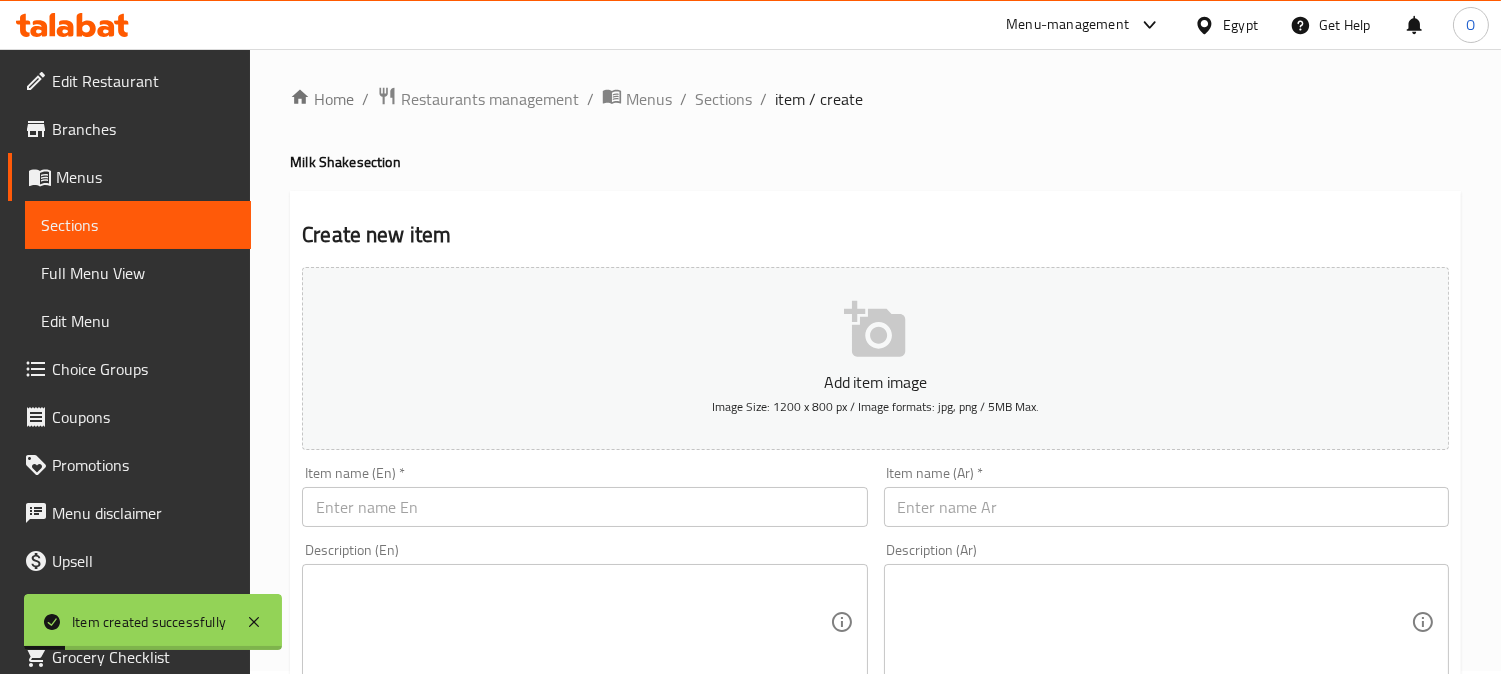 scroll, scrollTop: 0, scrollLeft: 0, axis: both 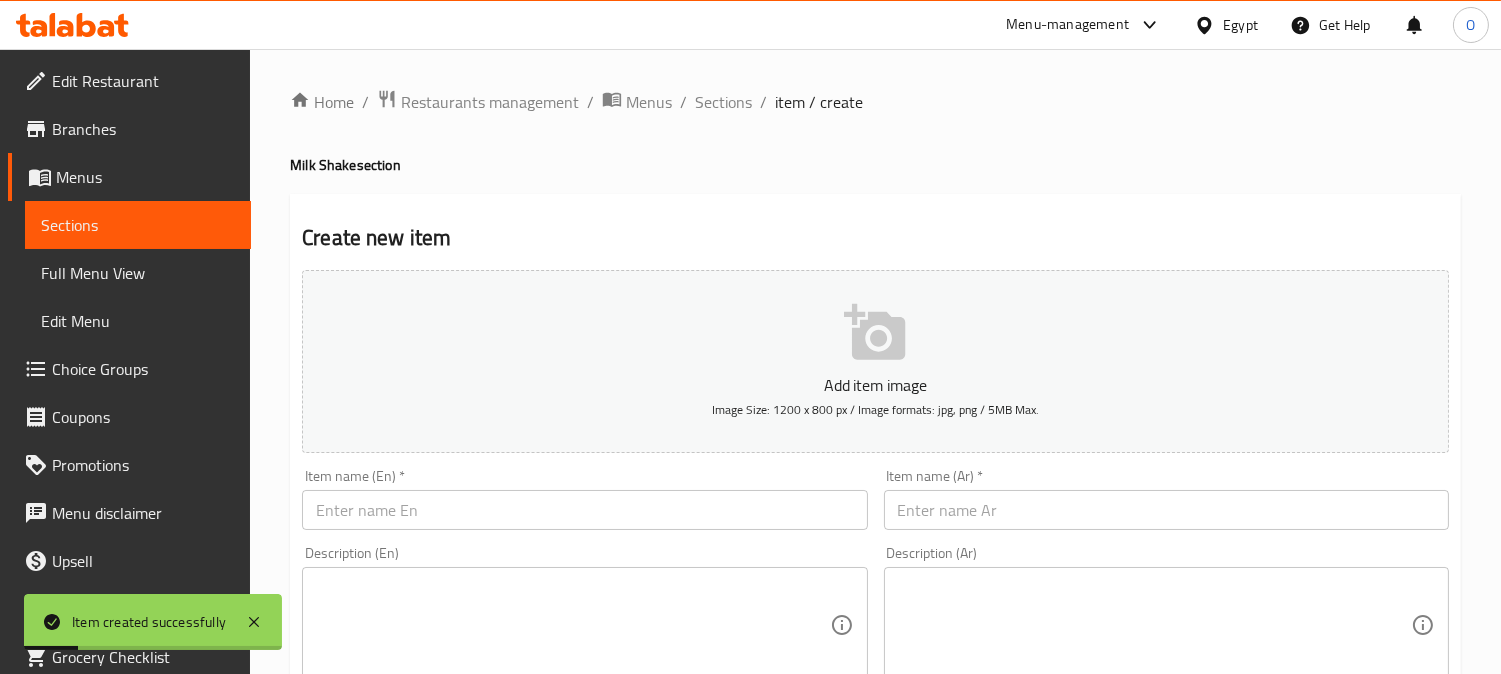 click on "Home / Restaurants management / Menus / Sections / item / create Milk Shake   section Create new item Add item image Image Size: 1200 x 800 px / Image formats: jpg, png / 5MB Max. Item name (En)   * Item name (En)  * Item name (Ar)   * Item name (Ar)  * Description (En) Description (En) Description (Ar) Description (Ar) Product barcode Product barcode Product sku Product sku Price   * EGP 0 Price  * Price on selection Free item Start Date Start Date End Date End Date Available Days SU MO TU WE TH FR SA Available from ​ ​ Available to ​ ​ Status Active Inactive Exclude from GEM Variations & Choices Your choice of: (ID: 0) Min 1  ,  Max 1 Name (En) Your choice of: Name (En) Name (Ar) اختيارك من: Name (Ar) Min 1 Min Max 1 Max Medium  (ID: 0) [PRICE]   EGP Name (En) Medium Name (En) Name (Ar) وسط Name (Ar) Price EGP [PRICE] Price Status Large  (ID: 0) [PRICE]   EGP Name (En) Large Name (En) Name (Ar) كبير Name (Ar) Price EGP [PRICE] Price Status Create" at bounding box center [875, 839] 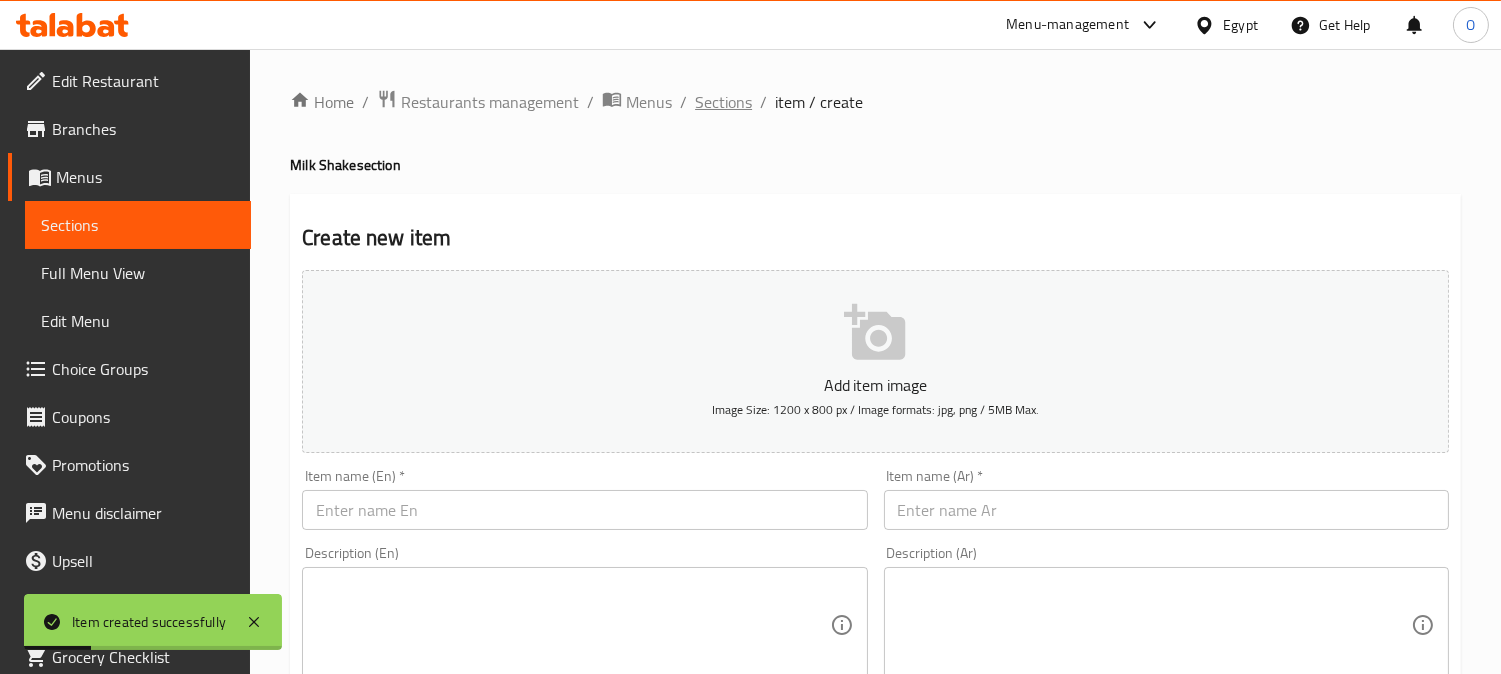 click on "Sections" at bounding box center [723, 102] 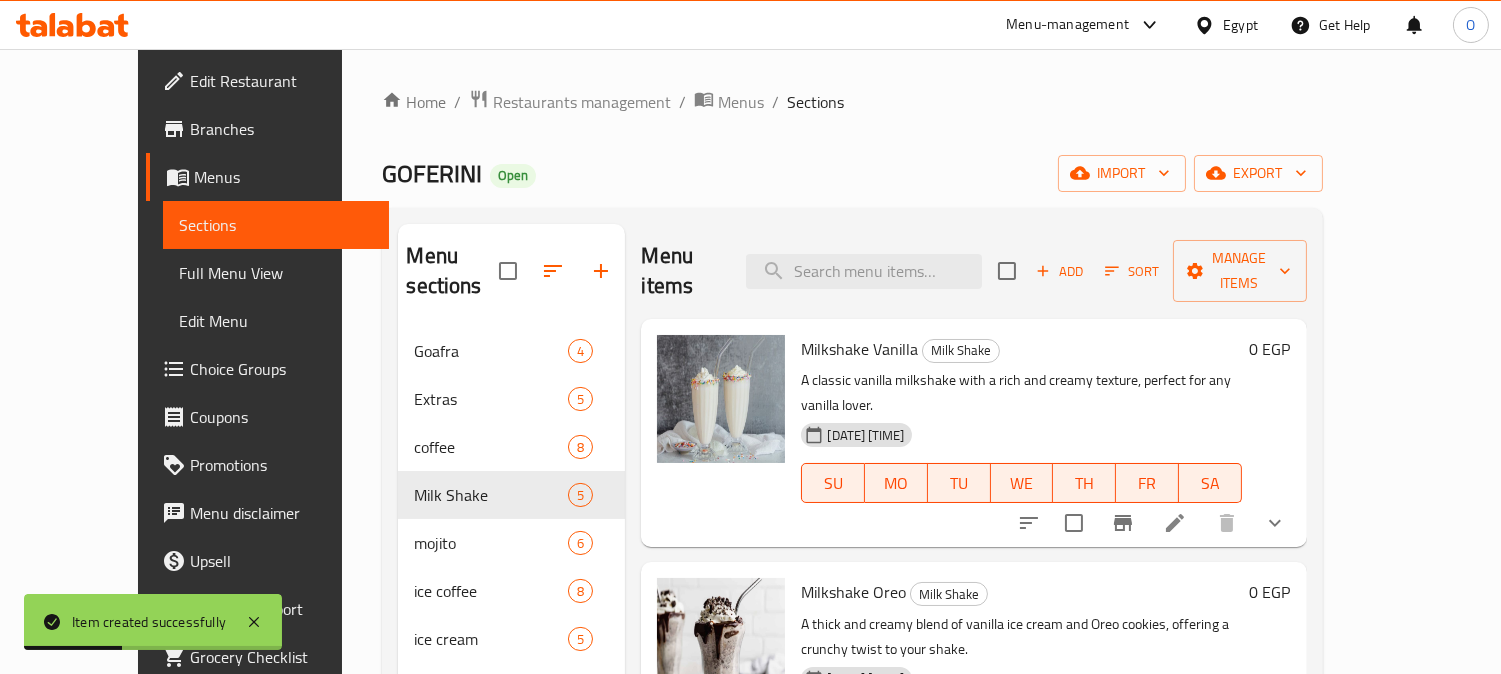 scroll, scrollTop: 222, scrollLeft: 0, axis: vertical 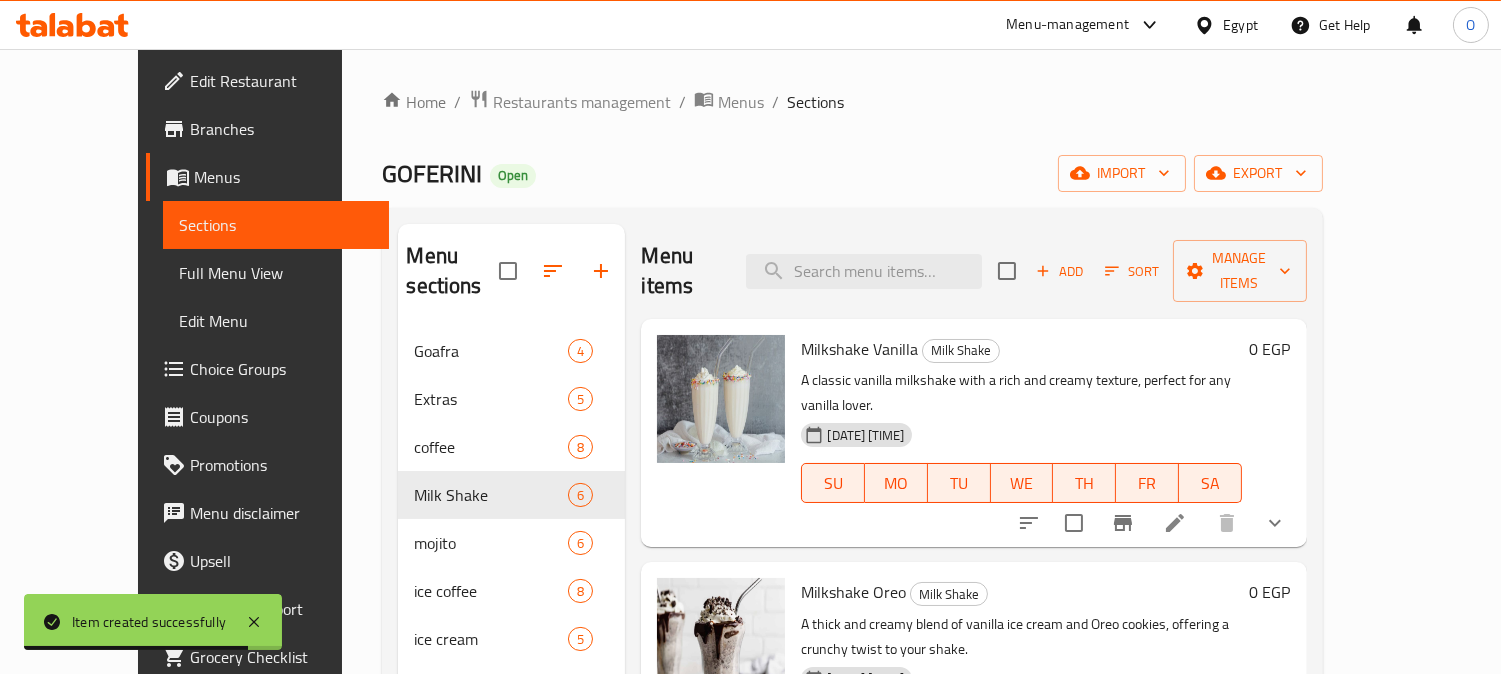 click on "Add" at bounding box center (1060, 271) 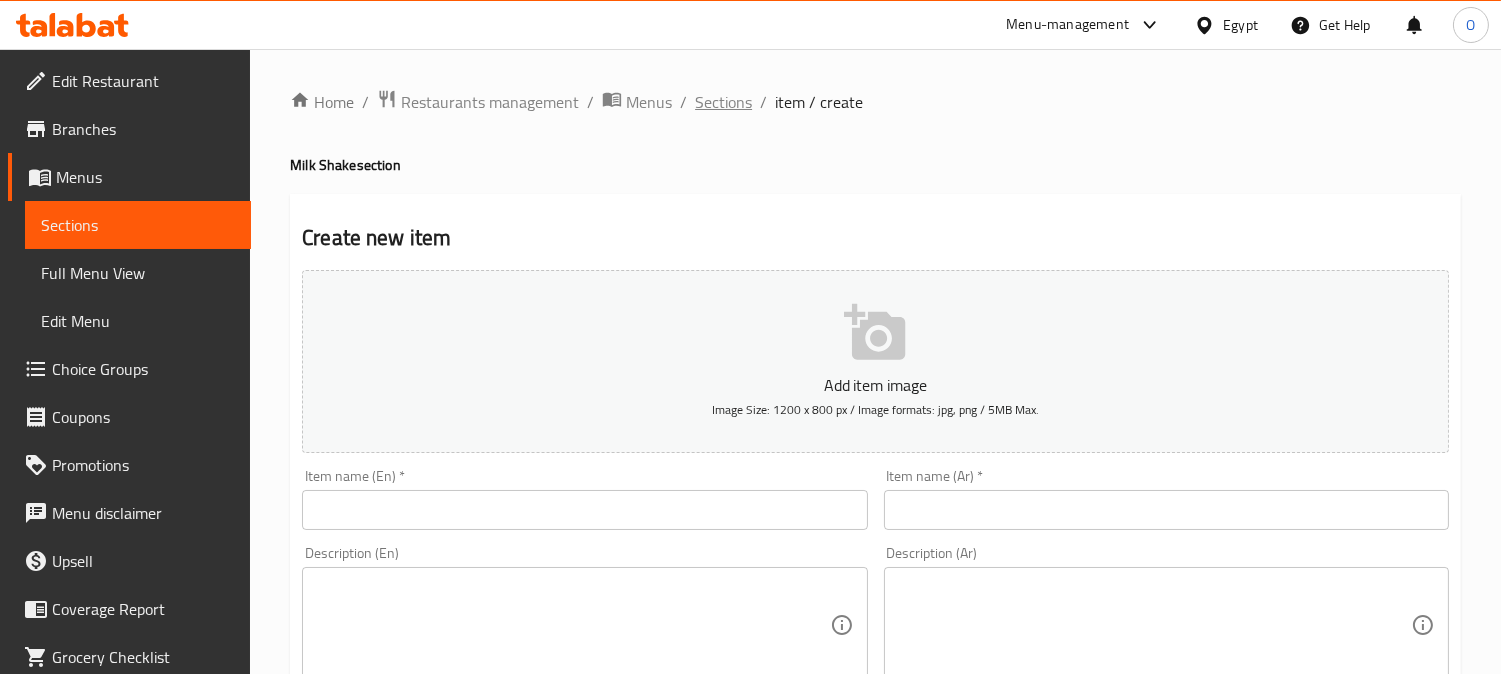 click on "Sections" at bounding box center [723, 102] 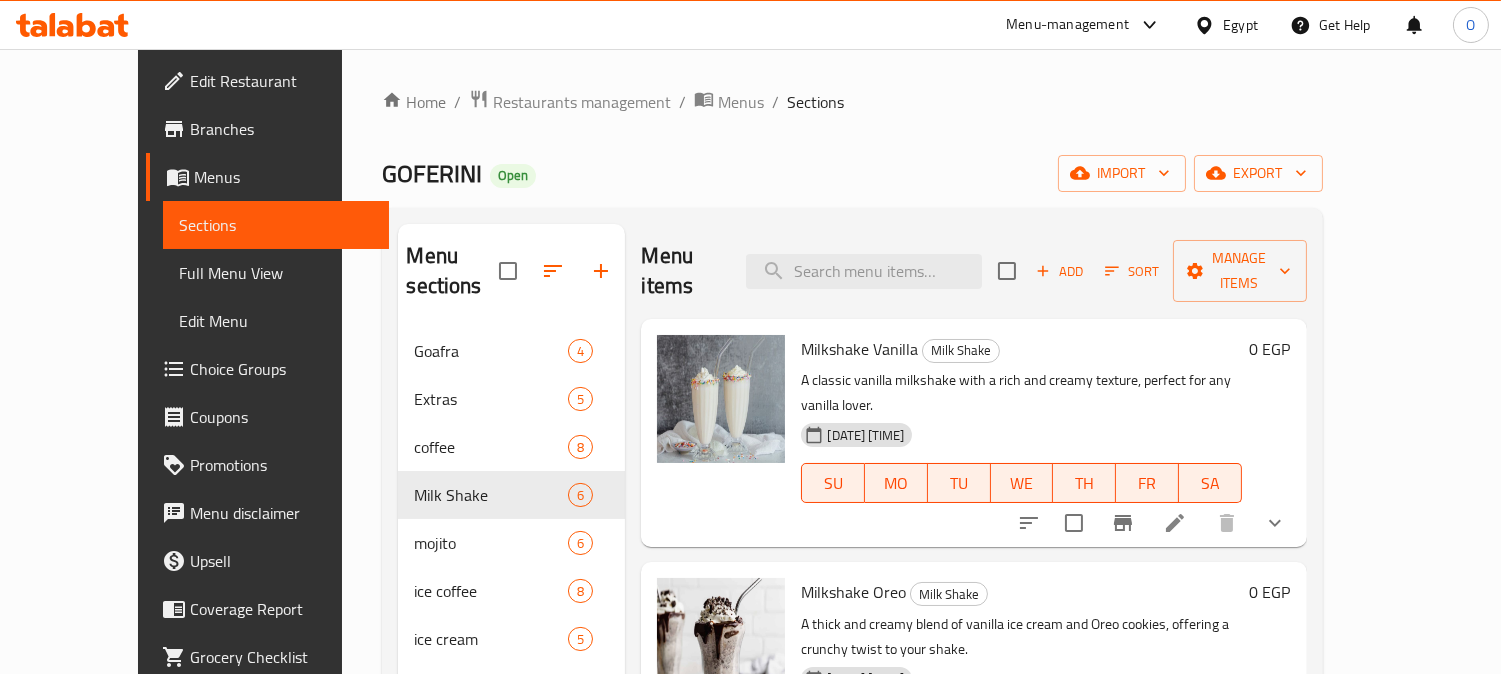 drag, startPoint x: 834, startPoint y: 328, endPoint x: 800, endPoint y: 324, distance: 34.234486 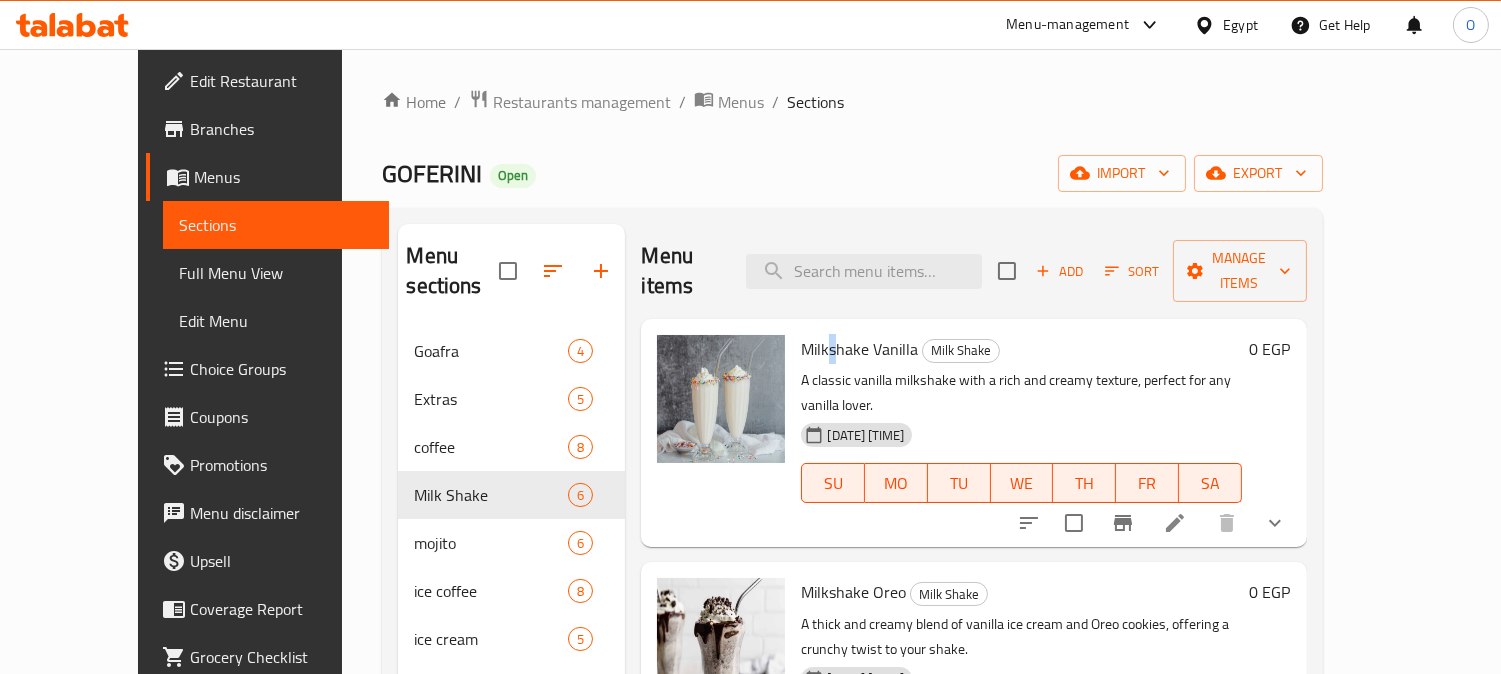 drag, startPoint x: 800, startPoint y: 324, endPoint x: 777, endPoint y: 321, distance: 23.194826 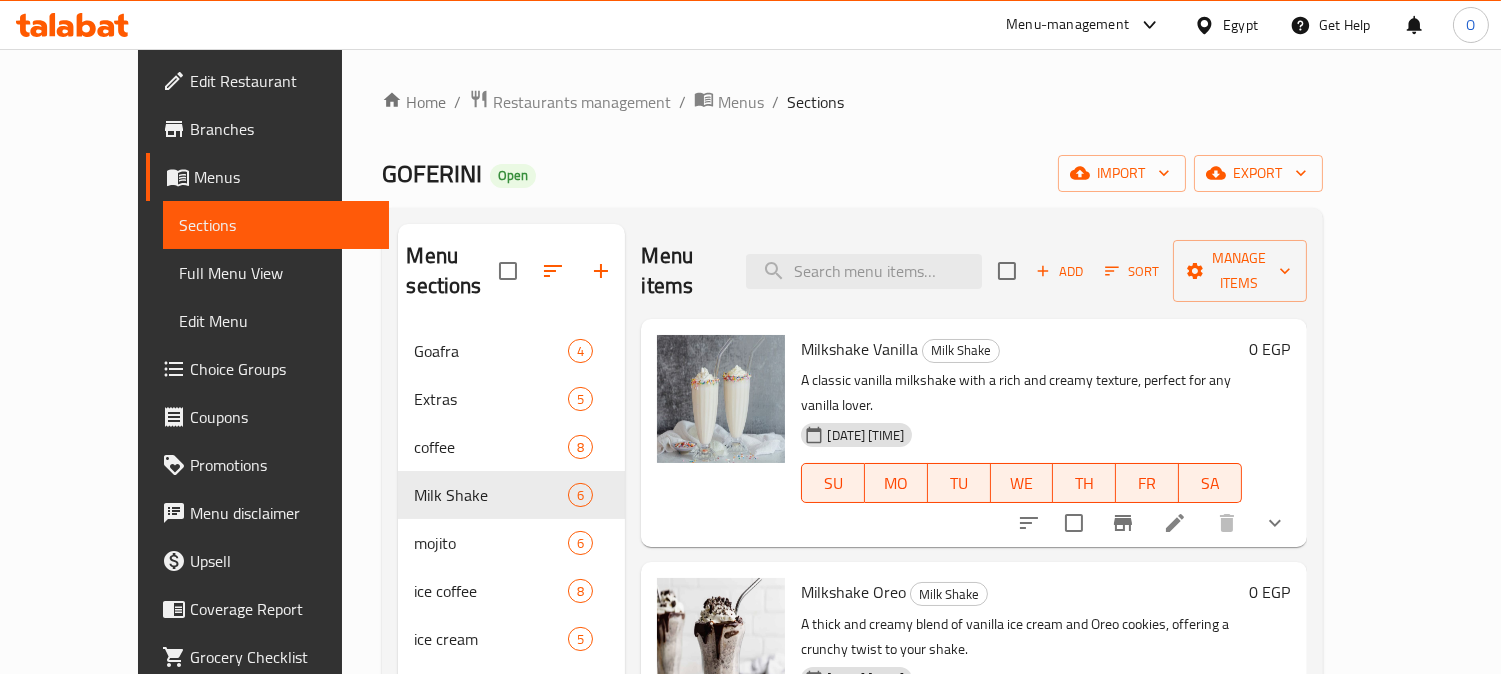 click on "Milkshake Vanilla" at bounding box center [859, 349] 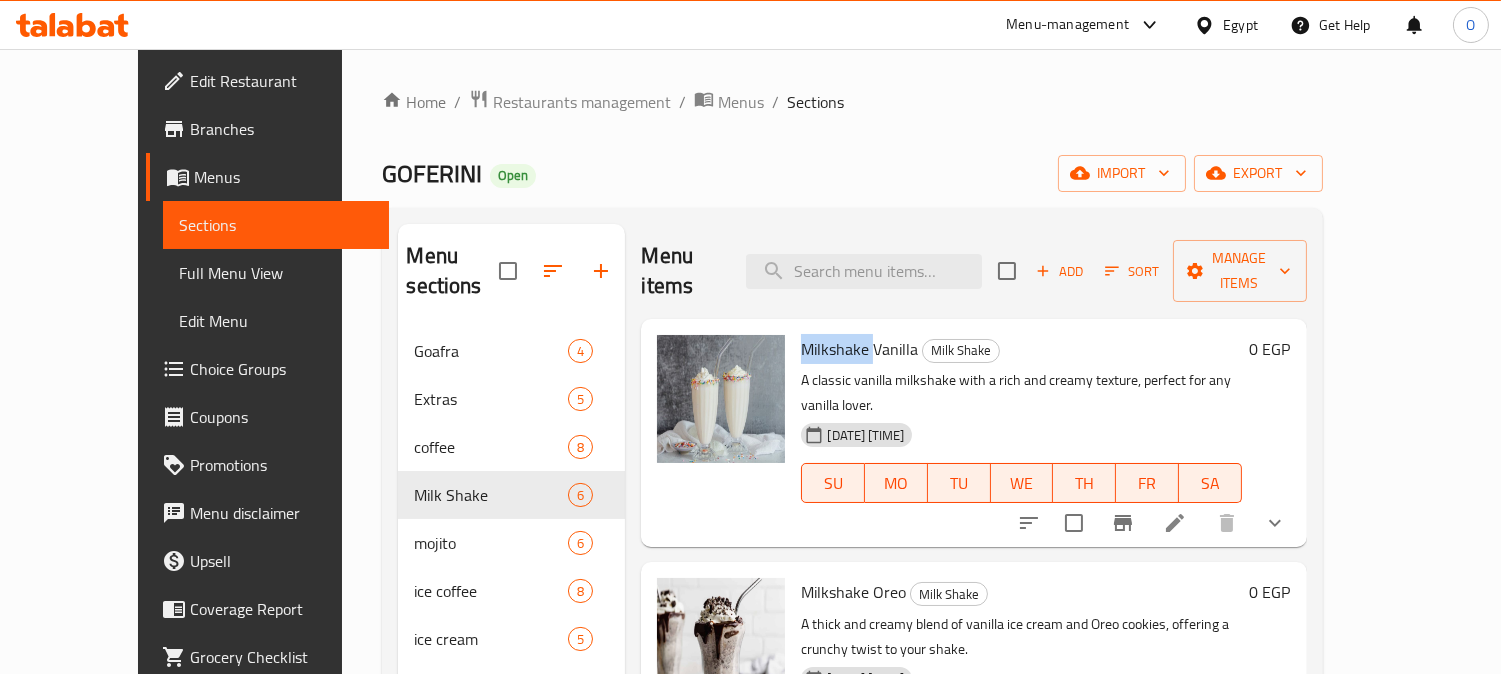click on "Milkshake Vanilla" at bounding box center (859, 349) 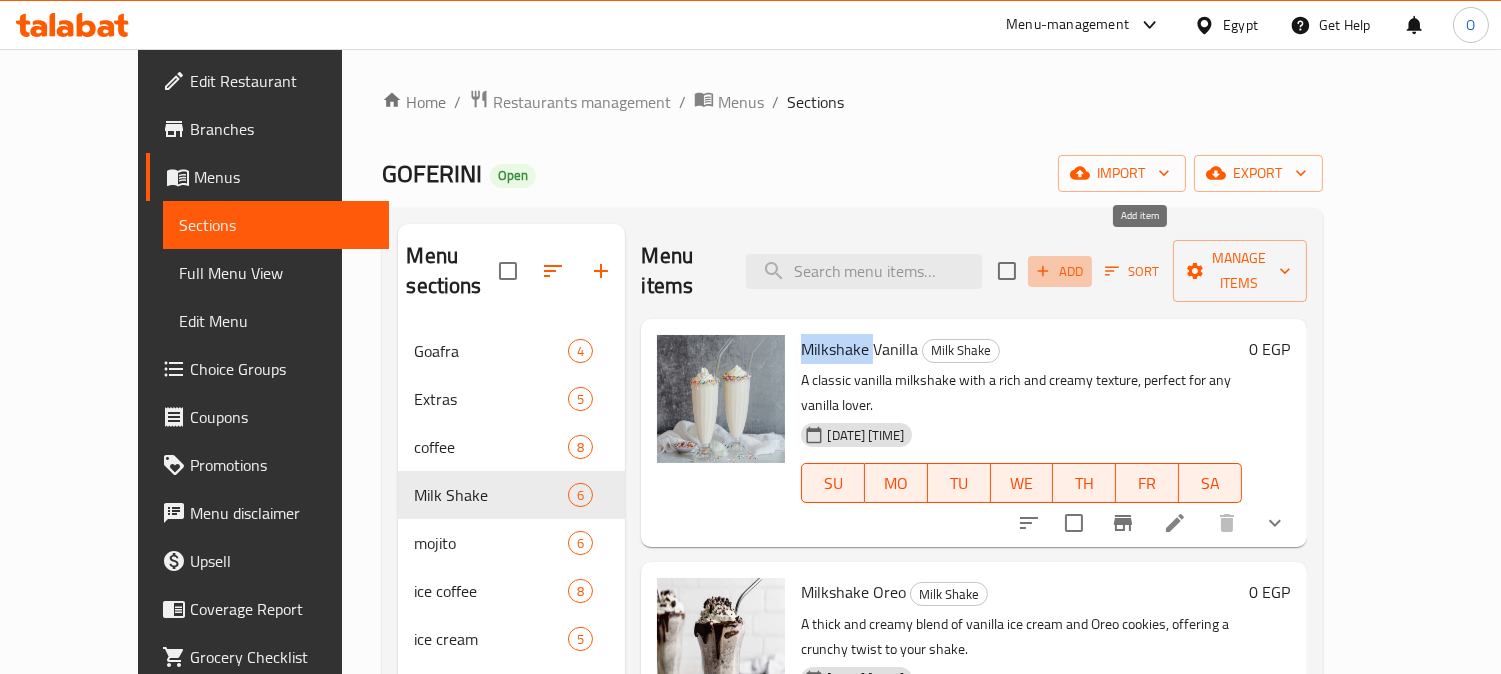 click on "Add" at bounding box center [1060, 271] 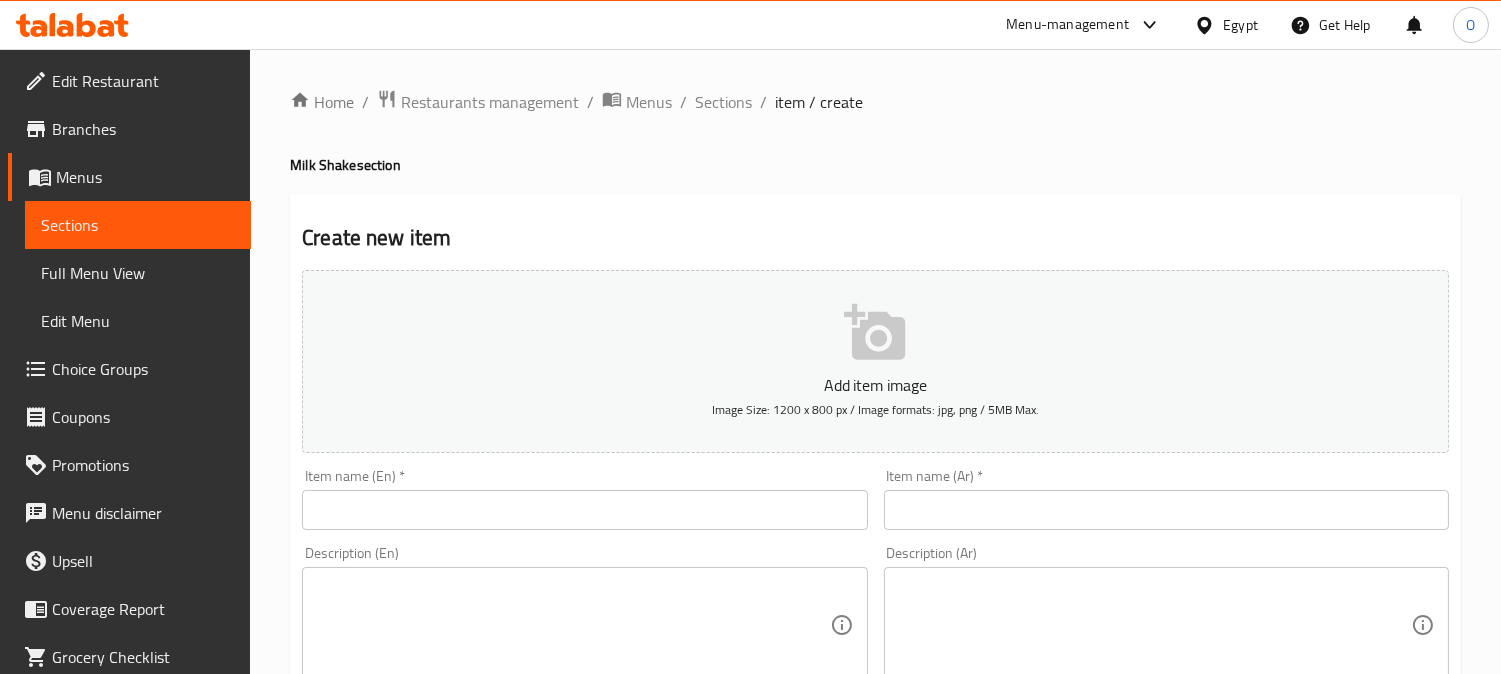 click at bounding box center (584, 510) 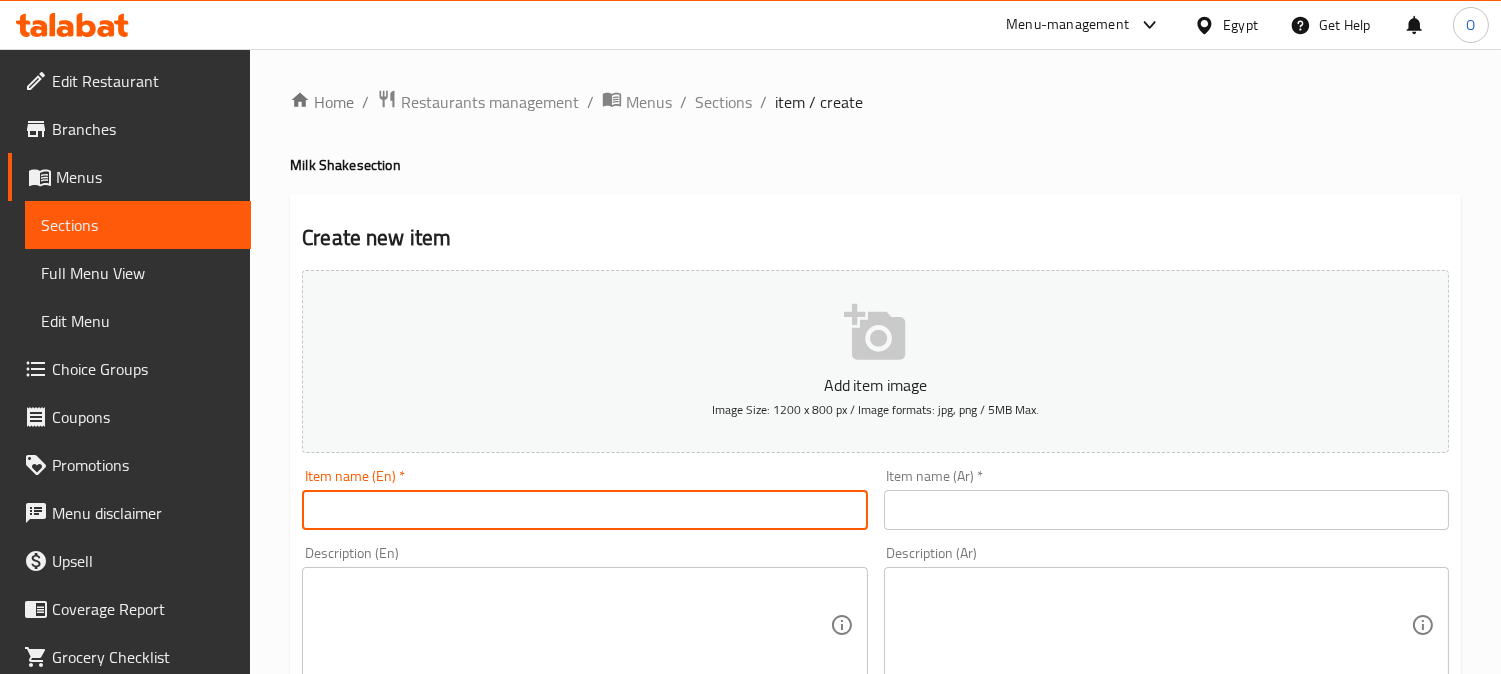 click at bounding box center (584, 510) 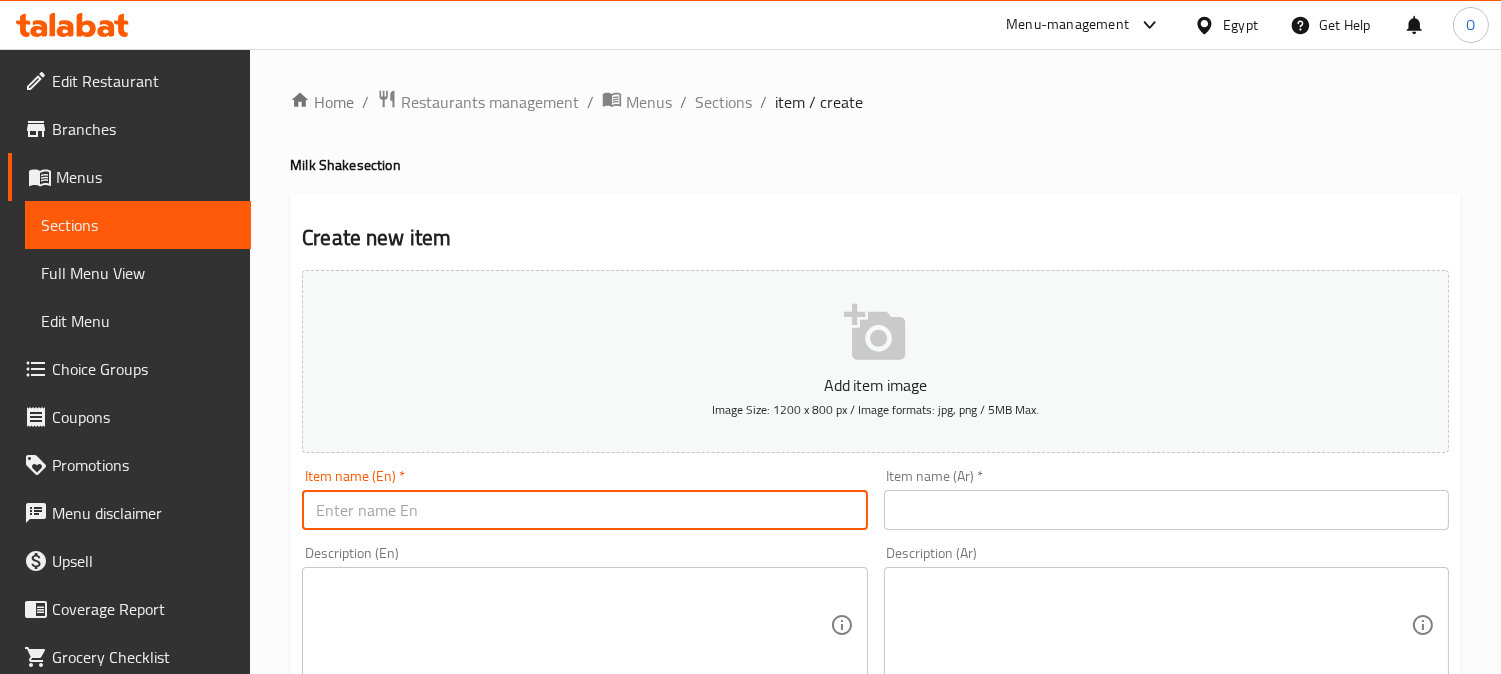 paste on "Milkshake" 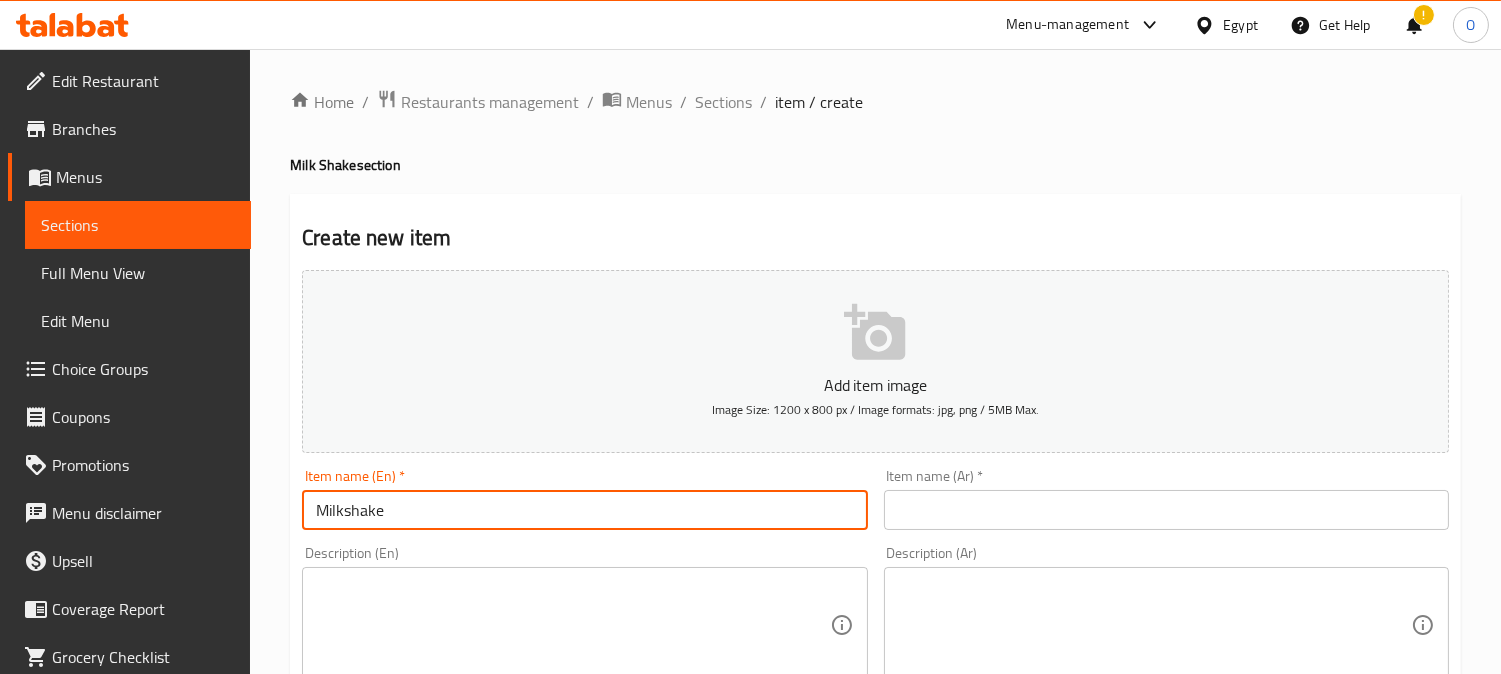 paste on "Caramel" 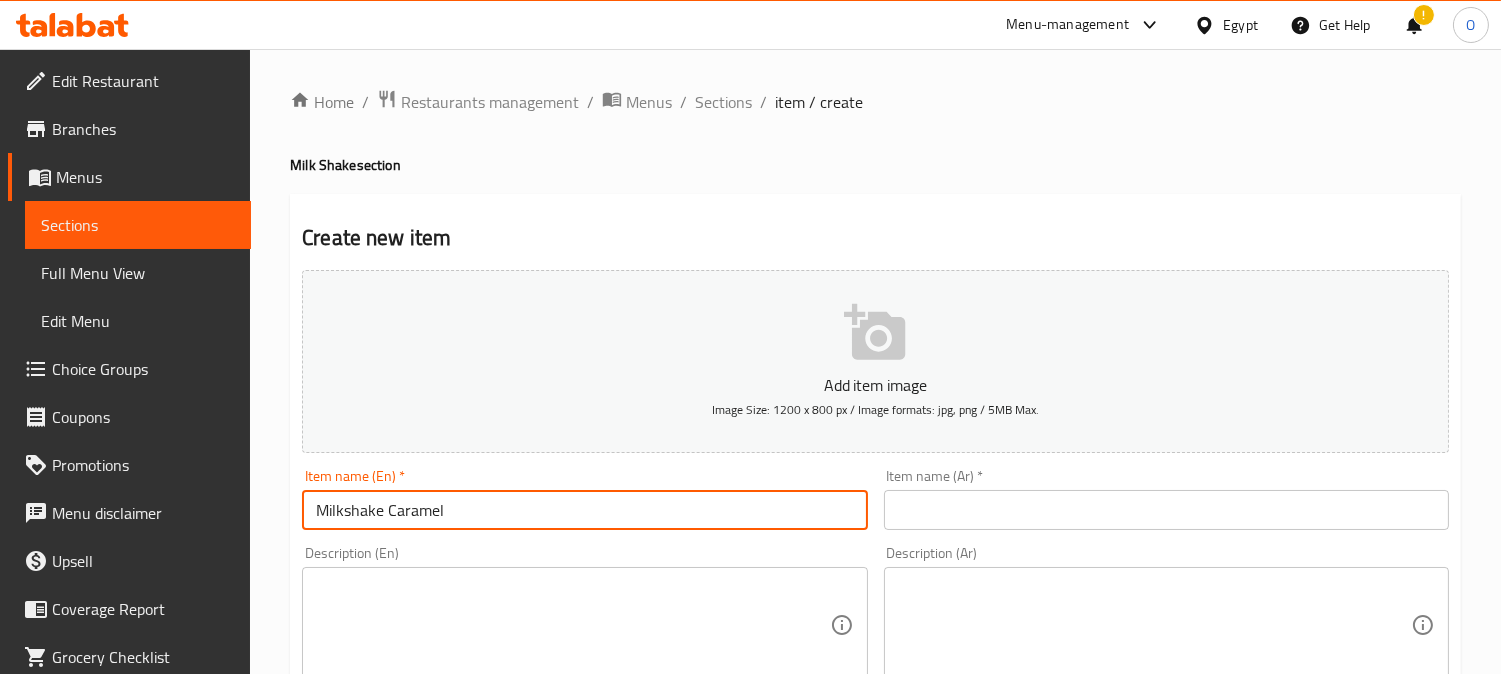 click on "Milkshake Caramel" at bounding box center [584, 510] 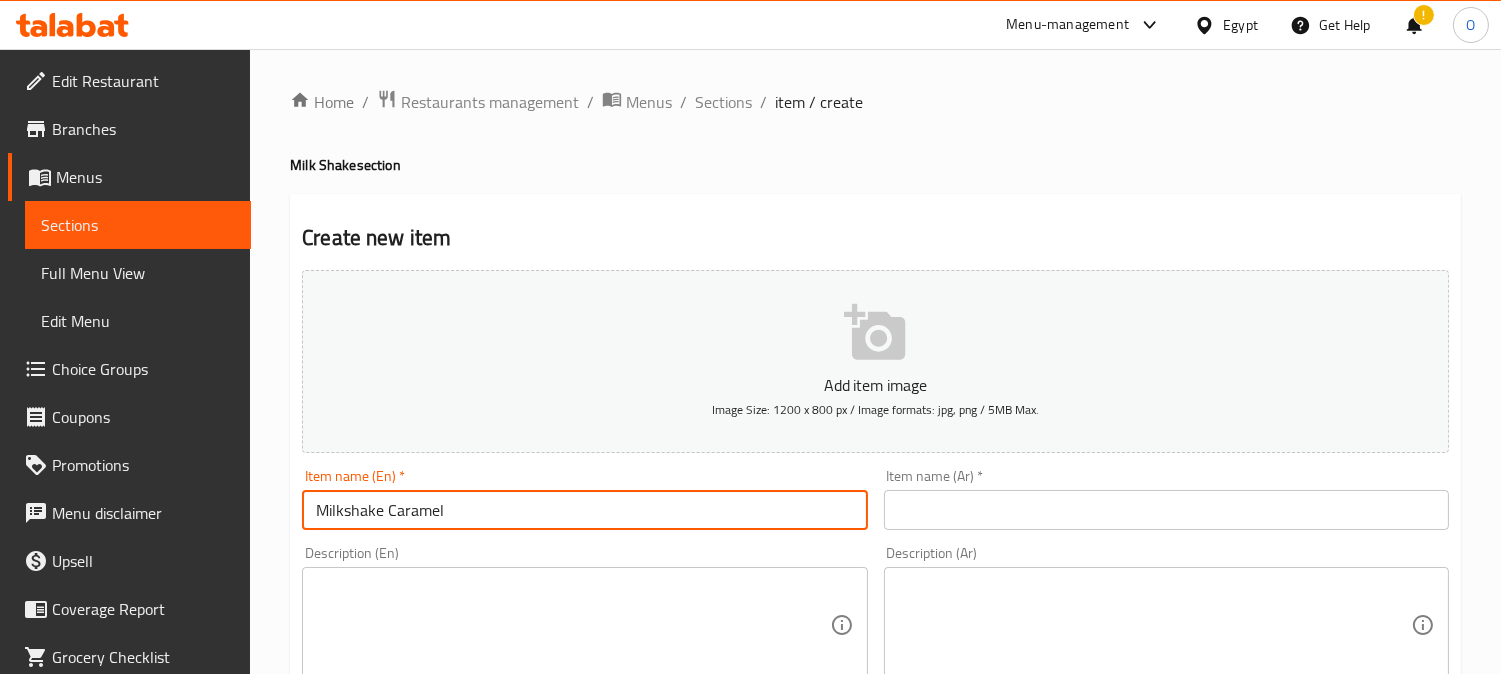 click at bounding box center [1166, 510] 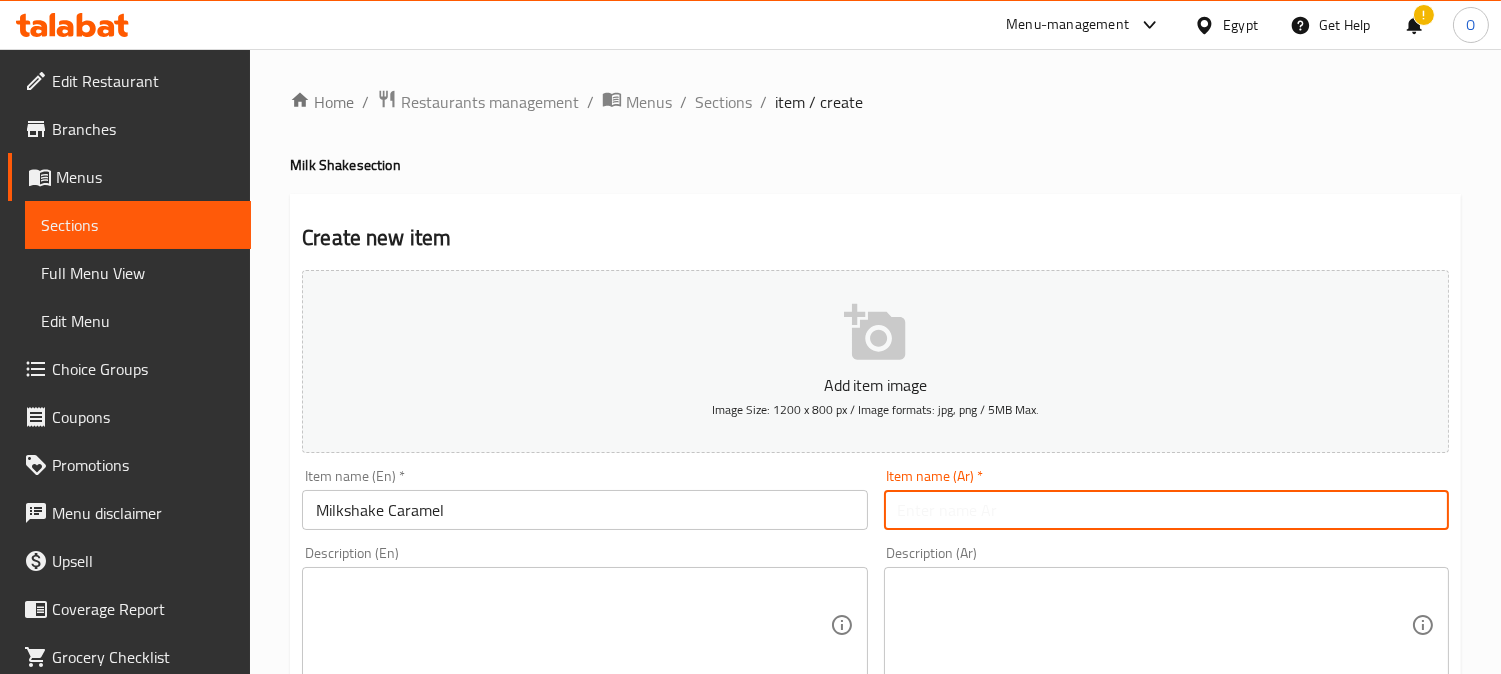 paste on "ميلك شيك كراميل" 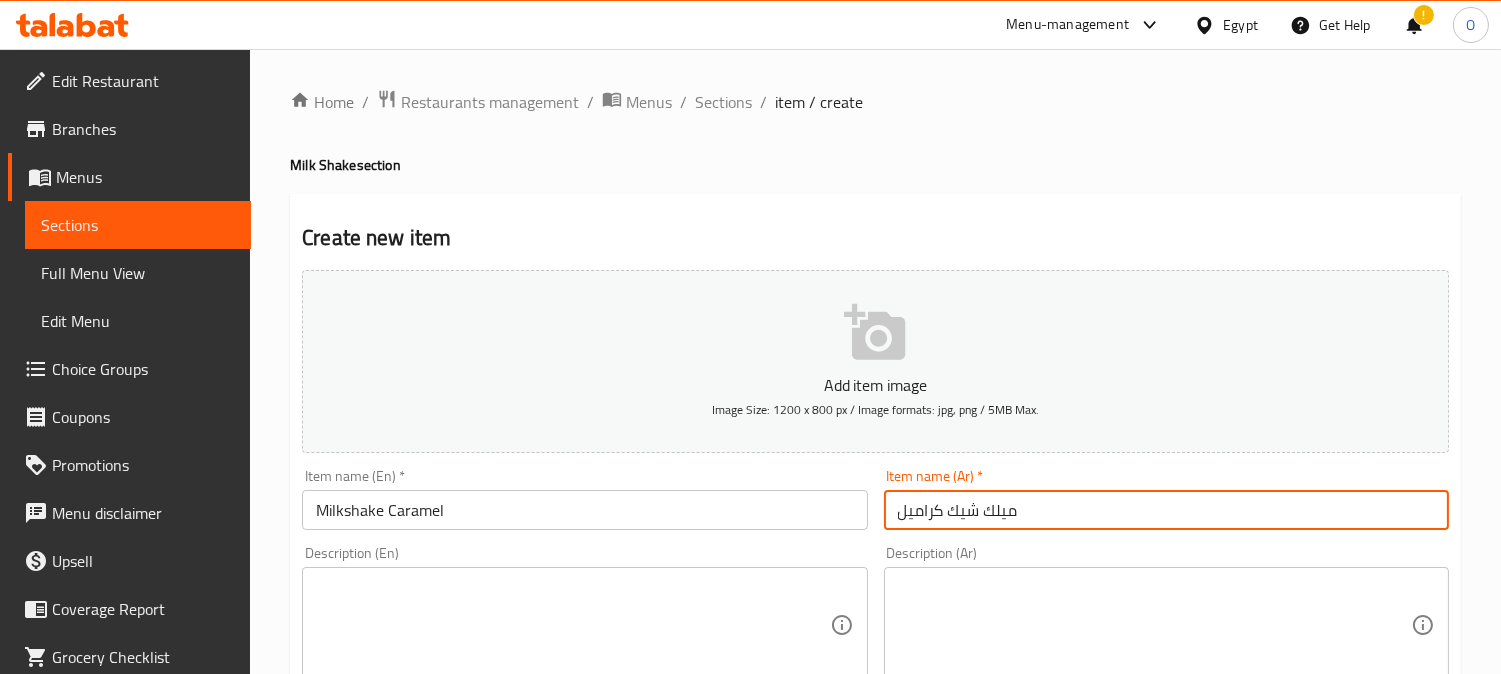 type on "ميلك شيك كراميل" 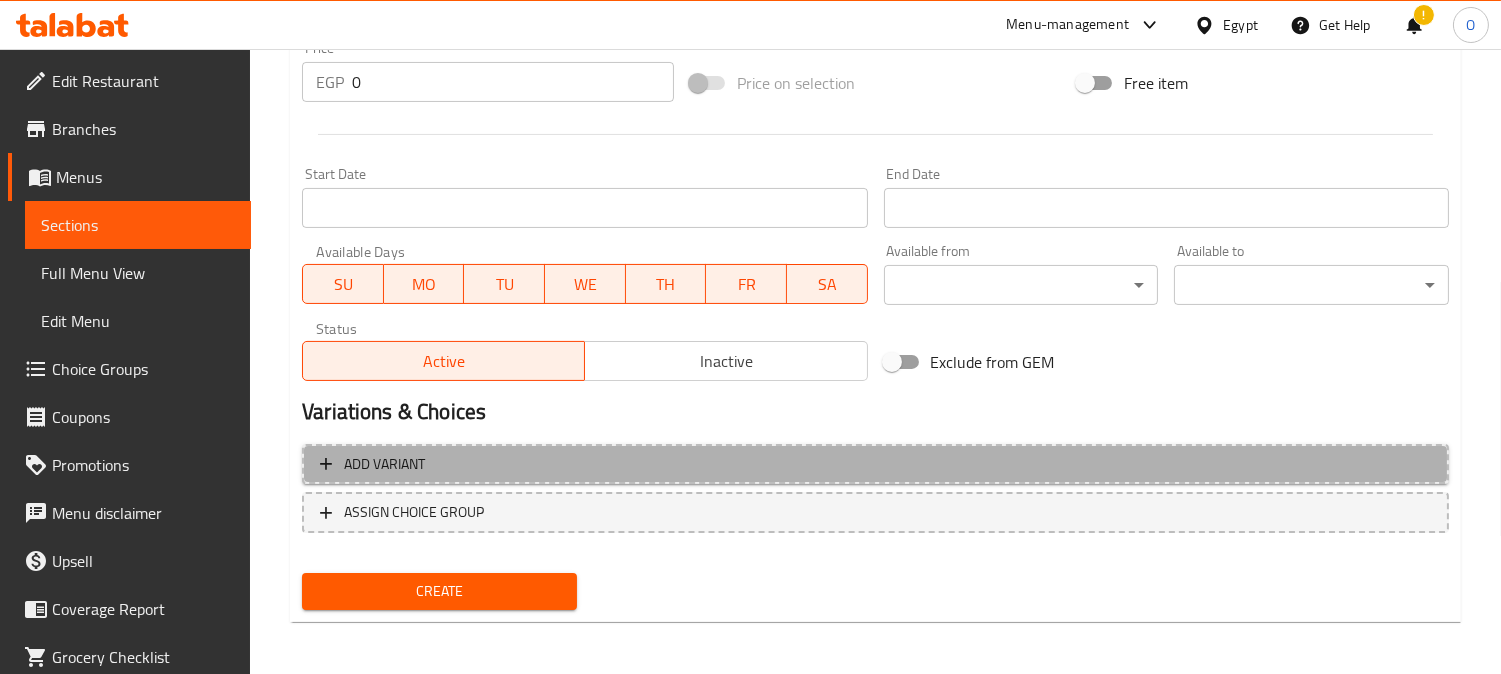 click on "Add variant" at bounding box center [875, 464] 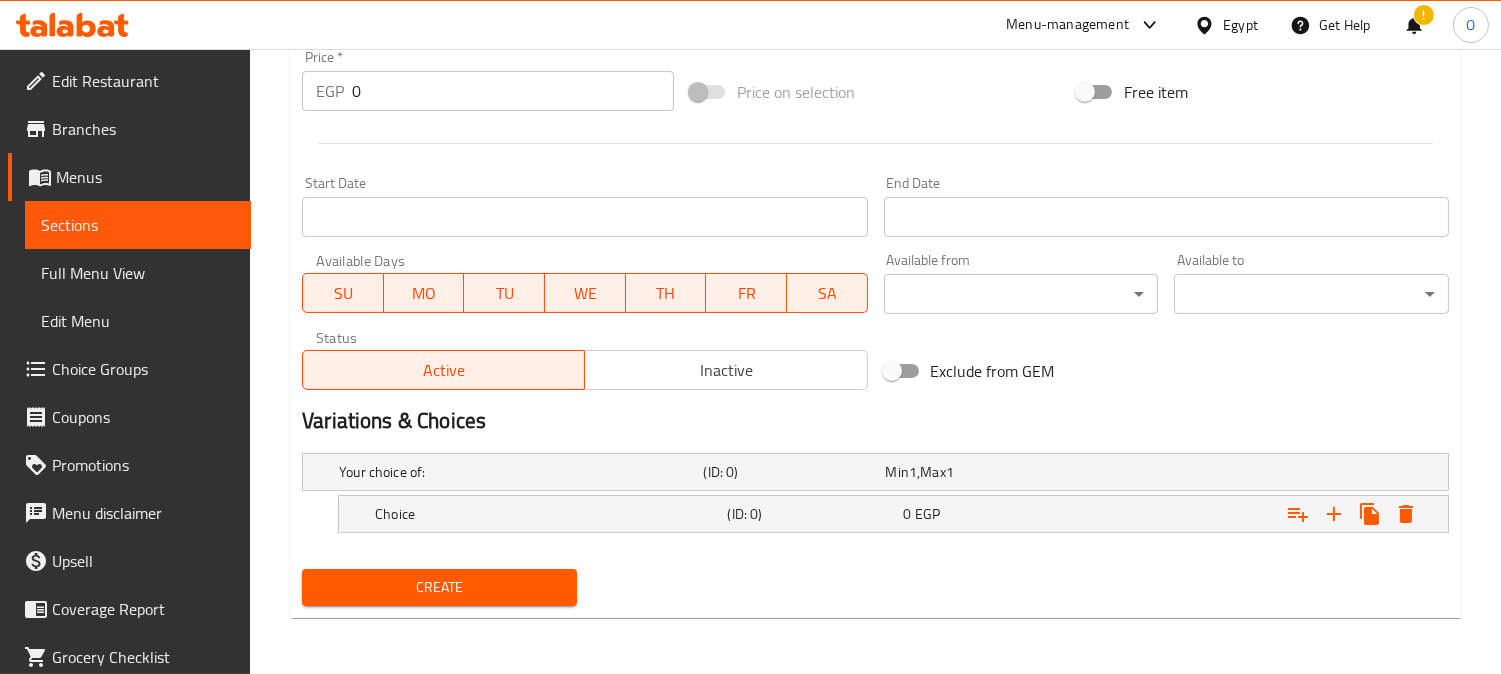 scroll, scrollTop: 725, scrollLeft: 0, axis: vertical 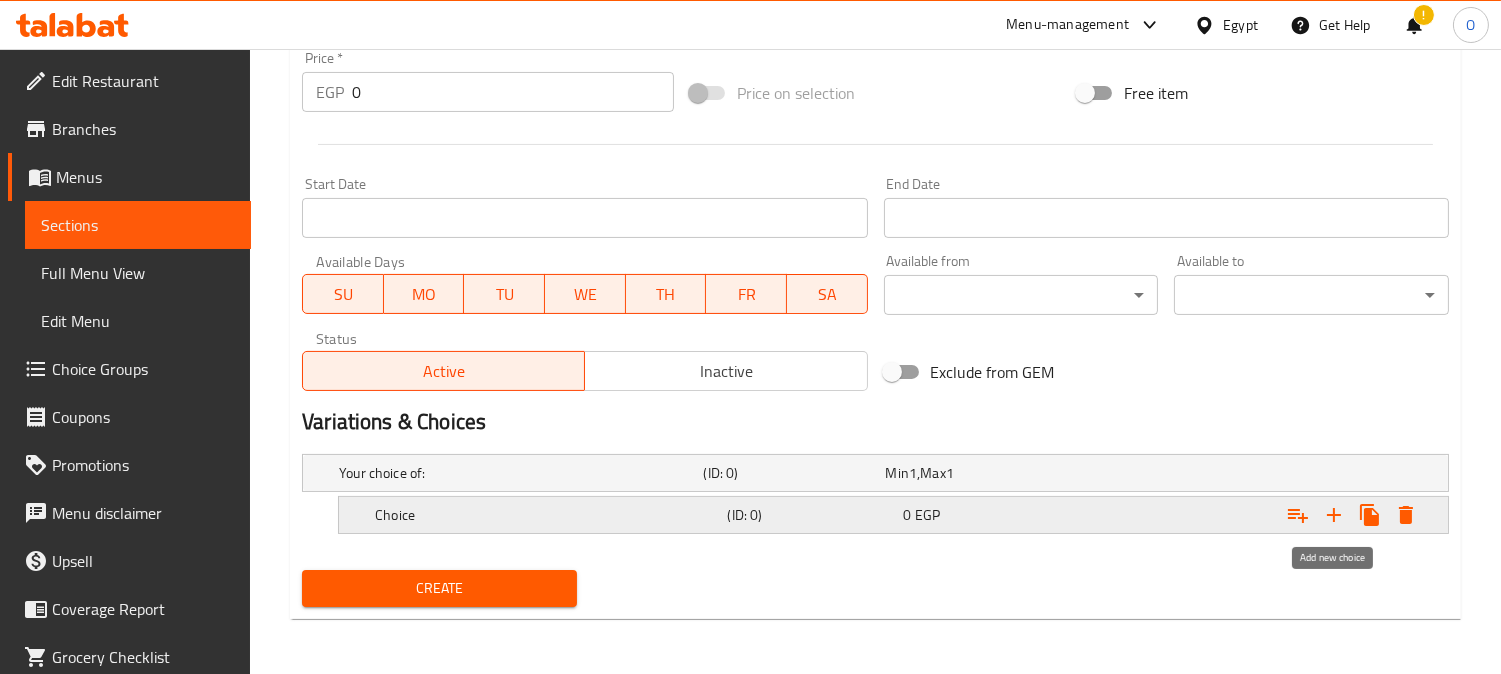 click 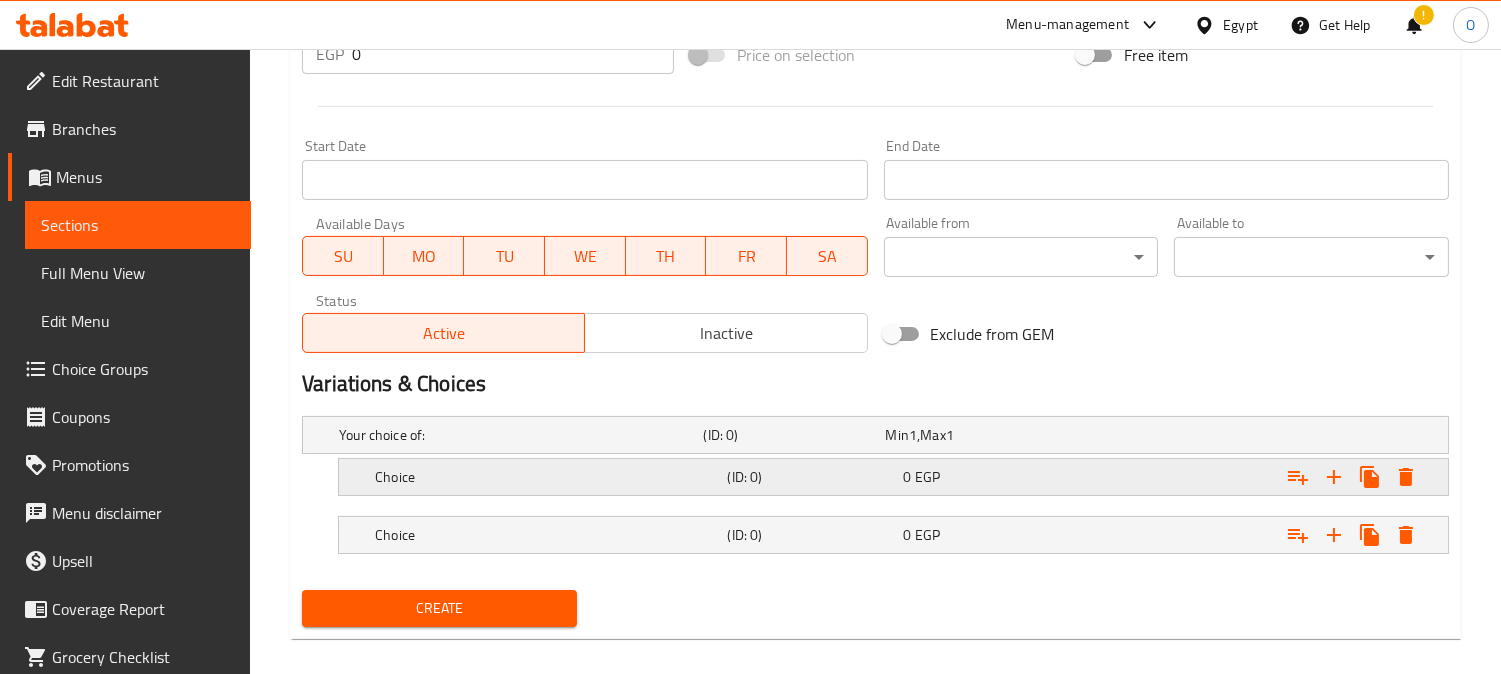 scroll, scrollTop: 783, scrollLeft: 0, axis: vertical 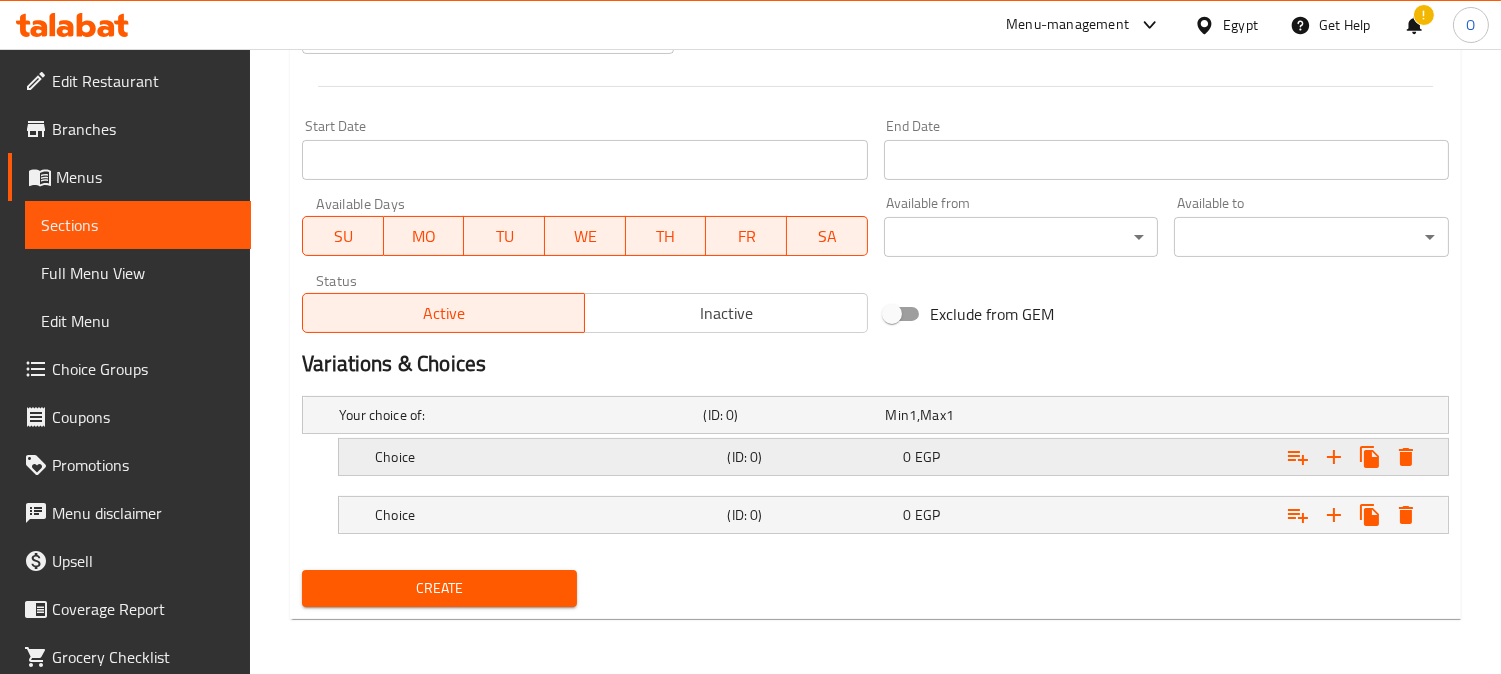 click on "(ID: 0)" at bounding box center [790, 415] 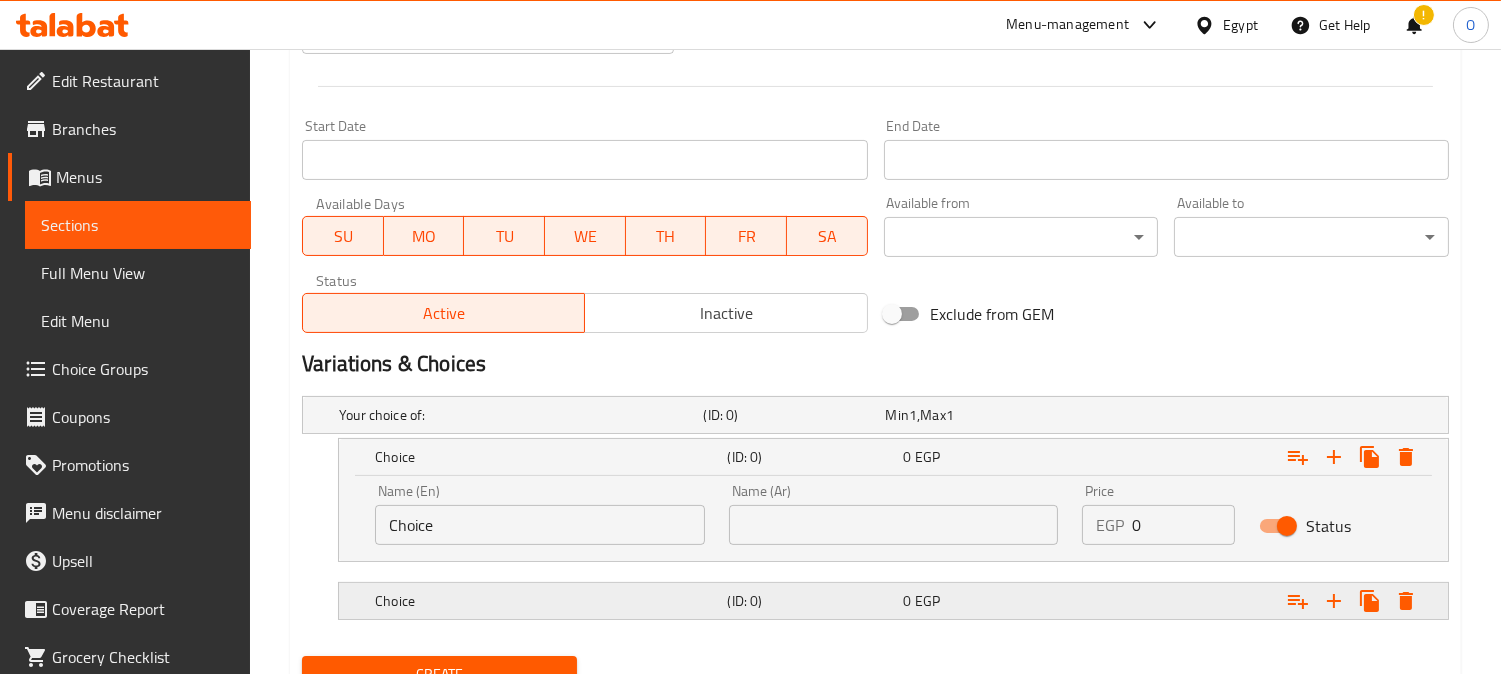 click on "(ID: 0)" at bounding box center [790, 415] 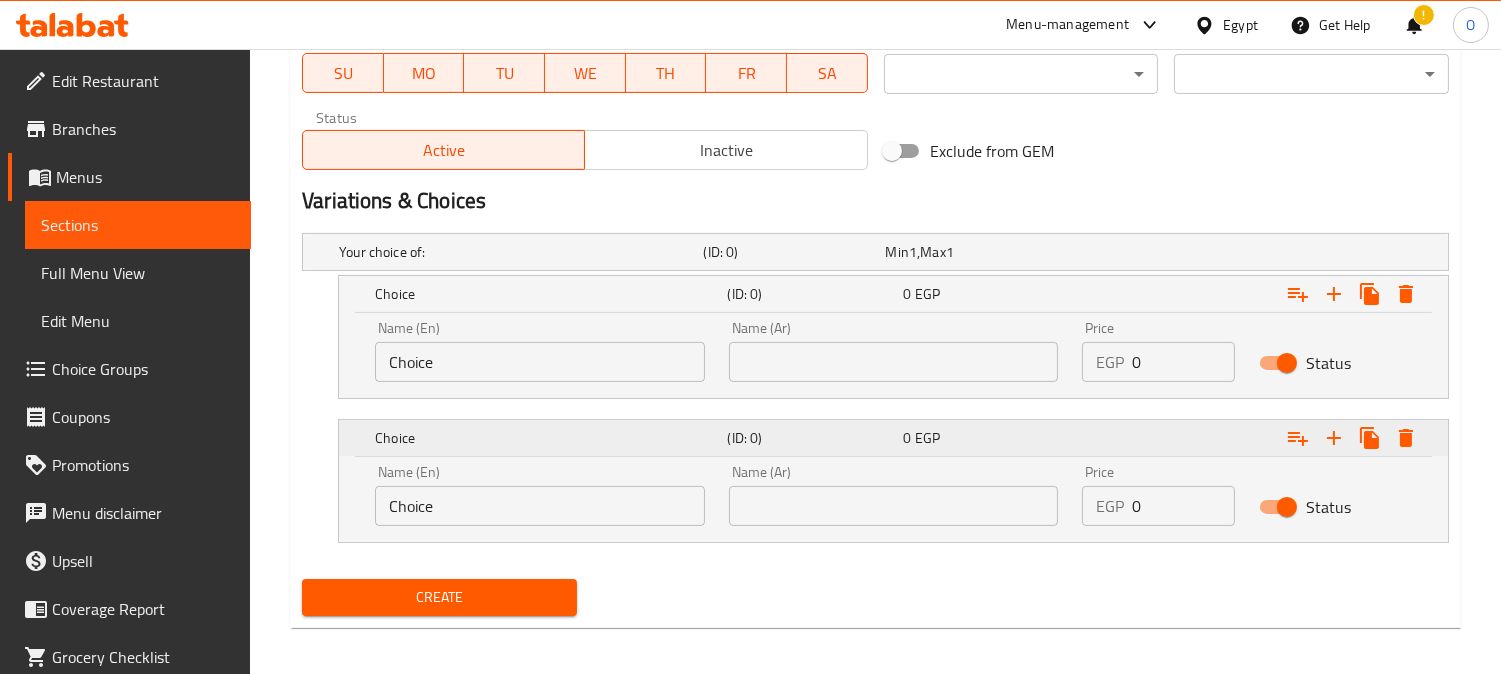scroll, scrollTop: 955, scrollLeft: 0, axis: vertical 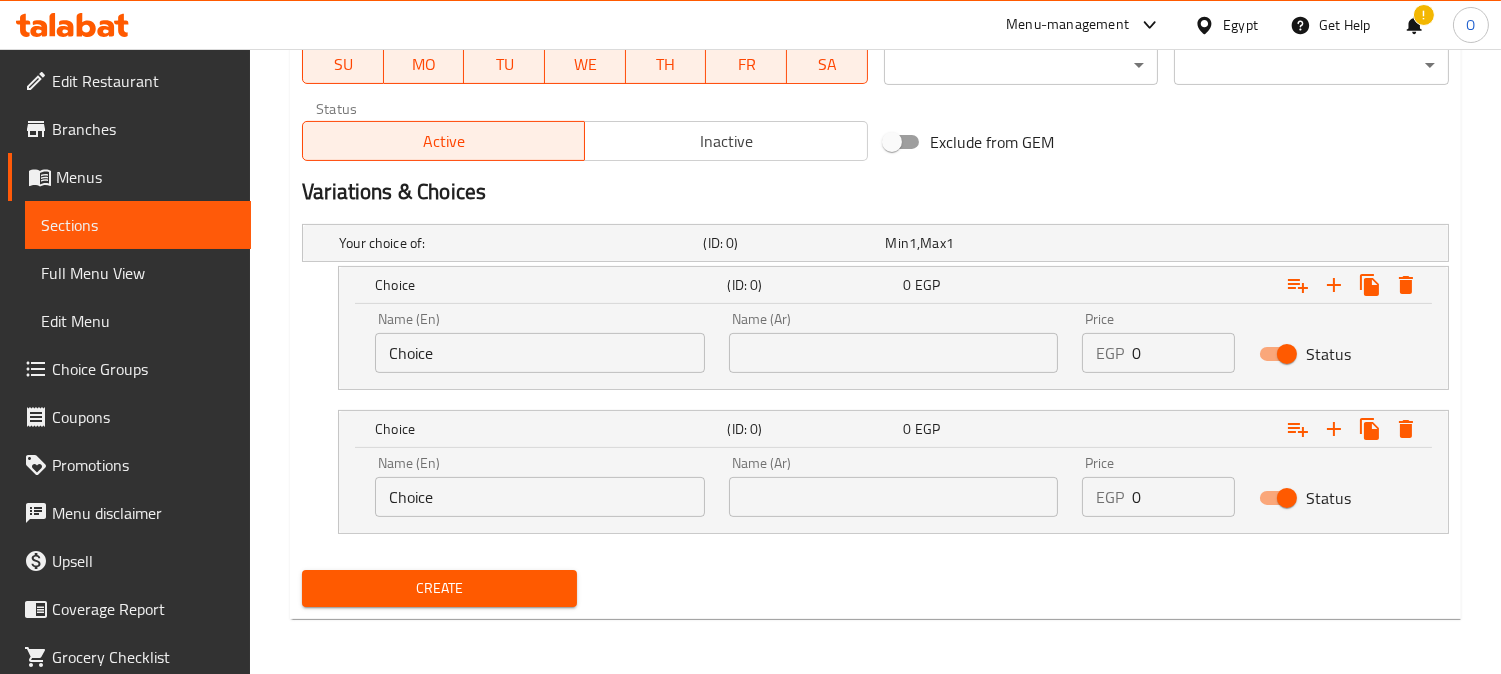click at bounding box center [894, 353] 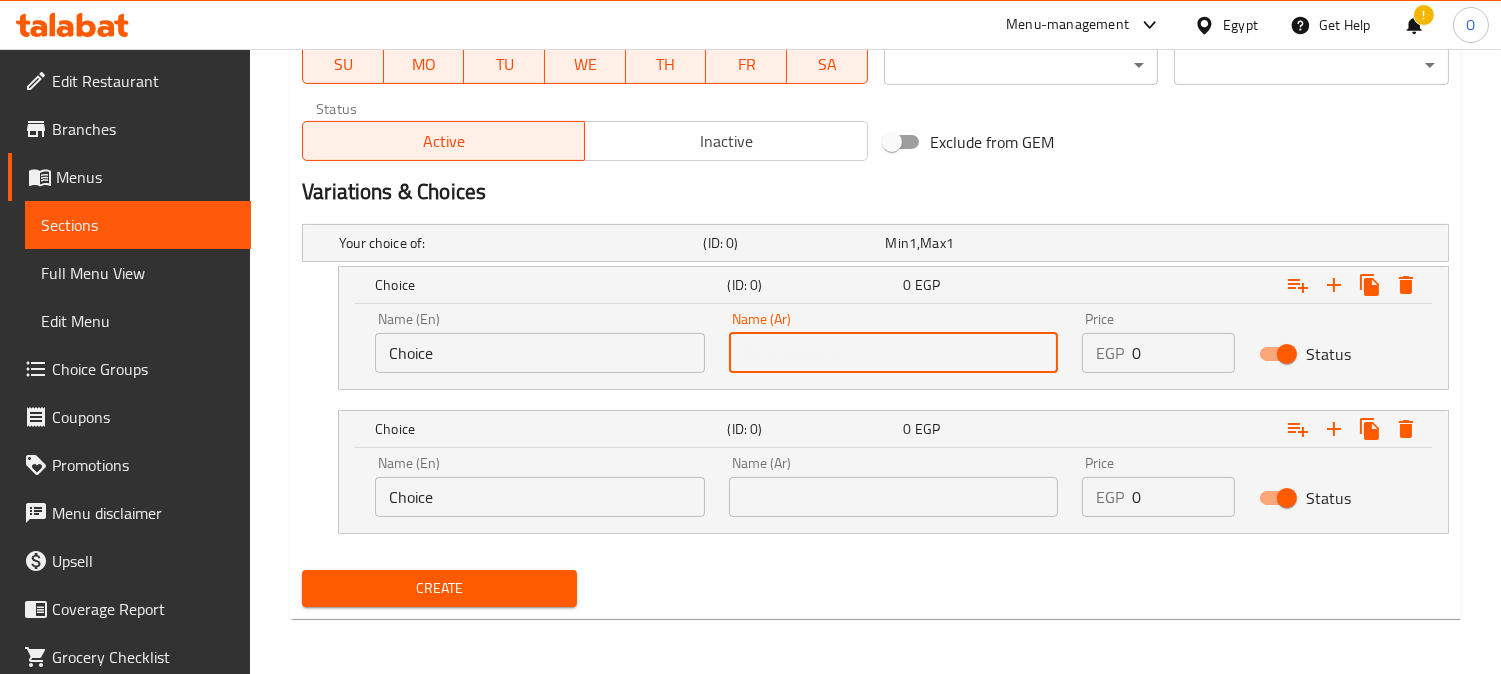 type on "وسط" 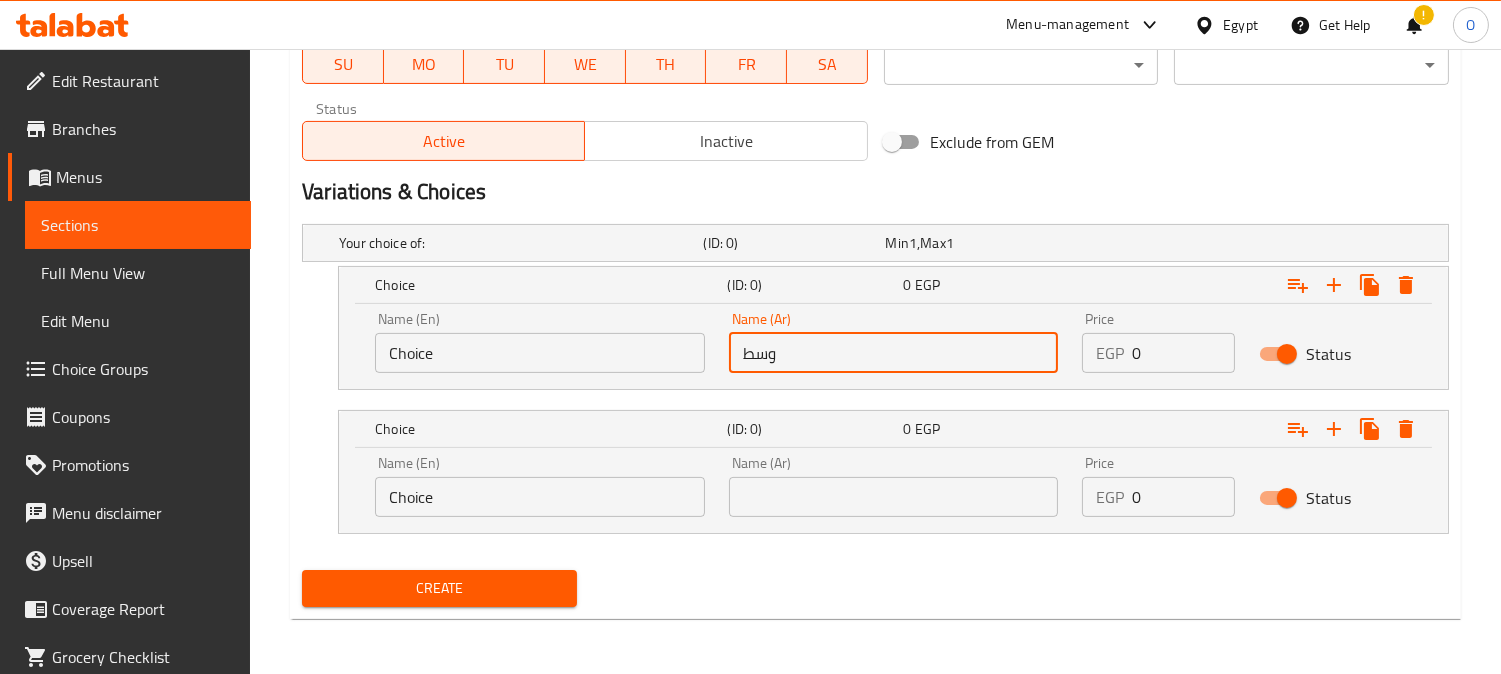 click at bounding box center (894, 497) 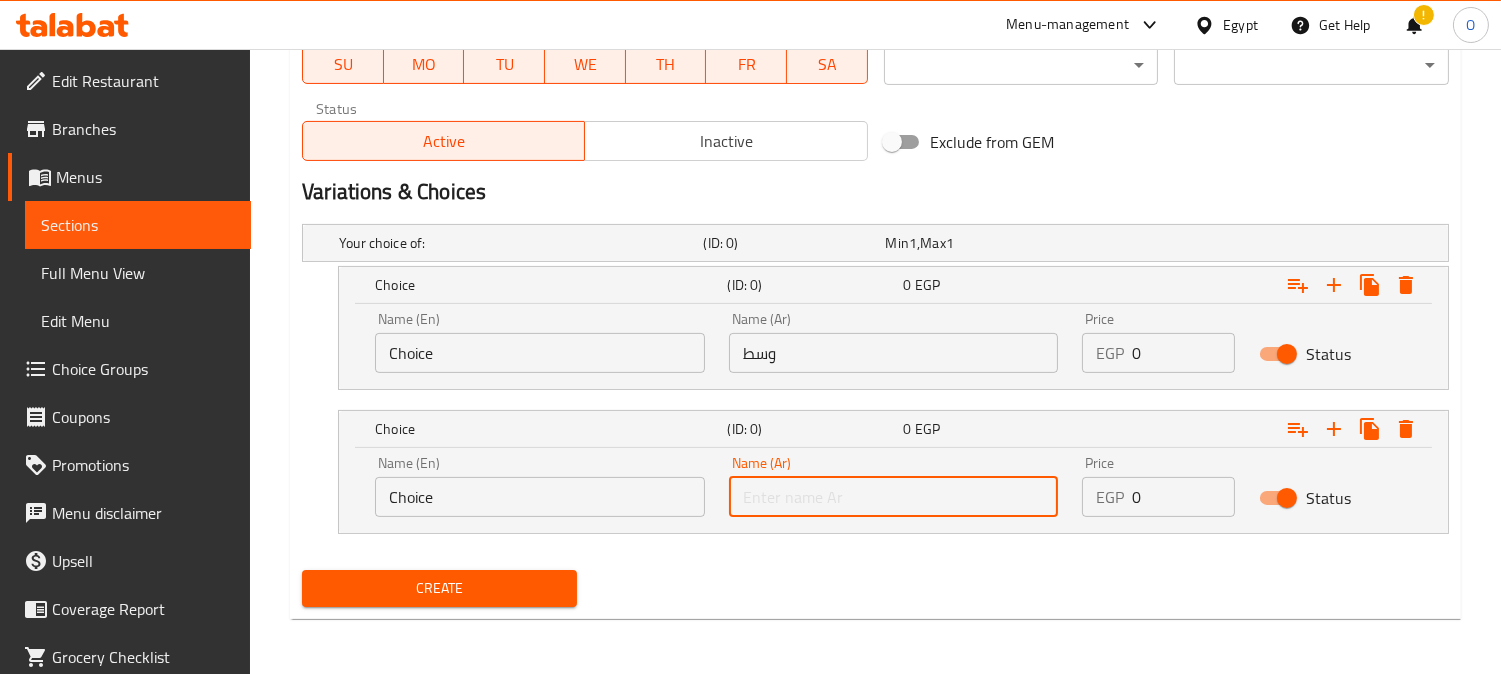 type on "كبير" 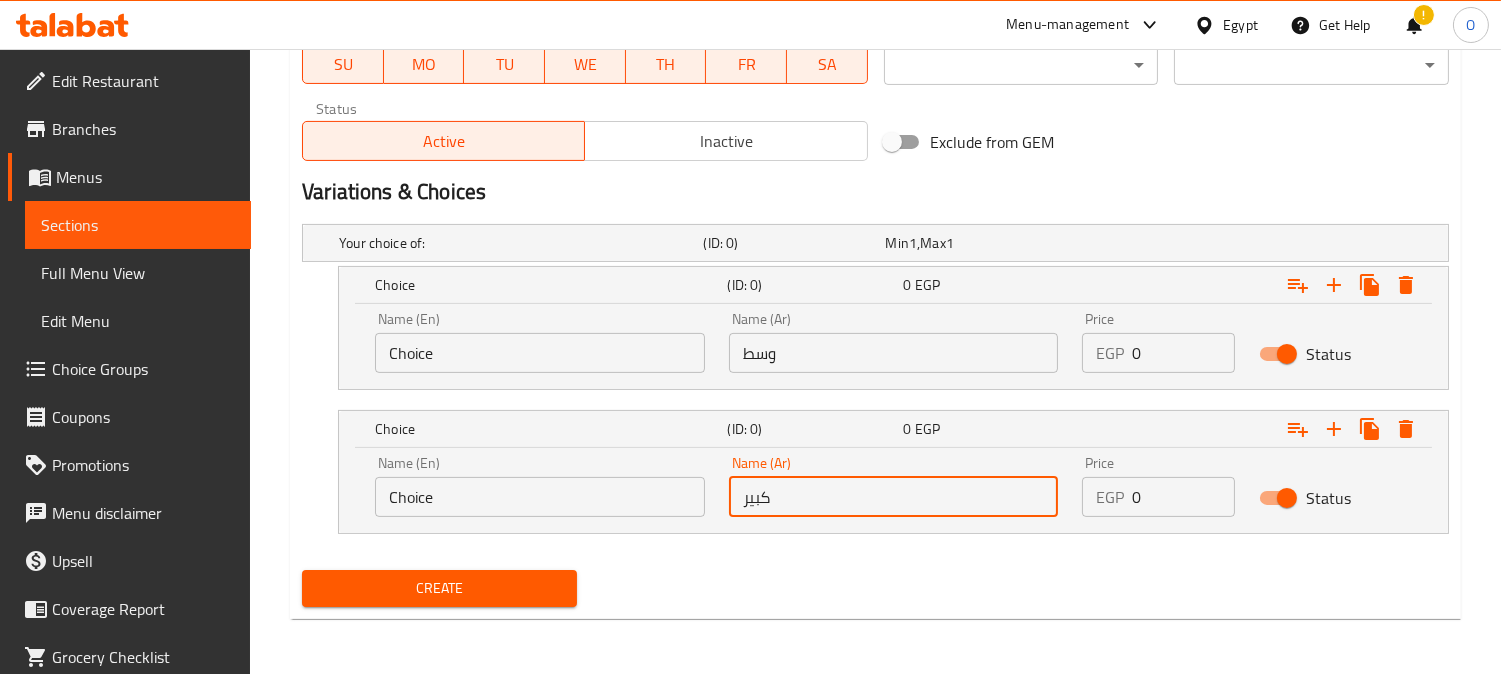 click on "Choice" at bounding box center [540, 353] 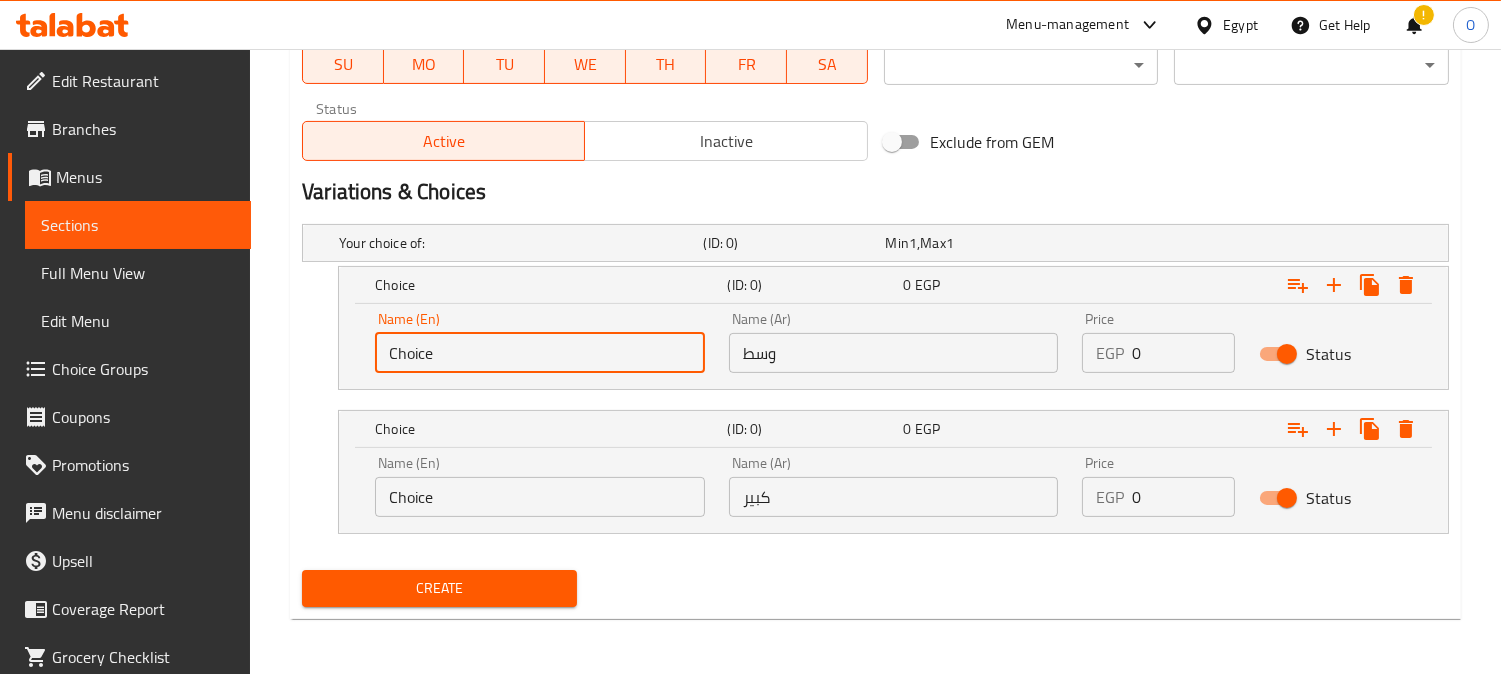 click on "Choice" at bounding box center [540, 353] 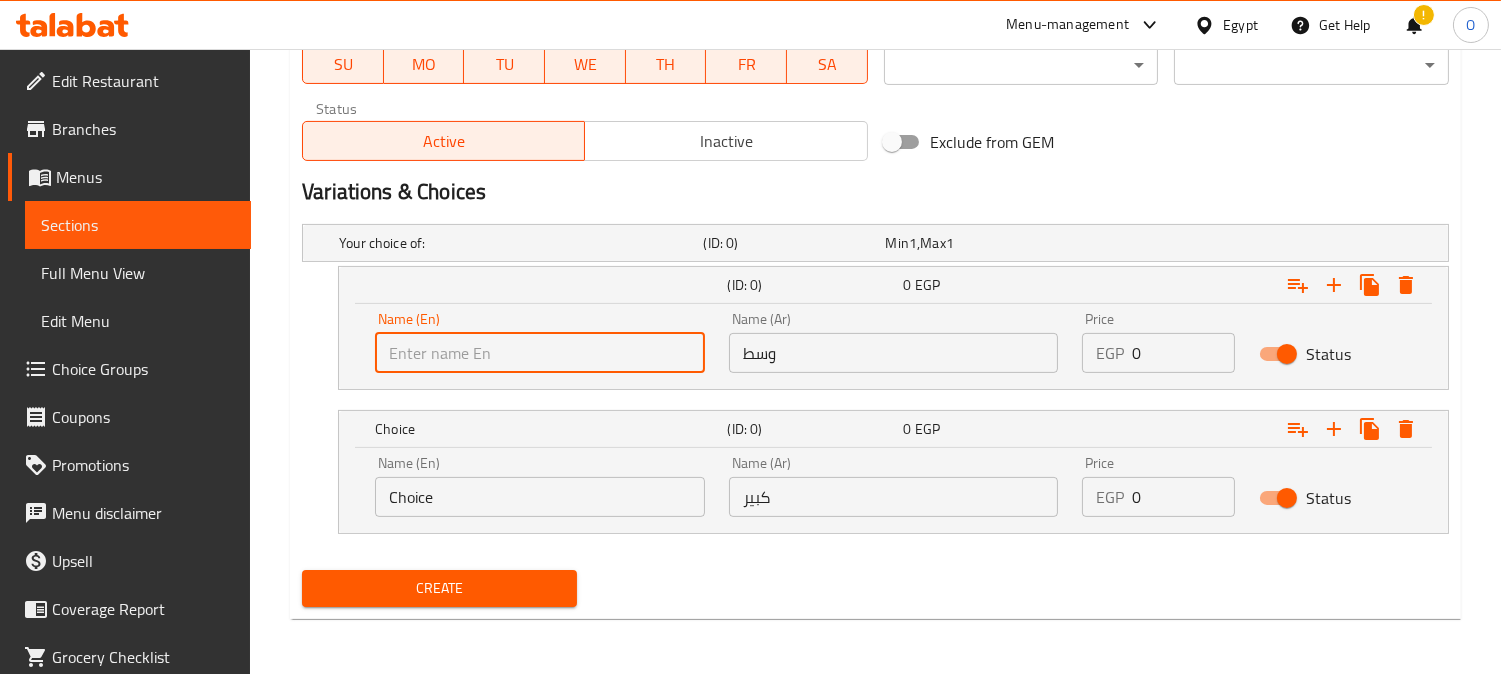 type 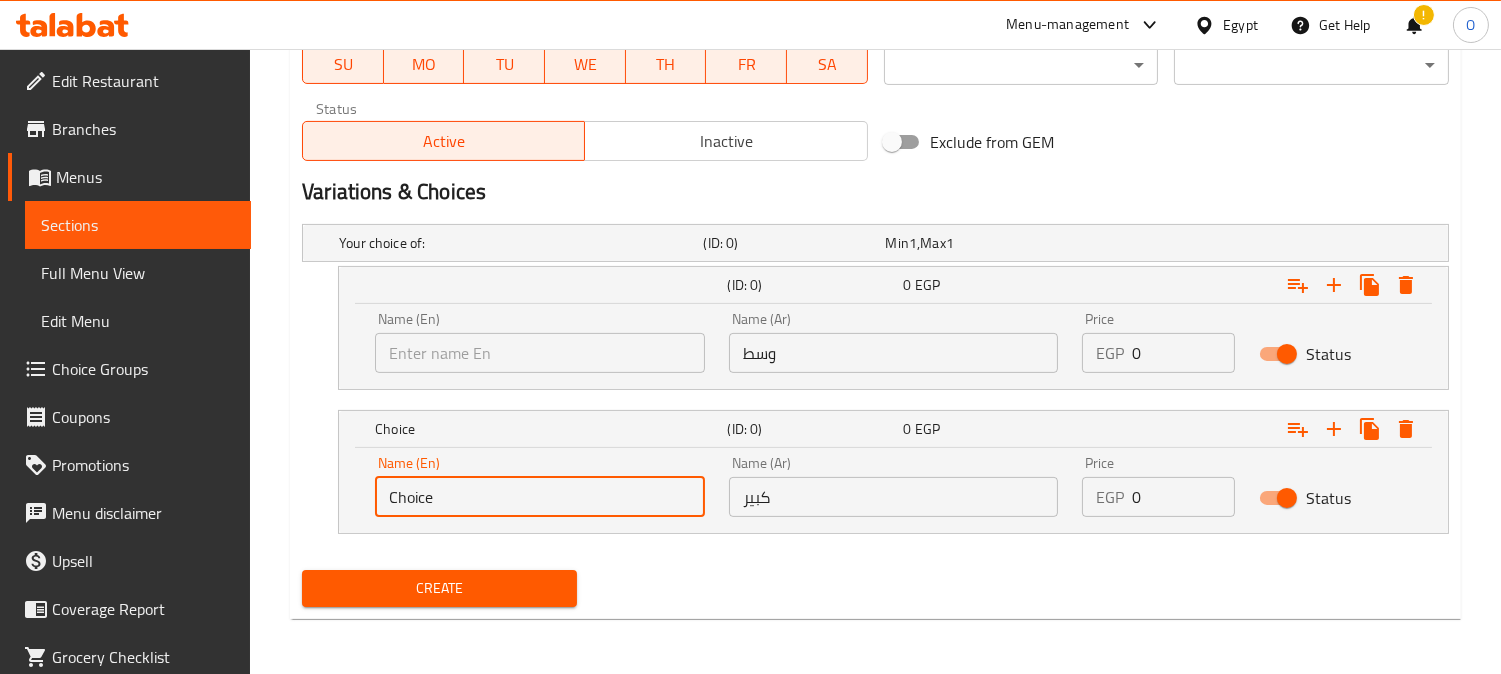 click on "Choice" at bounding box center [540, 497] 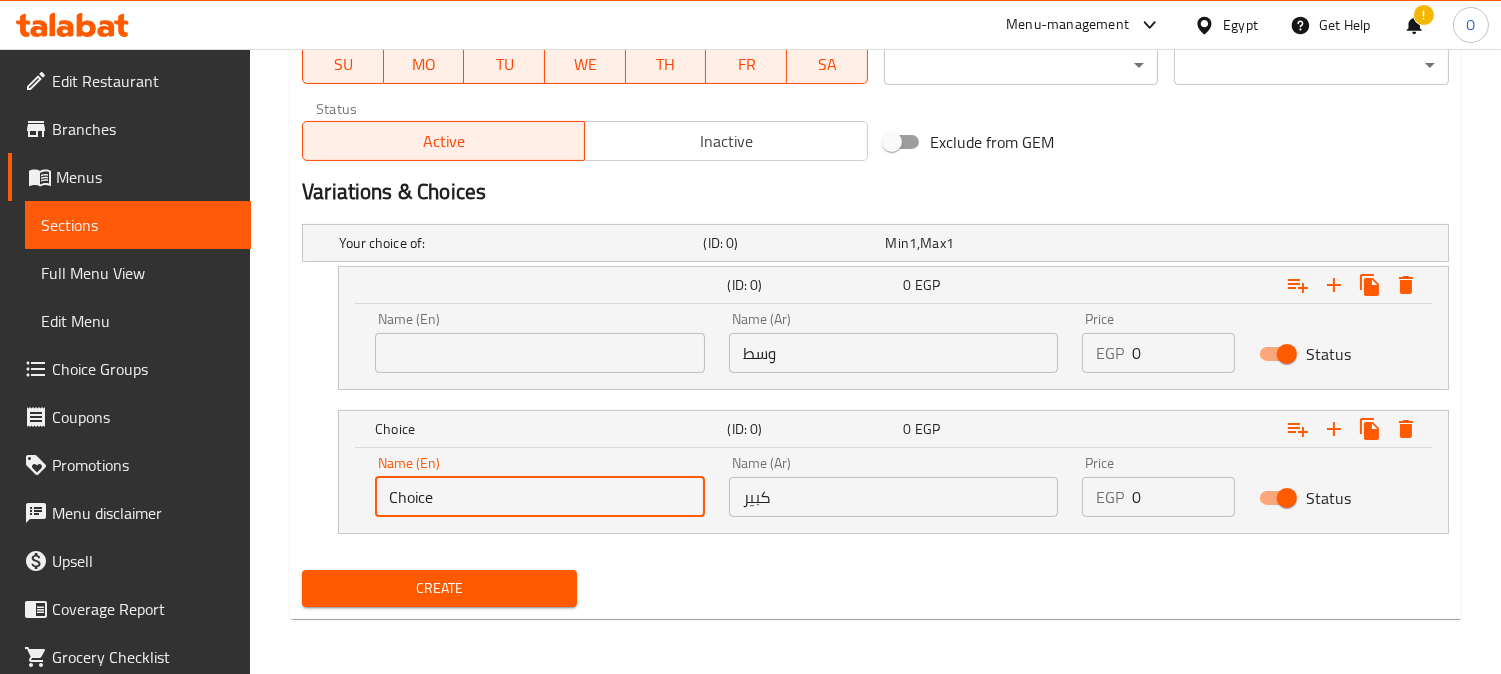 click on "Choice" at bounding box center [540, 497] 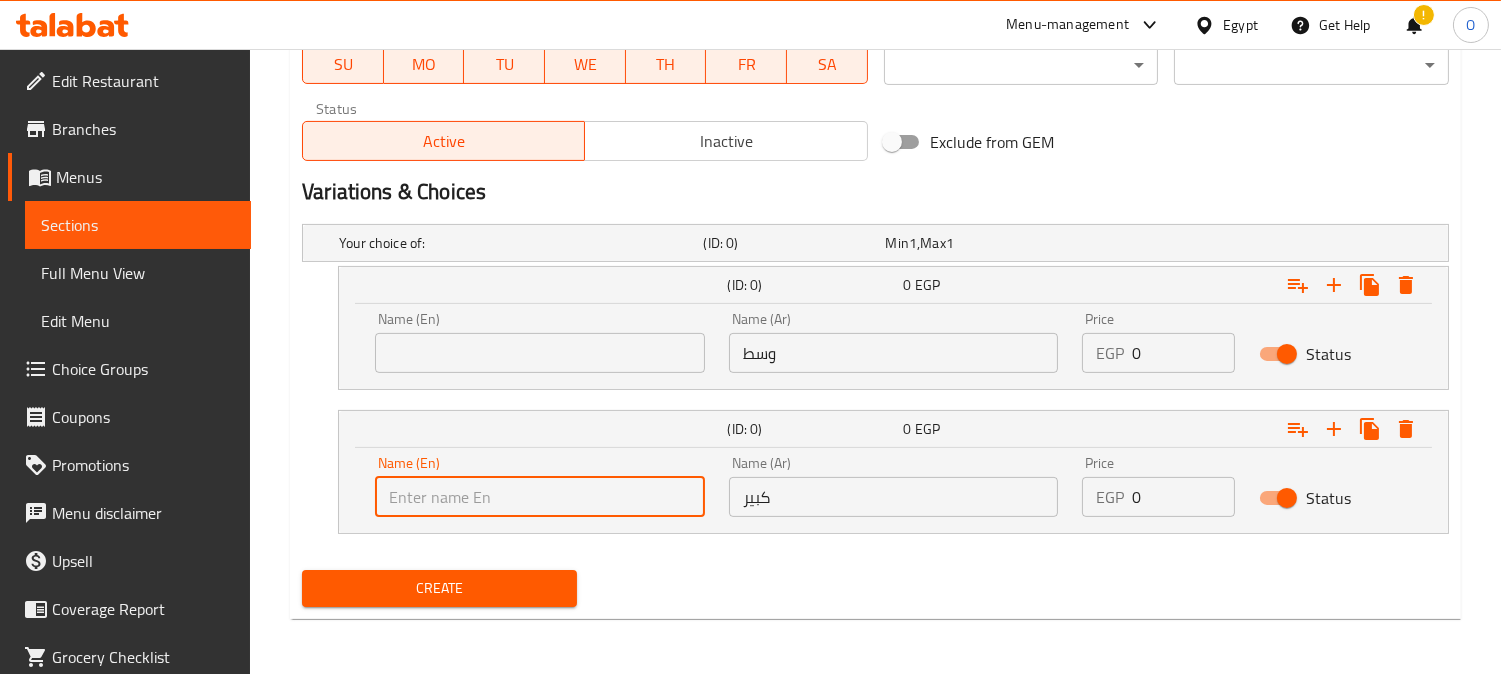 type 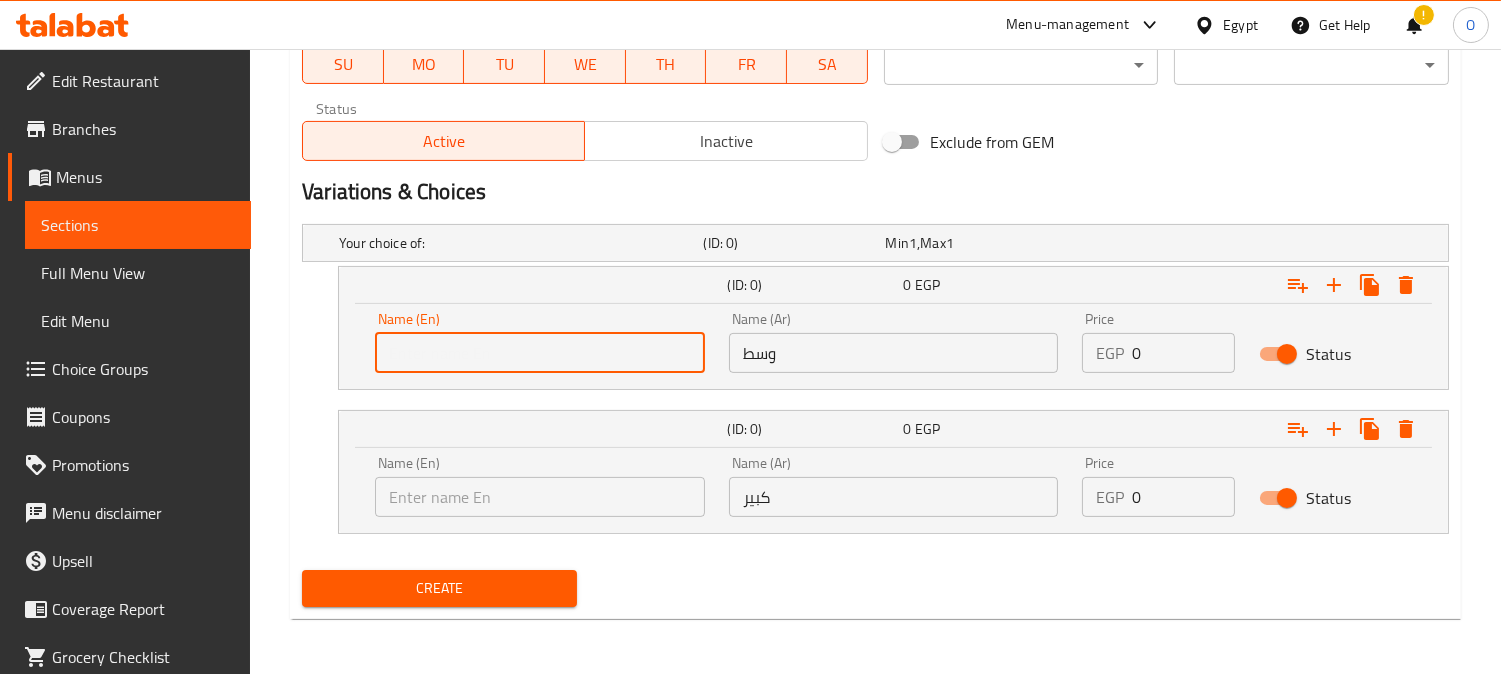 type on "Medium" 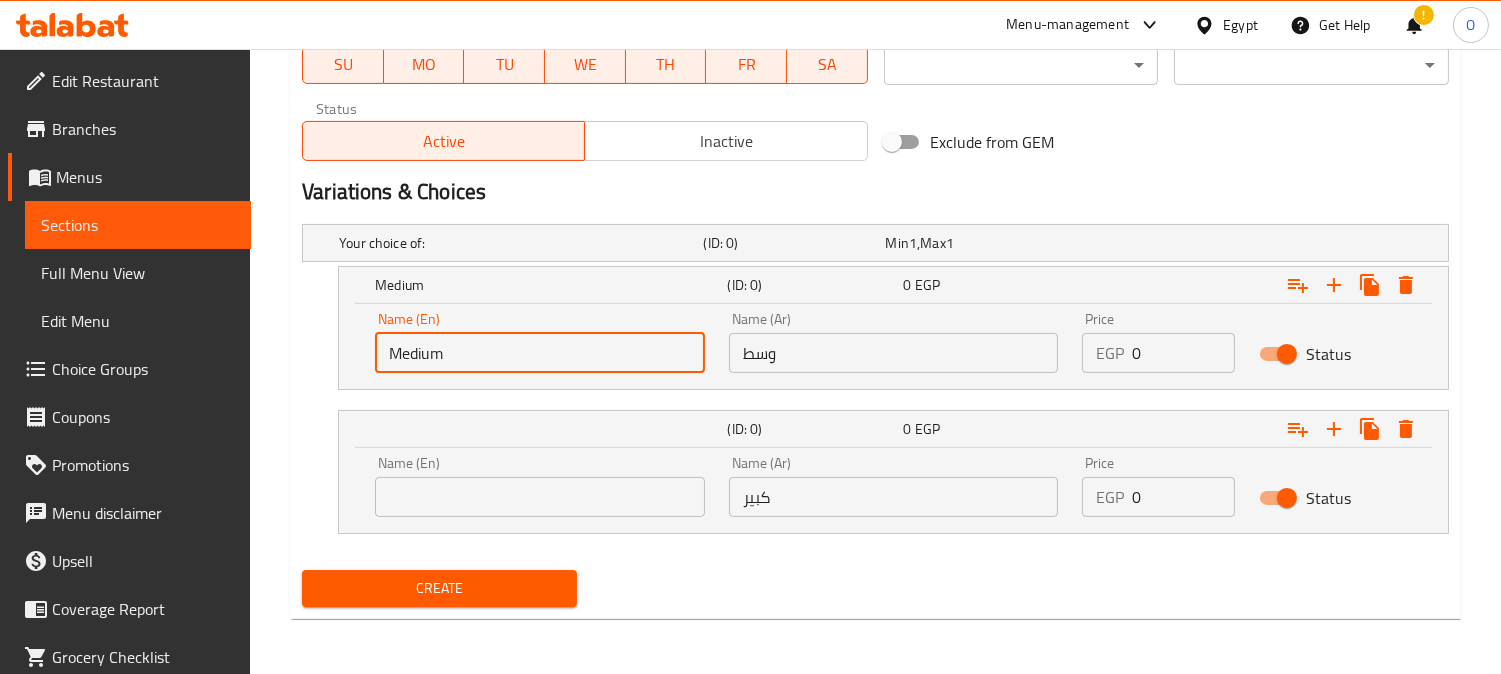click at bounding box center [540, 497] 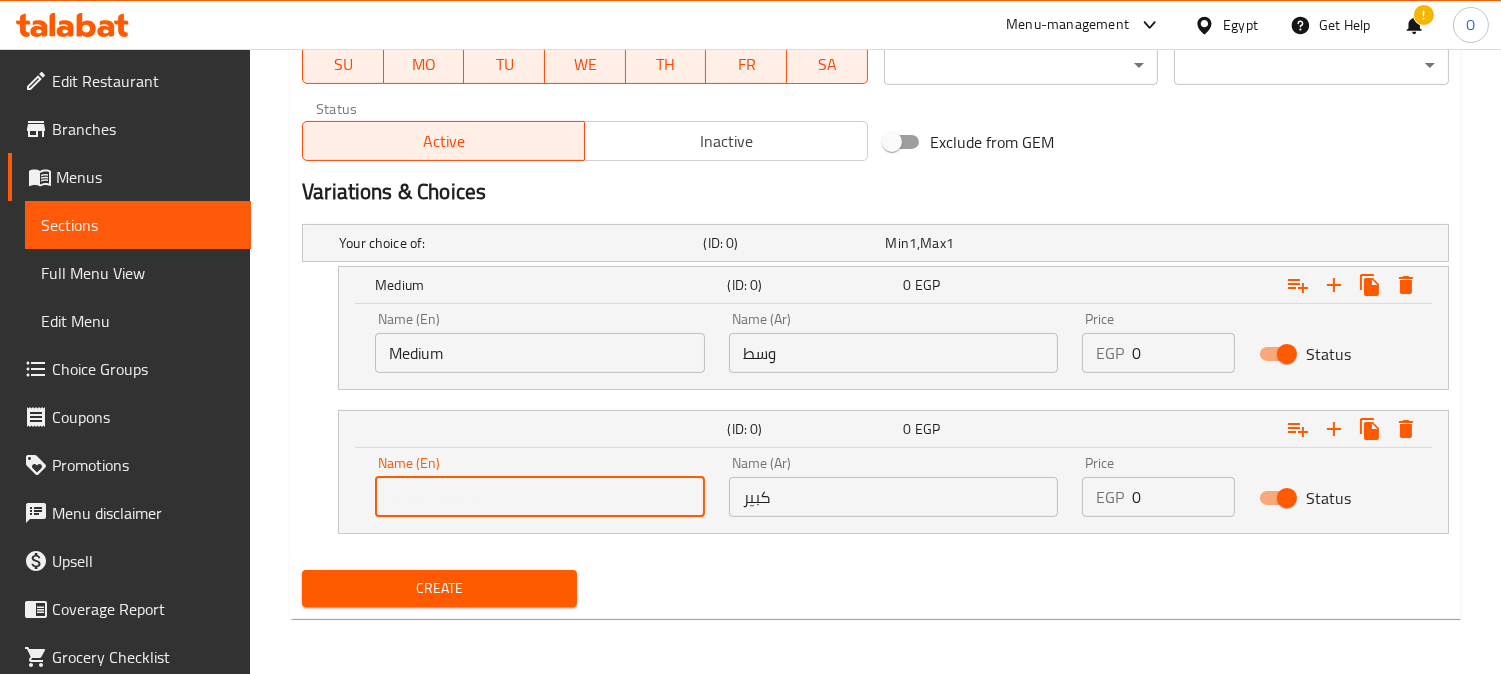 type on "Large" 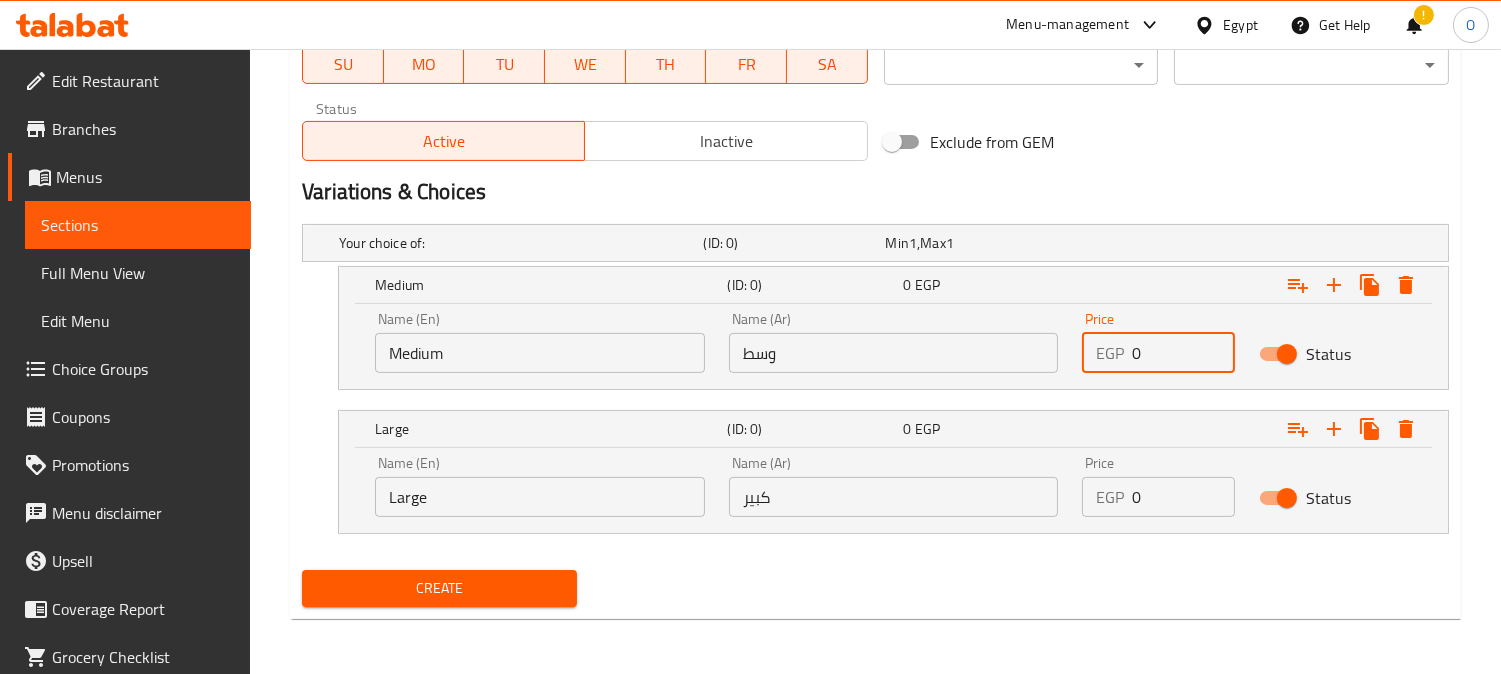 drag, startPoint x: 1177, startPoint y: 356, endPoint x: 1116, endPoint y: 366, distance: 61.81424 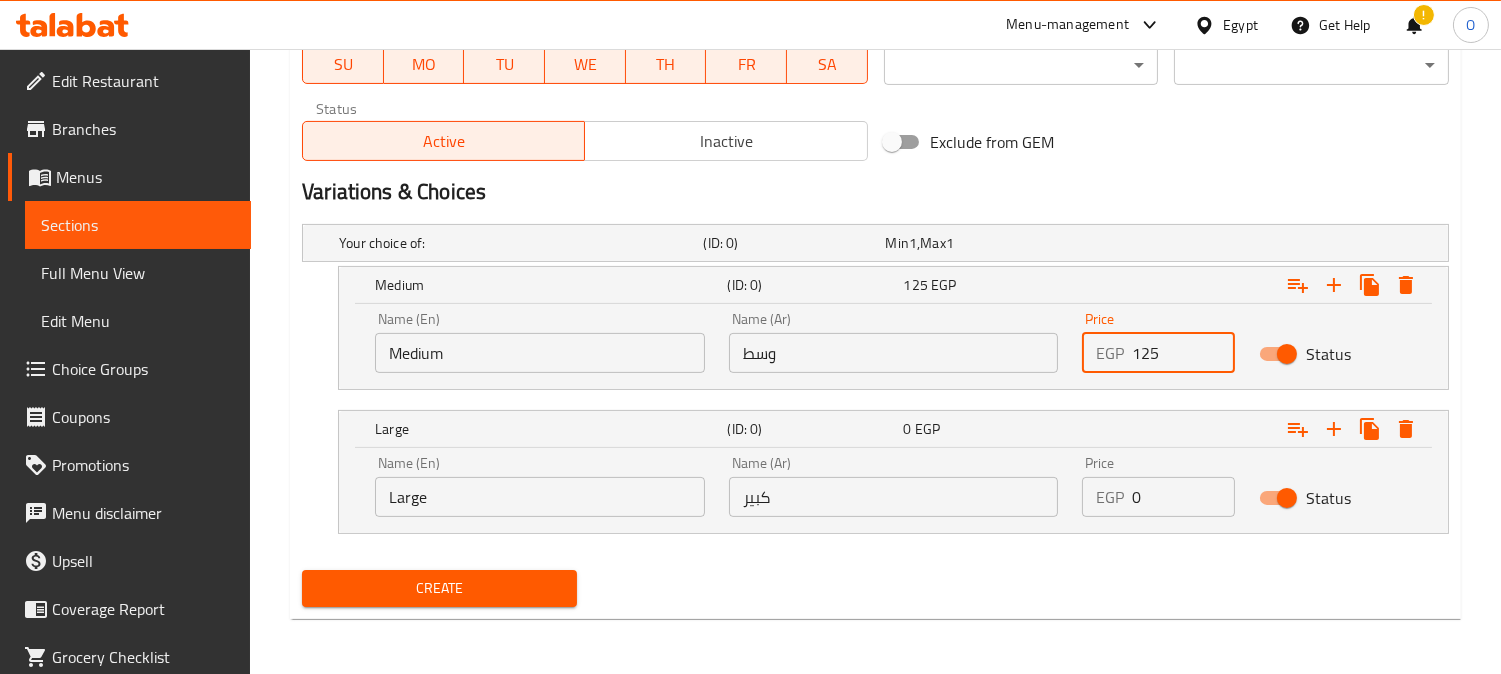 type on "125" 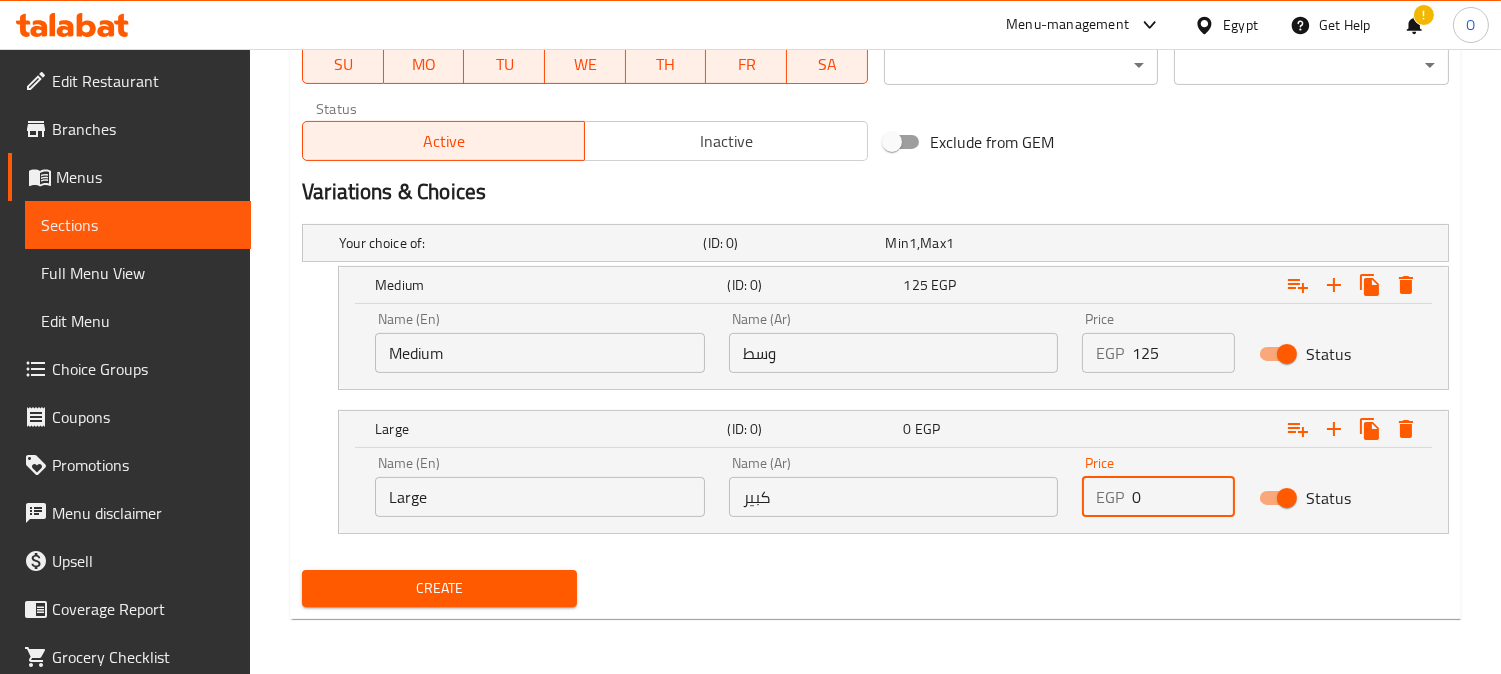 drag, startPoint x: 1138, startPoint y: 494, endPoint x: 1113, endPoint y: 501, distance: 25.96151 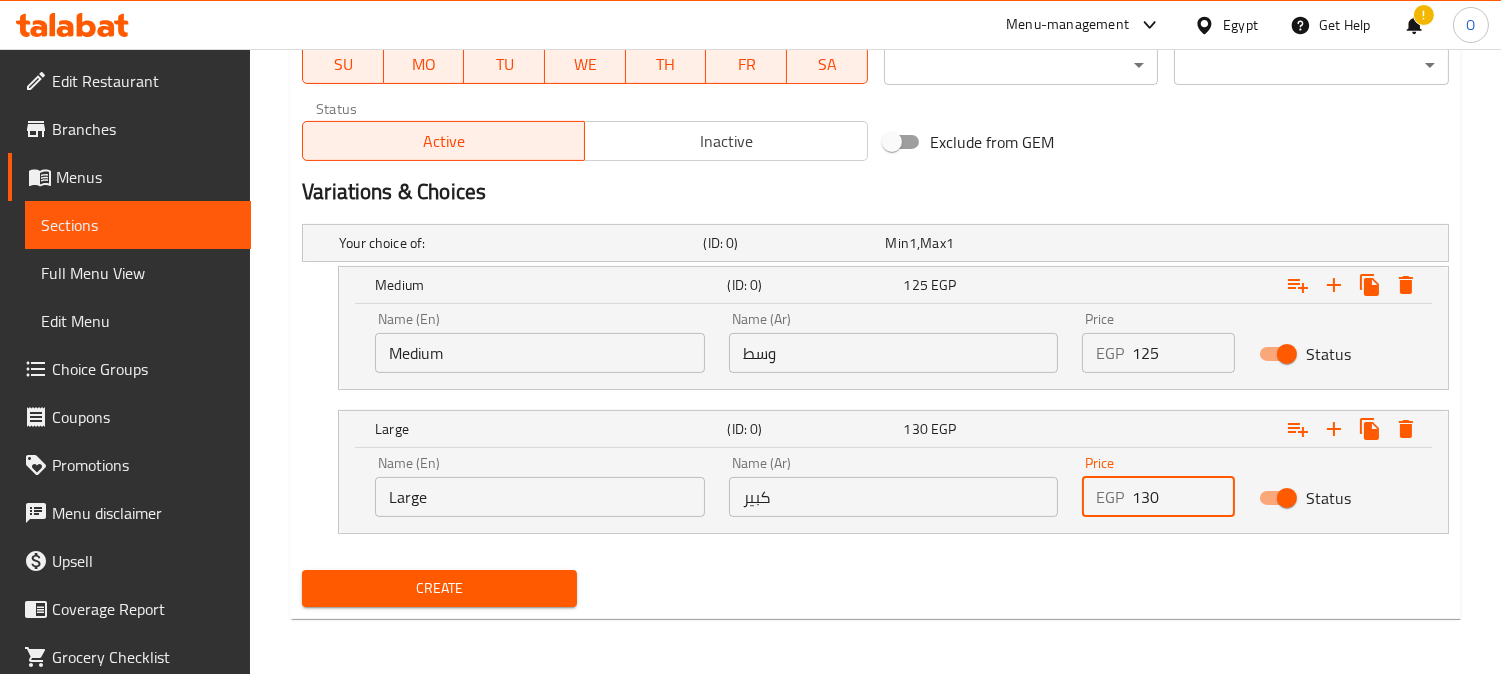 type on "130" 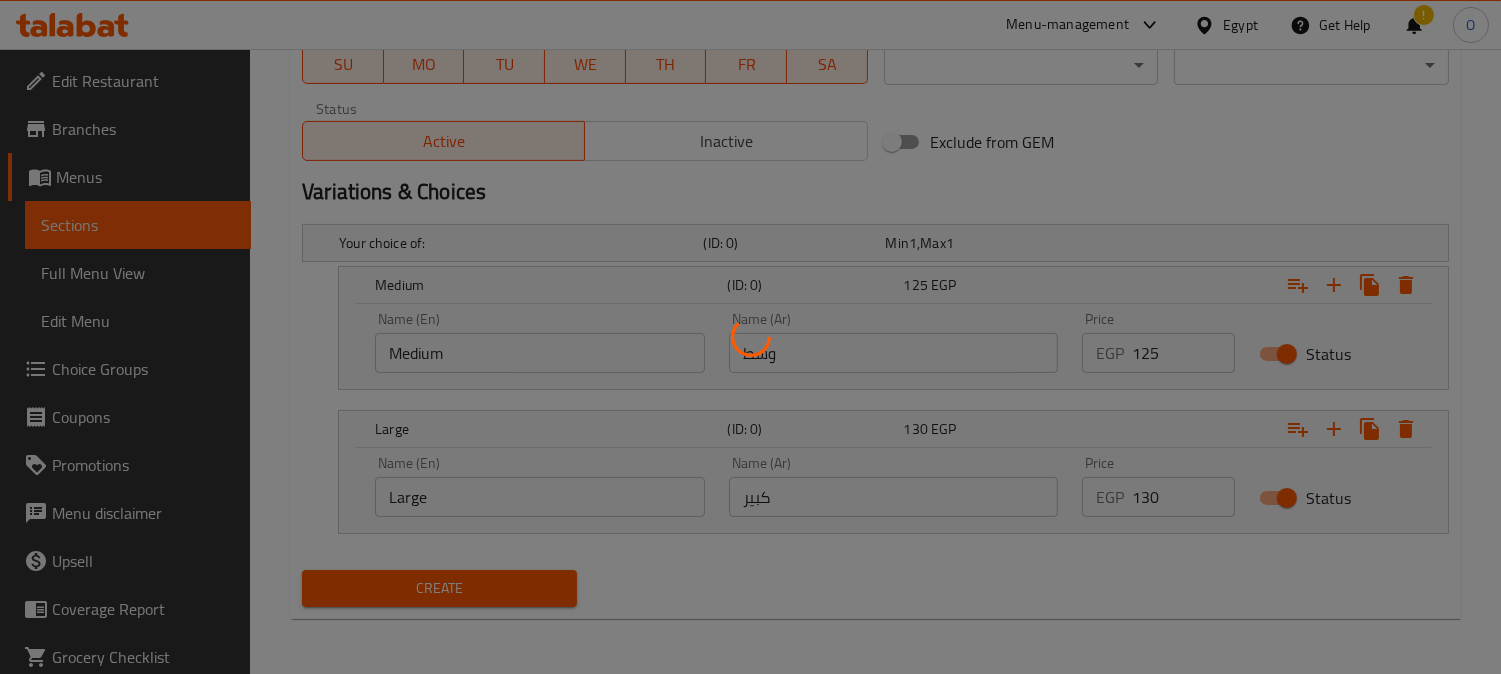 type 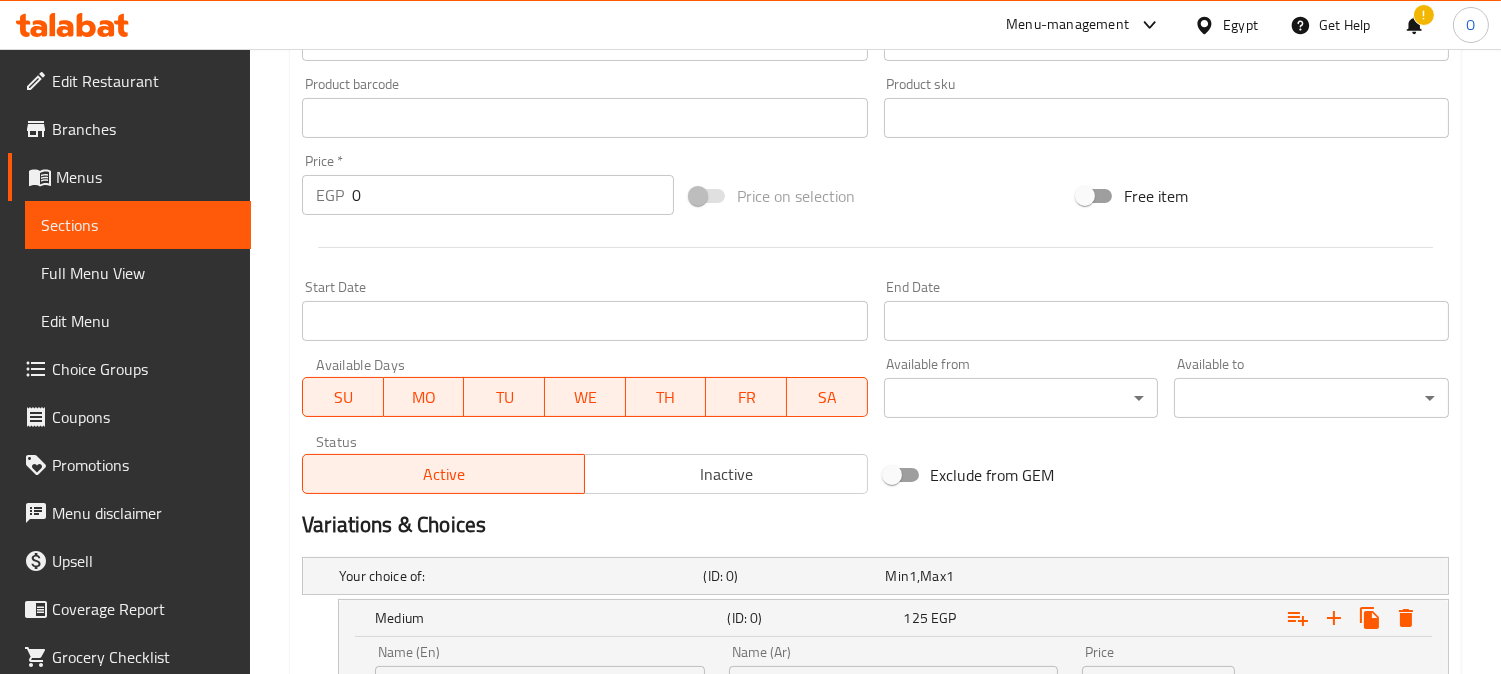 scroll, scrollTop: 288, scrollLeft: 0, axis: vertical 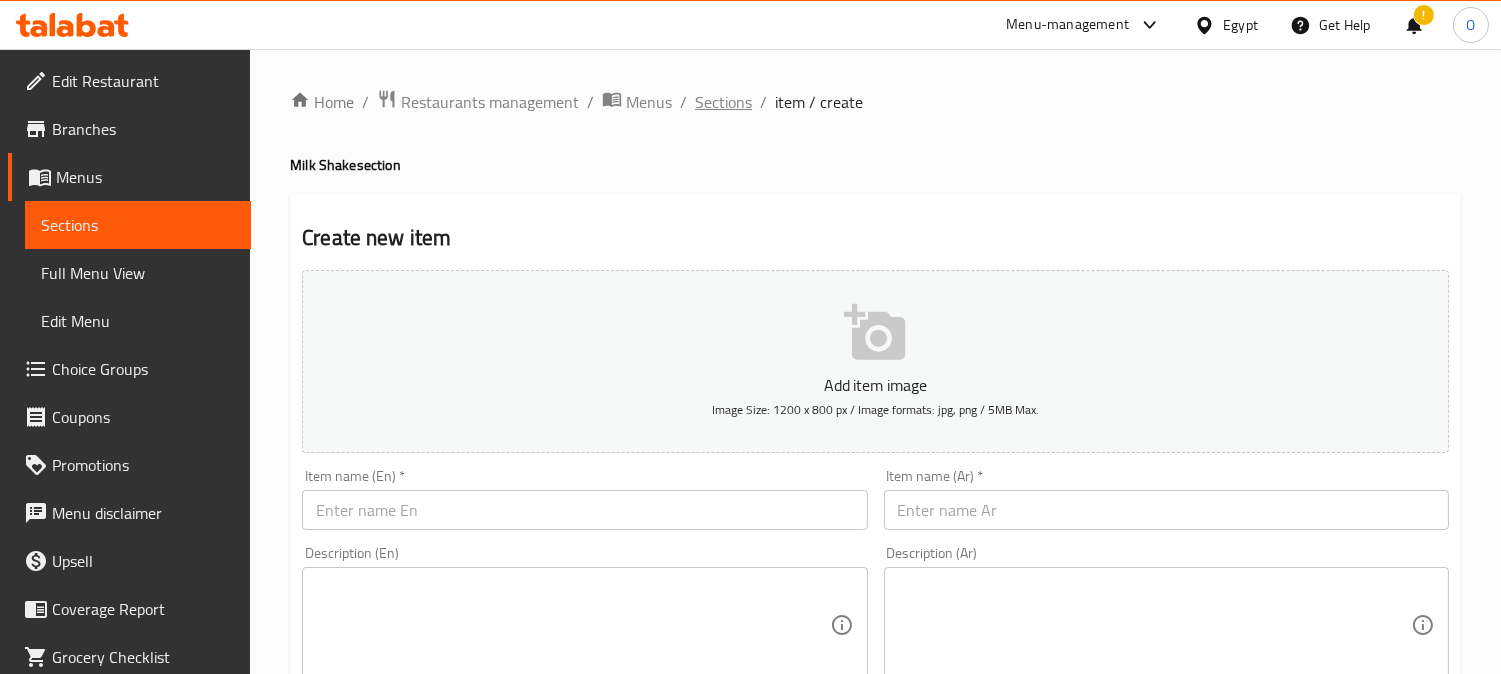 click on "Sections" at bounding box center (723, 102) 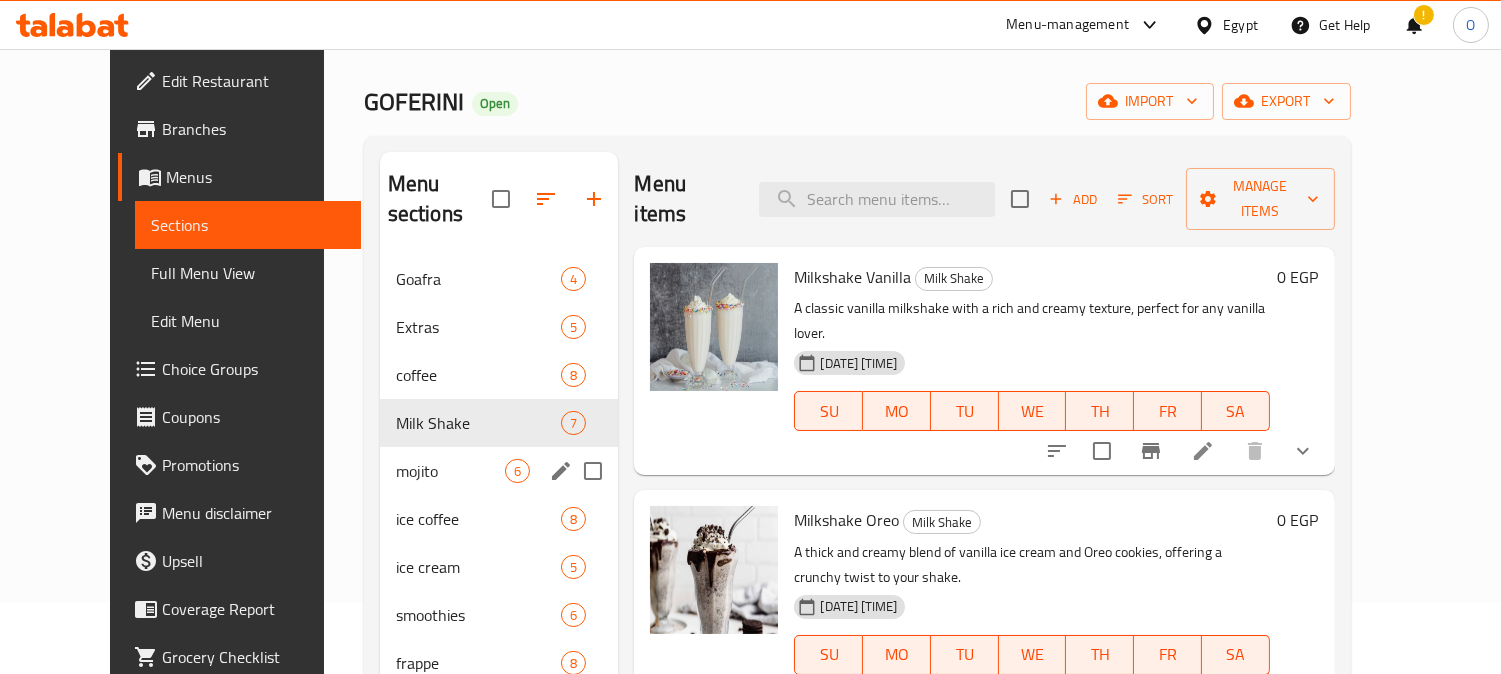 scroll, scrollTop: 111, scrollLeft: 0, axis: vertical 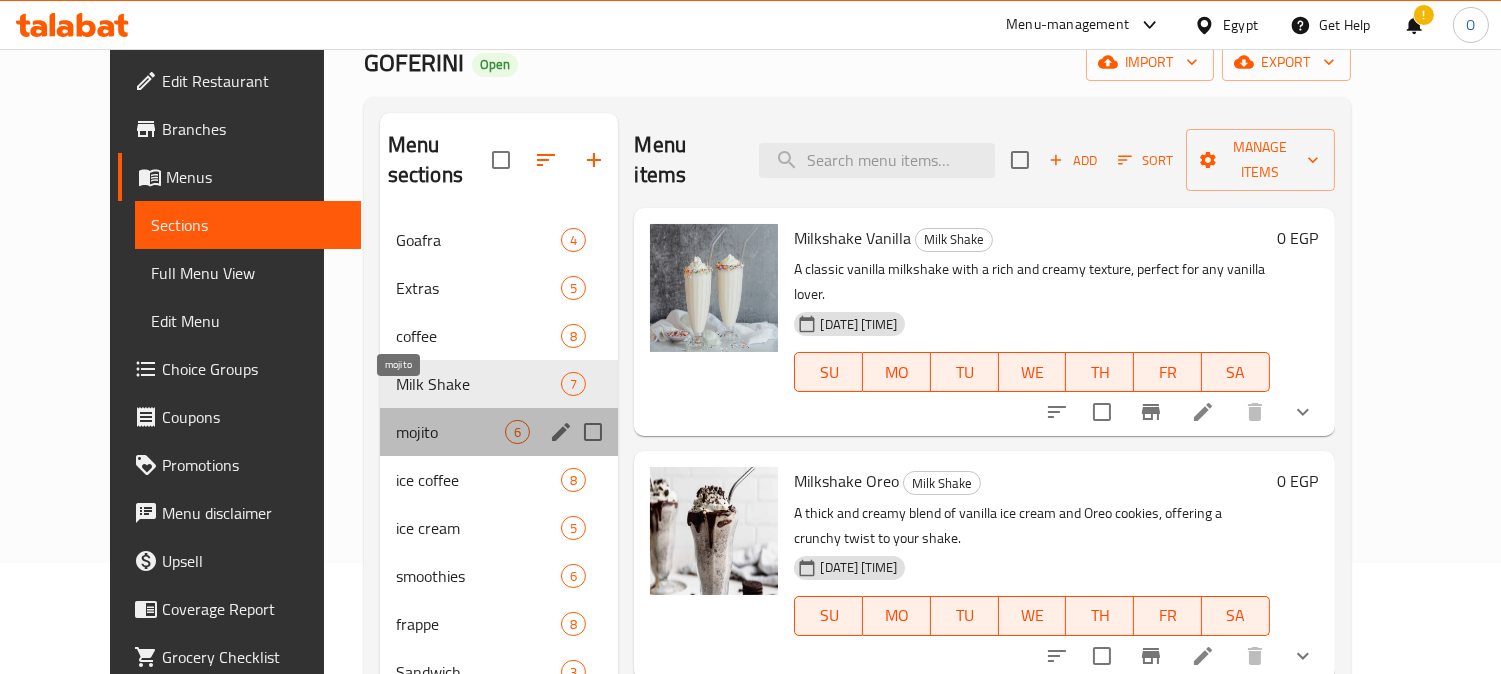 click on "mojito" at bounding box center [451, 432] 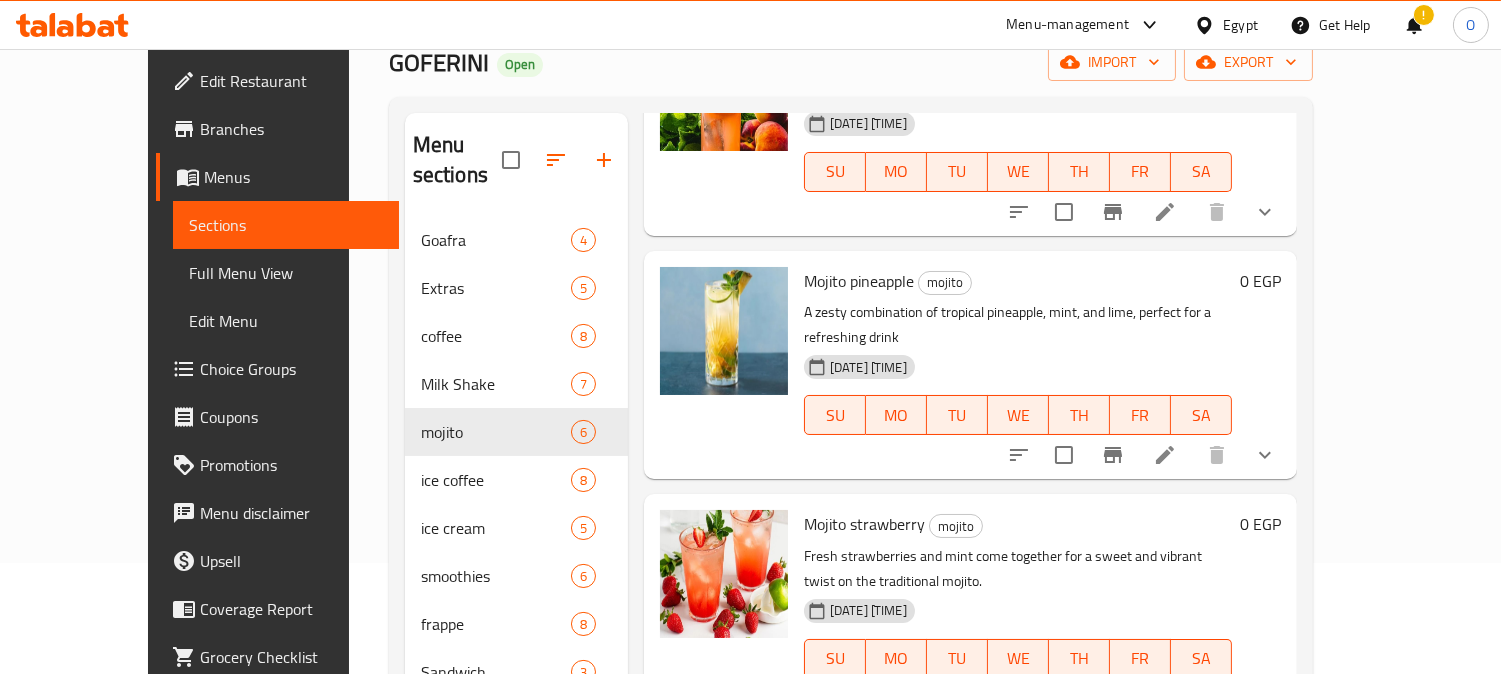 scroll, scrollTop: 555, scrollLeft: 0, axis: vertical 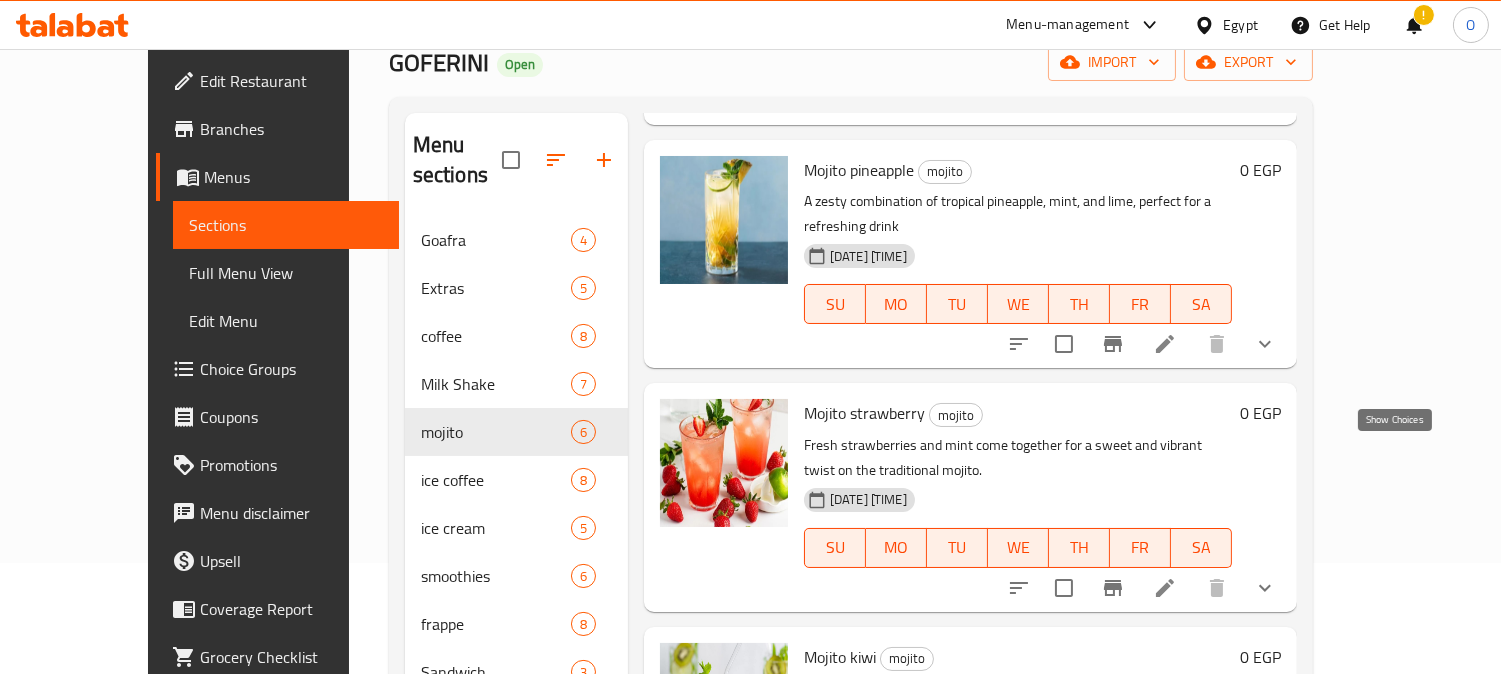 click 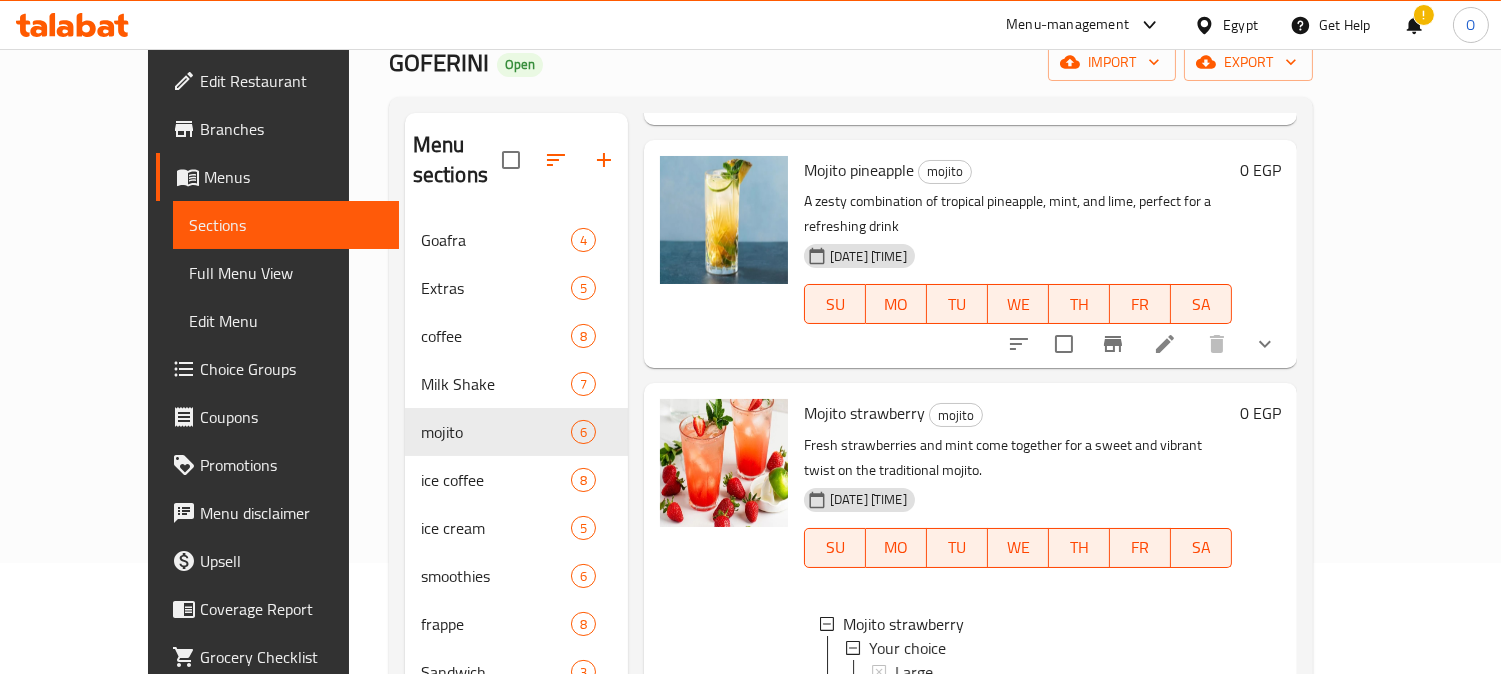 scroll, scrollTop: 666, scrollLeft: 0, axis: vertical 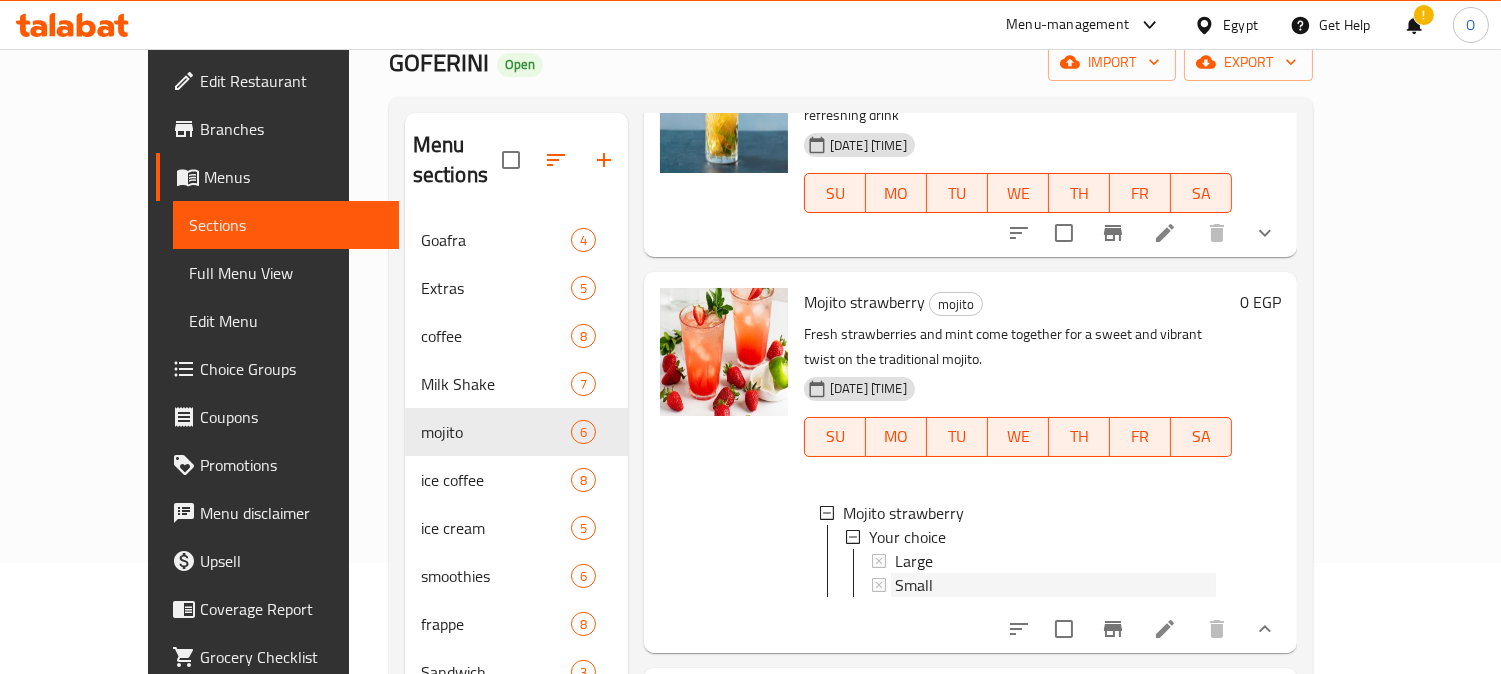click on "Small" at bounding box center (1055, 585) 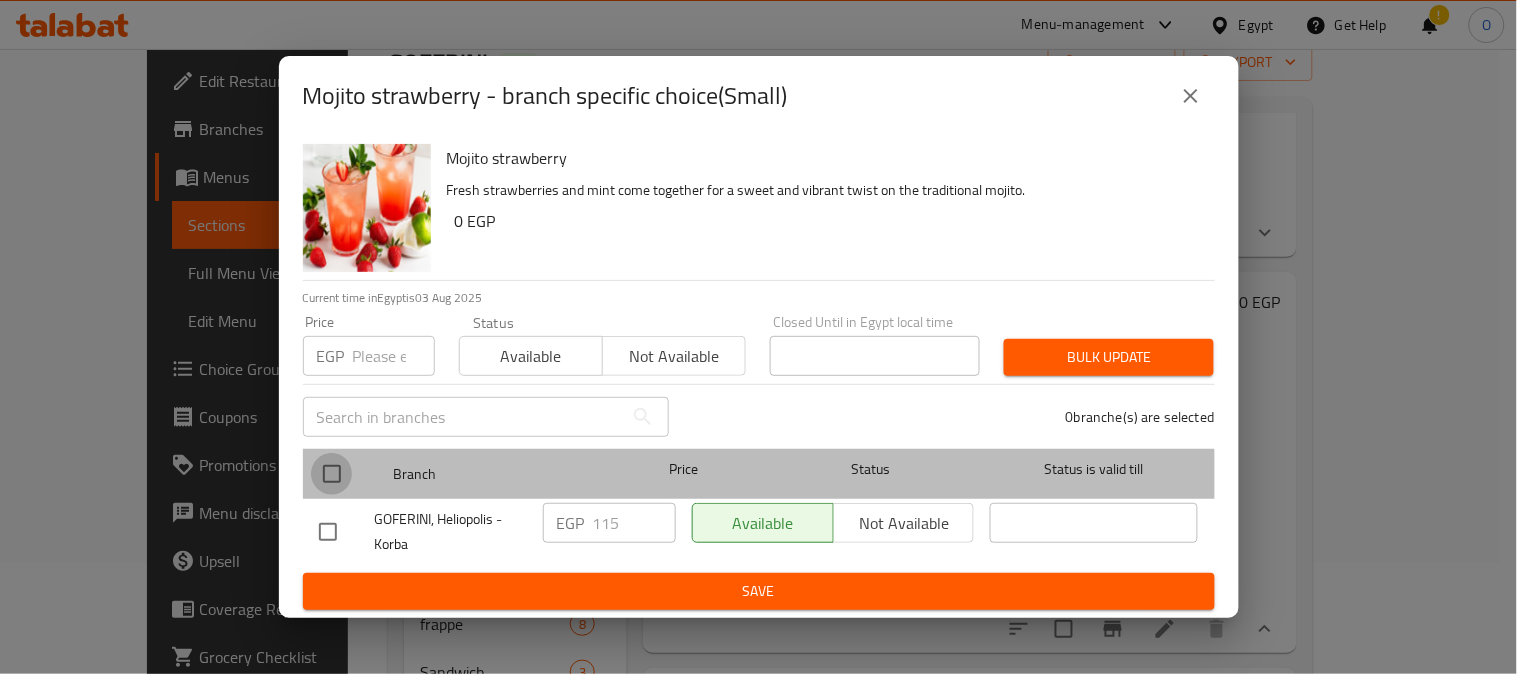 click at bounding box center (332, 474) 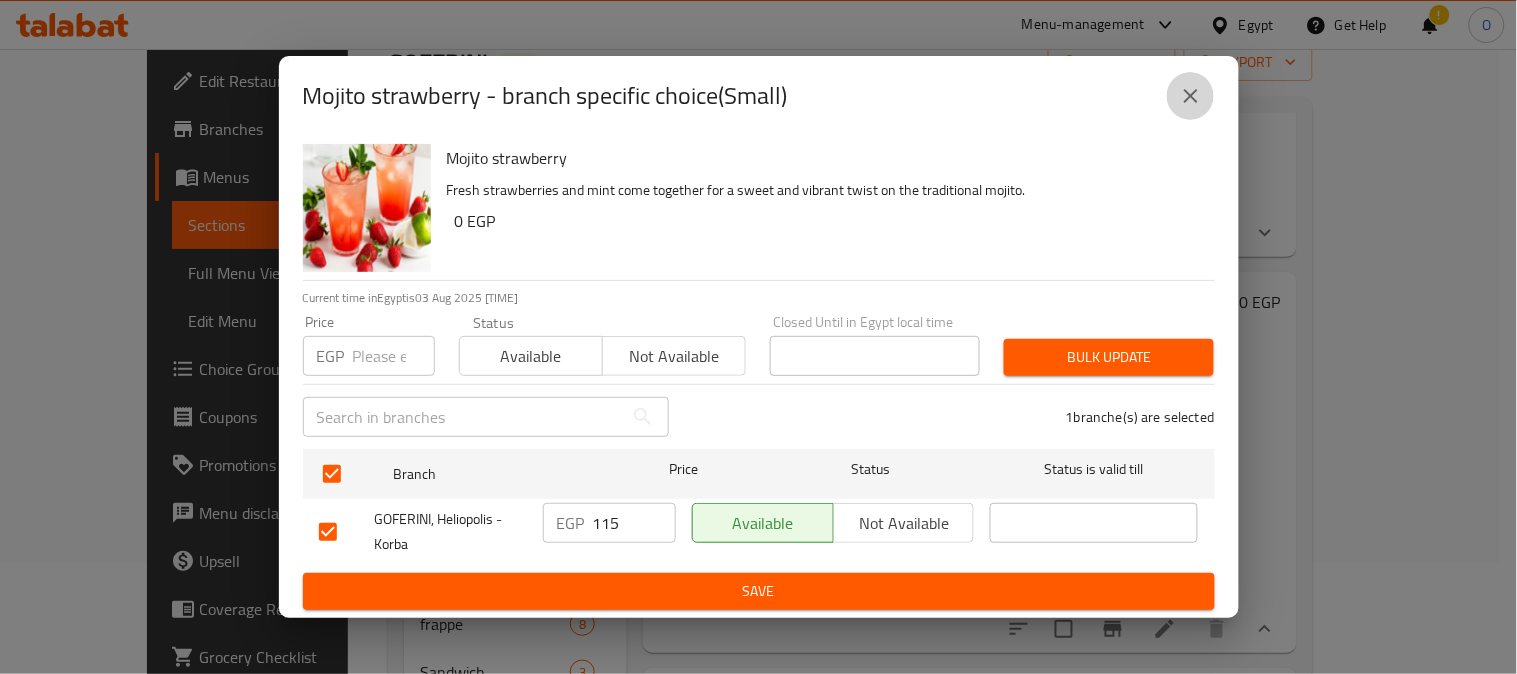 drag, startPoint x: 395, startPoint y: 353, endPoint x: 1184, endPoint y: 102, distance: 827.9626 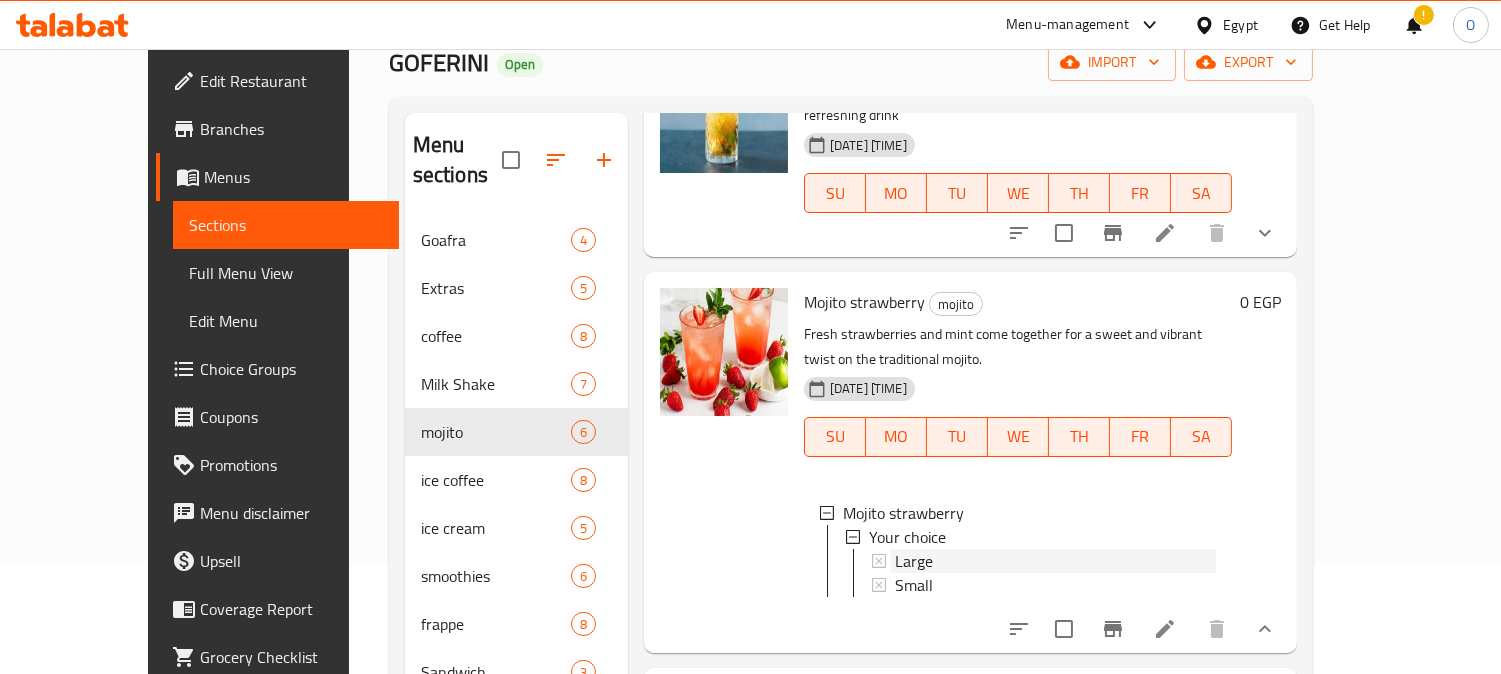 click on "Large" at bounding box center (1055, 561) 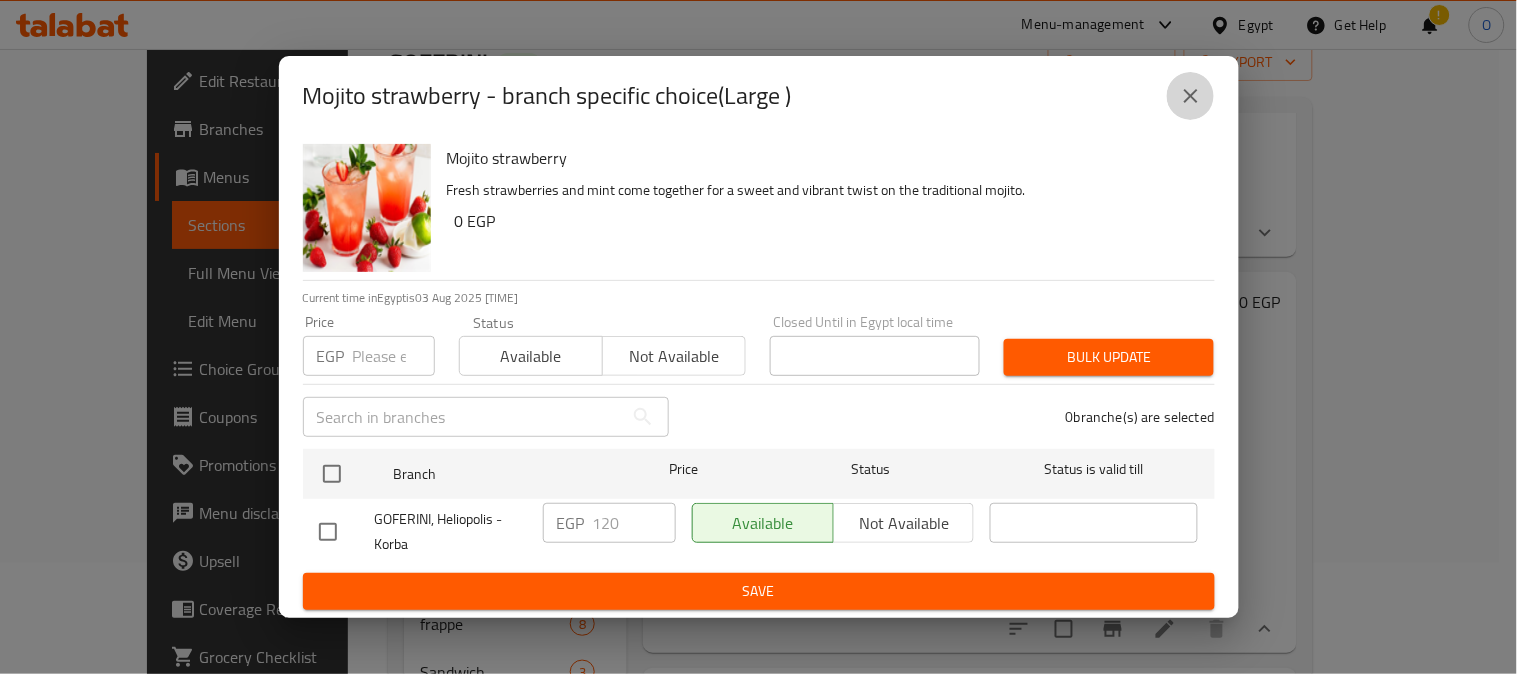 click at bounding box center [1191, 96] 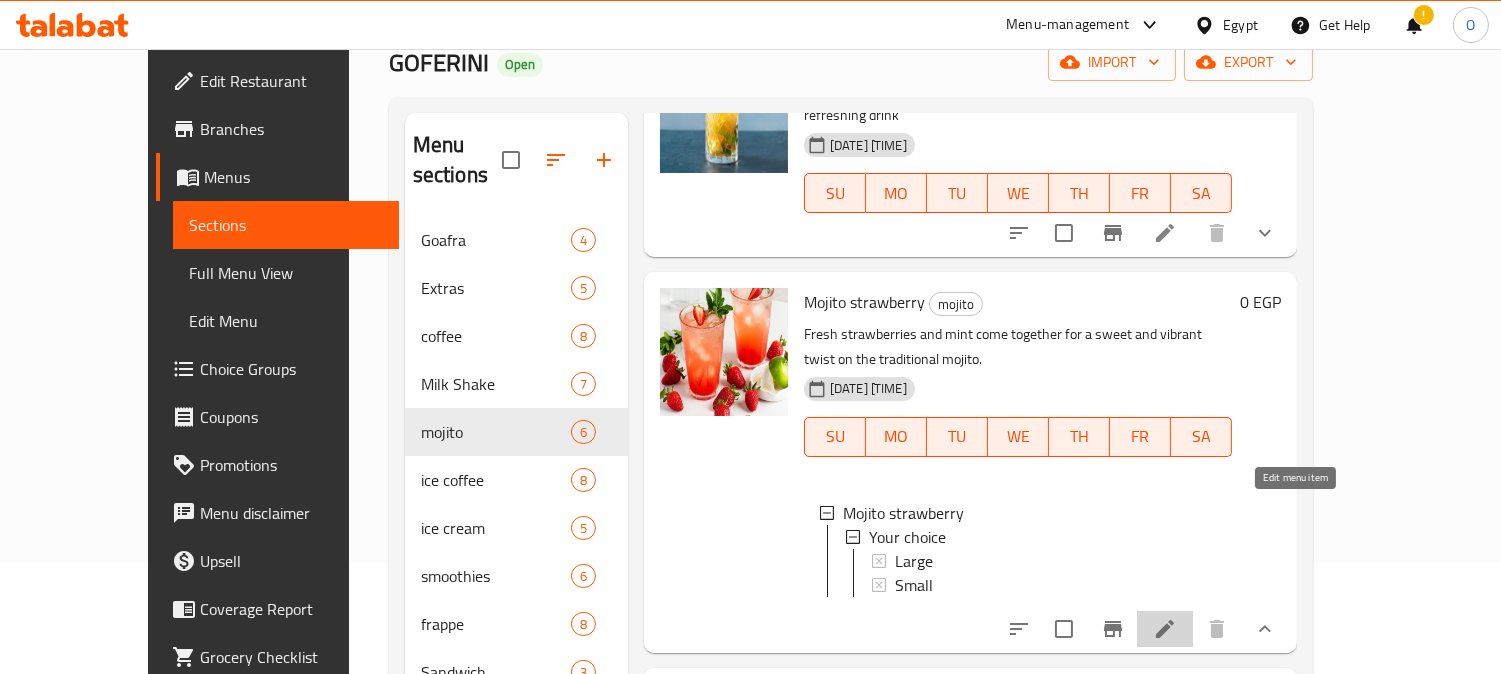 click 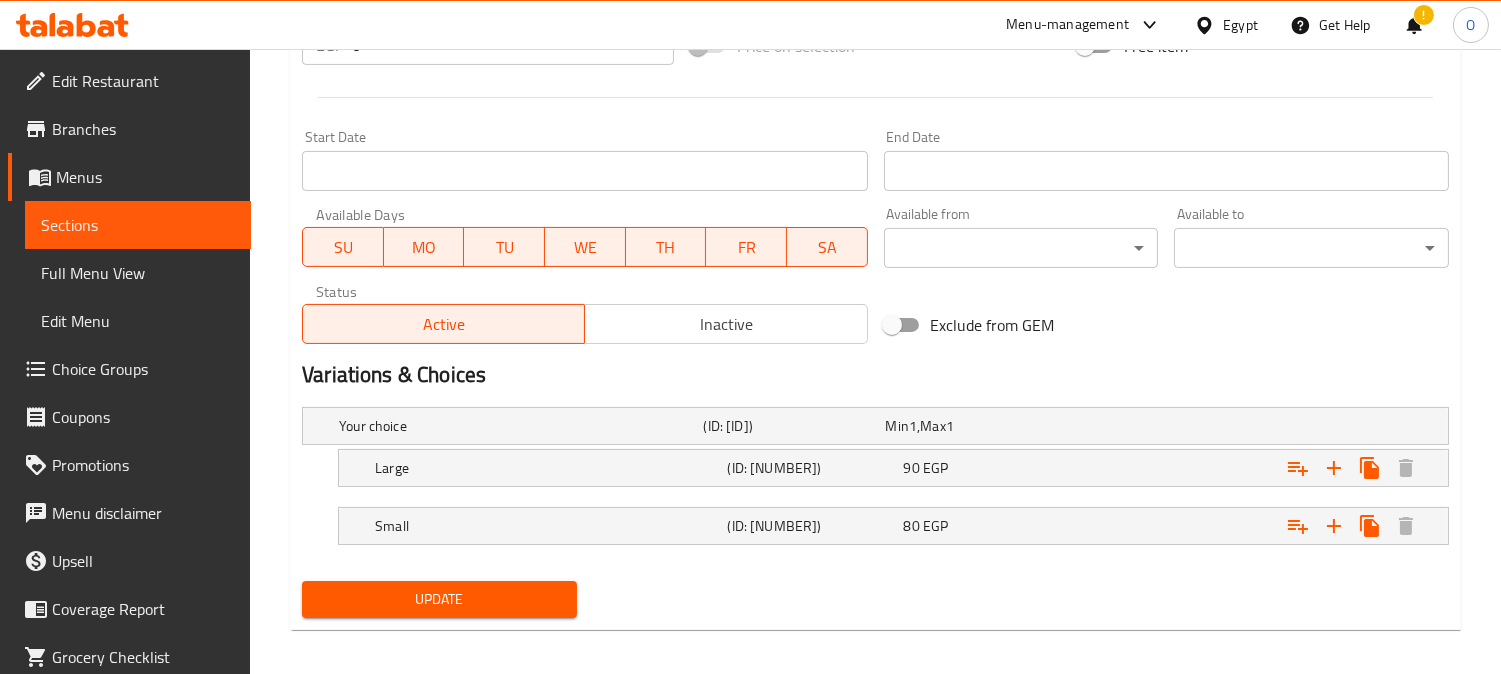 scroll, scrollTop: 812, scrollLeft: 0, axis: vertical 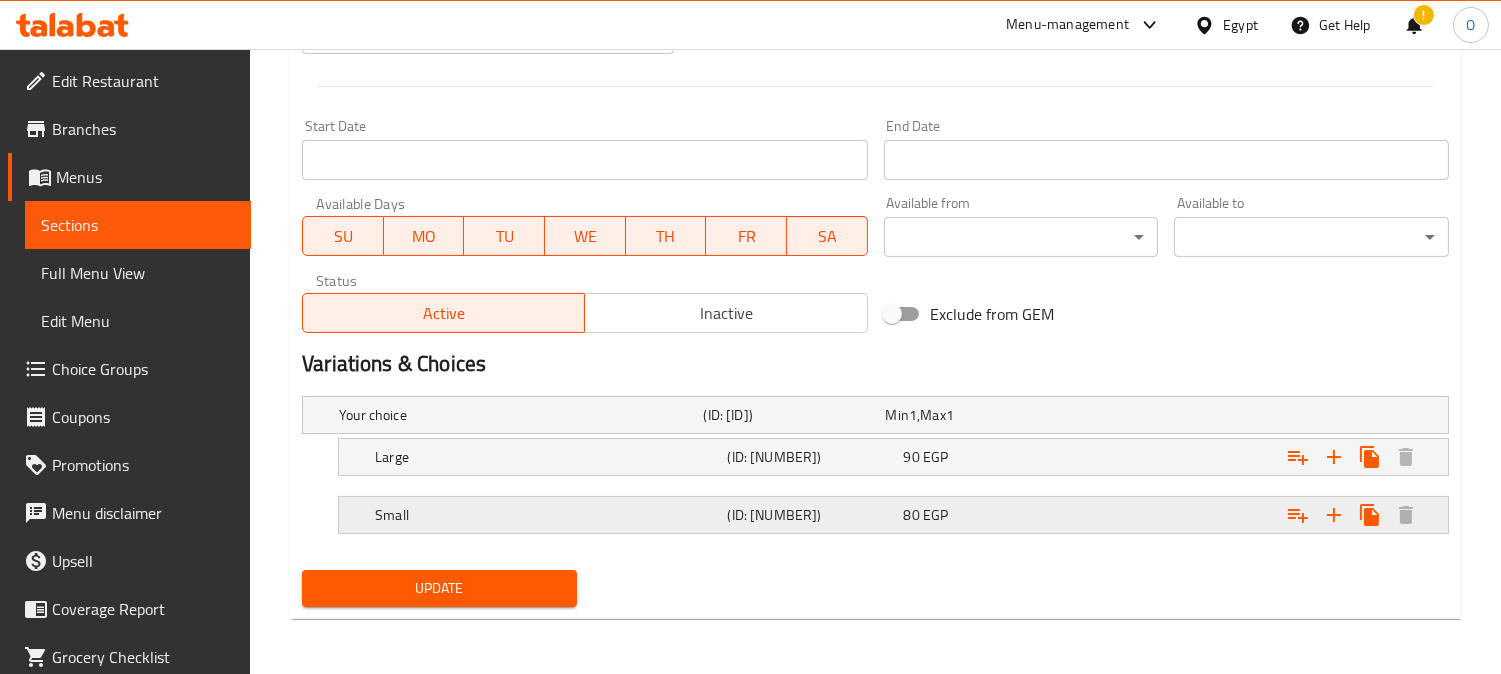 click on "Small" at bounding box center (517, 415) 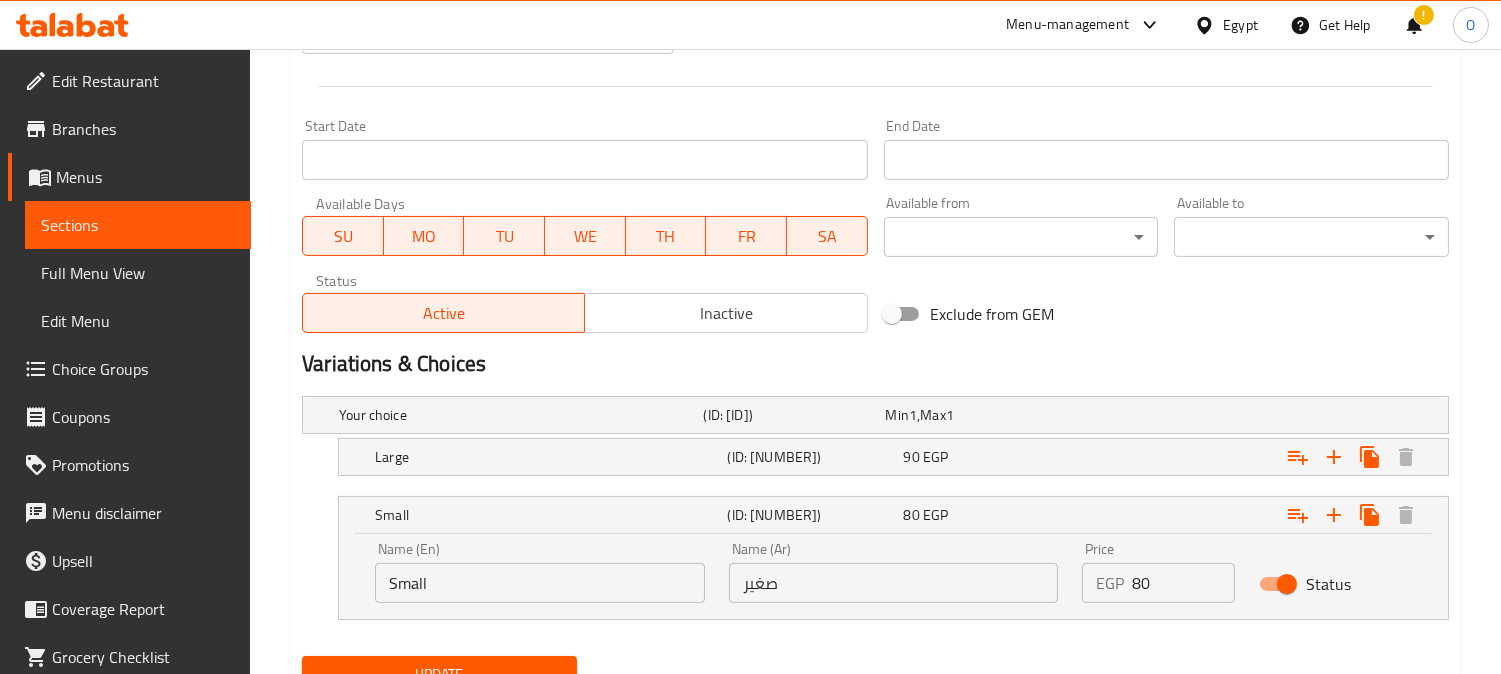 click on "Small" at bounding box center (540, 583) 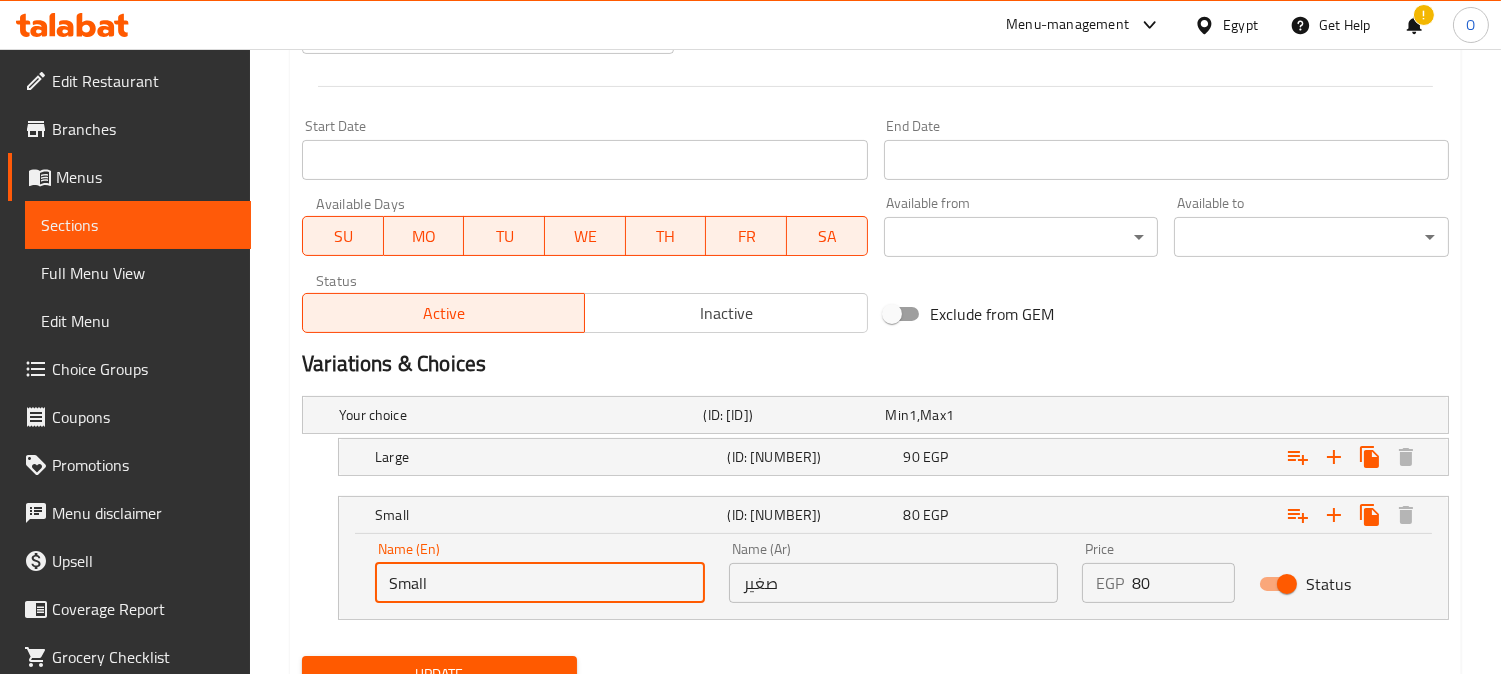 click on "Small" at bounding box center [540, 583] 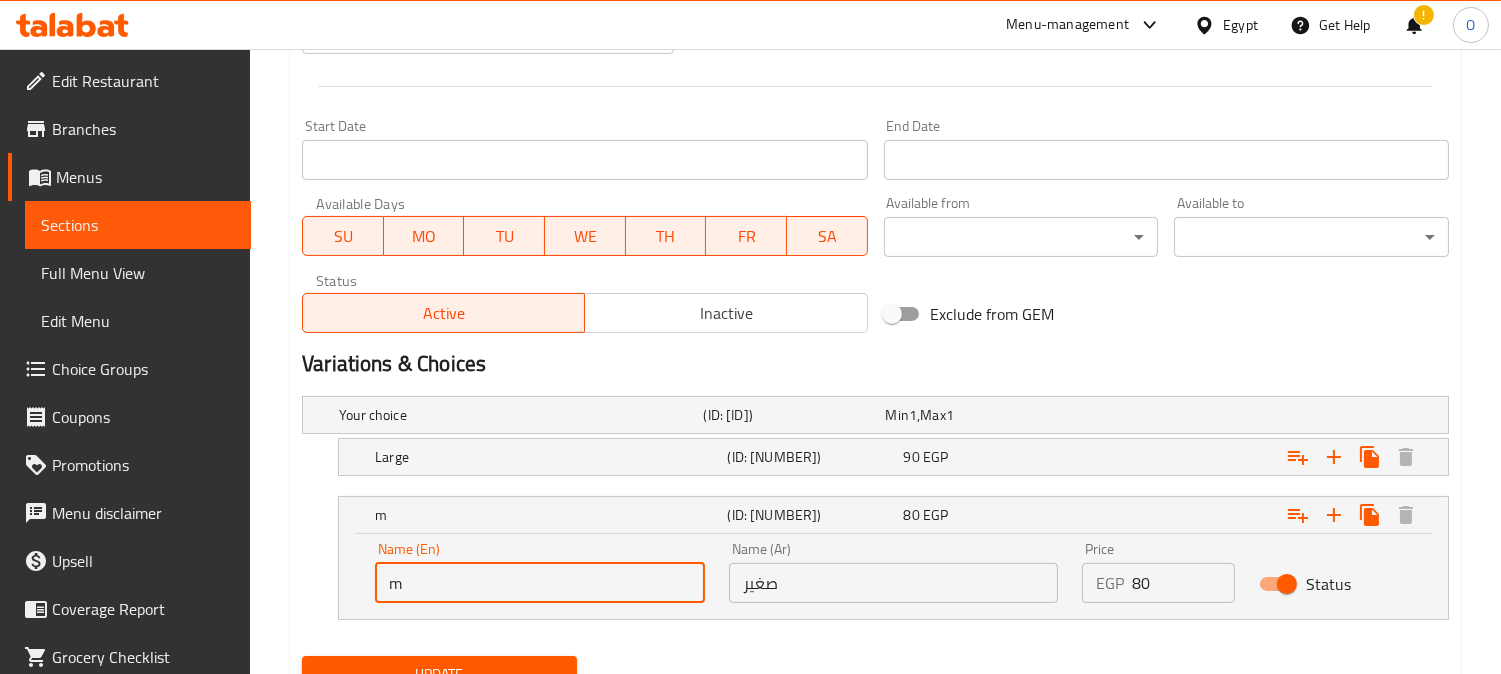 type on "Medium" 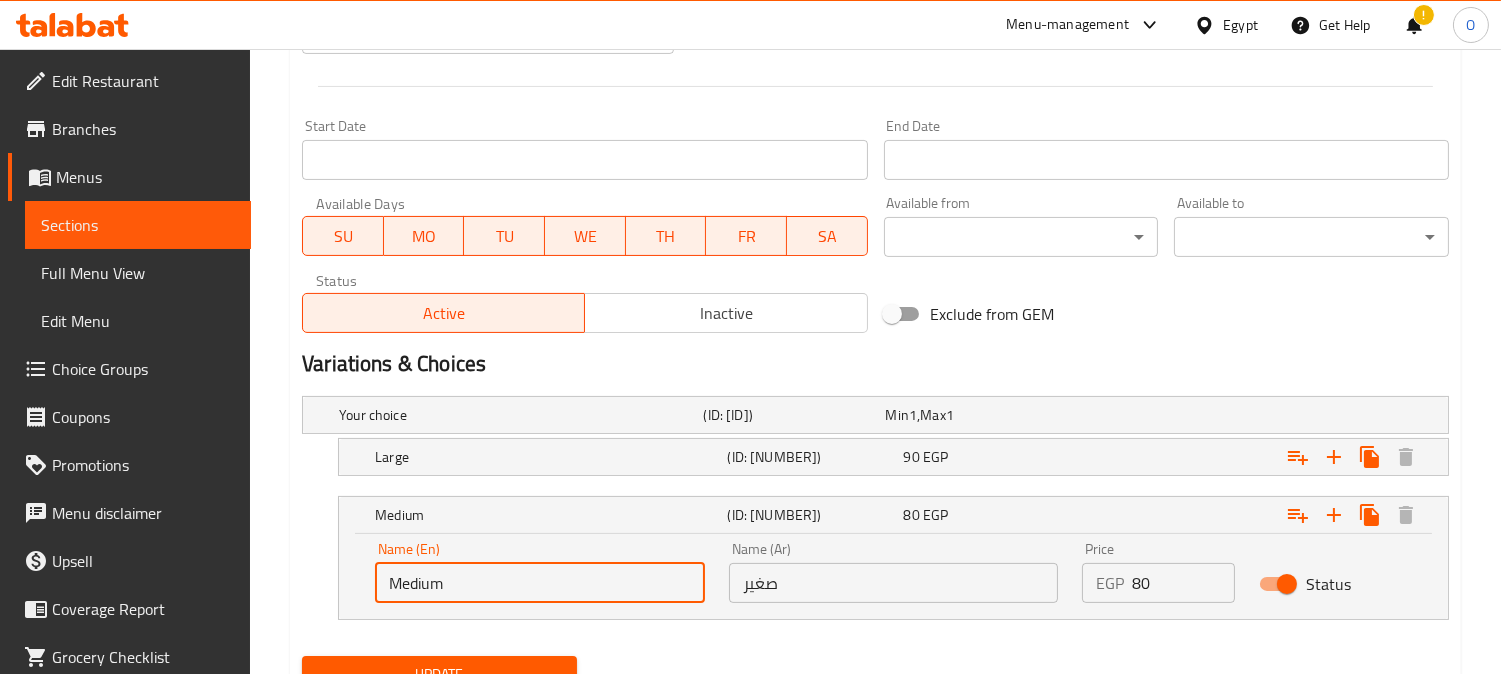 click on "صغير" at bounding box center [894, 583] 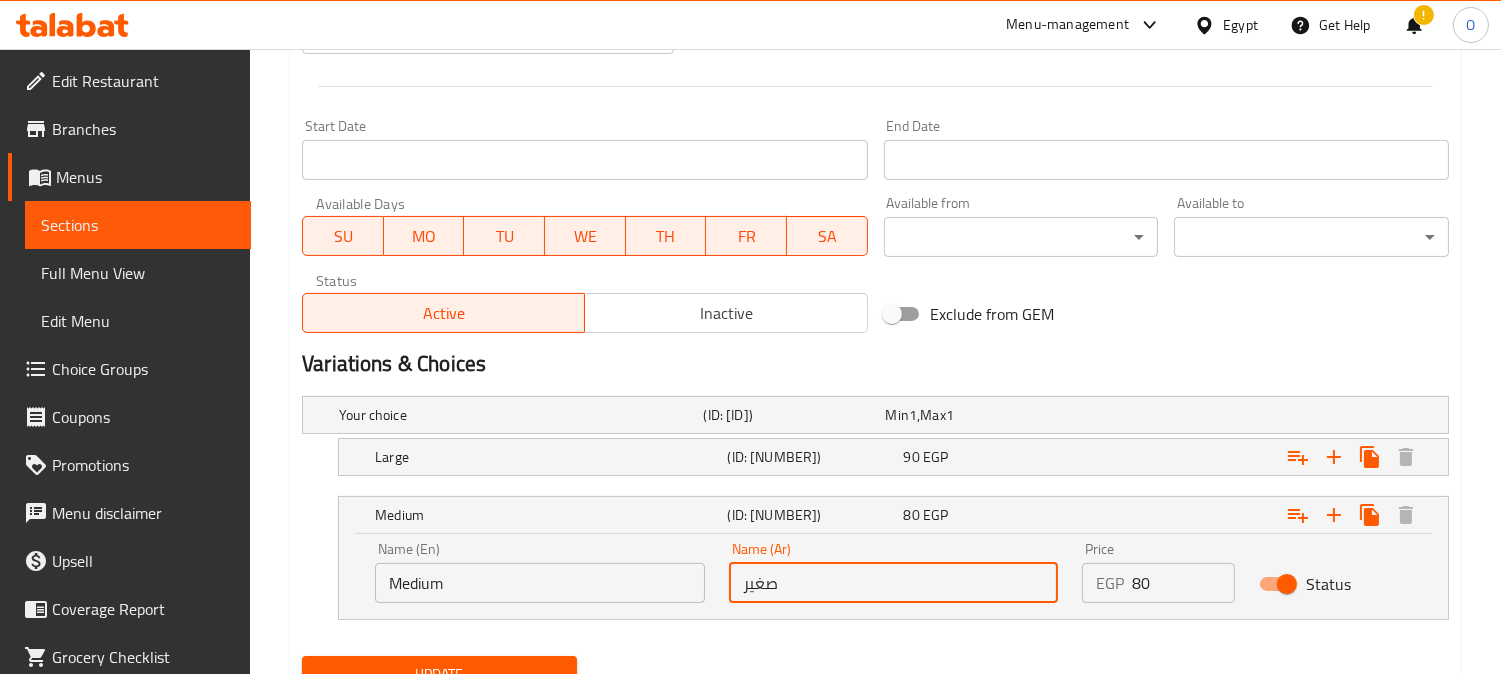 click on "صغير" at bounding box center [894, 583] 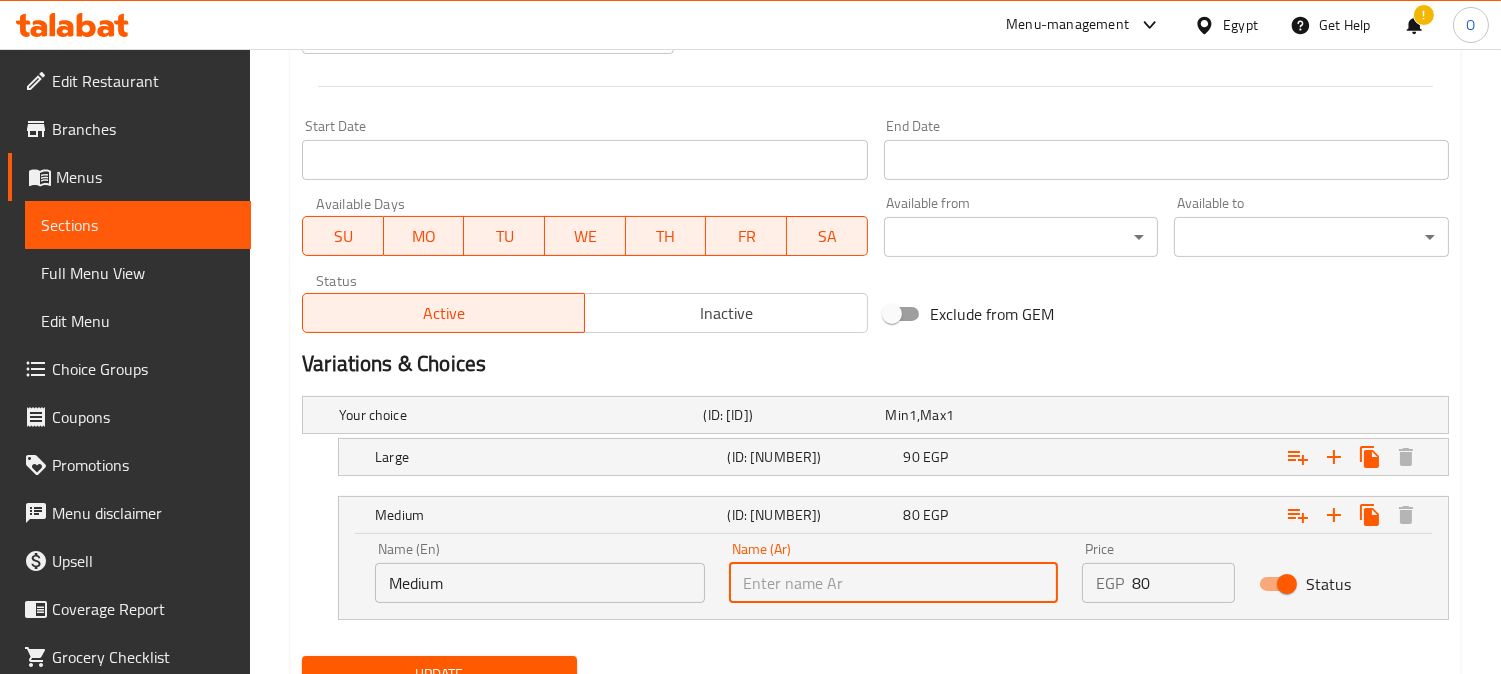 click at bounding box center (894, 583) 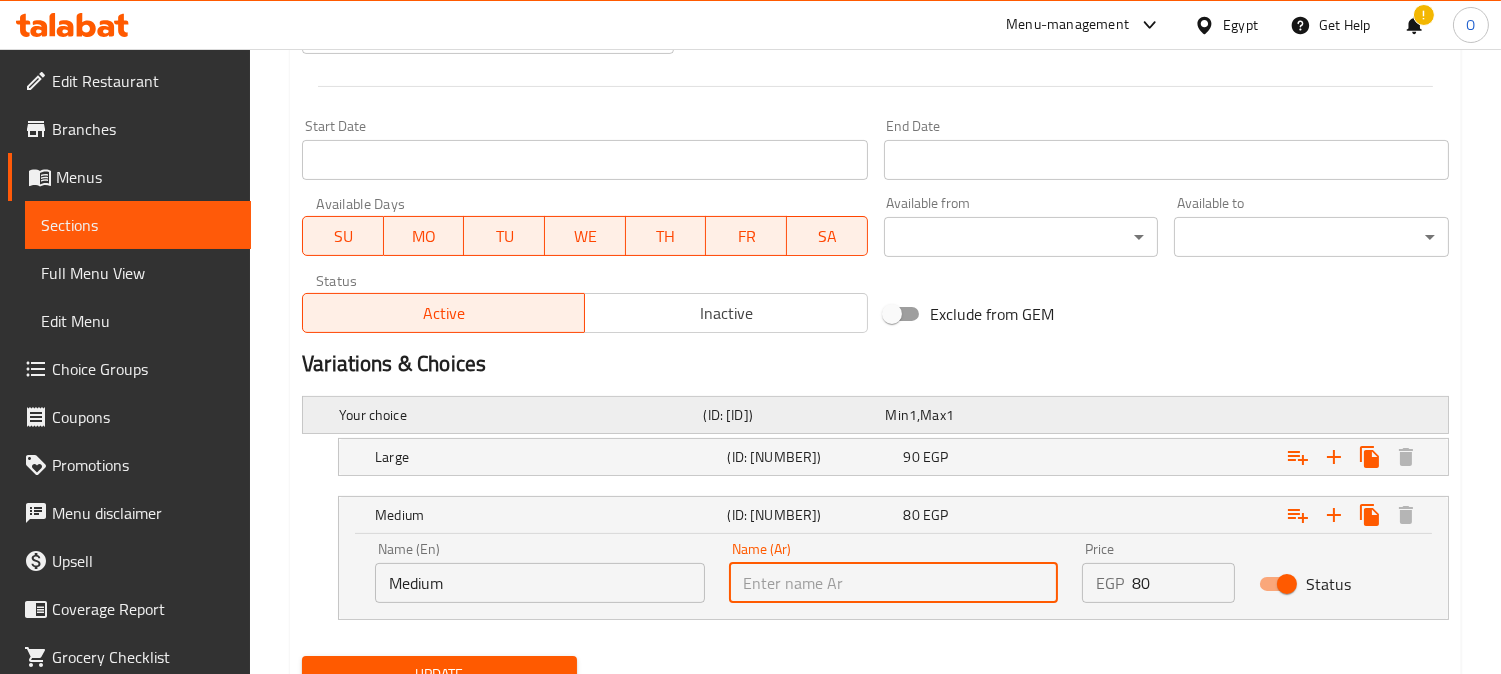 type on "وسط" 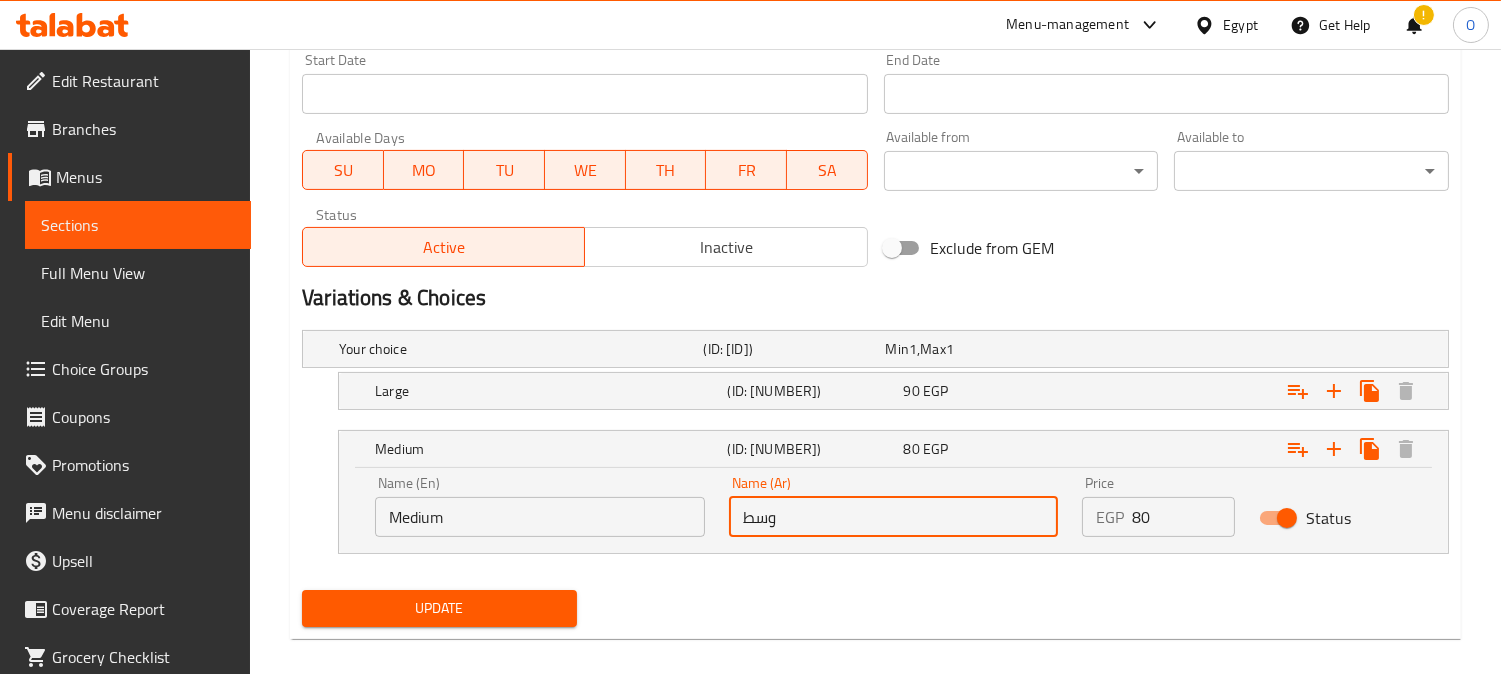 scroll, scrollTop: 897, scrollLeft: 0, axis: vertical 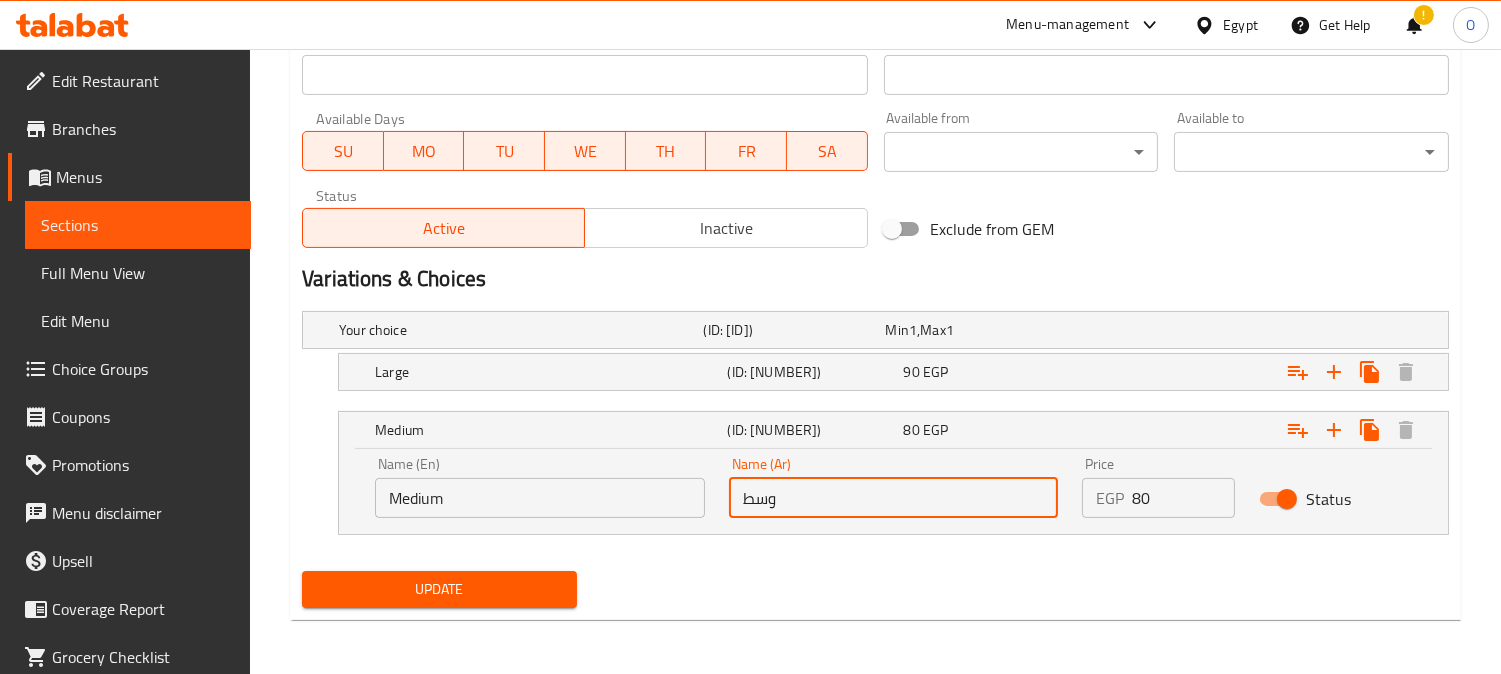 click on "Update" at bounding box center [439, 589] 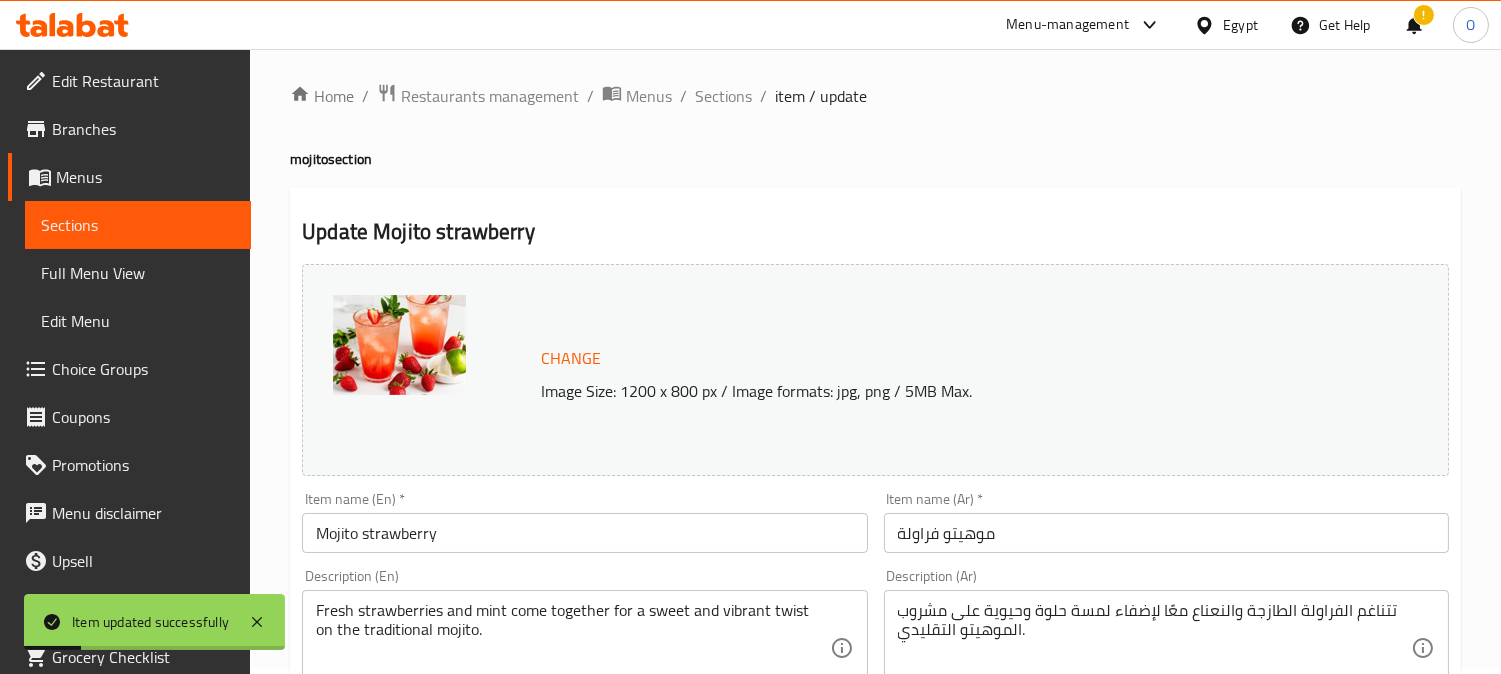 scroll, scrollTop: 0, scrollLeft: 0, axis: both 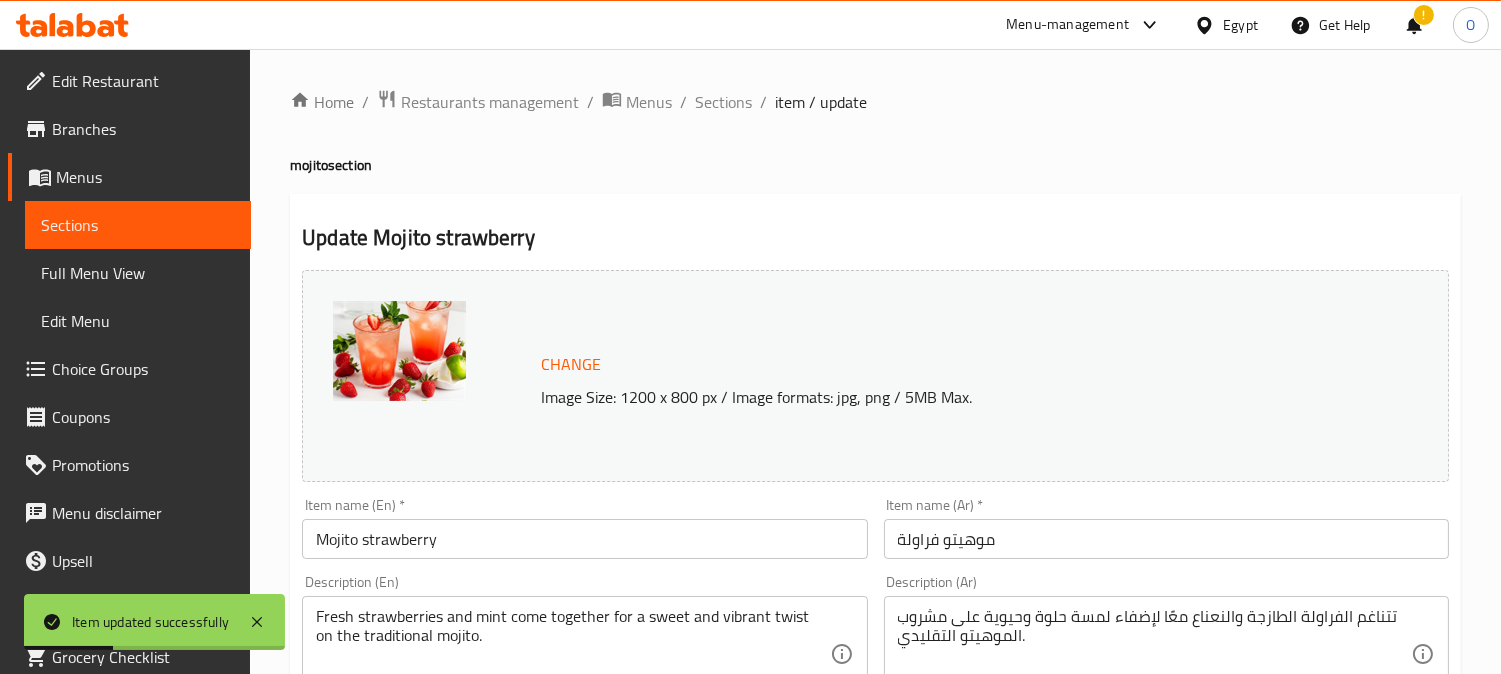 click on "Home / Restaurants management / Menus / Sections / item / update" at bounding box center (875, 102) 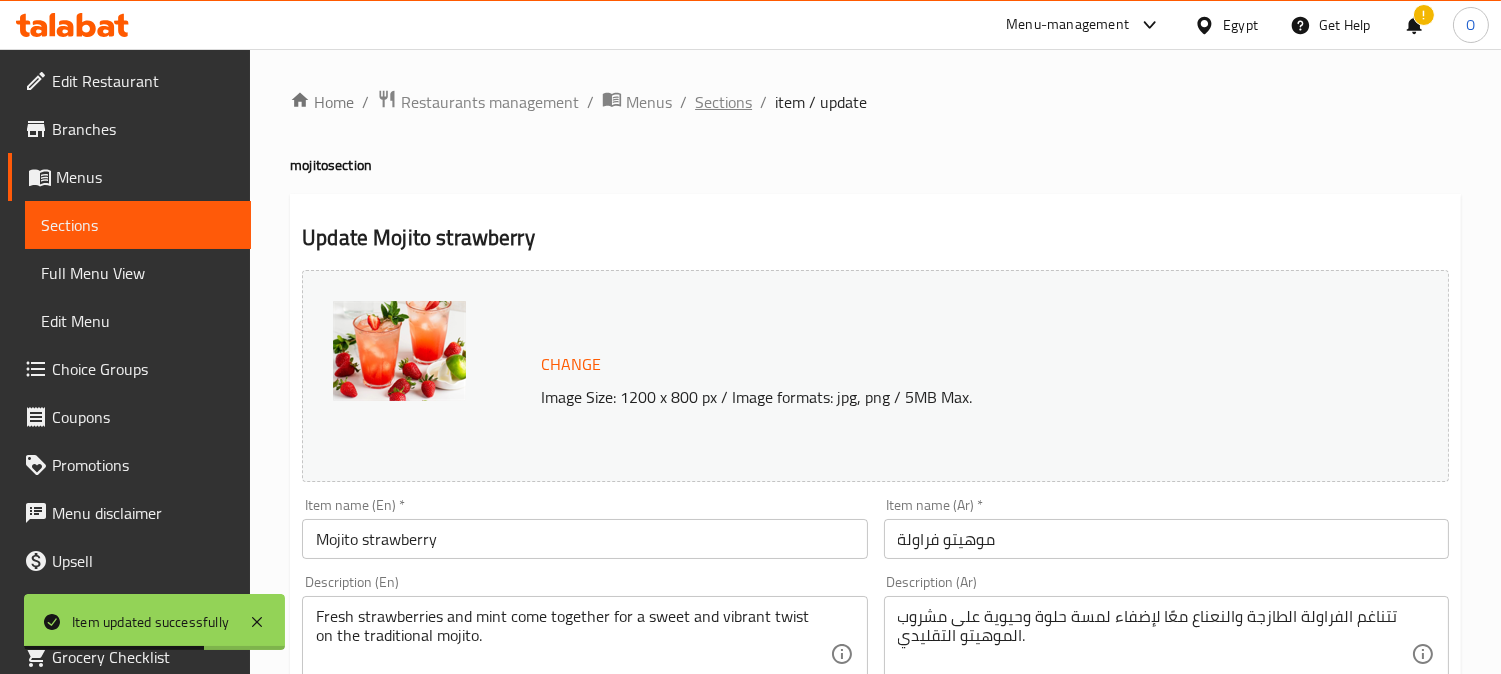 click on "Sections" at bounding box center [723, 102] 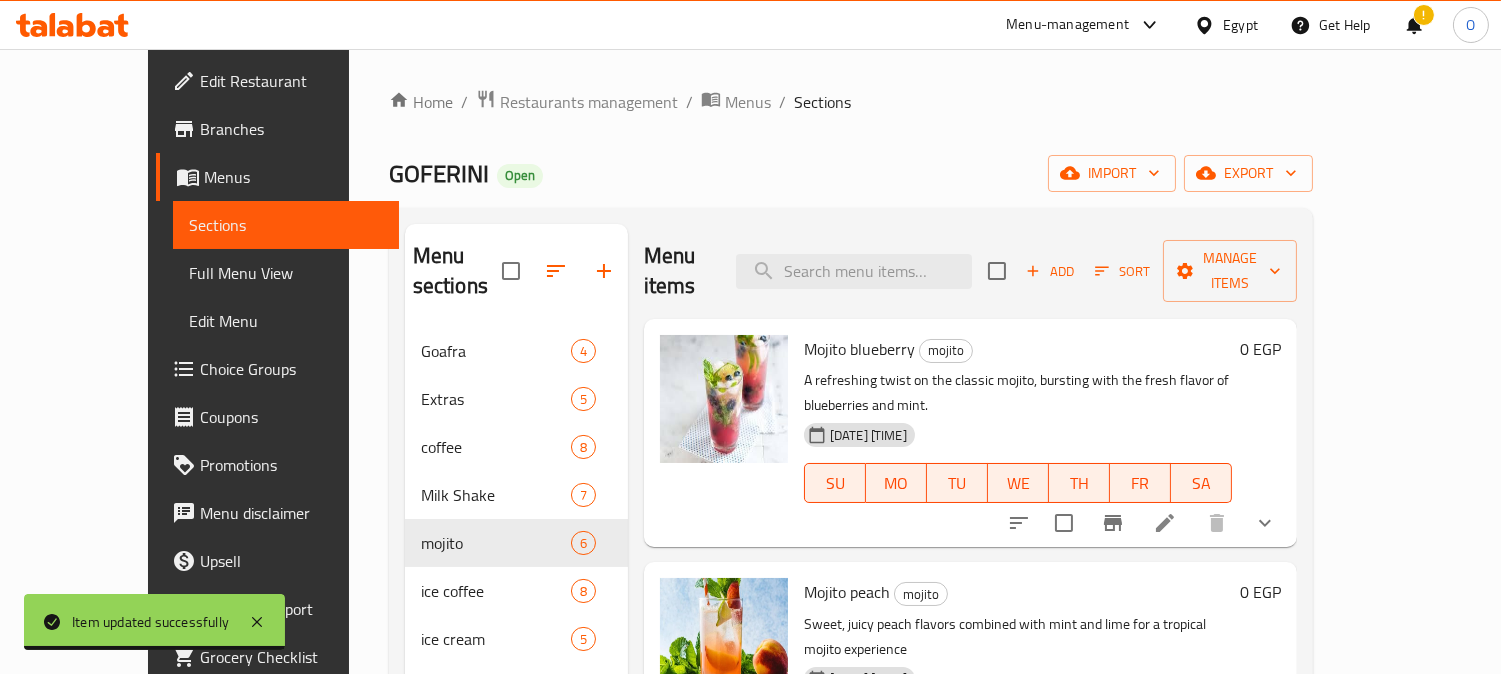click at bounding box center (1265, 523) 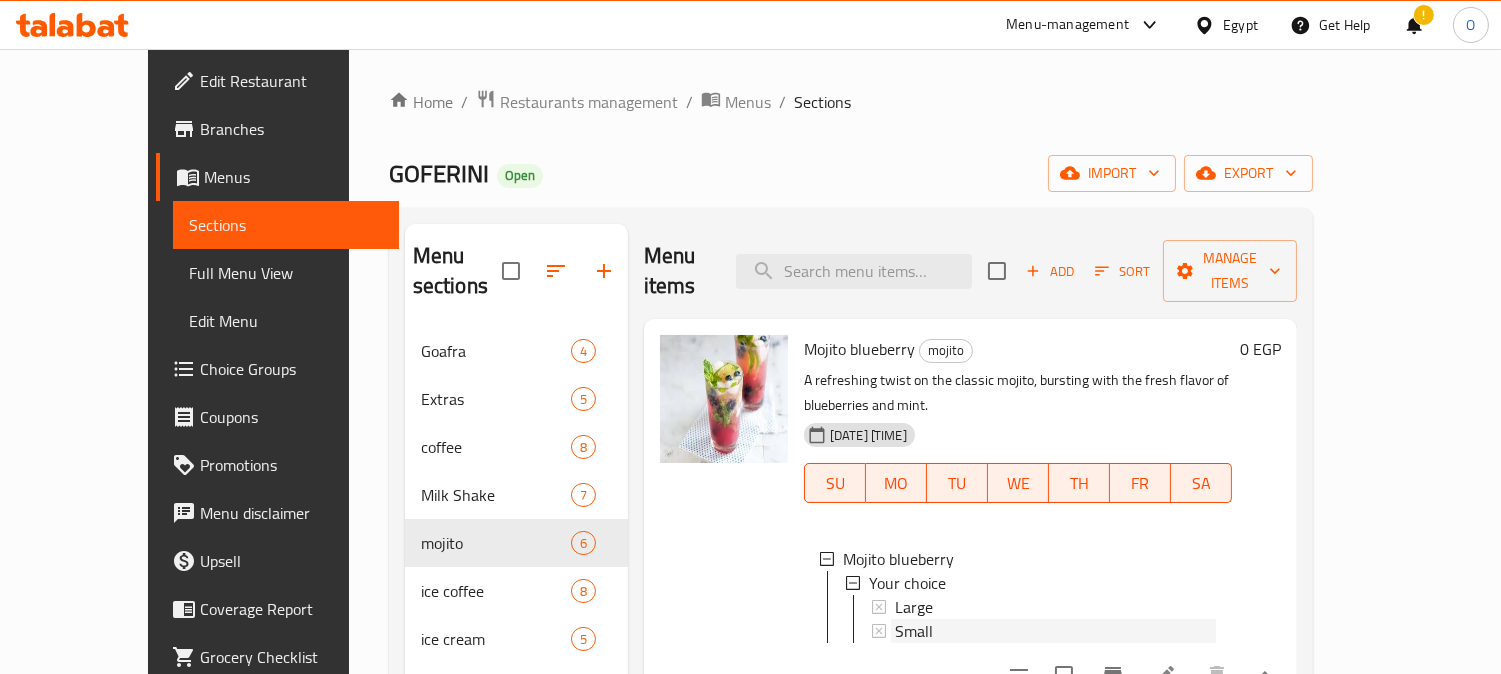 click on "Small" at bounding box center [914, 631] 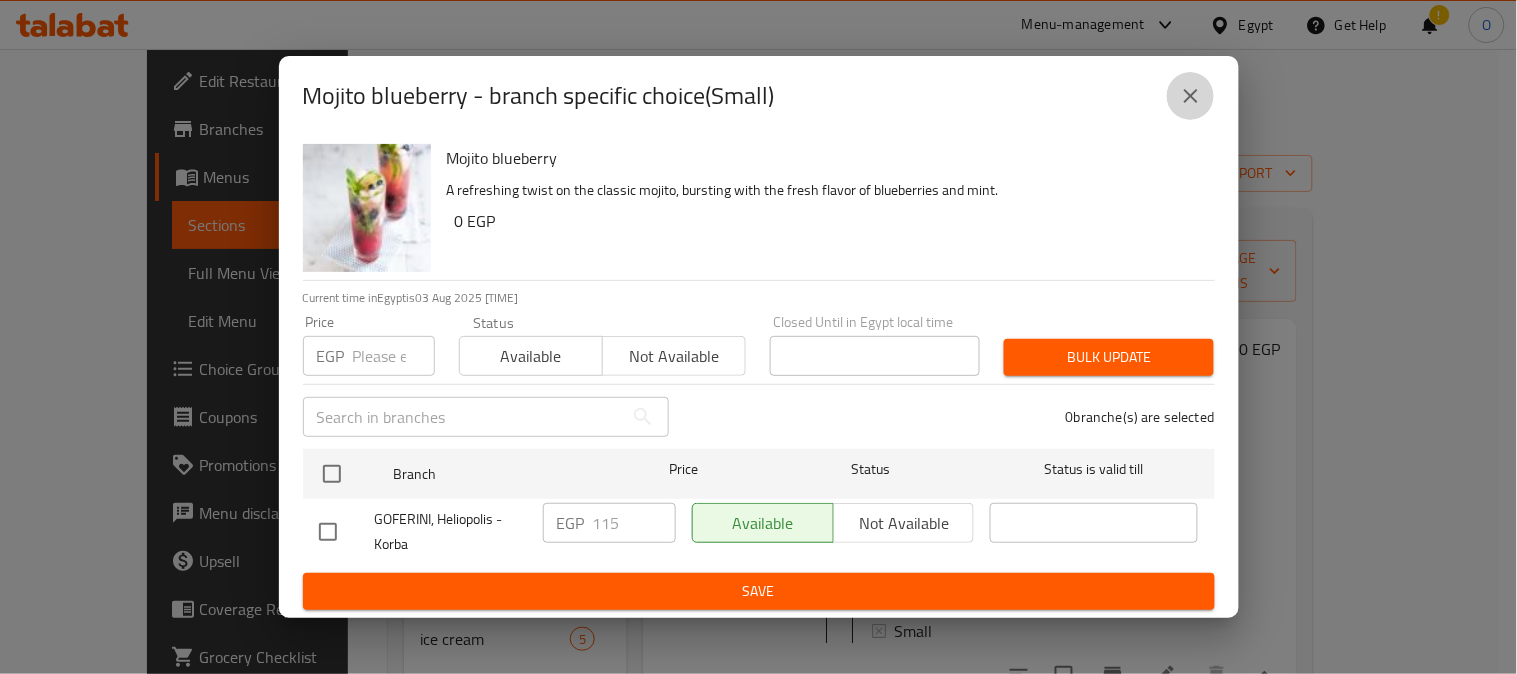 click 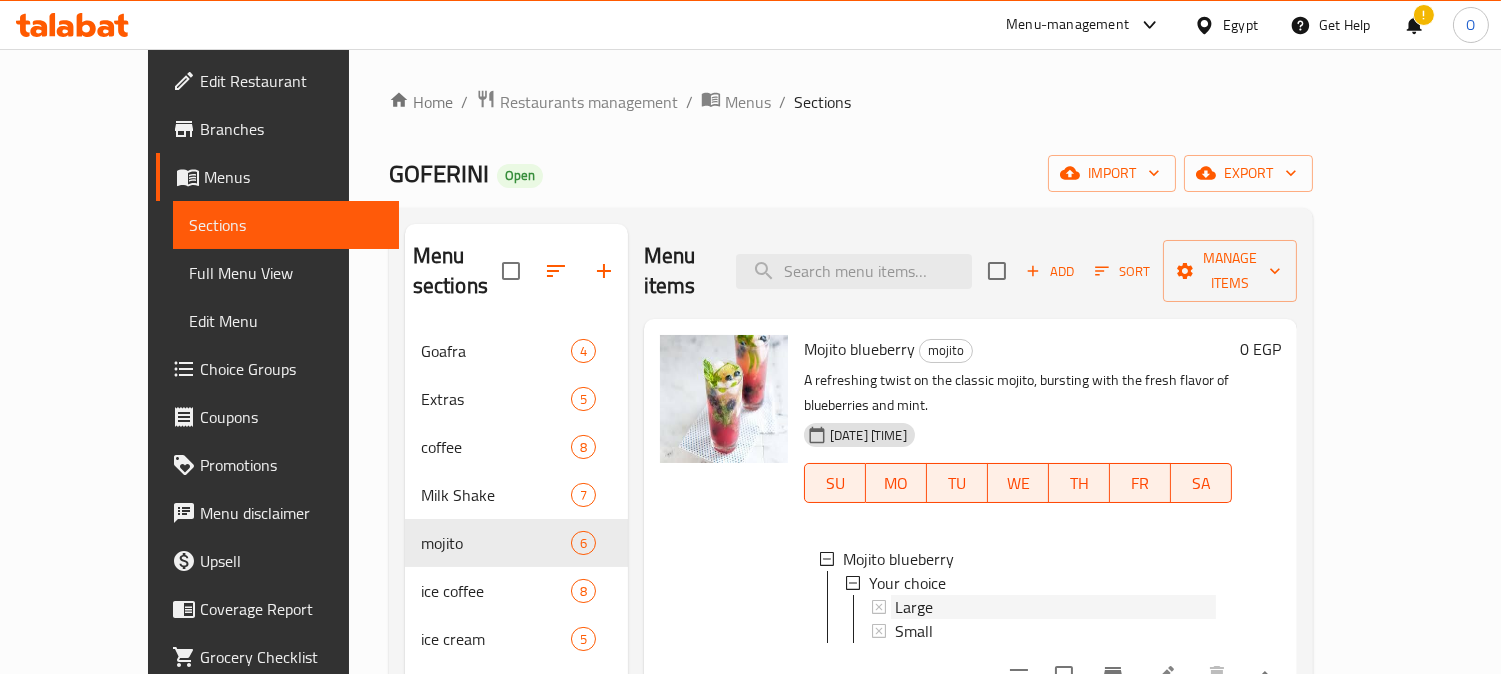 click on "Large" at bounding box center (914, 607) 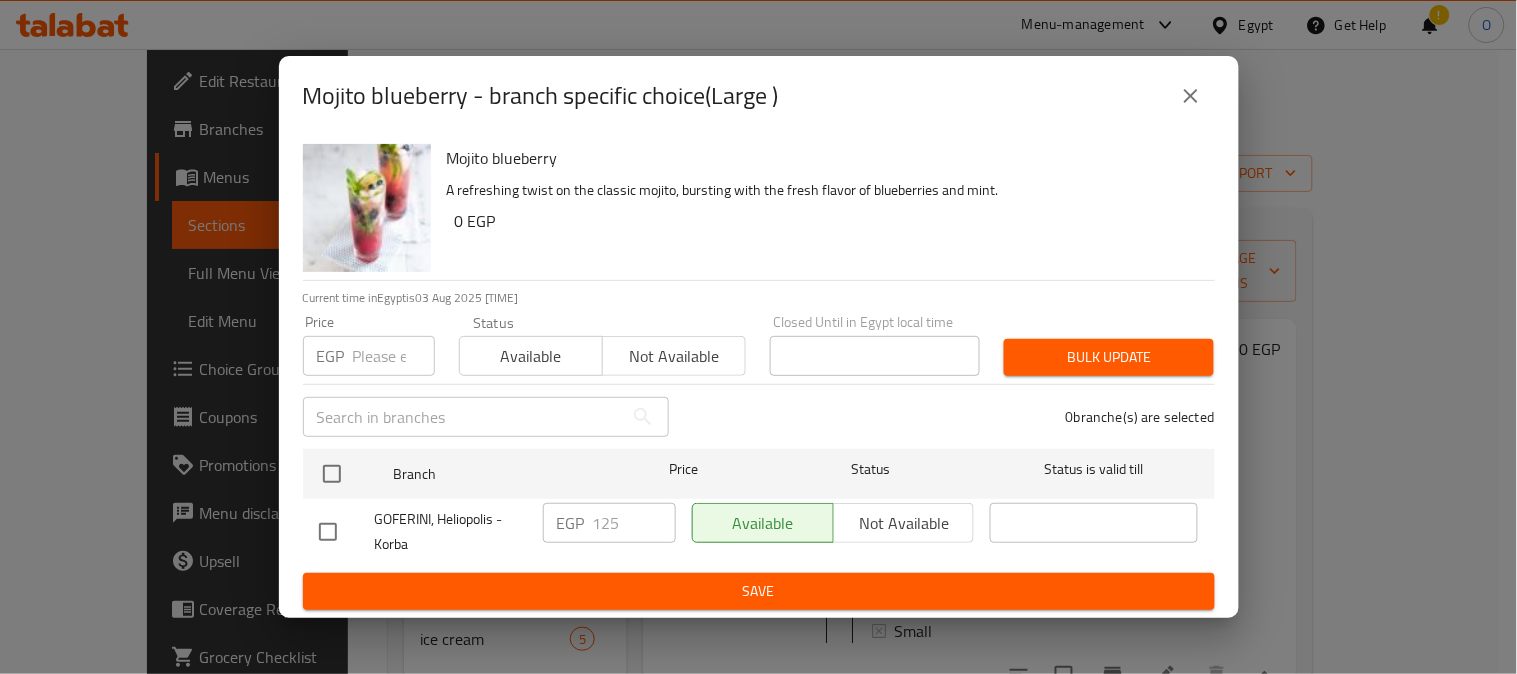 click 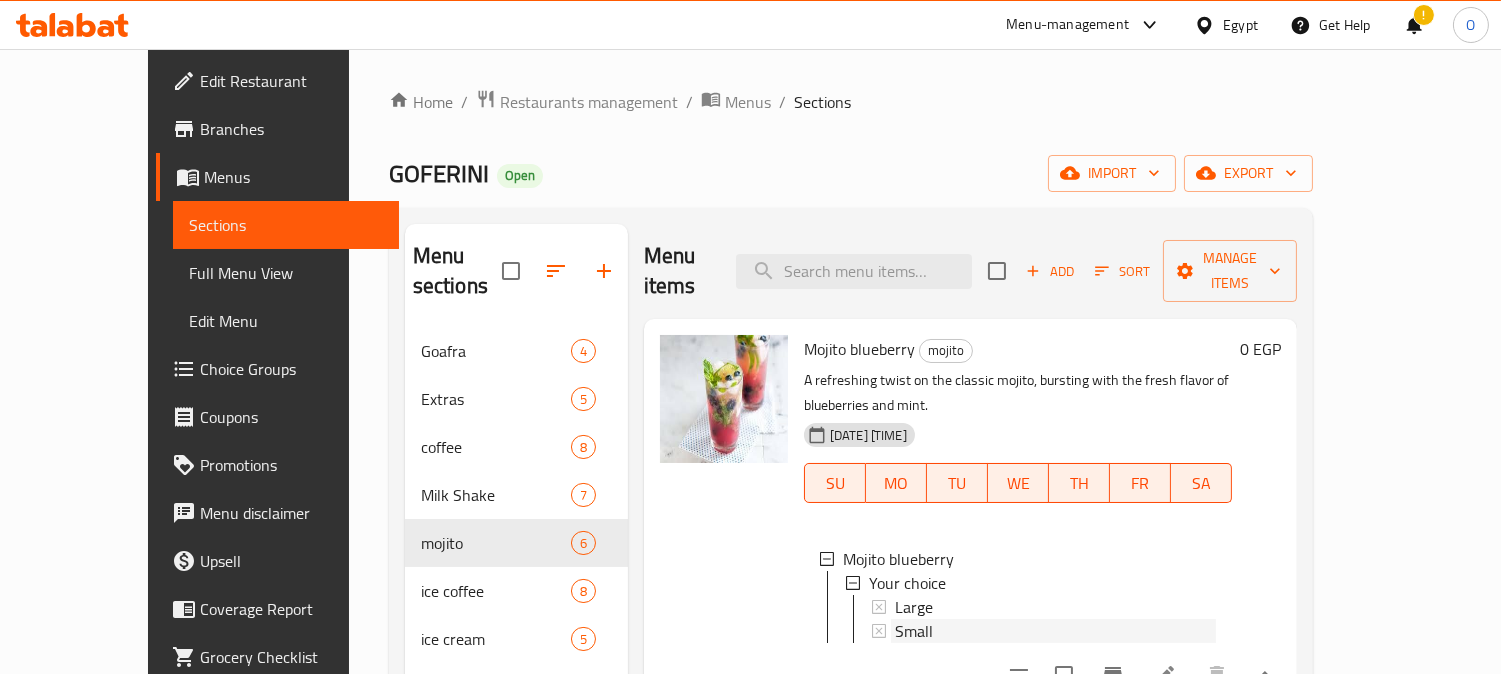 click on "Small" at bounding box center [1055, 631] 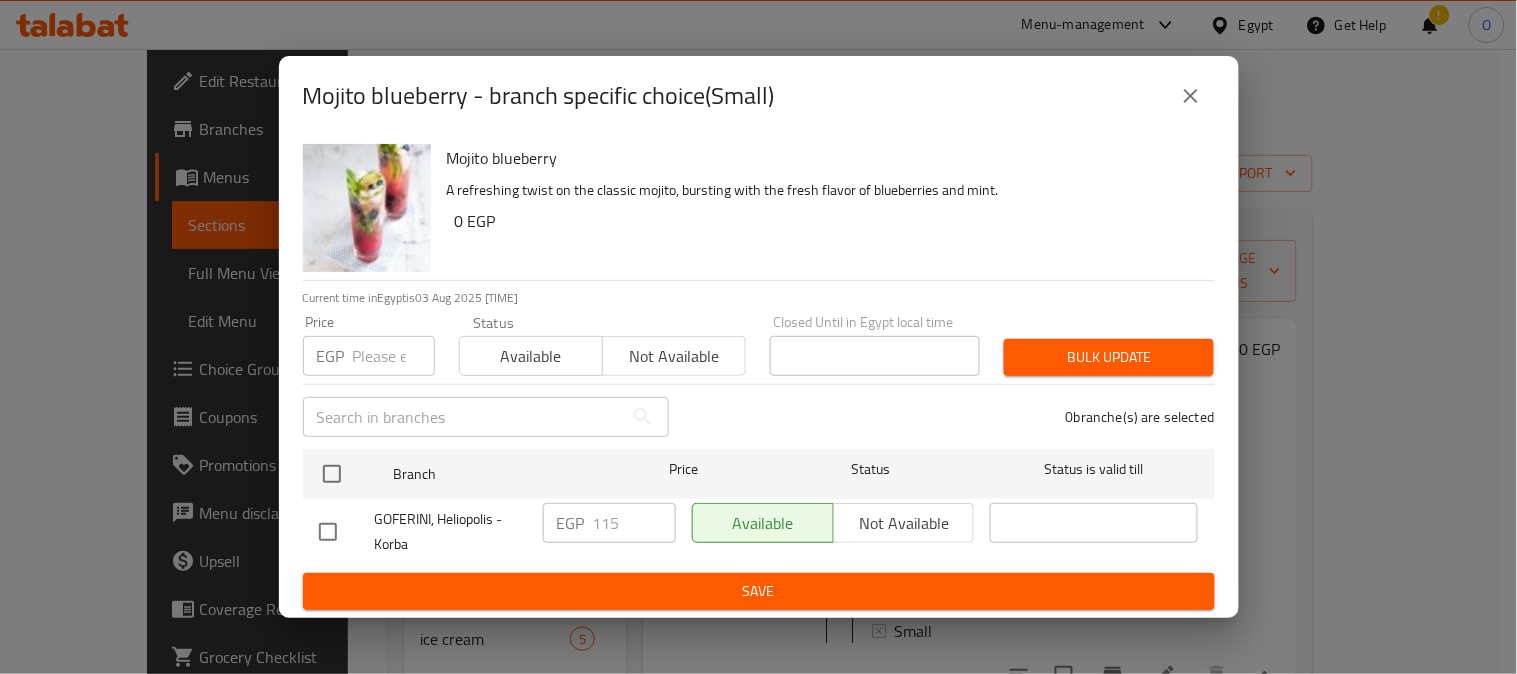 click 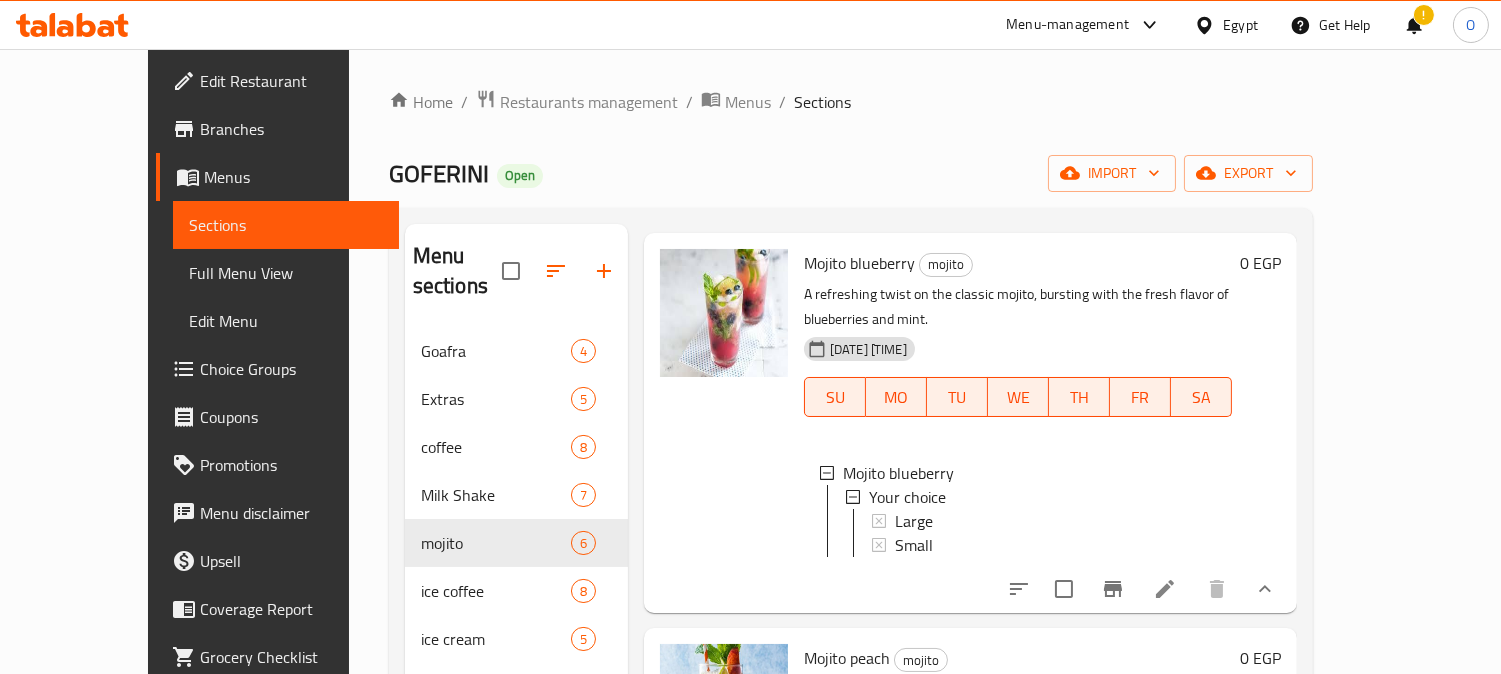 scroll, scrollTop: 222, scrollLeft: 0, axis: vertical 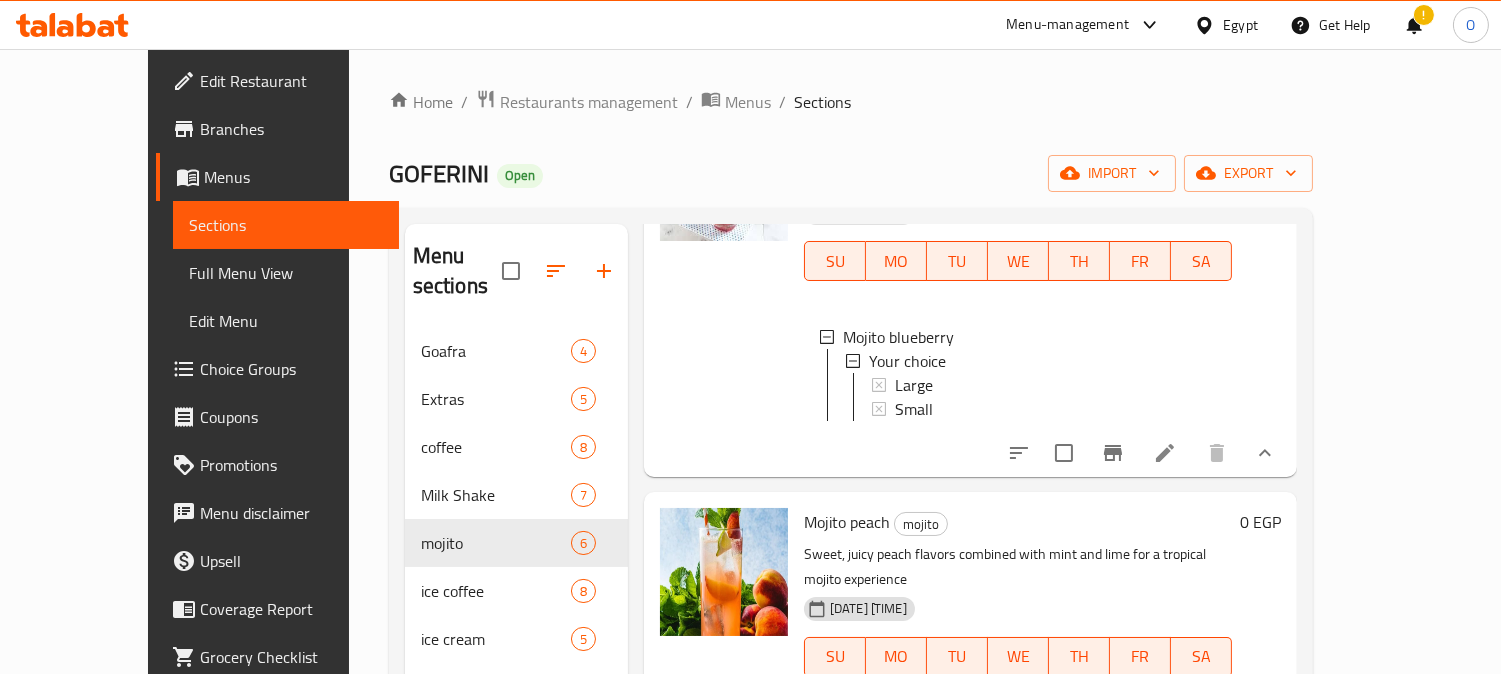 click 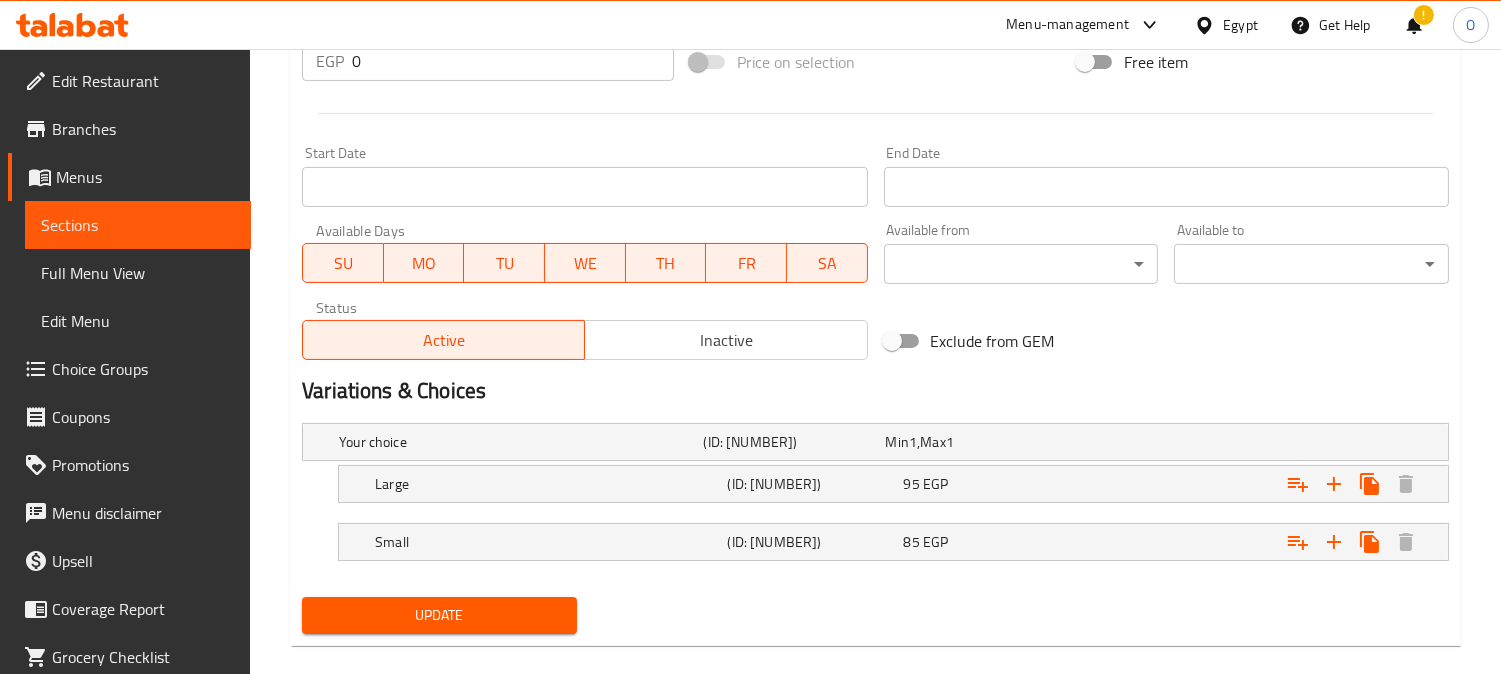 scroll, scrollTop: 812, scrollLeft: 0, axis: vertical 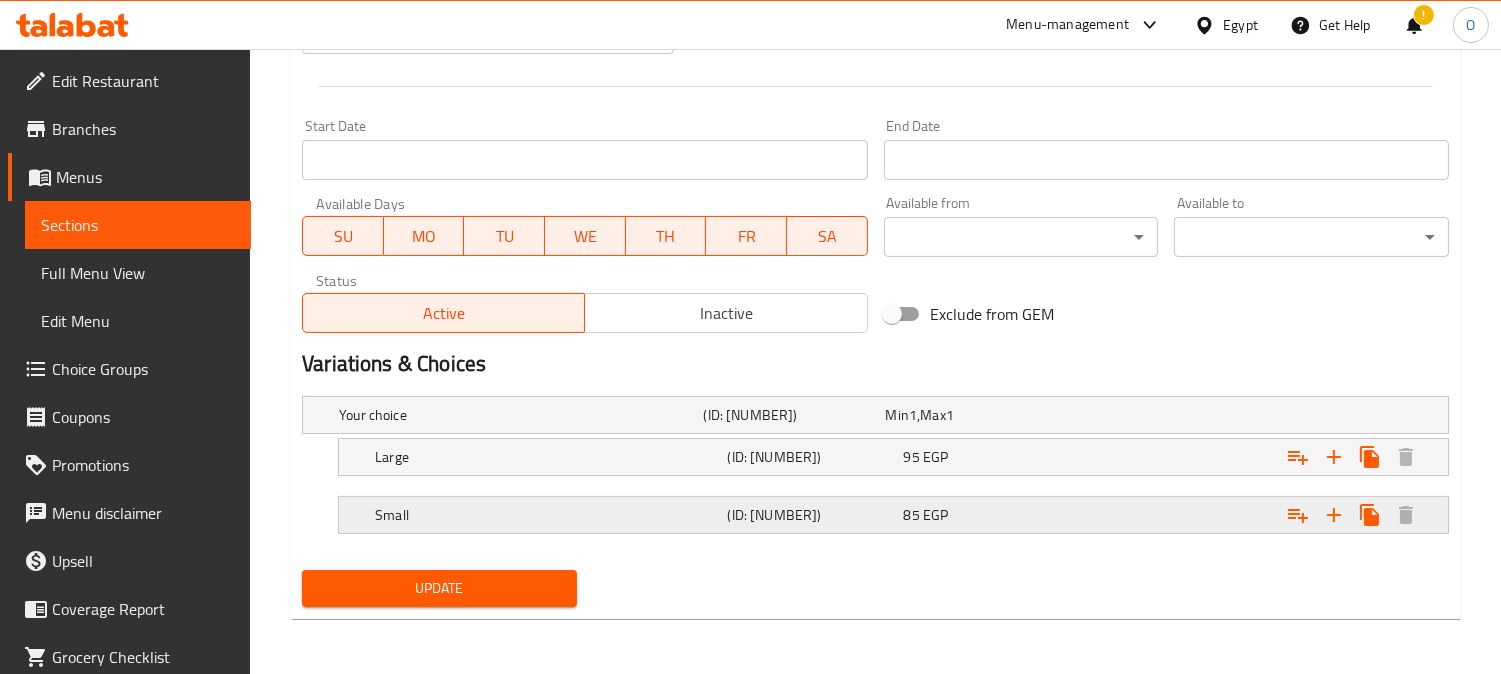 click on "Small" at bounding box center (517, 415) 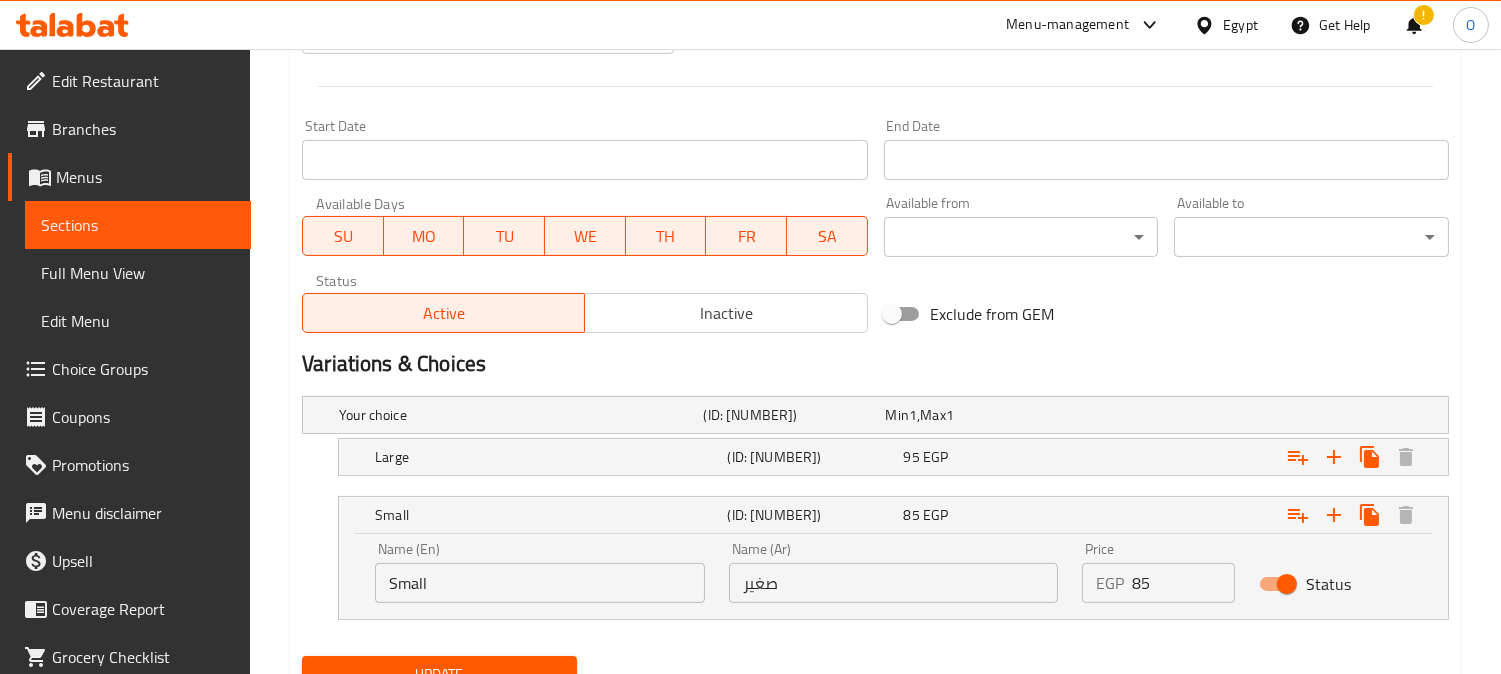 click on "صغير" at bounding box center [894, 583] 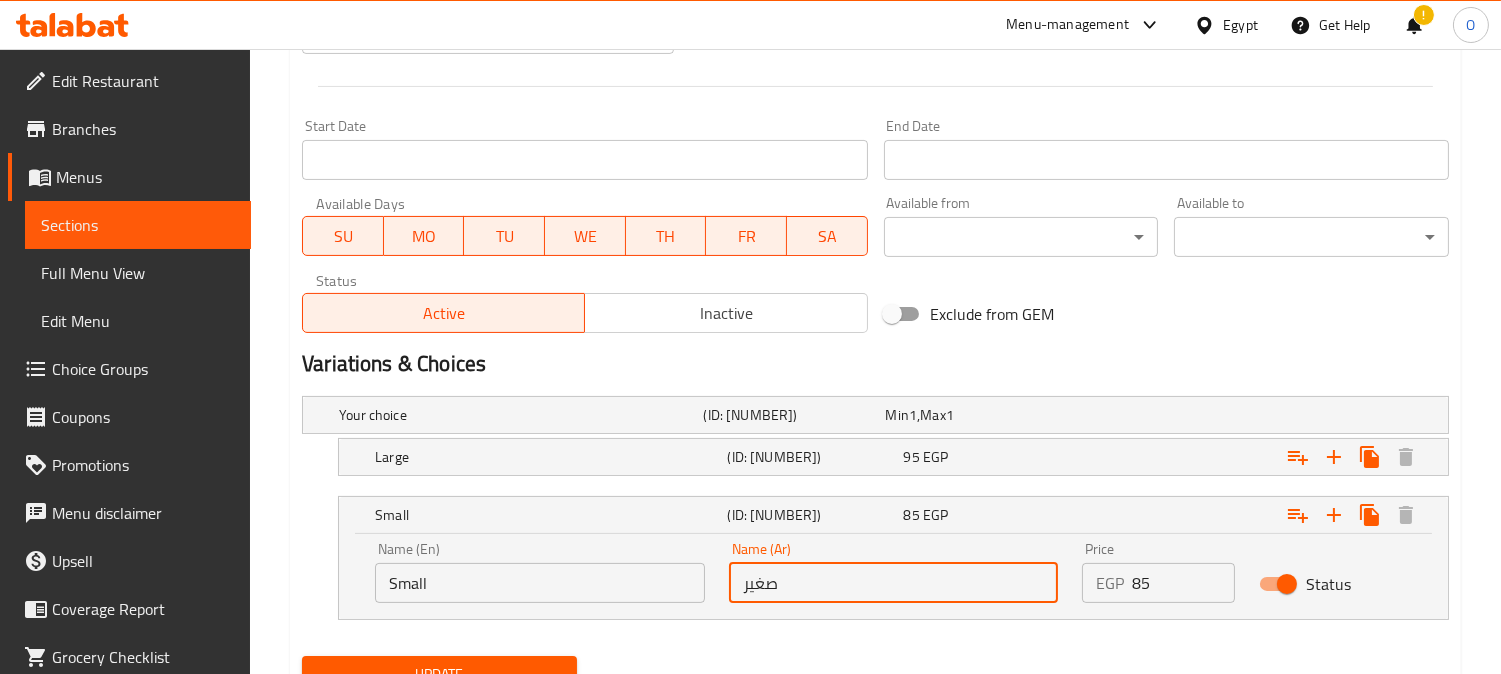 click on "صغير" at bounding box center (894, 583) 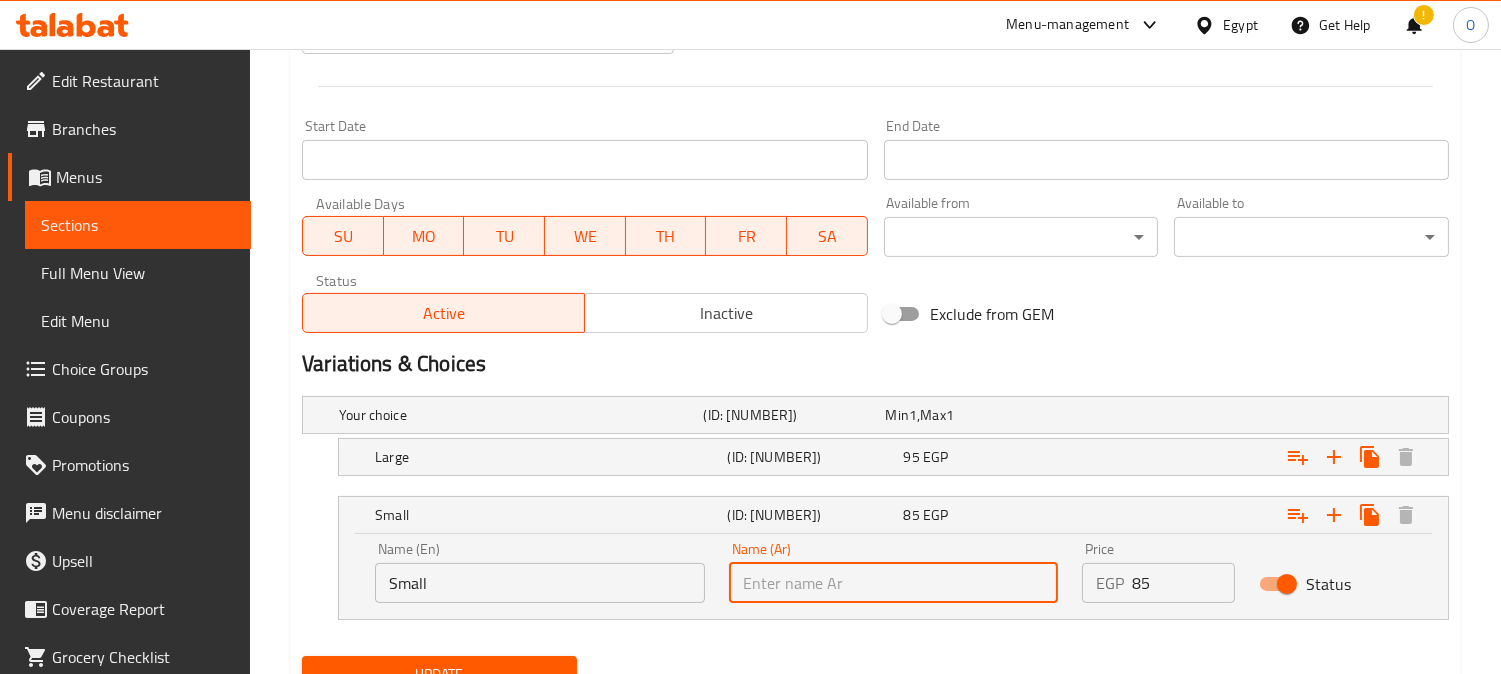 click at bounding box center [894, 583] 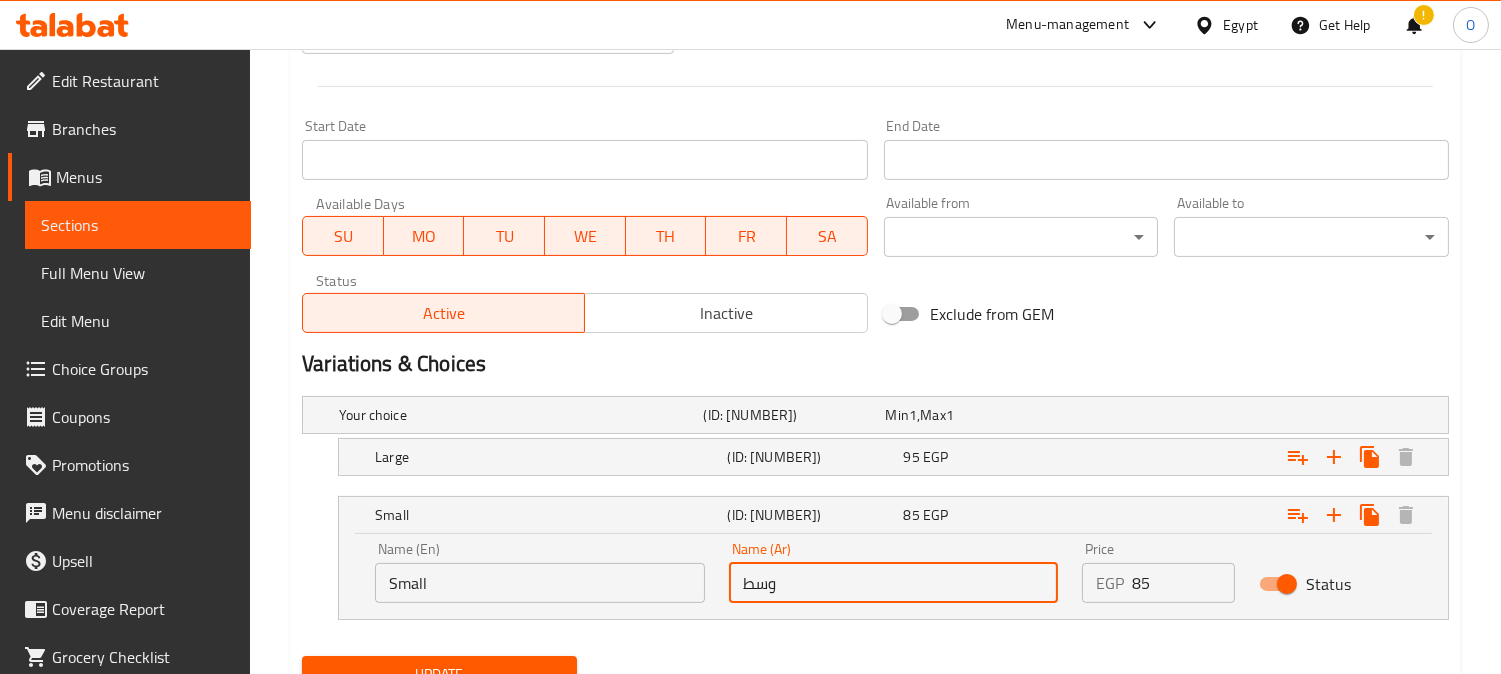 click on "Small" at bounding box center [540, 583] 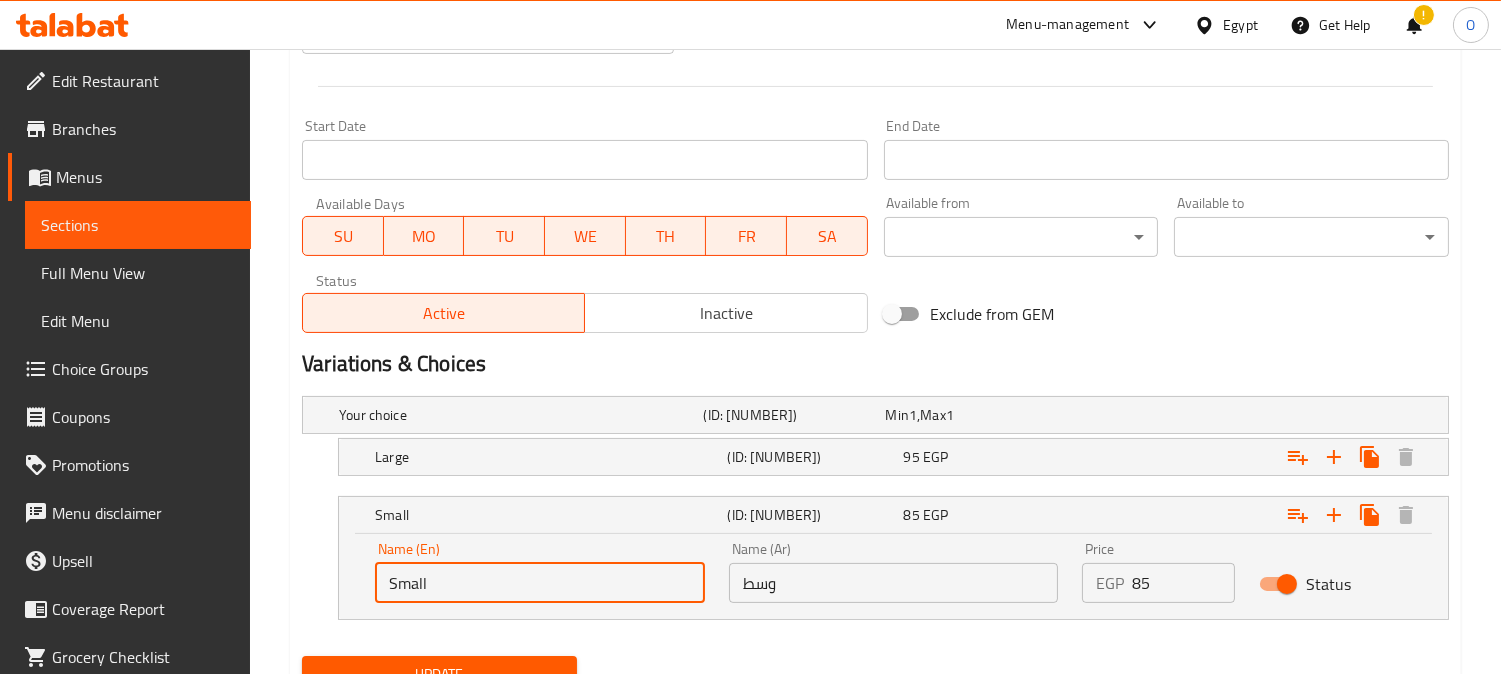 click on "Small" at bounding box center [540, 583] 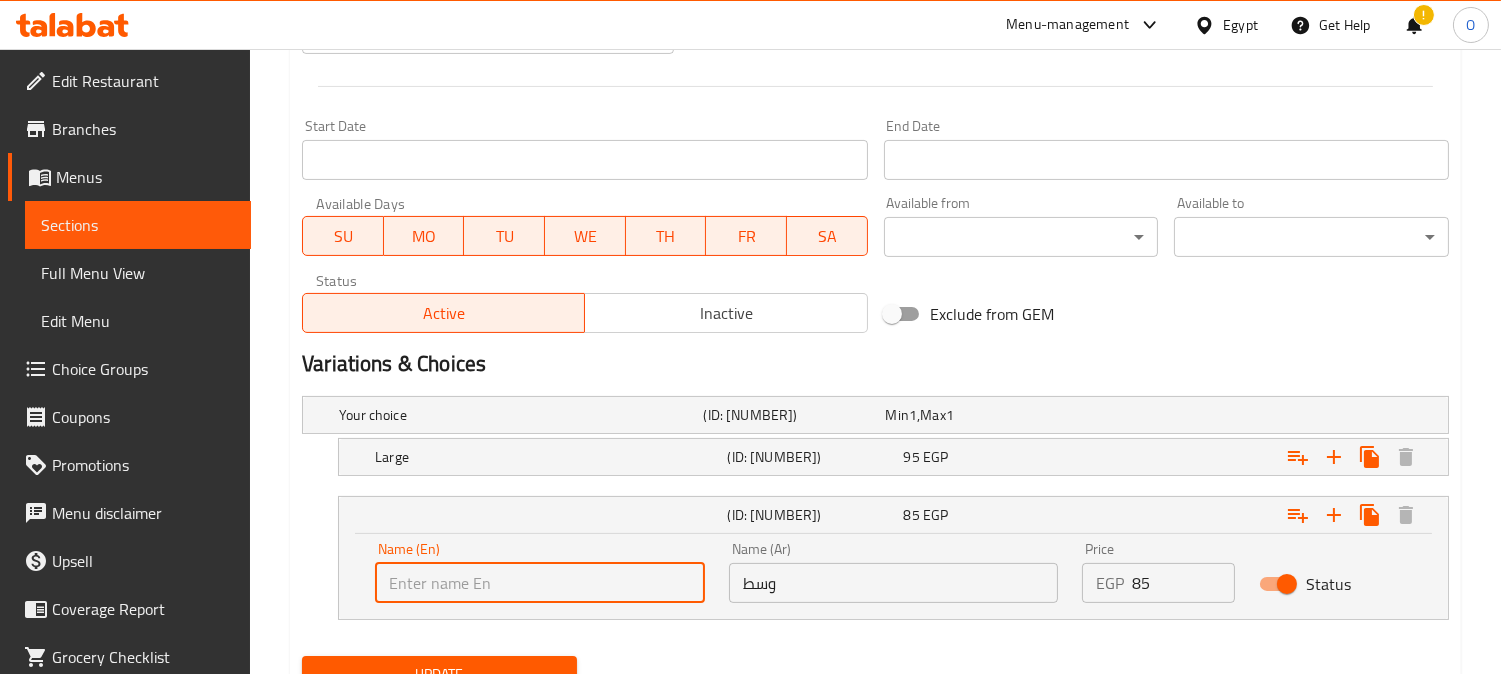 click at bounding box center (540, 583) 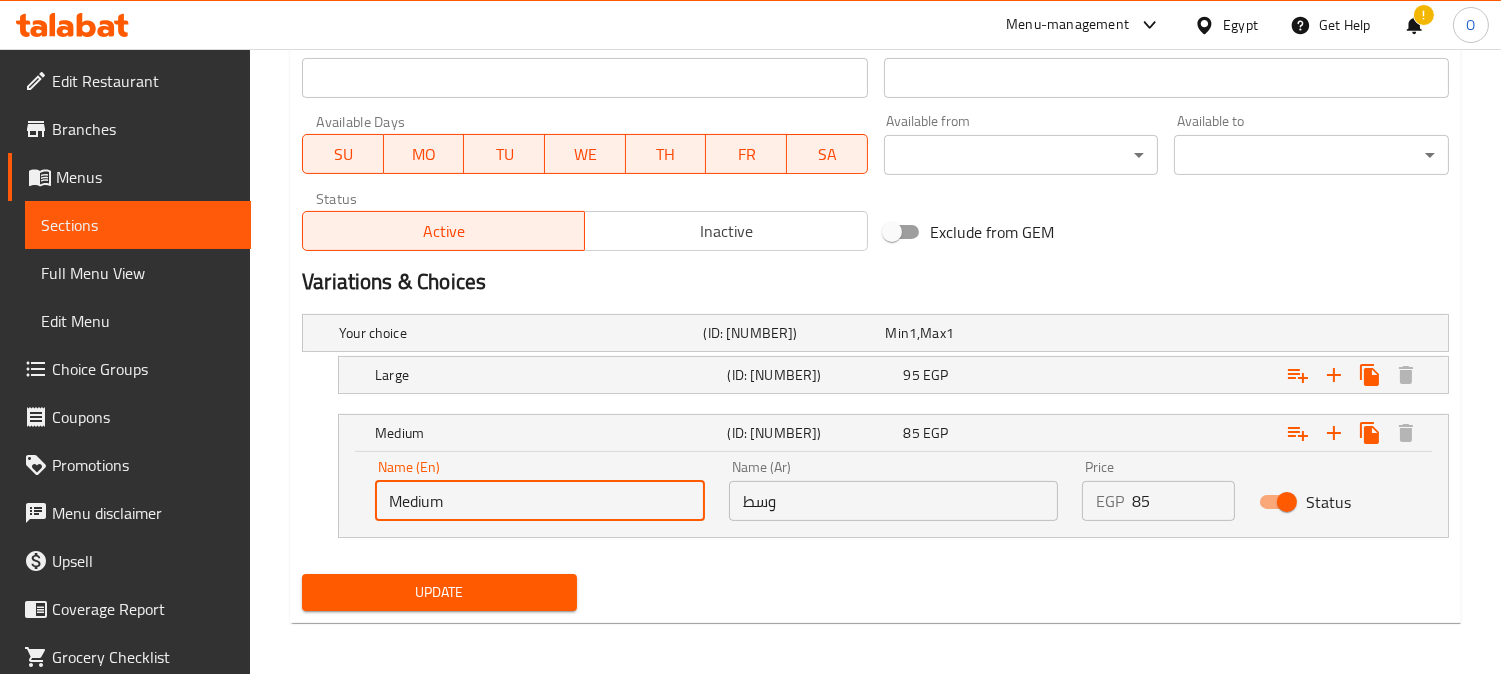 scroll, scrollTop: 897, scrollLeft: 0, axis: vertical 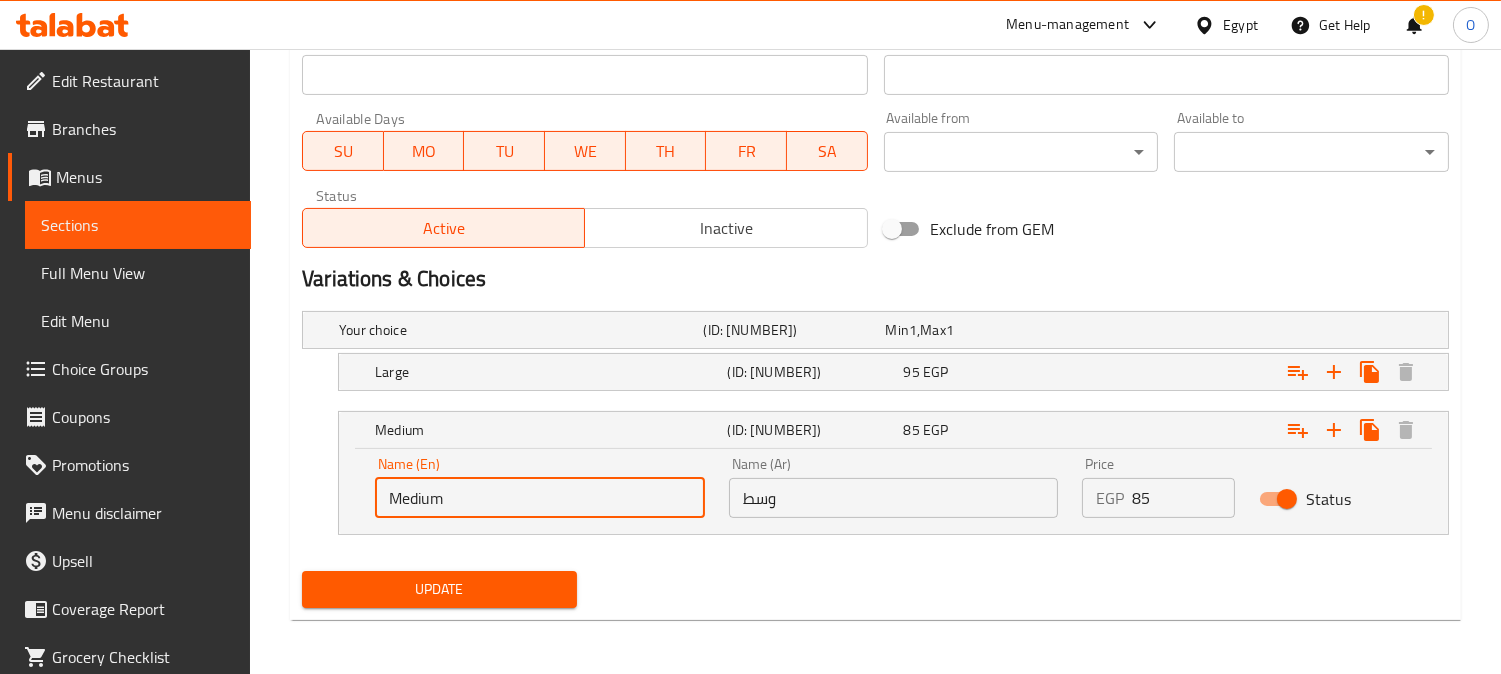click on "Update" at bounding box center [439, 589] 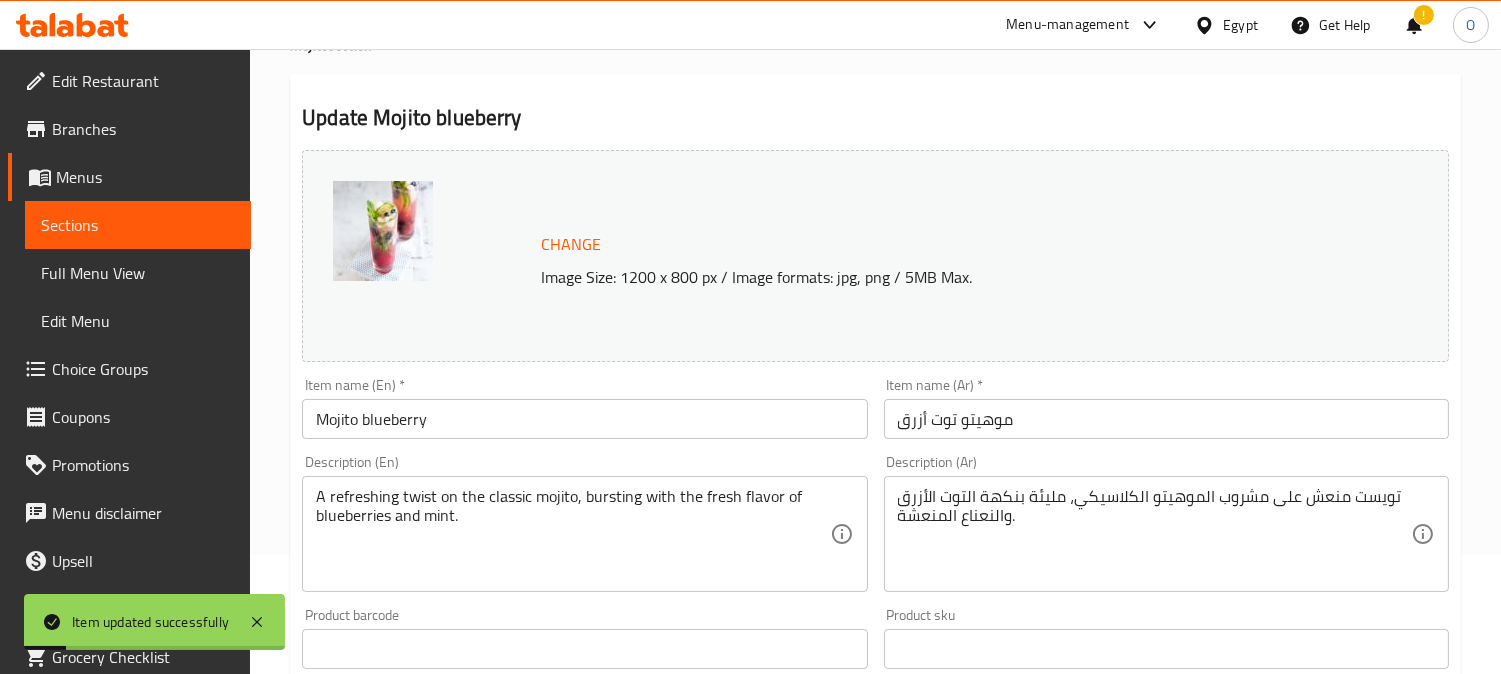 scroll, scrollTop: 0, scrollLeft: 0, axis: both 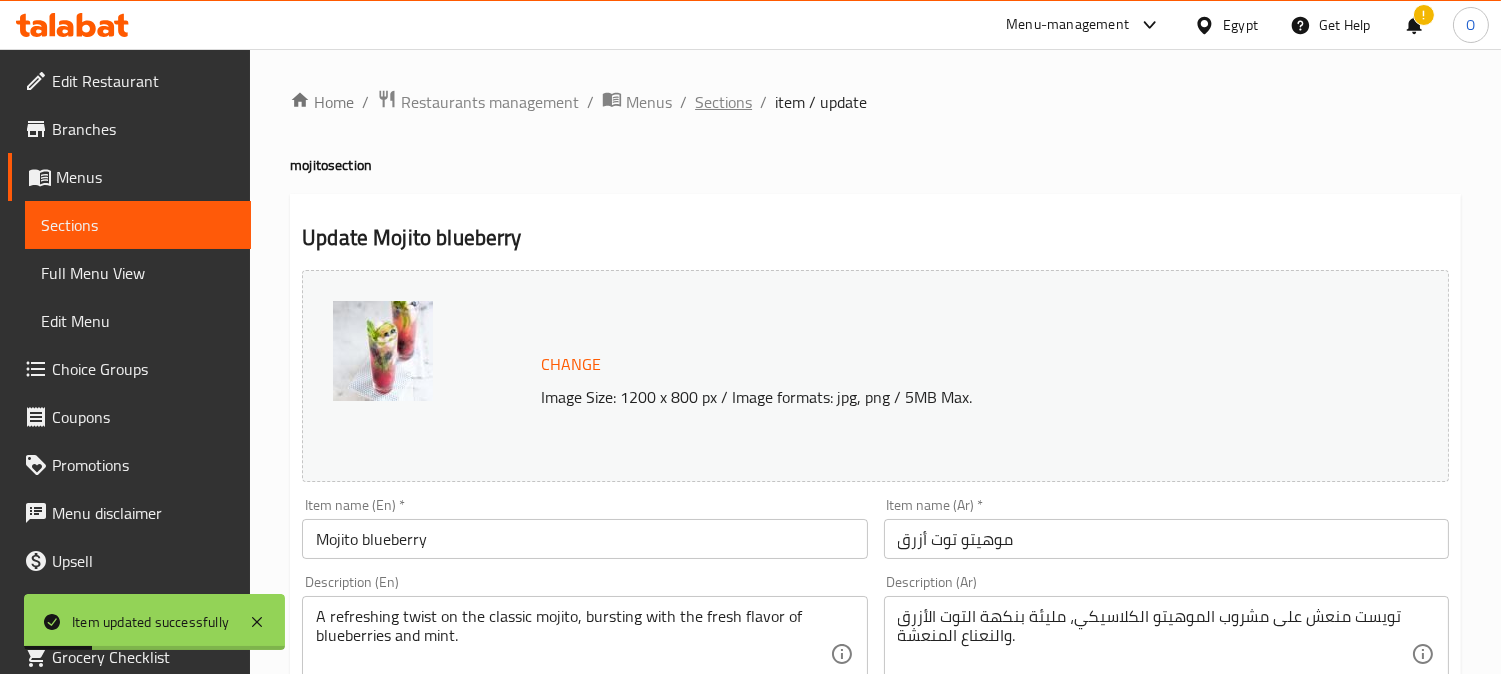 click on "Sections" at bounding box center (723, 102) 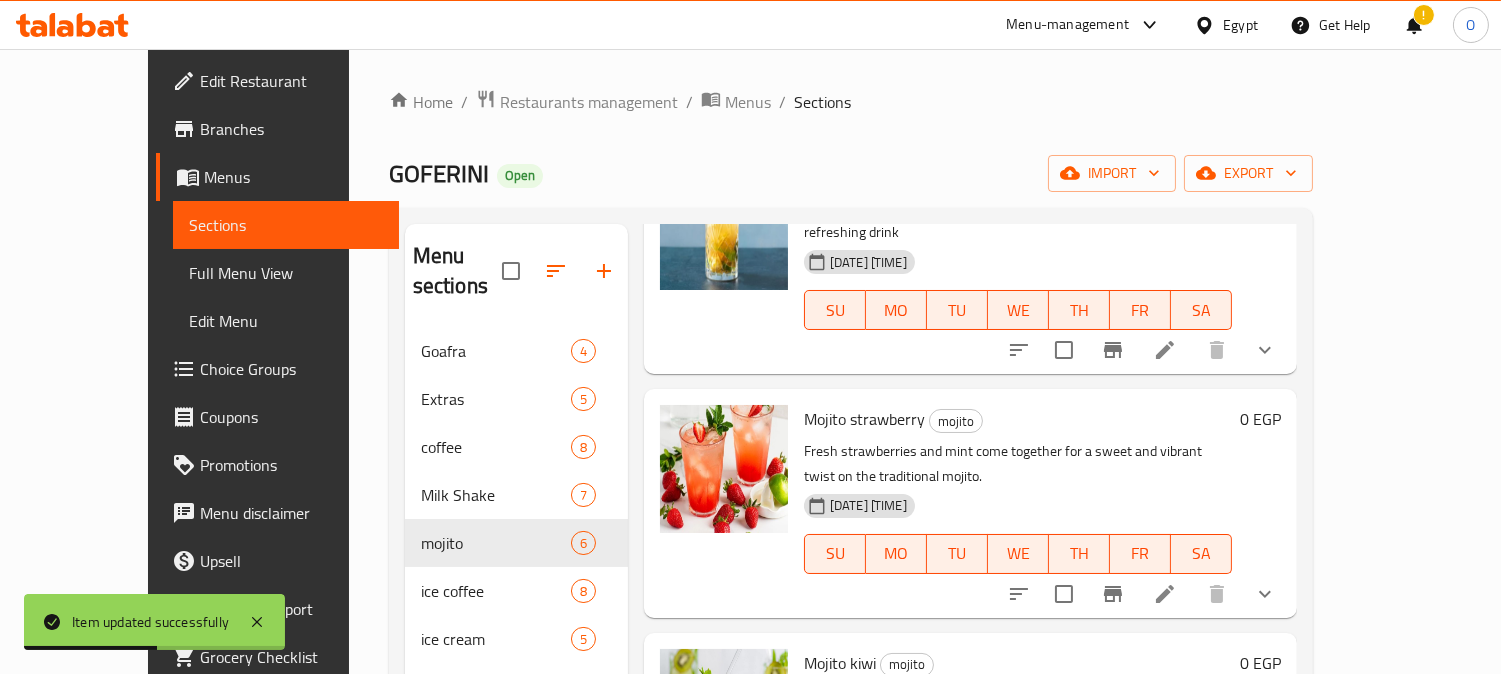 scroll, scrollTop: 685, scrollLeft: 0, axis: vertical 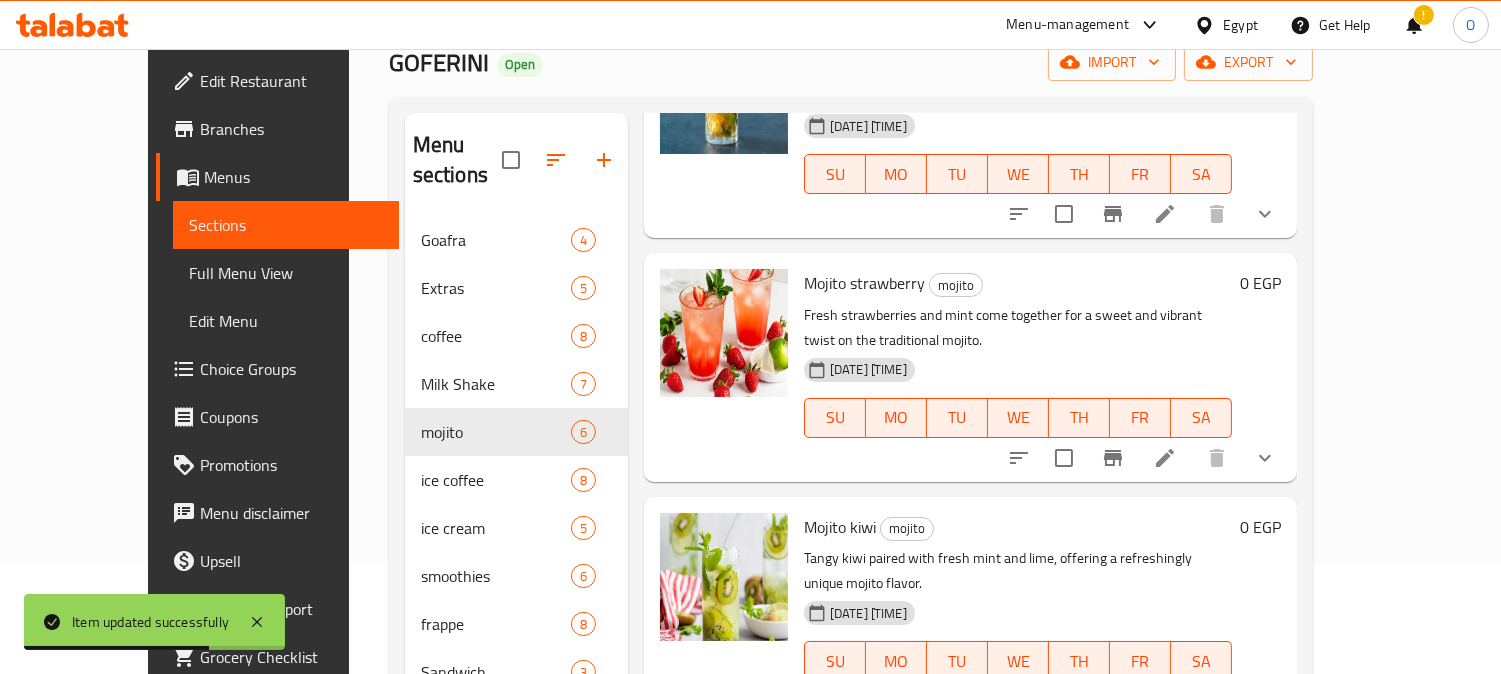 click 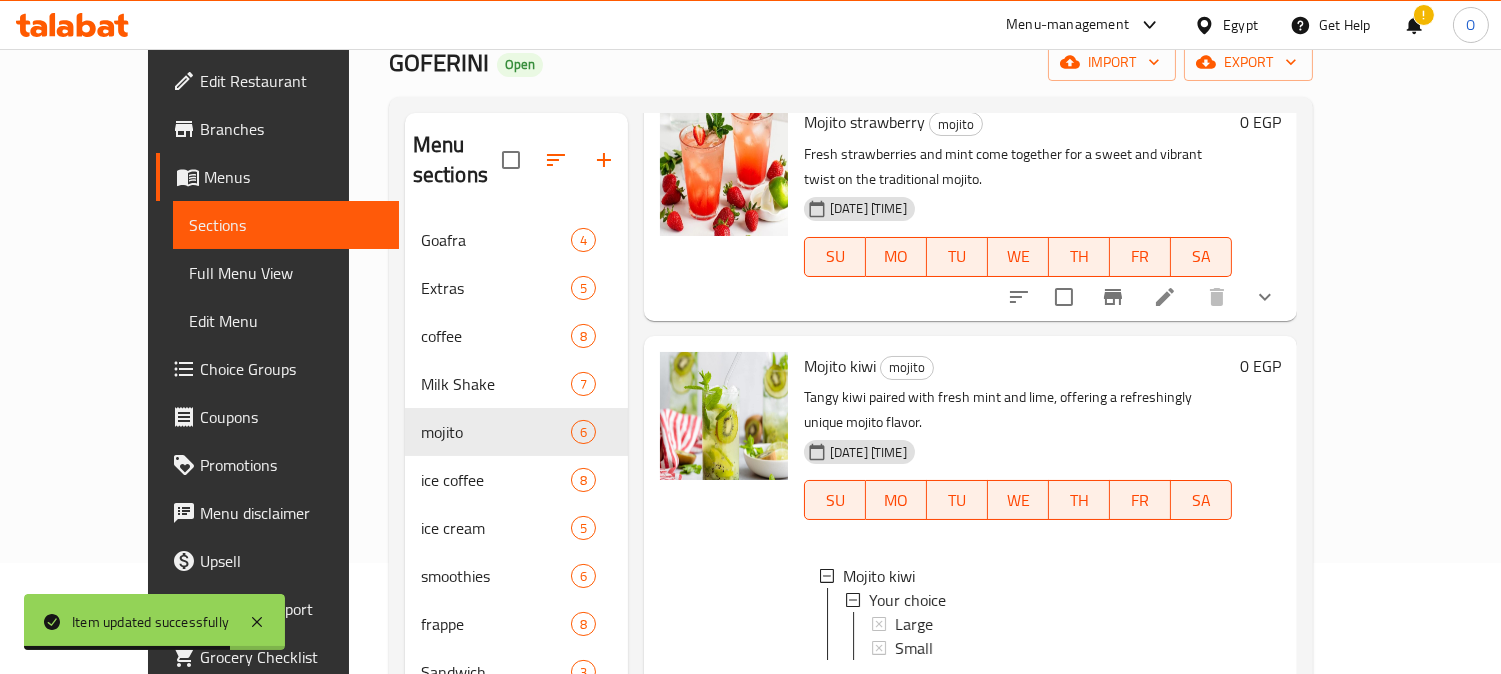 scroll, scrollTop: 854, scrollLeft: 0, axis: vertical 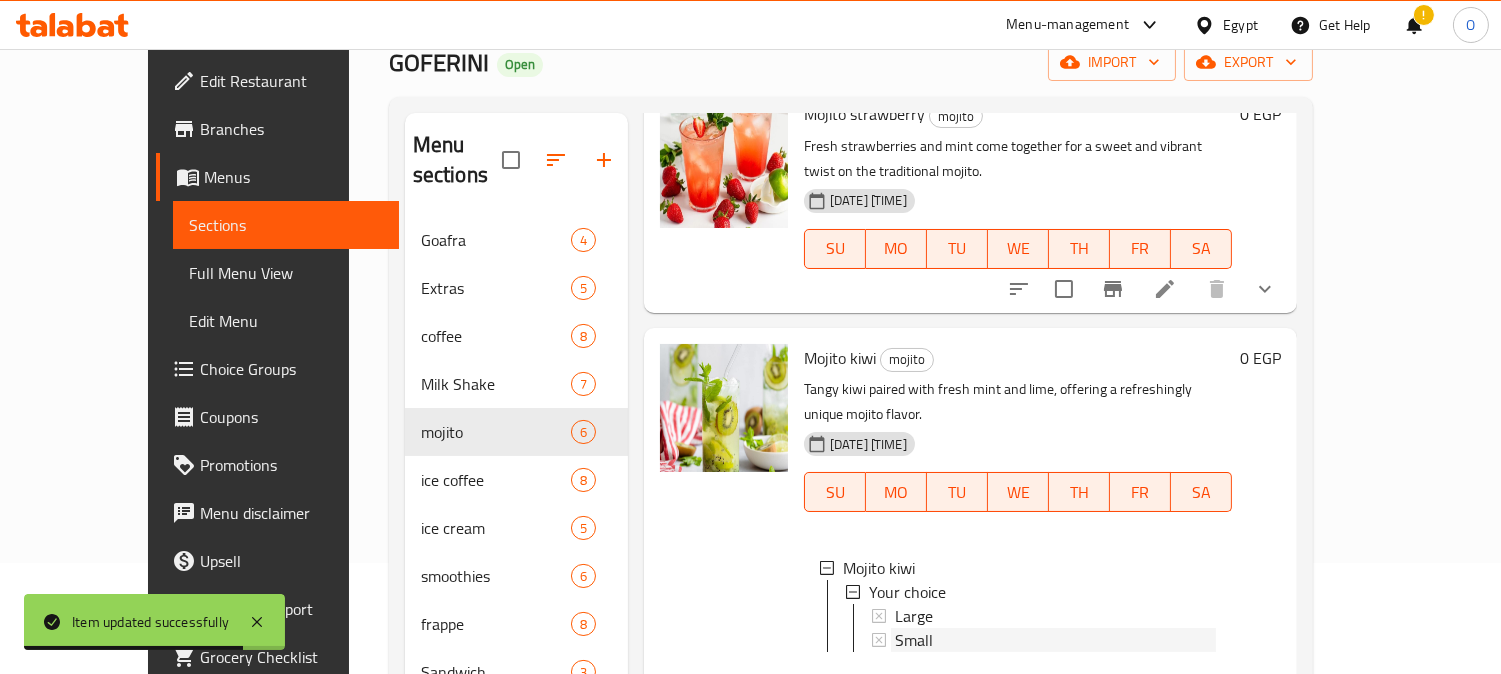 click on "Small" at bounding box center [1055, 640] 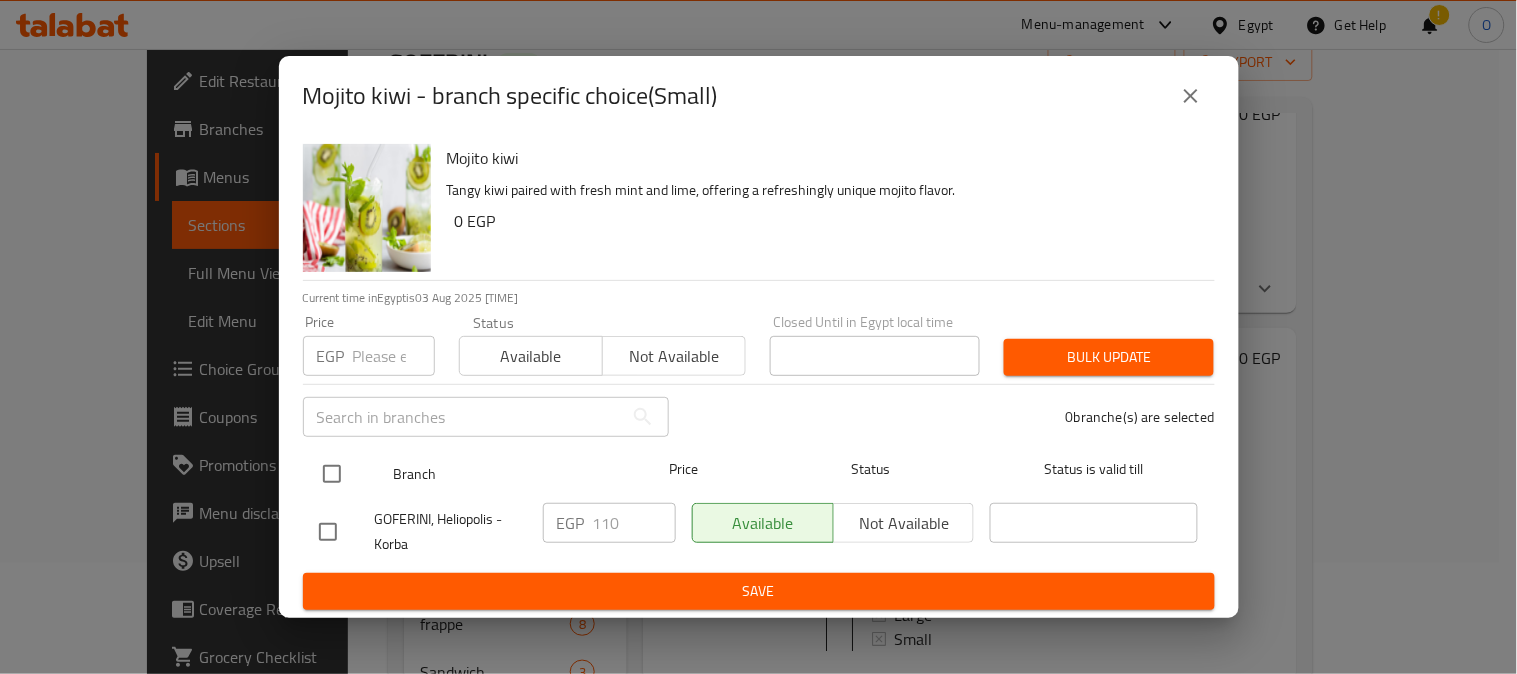 click at bounding box center [332, 474] 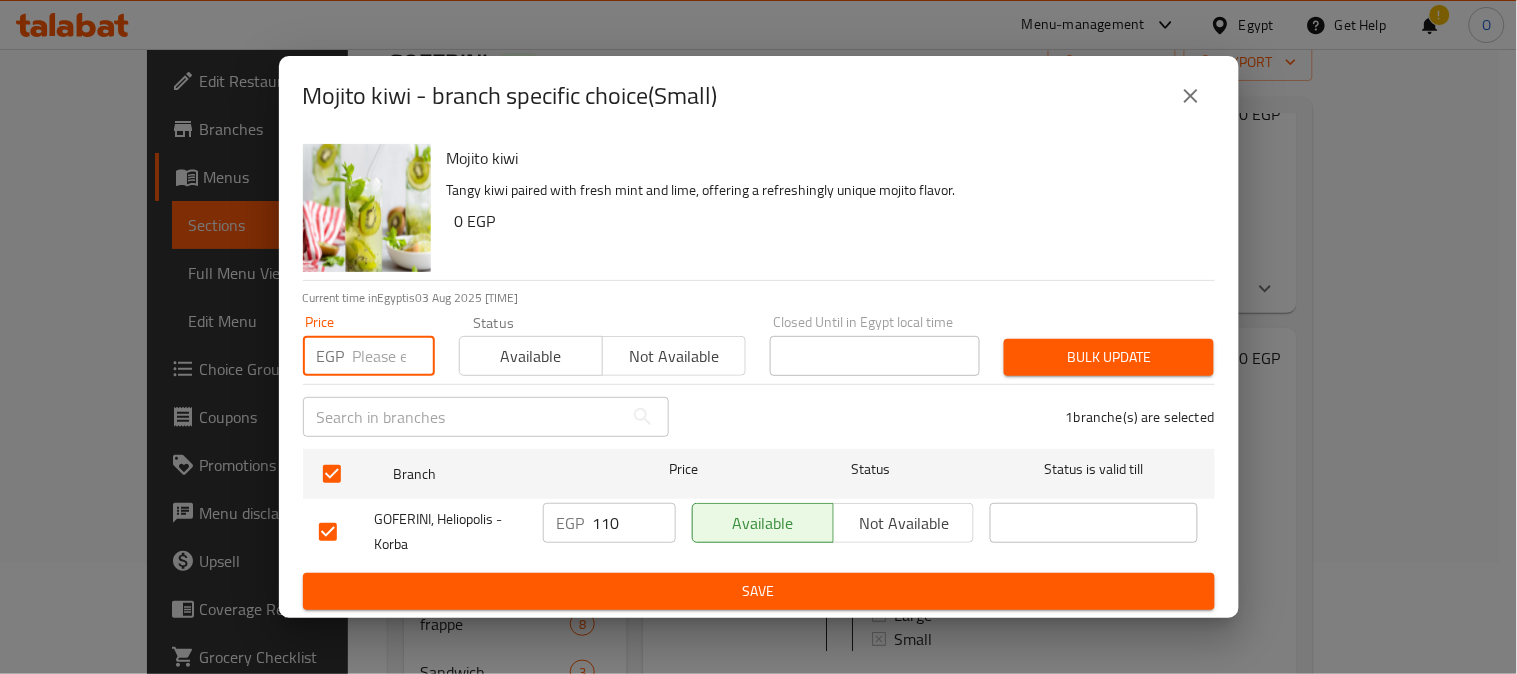 paste on "105" 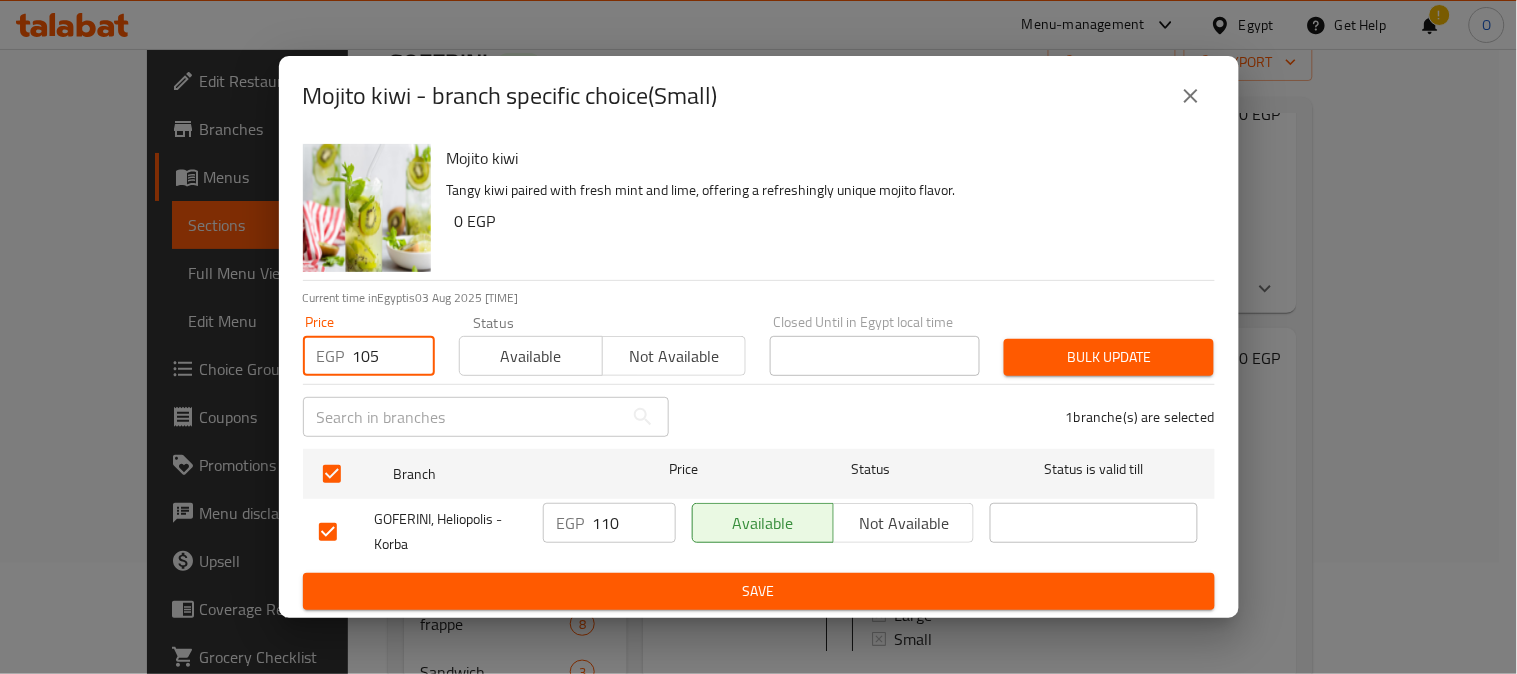 type on "105" 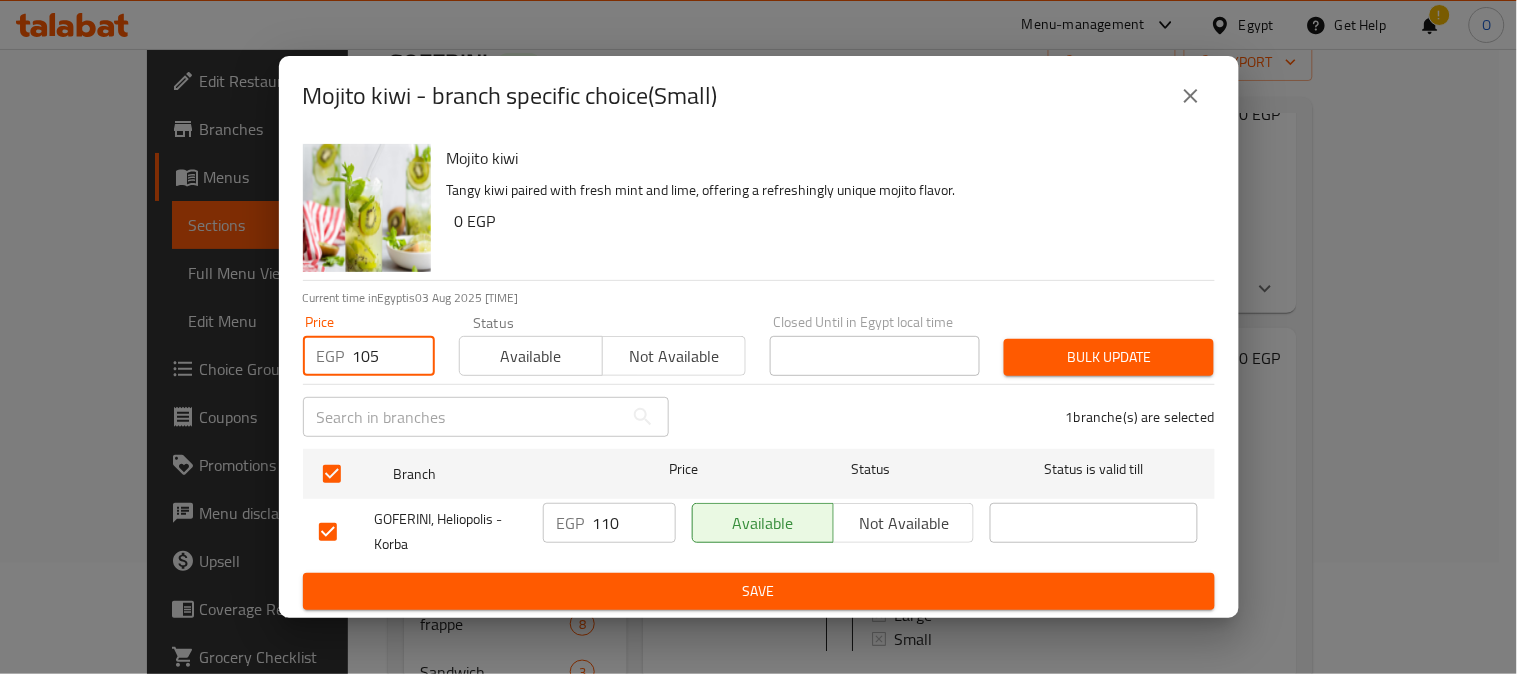 click on "Bulk update" at bounding box center [1109, 357] 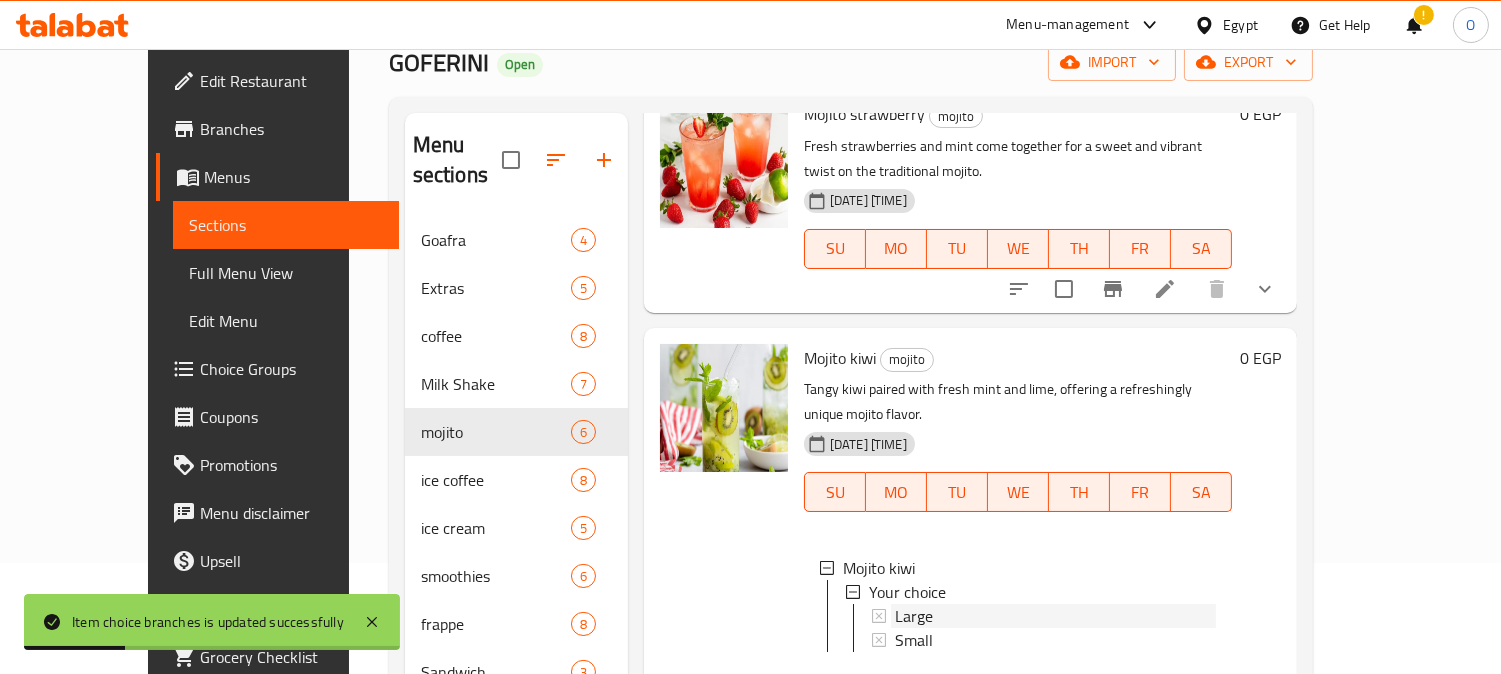click on "Large" at bounding box center (1055, 616) 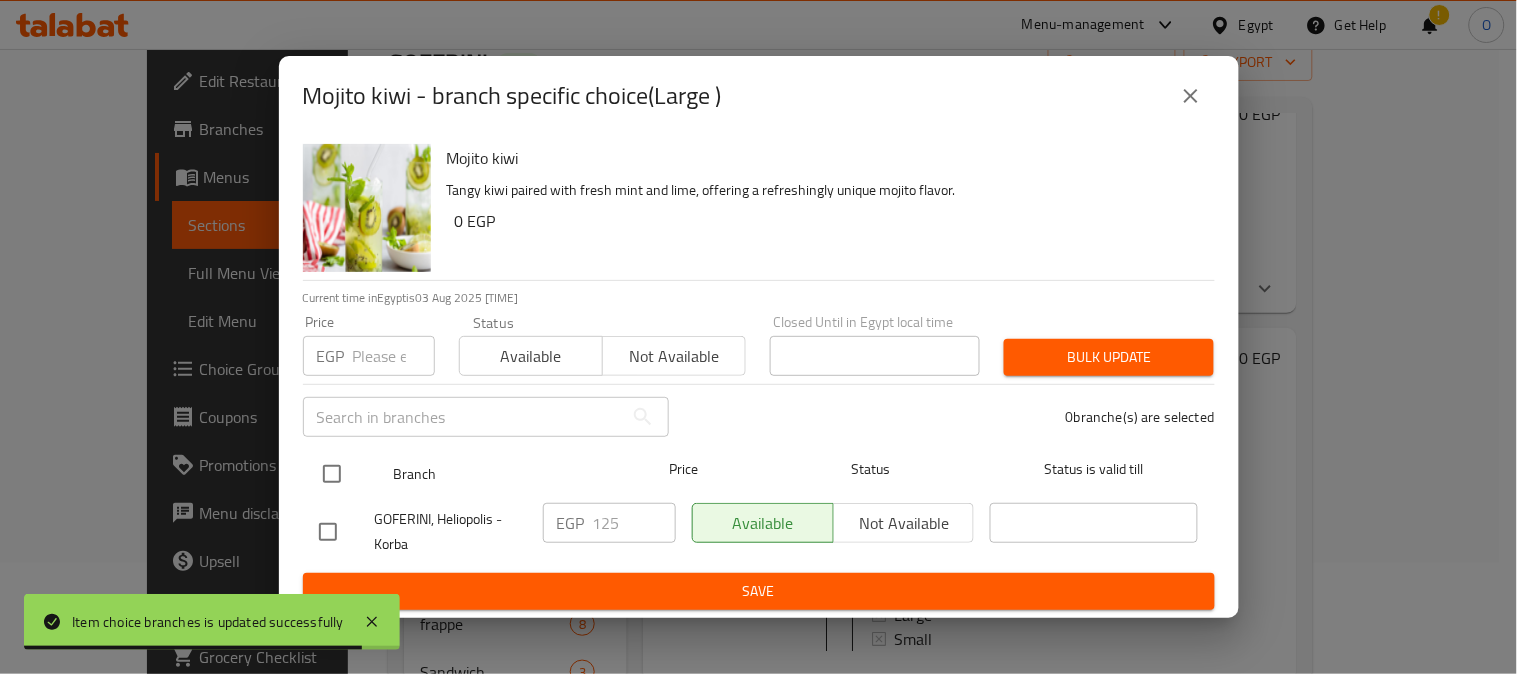 click at bounding box center [332, 474] 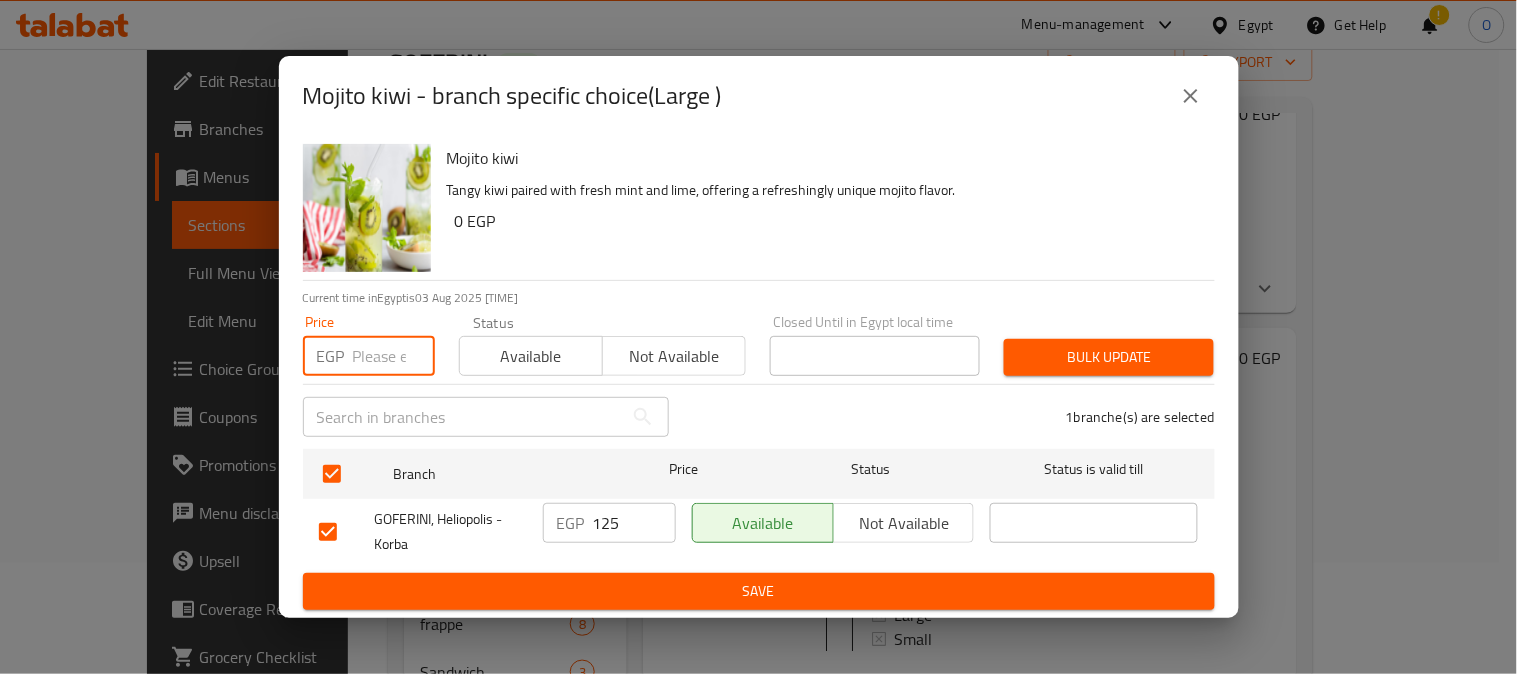 paste on "125" 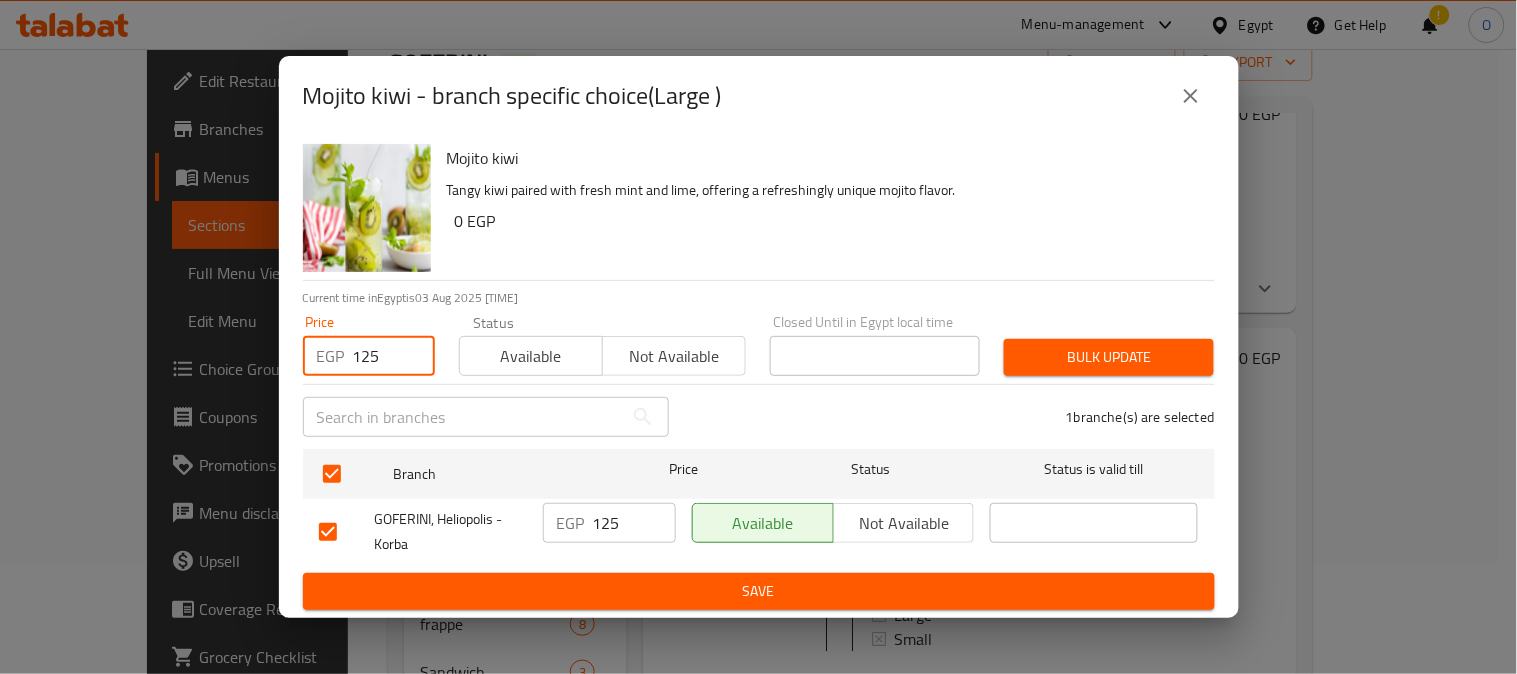 type on "125" 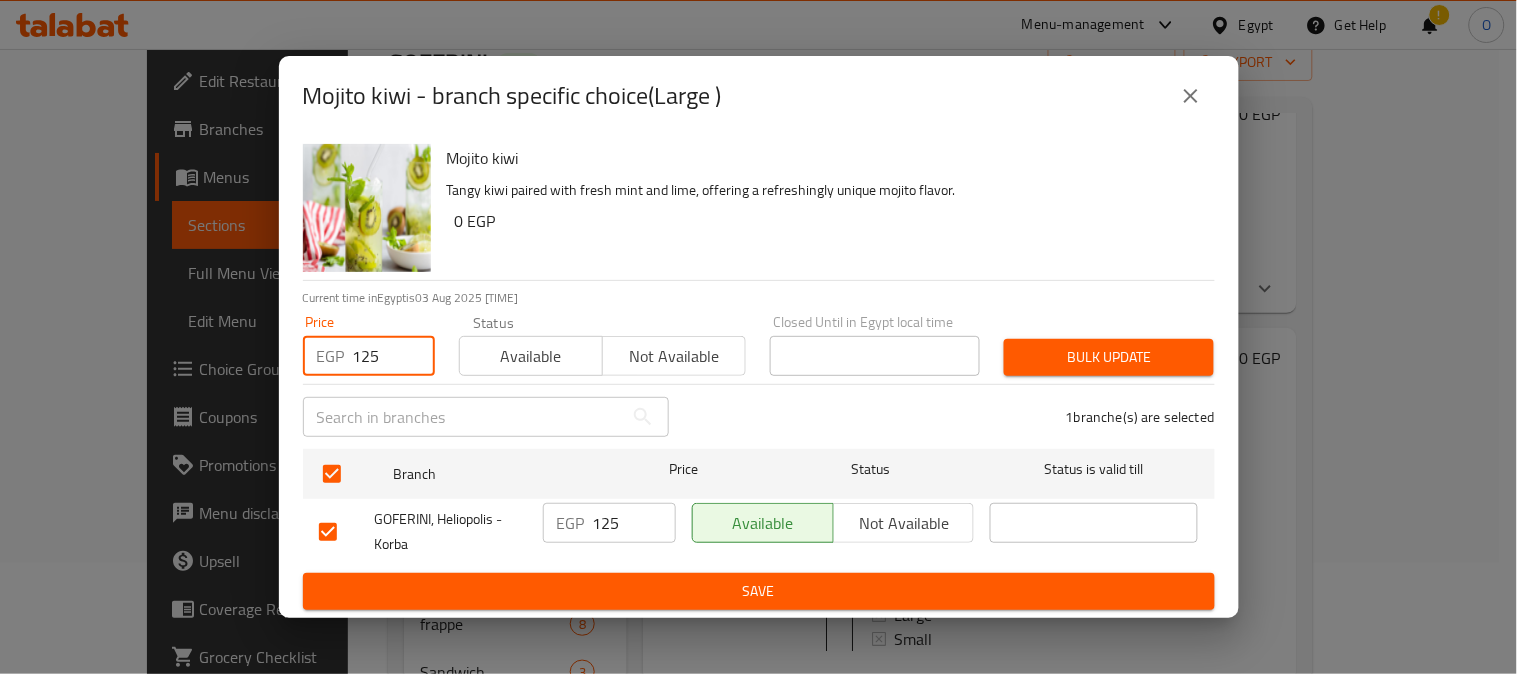 click on "Bulk update" at bounding box center (1109, 357) 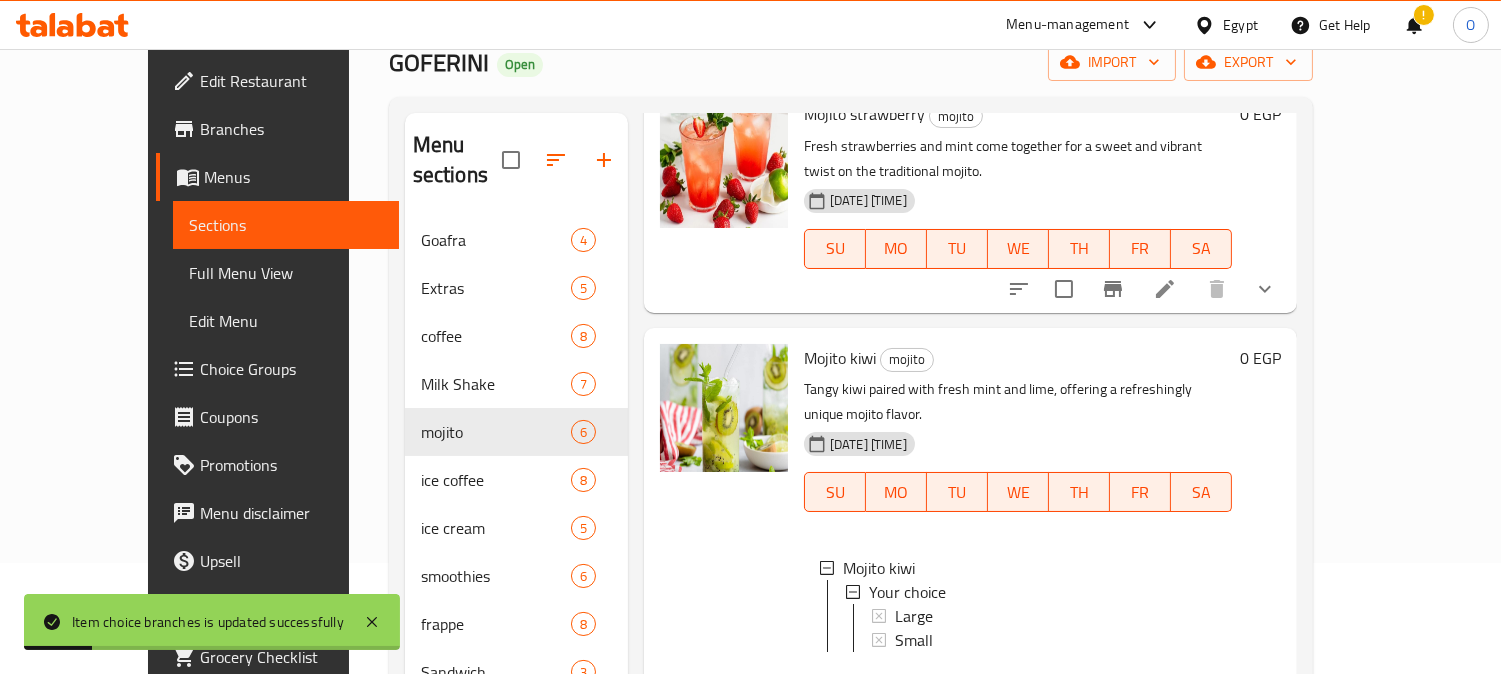 click at bounding box center (1165, 684) 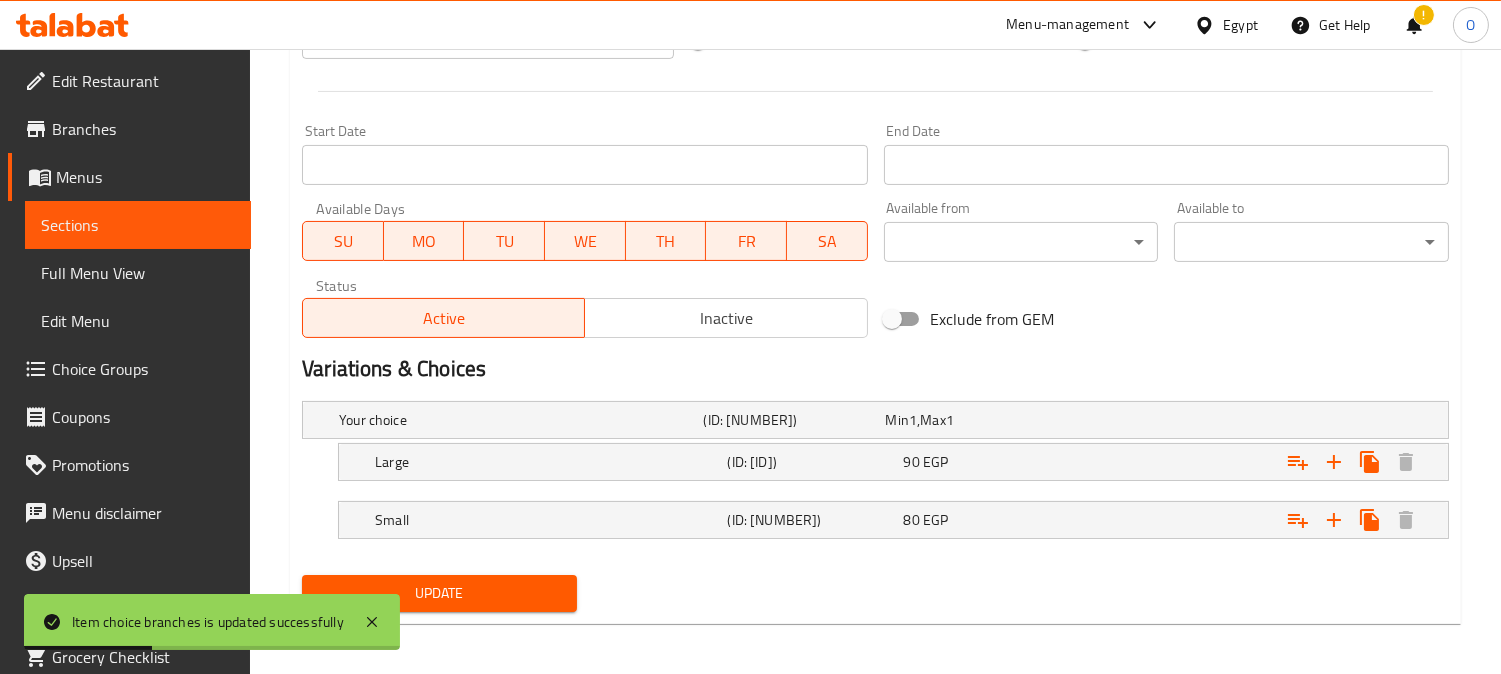 scroll, scrollTop: 812, scrollLeft: 0, axis: vertical 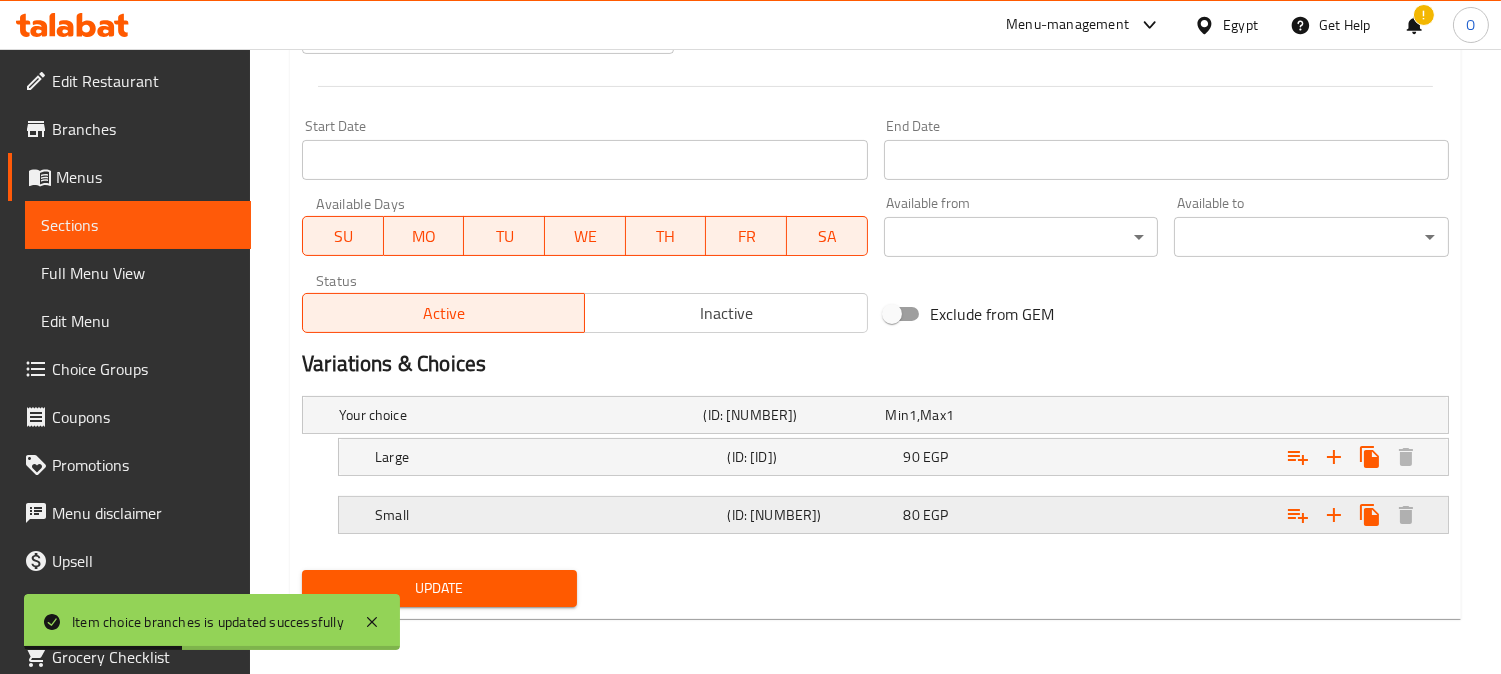 click on "Small (ID: [ID]) [PRICE] EGP" at bounding box center [881, 415] 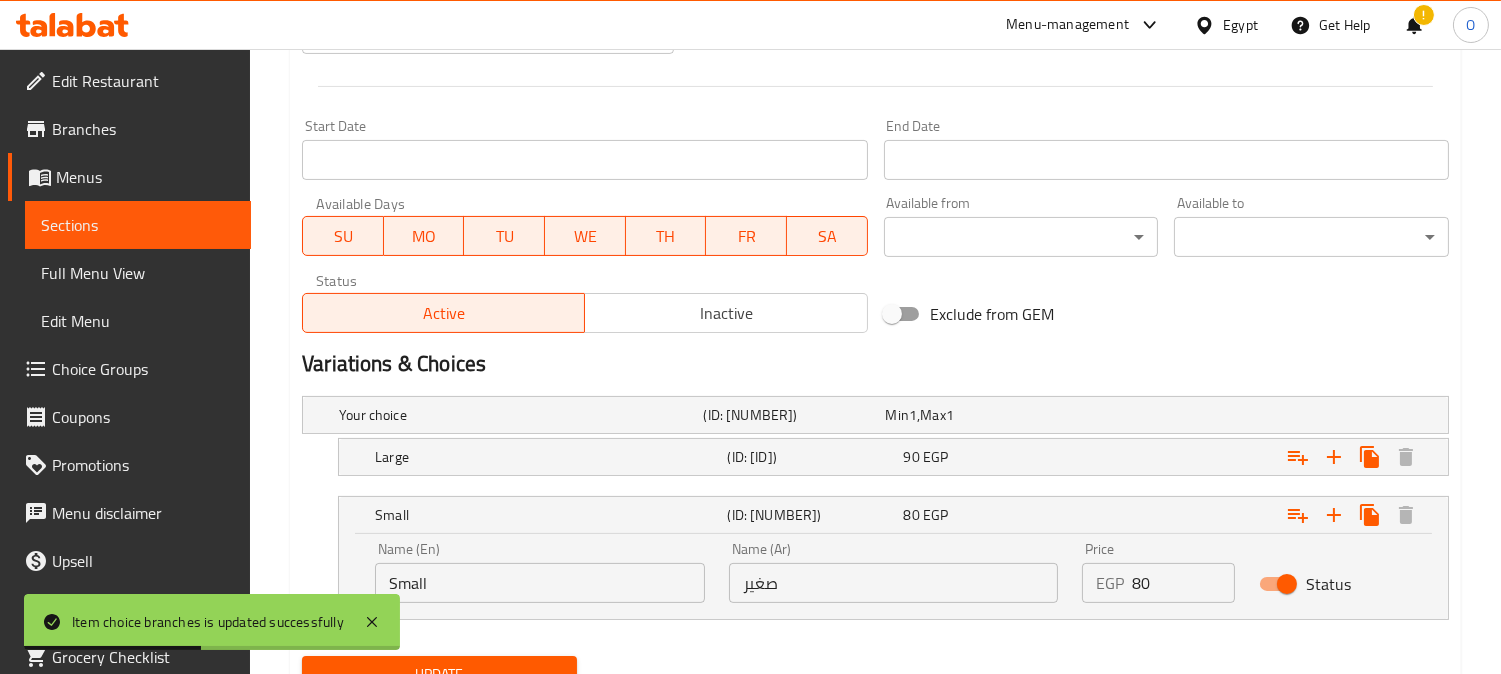 click on "صغير" at bounding box center (894, 583) 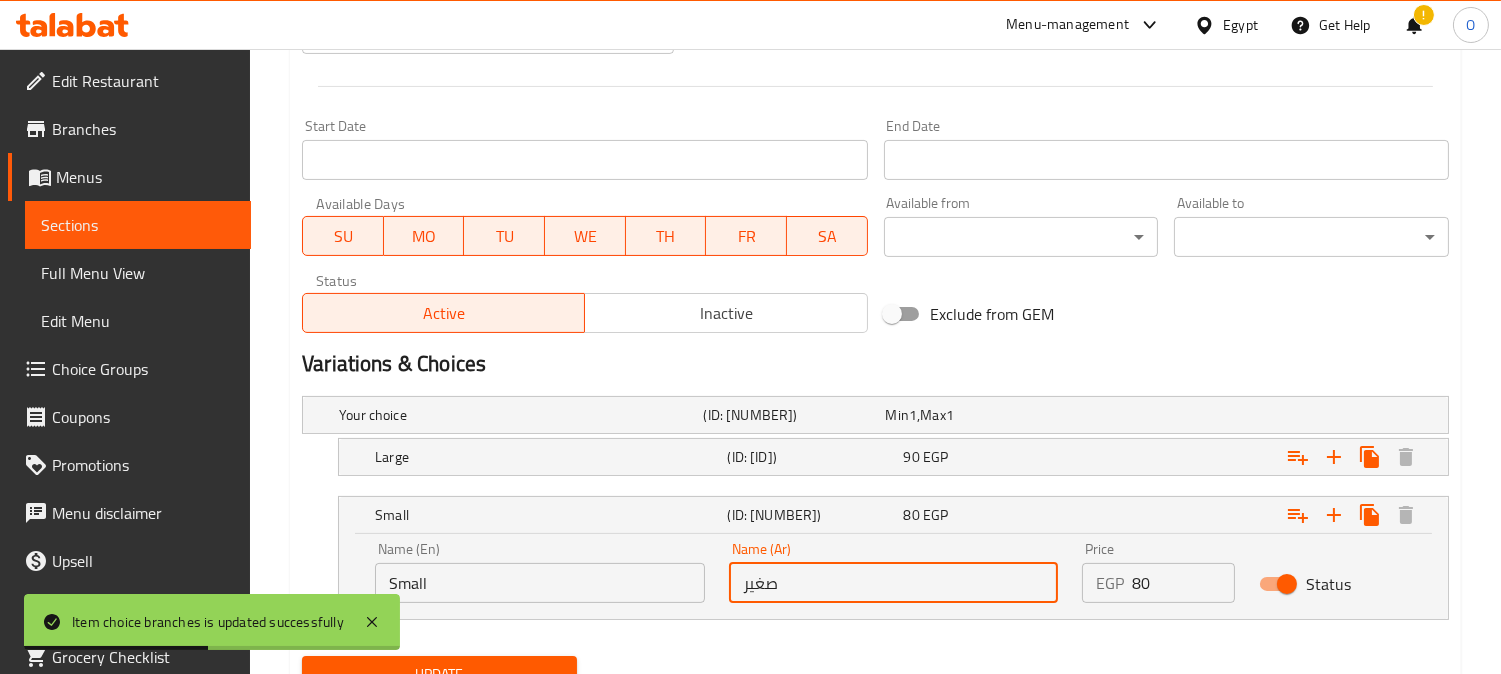 click on "صغير" at bounding box center (894, 583) 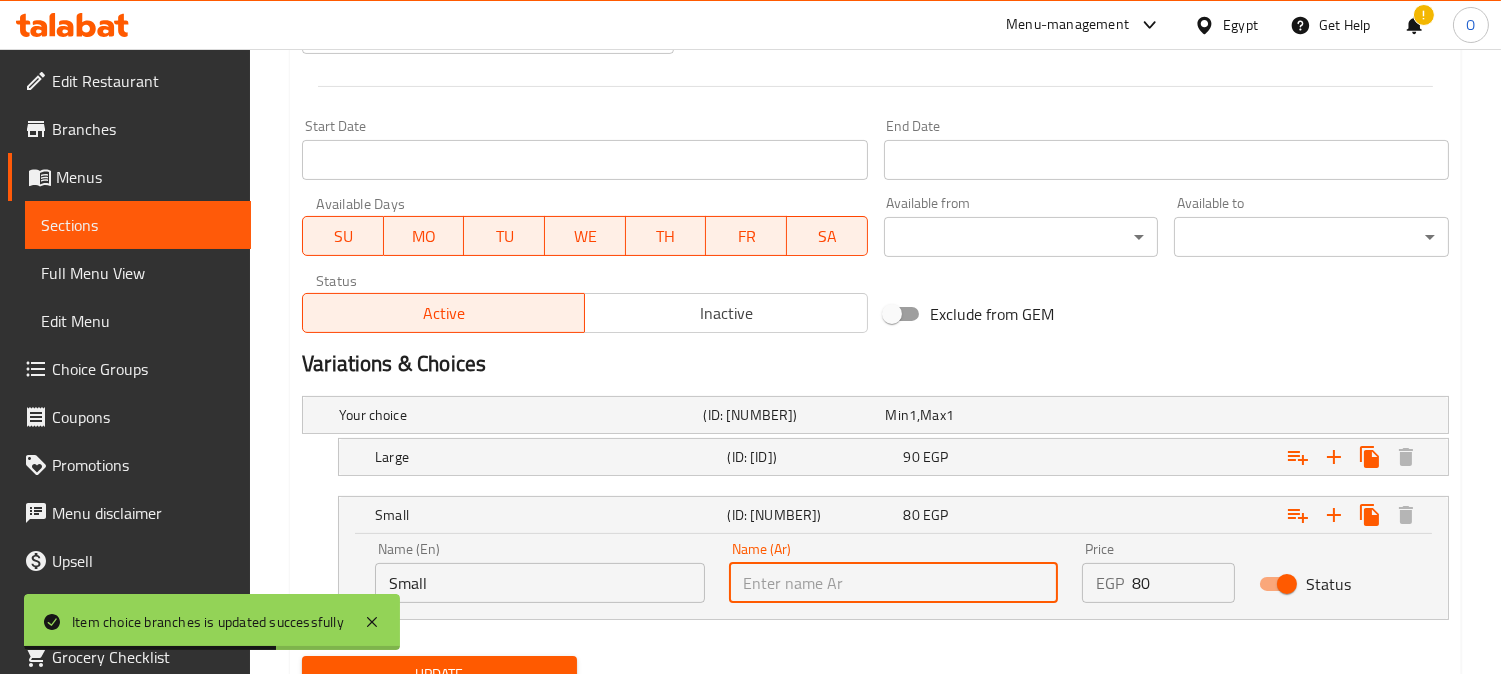click at bounding box center [894, 583] 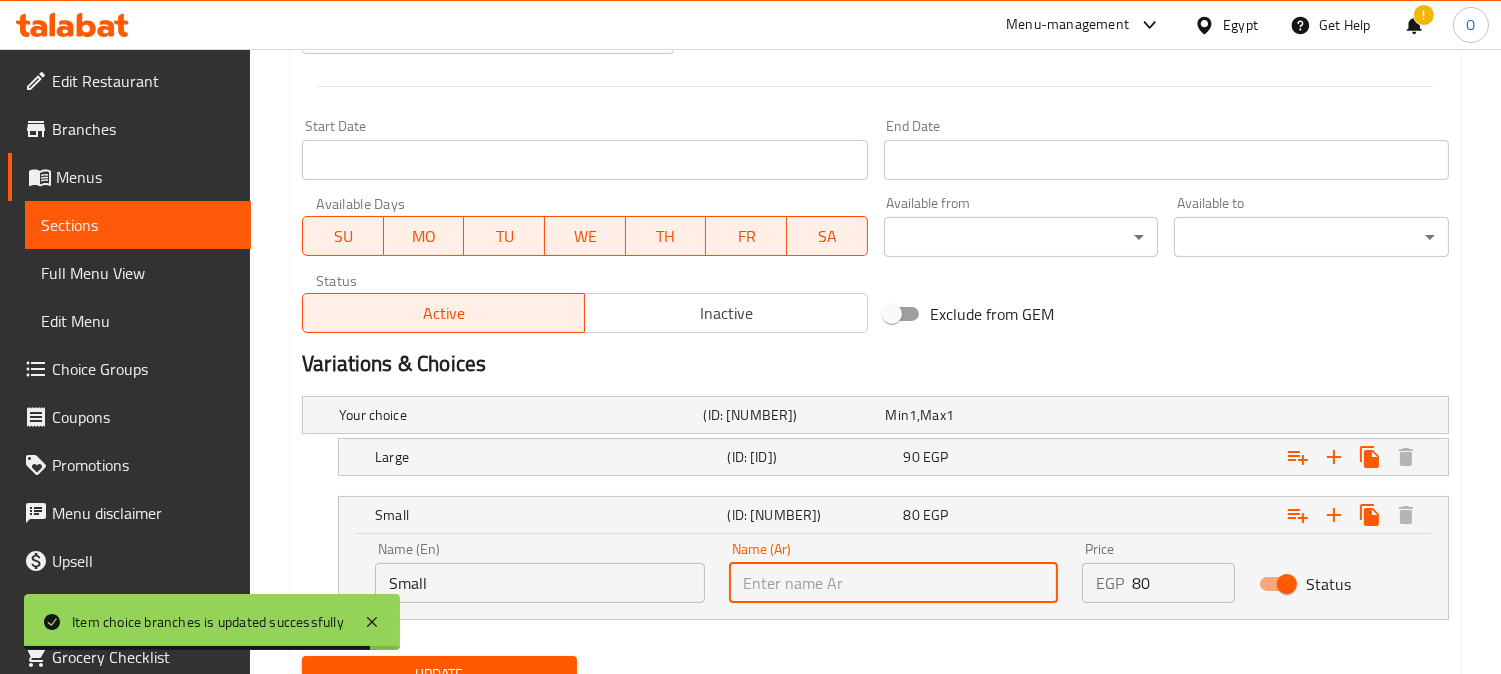 type on "وسط" 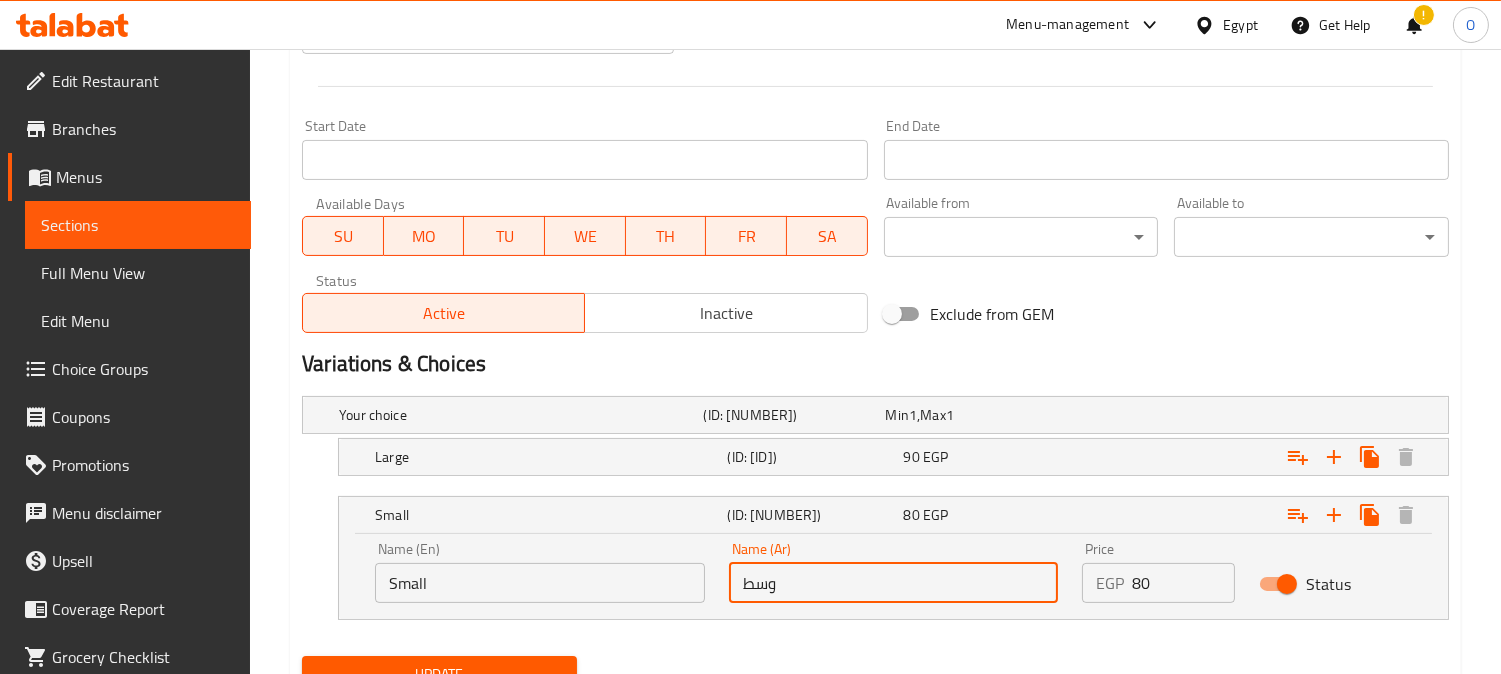 click on "Small" at bounding box center [540, 583] 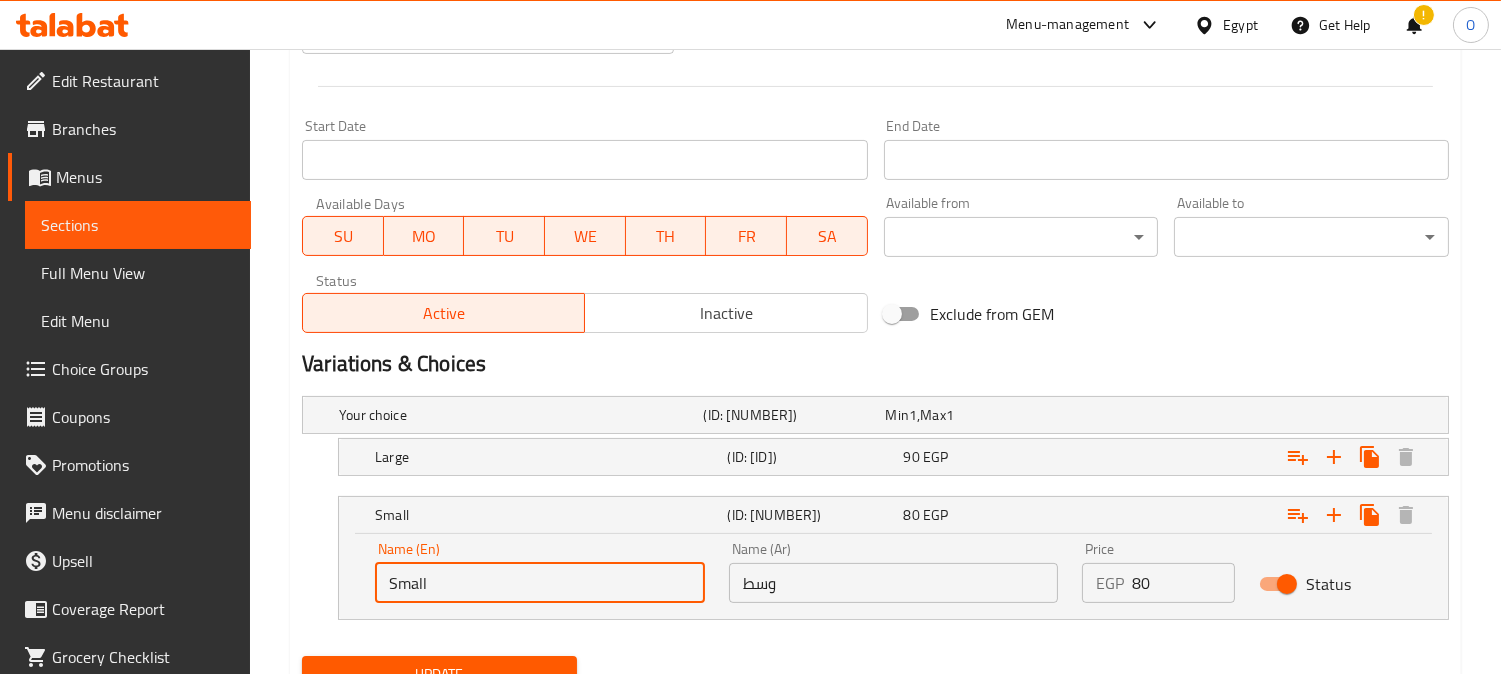 click on "Small" at bounding box center [540, 583] 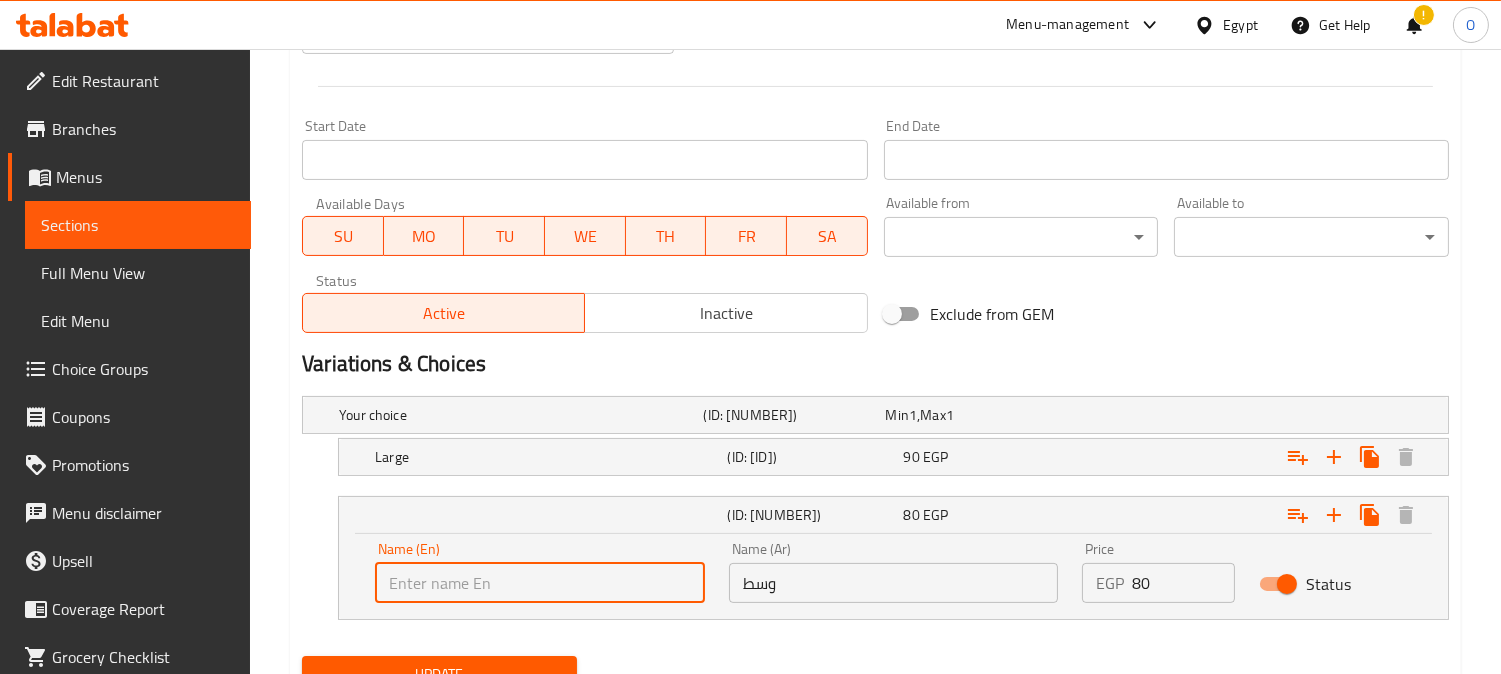 click at bounding box center (540, 583) 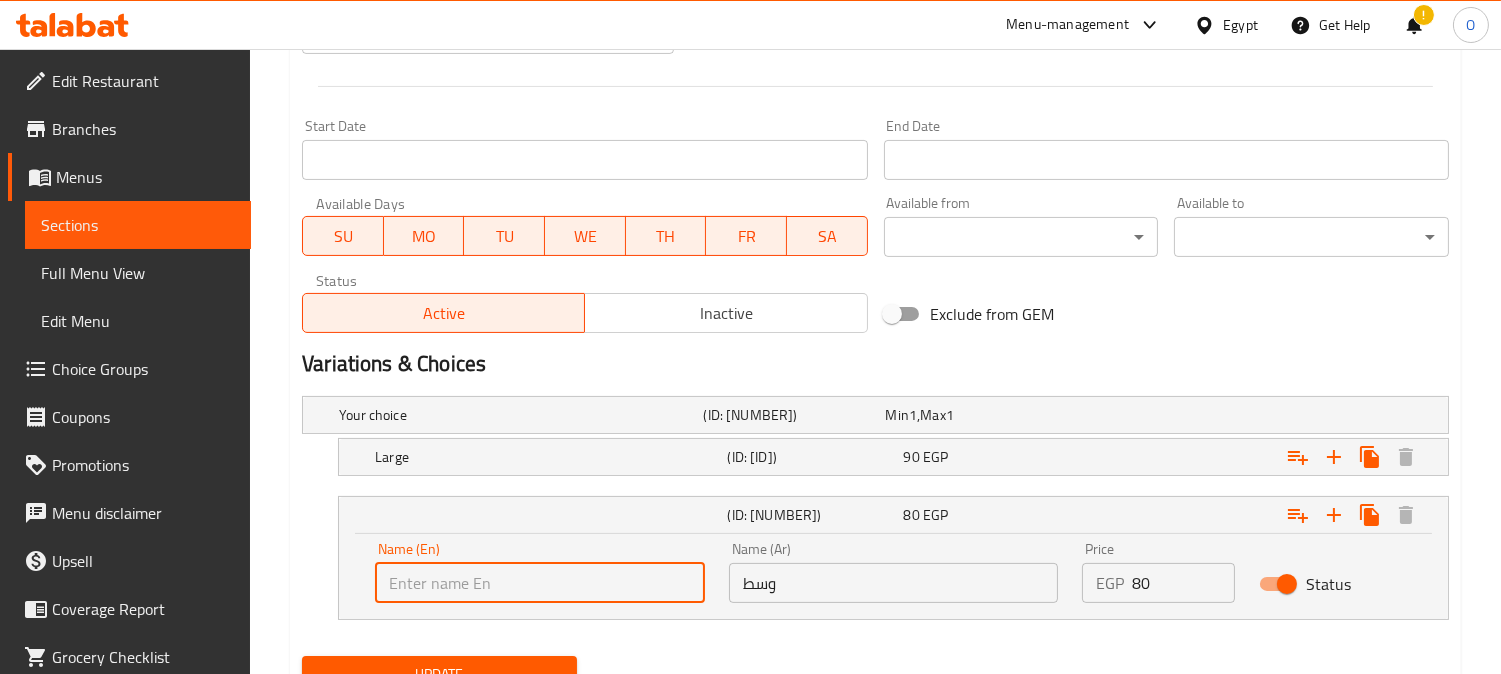 type on "Large" 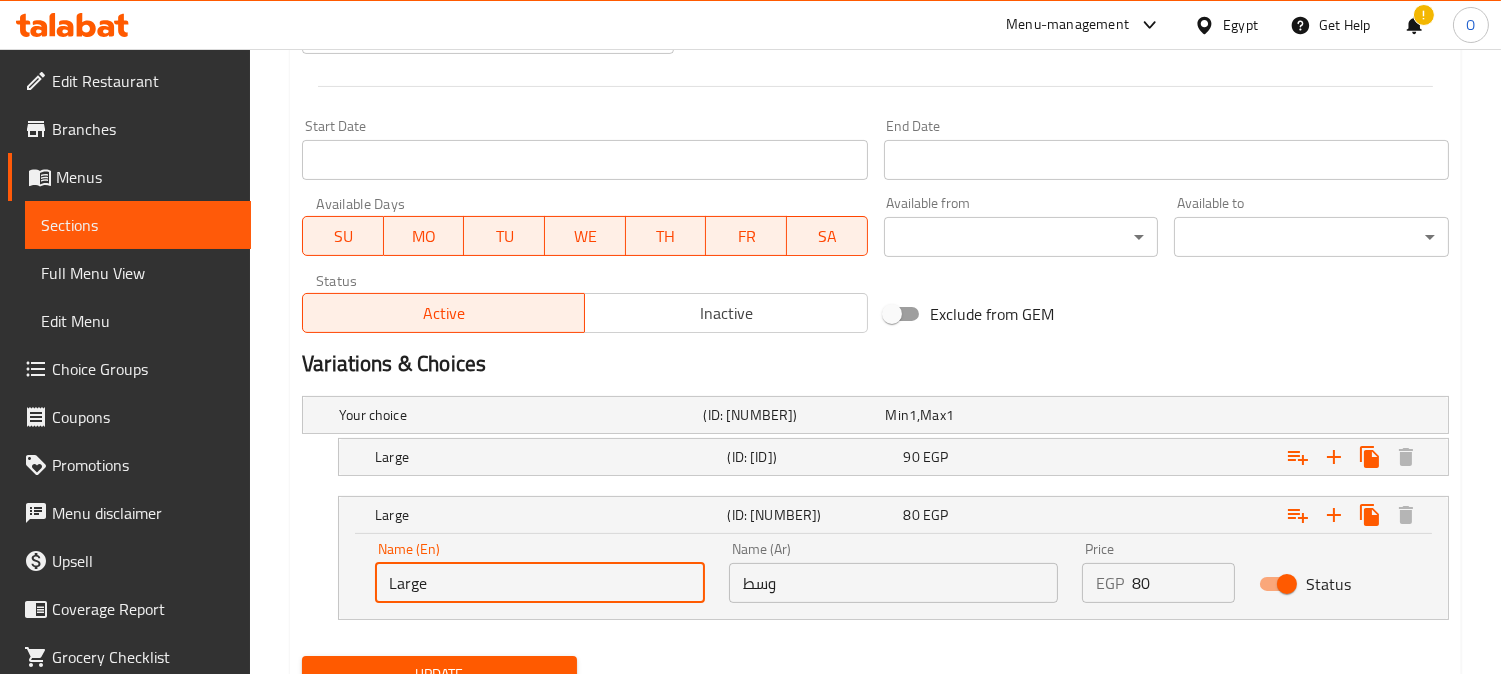 scroll, scrollTop: 897, scrollLeft: 0, axis: vertical 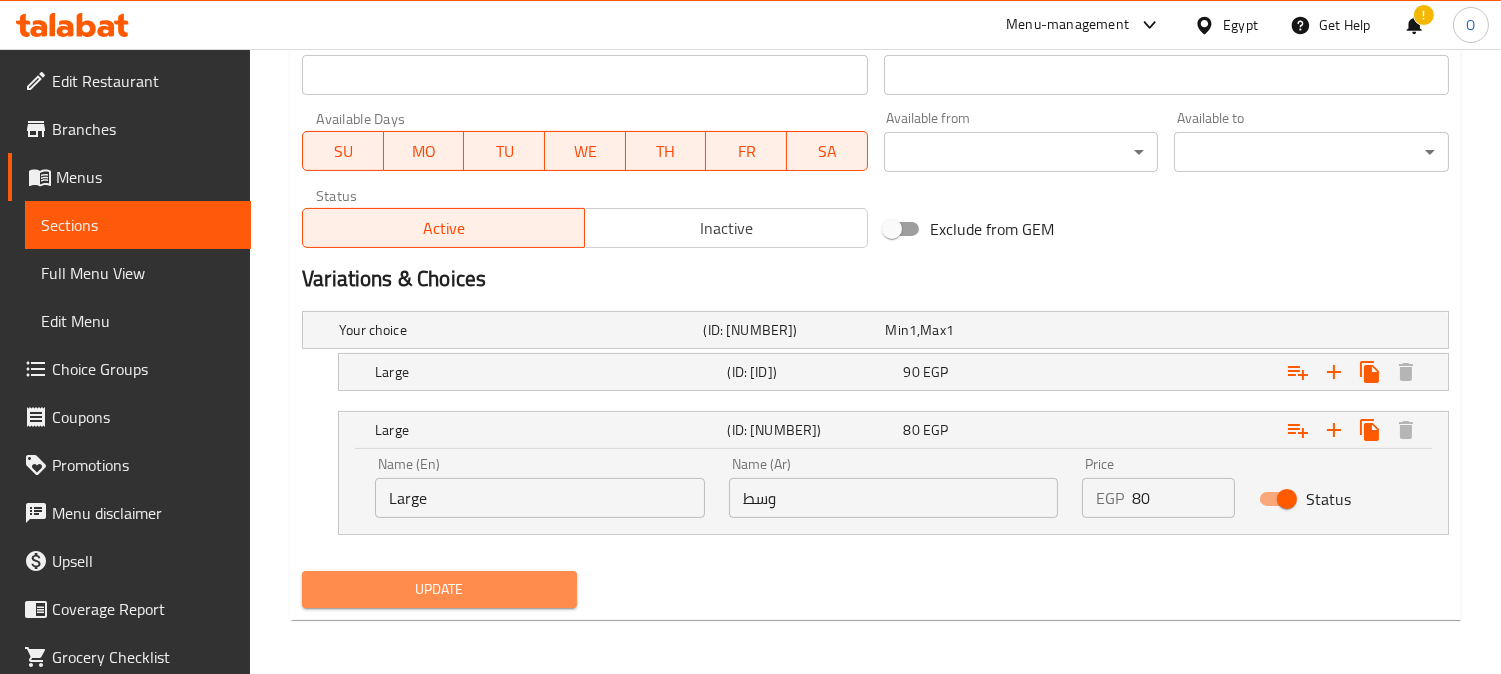 click on "Update" at bounding box center (439, 589) 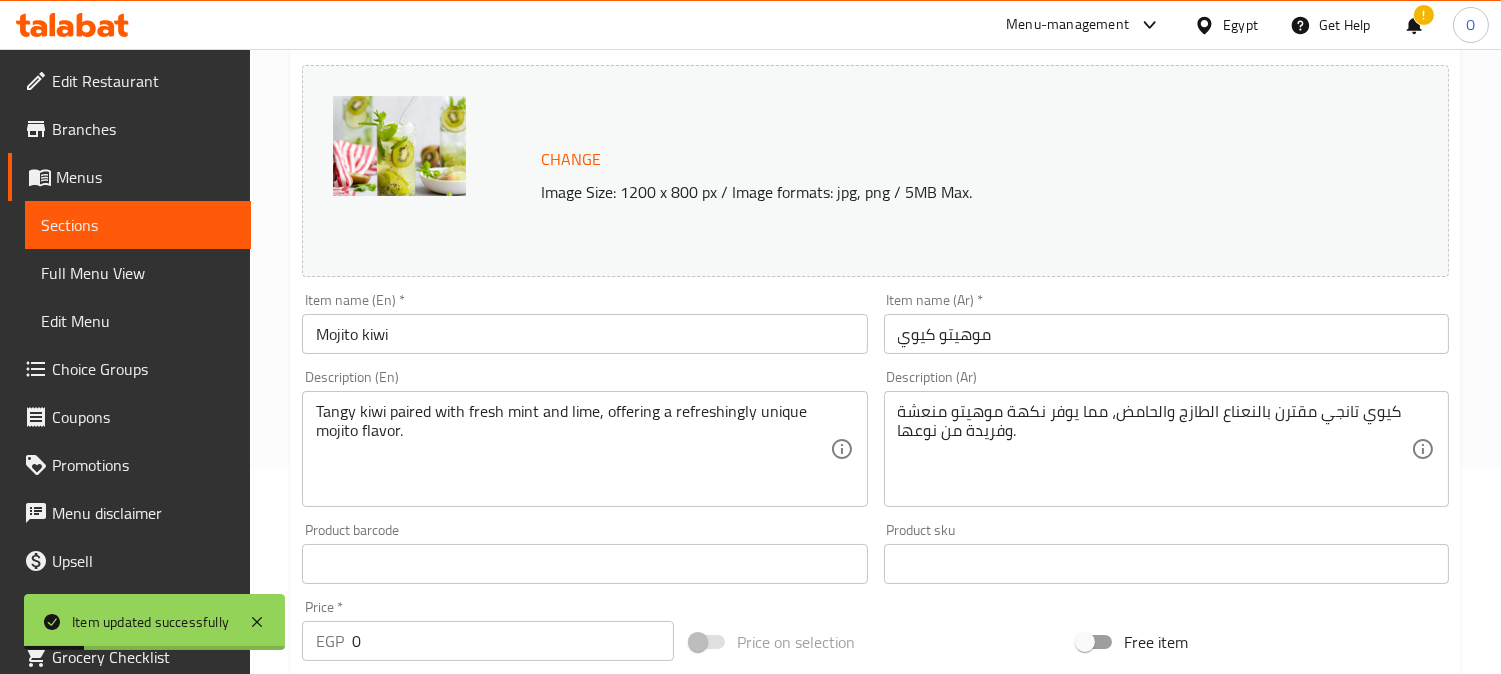 scroll, scrollTop: 0, scrollLeft: 0, axis: both 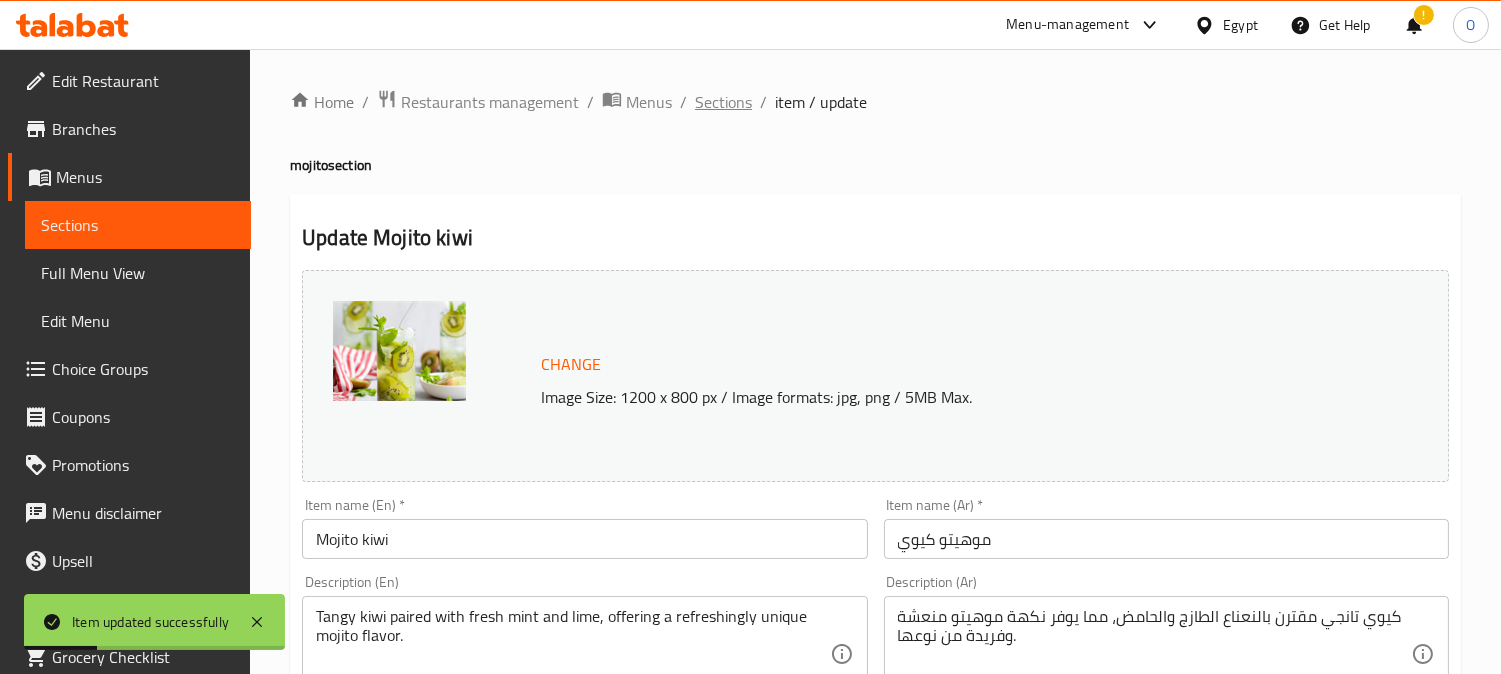 click on "Sections" at bounding box center (723, 102) 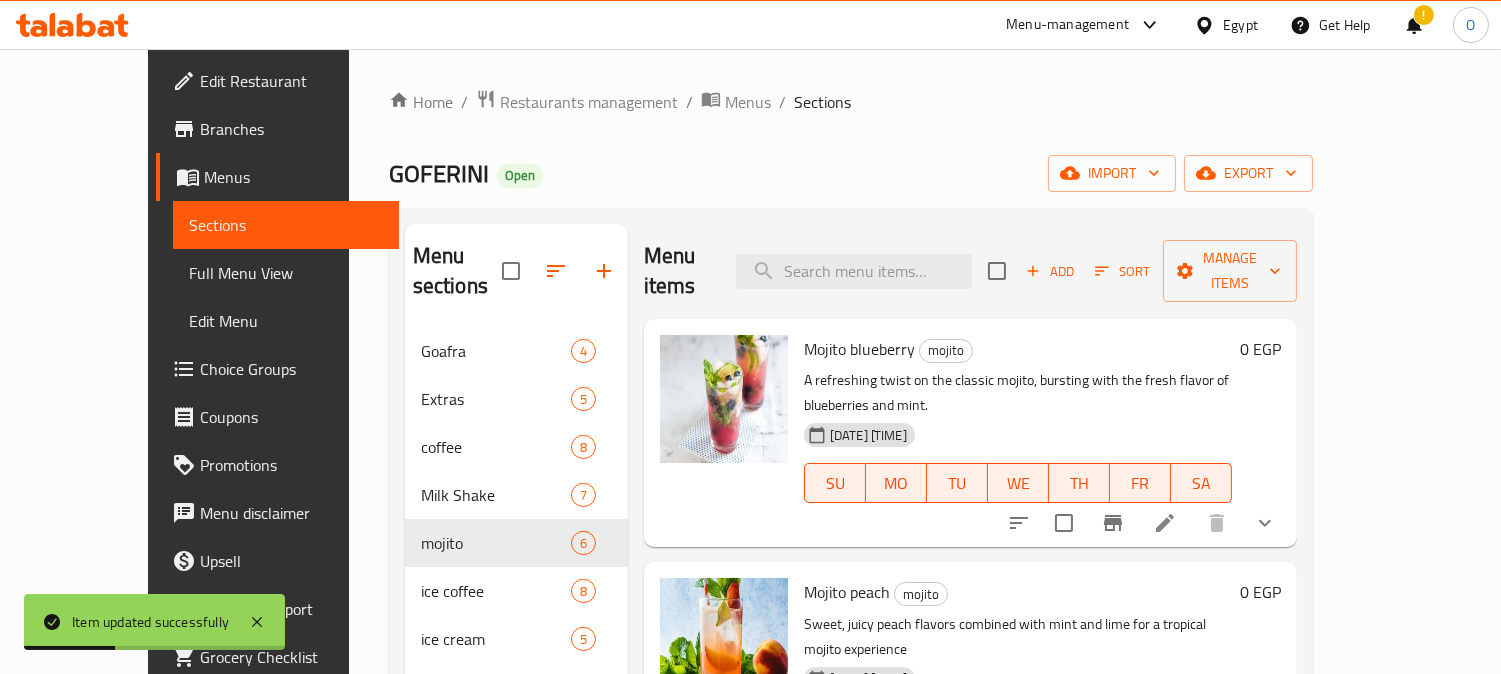 scroll, scrollTop: 111, scrollLeft: 0, axis: vertical 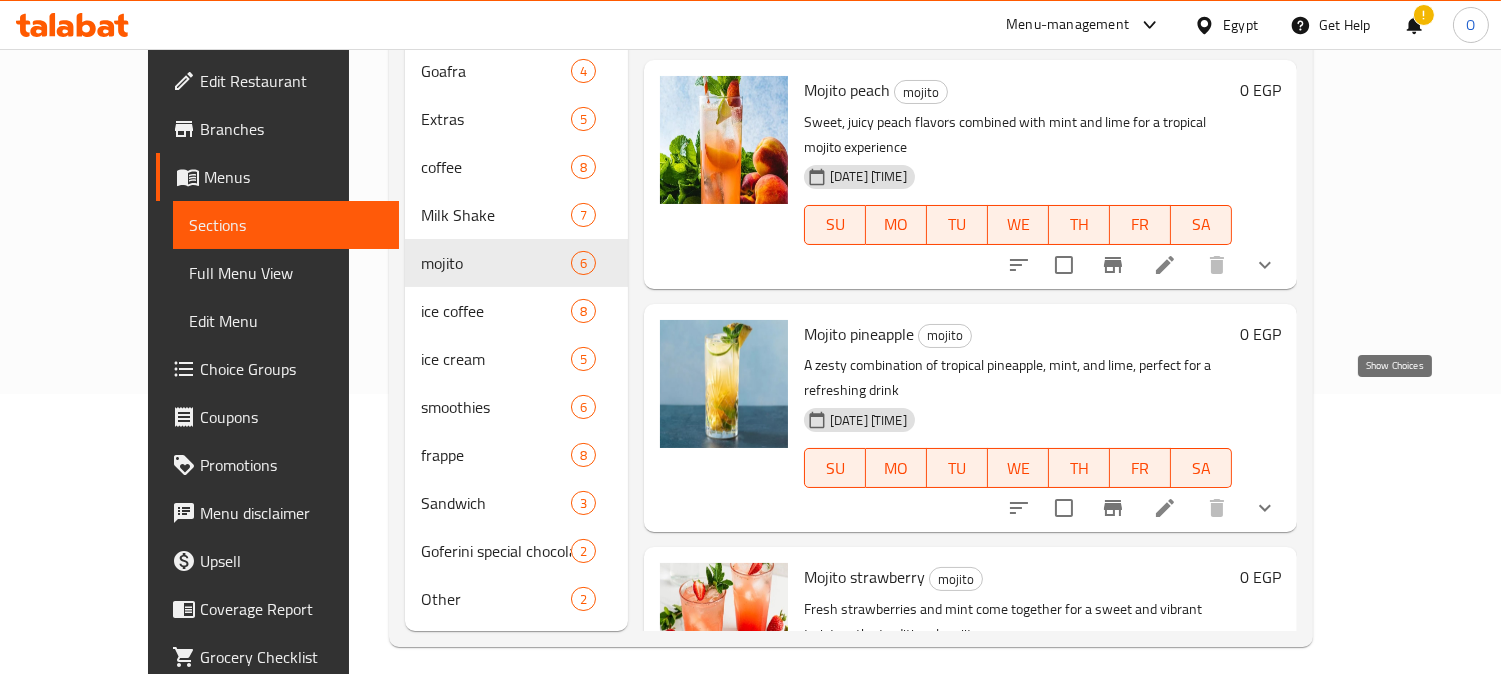 click 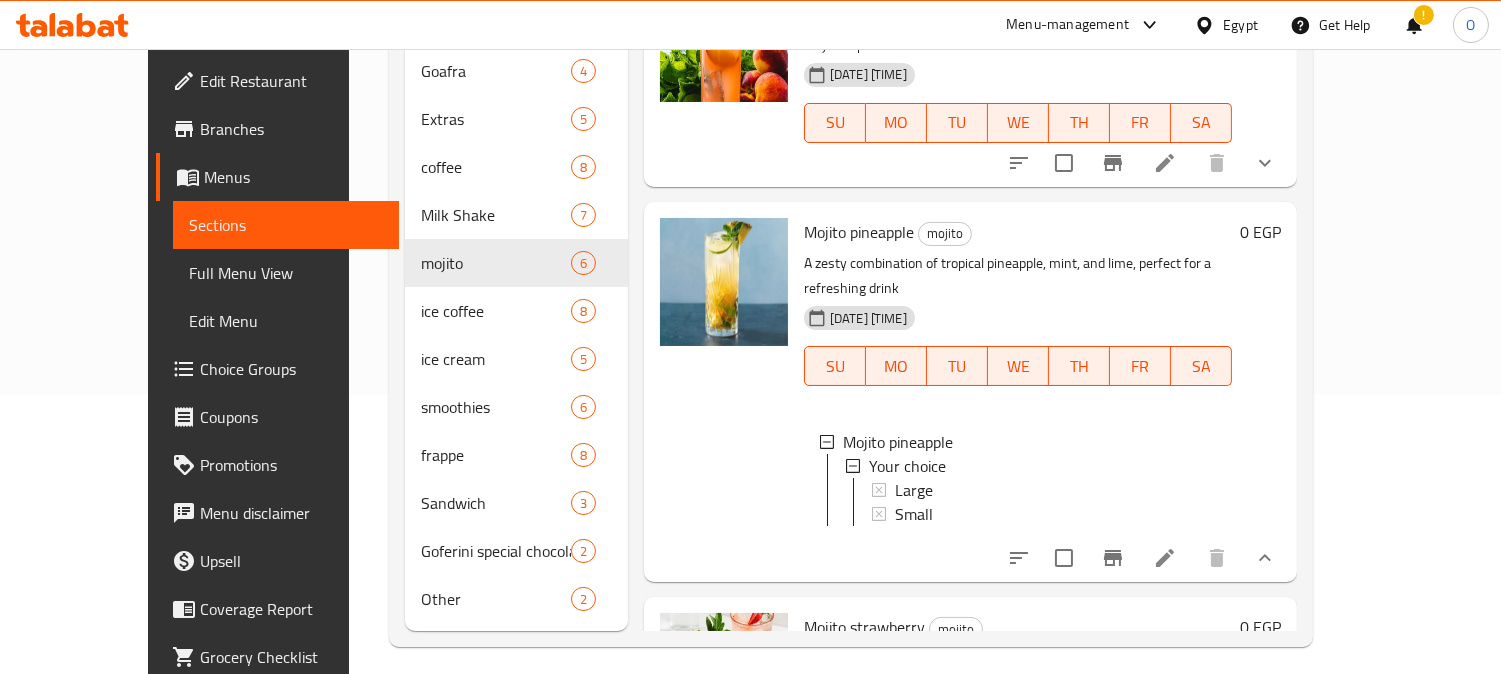 scroll, scrollTop: 333, scrollLeft: 0, axis: vertical 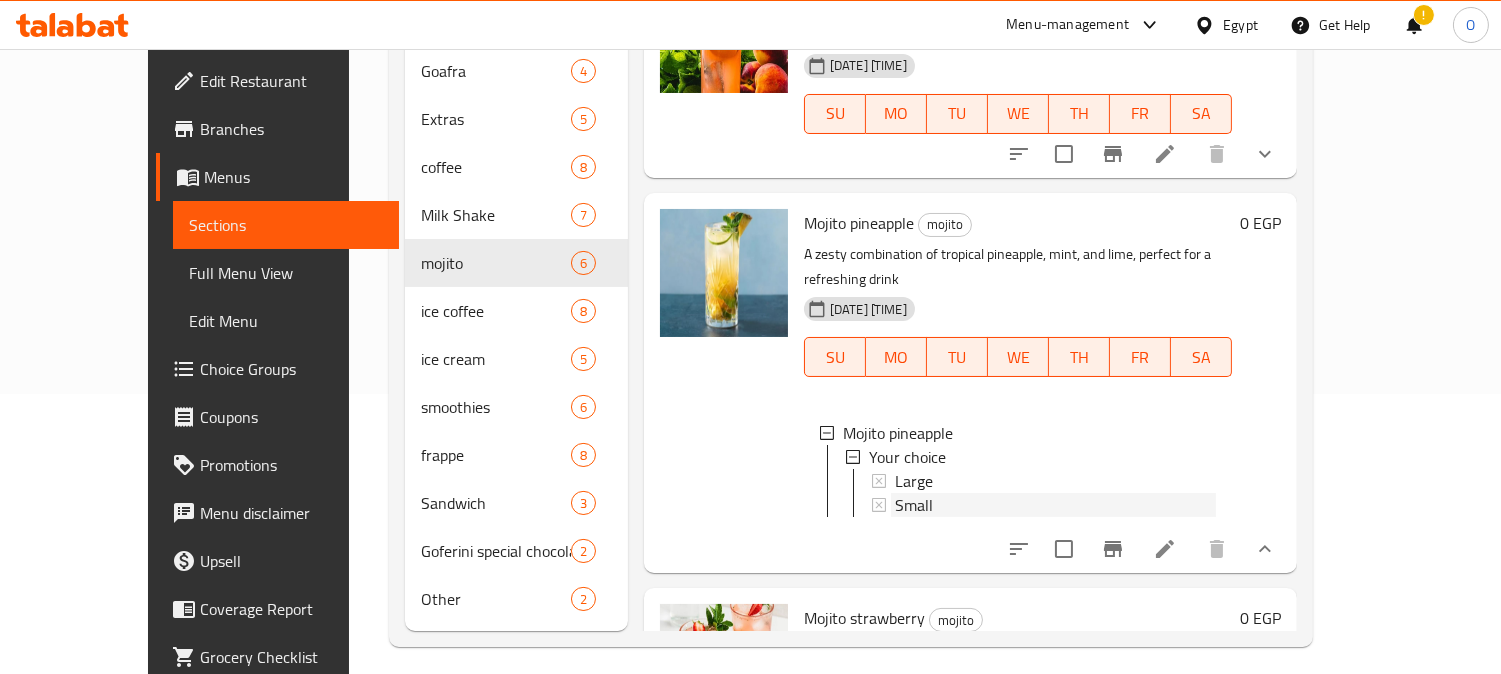 click on "Small" at bounding box center (1055, 505) 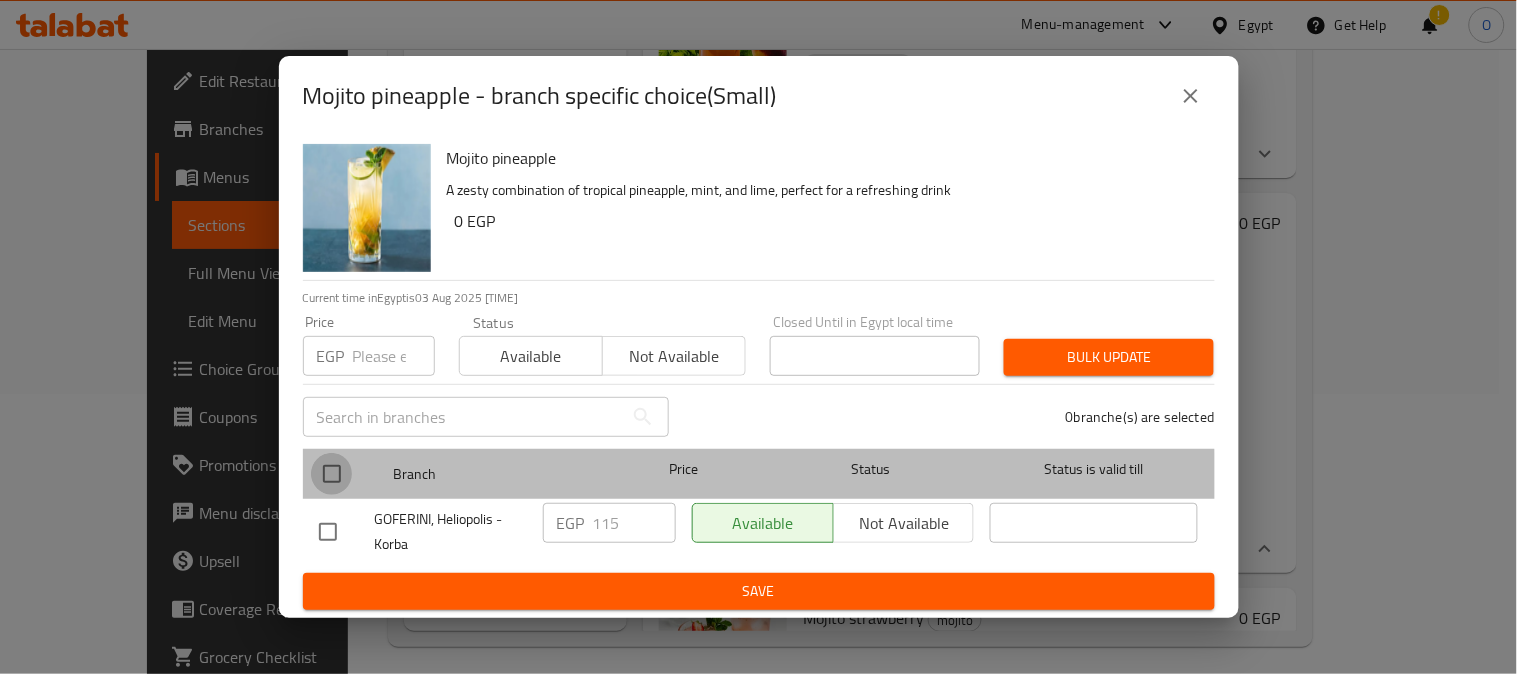 click at bounding box center [332, 474] 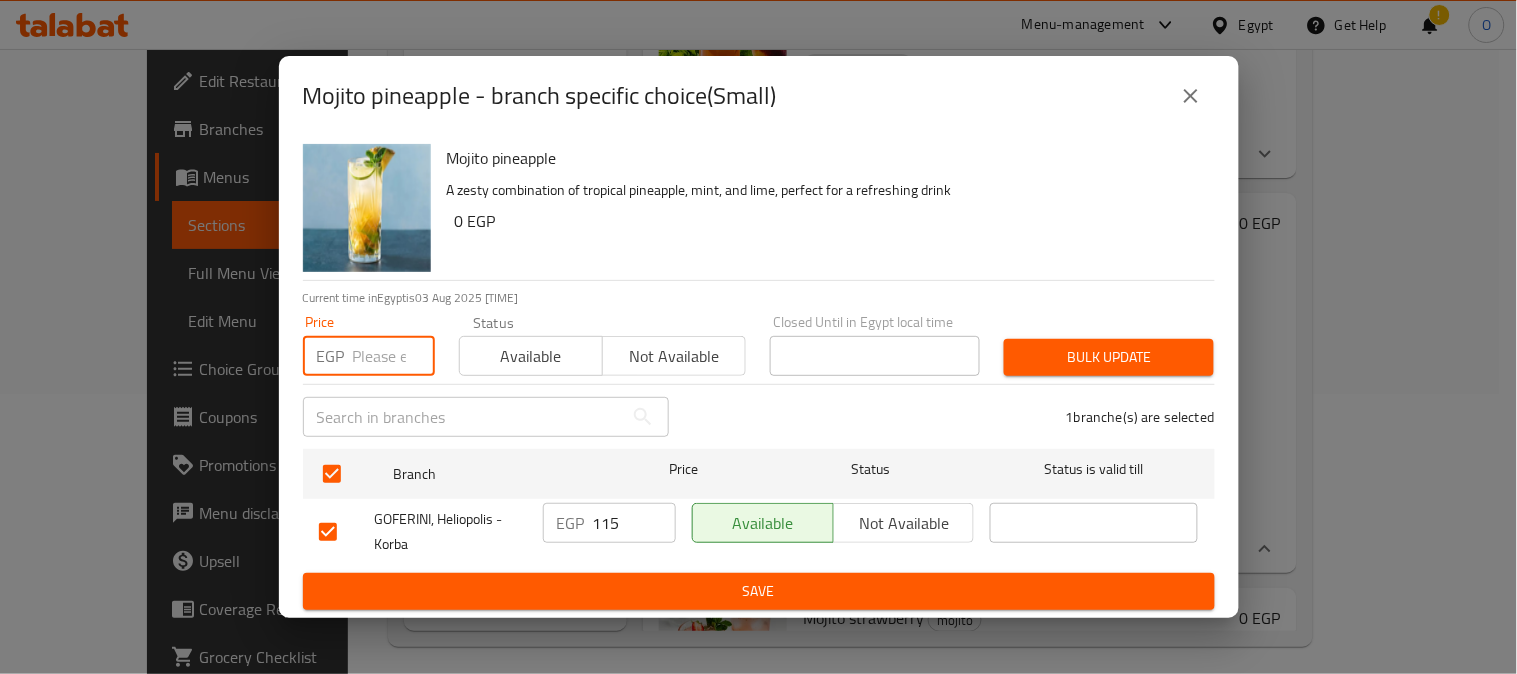 paste on "110" 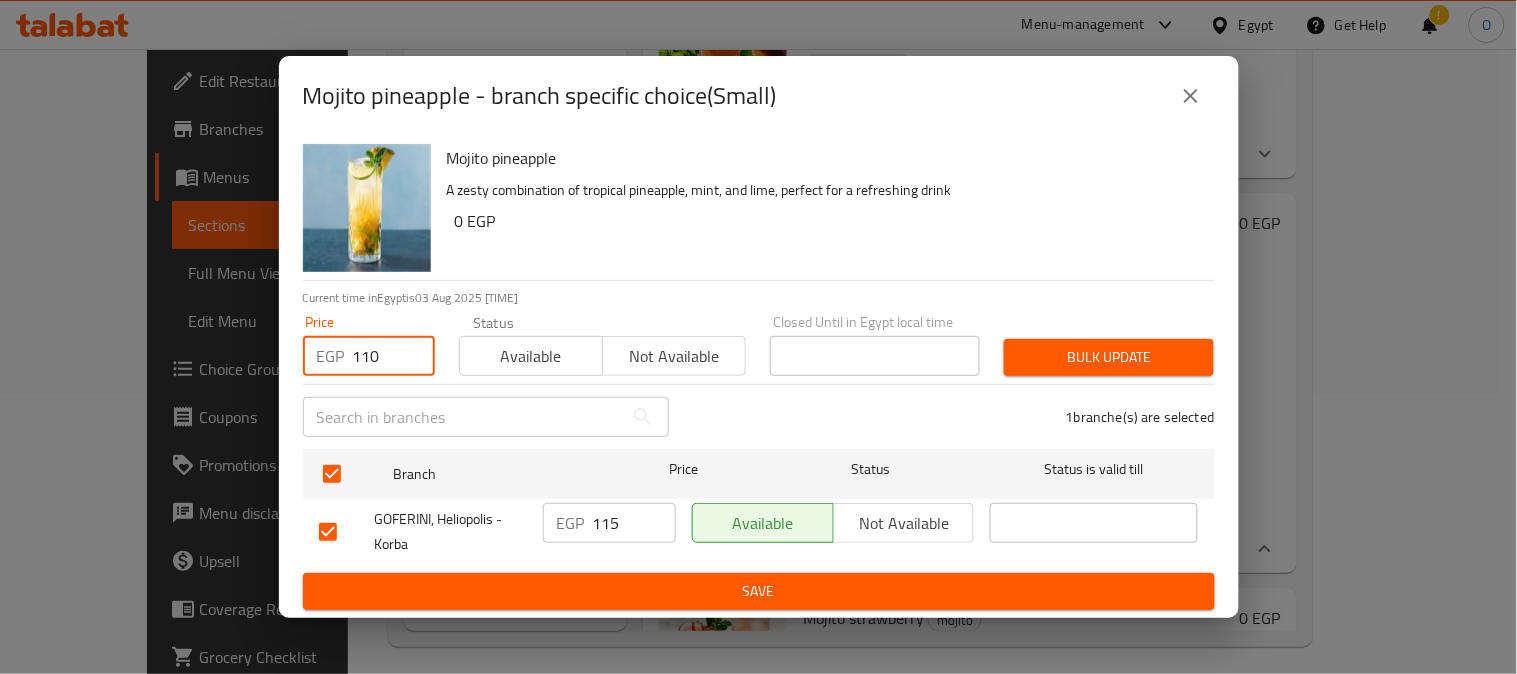 type on "110" 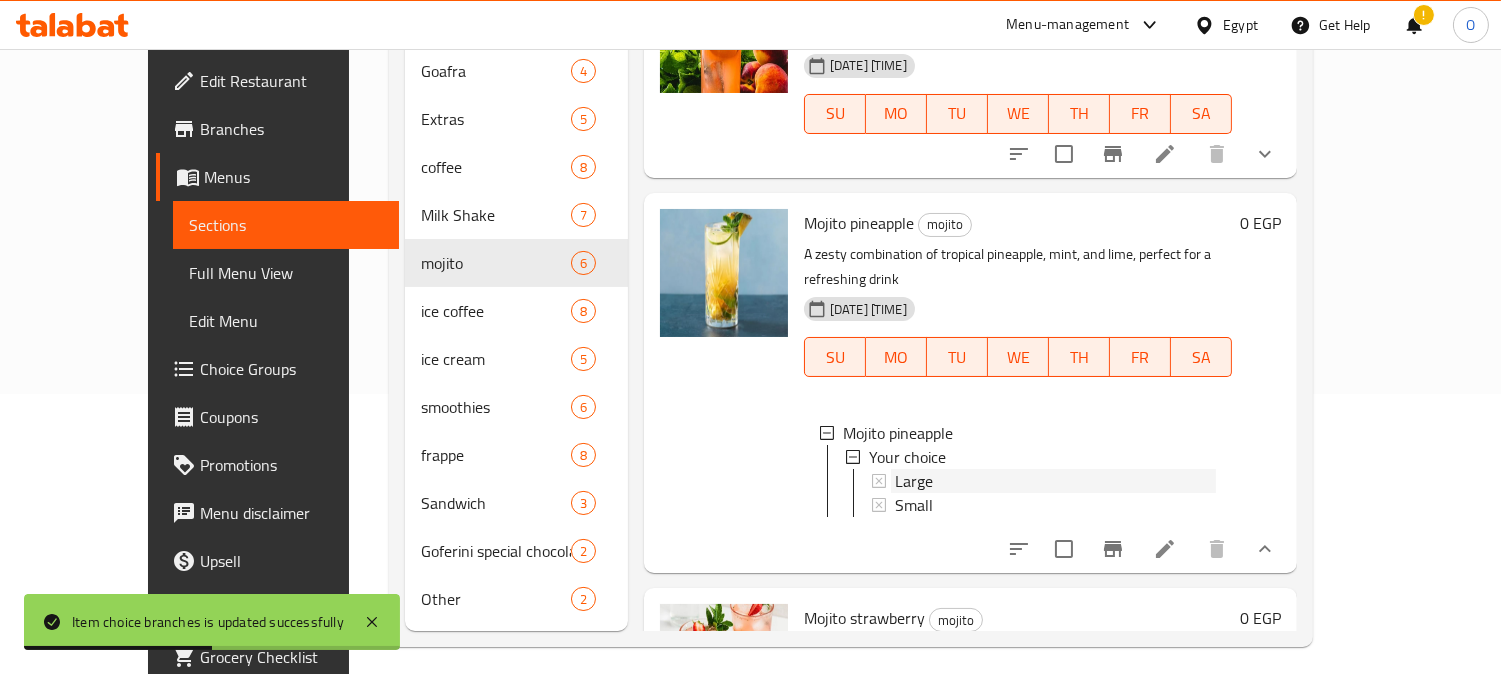 click on "Large" at bounding box center (1055, 481) 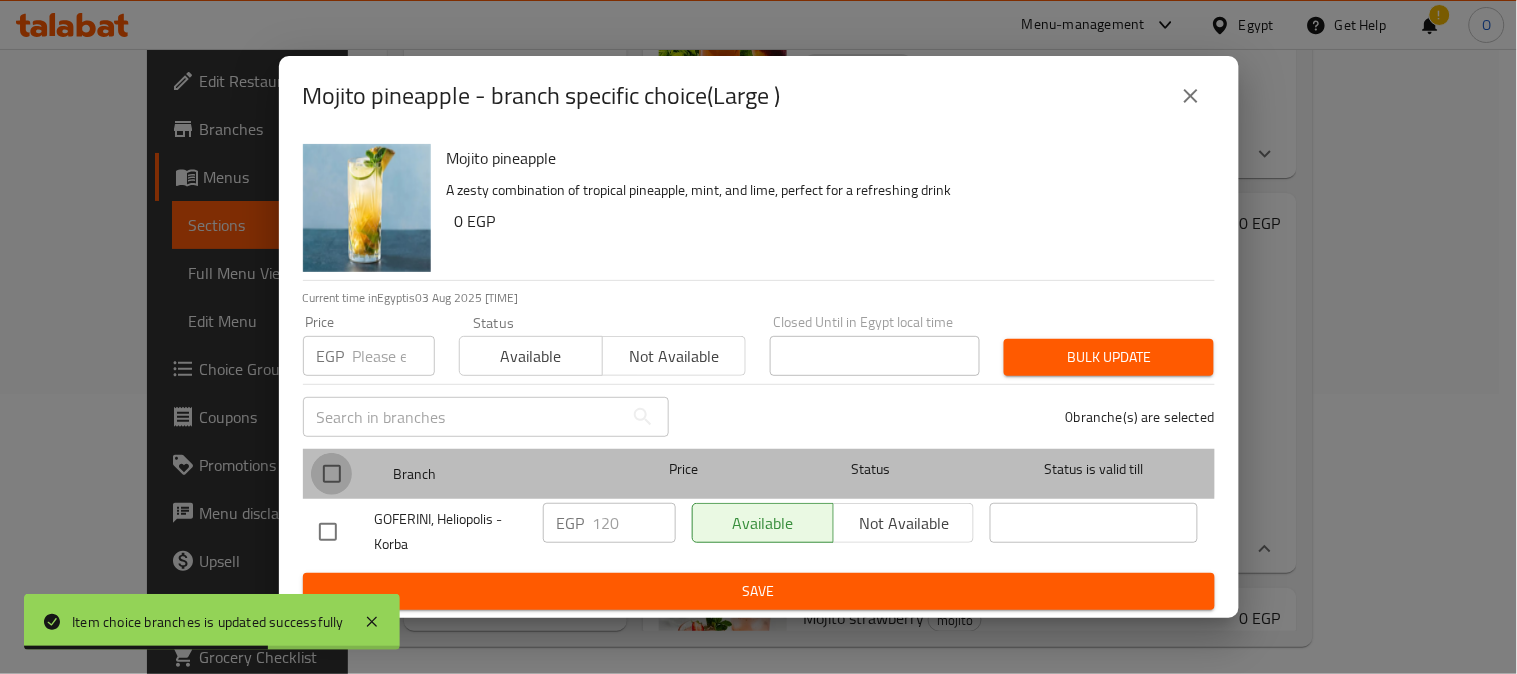 click at bounding box center [332, 474] 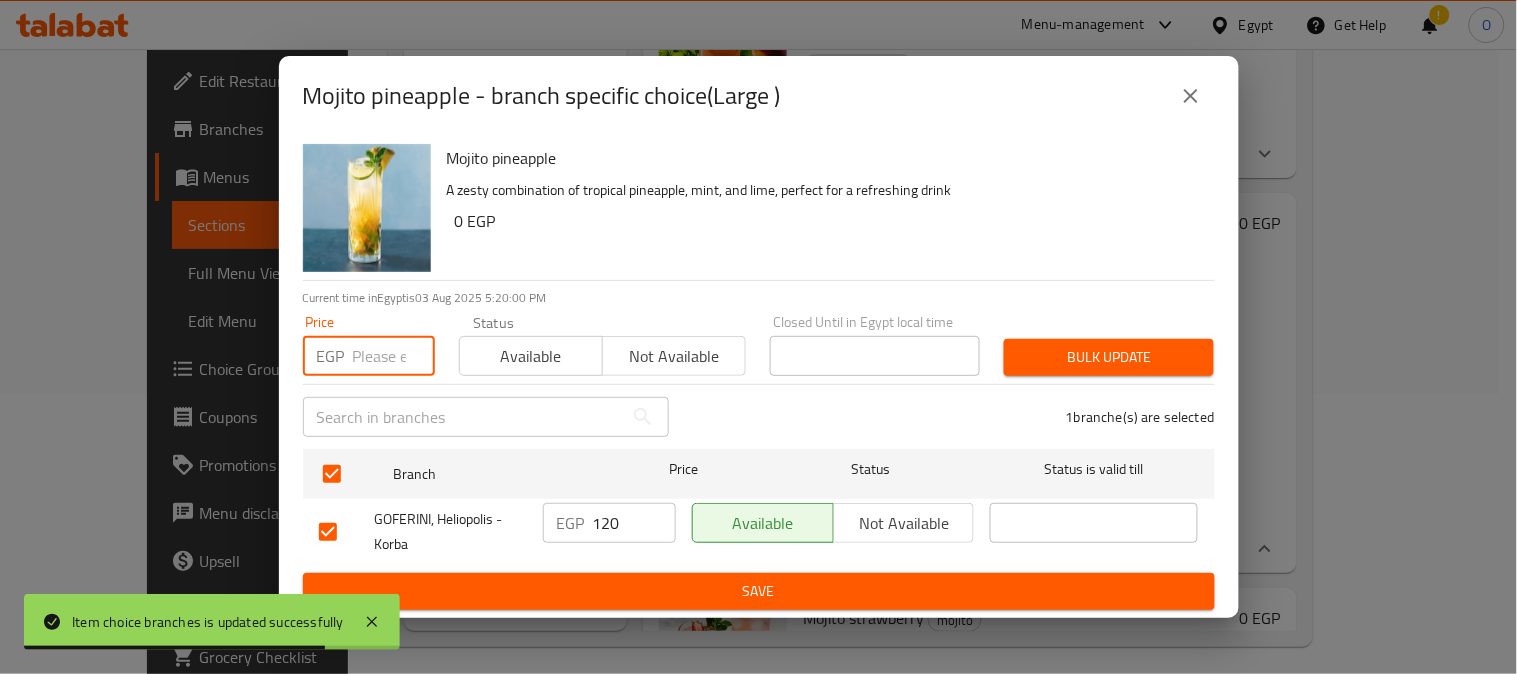paste on "120" 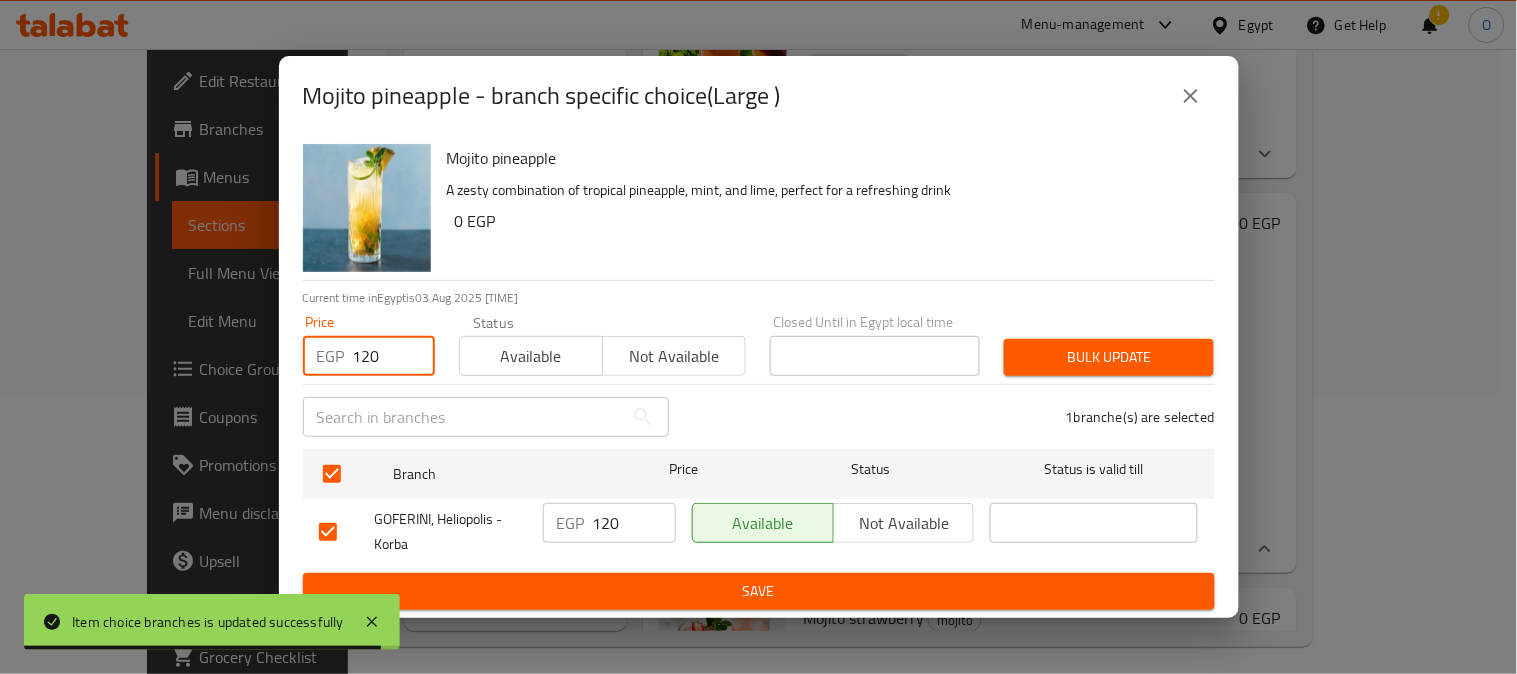 type on "120" 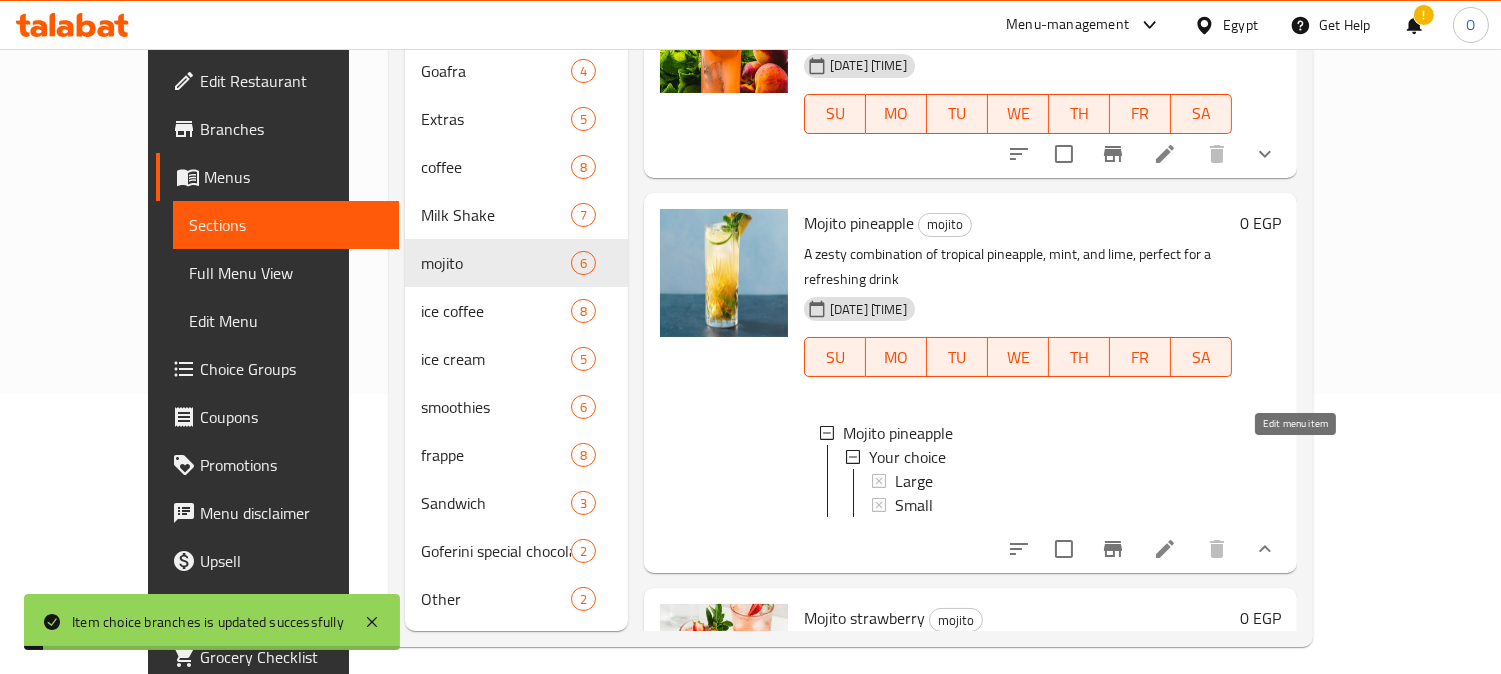 click 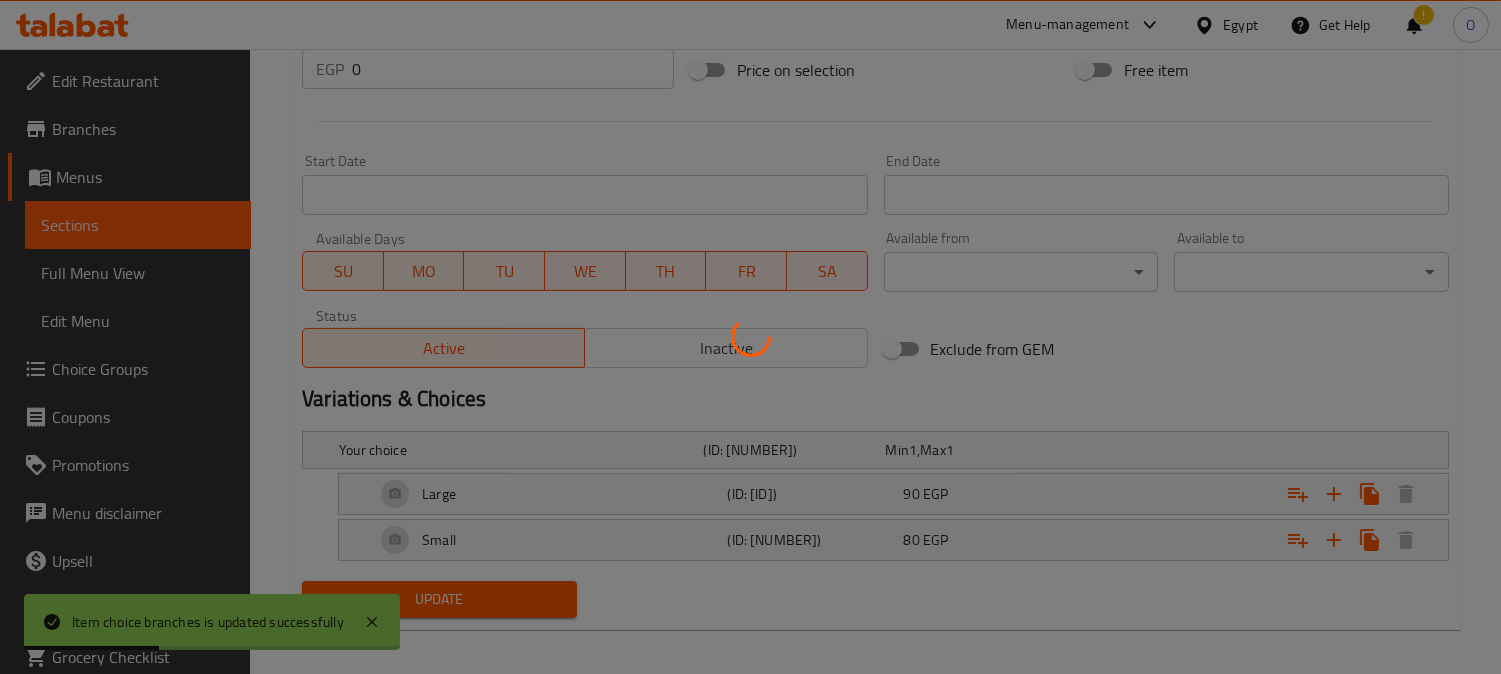 scroll, scrollTop: 788, scrollLeft: 0, axis: vertical 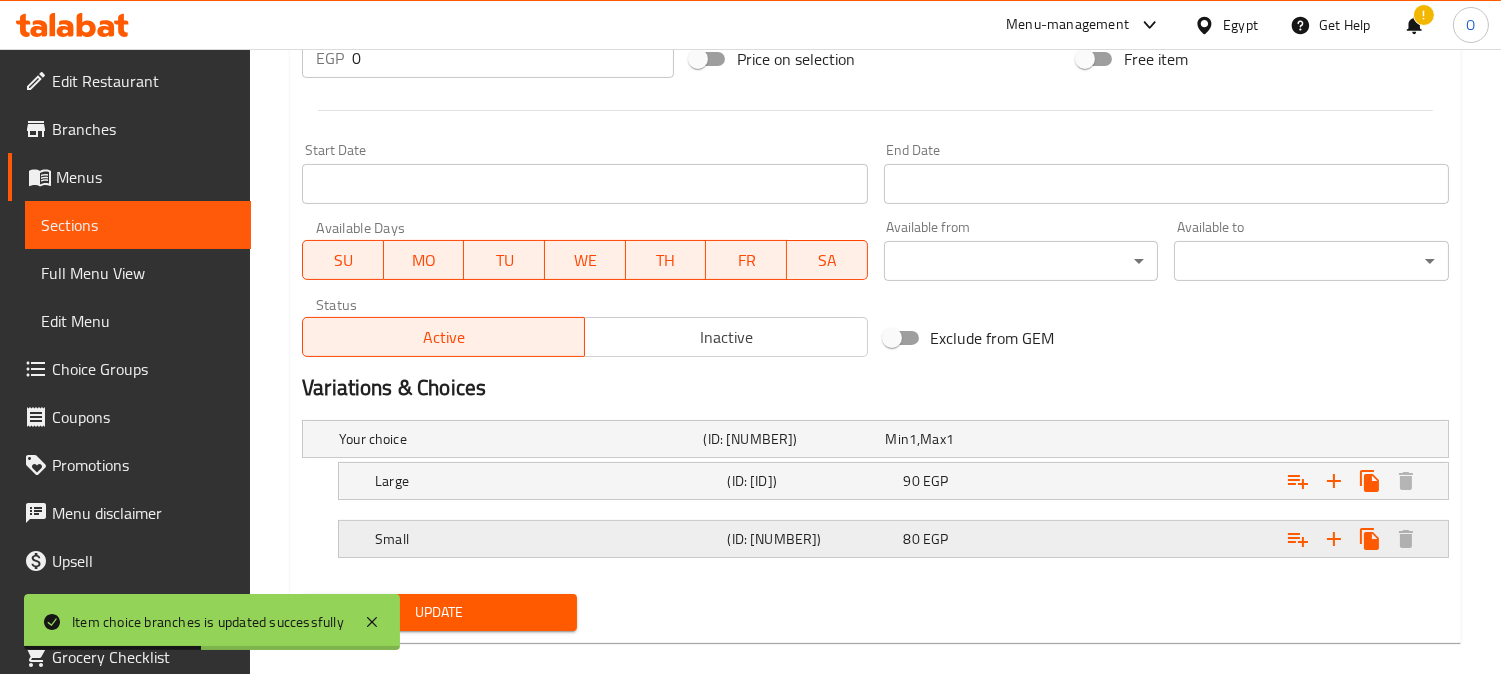 click on "Small" at bounding box center (517, 439) 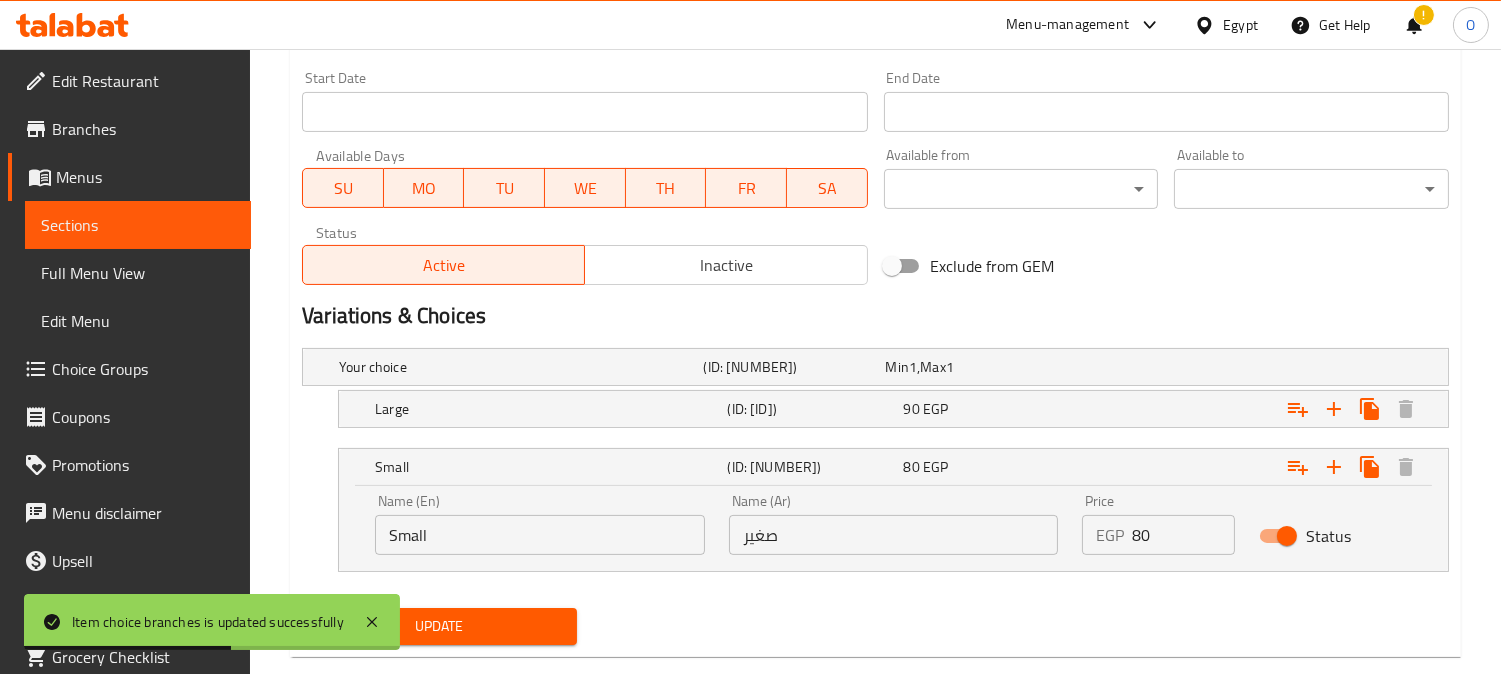 scroll, scrollTop: 897, scrollLeft: 0, axis: vertical 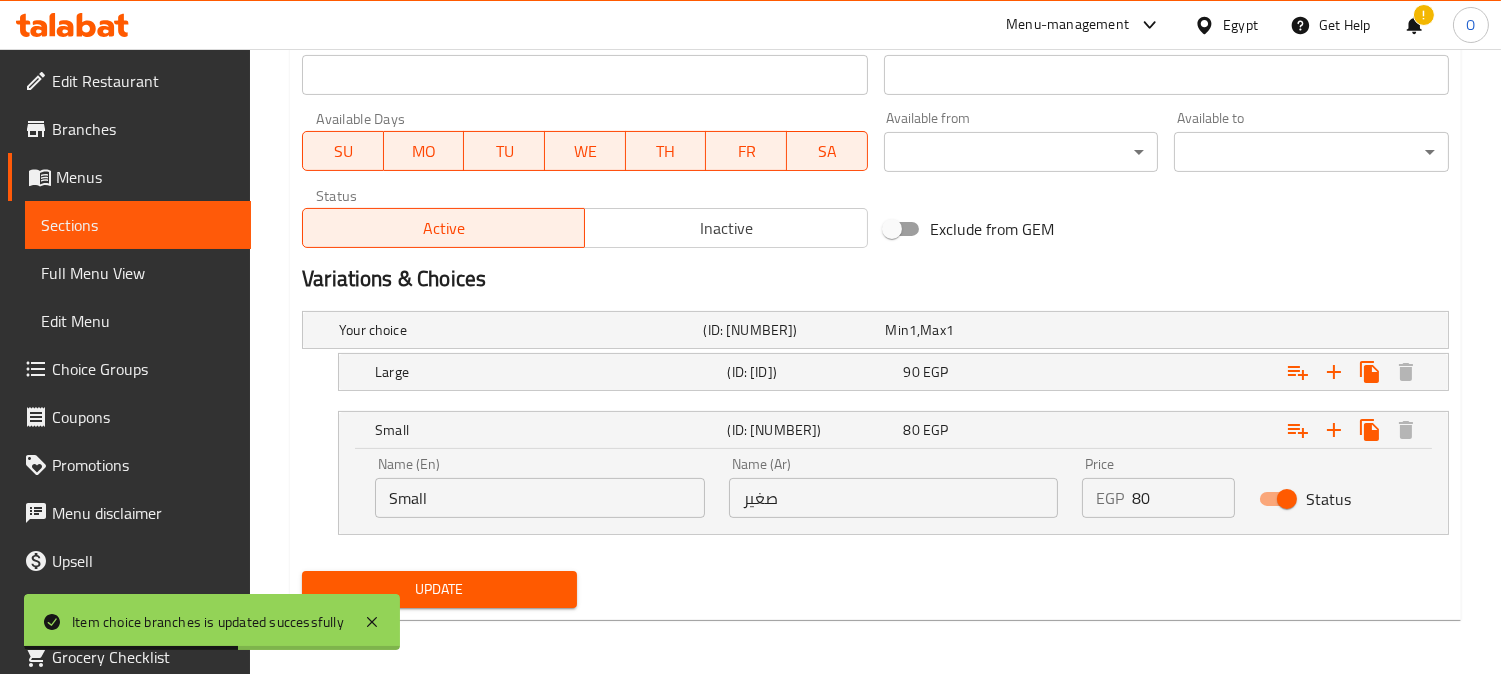 click on "صغير" at bounding box center (894, 498) 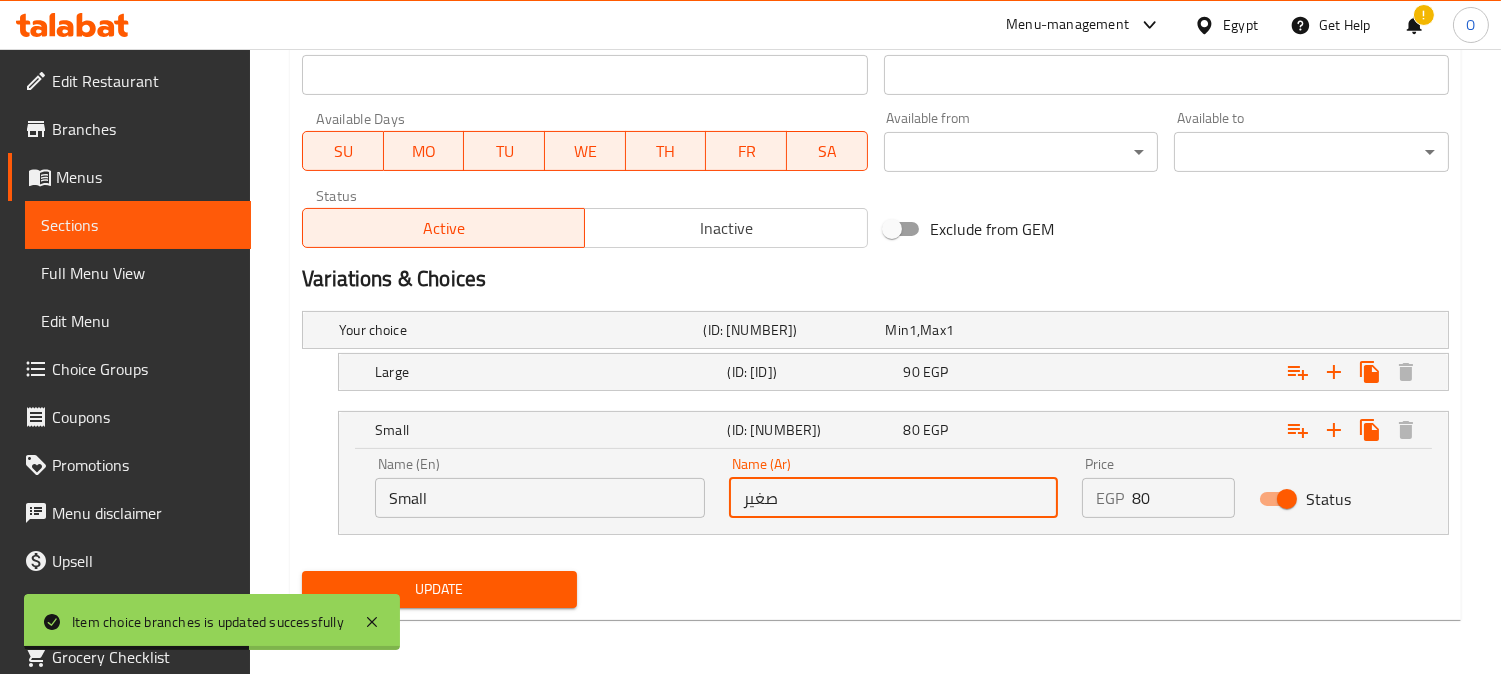 click on "صغير" at bounding box center (894, 498) 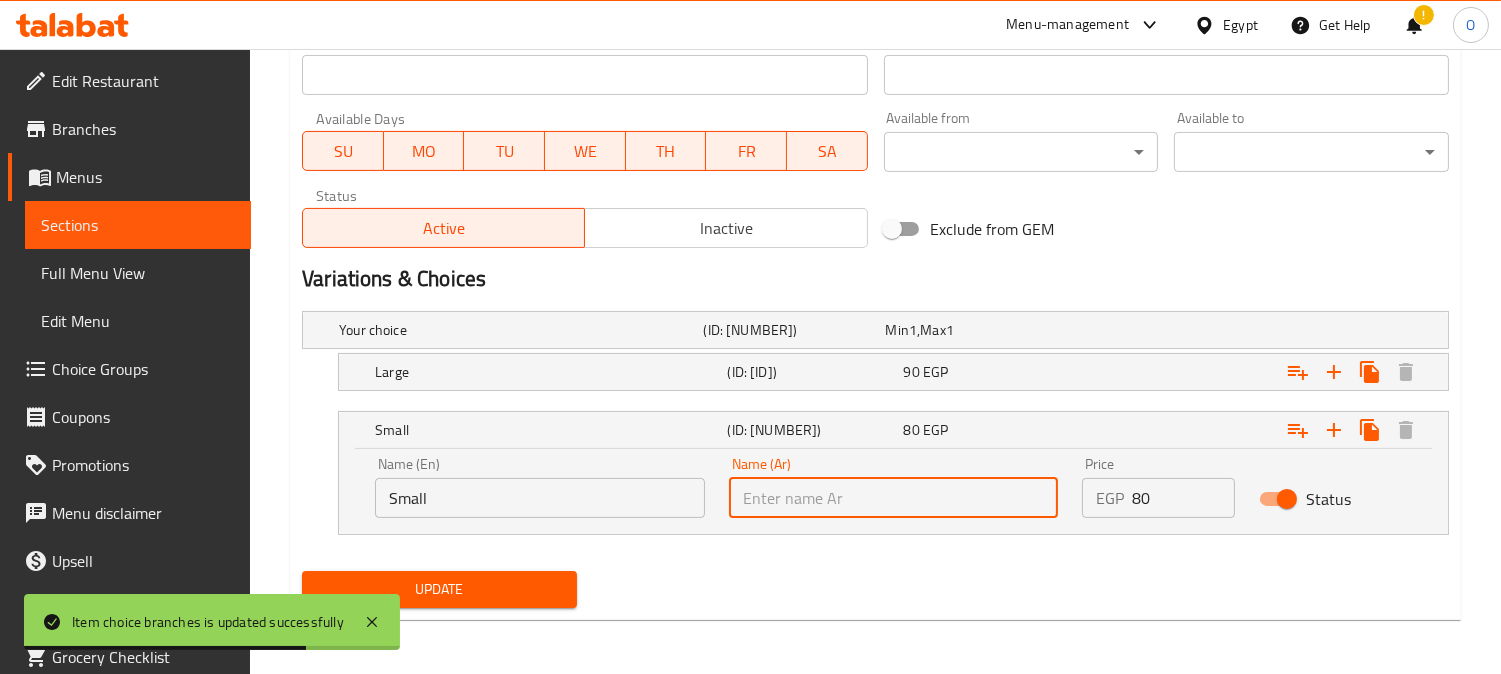 click at bounding box center (894, 498) 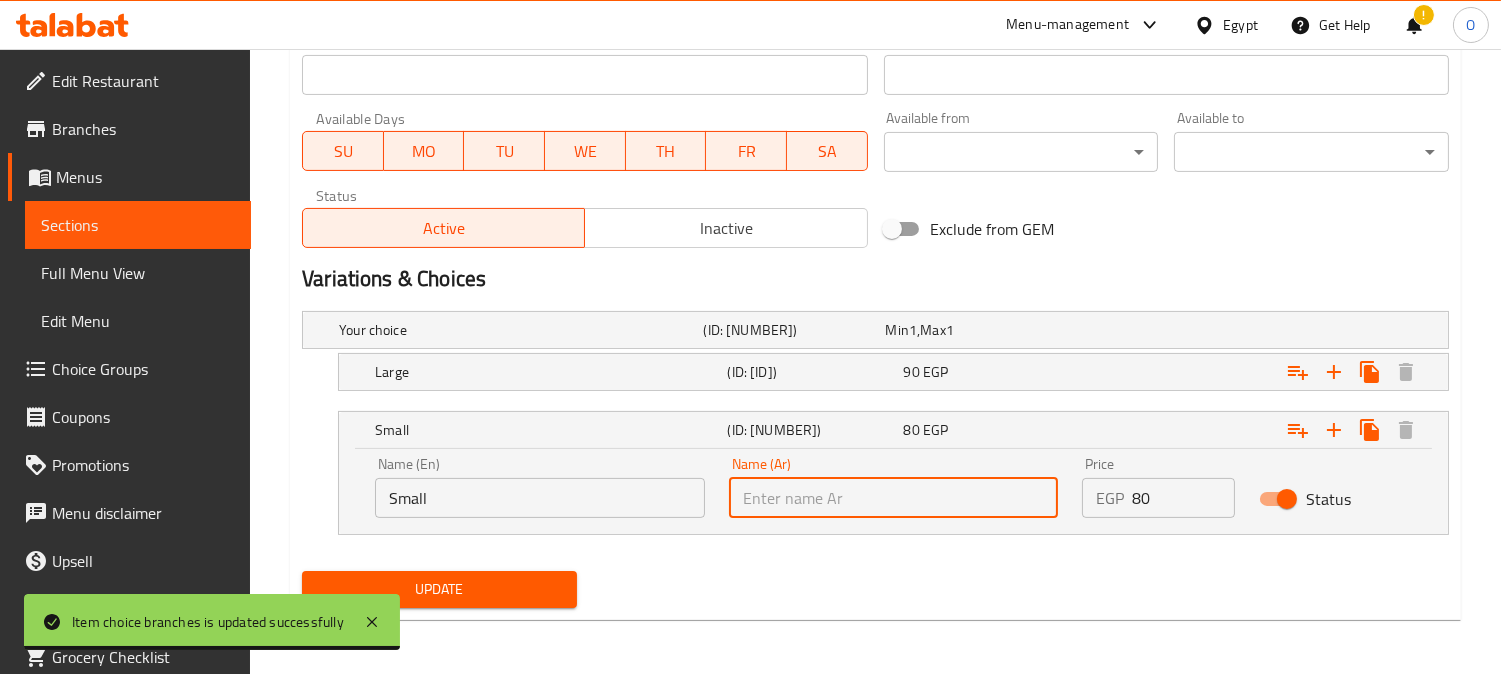 type on "وسط" 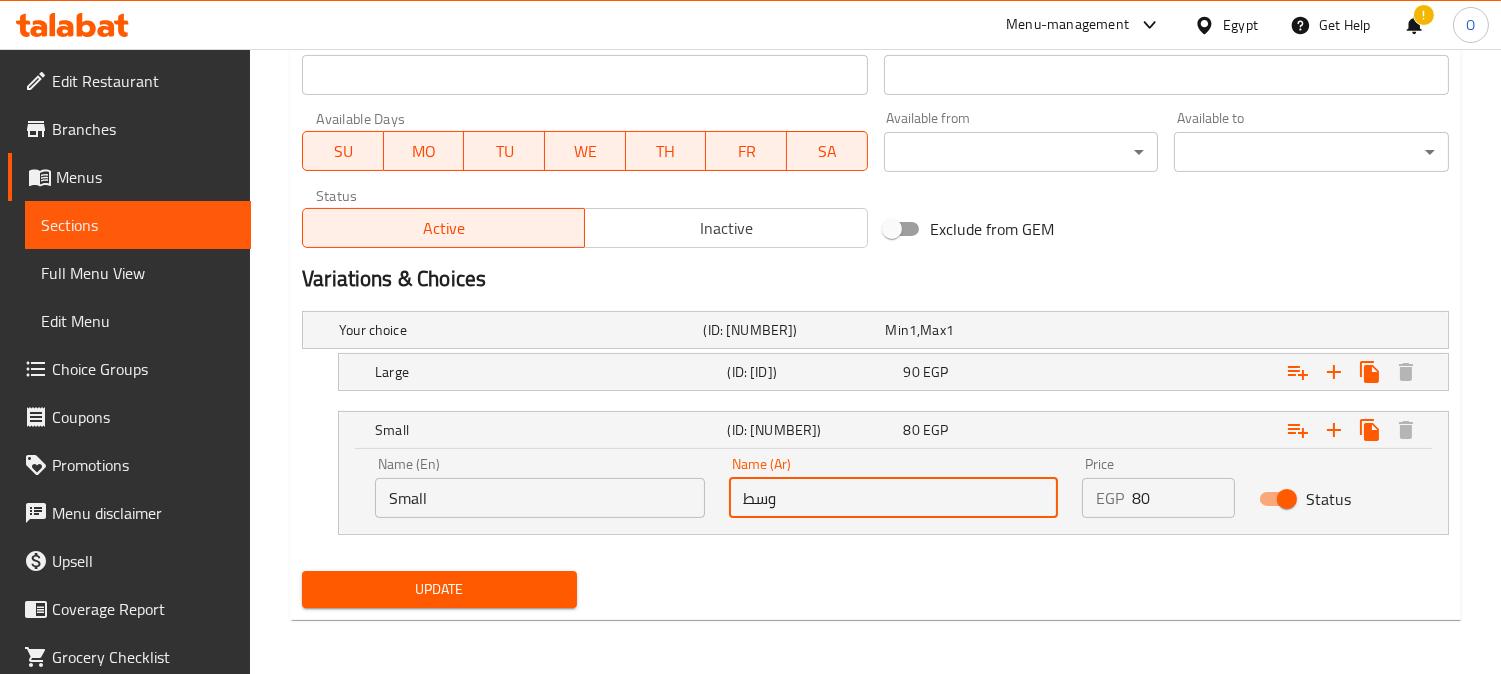 click on "Small" at bounding box center (540, 498) 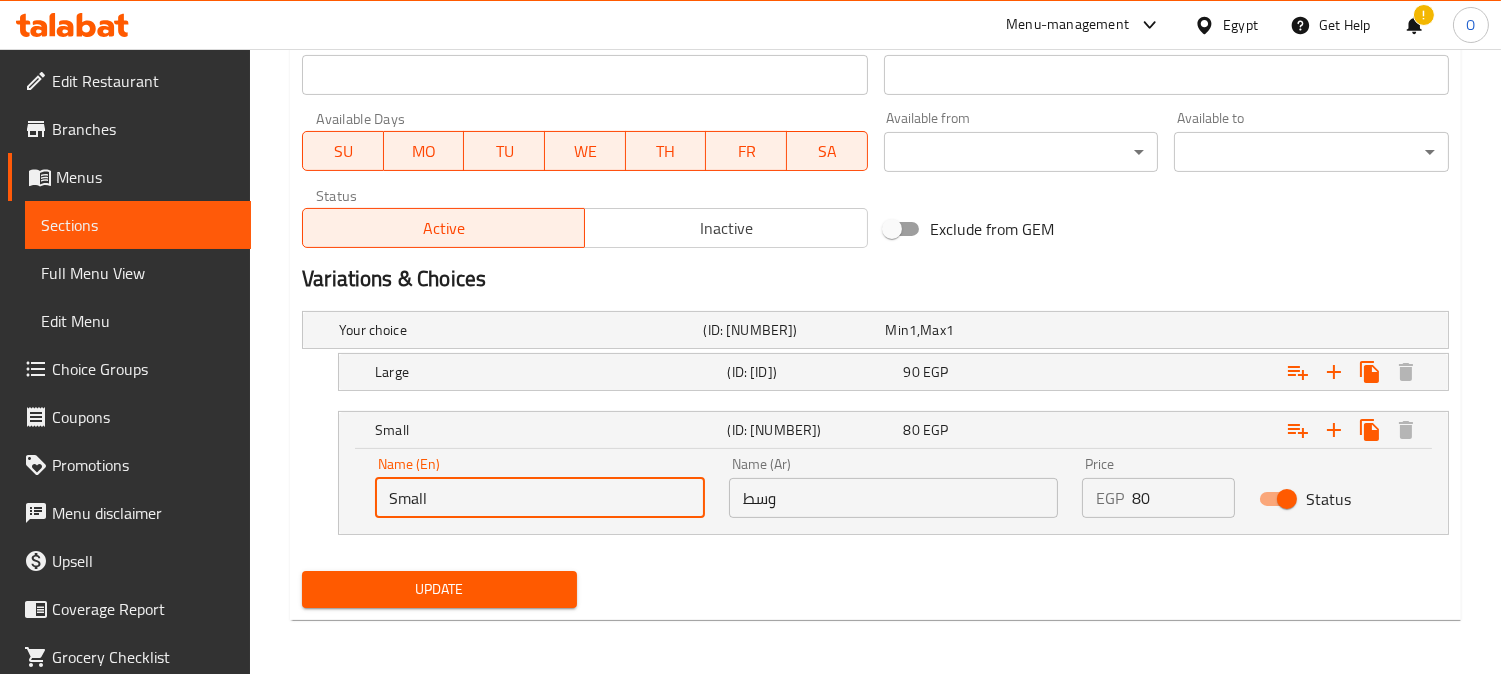 click on "Small" at bounding box center [540, 498] 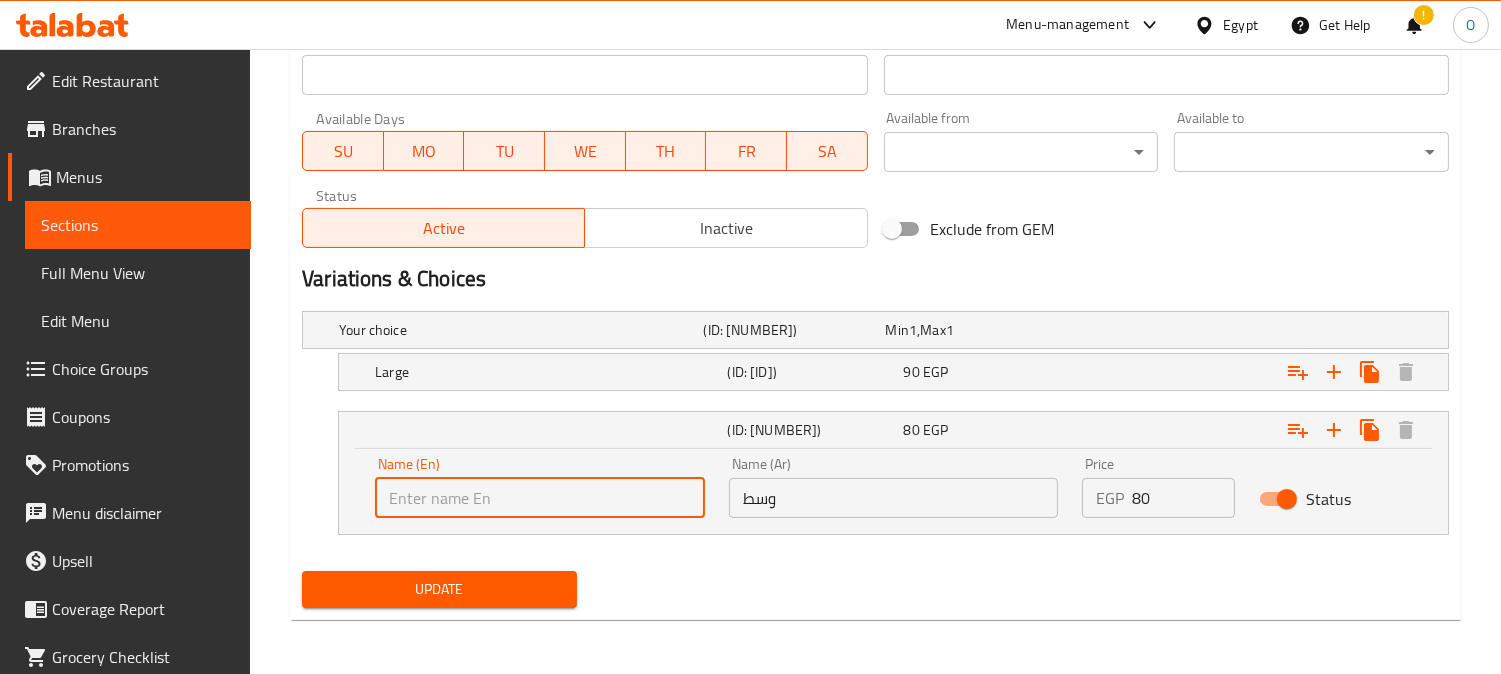 click at bounding box center (540, 498) 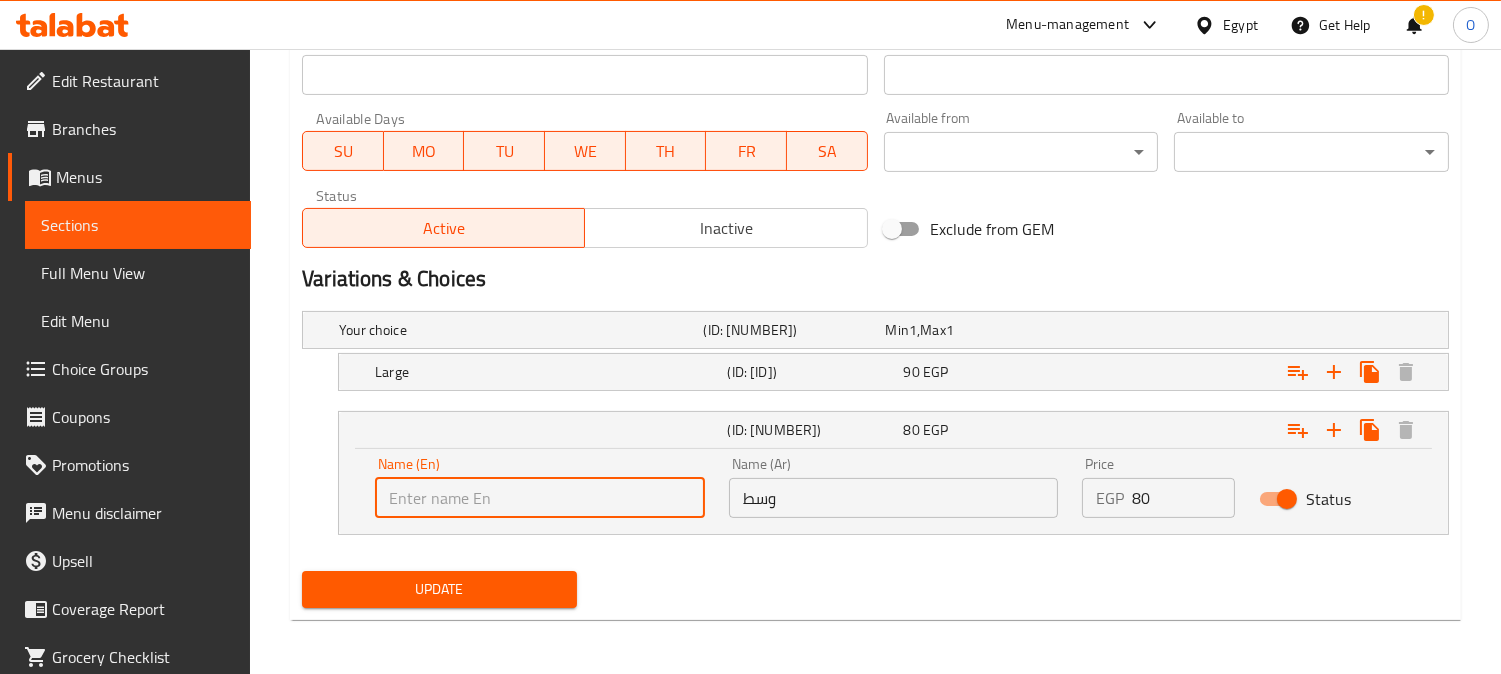 type on "Medium" 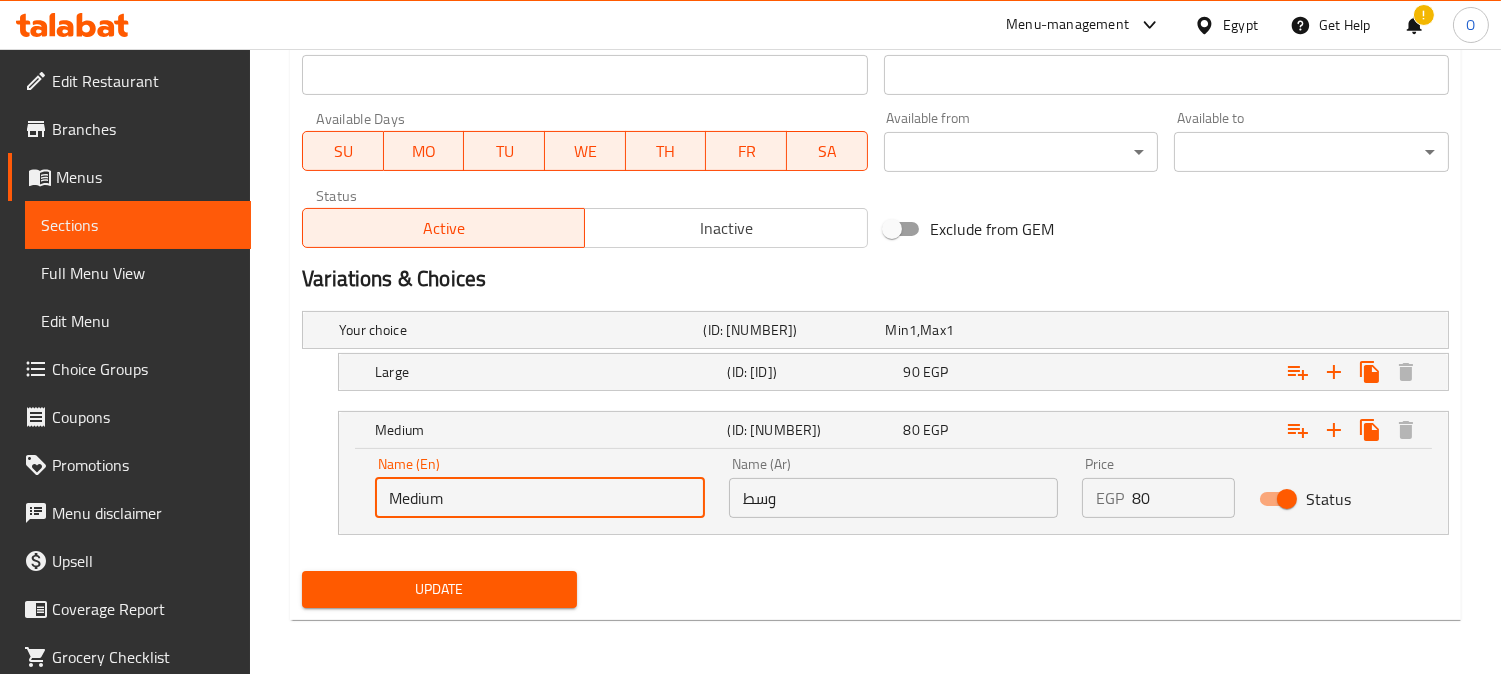 click on "Update" at bounding box center [439, 589] 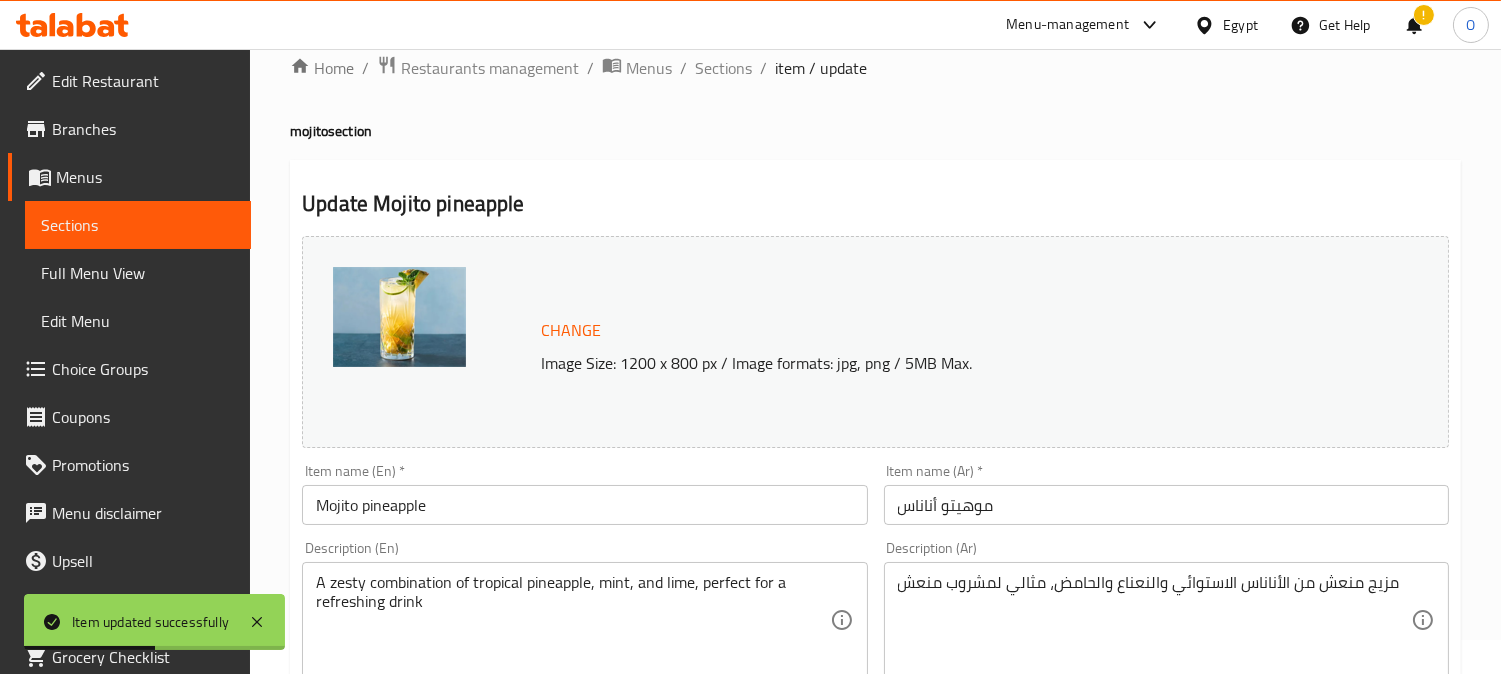 scroll, scrollTop: 0, scrollLeft: 0, axis: both 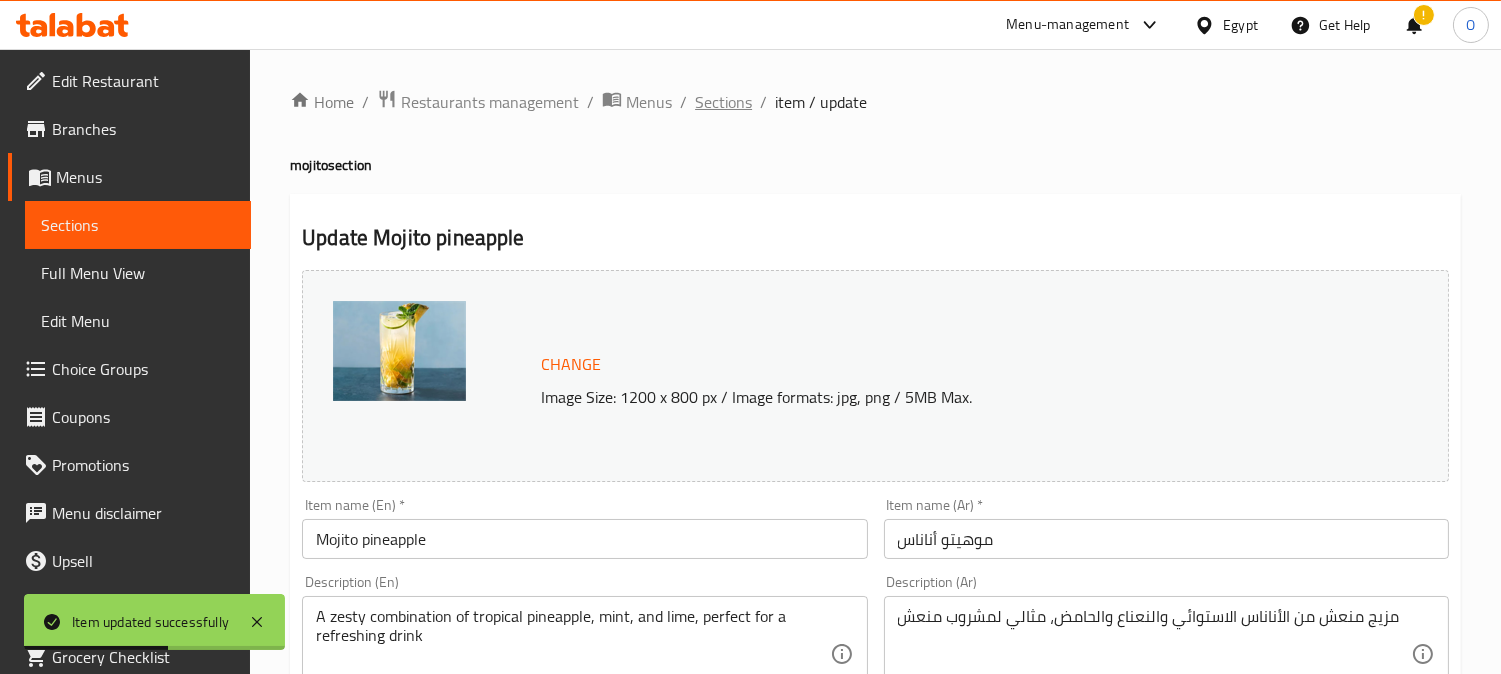 click on "Sections" at bounding box center (723, 102) 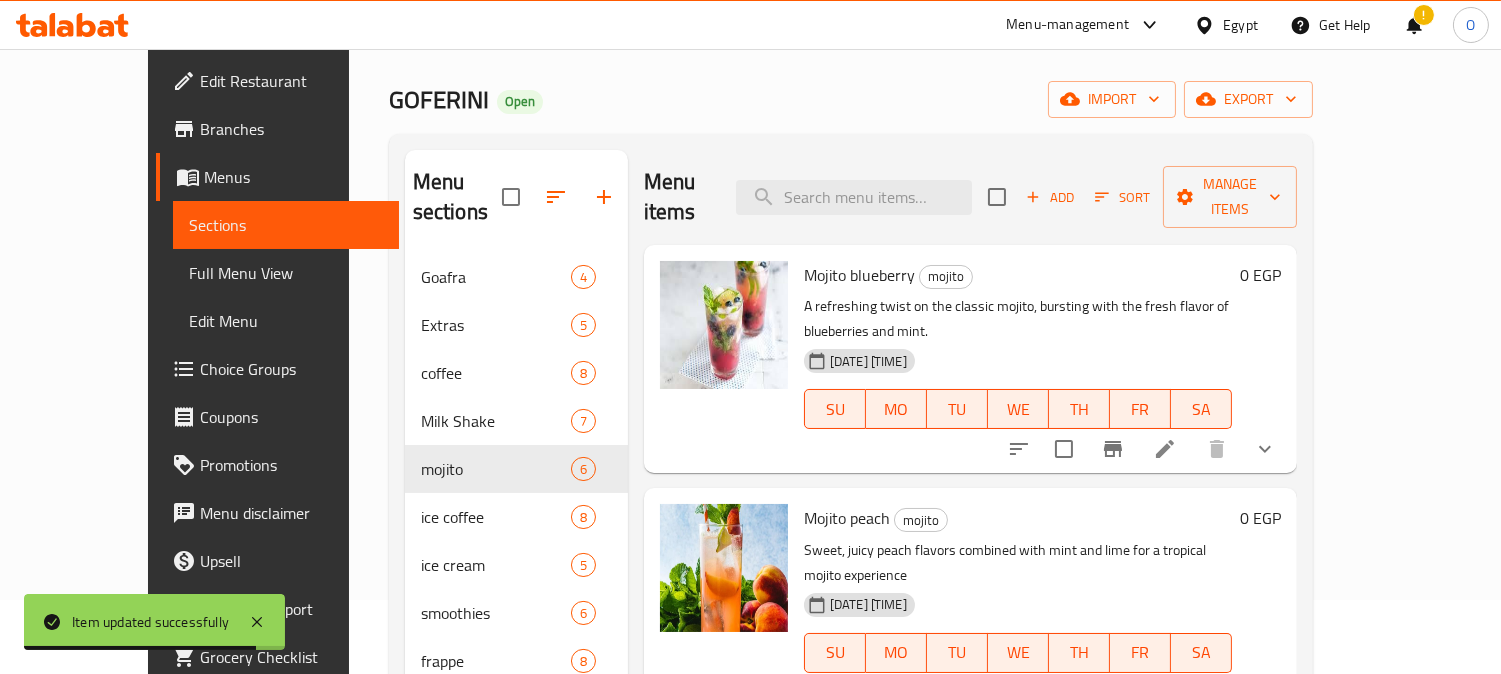 scroll, scrollTop: 222, scrollLeft: 0, axis: vertical 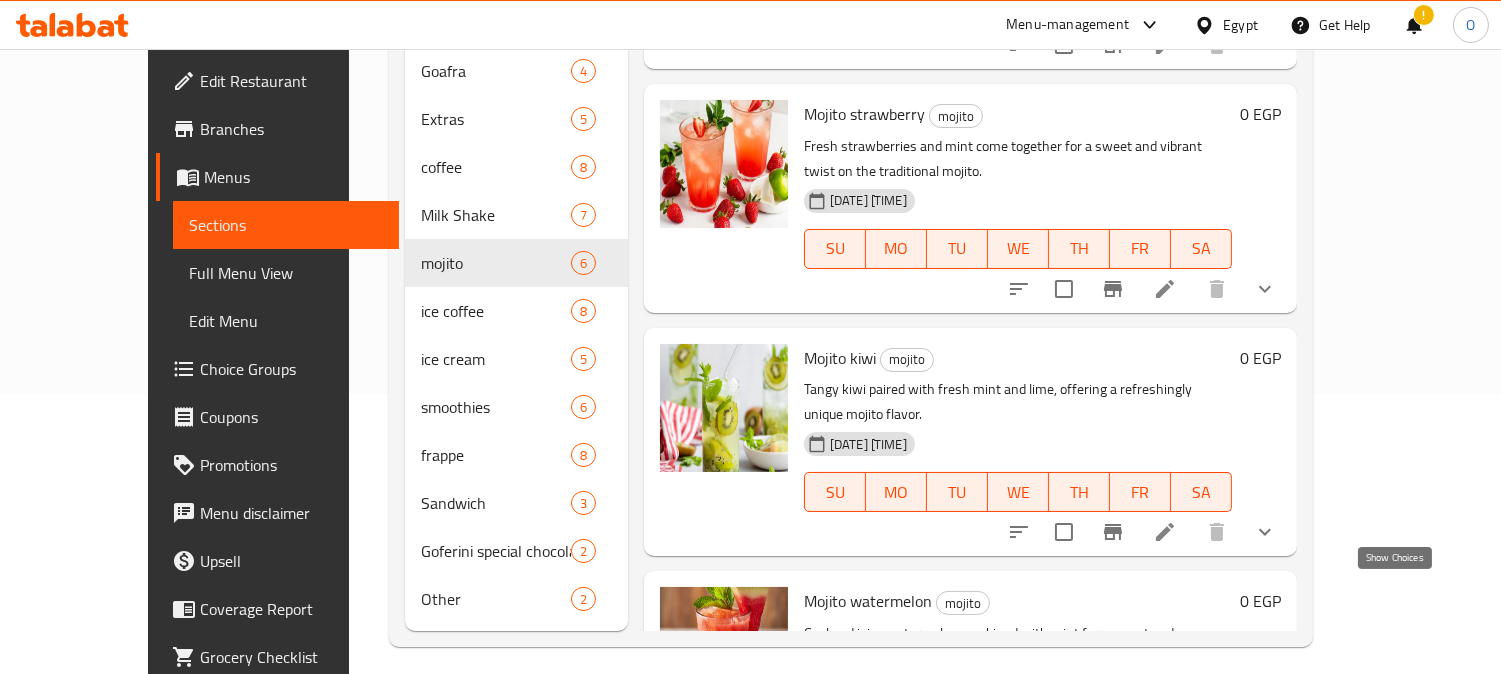 click 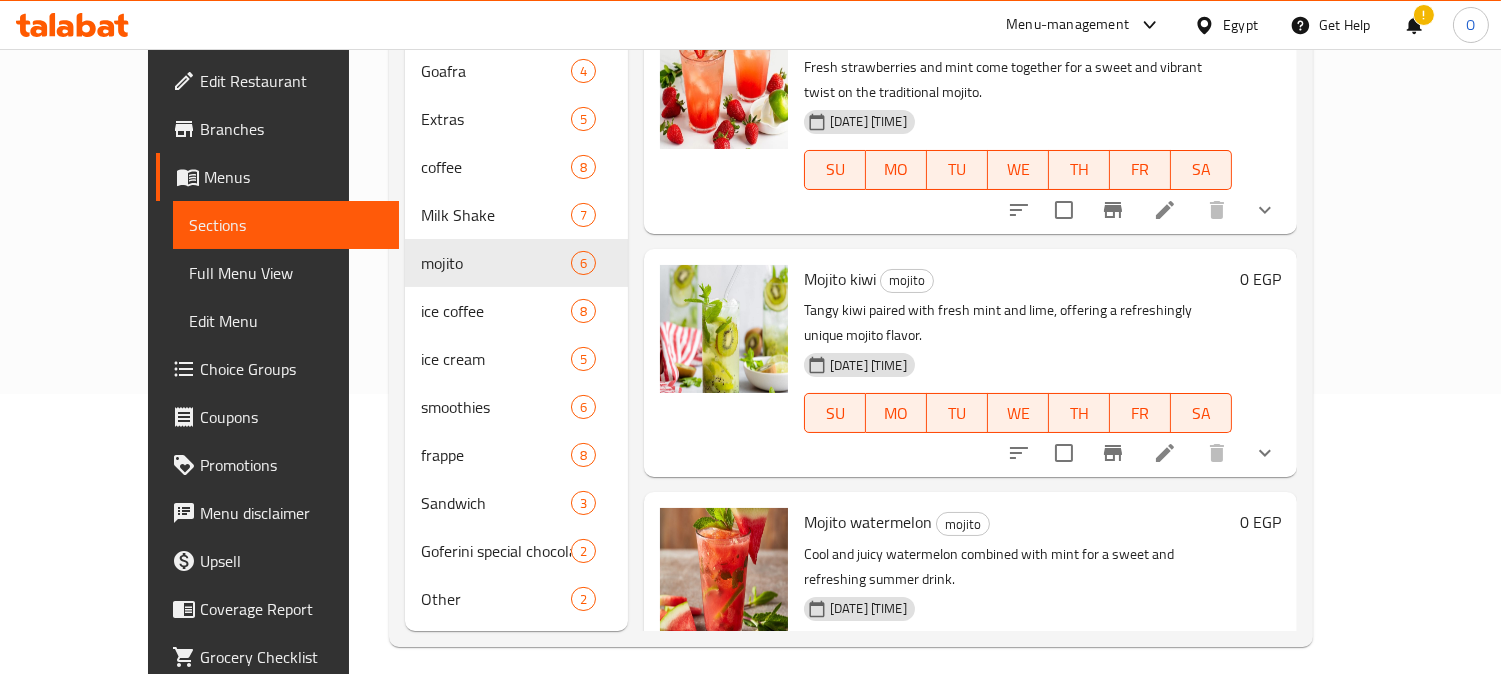scroll, scrollTop: 854, scrollLeft: 0, axis: vertical 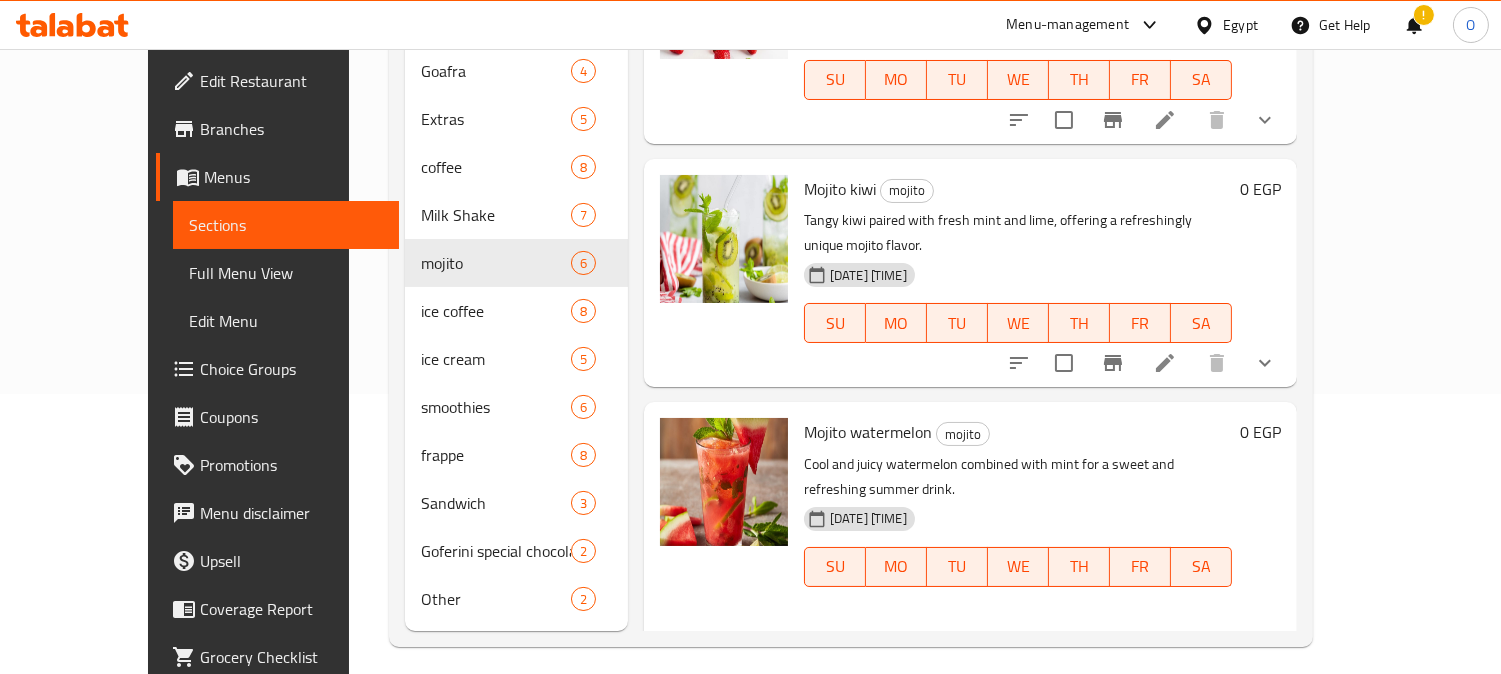 click on "Small" at bounding box center [1055, 691] 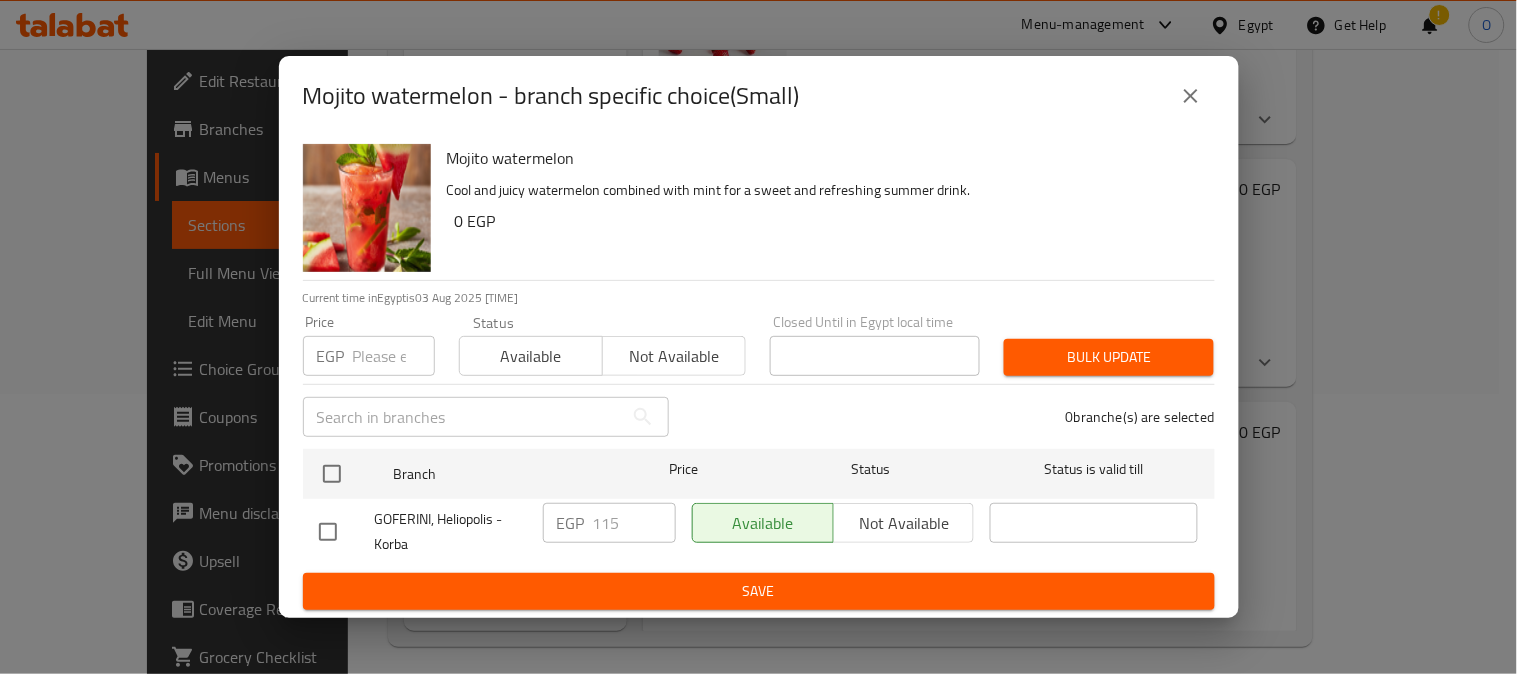 click at bounding box center (1191, 96) 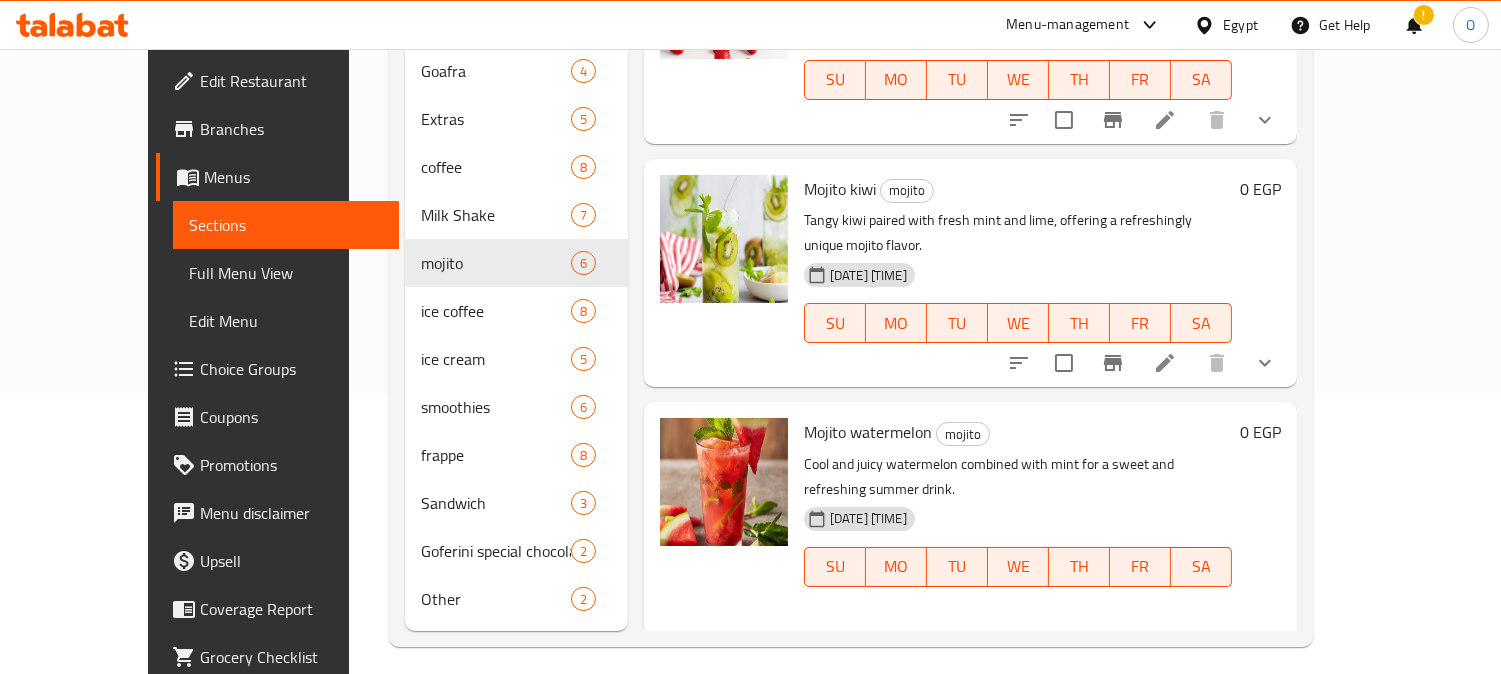 click on "Large" at bounding box center [1055, 715] 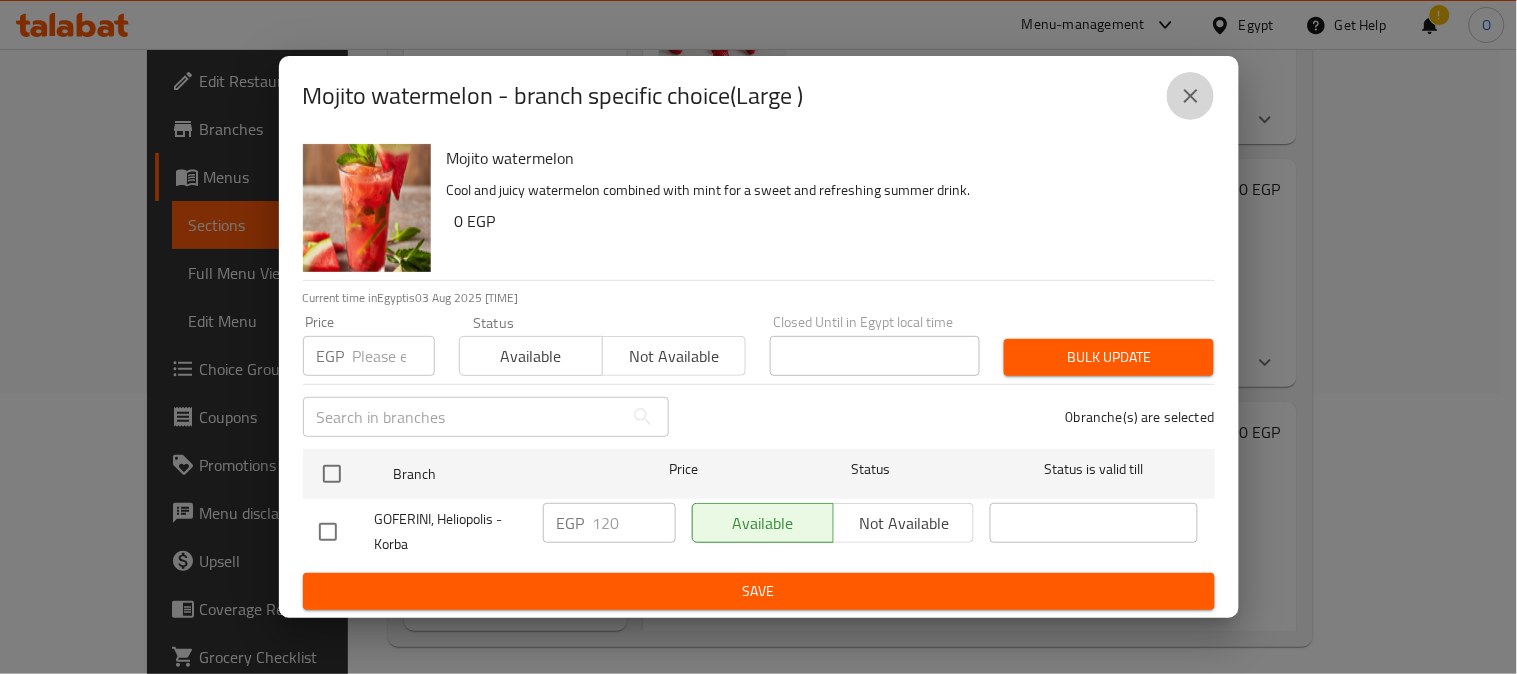 drag, startPoint x: 1177, startPoint y: 96, endPoint x: 1167, endPoint y: 117, distance: 23.259407 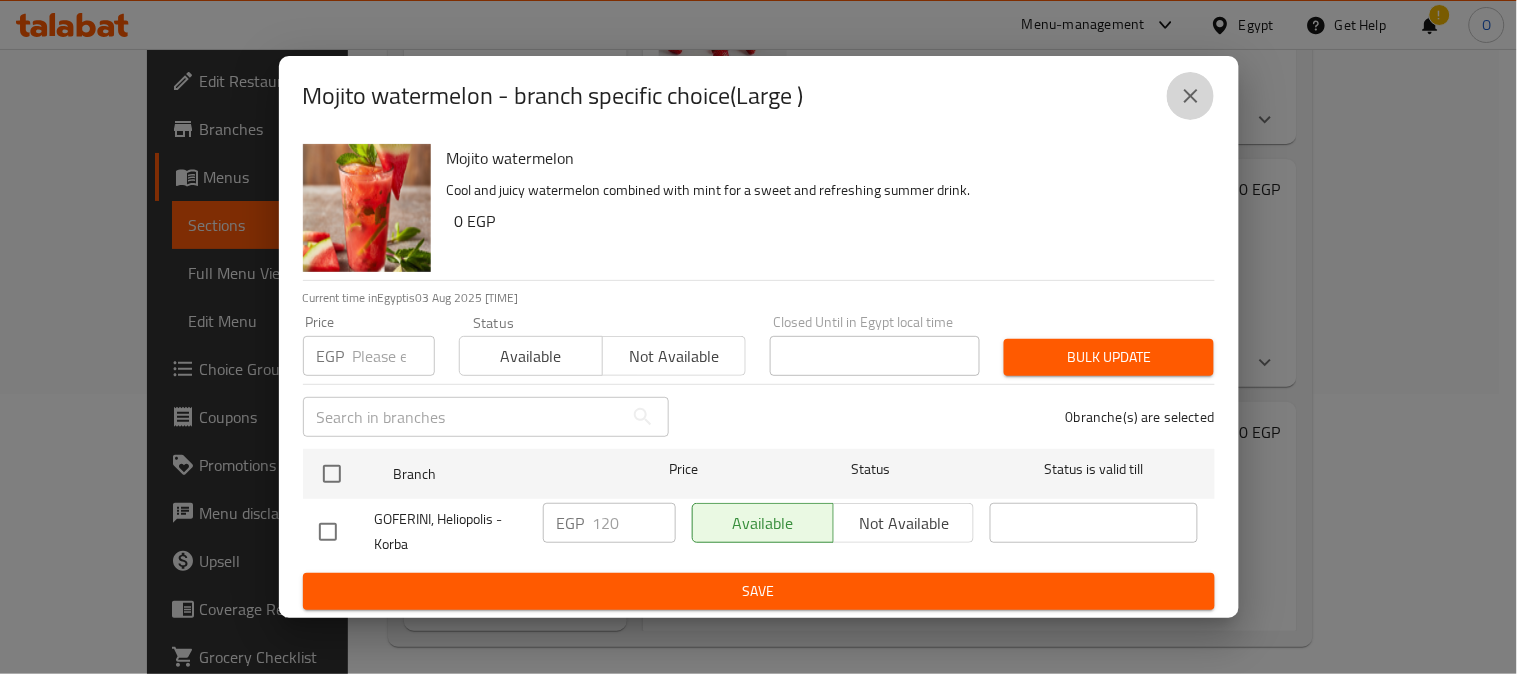 click at bounding box center (1191, 96) 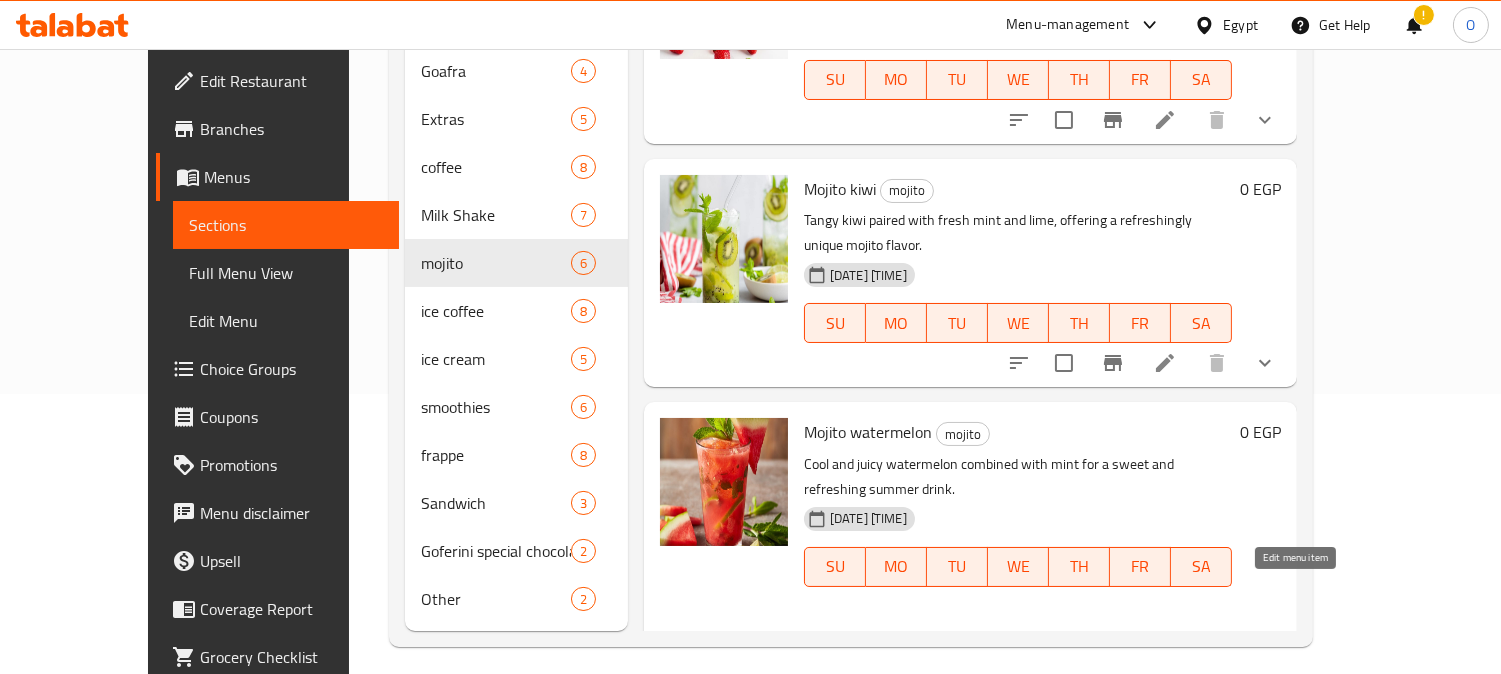 click 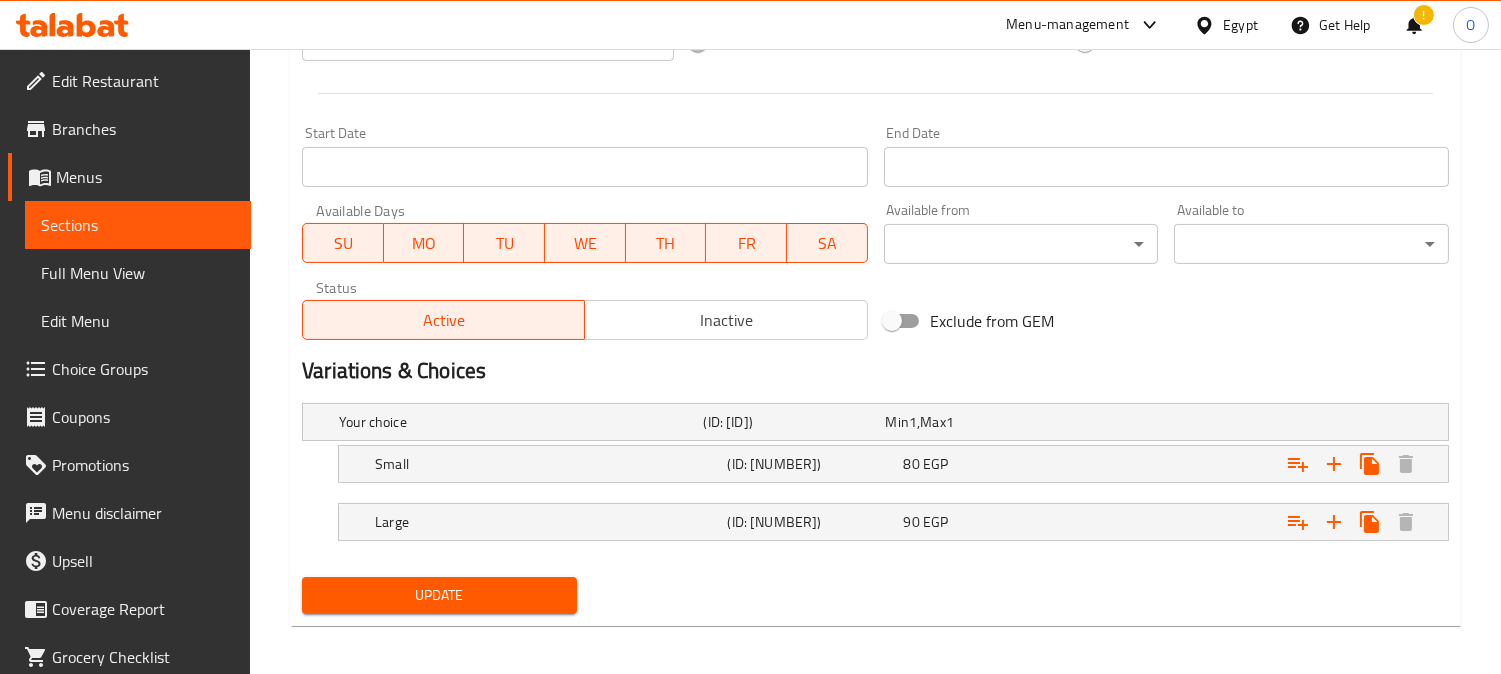scroll, scrollTop: 812, scrollLeft: 0, axis: vertical 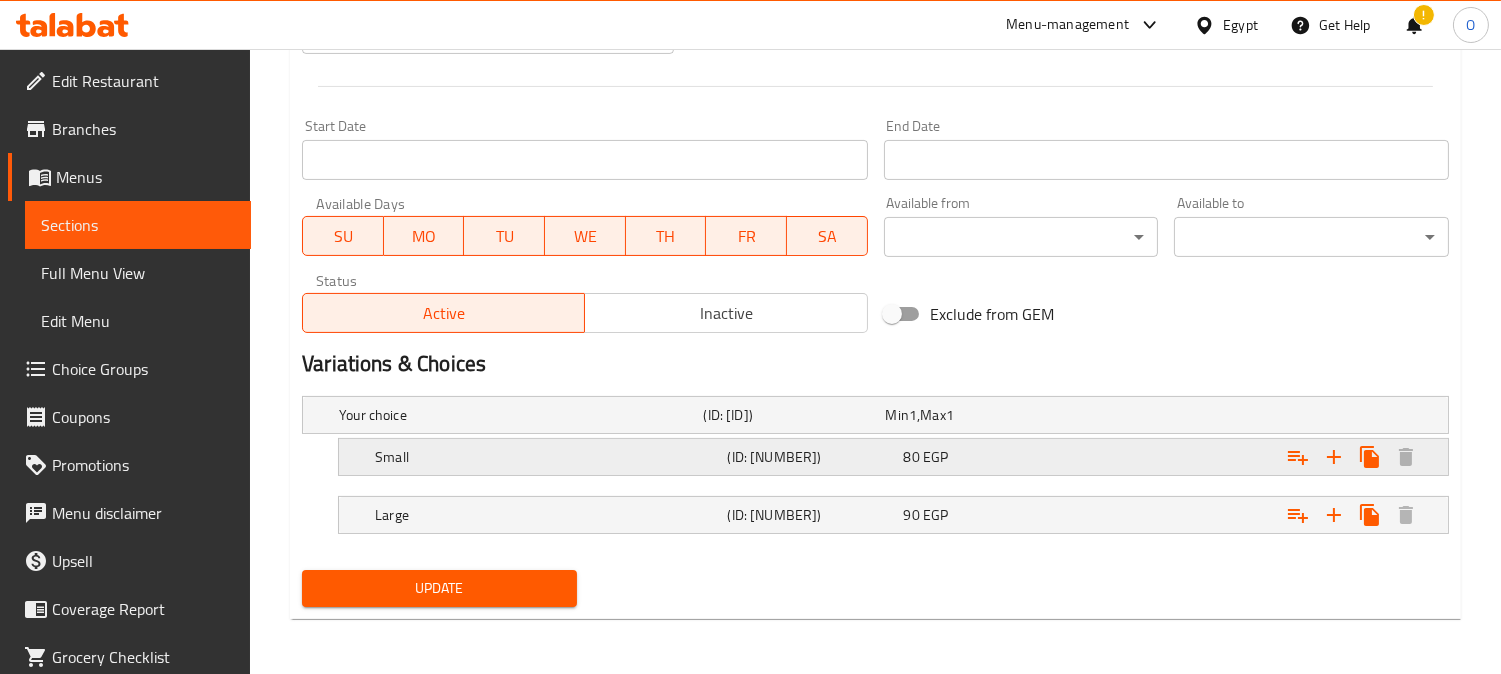 click on "80   EGP" at bounding box center [973, 415] 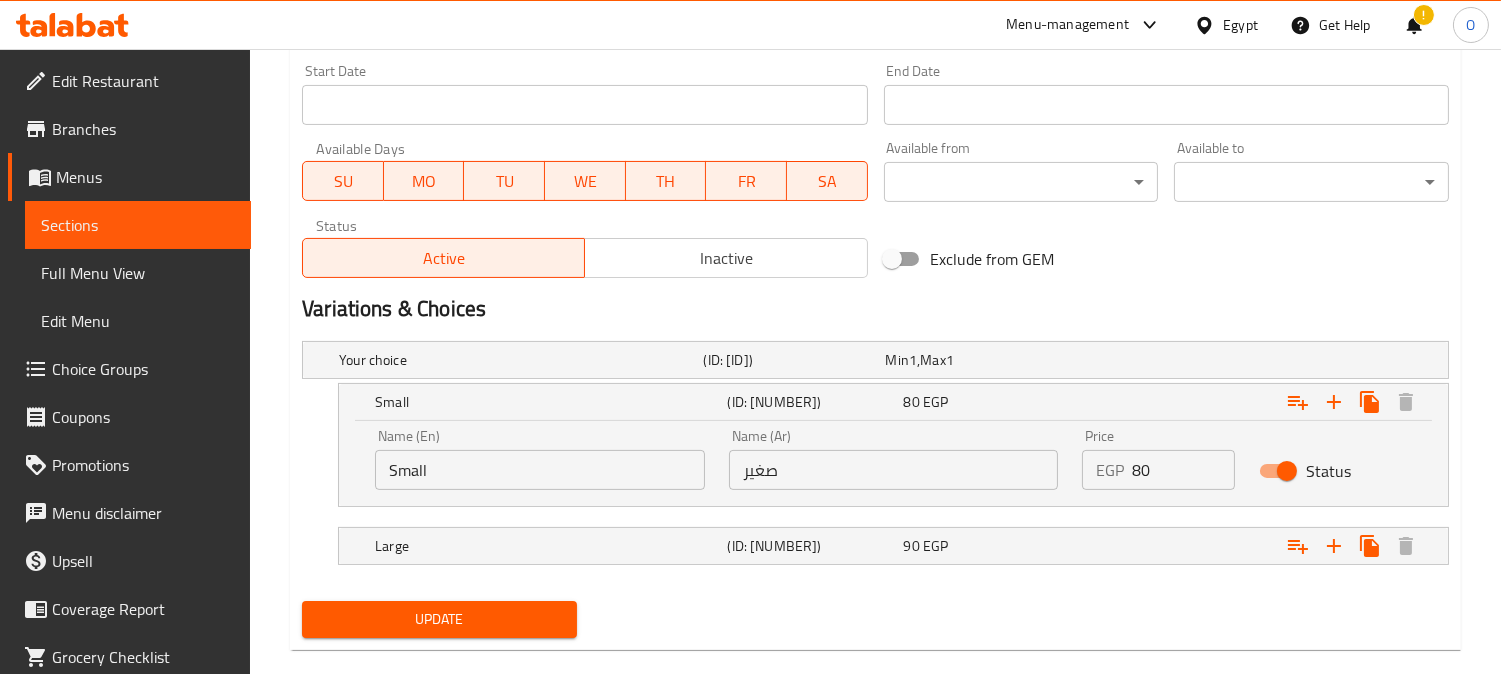 scroll, scrollTop: 897, scrollLeft: 0, axis: vertical 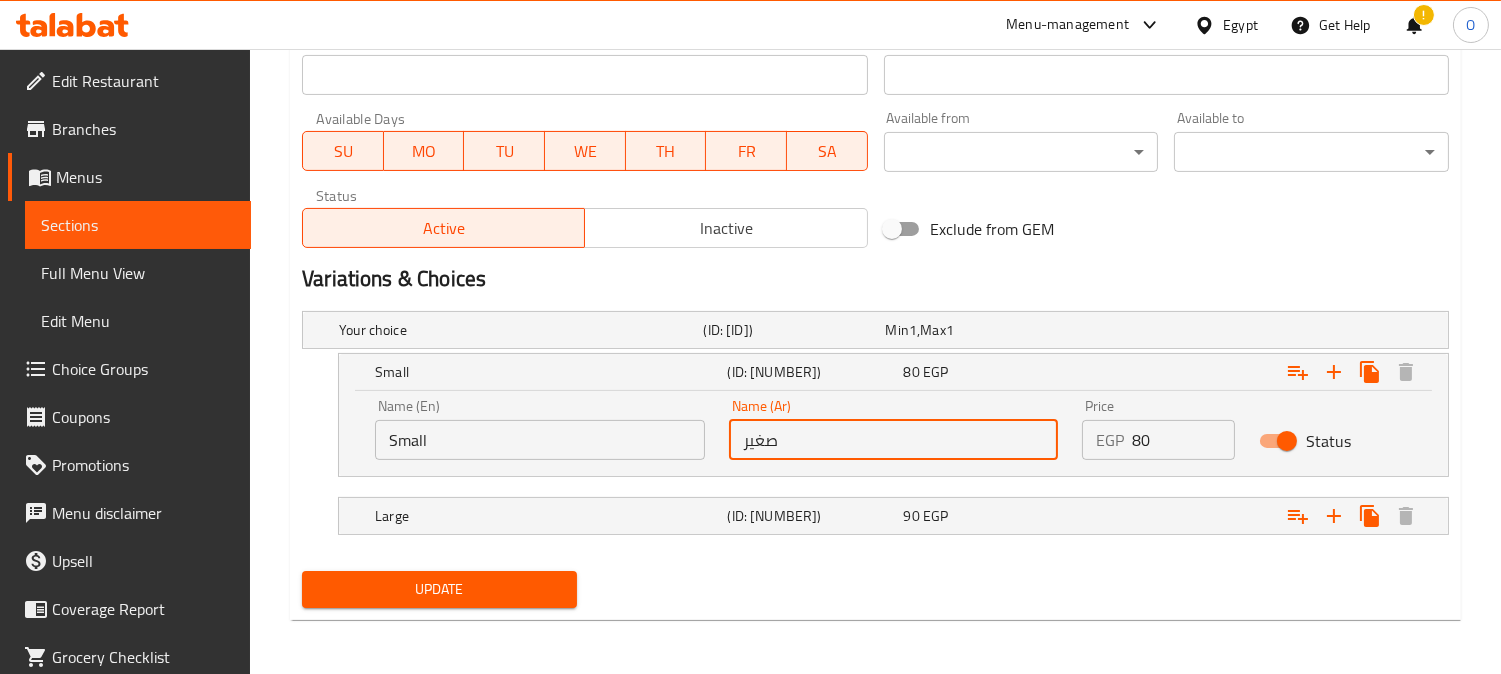 click on "صغير" at bounding box center (894, 440) 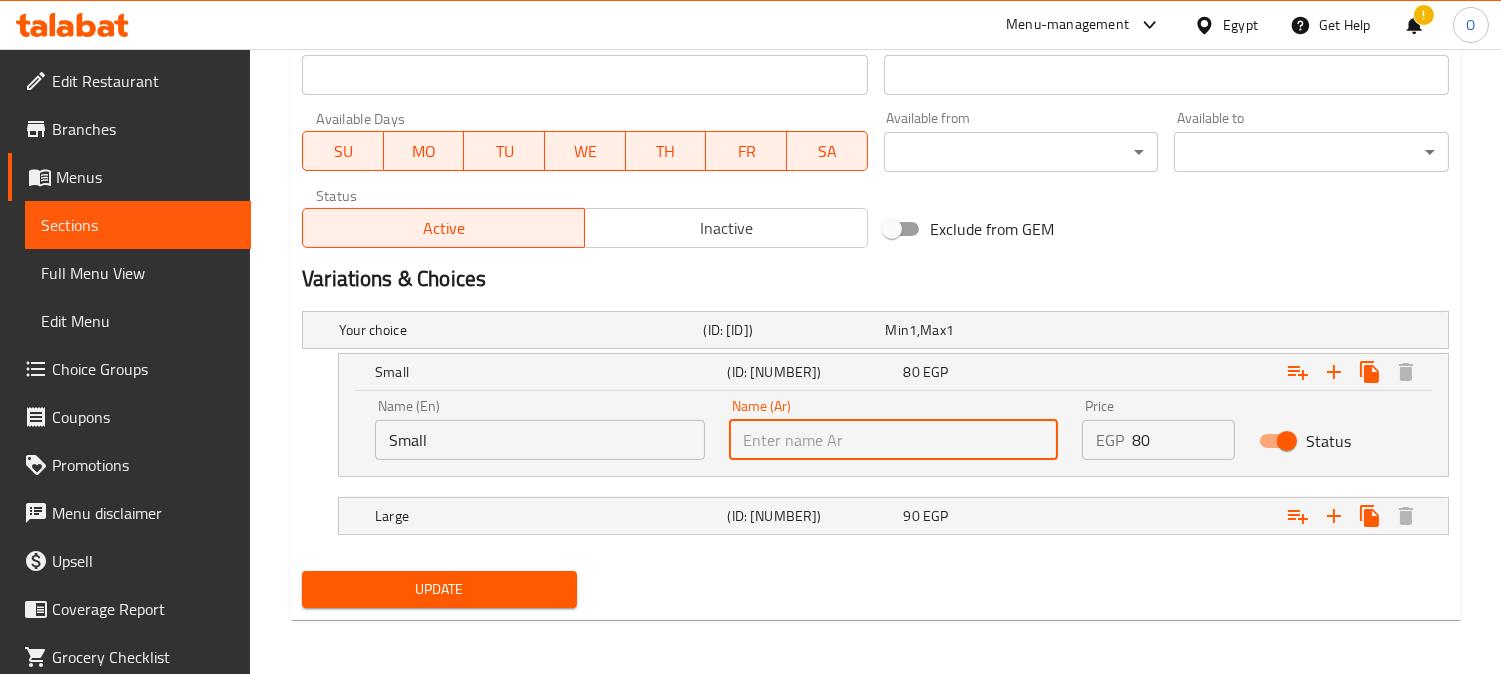 type 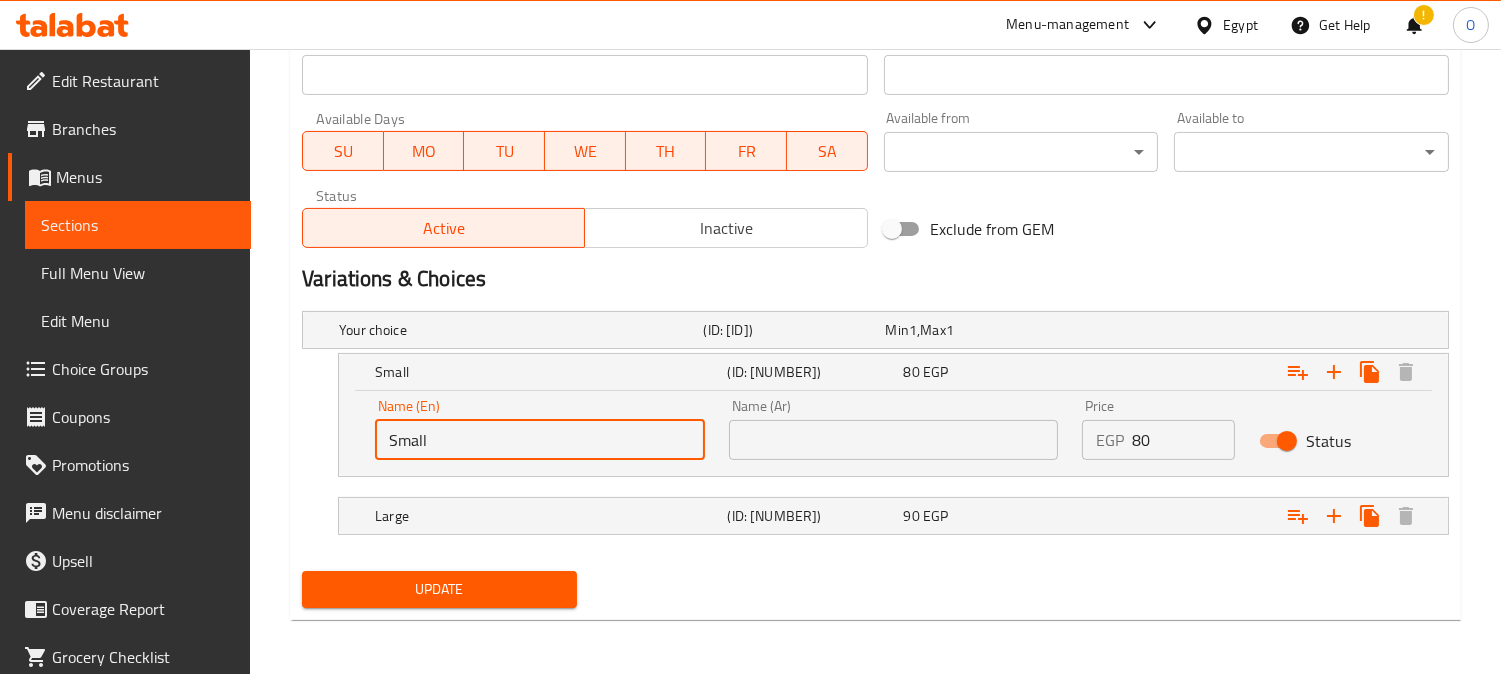 click on "Small" at bounding box center [540, 440] 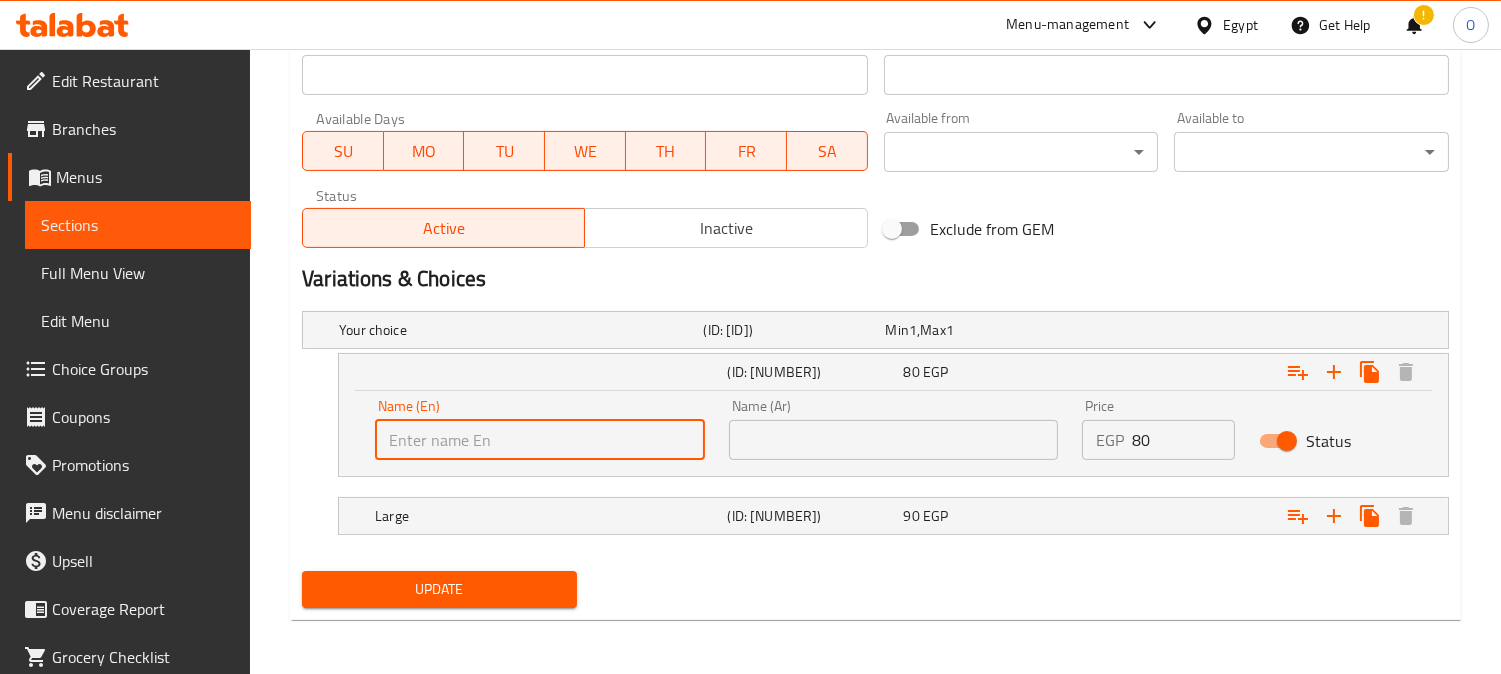 click at bounding box center (540, 440) 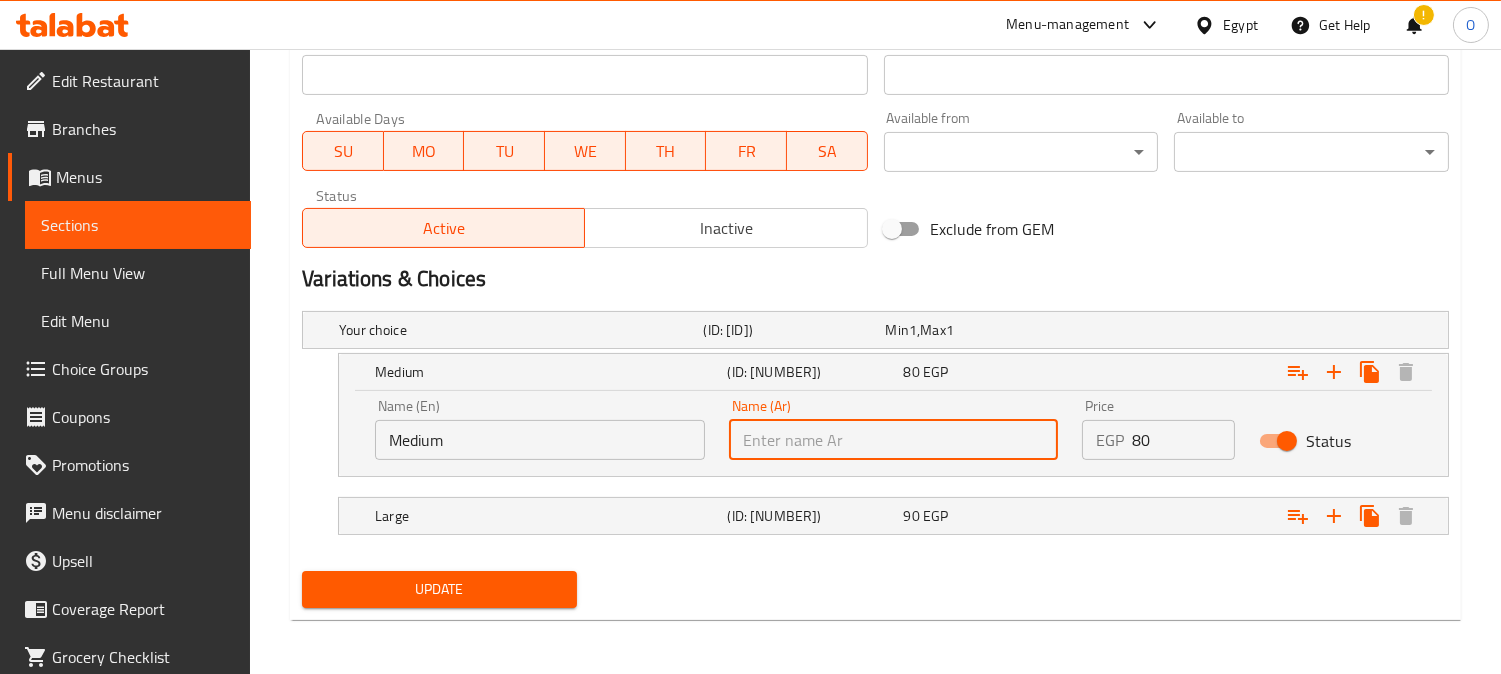 click at bounding box center (894, 440) 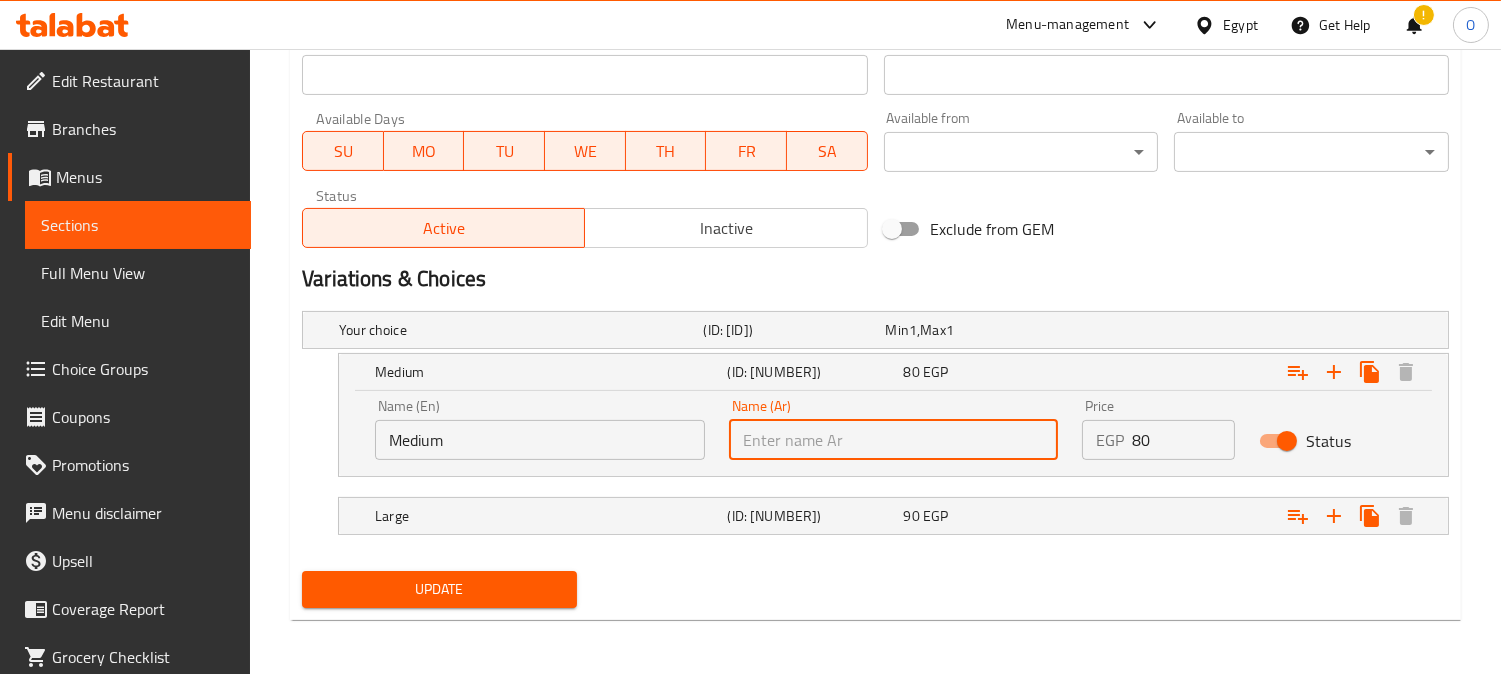 type on "وسط" 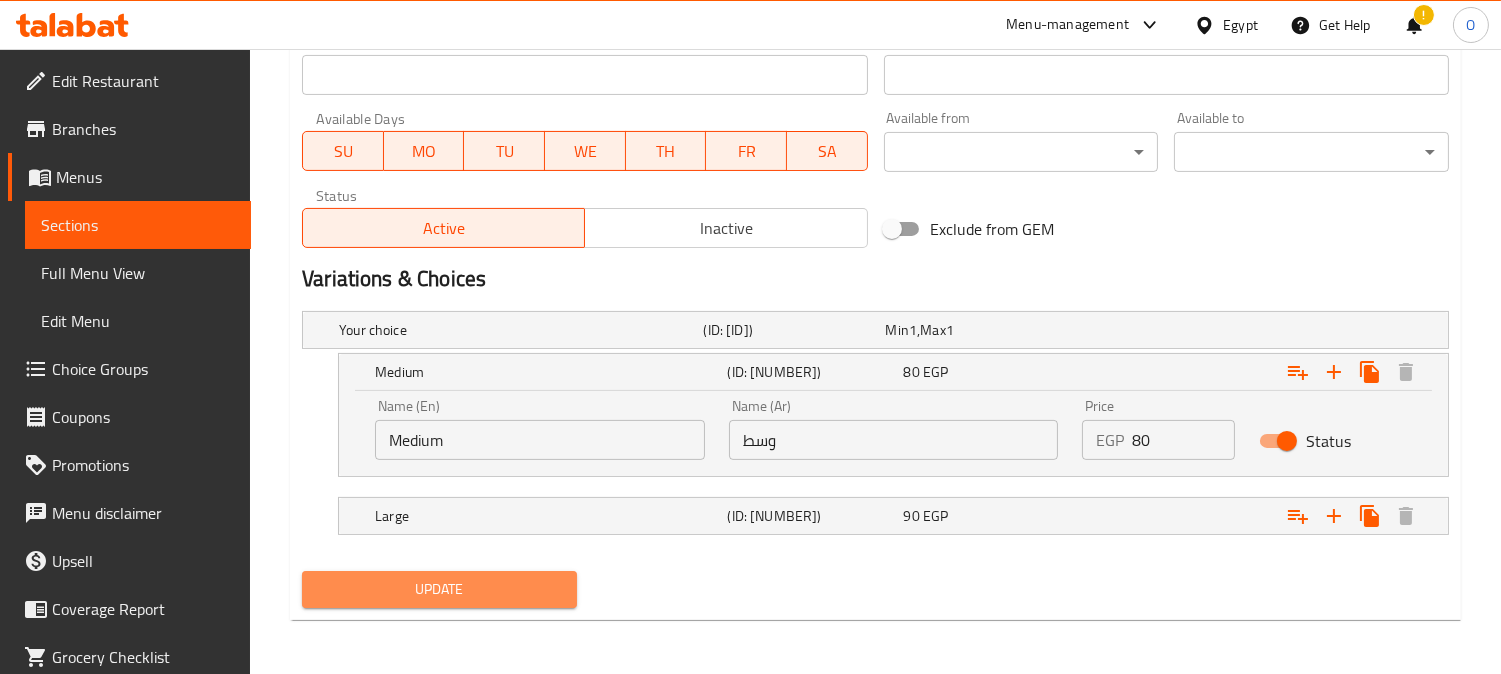 click on "Update" at bounding box center [439, 589] 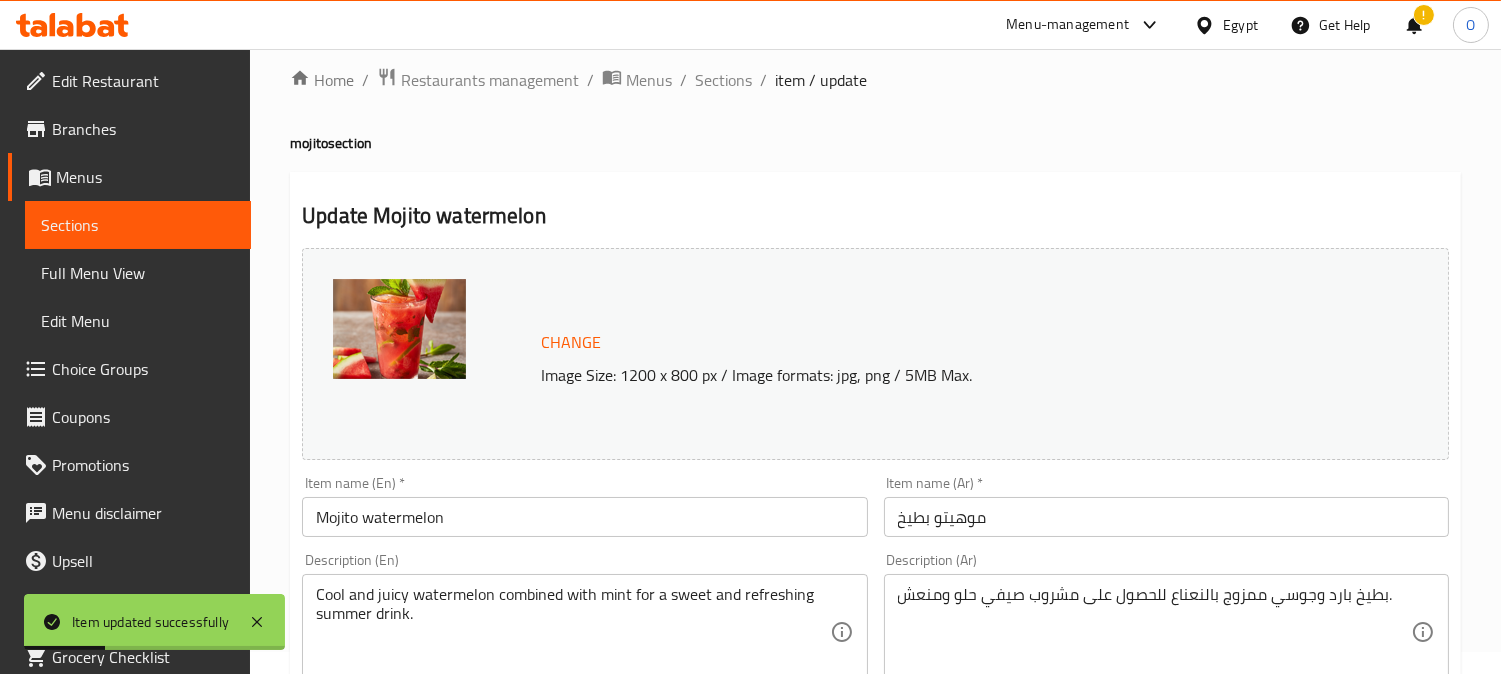 scroll, scrollTop: 8, scrollLeft: 0, axis: vertical 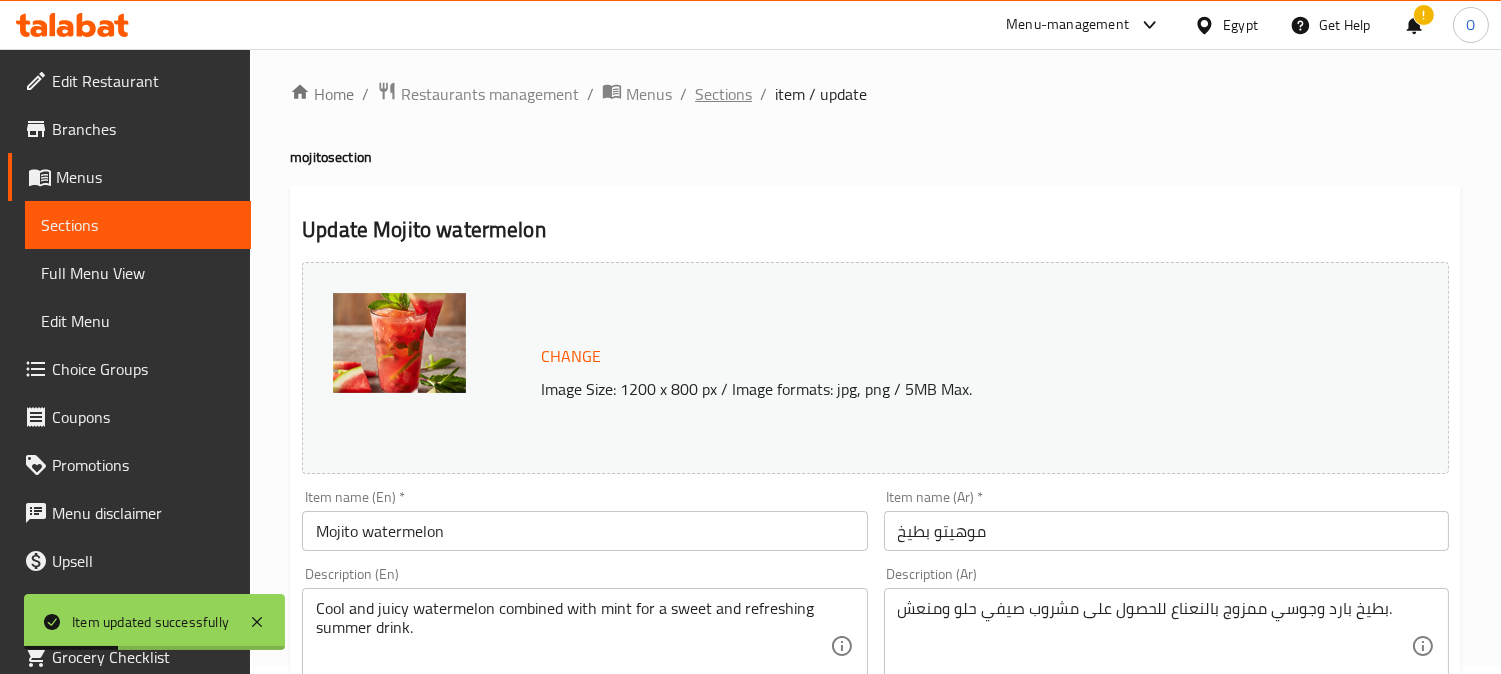 click on "Sections" at bounding box center (723, 94) 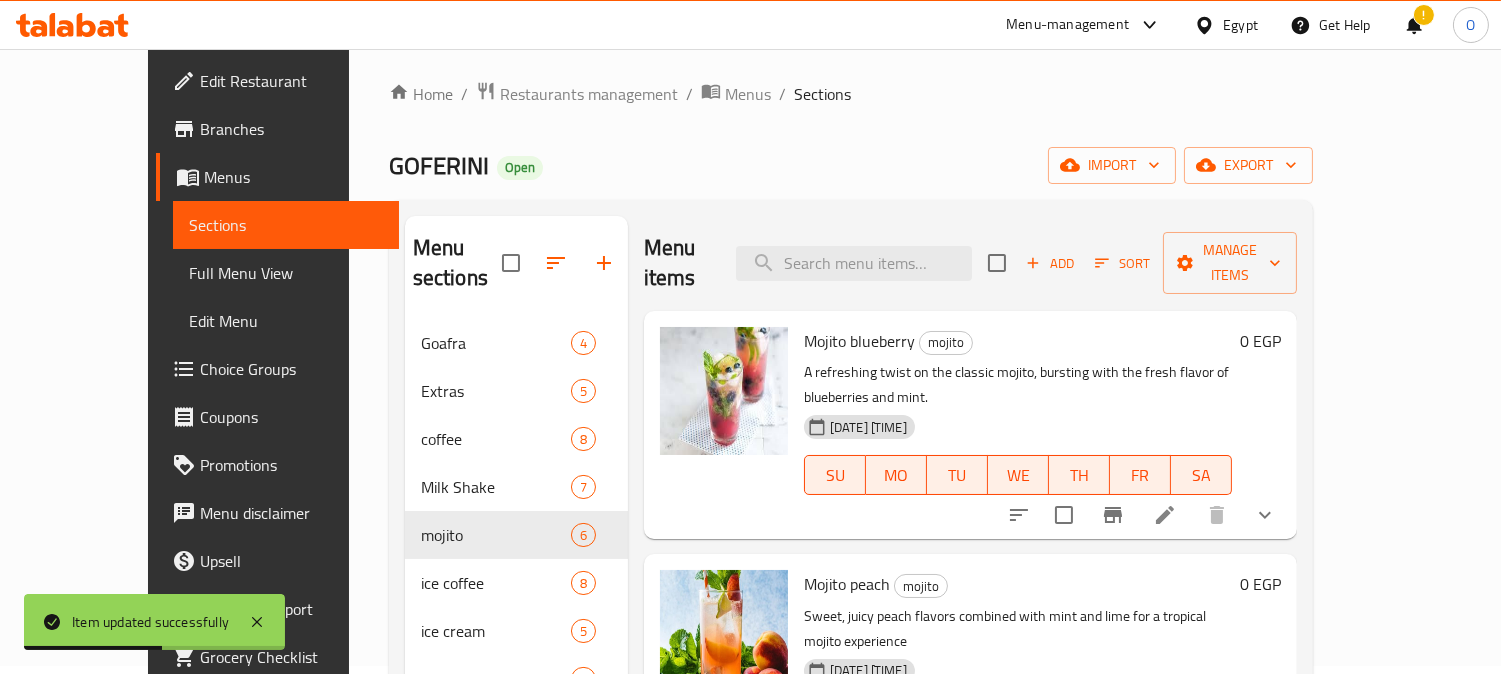 scroll, scrollTop: 333, scrollLeft: 0, axis: vertical 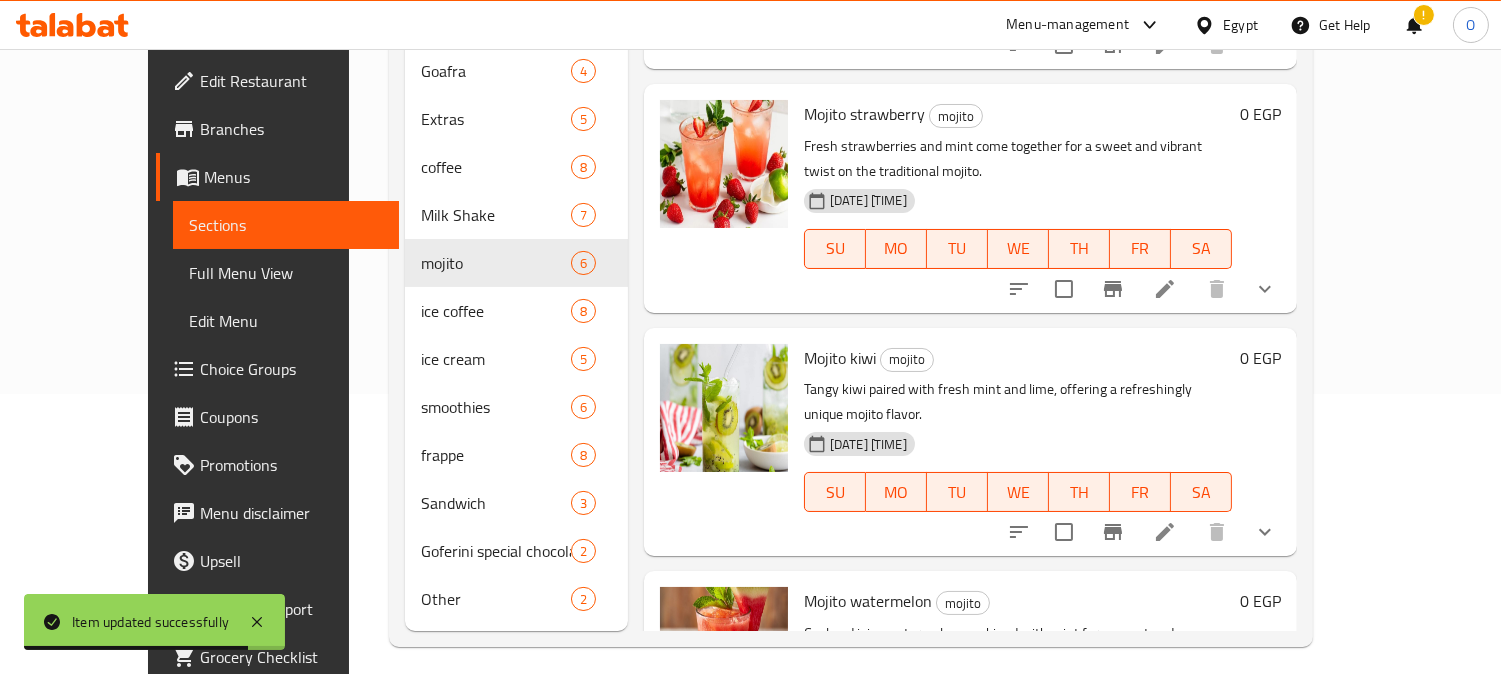 click at bounding box center (1265, 776) 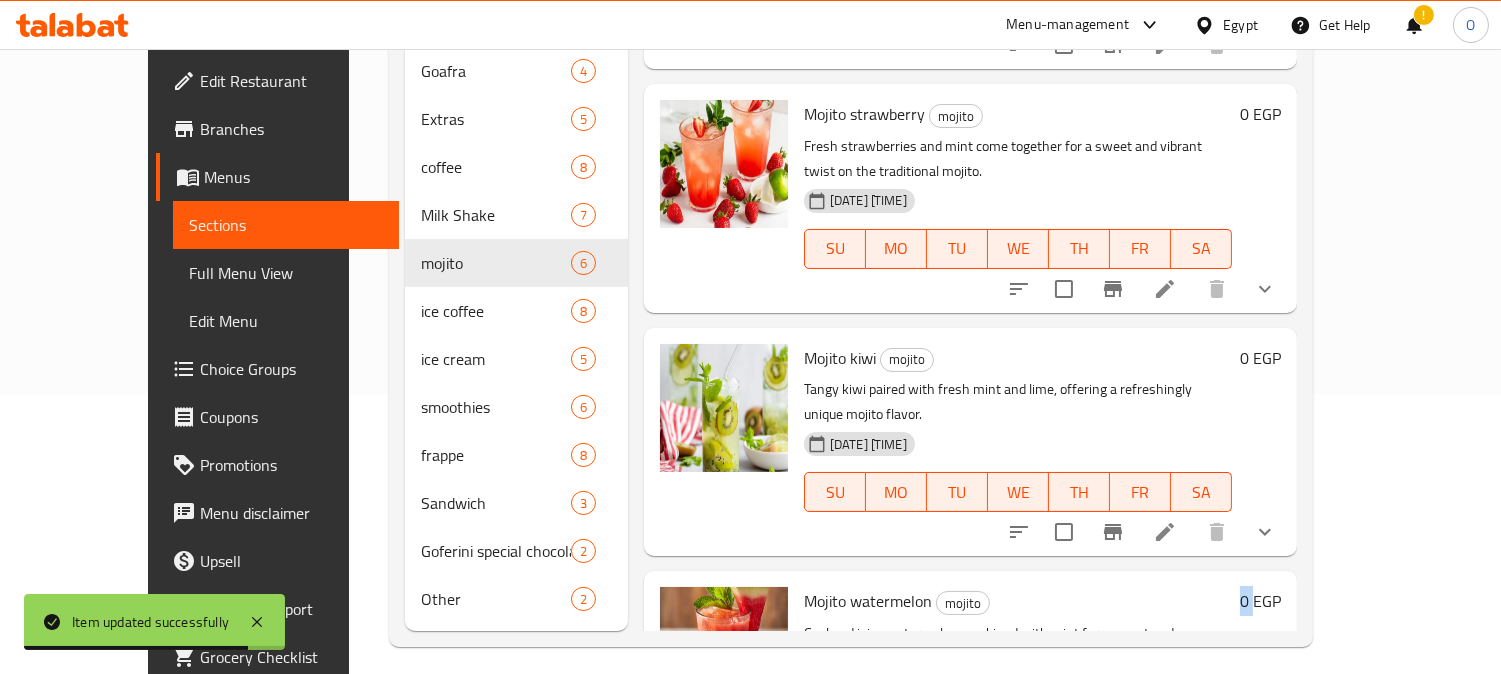 click on "0   EGP" at bounding box center [1256, 685] 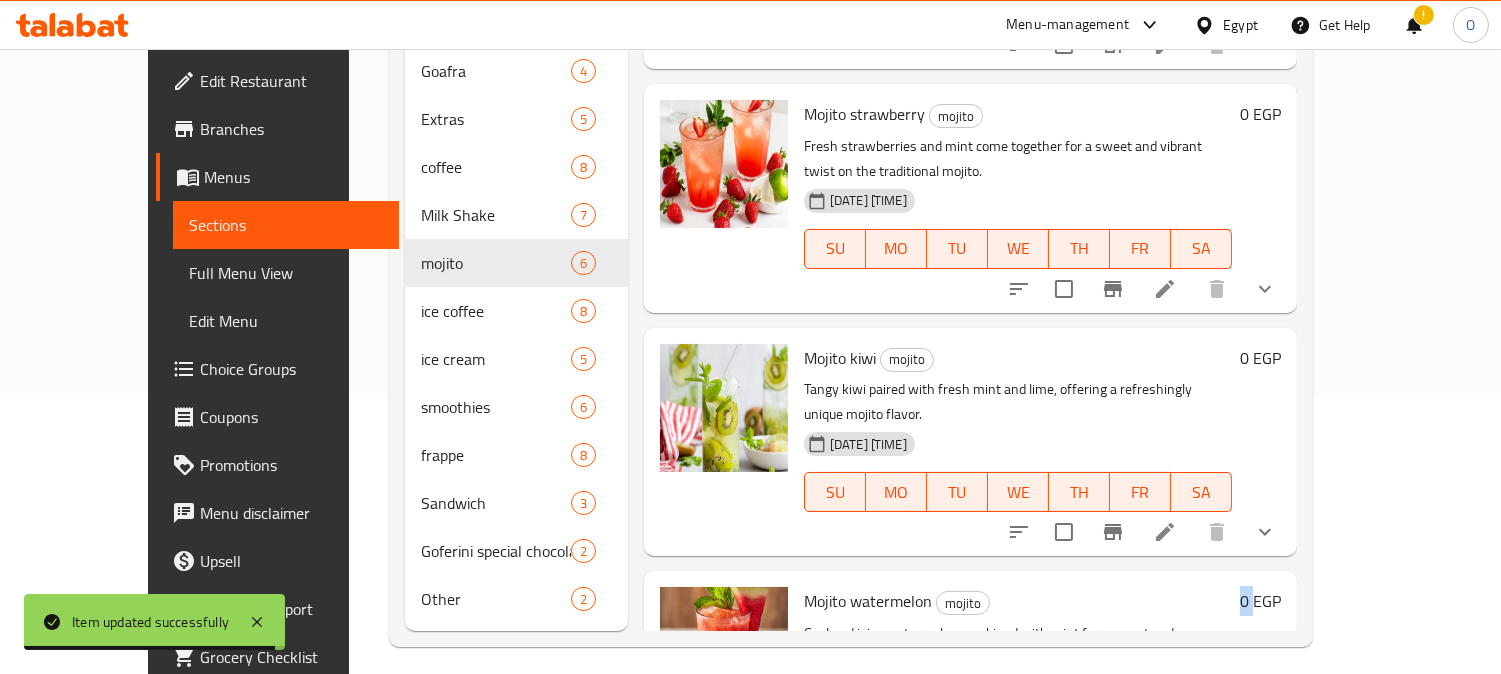 scroll, scrollTop: 854, scrollLeft: 0, axis: vertical 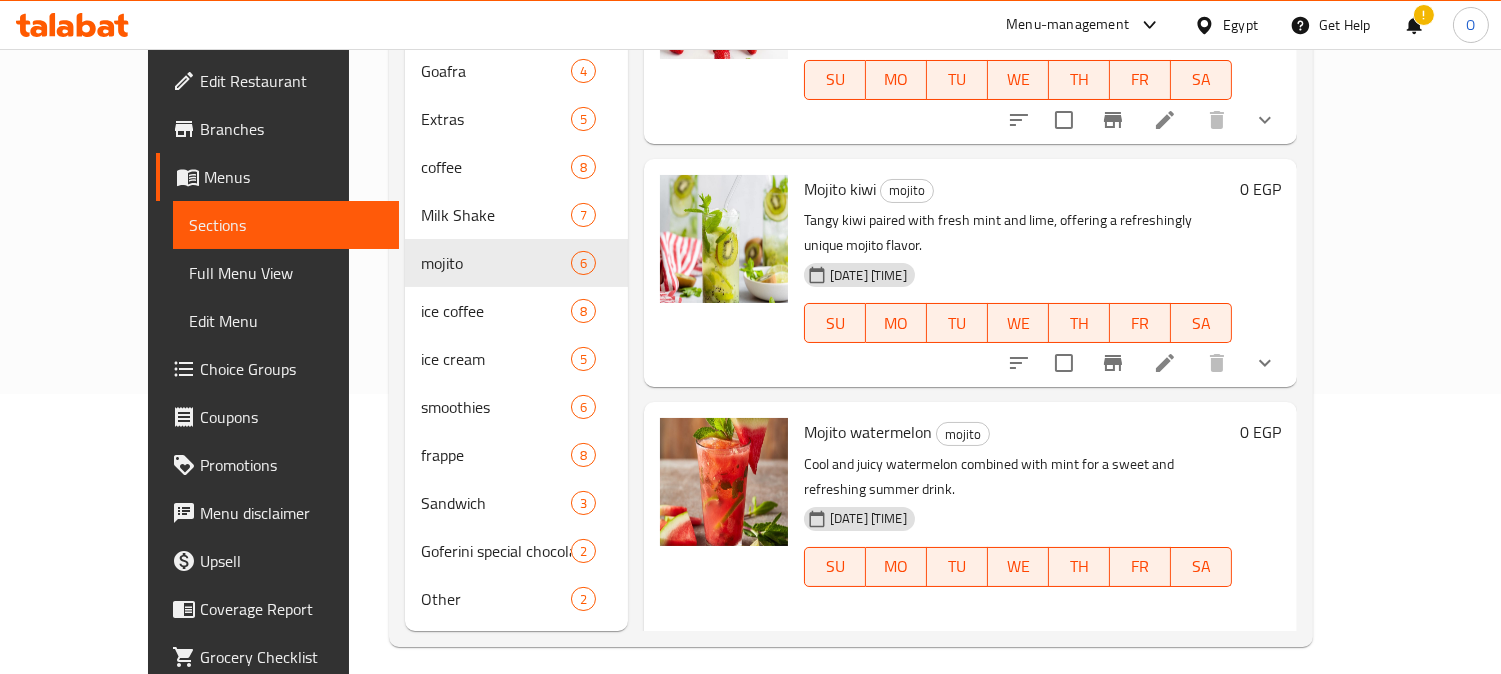 click on "Small" at bounding box center (1055, 691) 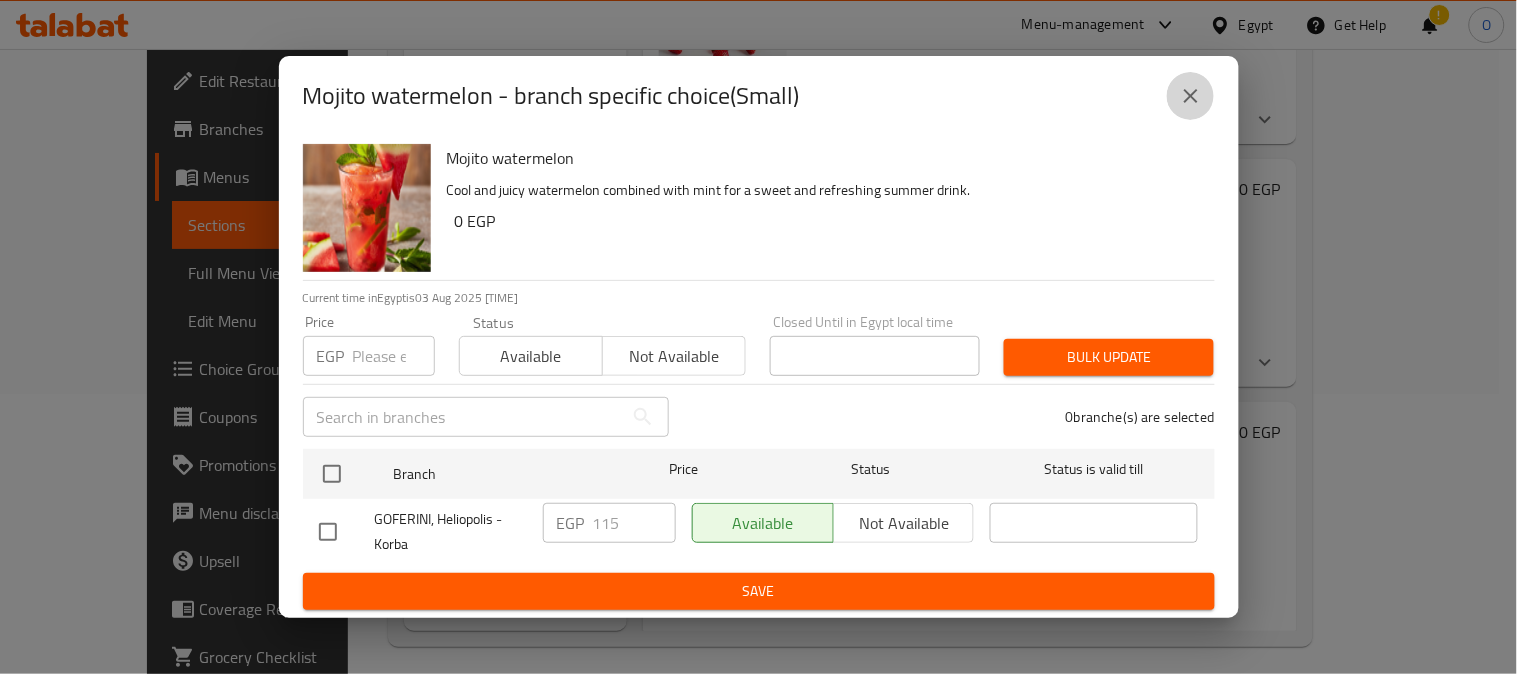 click at bounding box center (1191, 96) 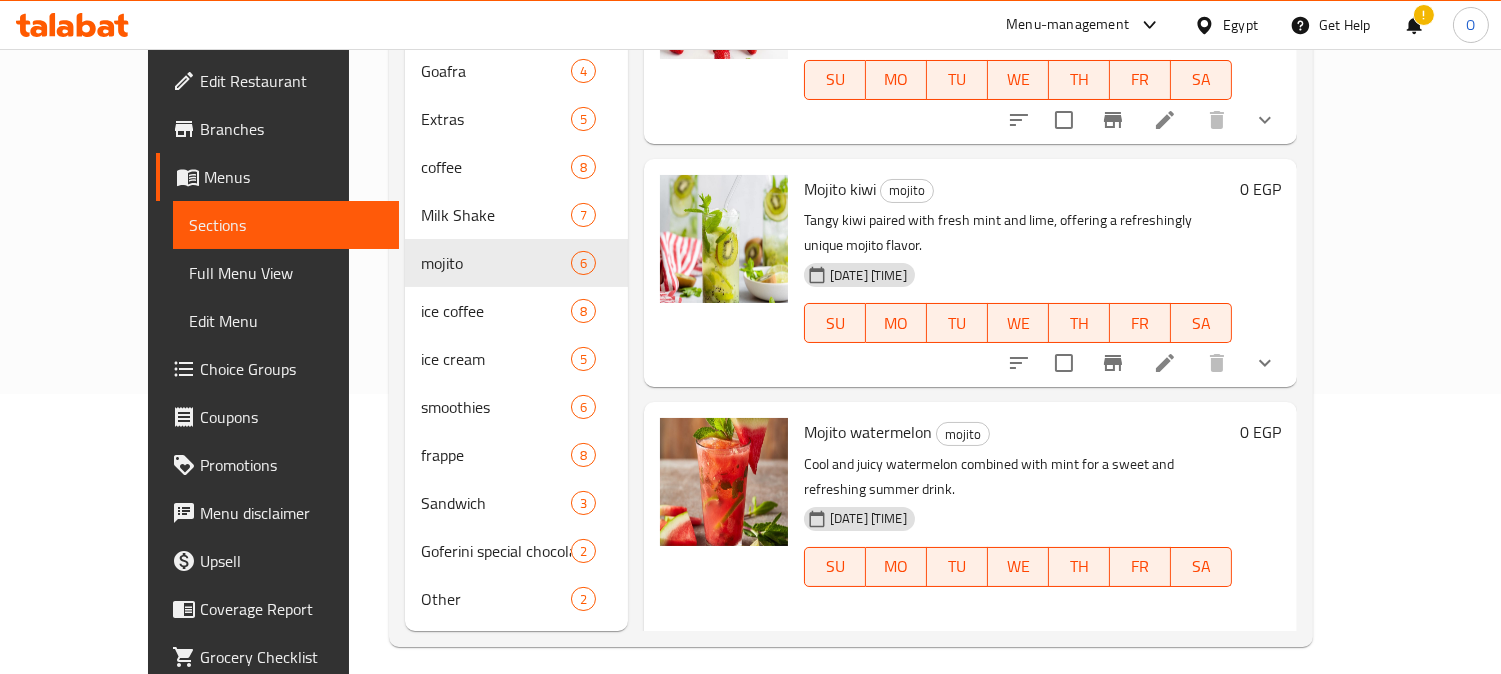 click on "Large" at bounding box center [914, 715] 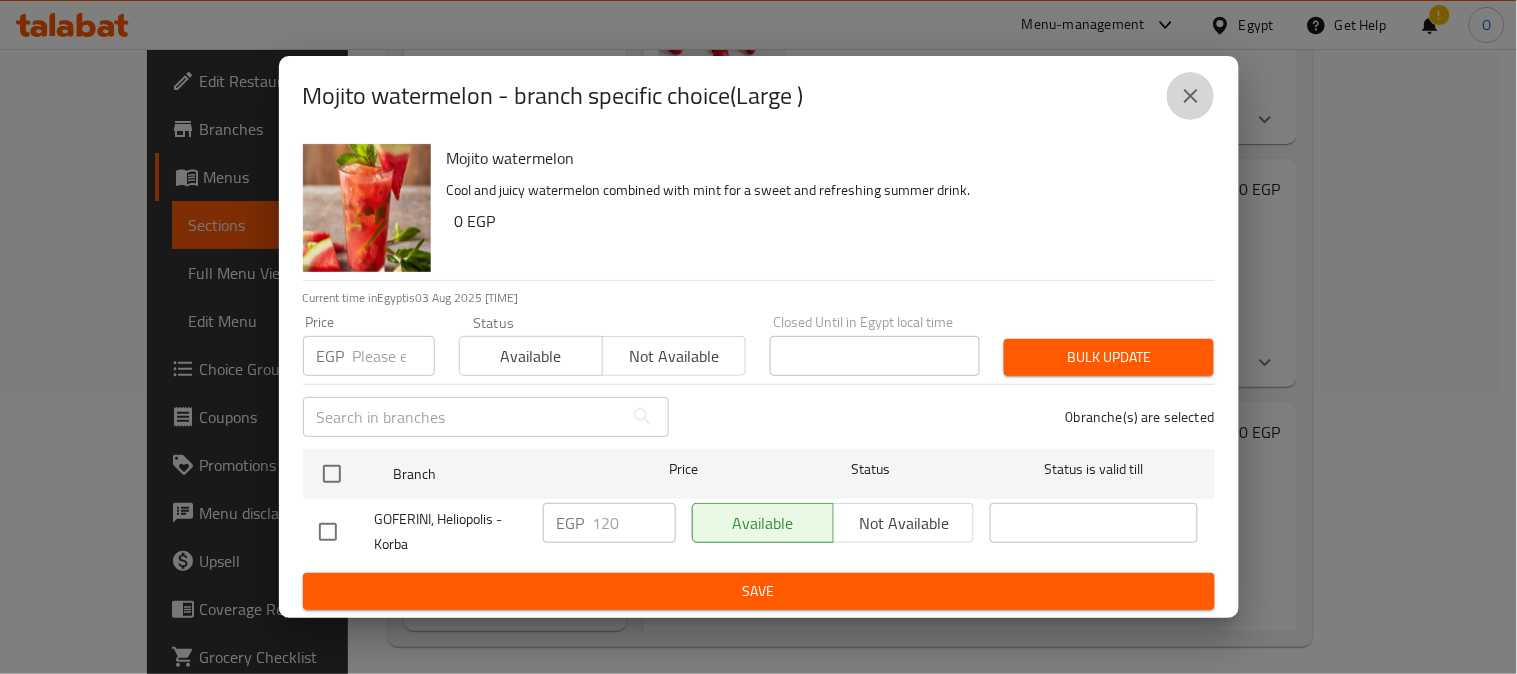 click at bounding box center [1191, 96] 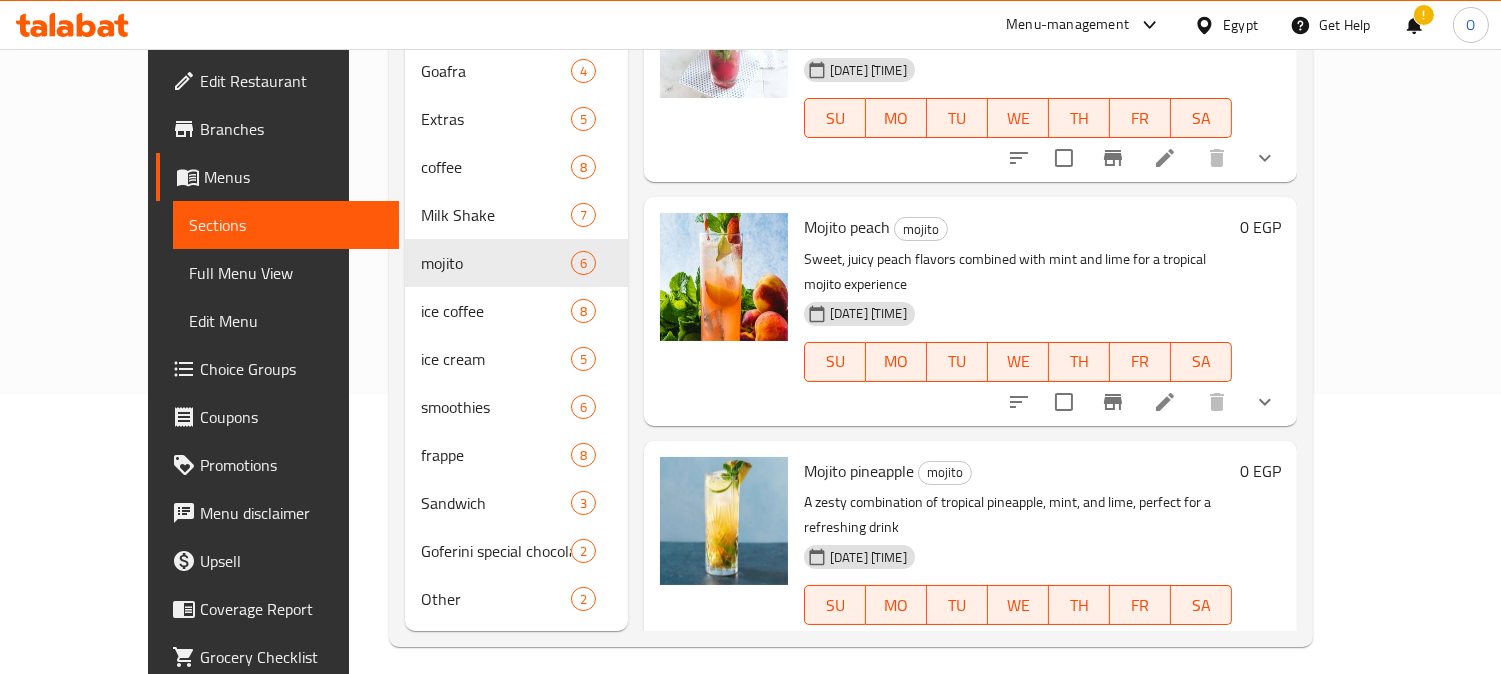 scroll, scrollTop: 76, scrollLeft: 0, axis: vertical 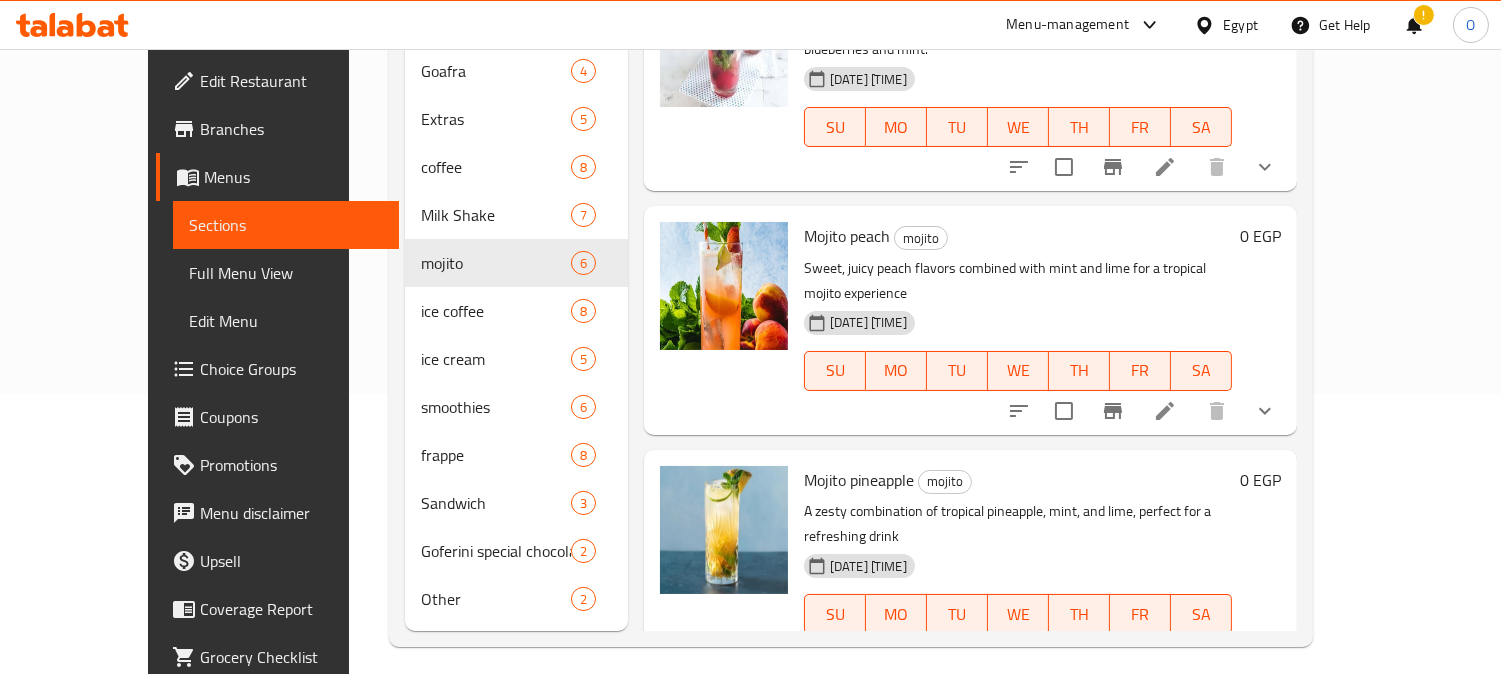 click at bounding box center [1265, 411] 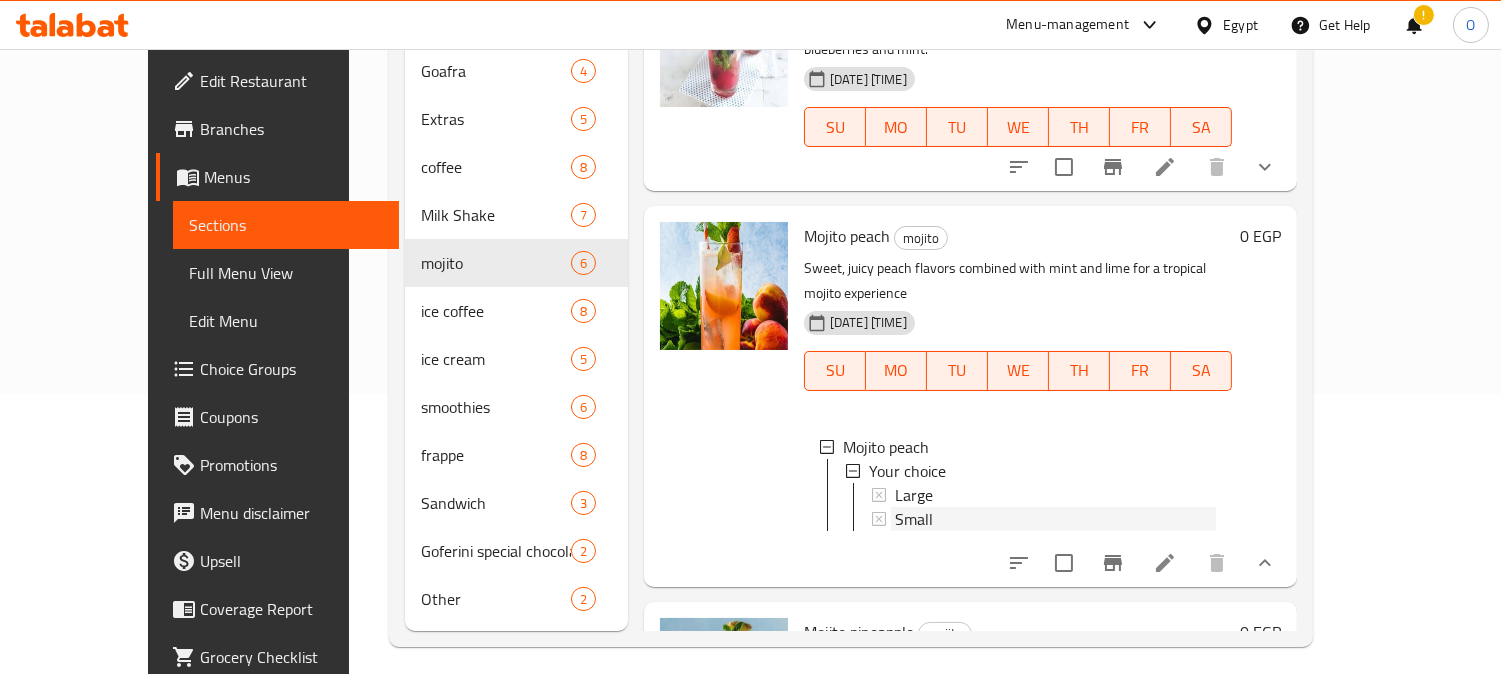 click on "Small" at bounding box center (1055, 519) 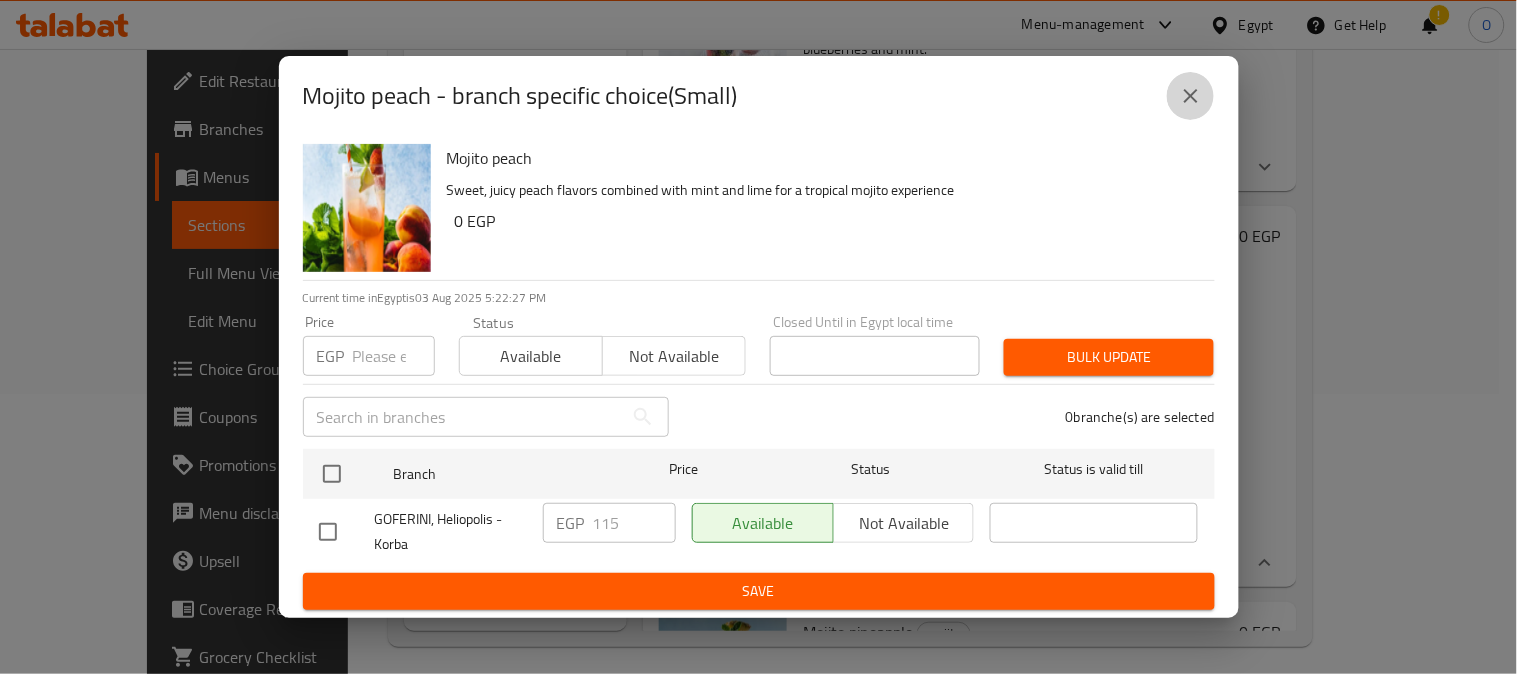 click 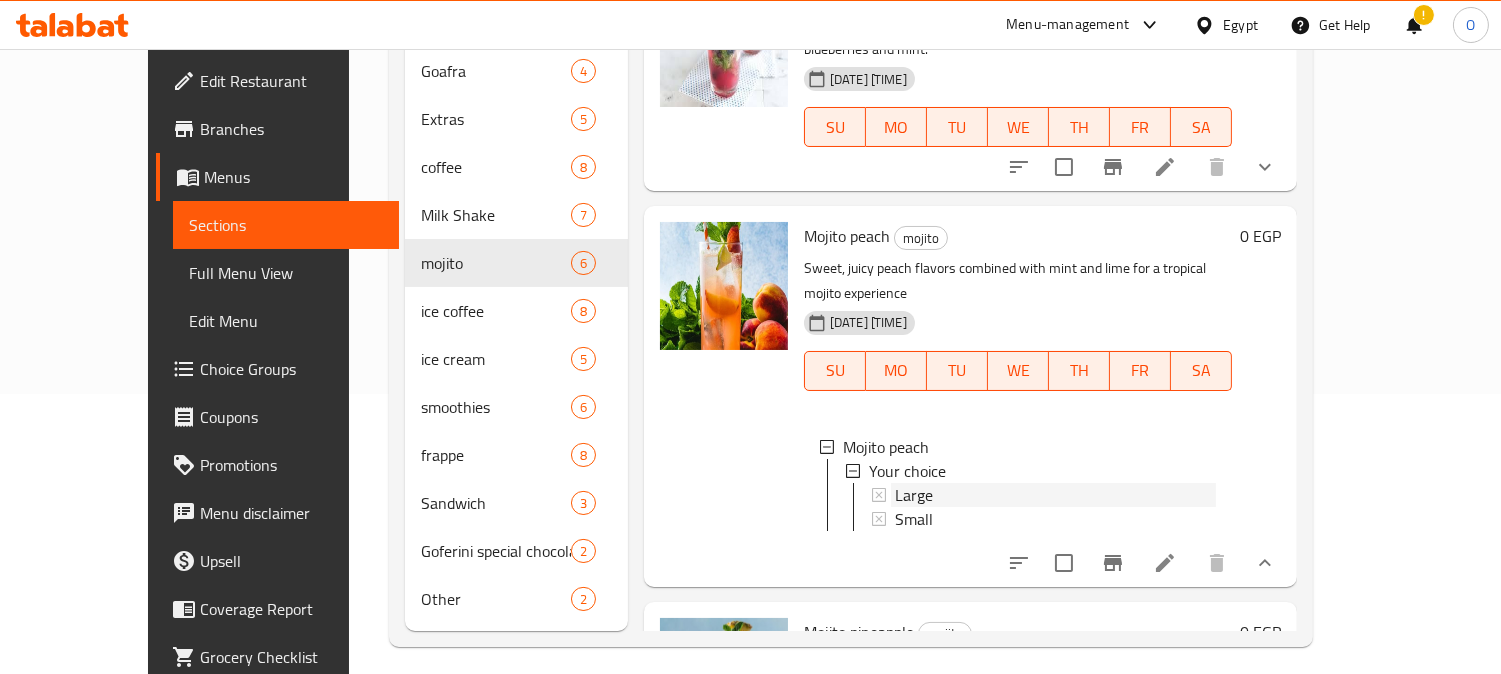 click on "Large" at bounding box center (1055, 495) 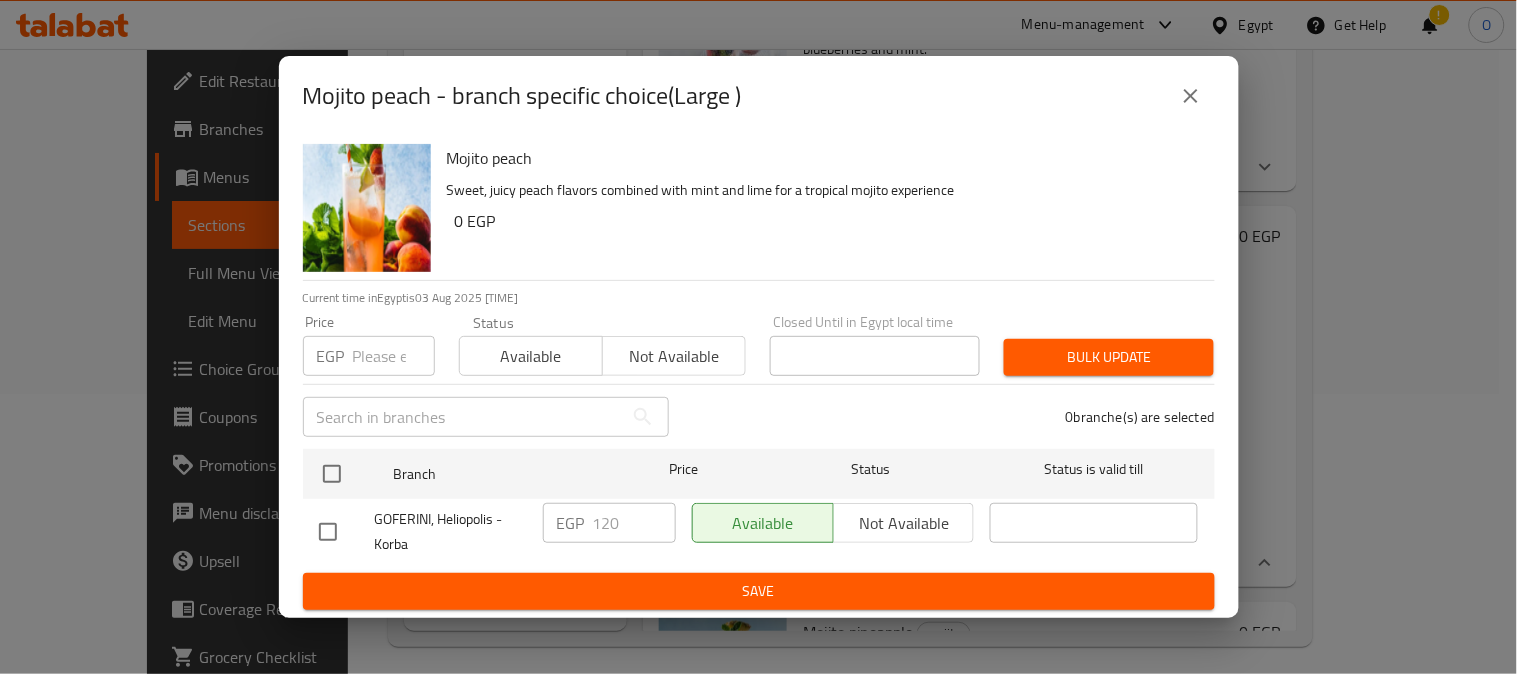 click 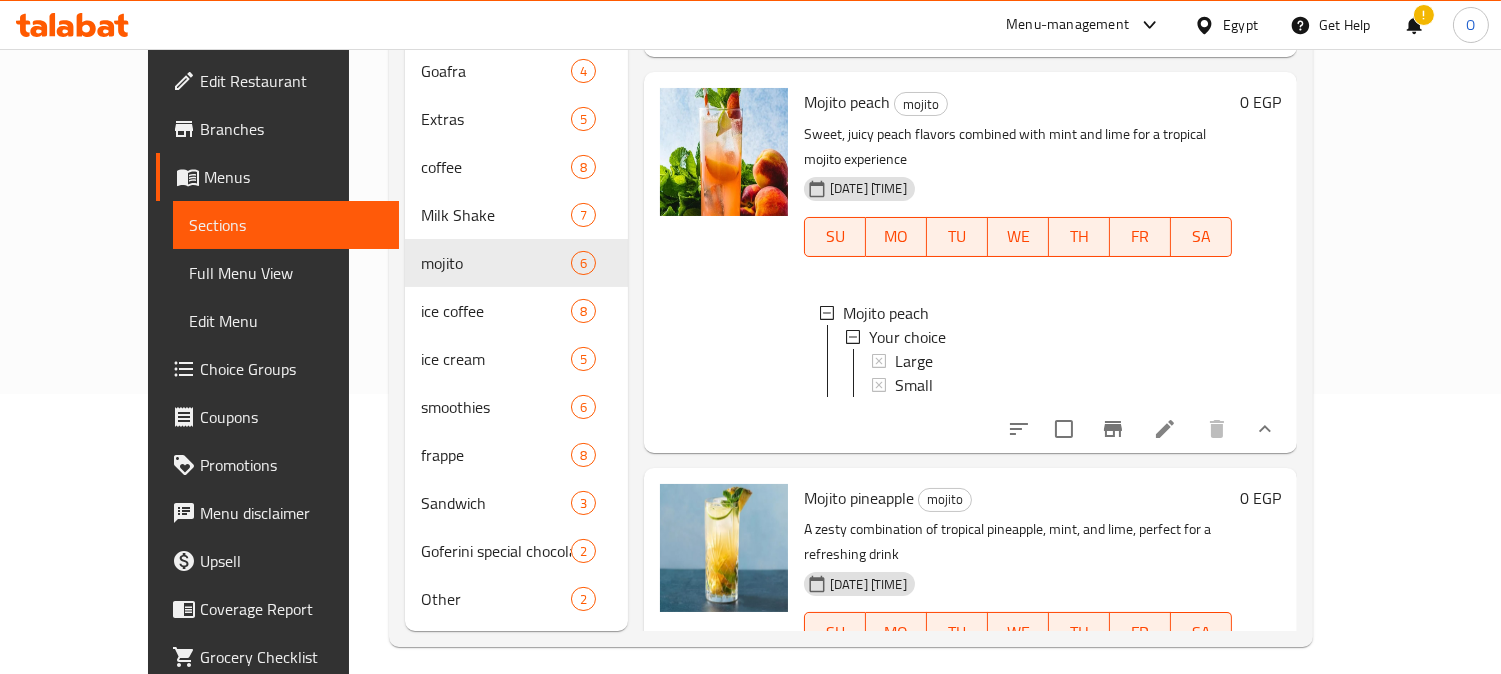 scroll, scrollTop: 187, scrollLeft: 0, axis: vertical 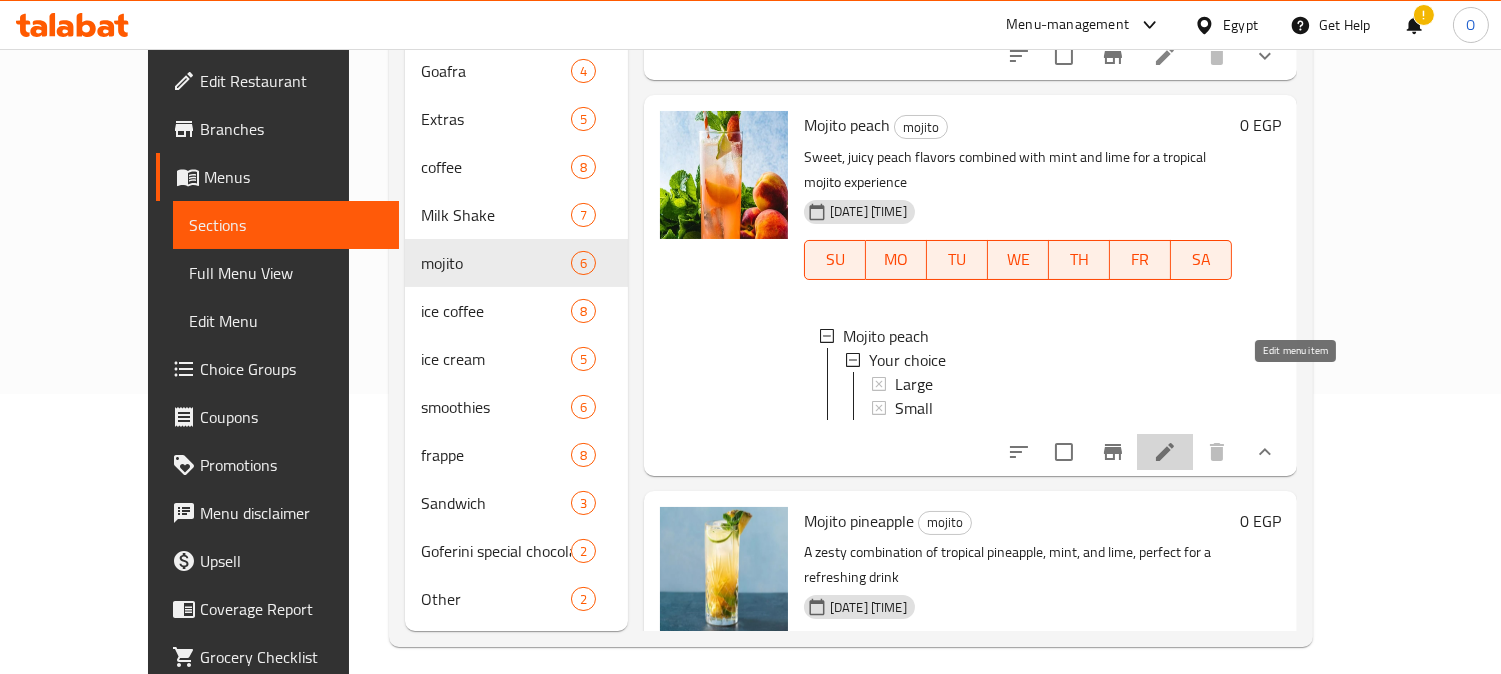 click 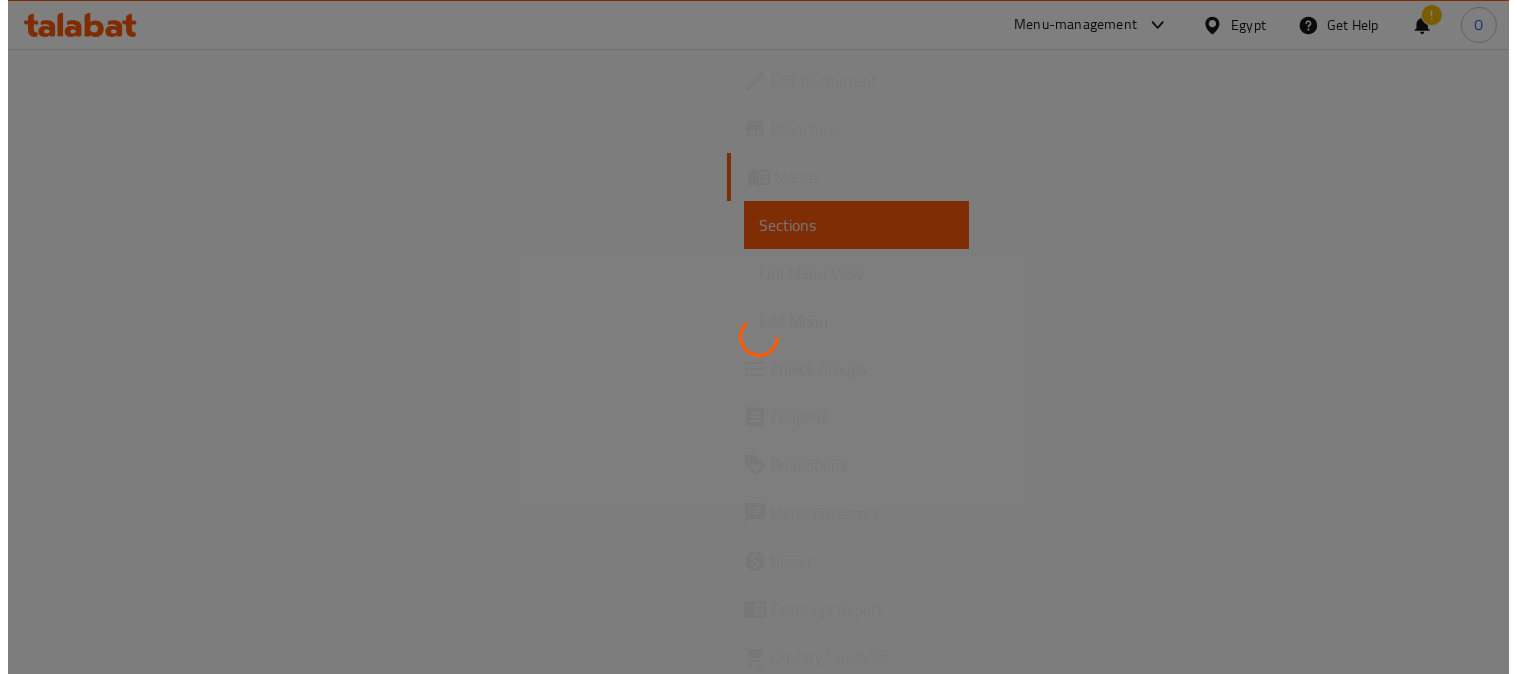 scroll, scrollTop: 0, scrollLeft: 0, axis: both 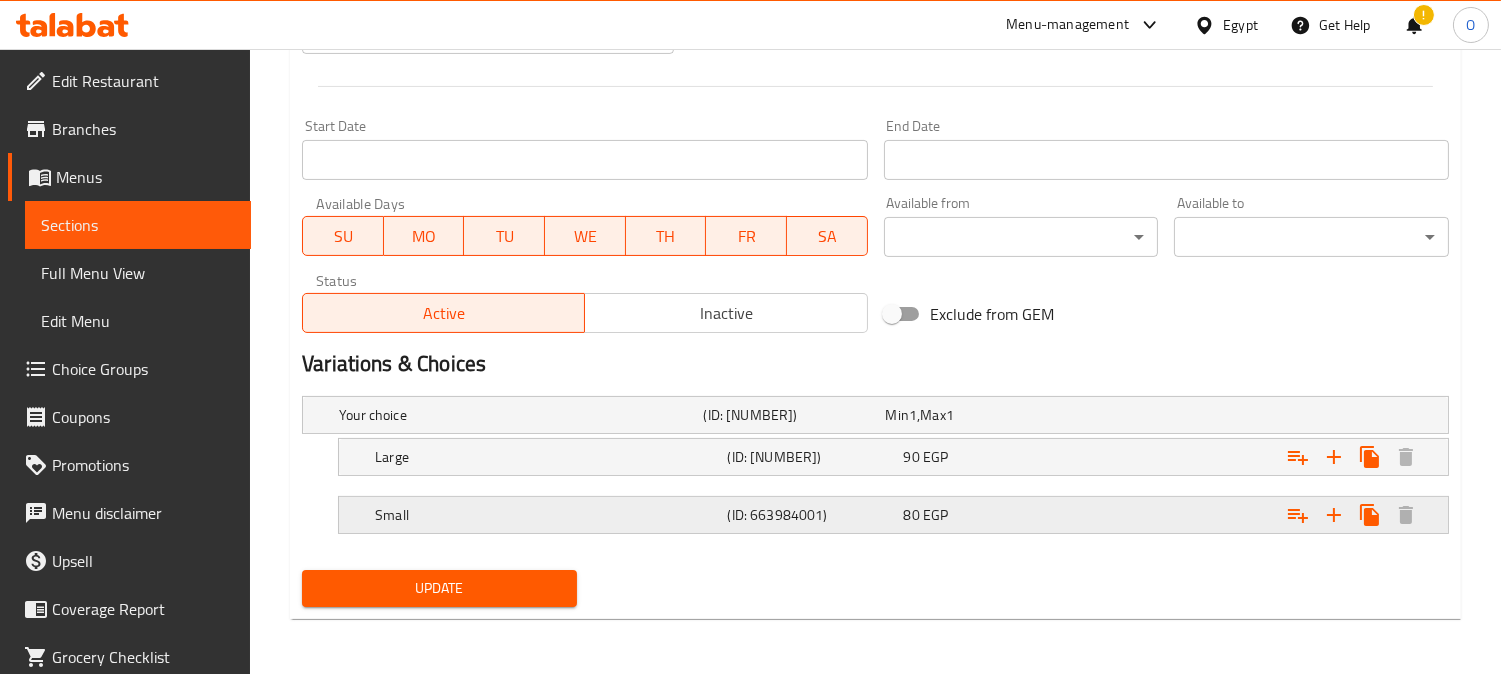 click on "(ID: 663984001)" at bounding box center (790, 415) 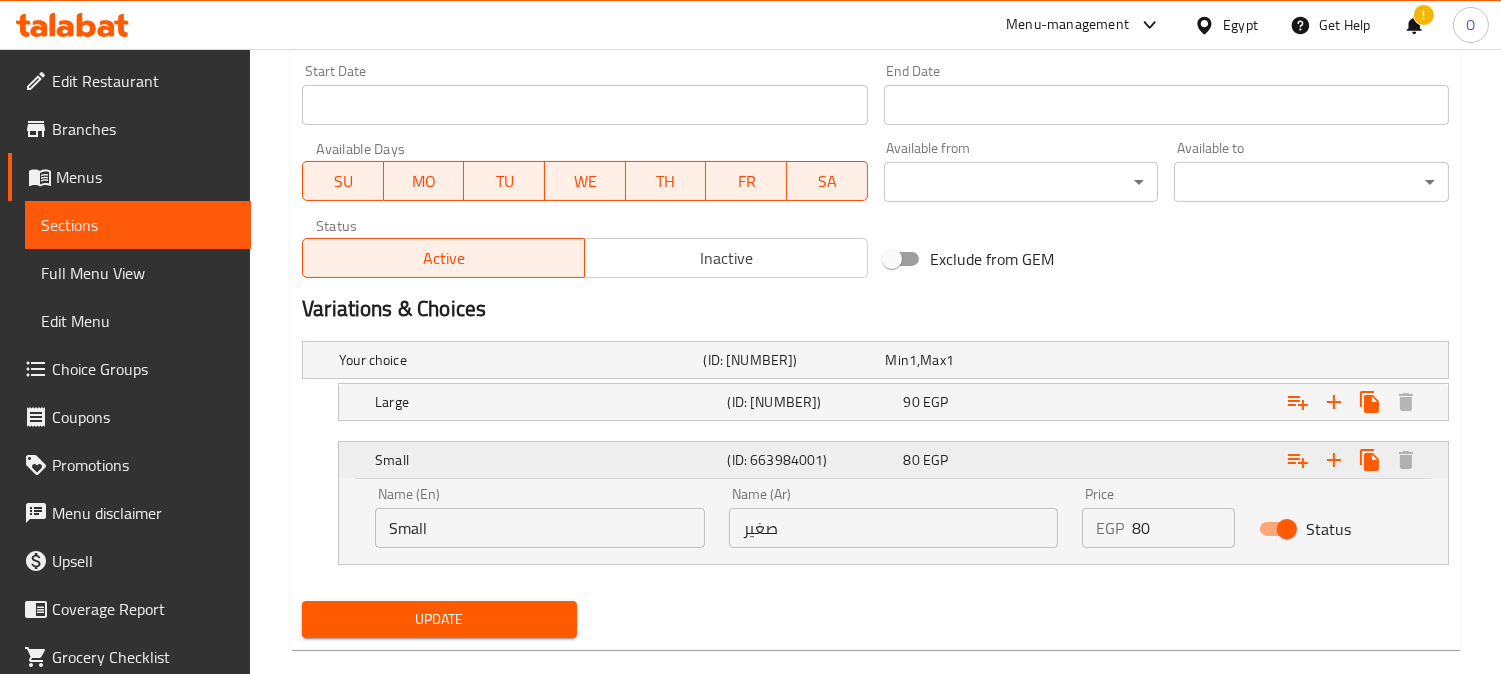 scroll, scrollTop: 897, scrollLeft: 0, axis: vertical 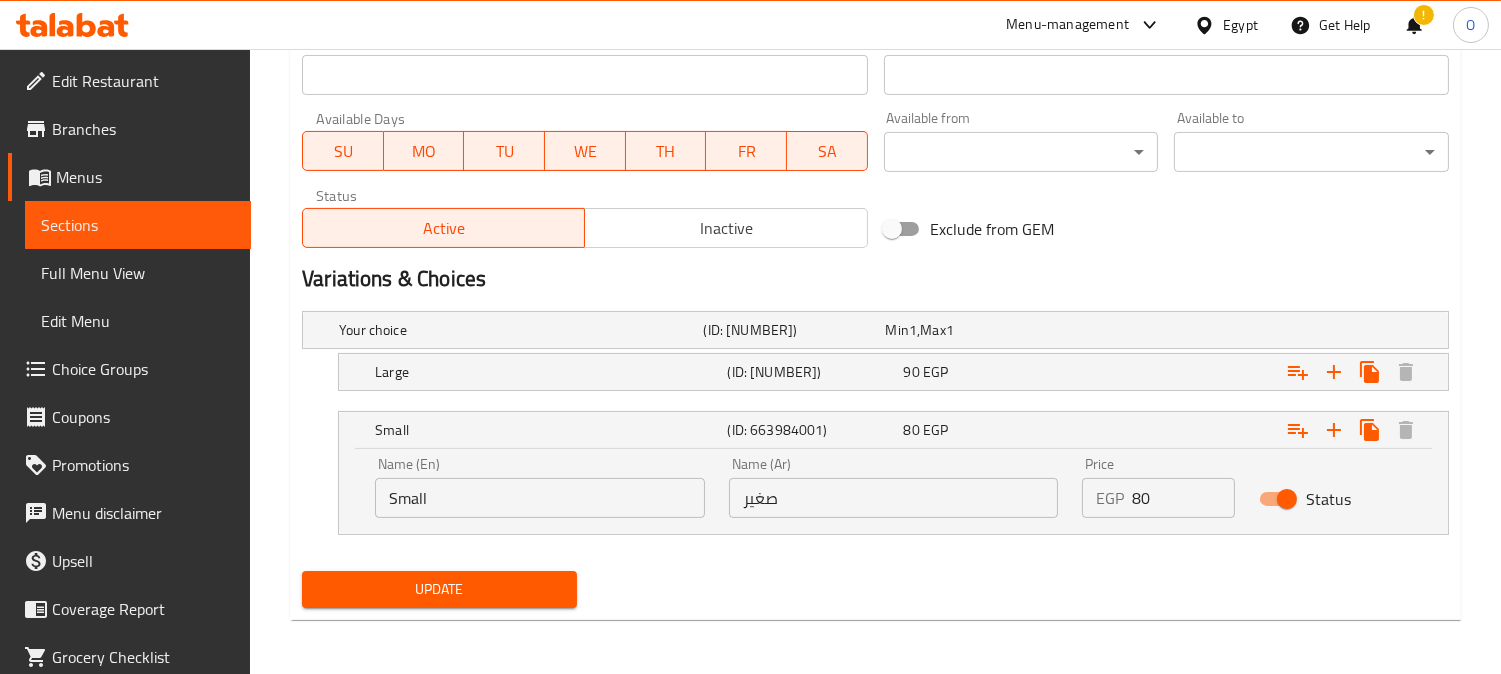 click on "صغير" at bounding box center [894, 498] 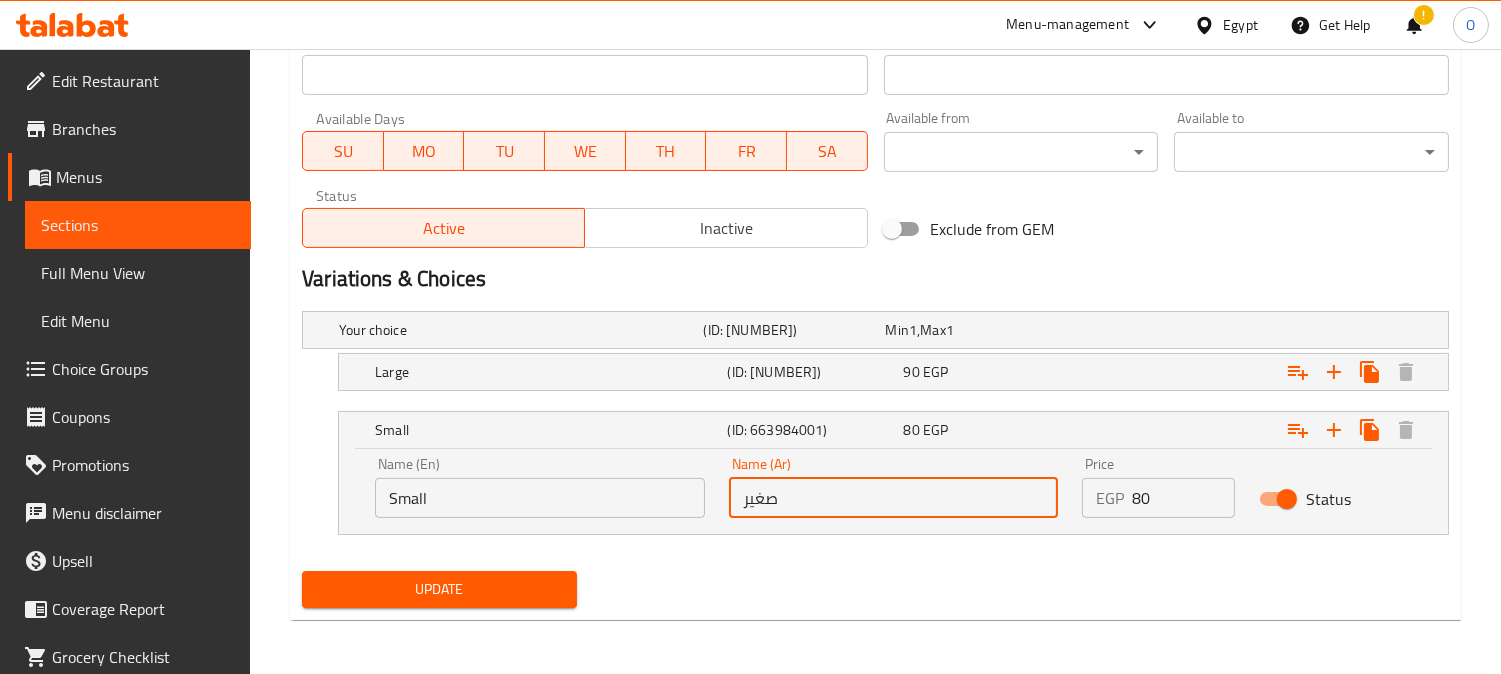 click on "صغير" at bounding box center [894, 498] 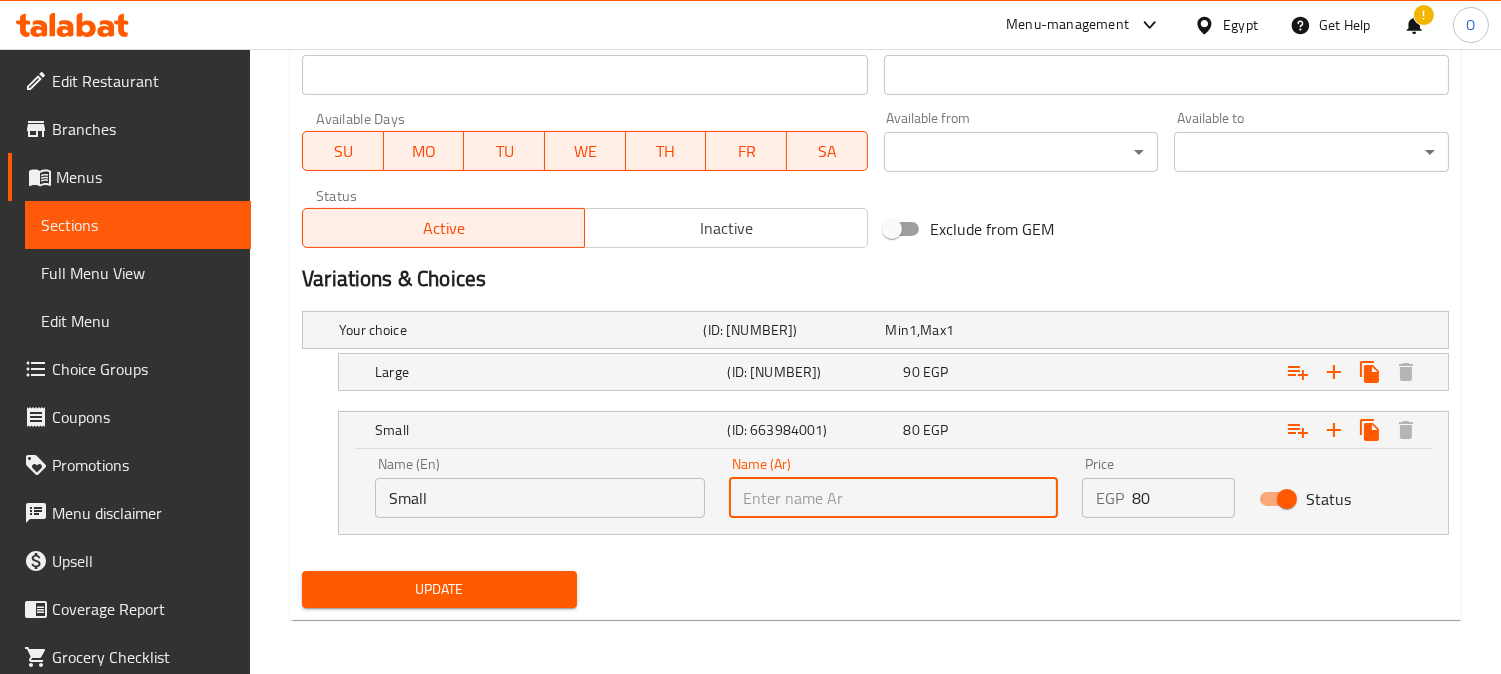 click at bounding box center [894, 498] 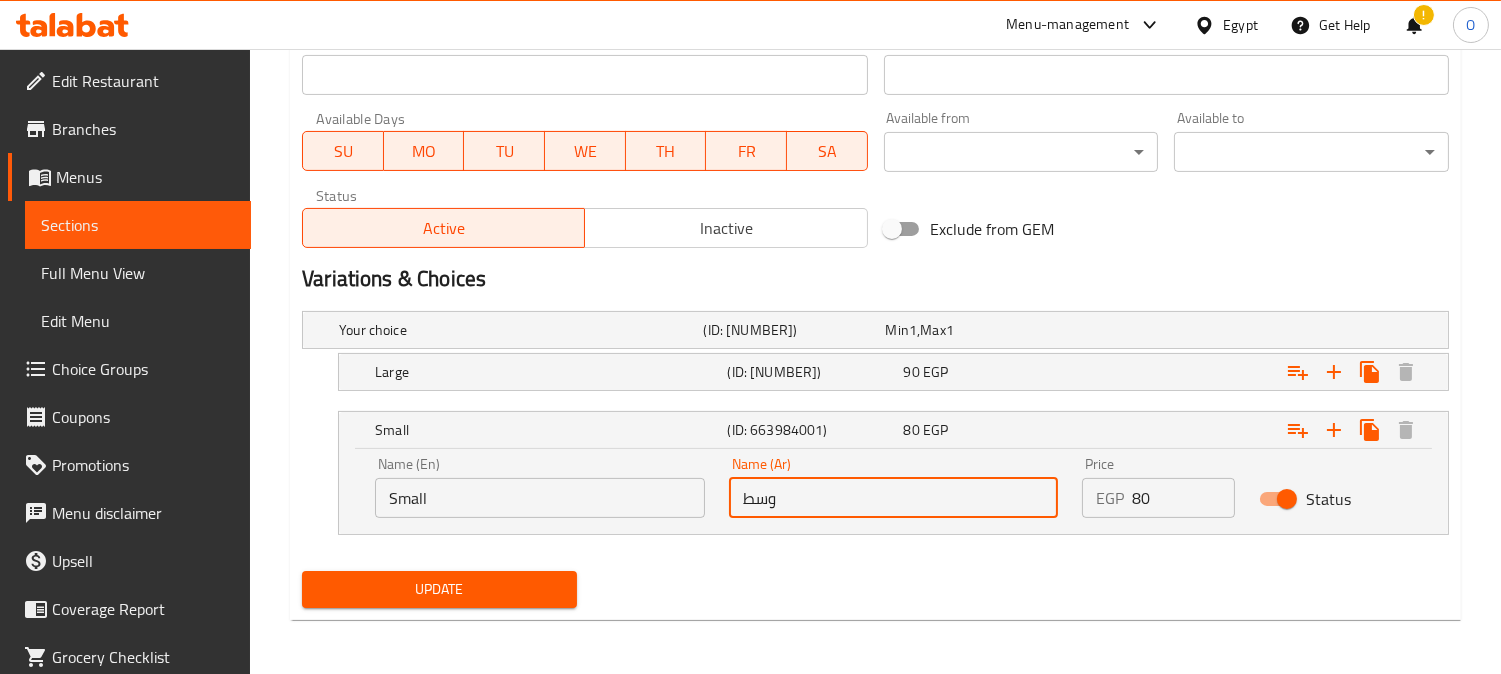 click on "Small" at bounding box center [540, 498] 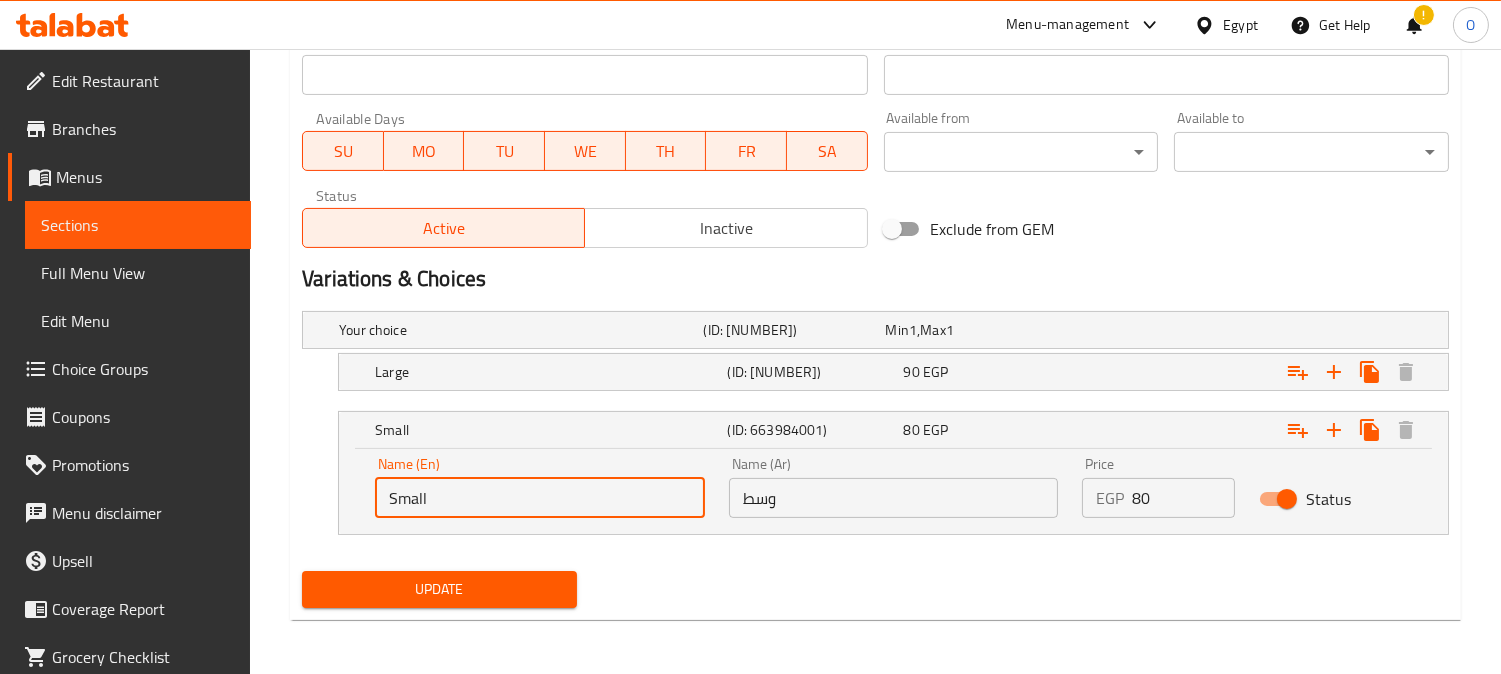 click on "Small" at bounding box center [540, 498] 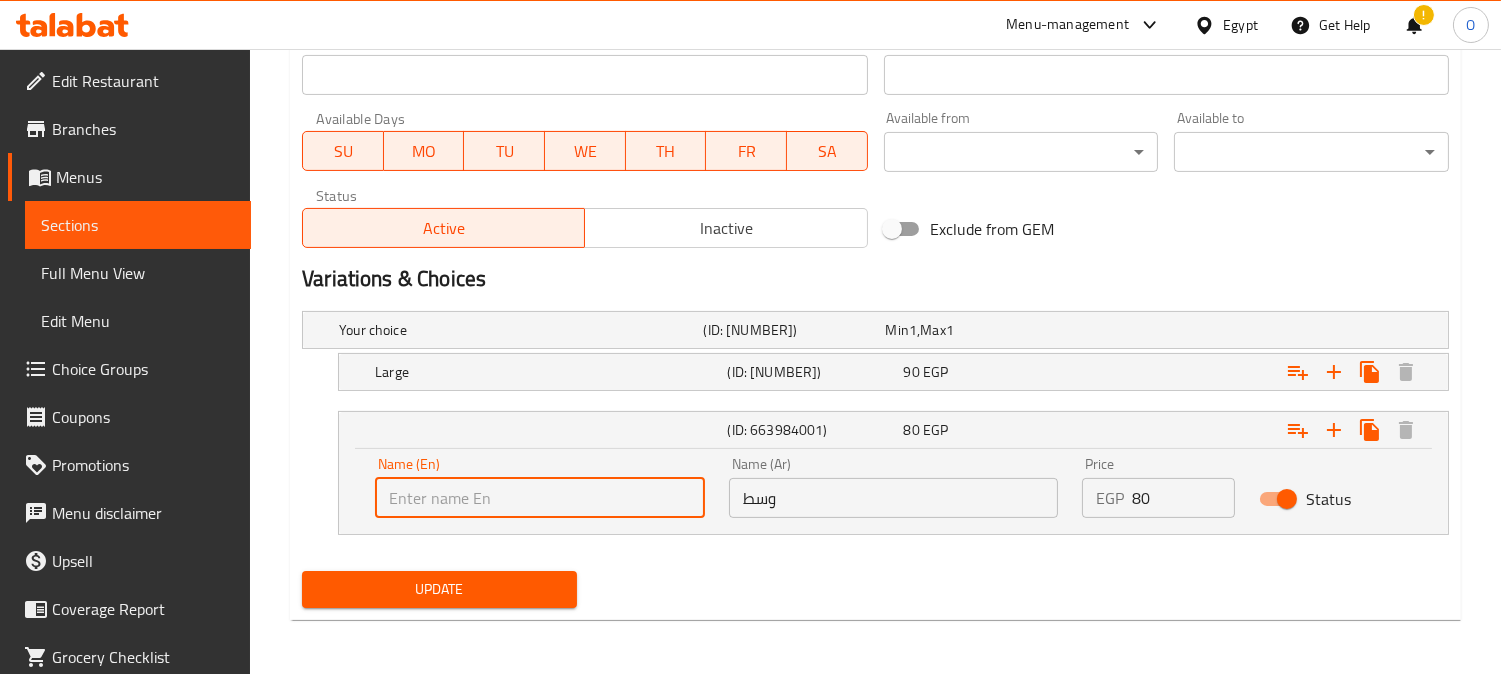 click at bounding box center (540, 498) 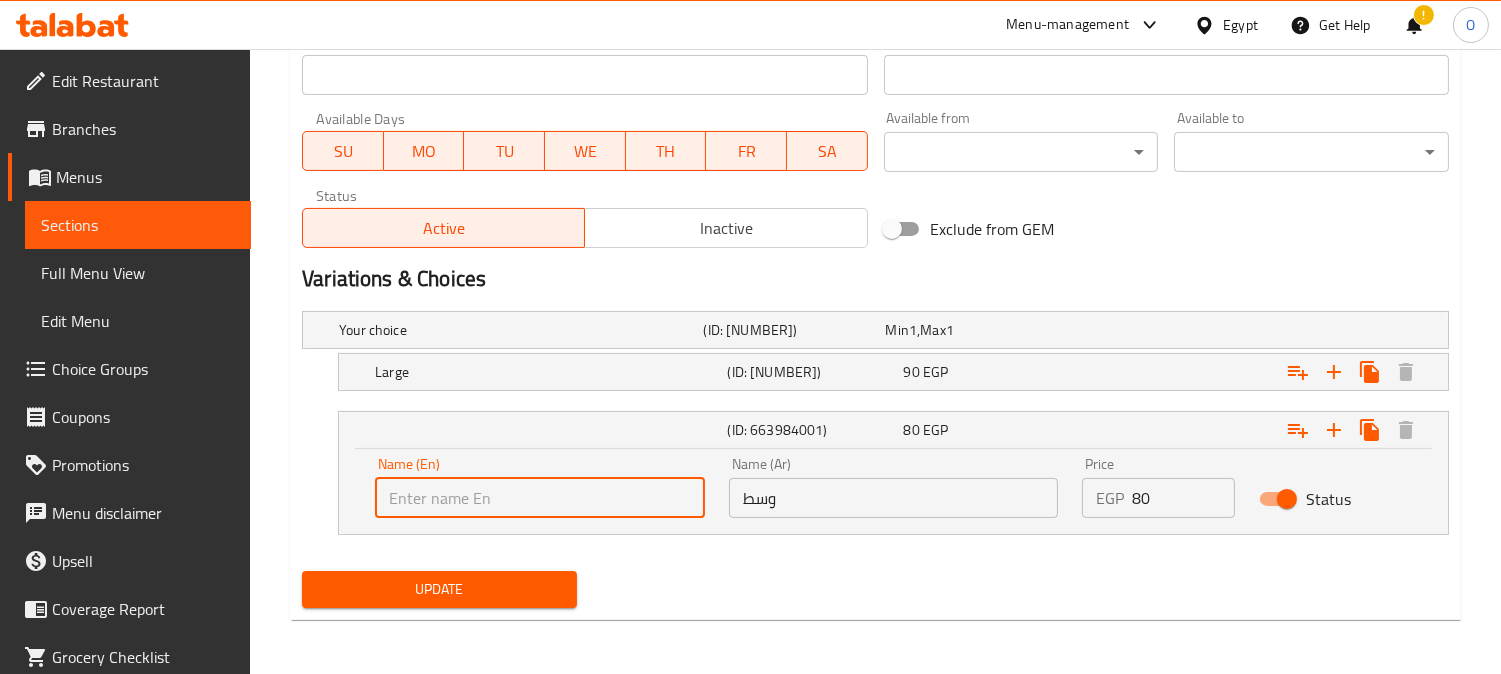 type on "Medium" 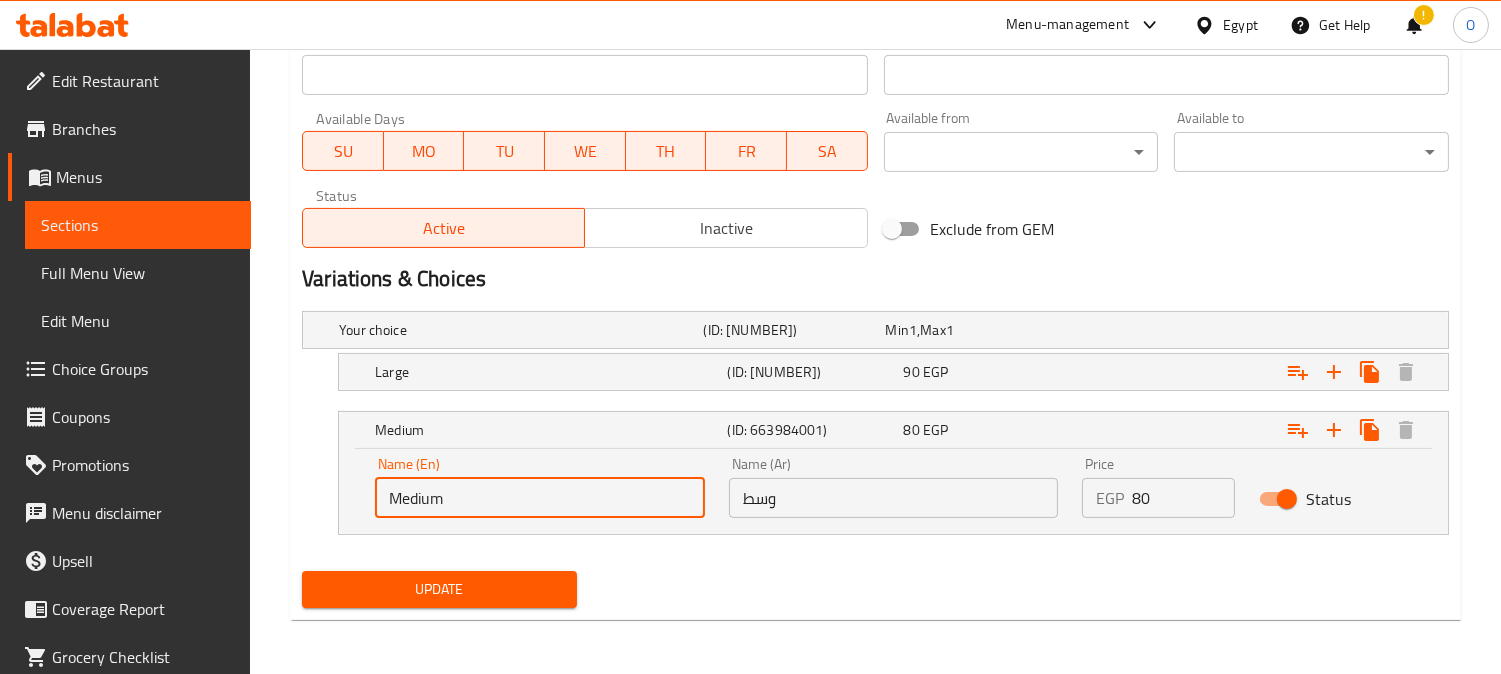 click on "Update" at bounding box center [439, 589] 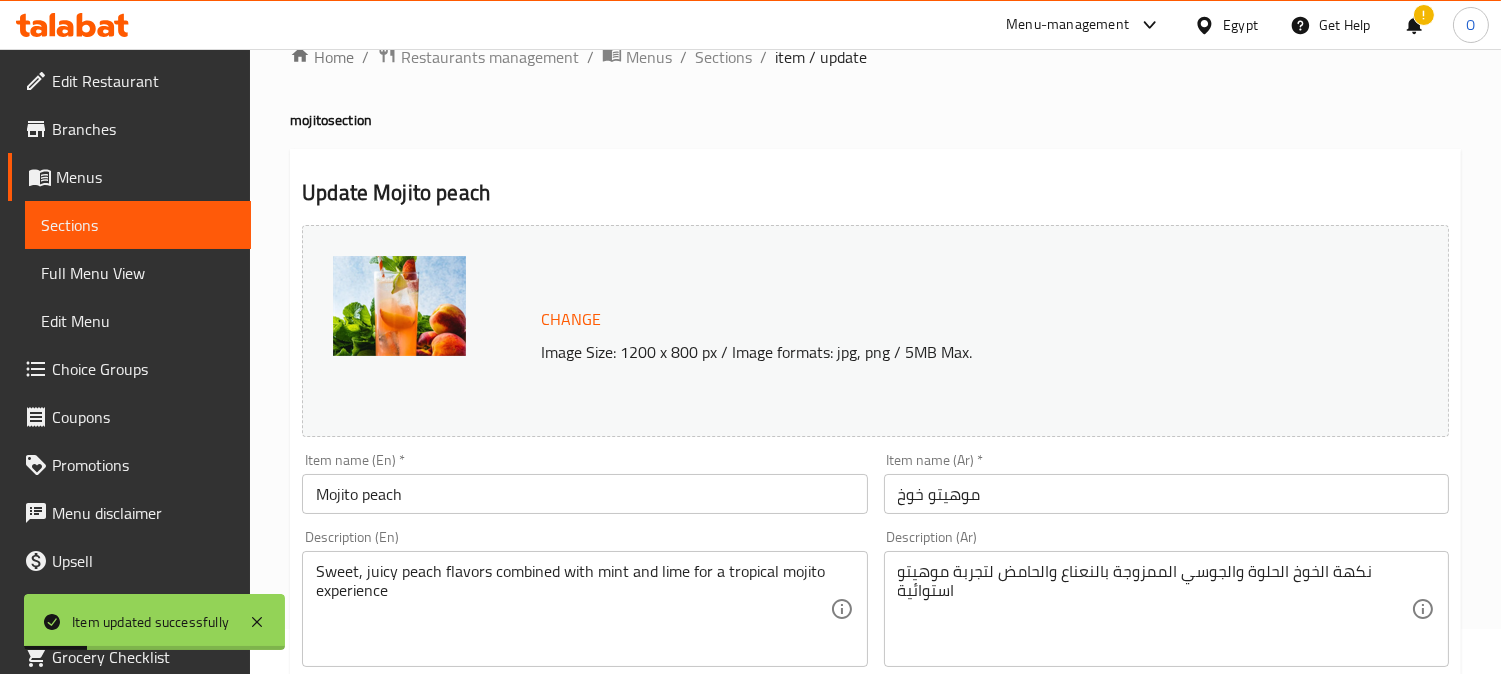 scroll, scrollTop: 0, scrollLeft: 0, axis: both 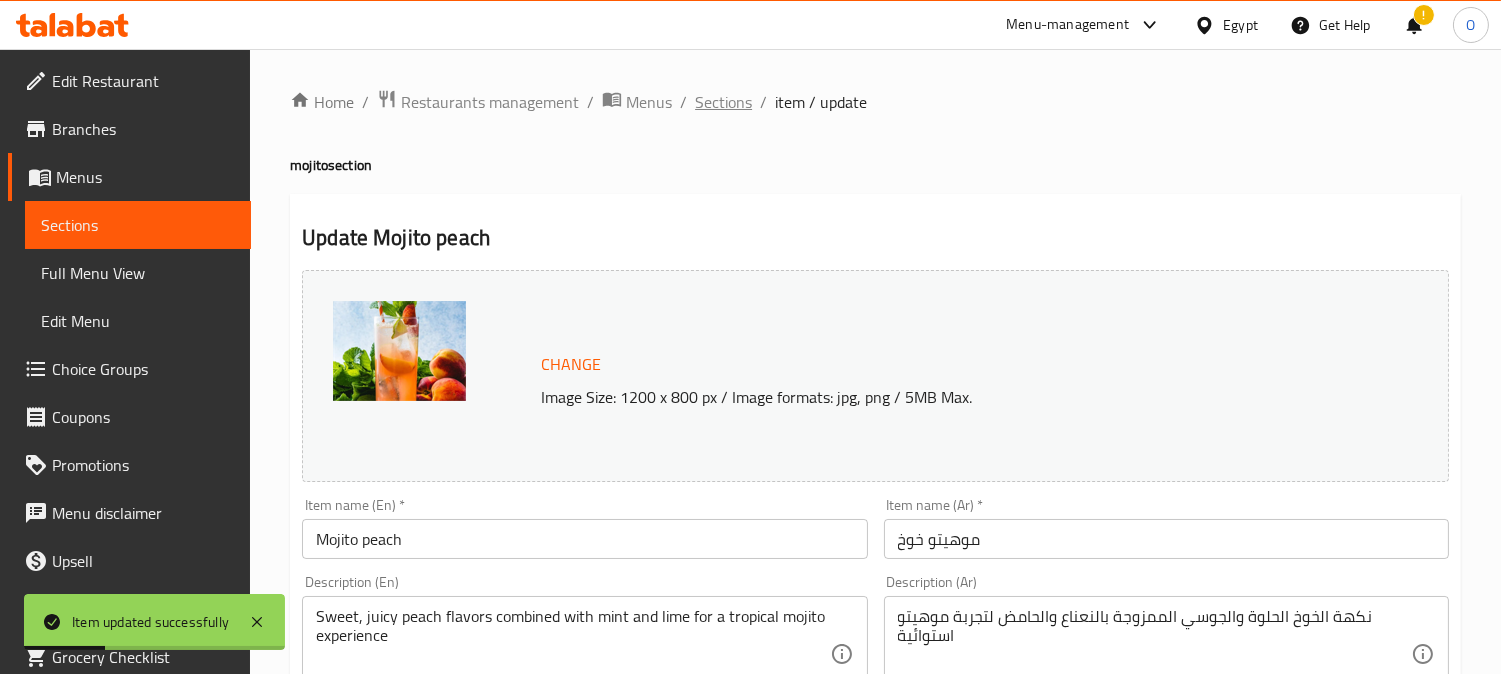 click on "Sections" at bounding box center [723, 102] 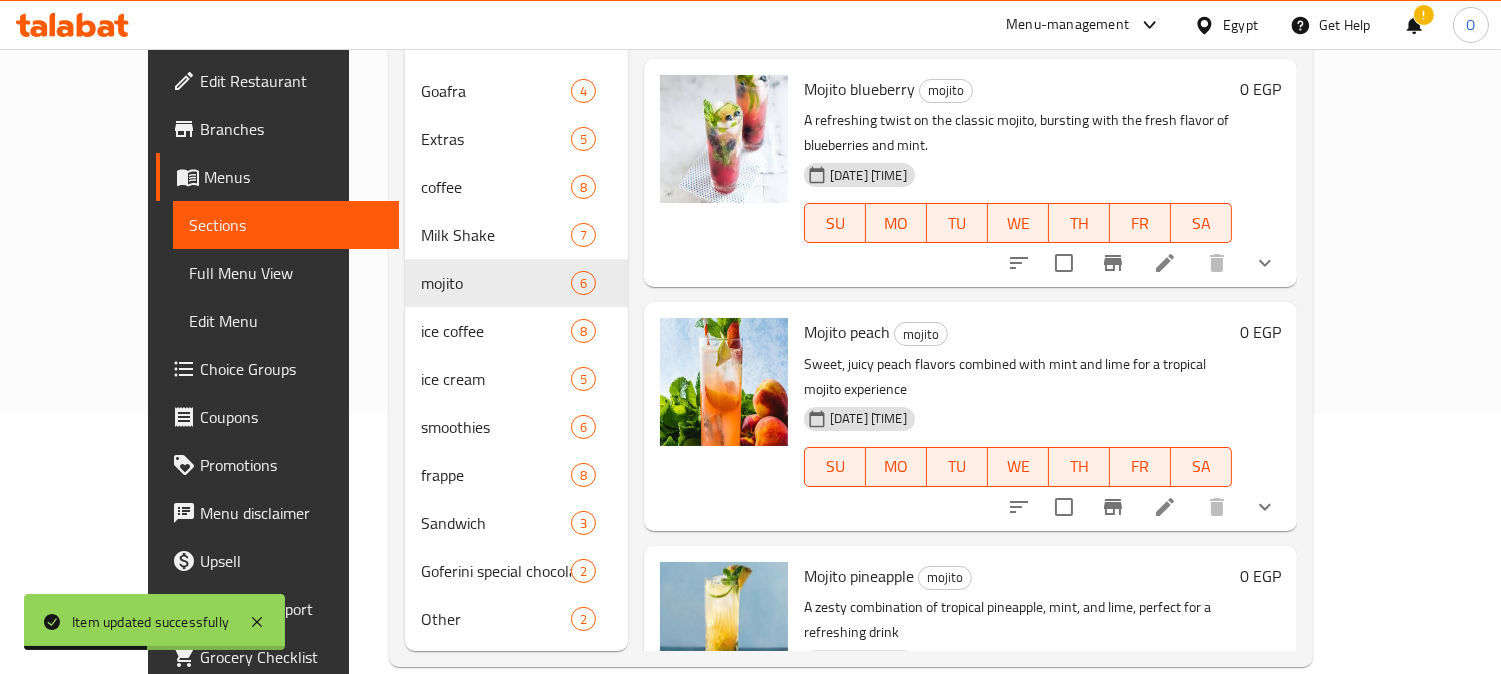scroll, scrollTop: 280, scrollLeft: 0, axis: vertical 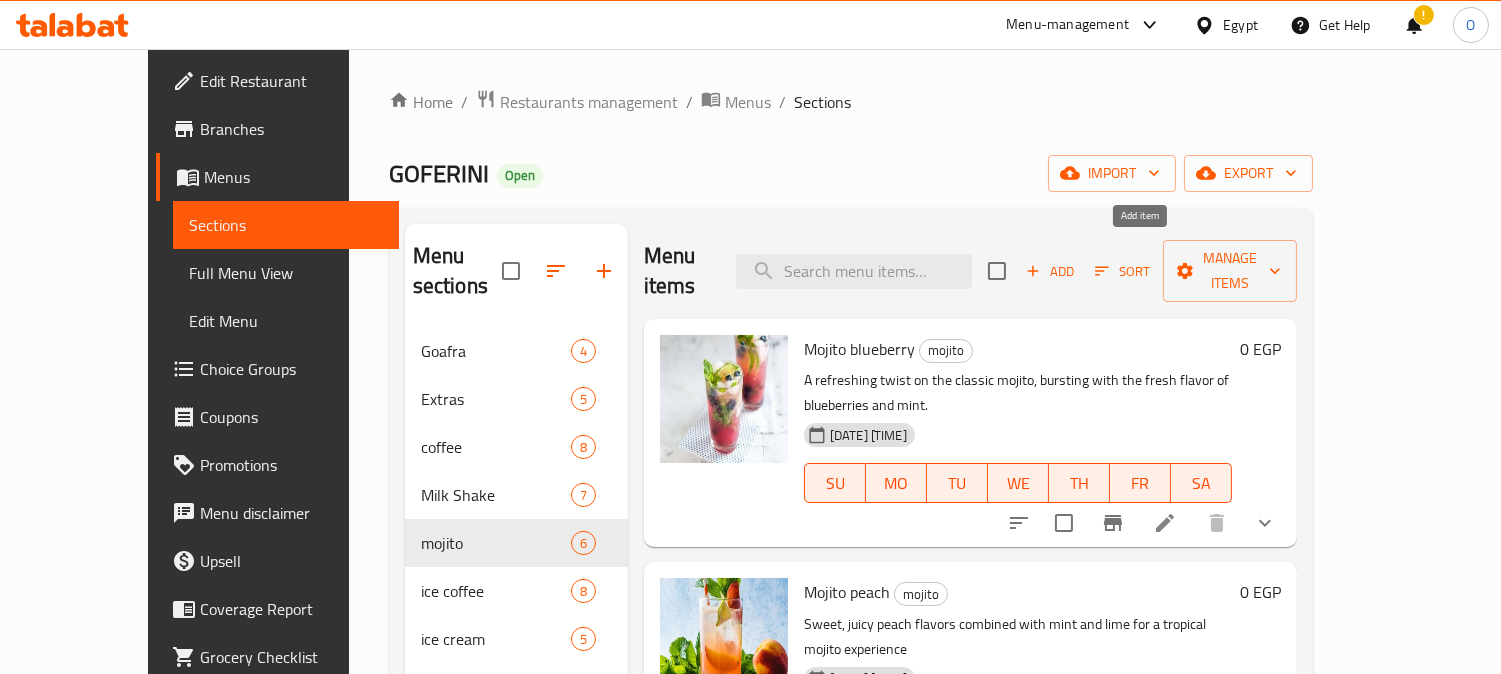 click on "Add" at bounding box center (1050, 271) 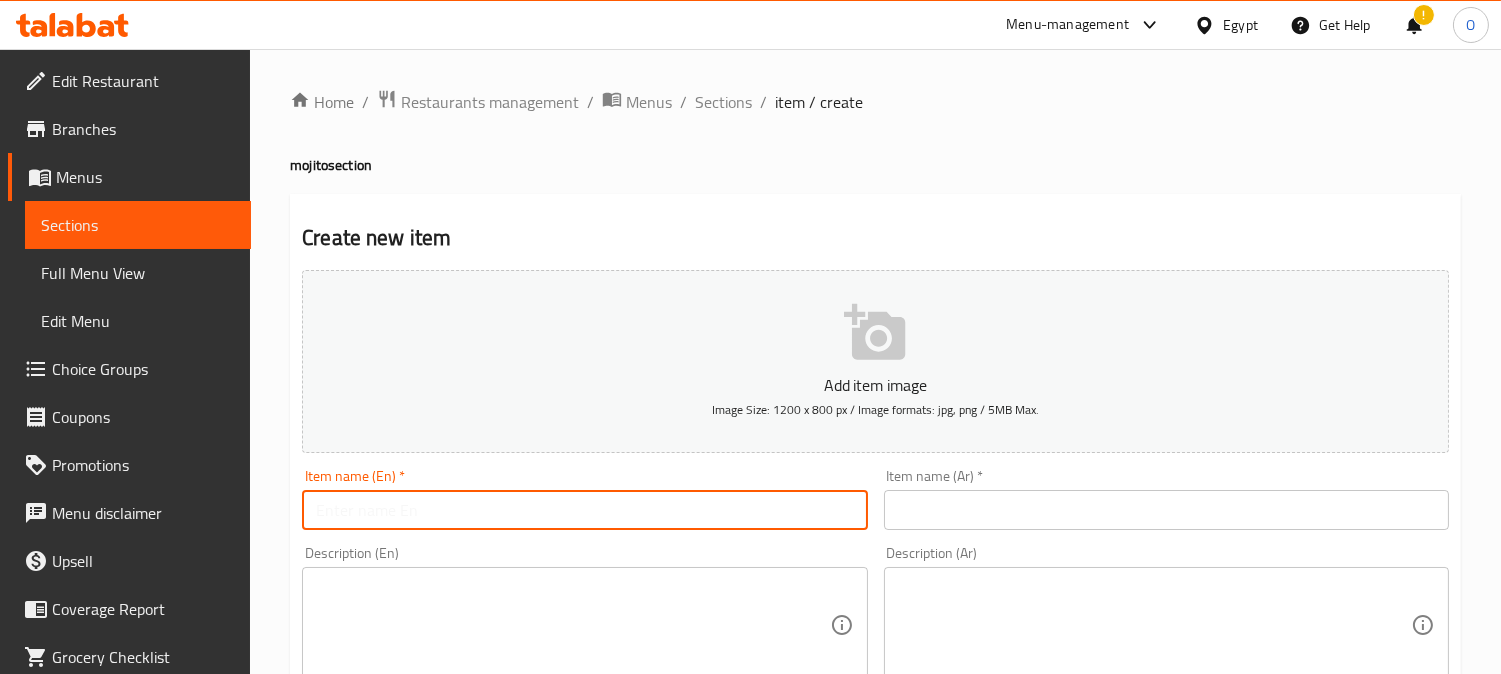 paste on "Lemon Mint" 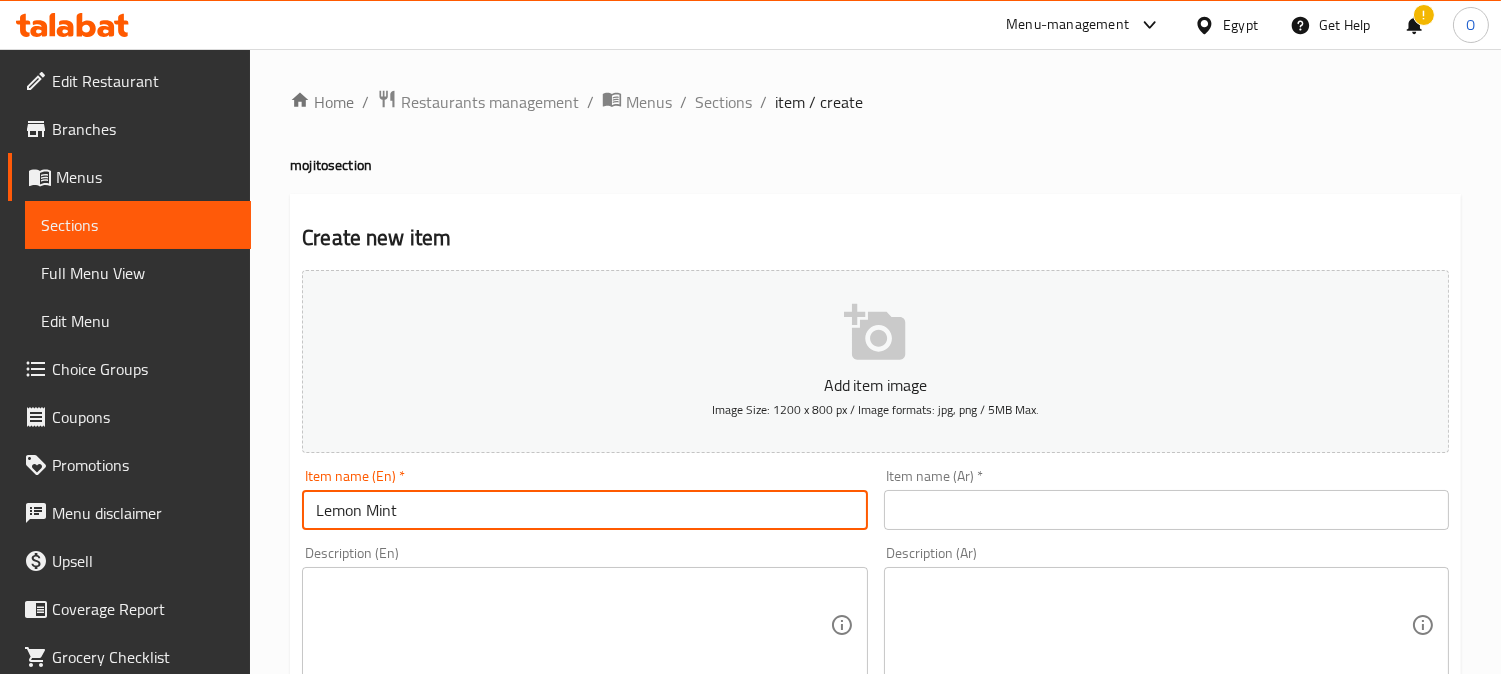 type on "Lemon Mint" 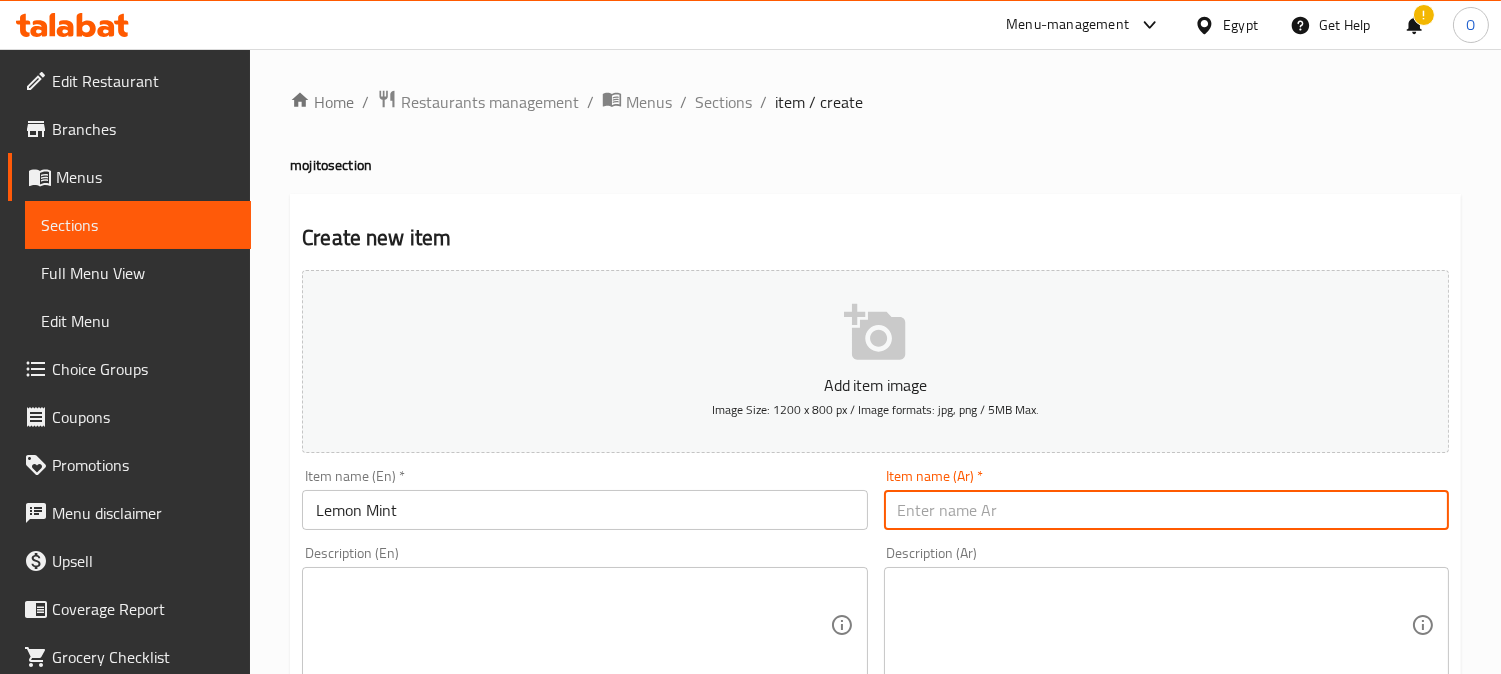 paste on "ليمون نعناع" 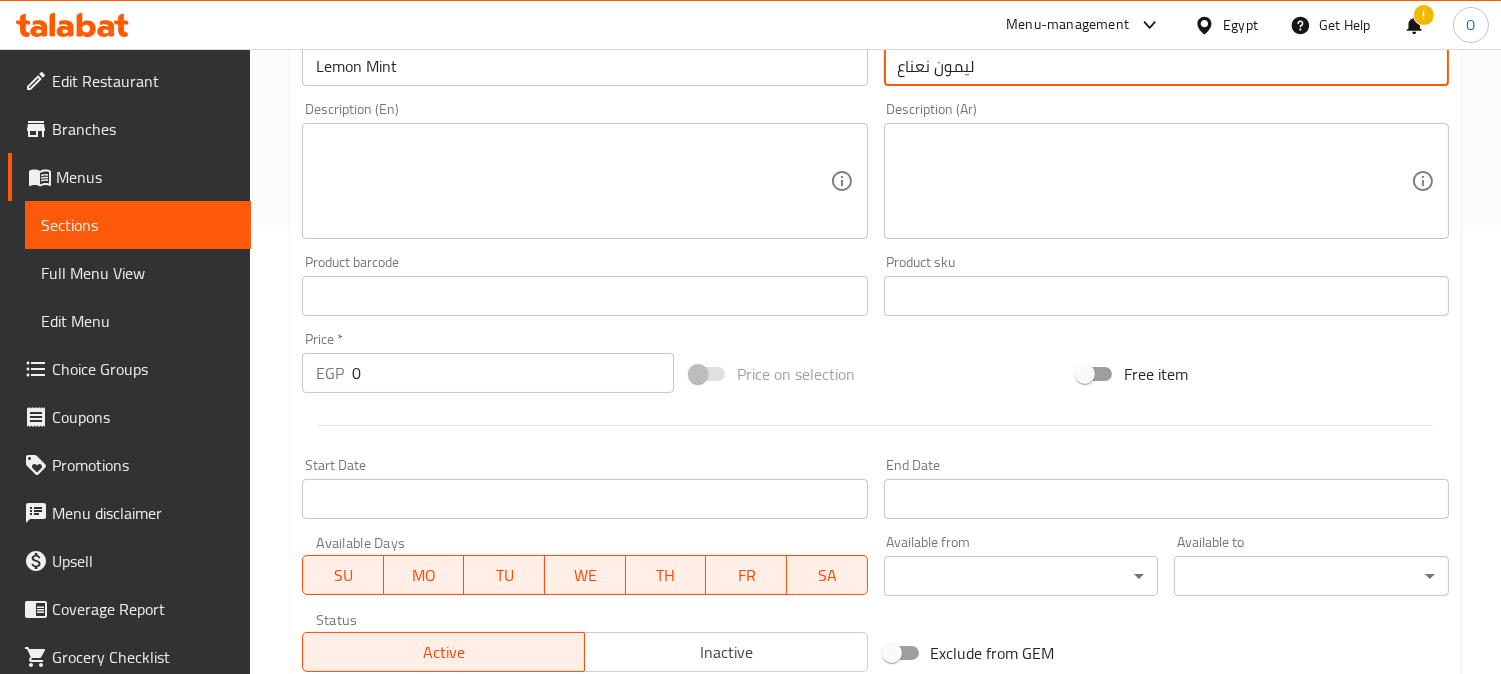 scroll, scrollTop: 735, scrollLeft: 0, axis: vertical 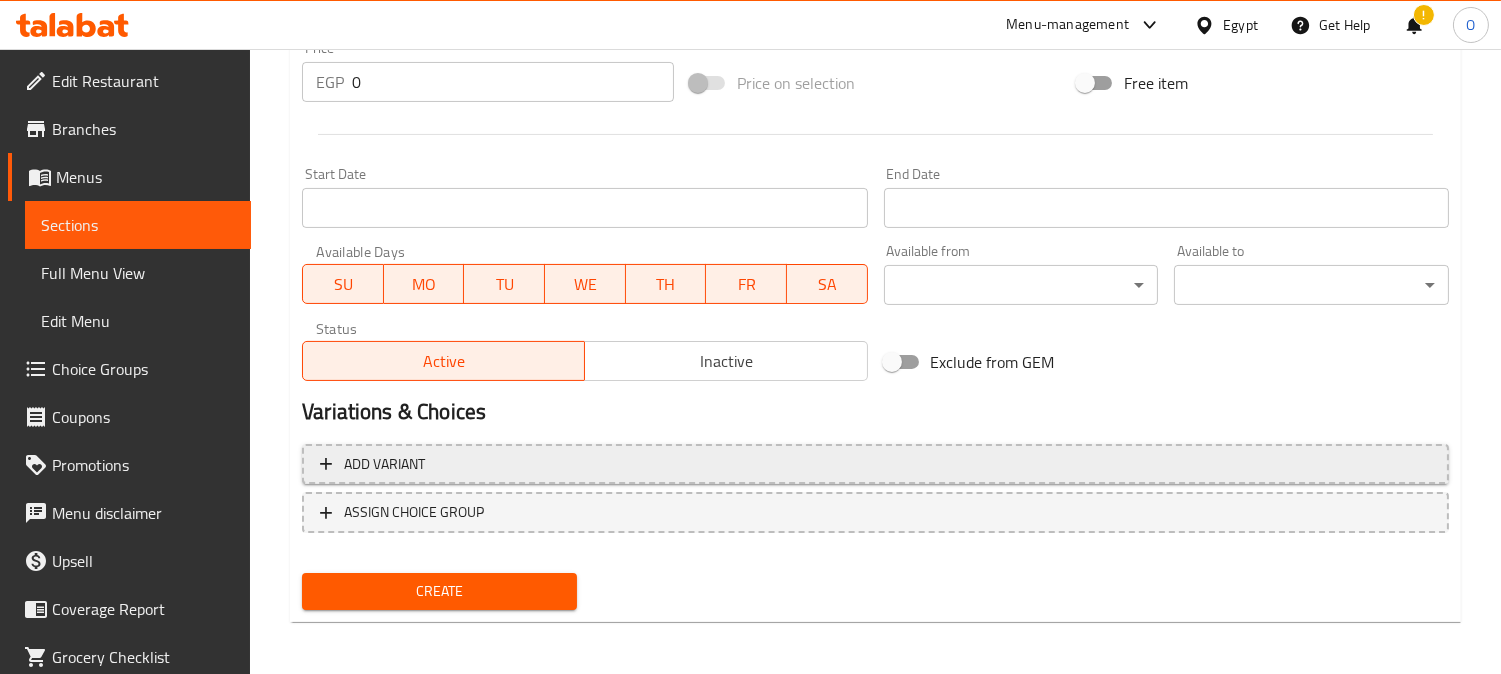 type on "ليمون نعناع" 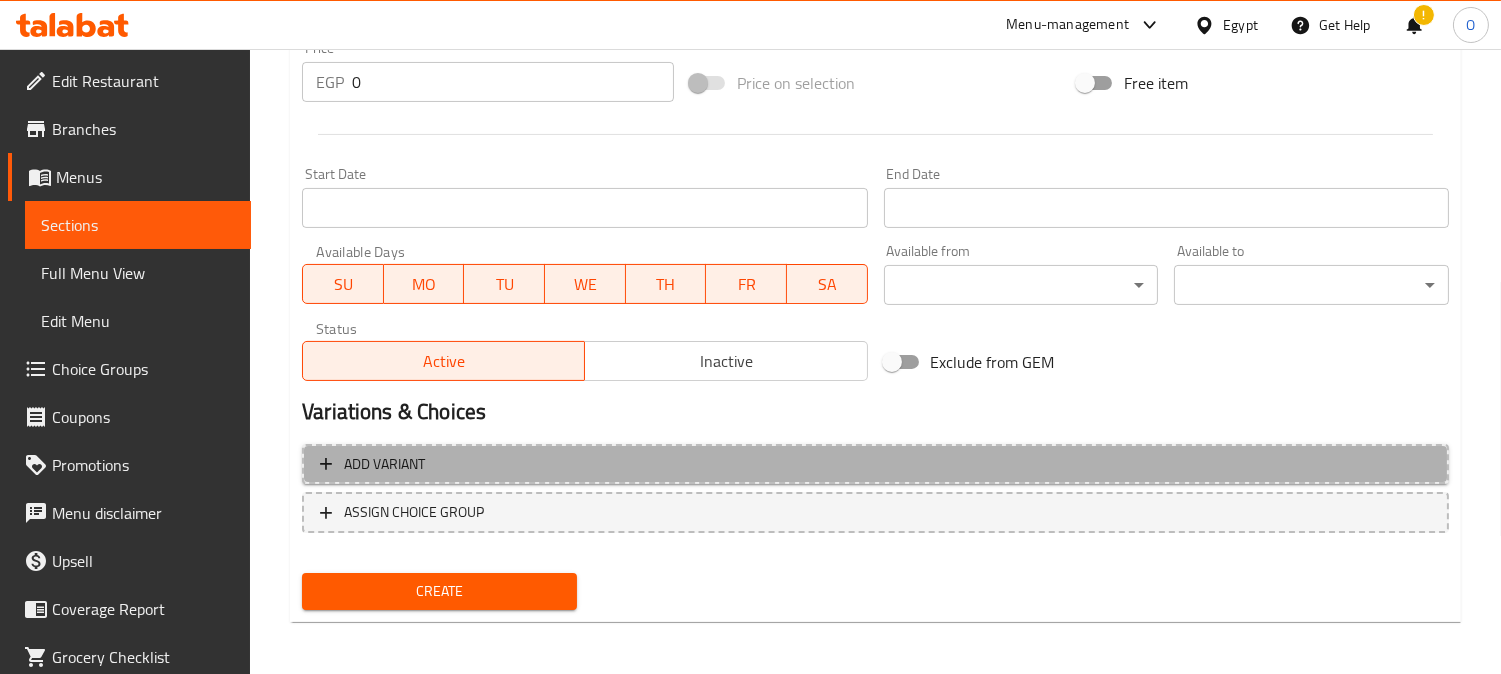 click on "Add variant" at bounding box center (875, 464) 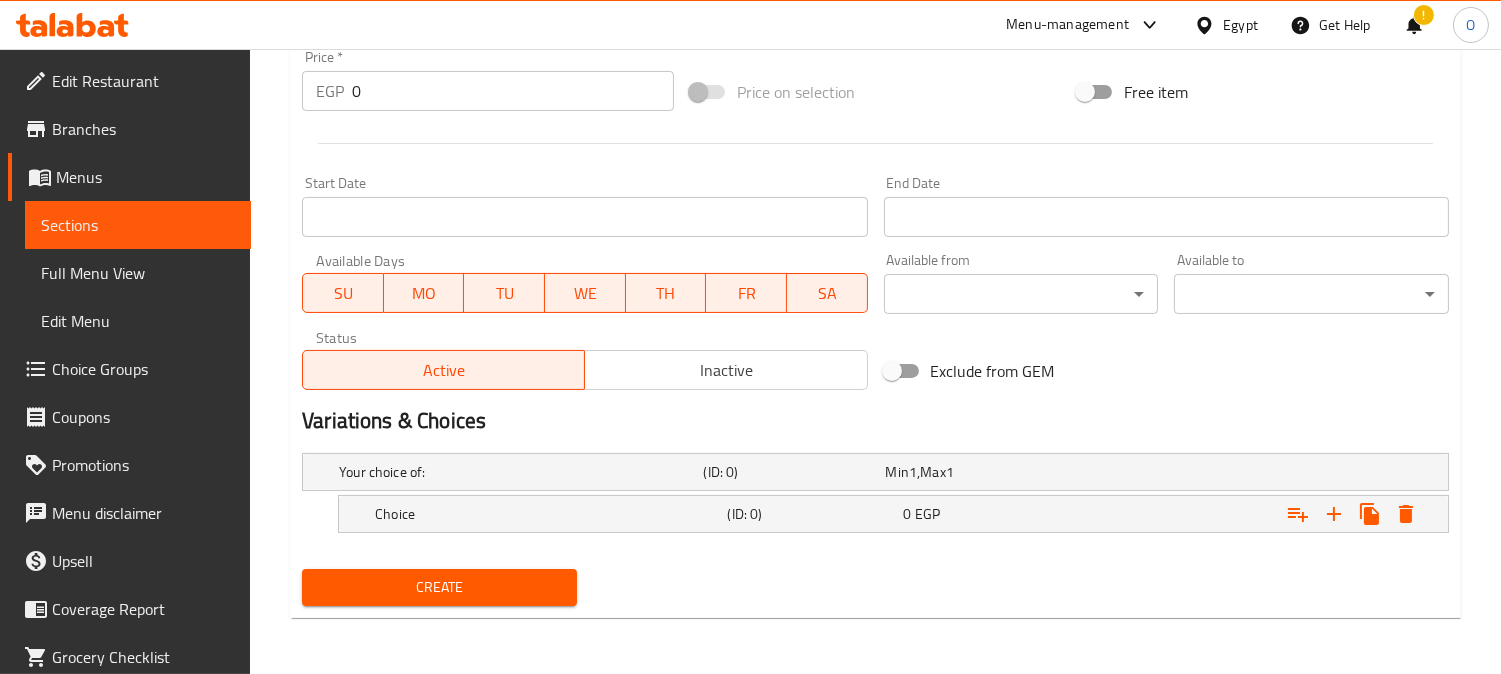 scroll, scrollTop: 725, scrollLeft: 0, axis: vertical 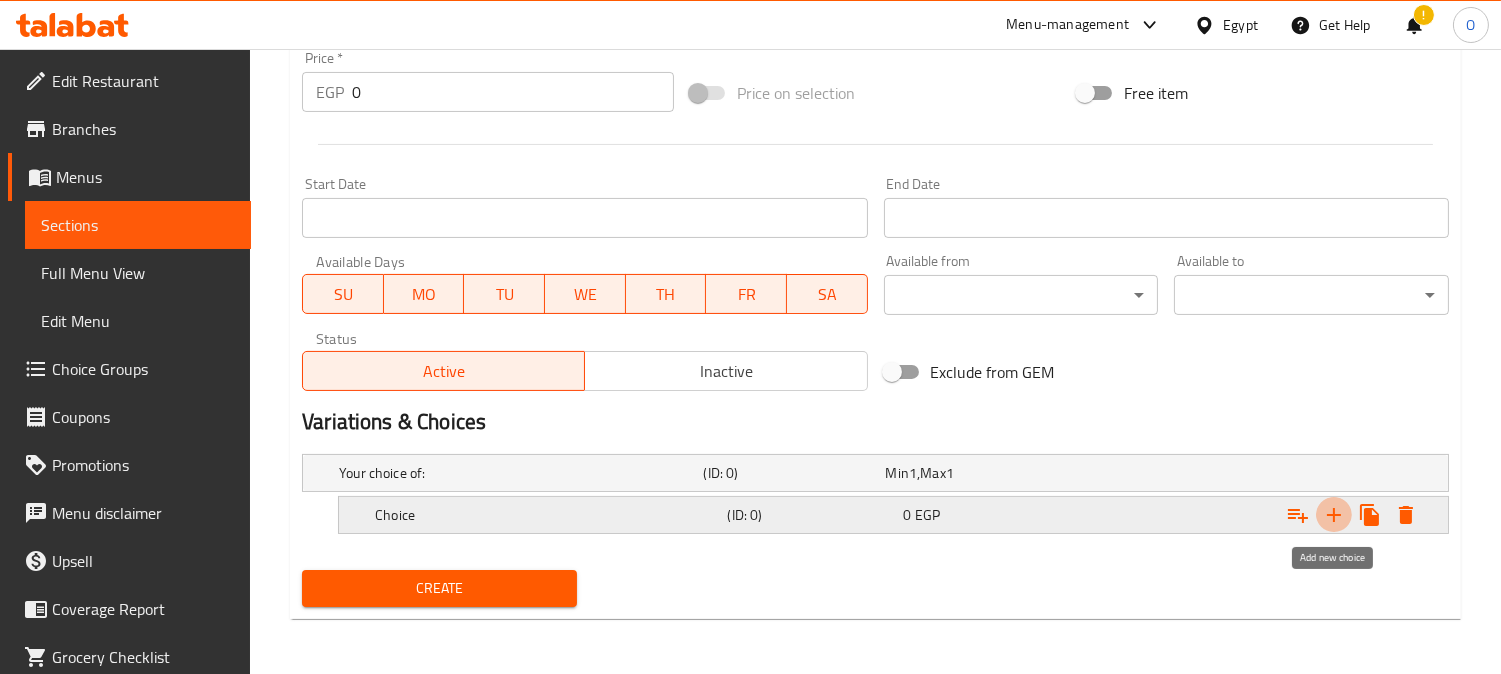click 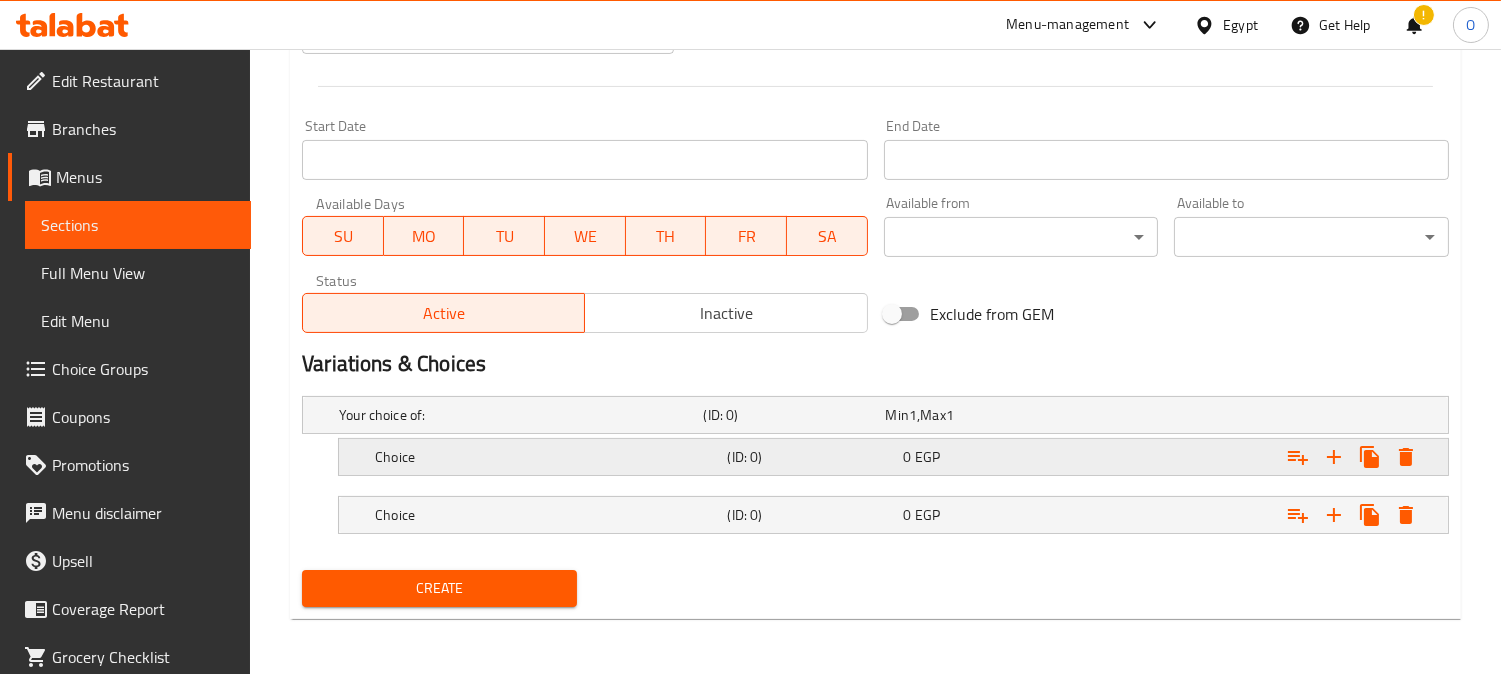 click on "(ID: 0)" at bounding box center (790, 415) 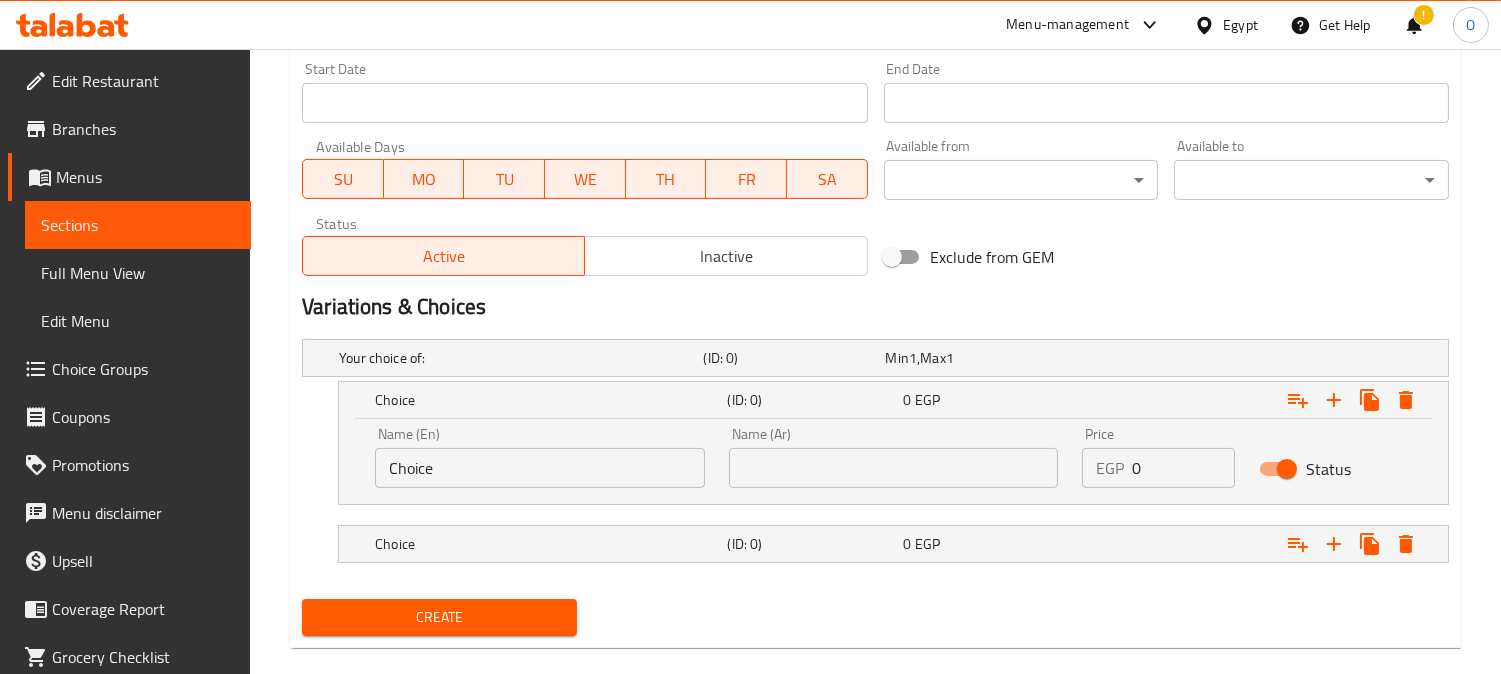 scroll, scrollTop: 870, scrollLeft: 0, axis: vertical 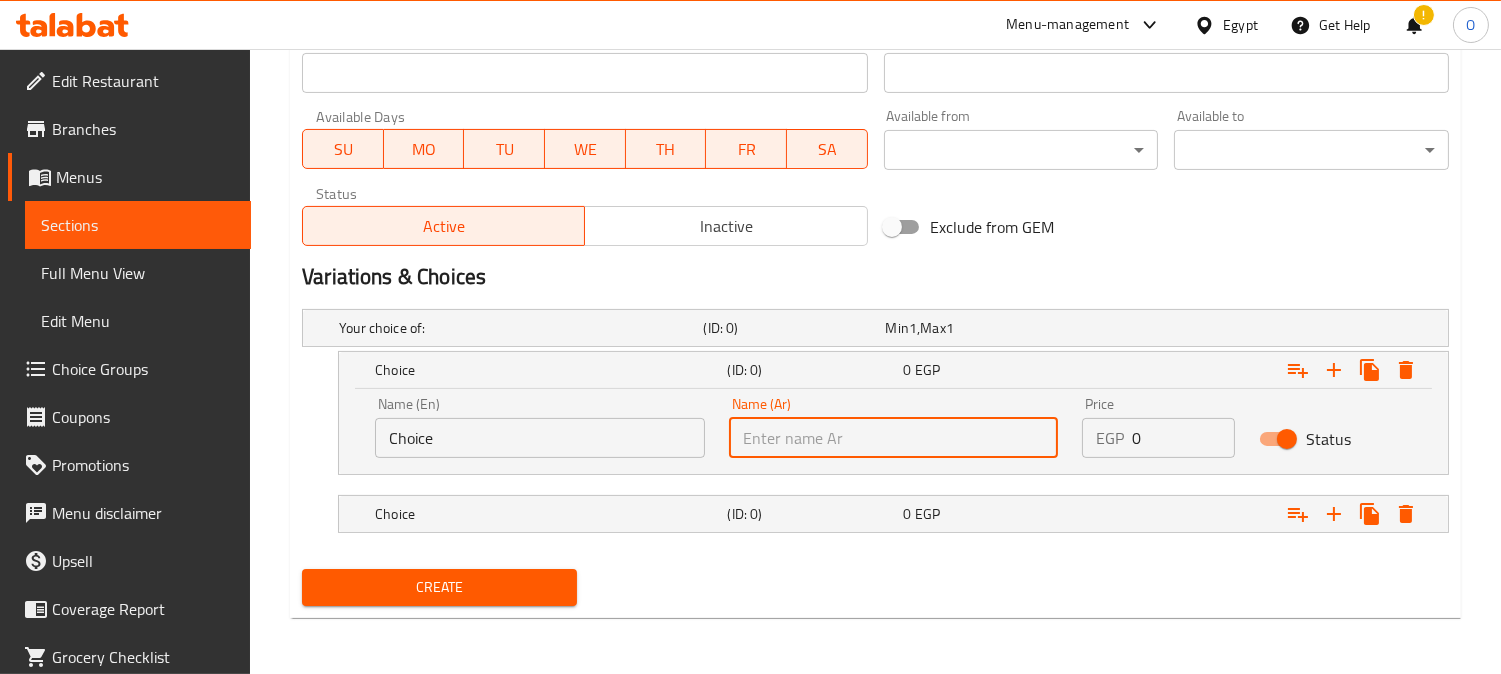 click at bounding box center [894, 438] 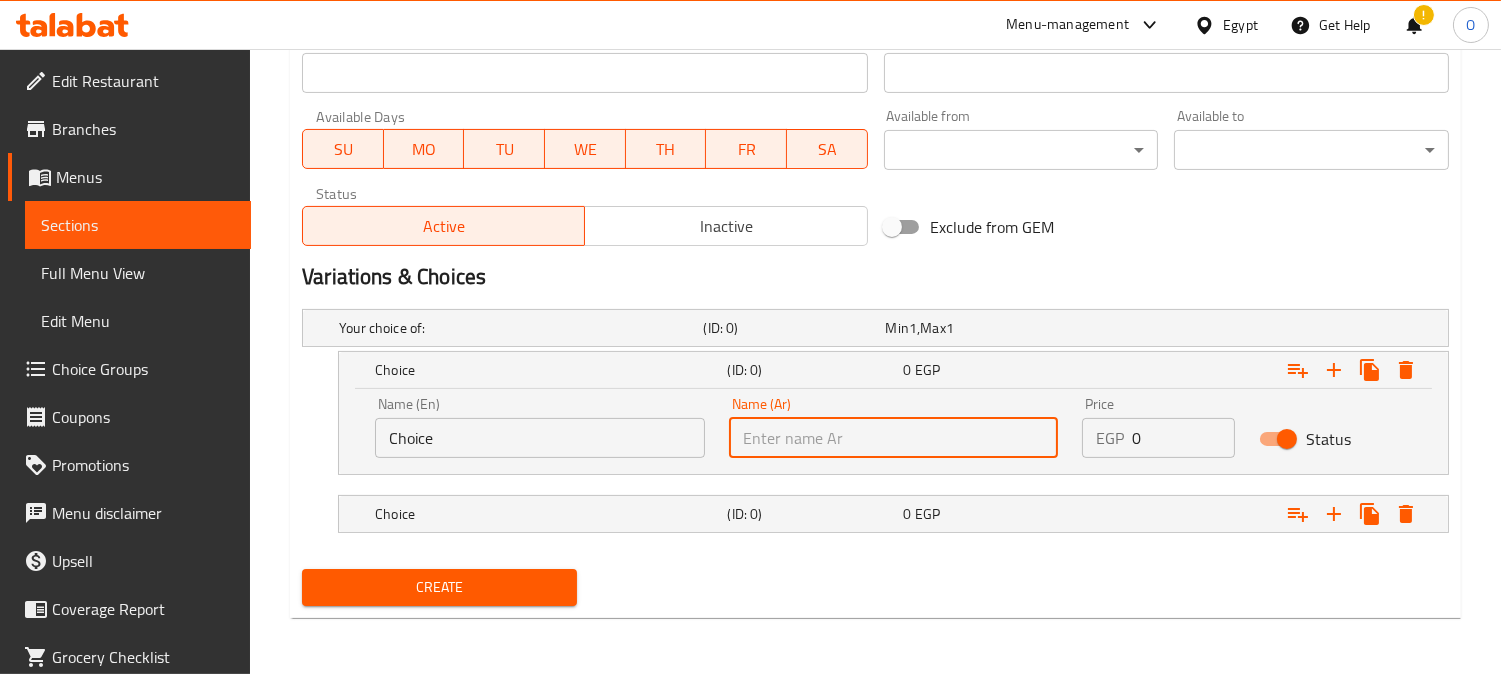 type on "وسط" 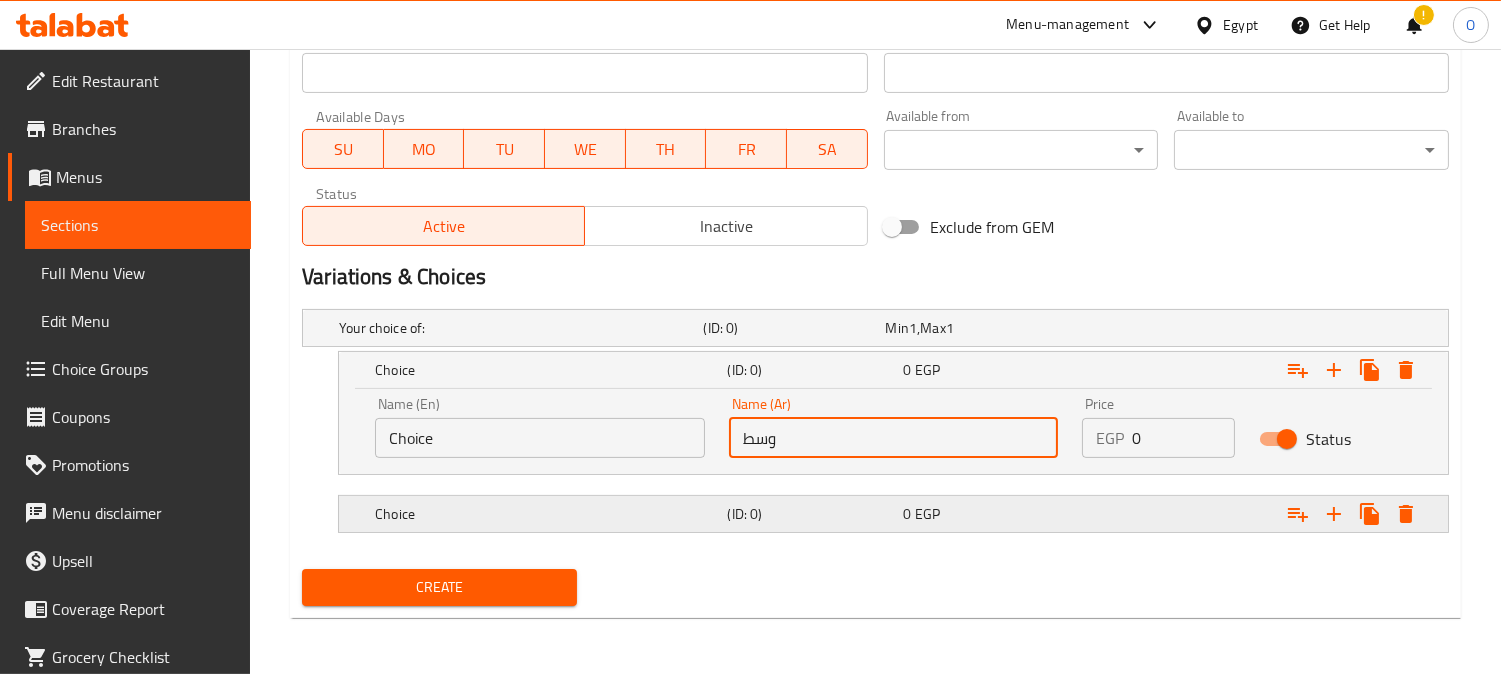 click on "Choice (ID: 0) 0   EGP" at bounding box center (881, 328) 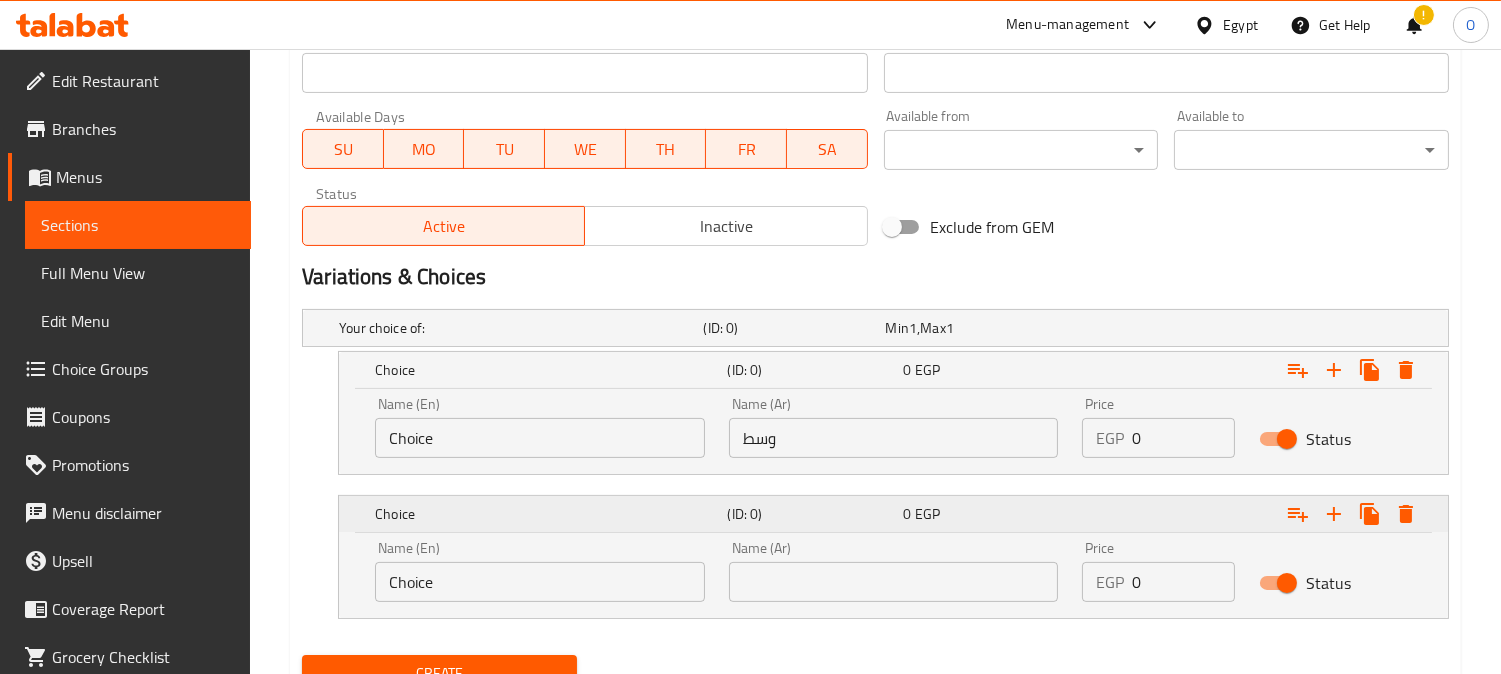 scroll, scrollTop: 955, scrollLeft: 0, axis: vertical 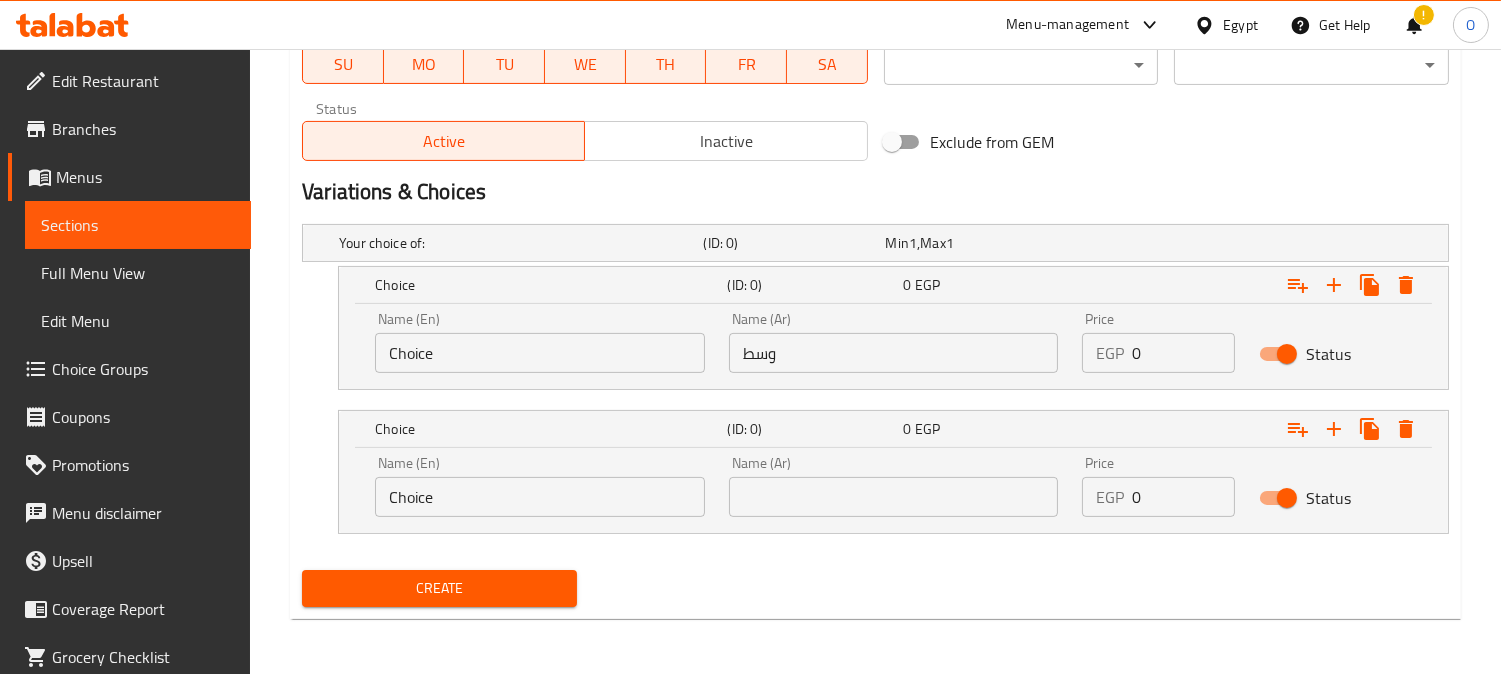 click on "Name (Ar) Name (Ar)" at bounding box center (894, 486) 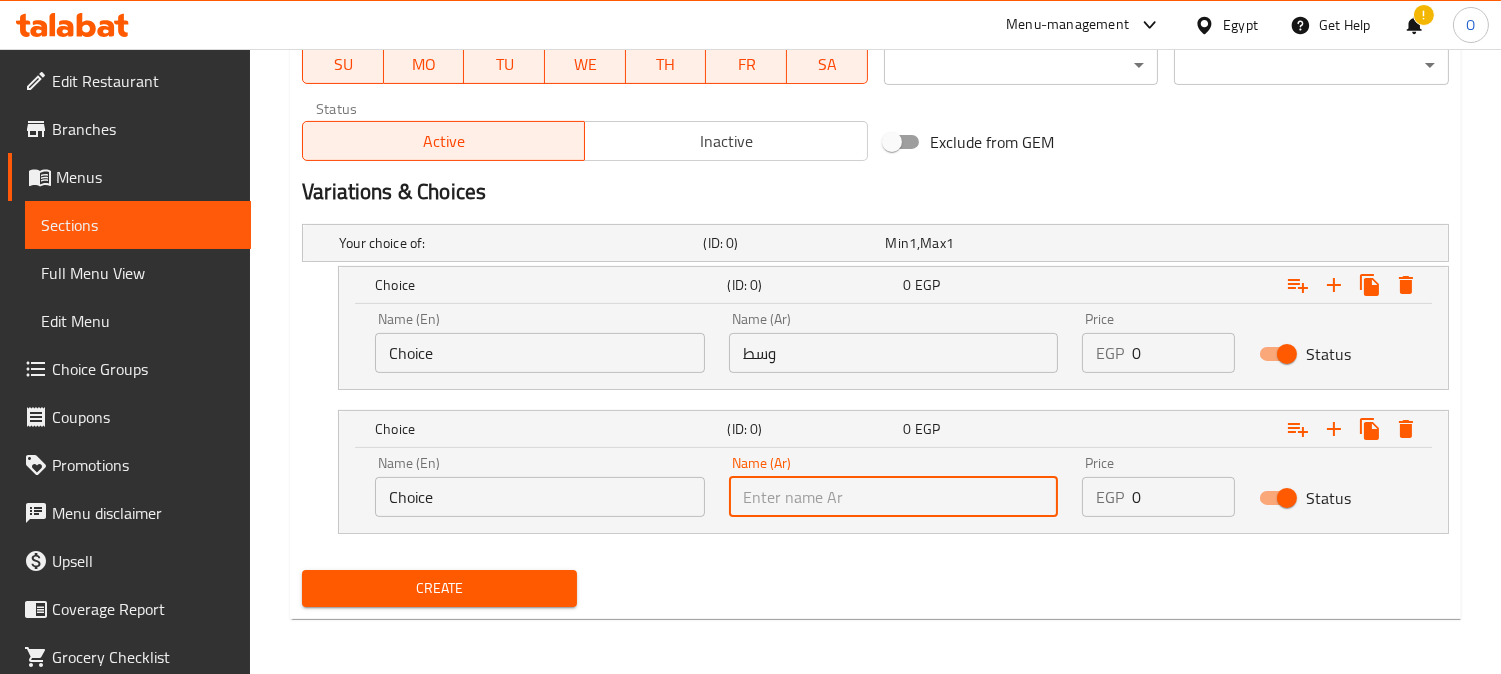 type on "كبير" 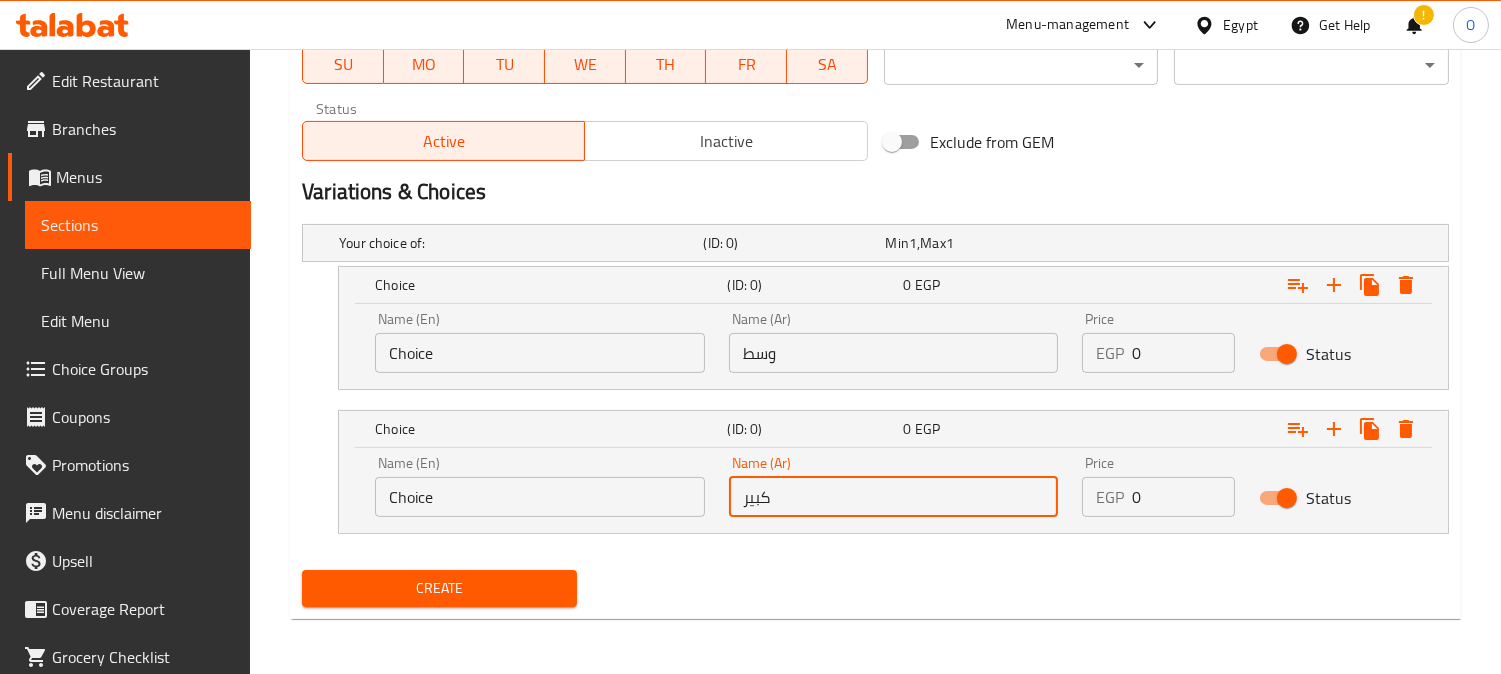 click on "Choice" at bounding box center (540, 353) 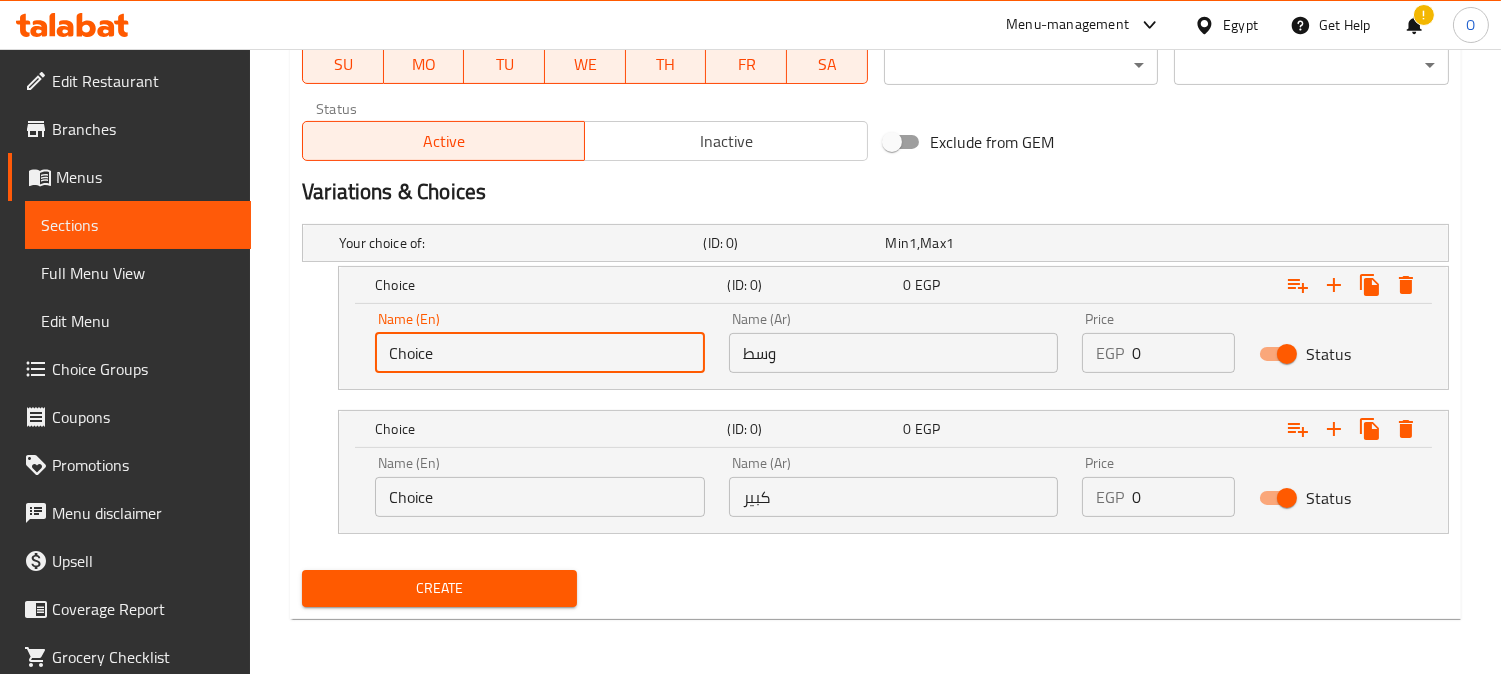 click on "Choice" at bounding box center (540, 353) 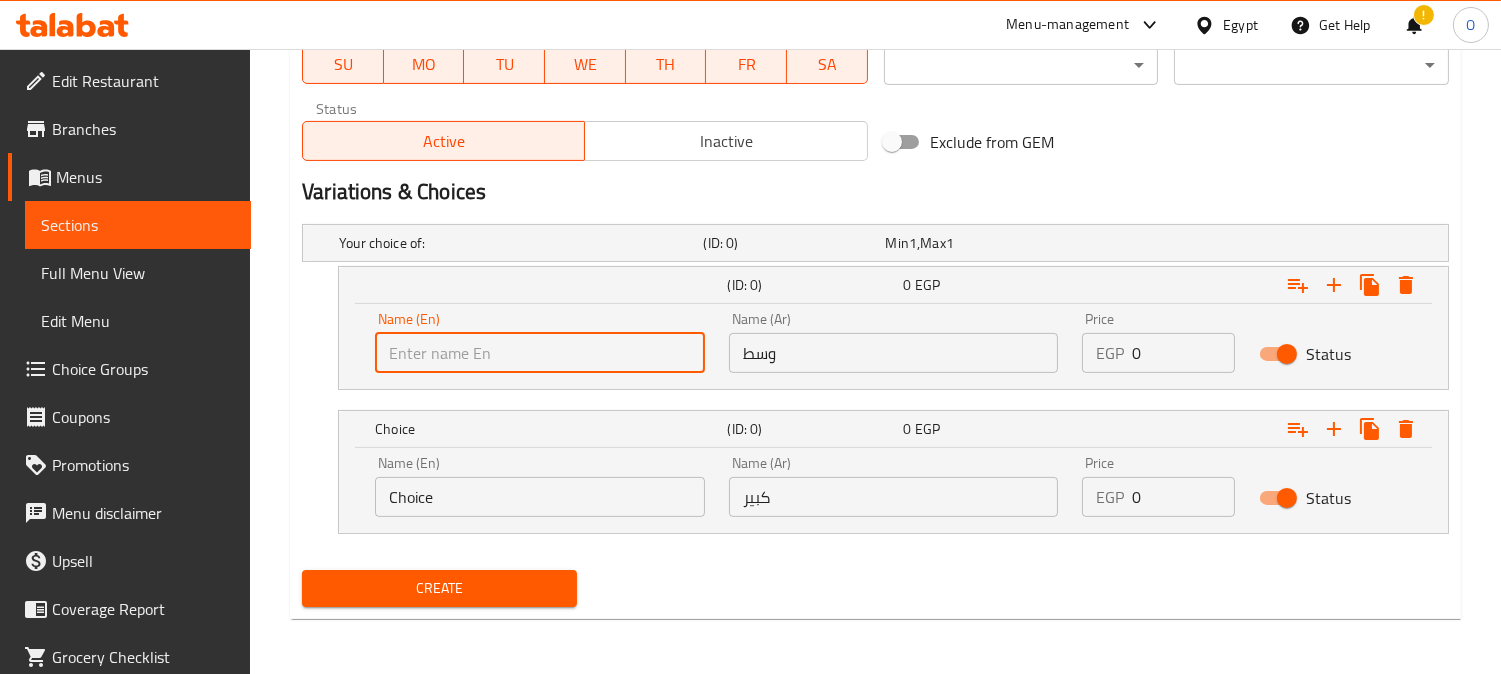type 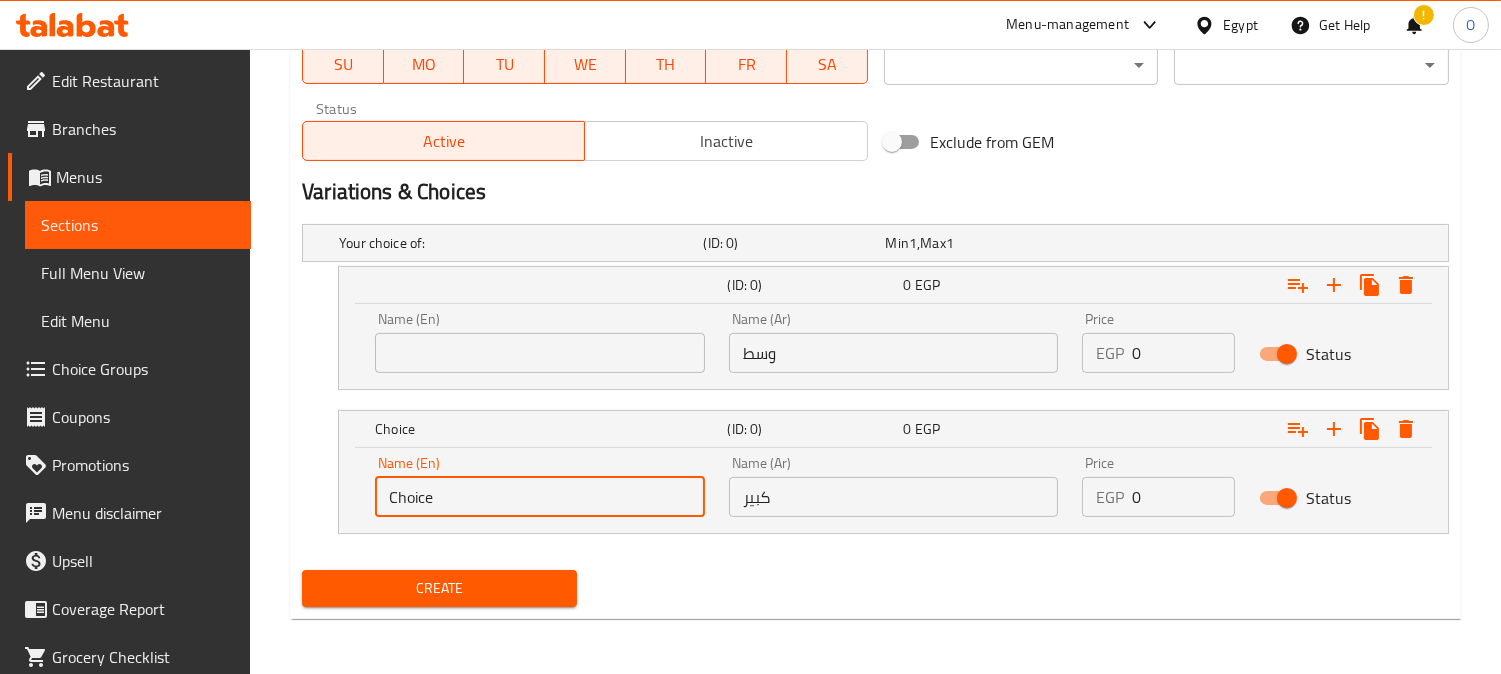 click on "Choice" at bounding box center (540, 497) 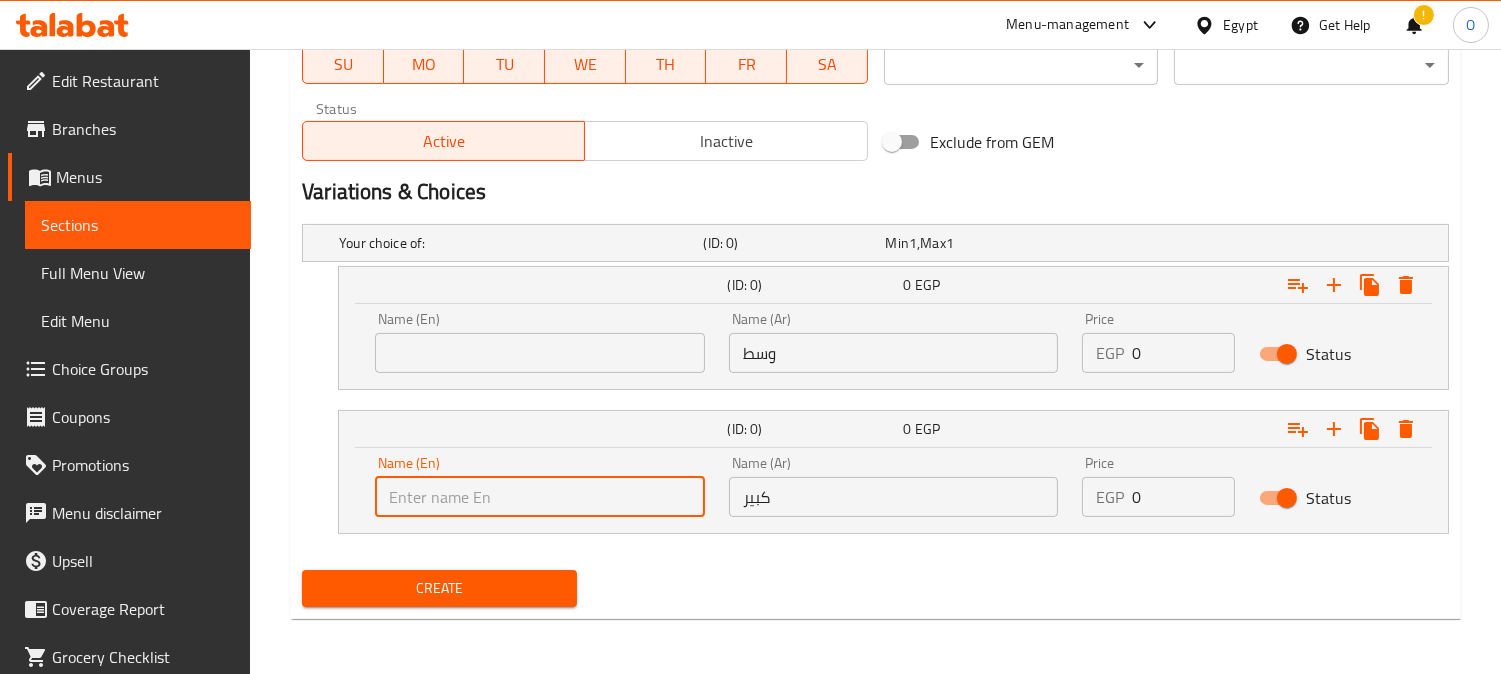 type 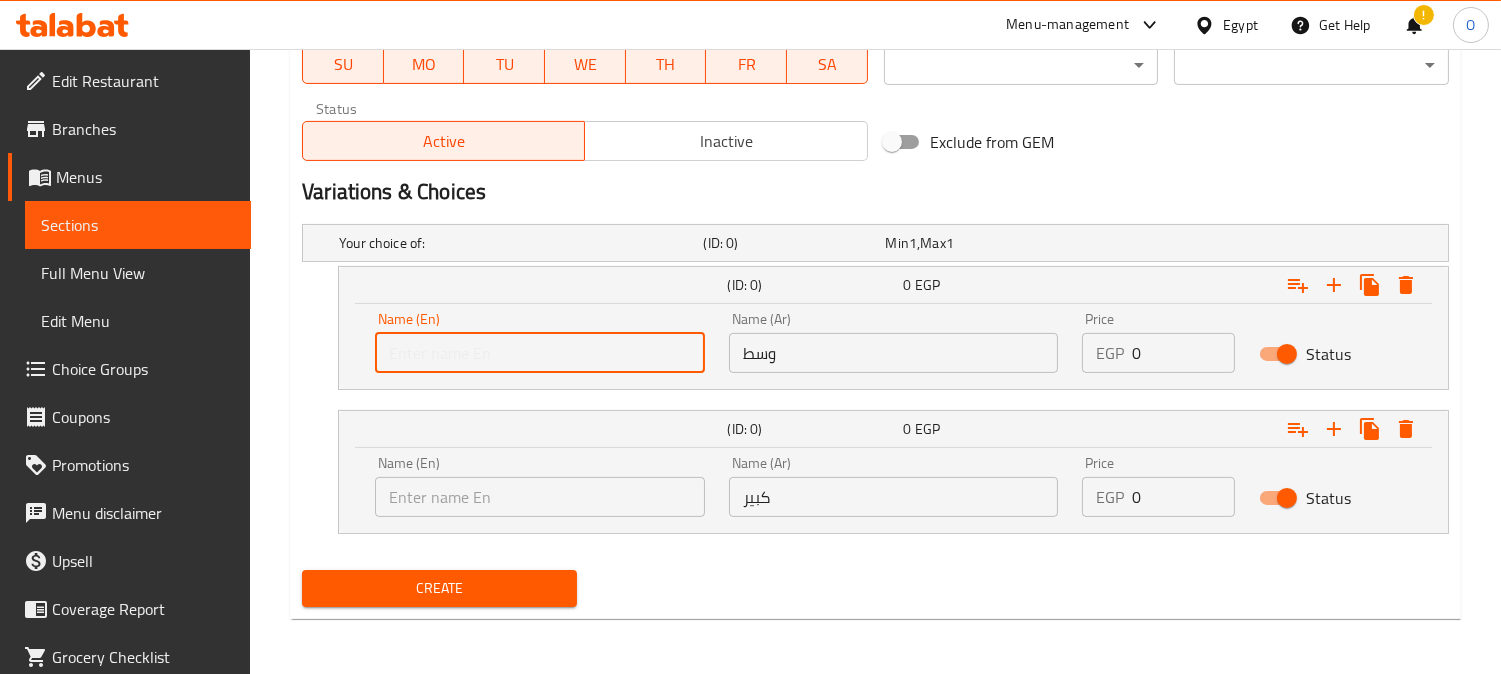 type on "Medium" 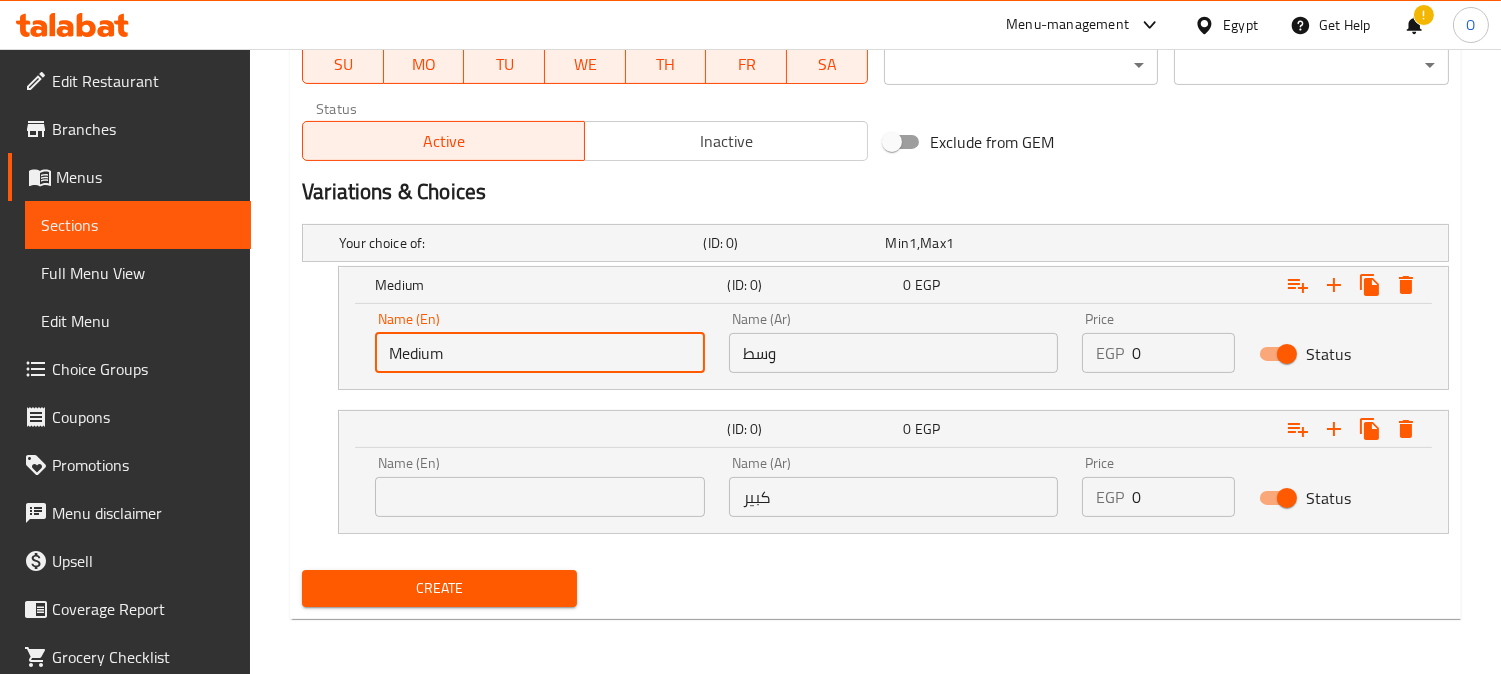 click at bounding box center (540, 497) 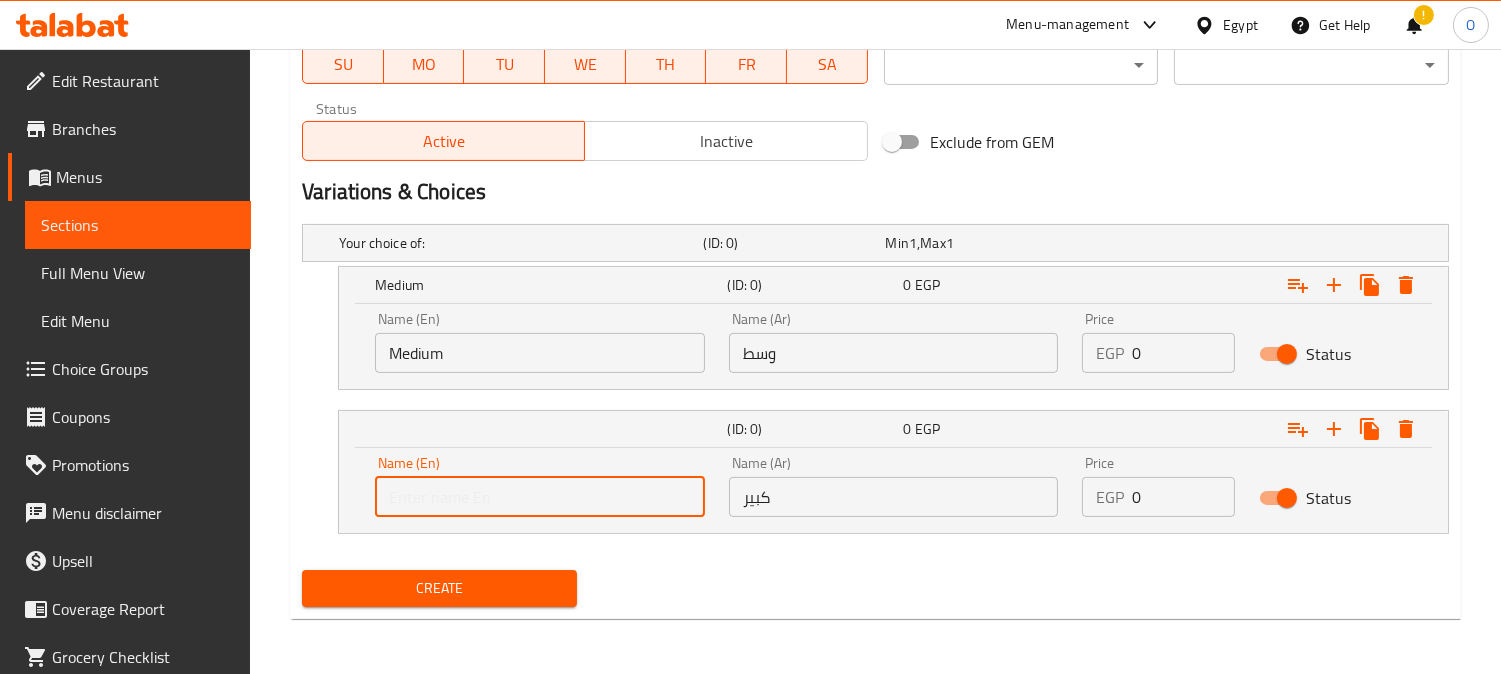type on "Large" 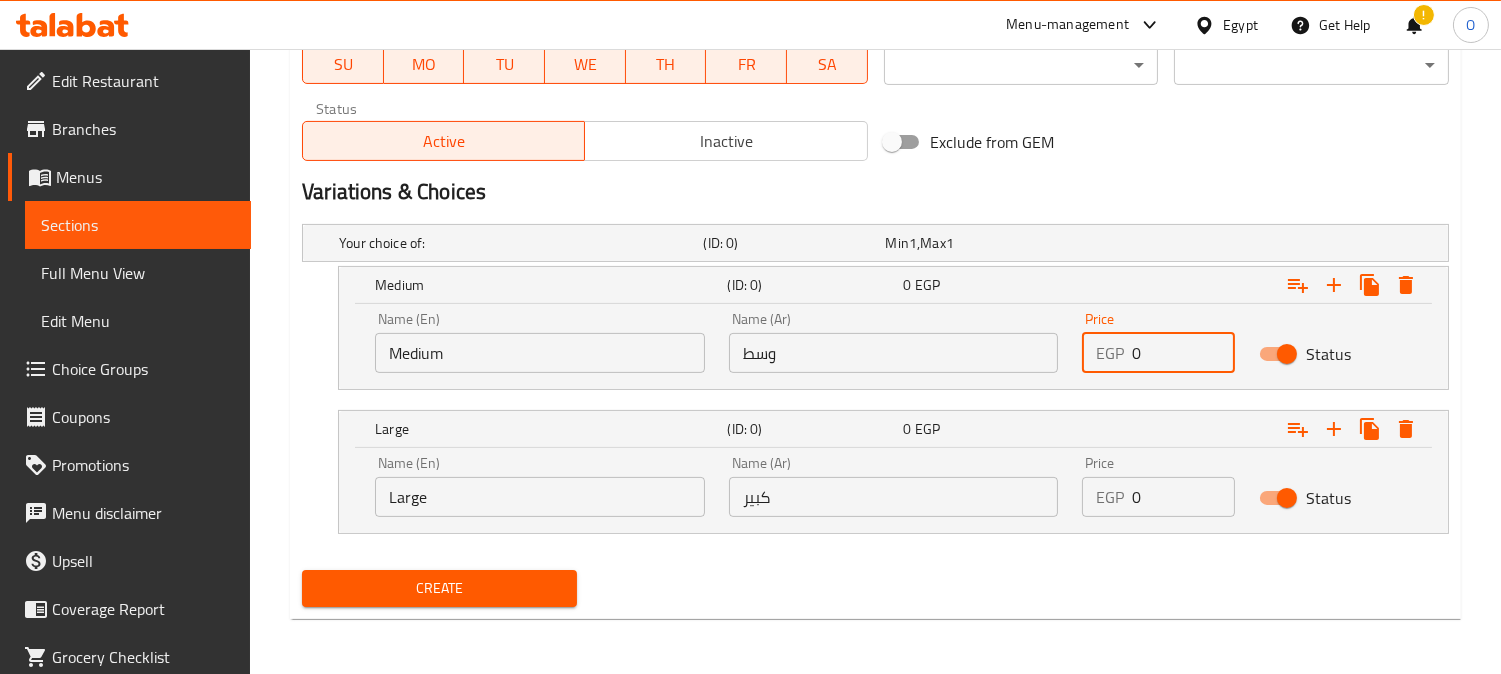 drag, startPoint x: 1148, startPoint y: 353, endPoint x: 1125, endPoint y: 361, distance: 24.351591 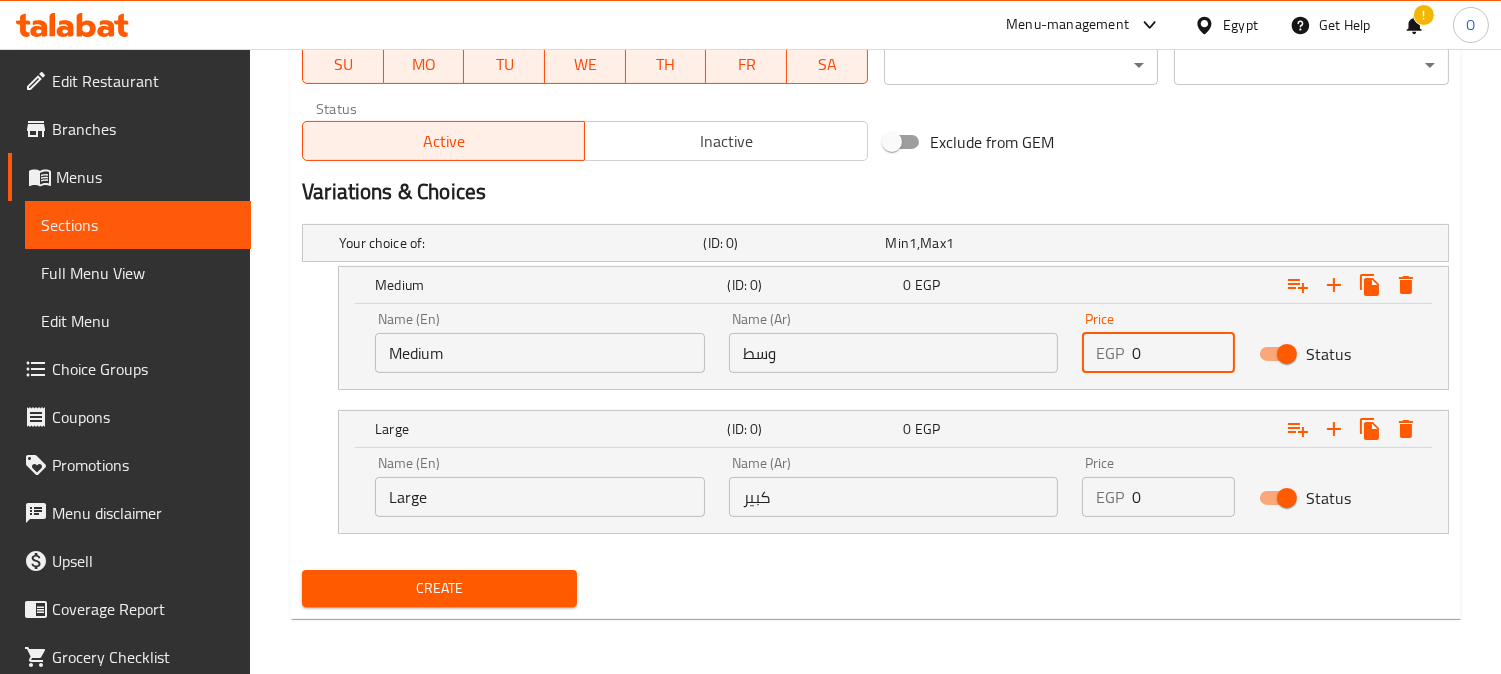 paste on "10" 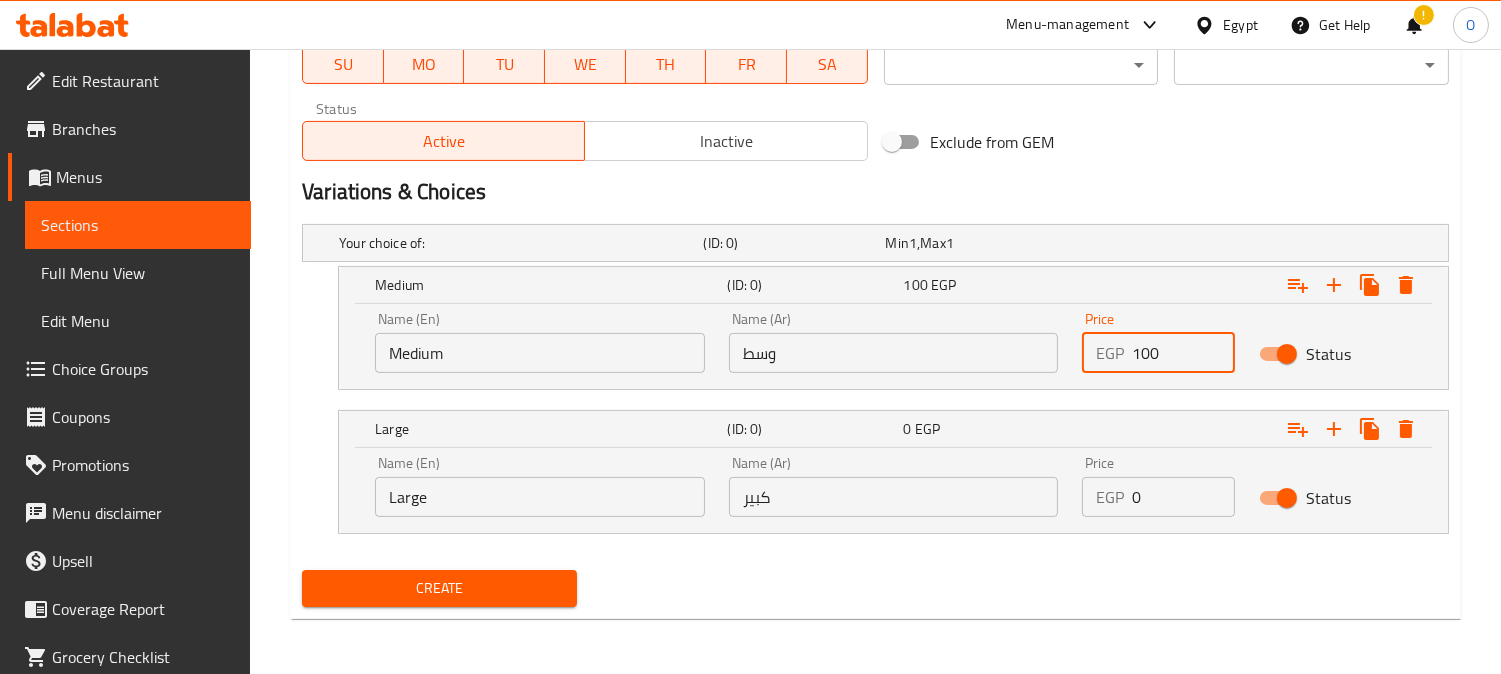 type on "100" 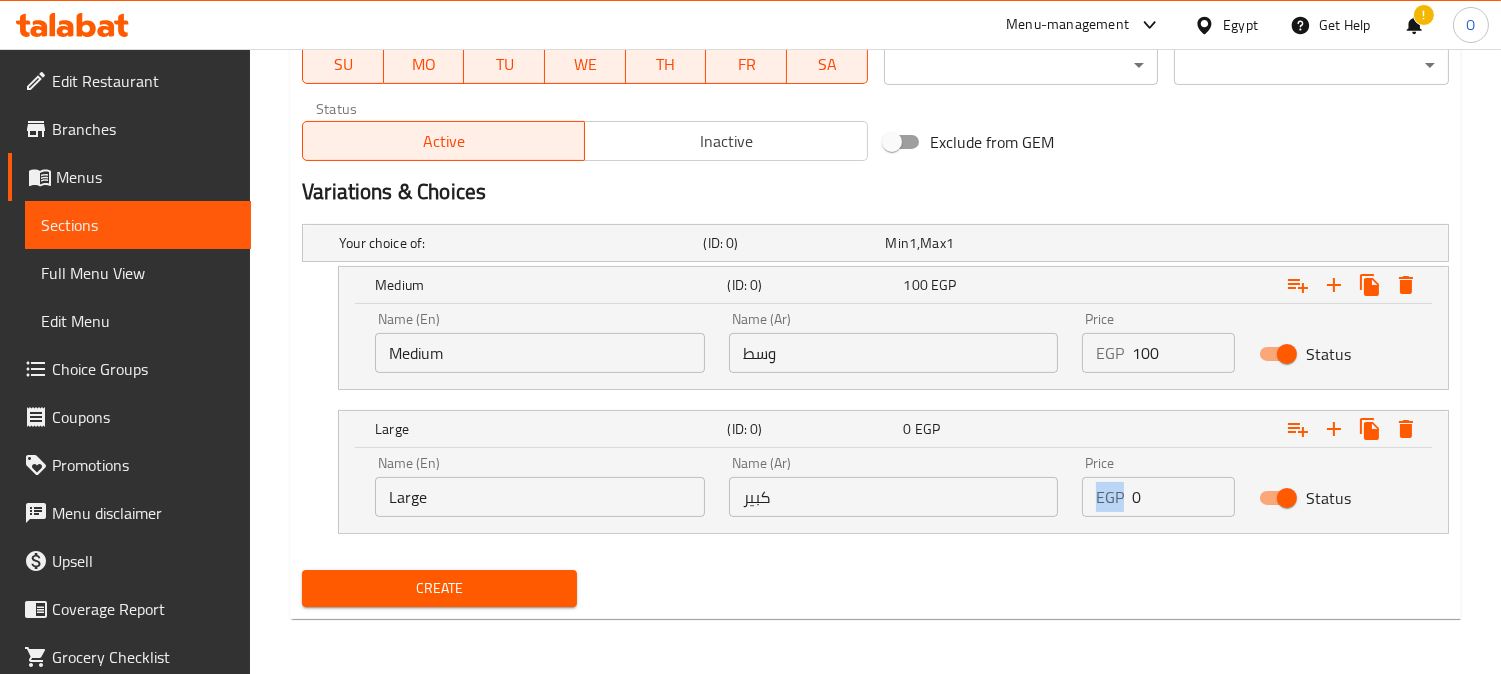 drag, startPoint x: 1146, startPoint y: 470, endPoint x: 1122, endPoint y: 505, distance: 42.43819 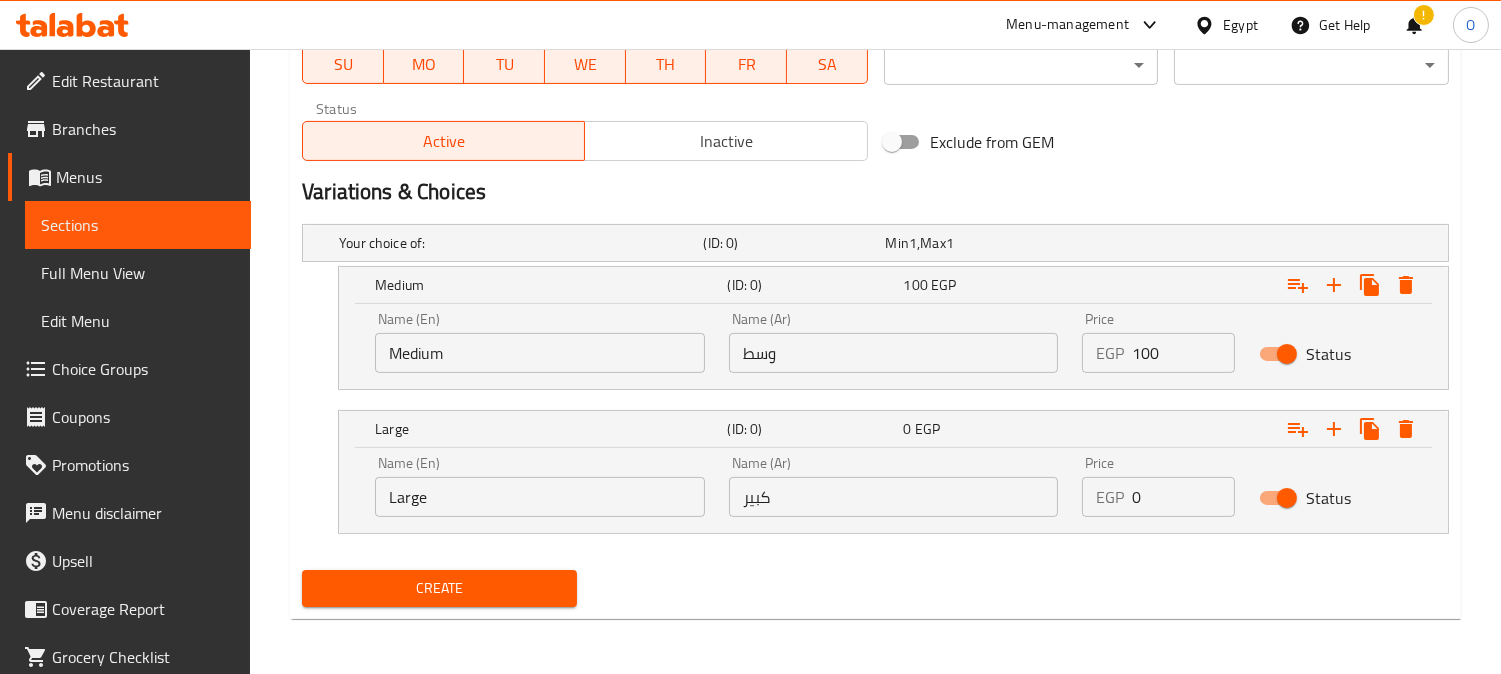 drag, startPoint x: 1150, startPoint y: 504, endPoint x: 1125, endPoint y: 515, distance: 27.313 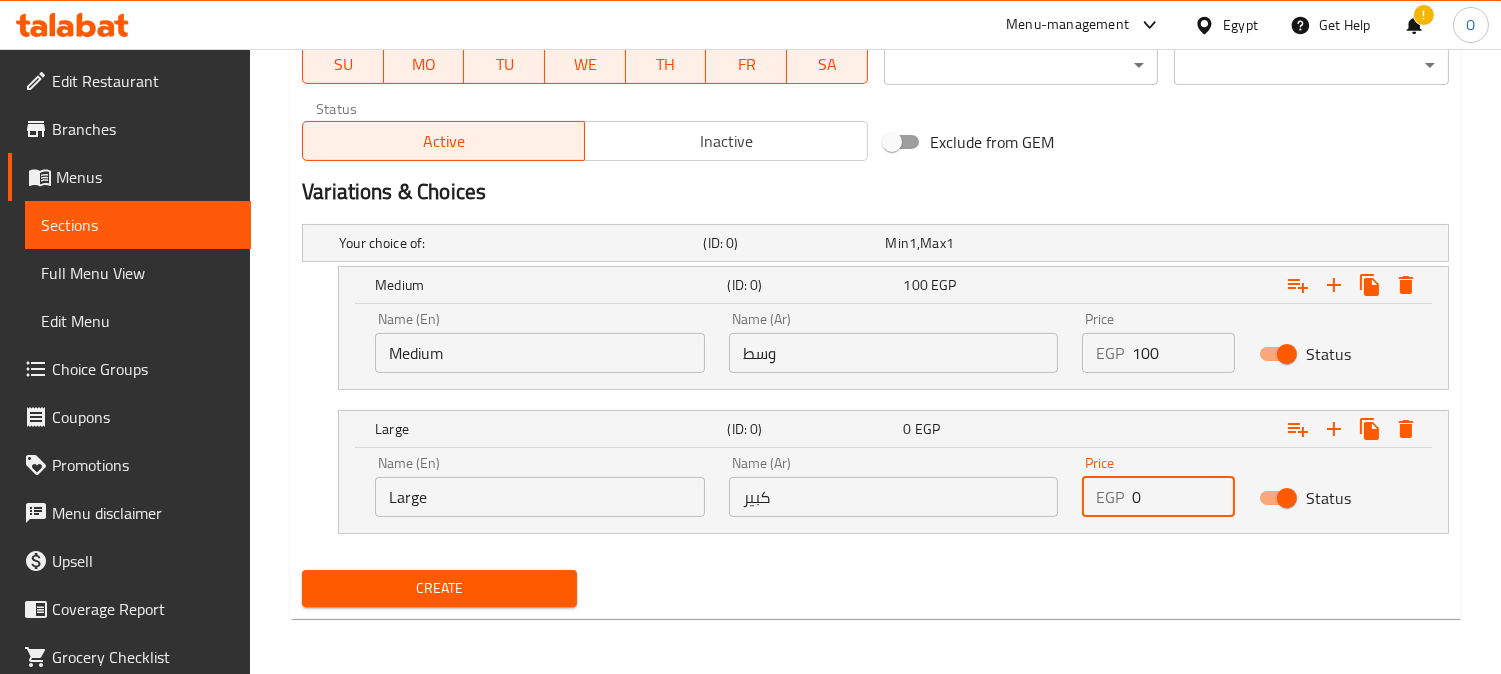 paste on "115" 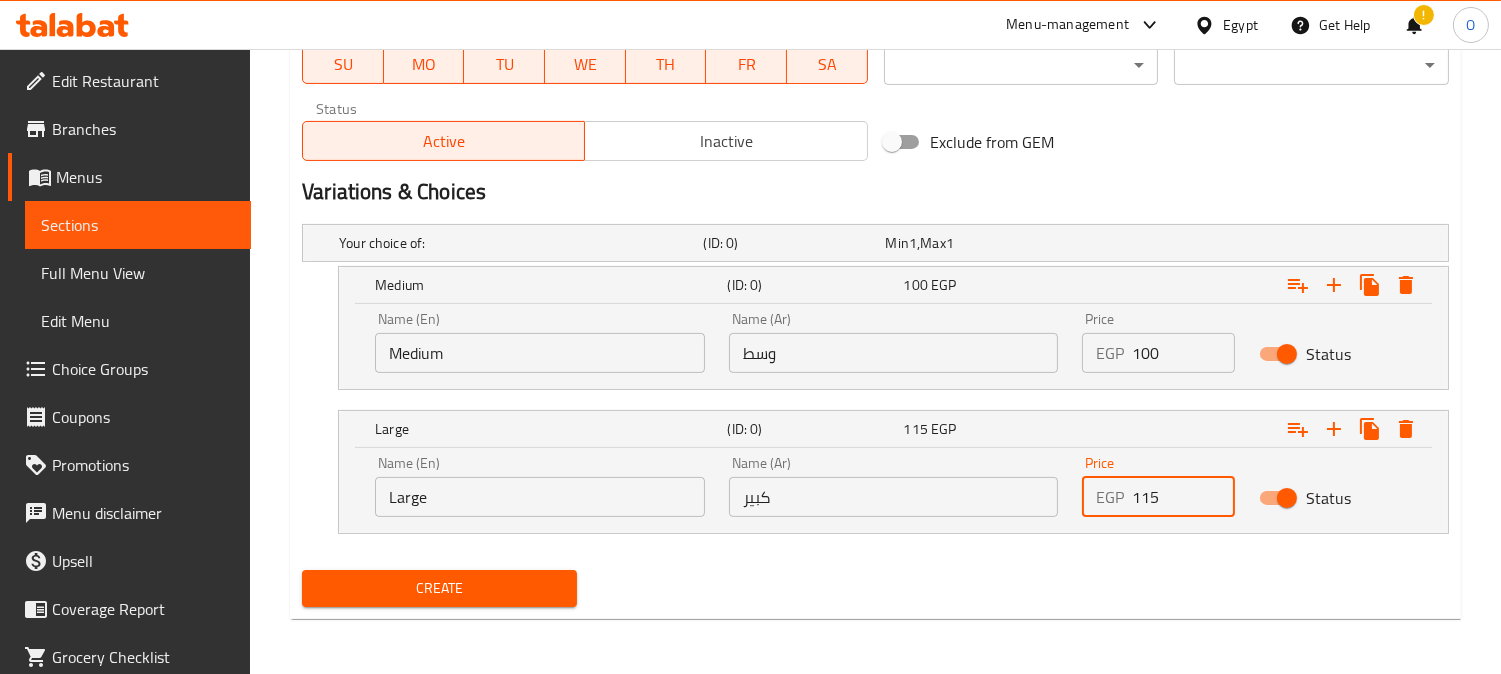 type on "115" 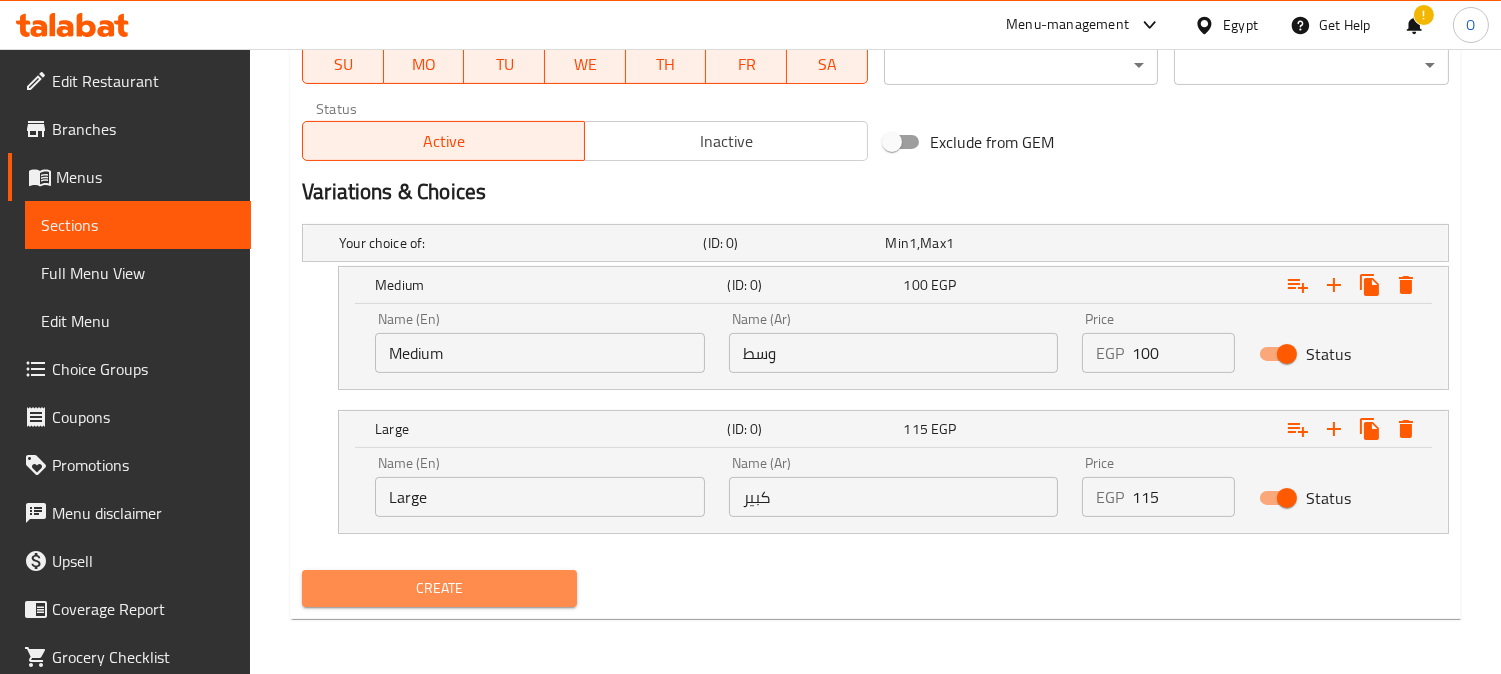 click on "Create" at bounding box center [439, 588] 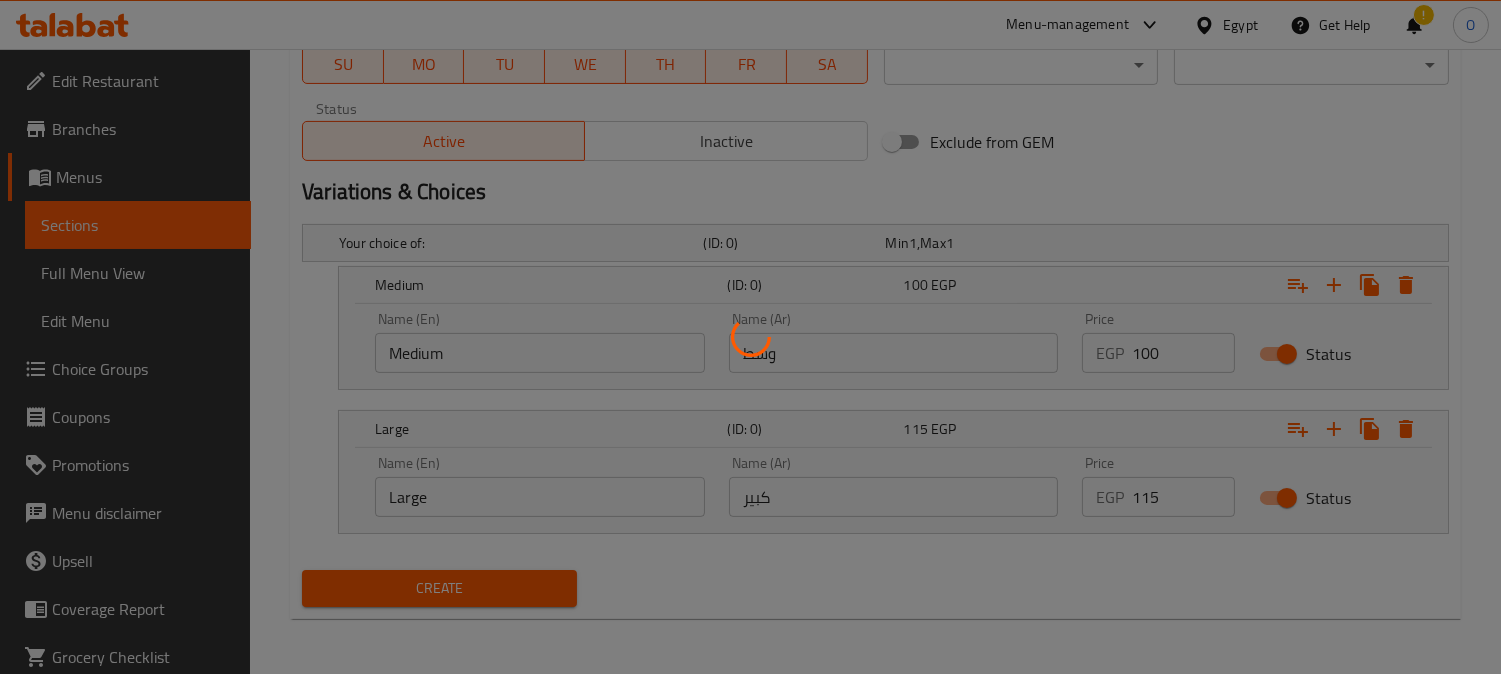 type 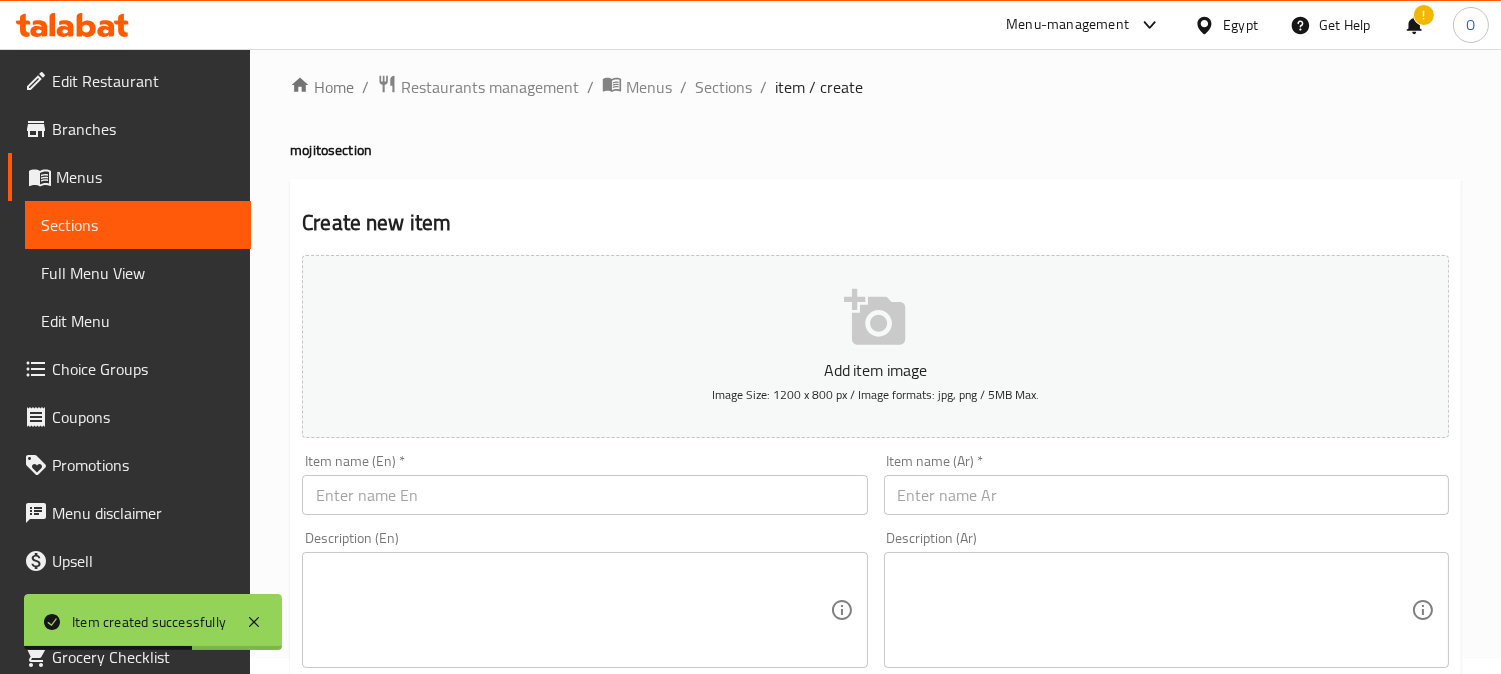 scroll, scrollTop: 0, scrollLeft: 0, axis: both 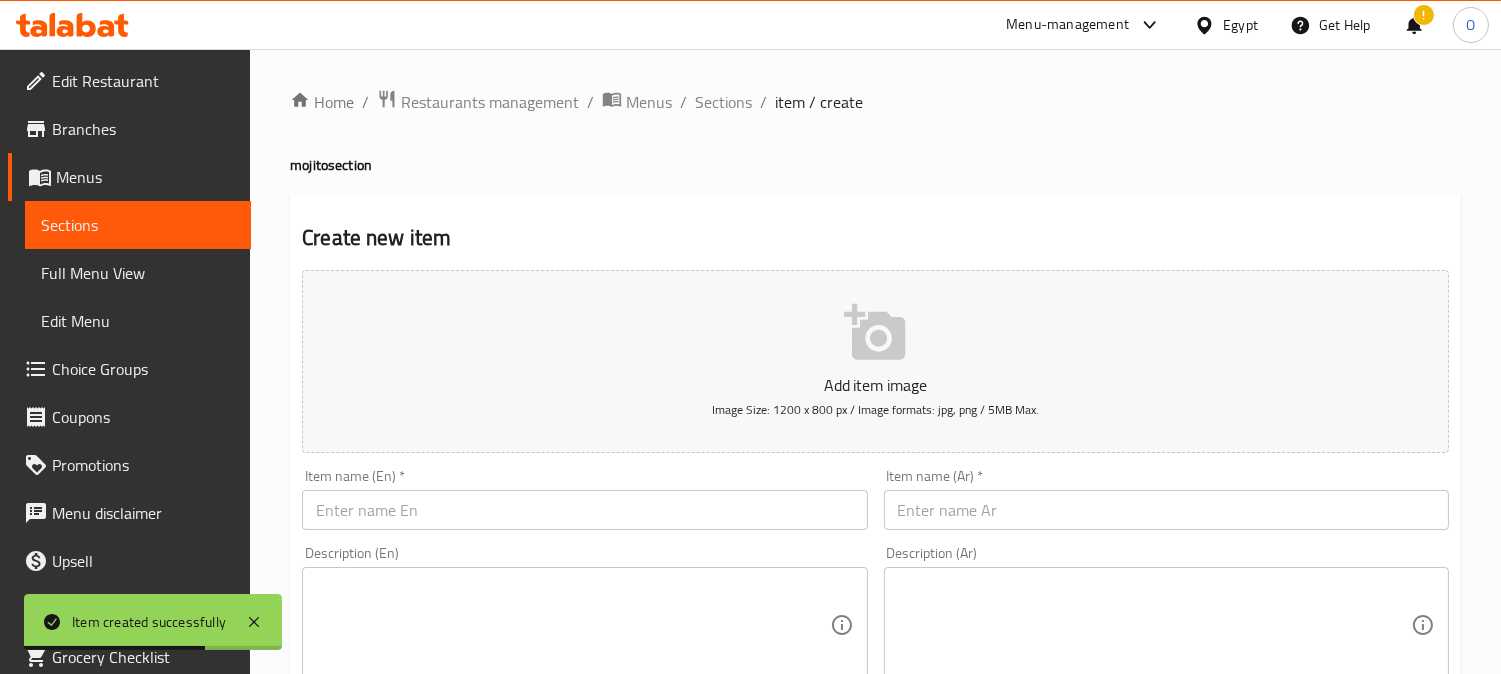 click on "Home / Restaurants management / Menus / Sections / item / create" at bounding box center [875, 102] 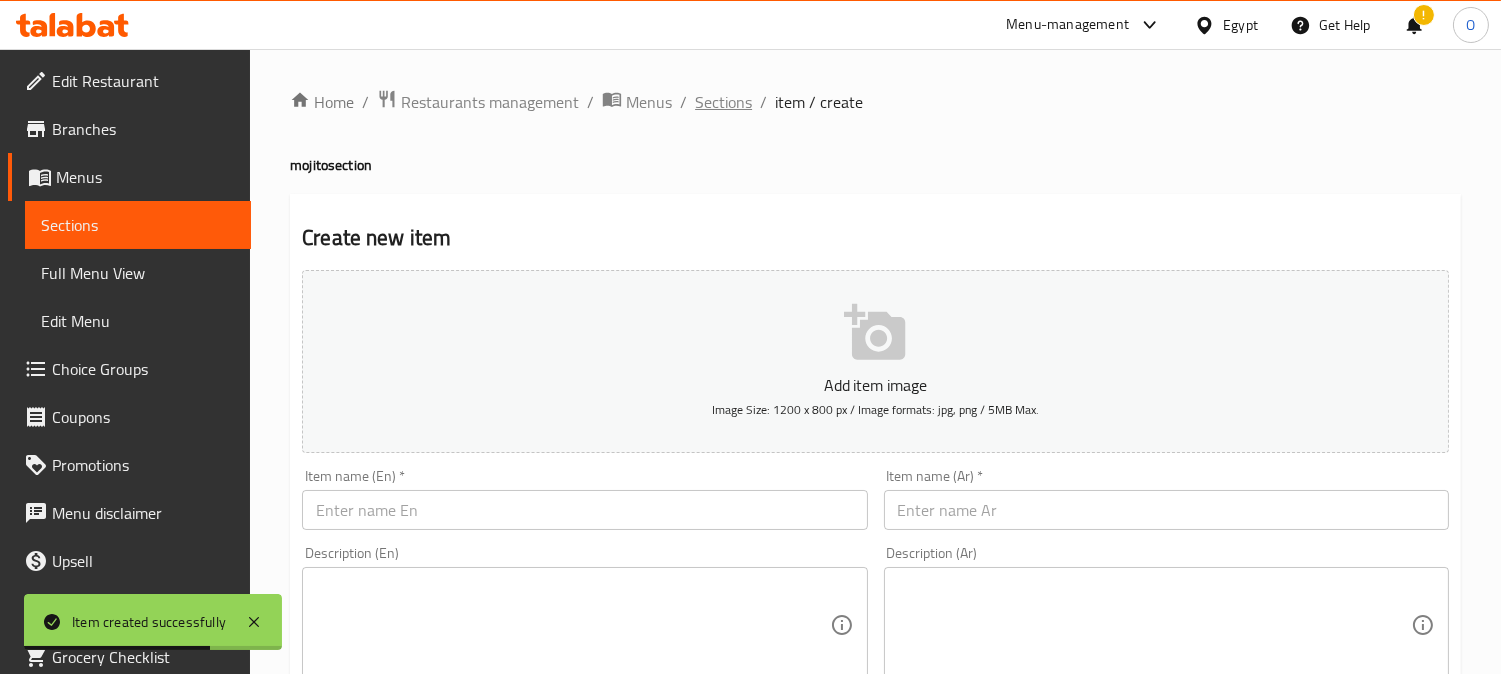 click on "Sections" at bounding box center [723, 102] 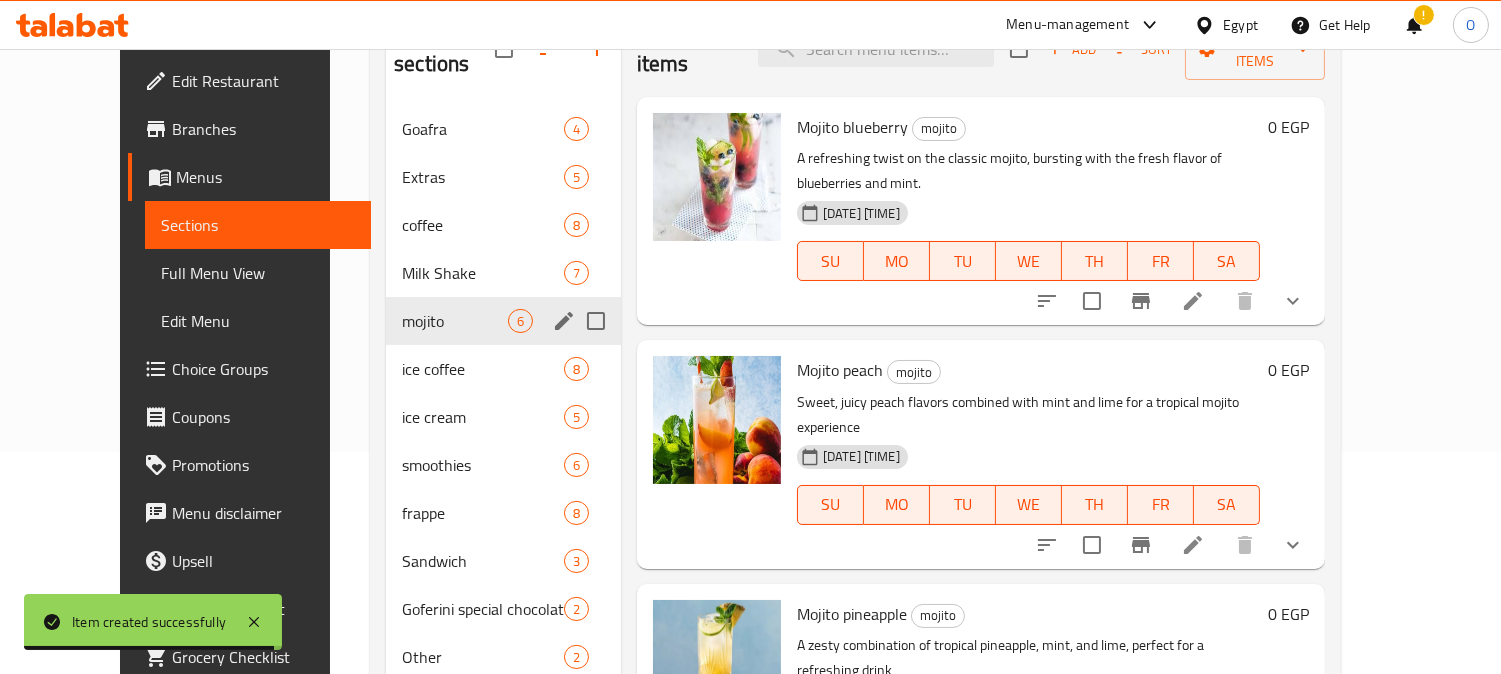 scroll, scrollTop: 280, scrollLeft: 0, axis: vertical 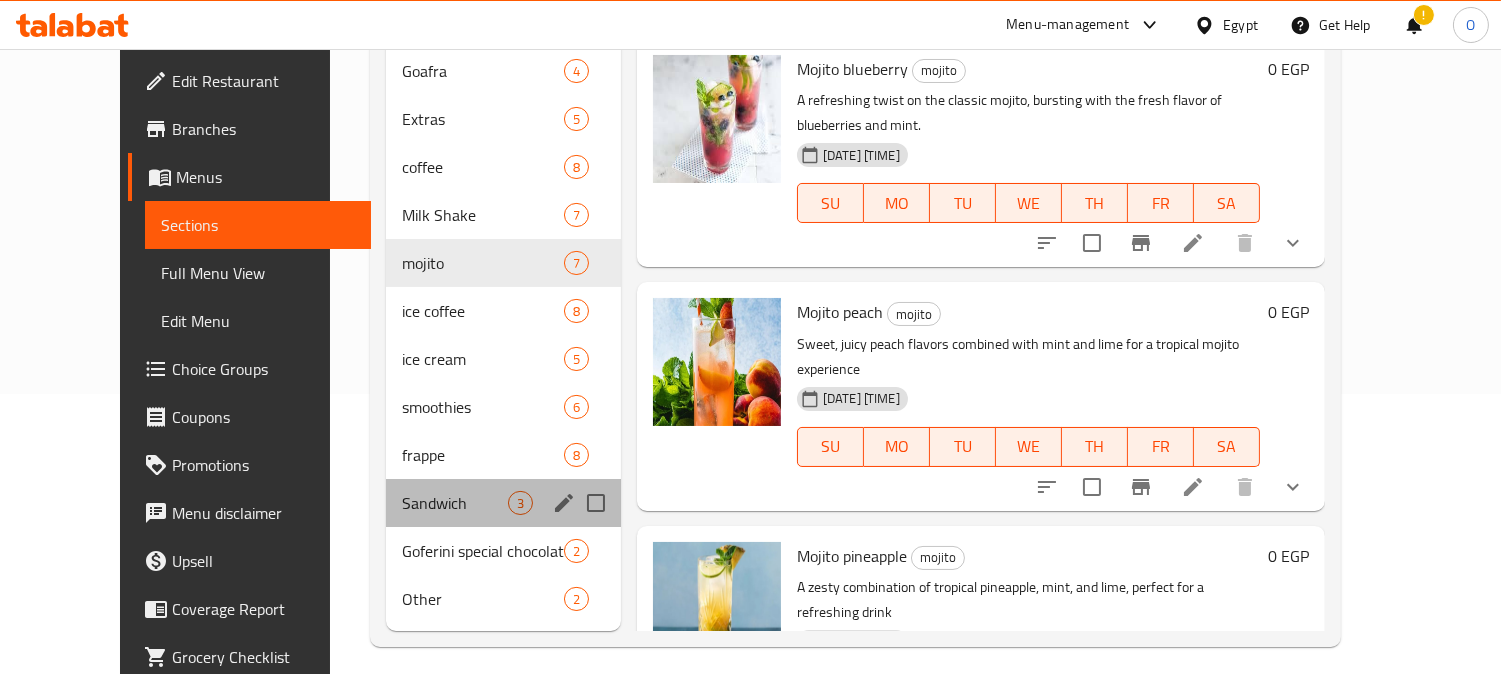 click on "Sandwich  3" at bounding box center (503, 503) 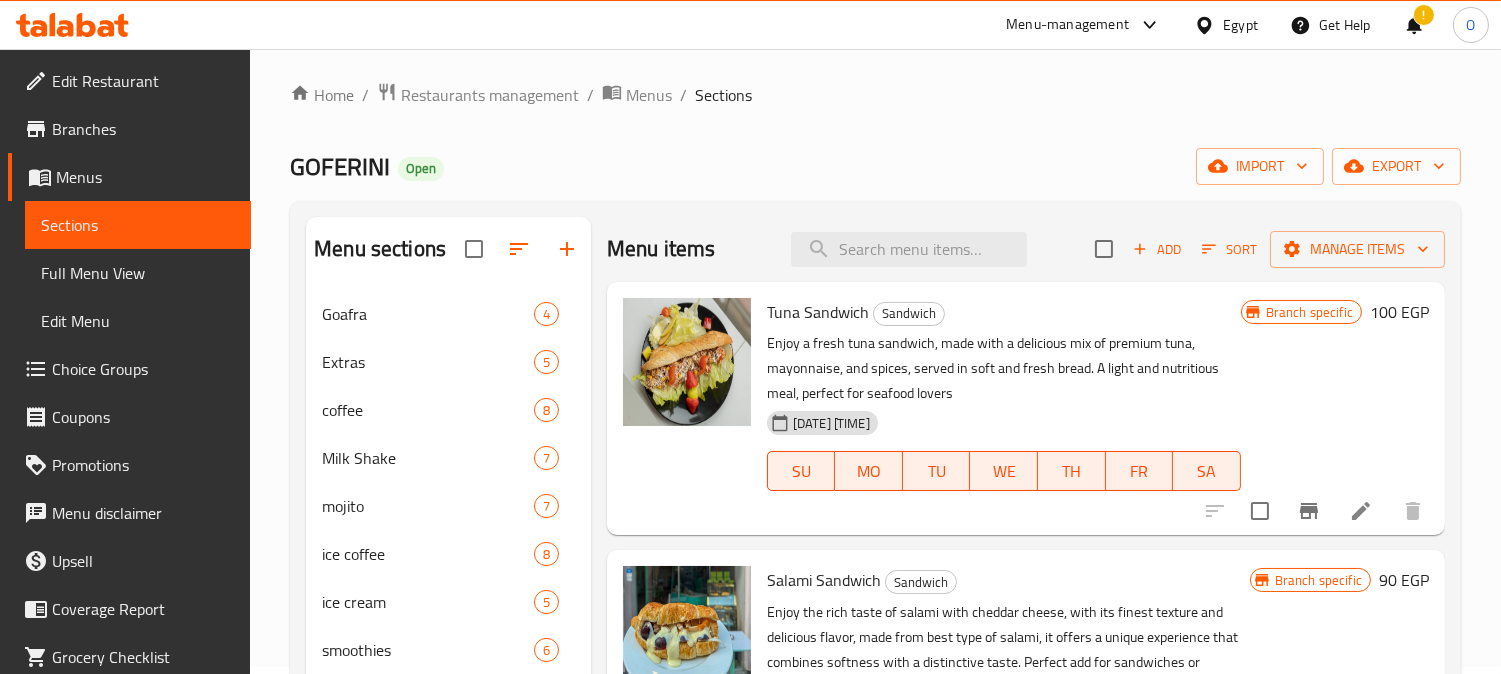 scroll, scrollTop: 0, scrollLeft: 0, axis: both 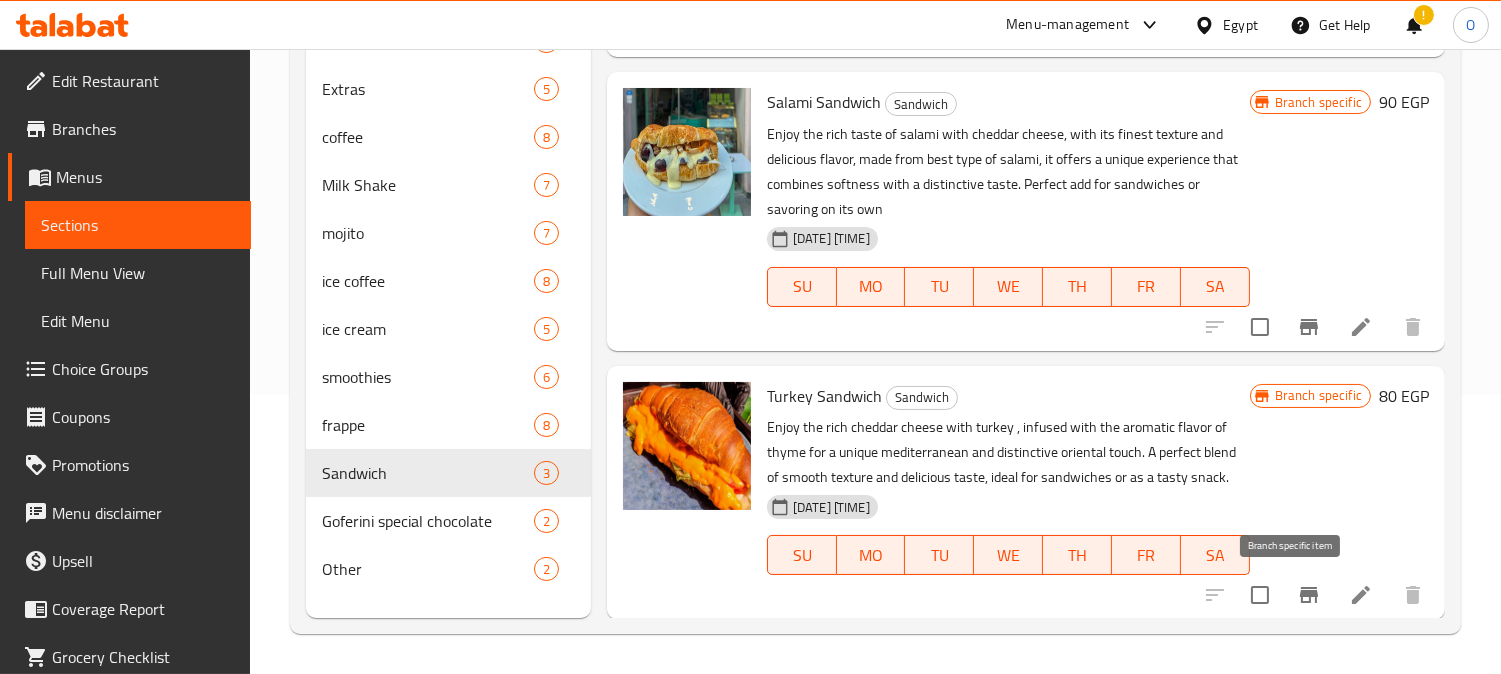 click 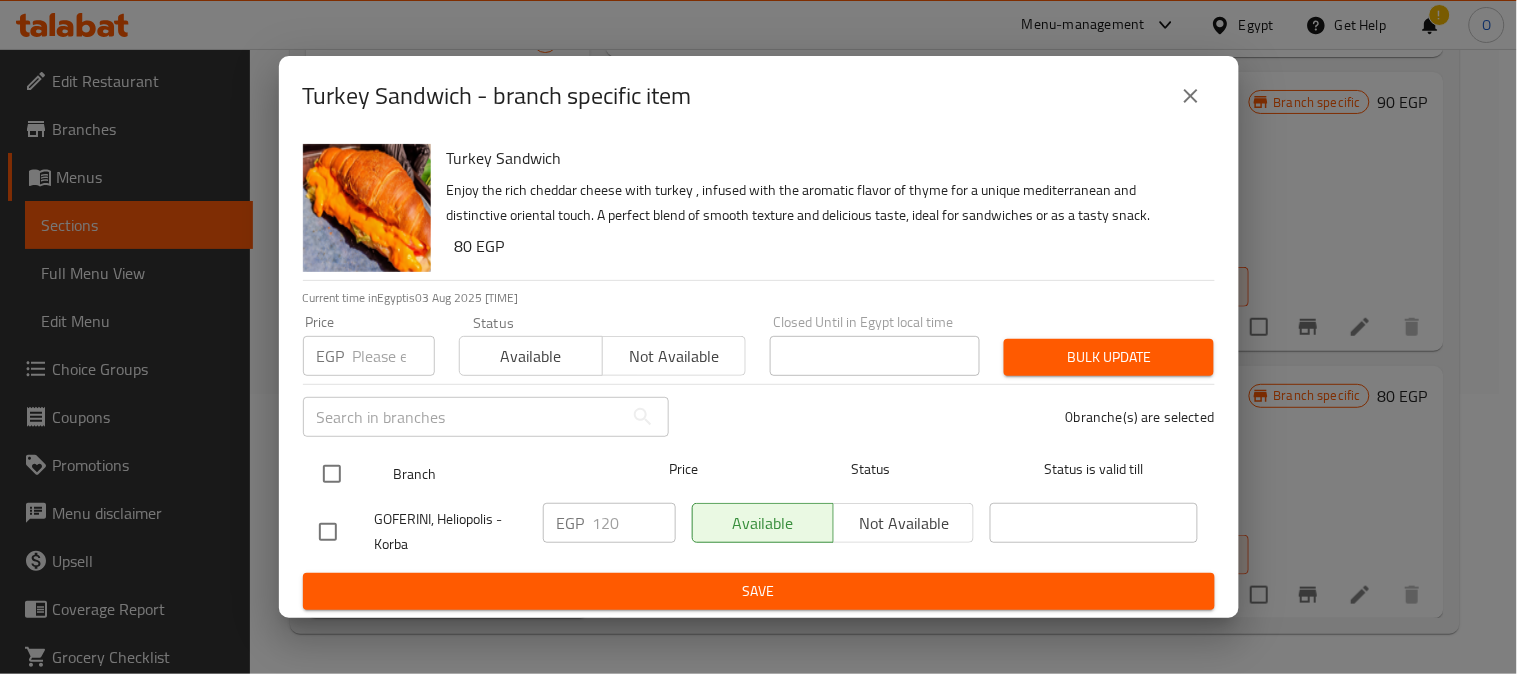 click at bounding box center (332, 474) 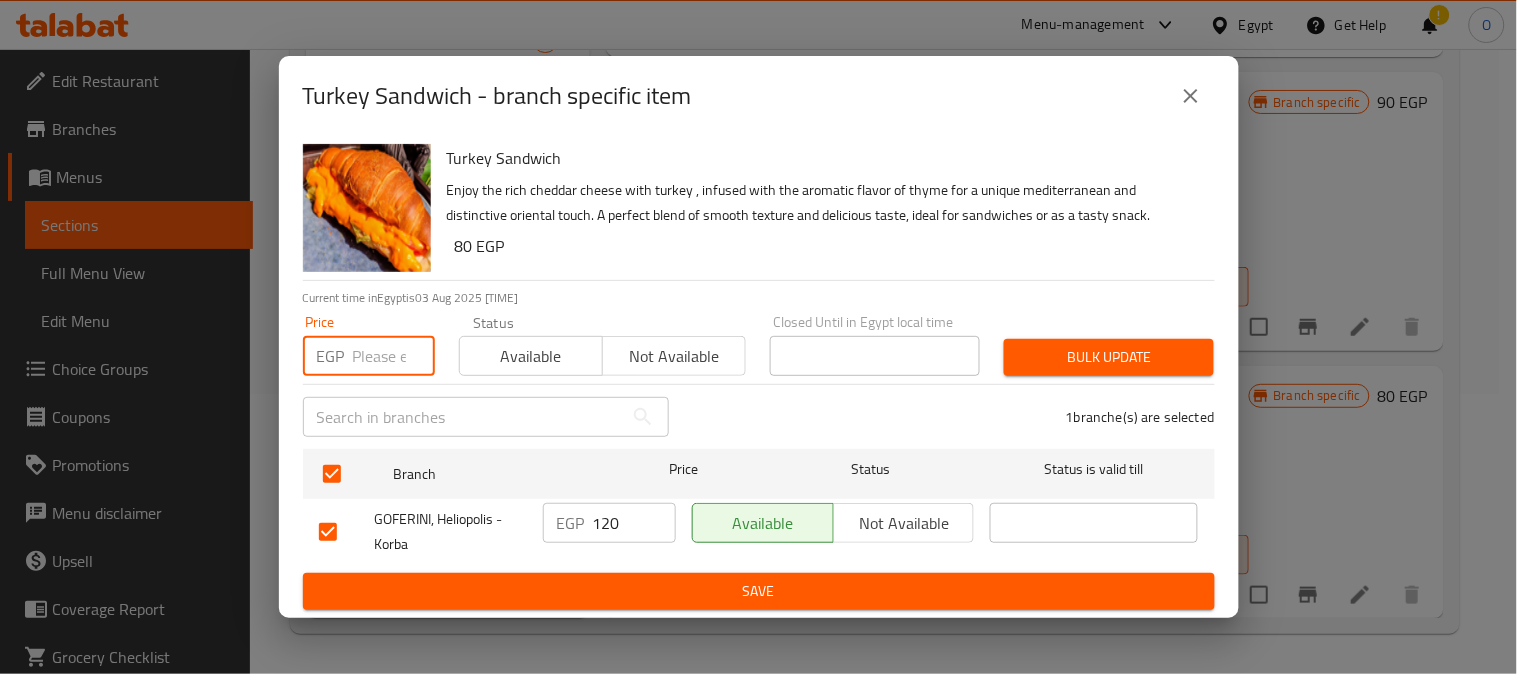 paste on "118" 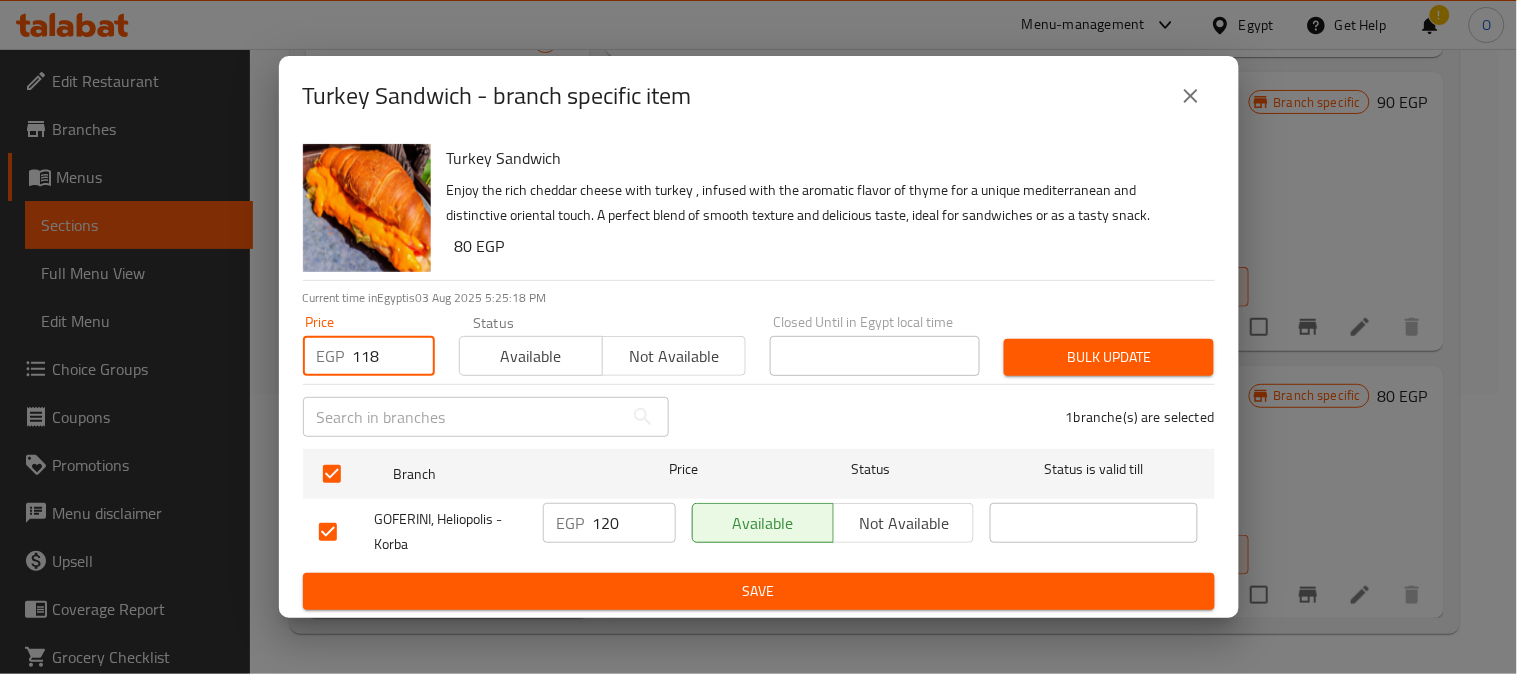 type on "118" 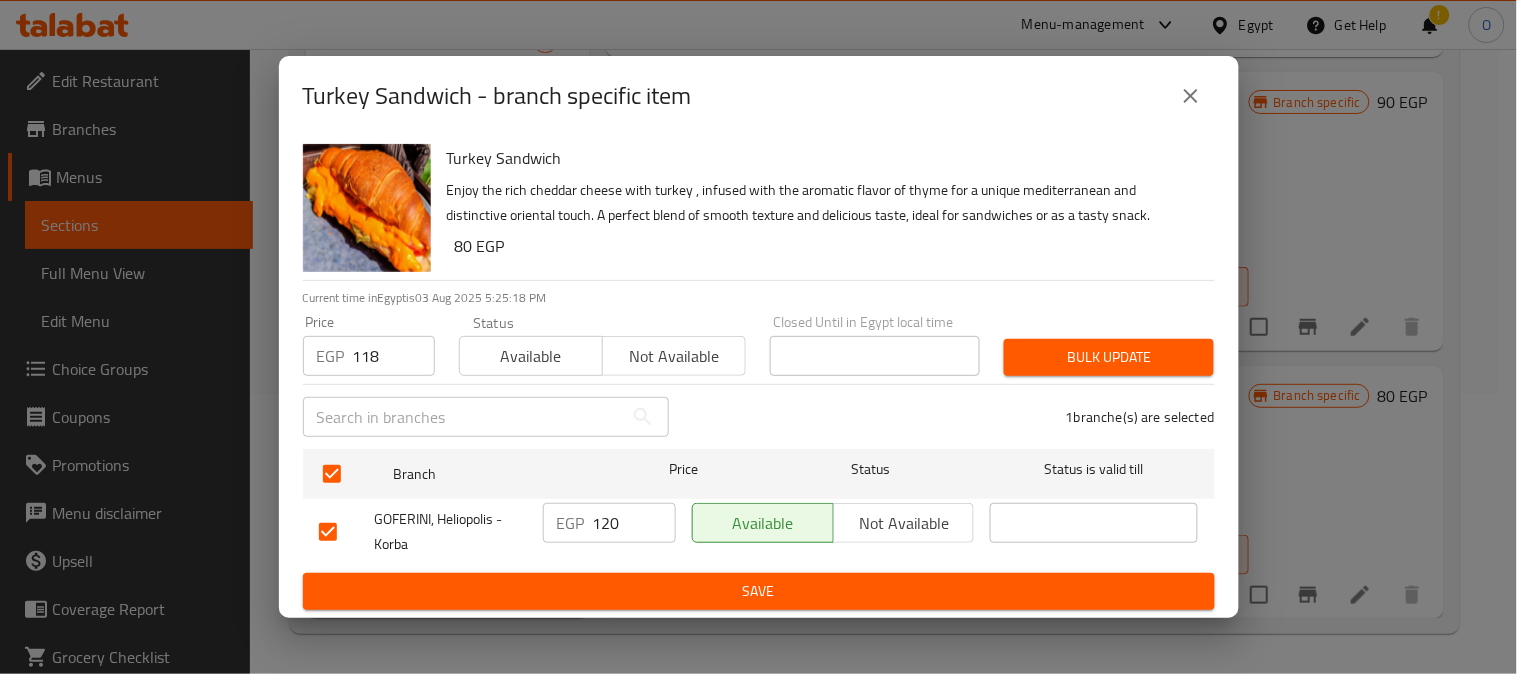 click on "Bulk update" at bounding box center (1109, 357) 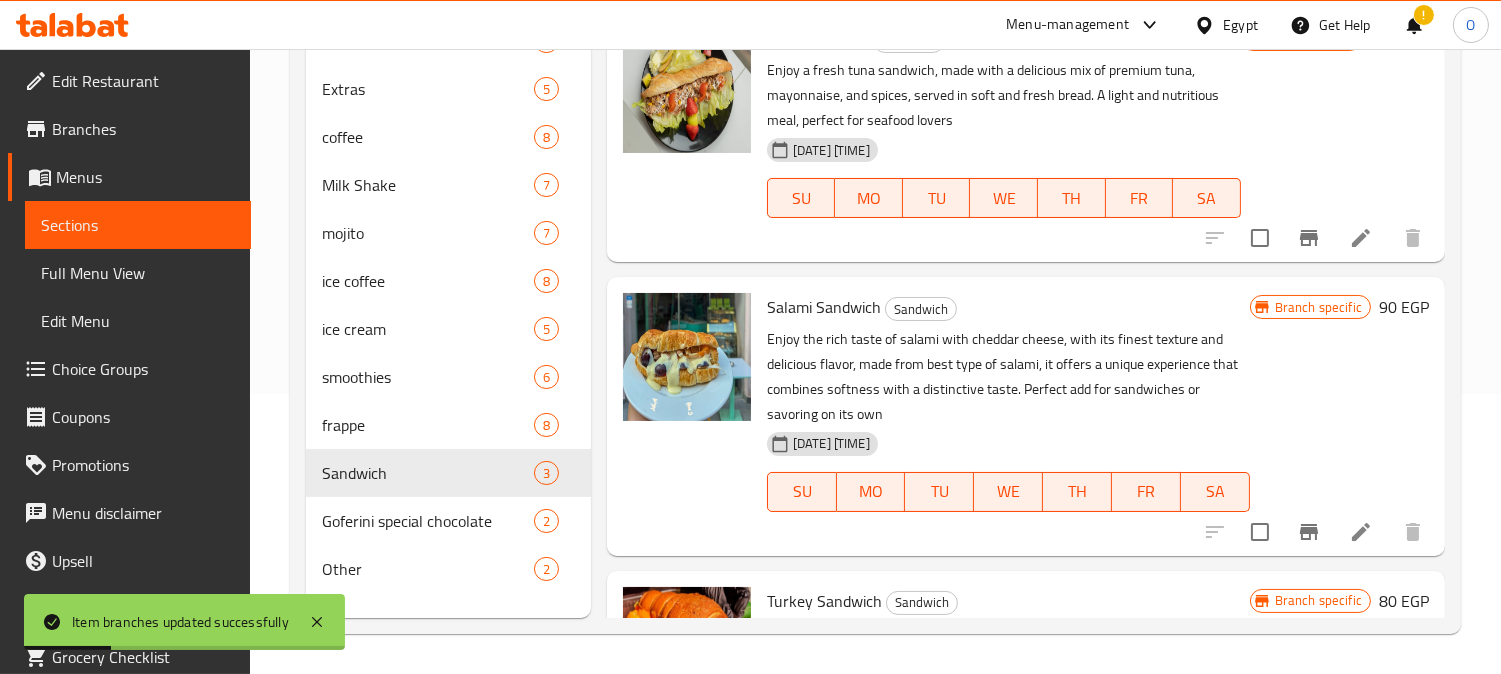 scroll, scrollTop: 111, scrollLeft: 0, axis: vertical 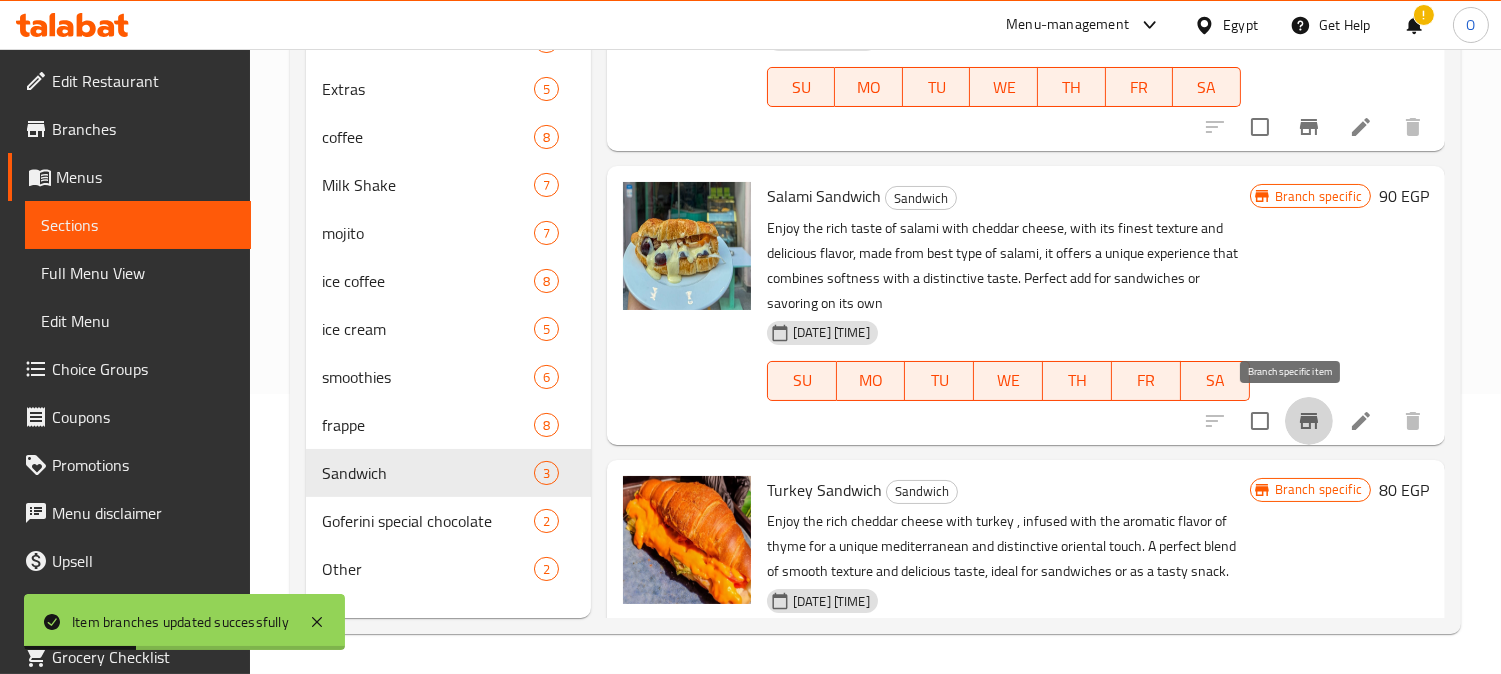 click 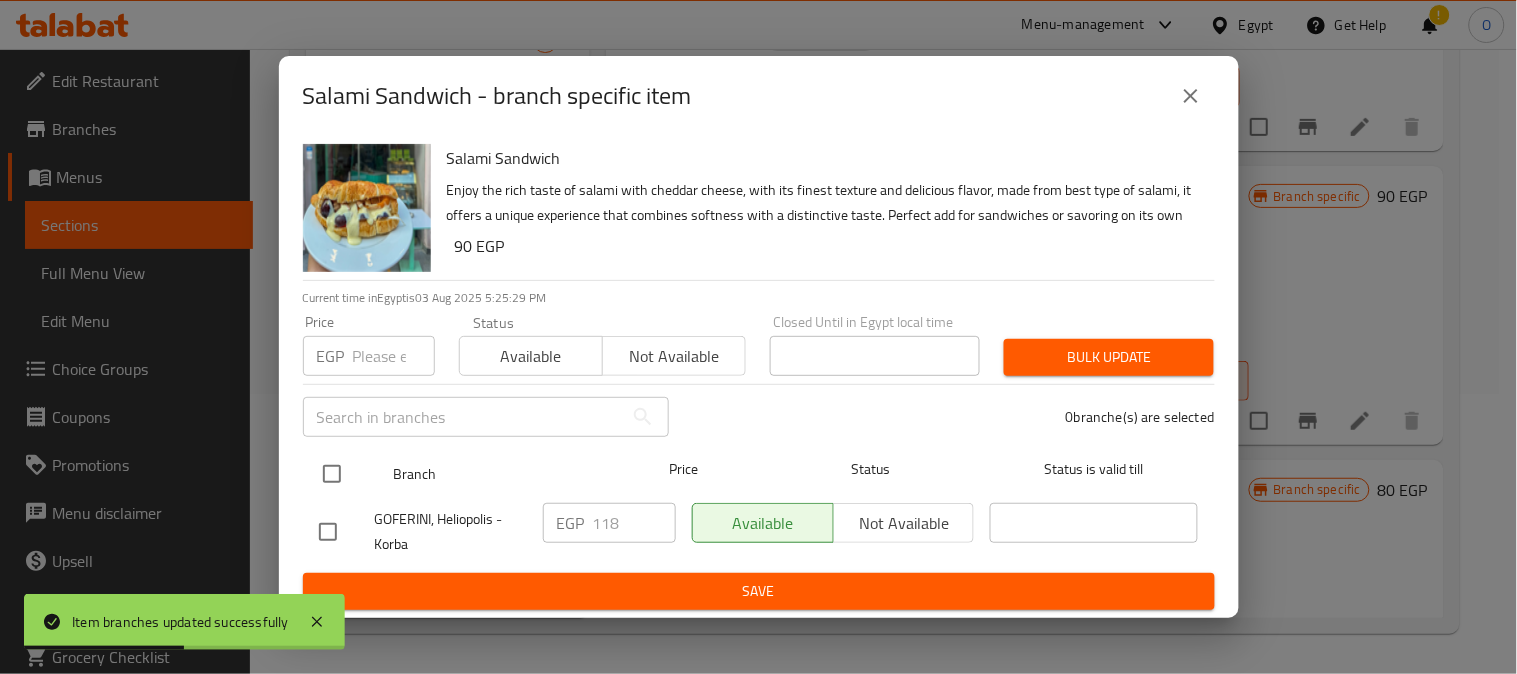 click at bounding box center [332, 474] 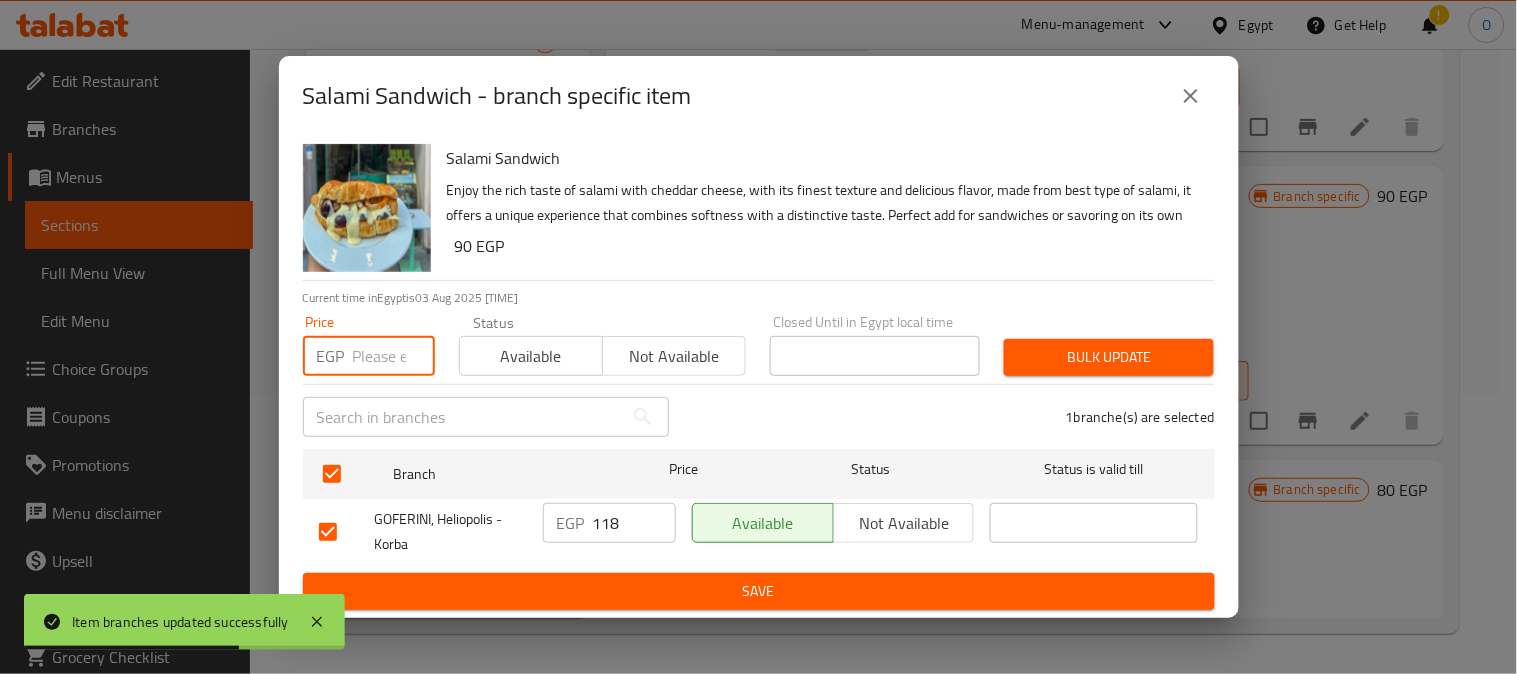 paste on "118" 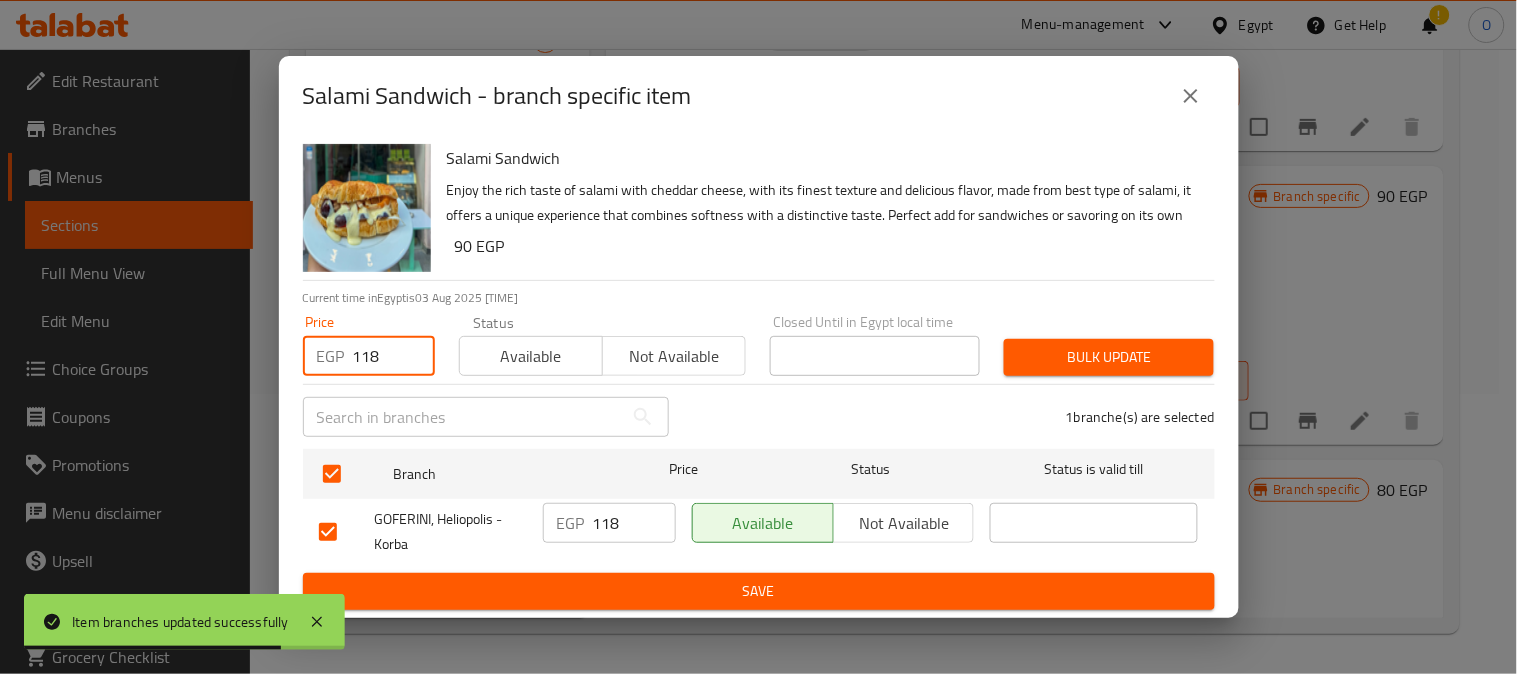 type on "118" 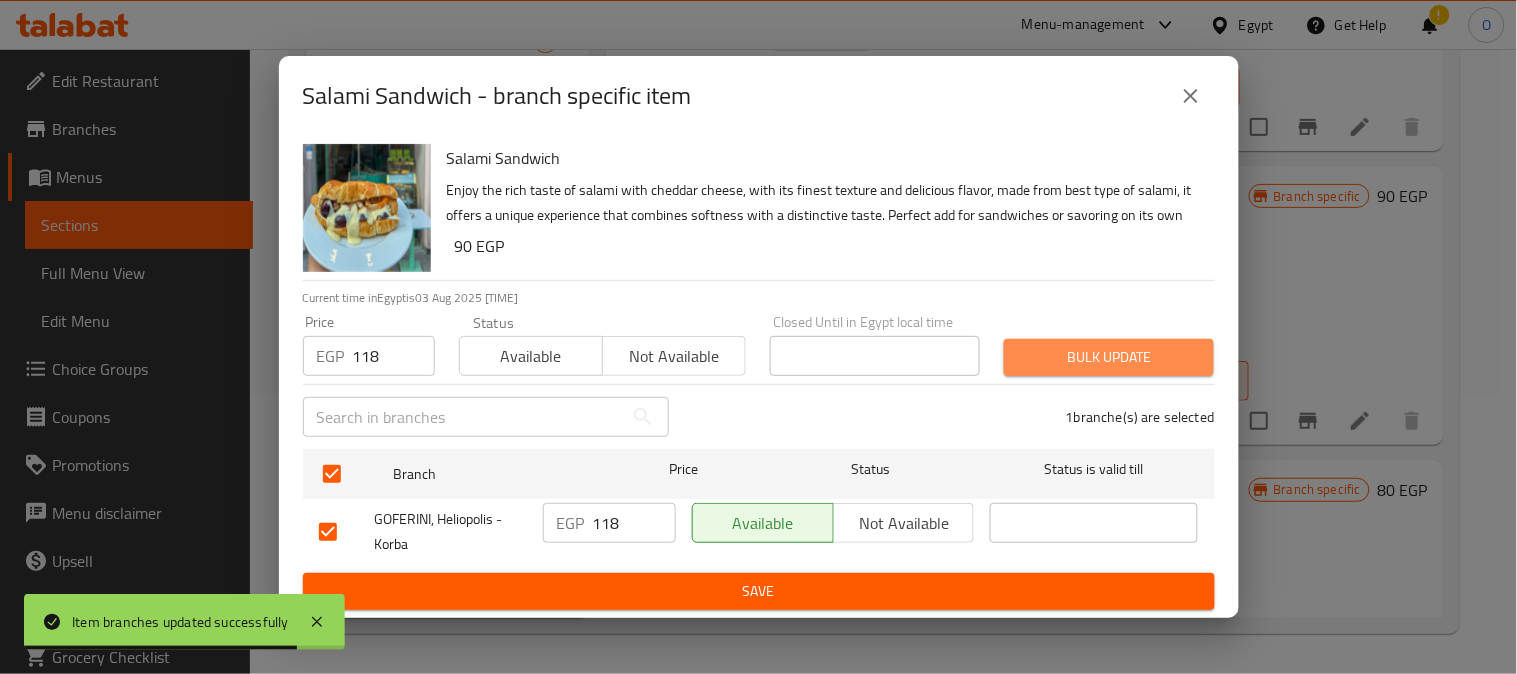 click on "Bulk update" at bounding box center [1109, 357] 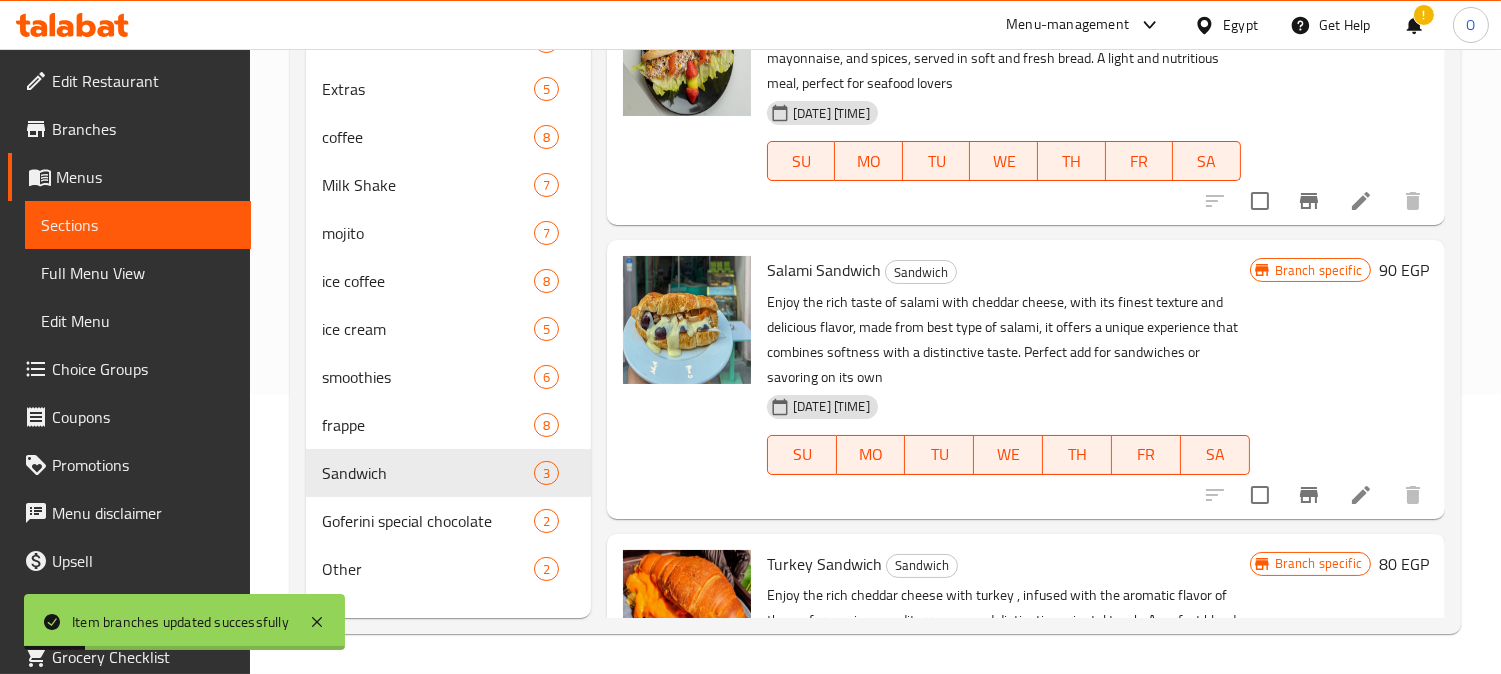 scroll, scrollTop: 0, scrollLeft: 0, axis: both 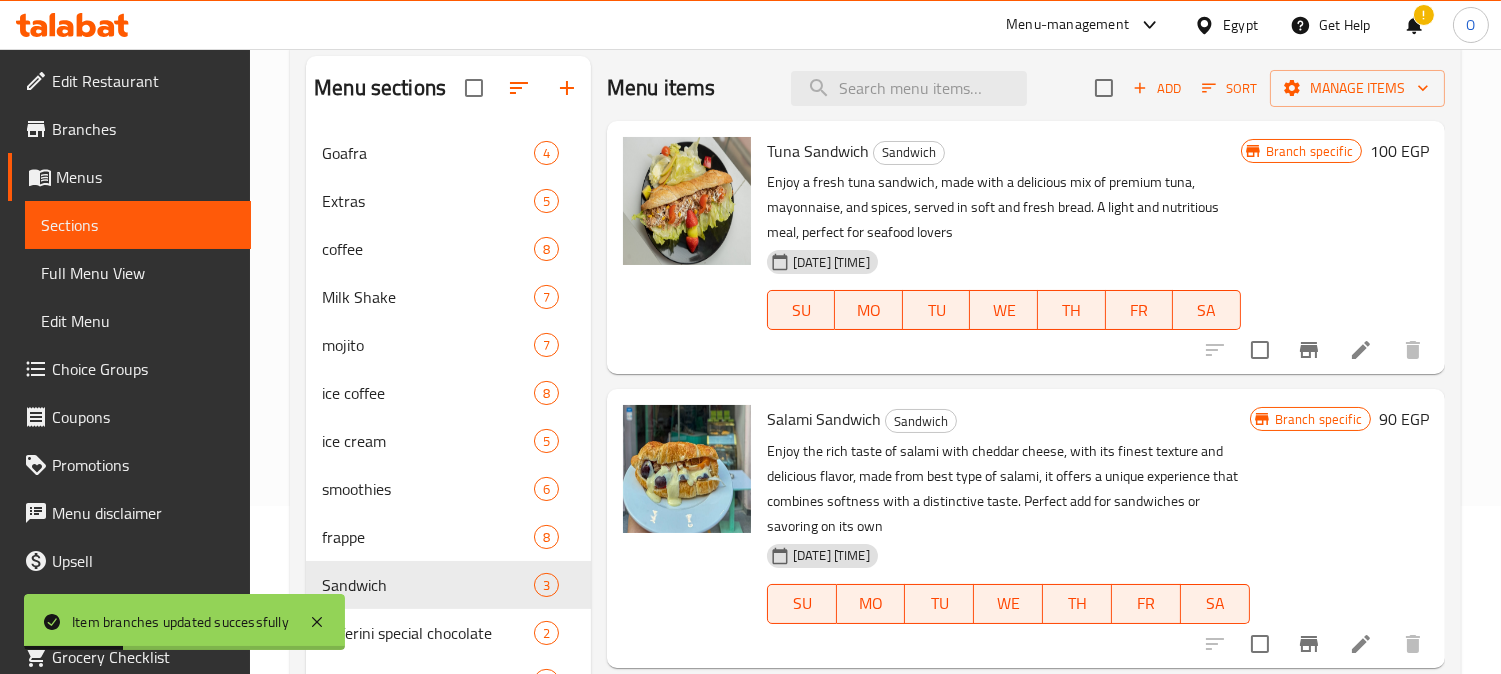 click 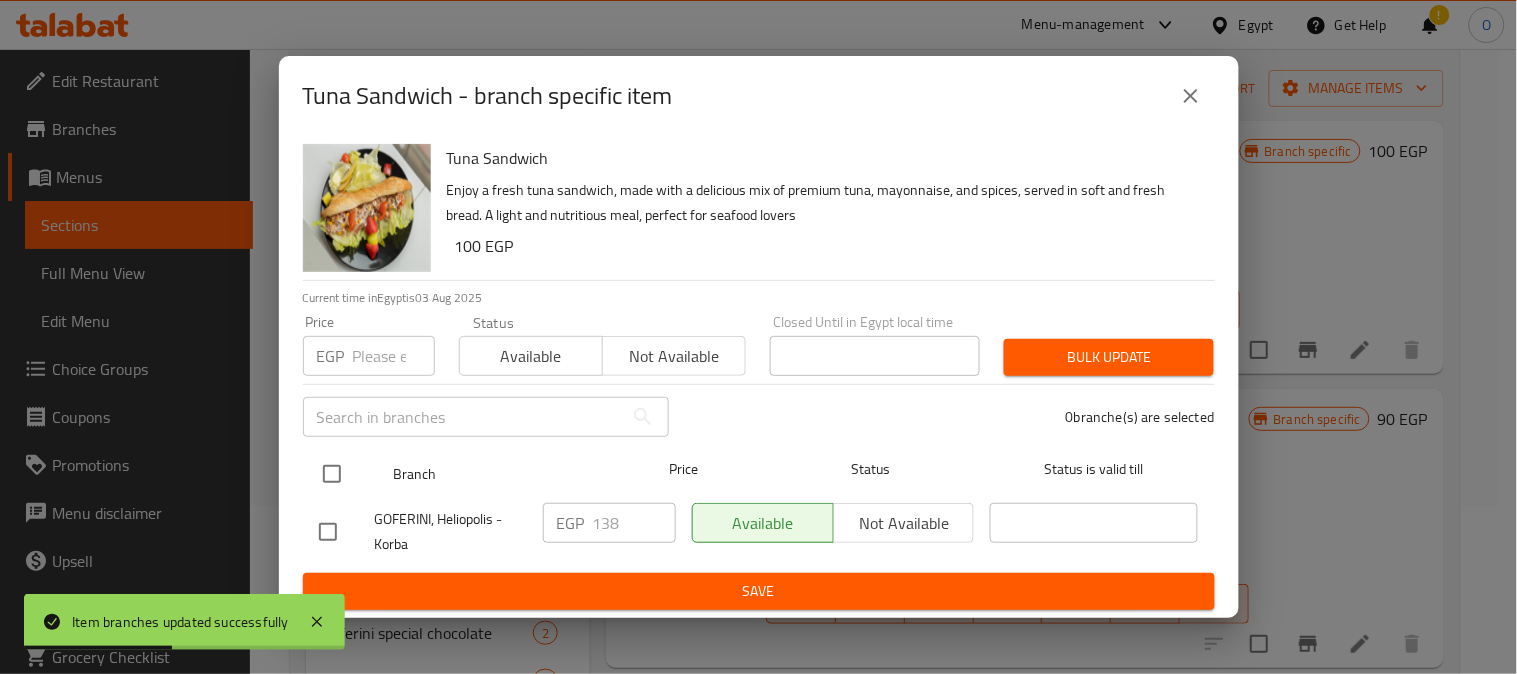 click at bounding box center [332, 474] 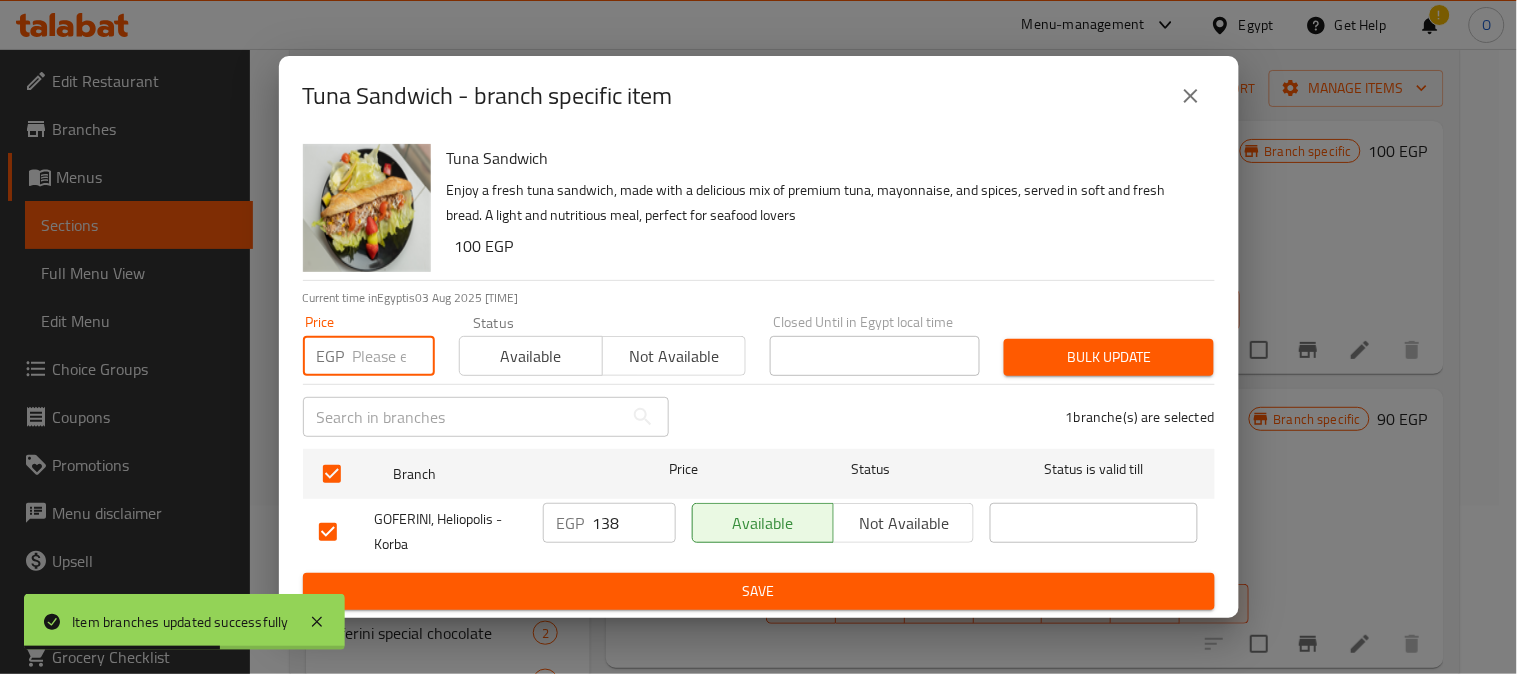 paste on "138" 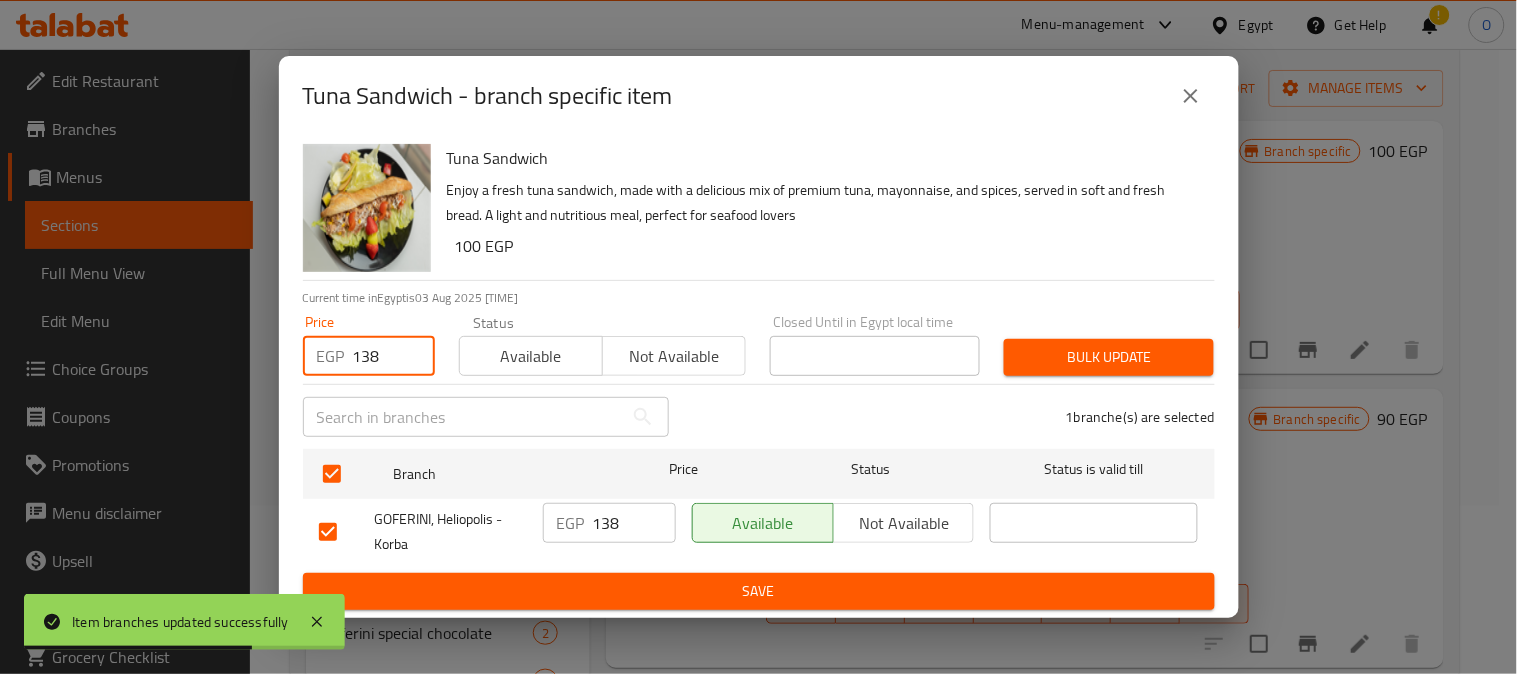 type on "138" 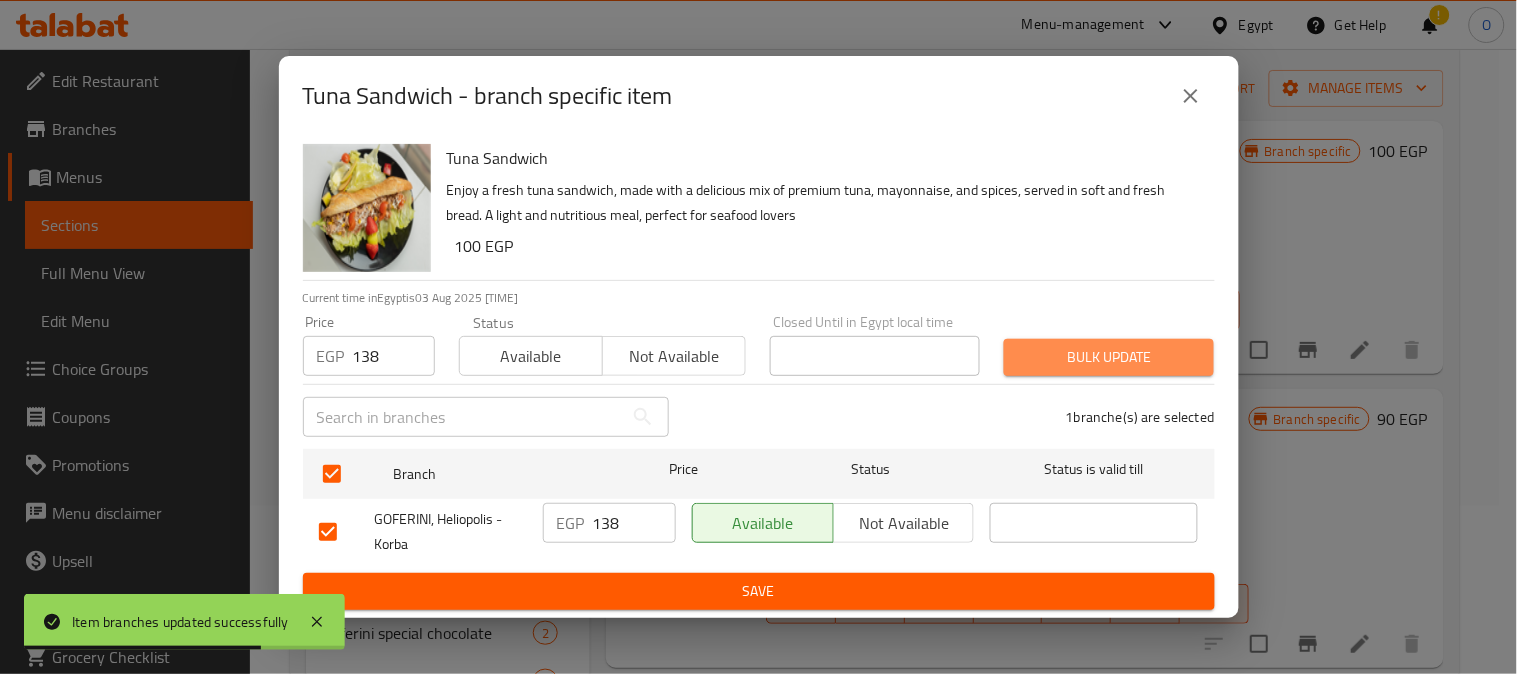 click on "Bulk update" at bounding box center [1109, 357] 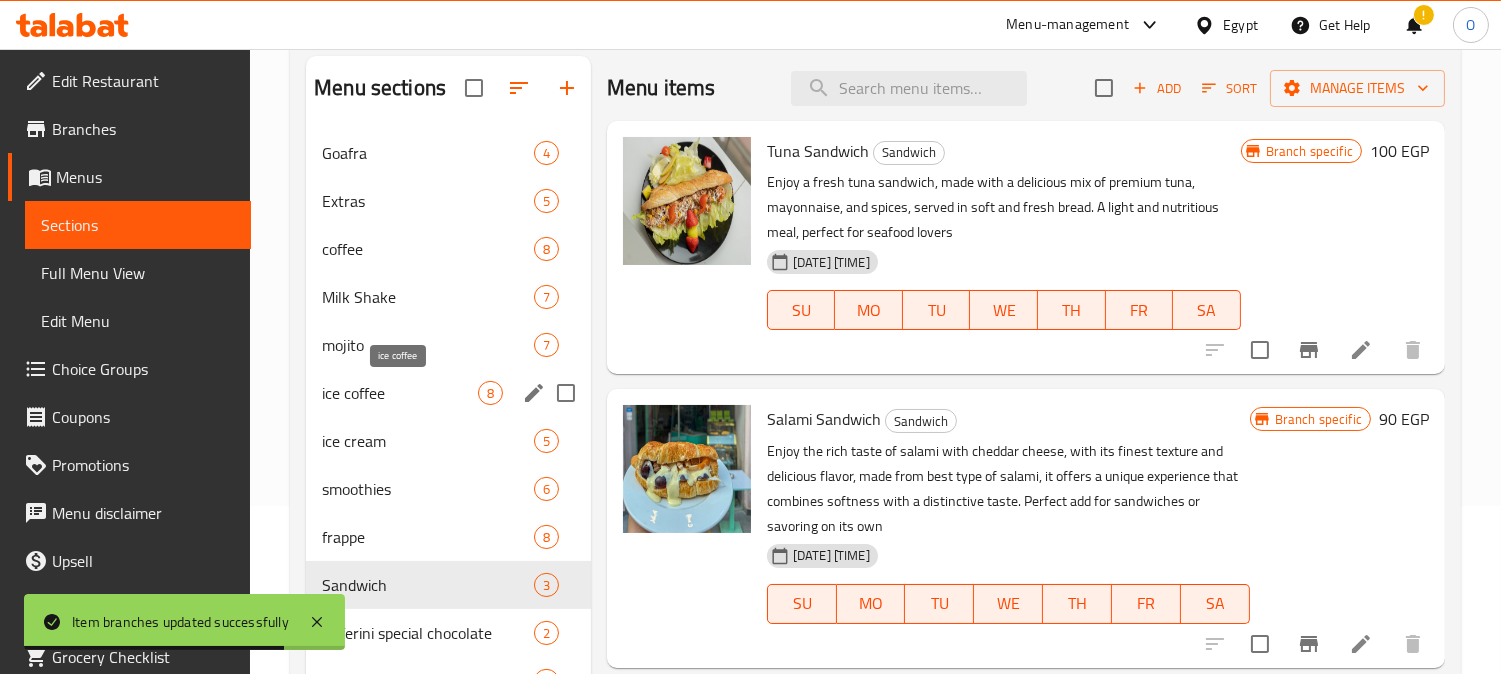 click on "ice coffee" at bounding box center (400, 393) 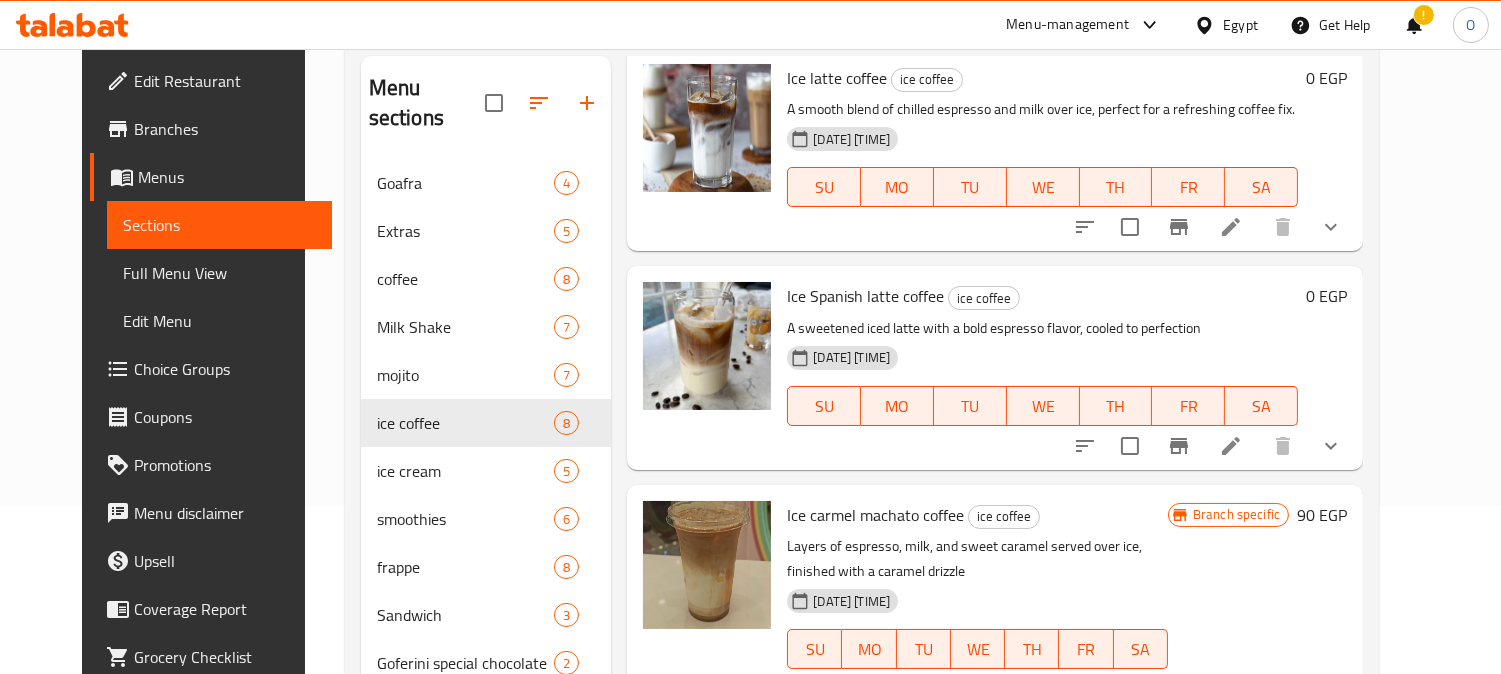 scroll, scrollTop: 111, scrollLeft: 0, axis: vertical 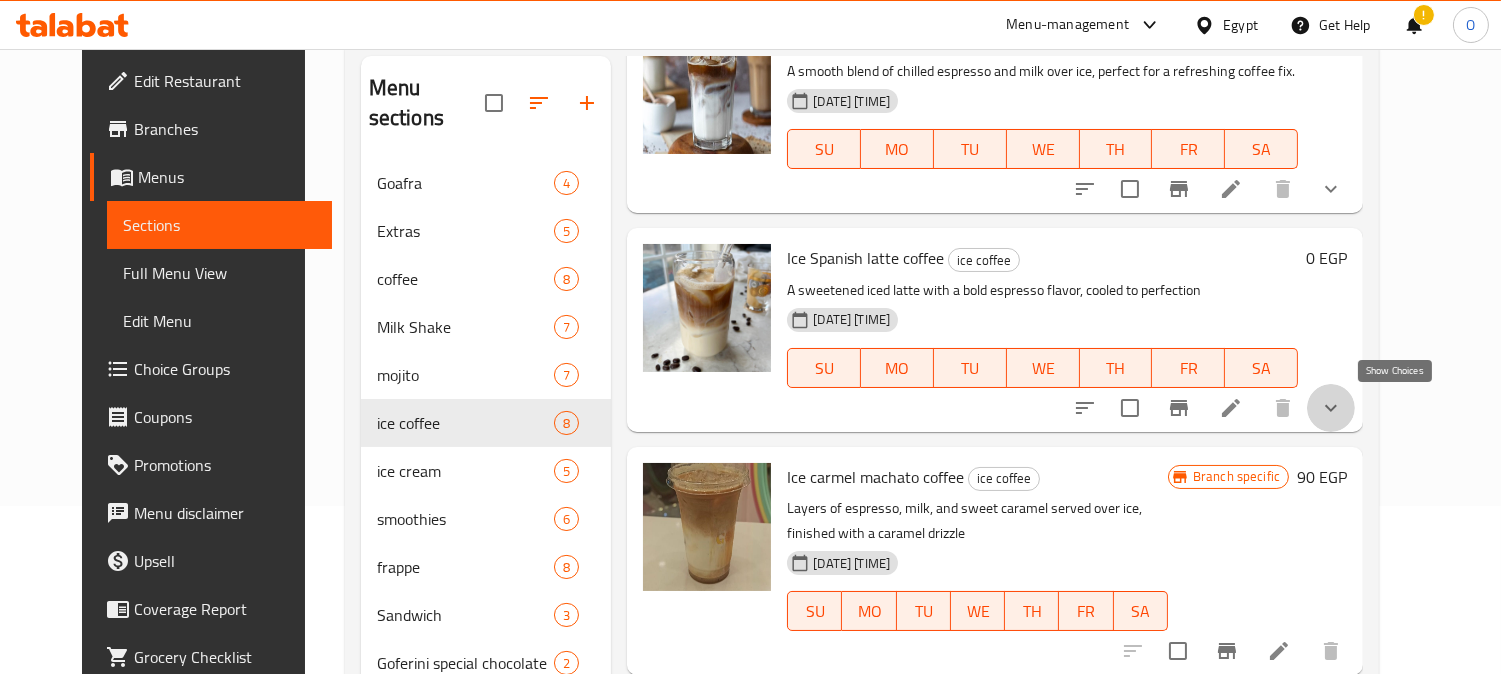 click 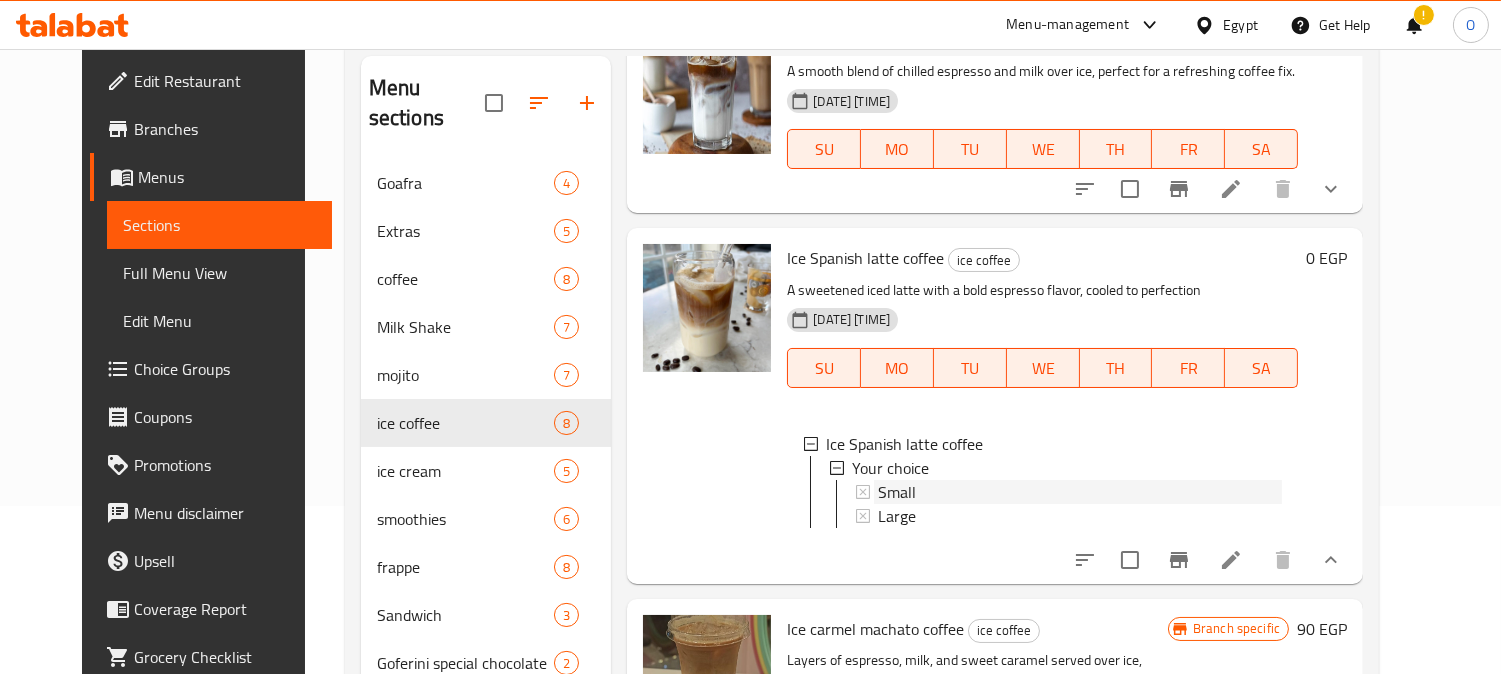 click on "Small" at bounding box center (1080, 492) 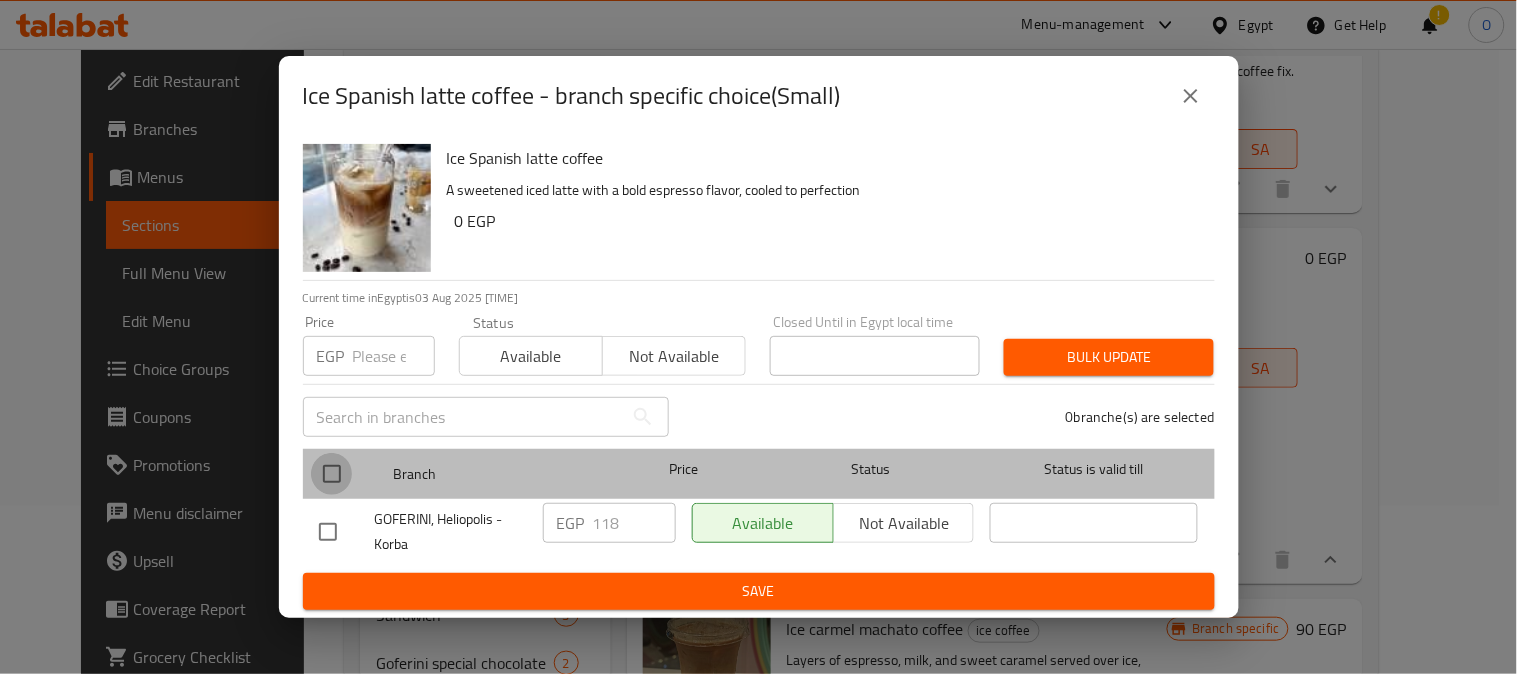 click at bounding box center (332, 474) 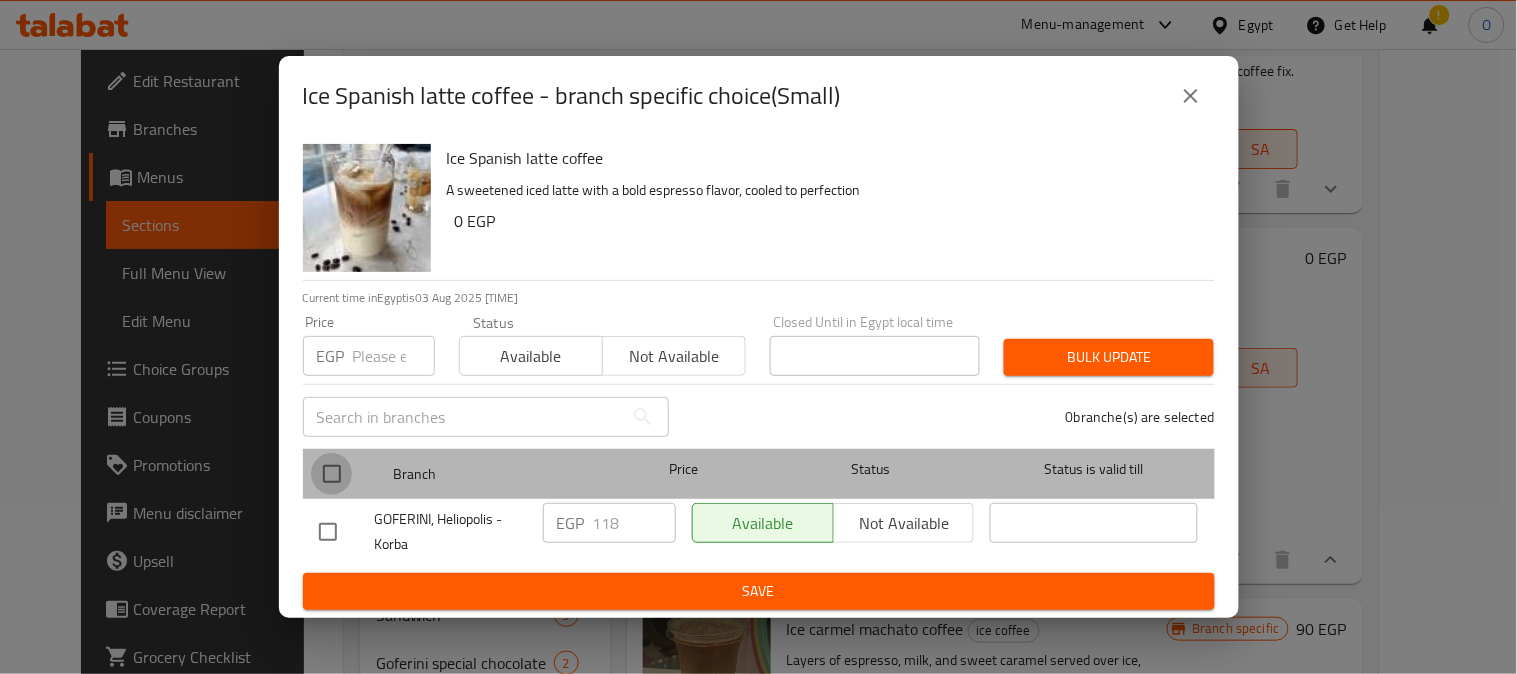 checkbox on "true" 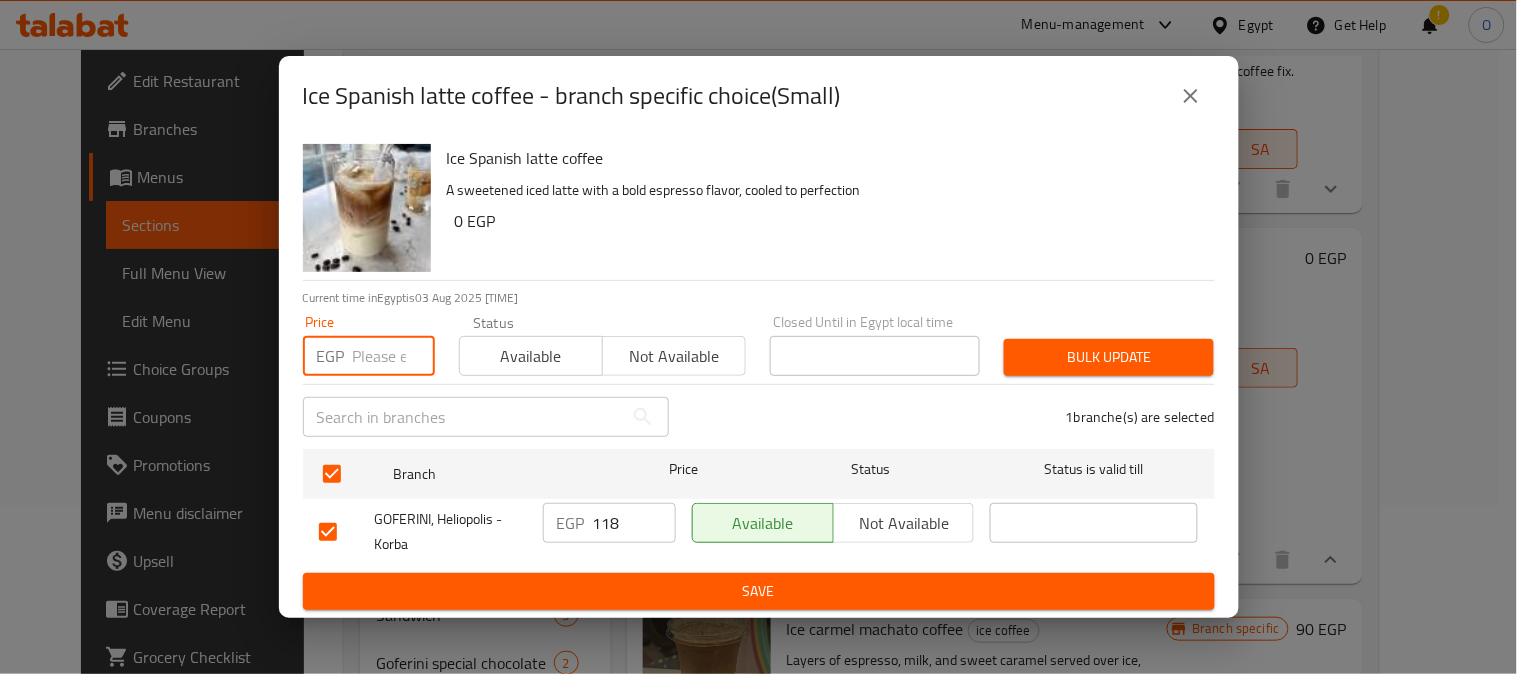 paste on "118" 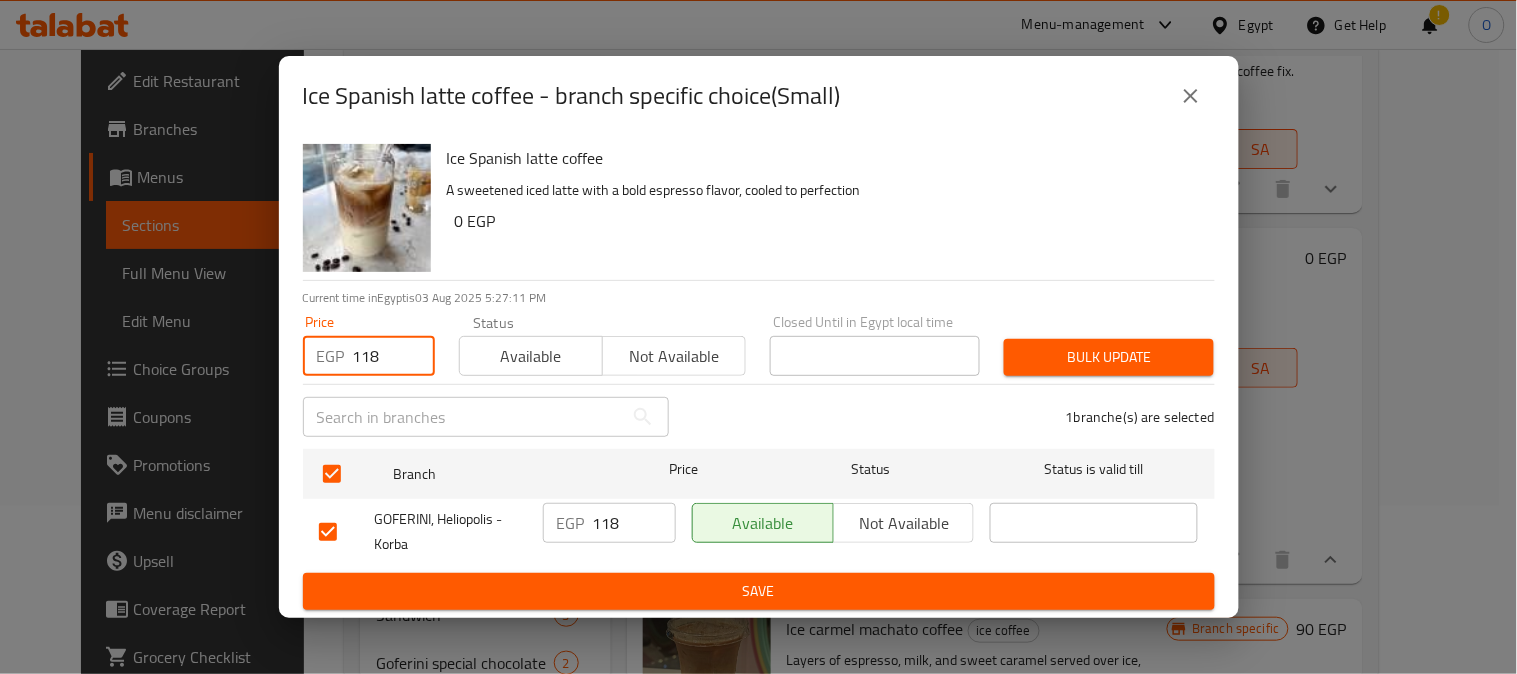 type on "118" 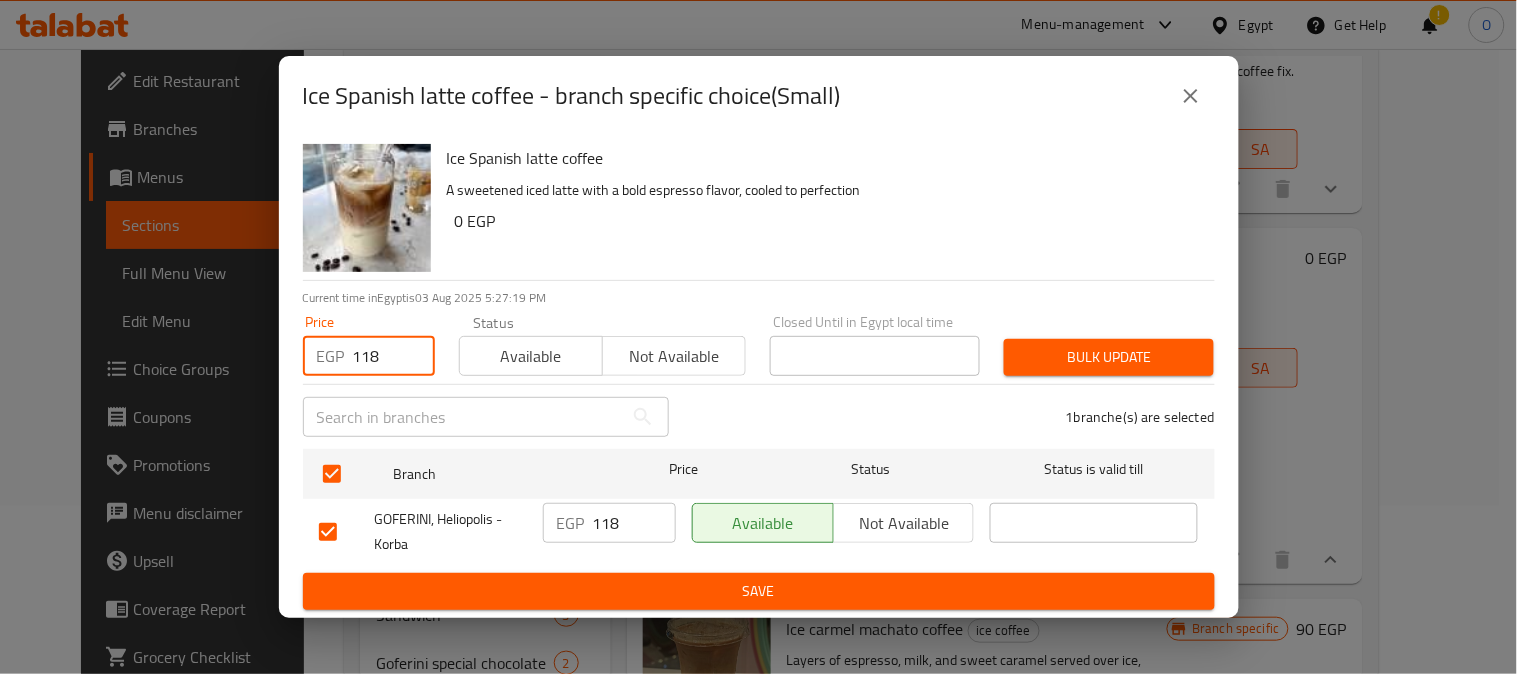 click on "Bulk update" at bounding box center [1109, 357] 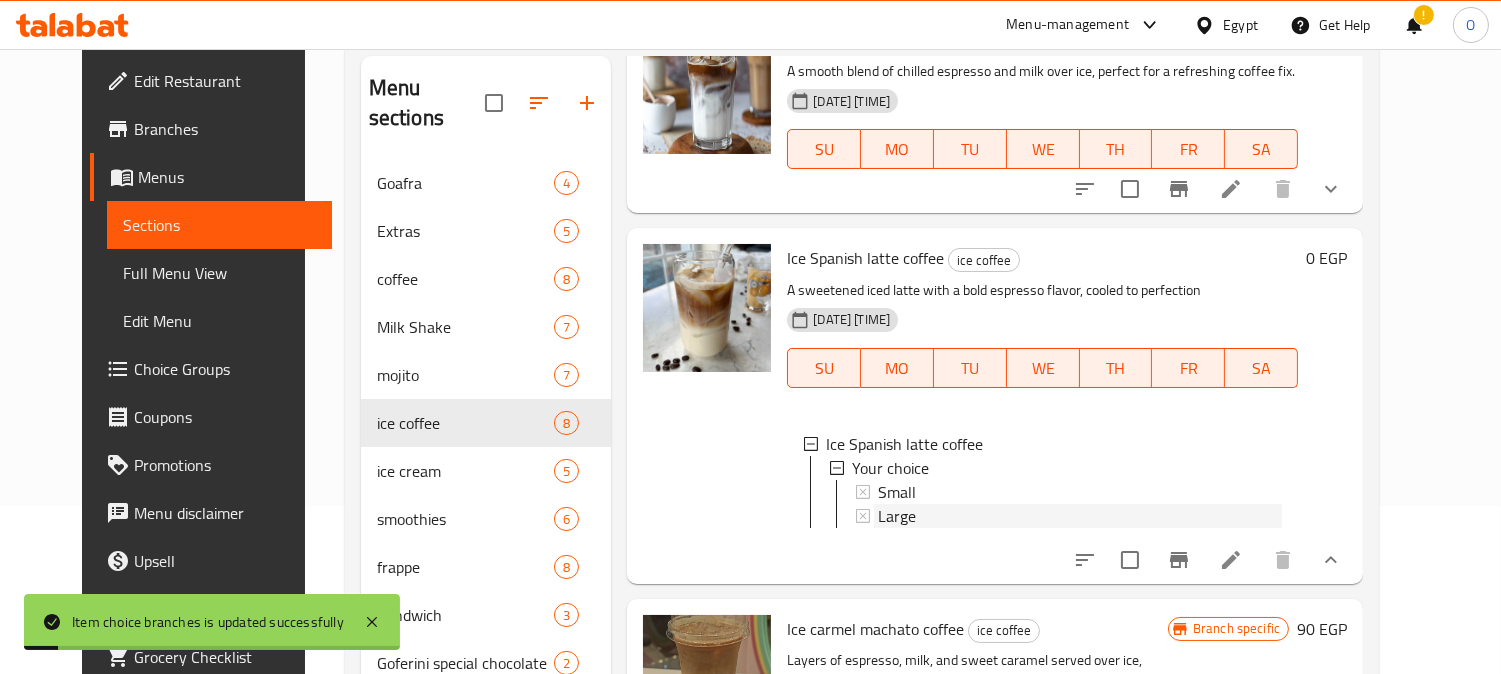 click on "Large" at bounding box center (1080, 516) 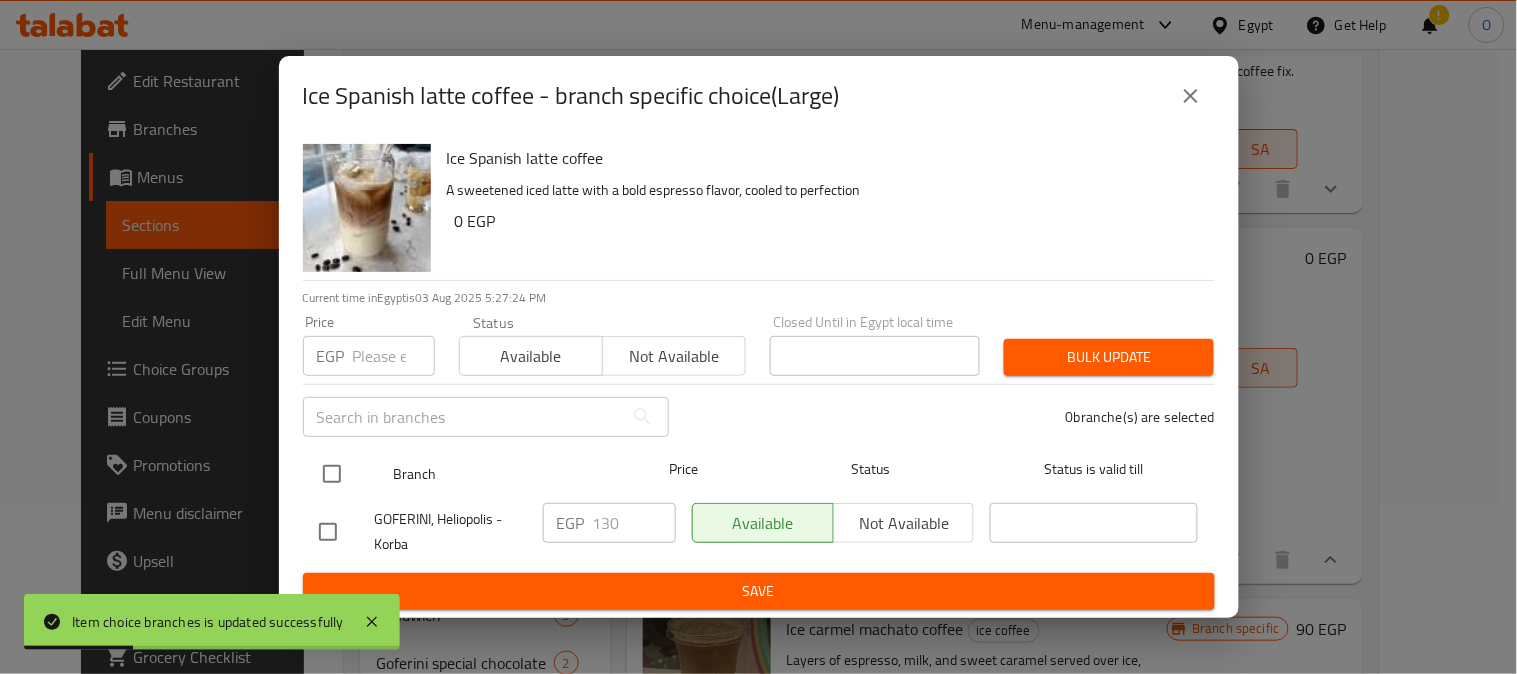 click at bounding box center (332, 474) 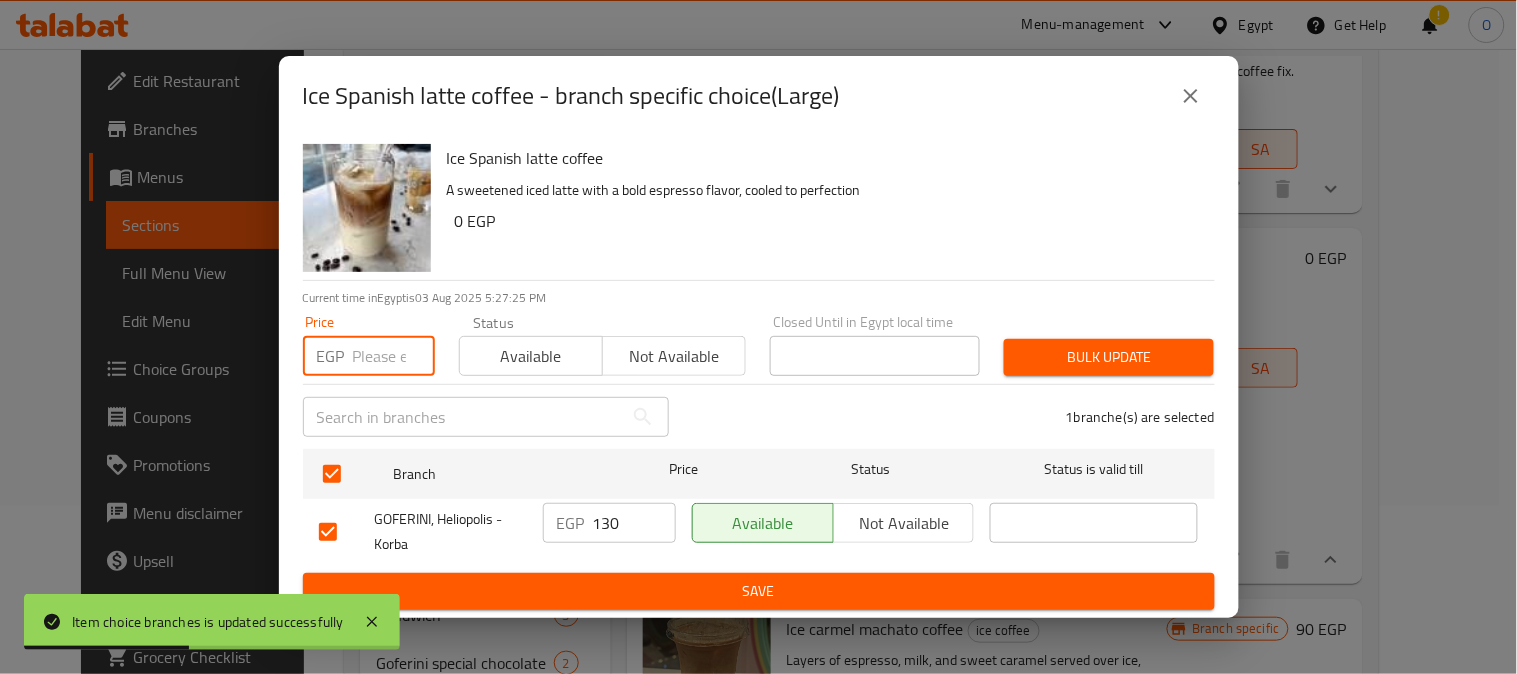 paste on "130" 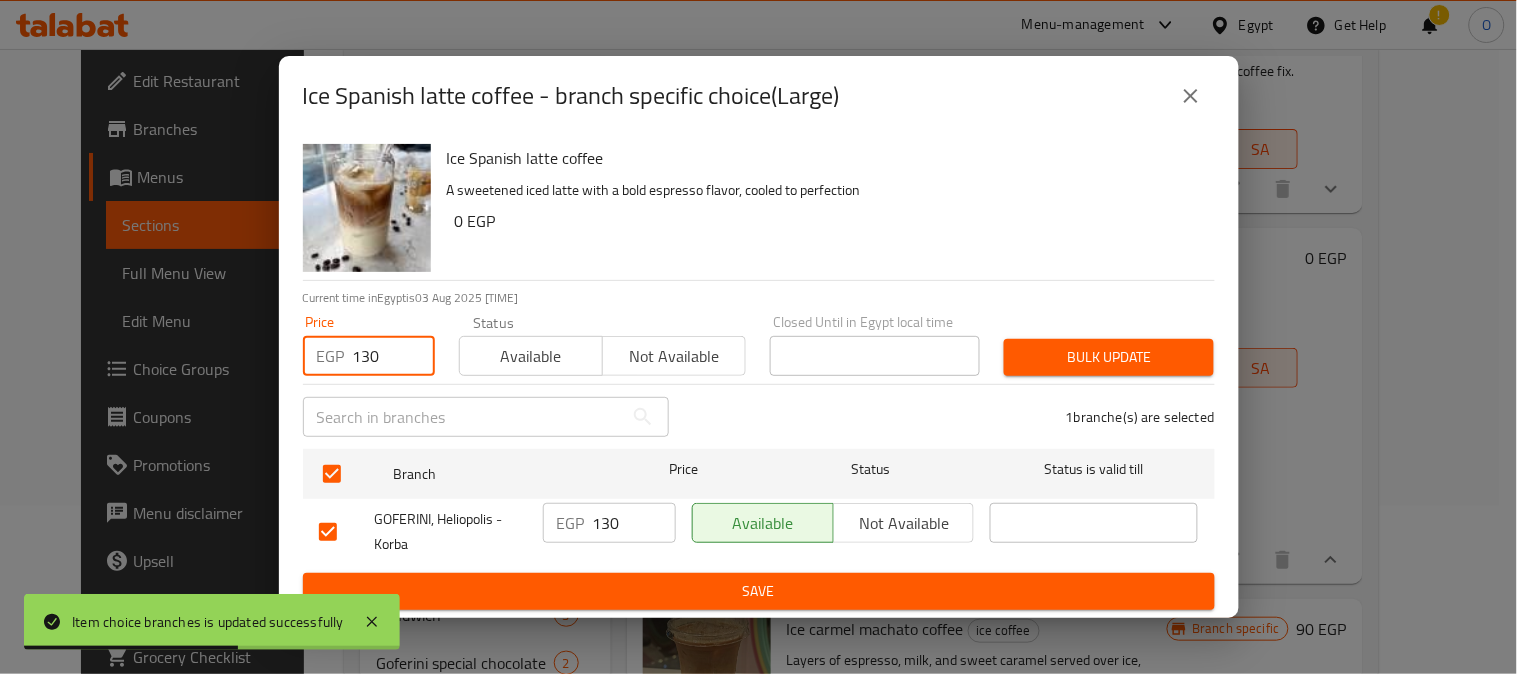 type on "130" 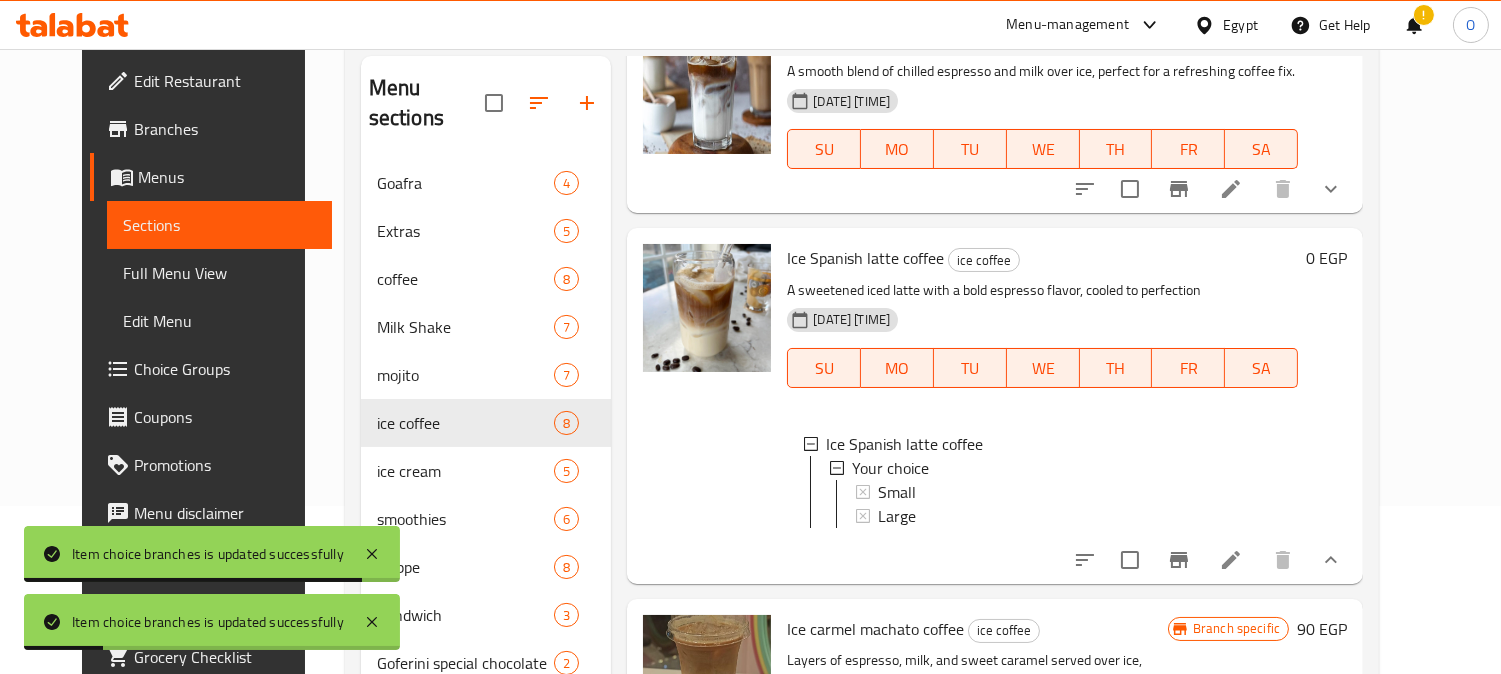scroll, scrollTop: 3, scrollLeft: 0, axis: vertical 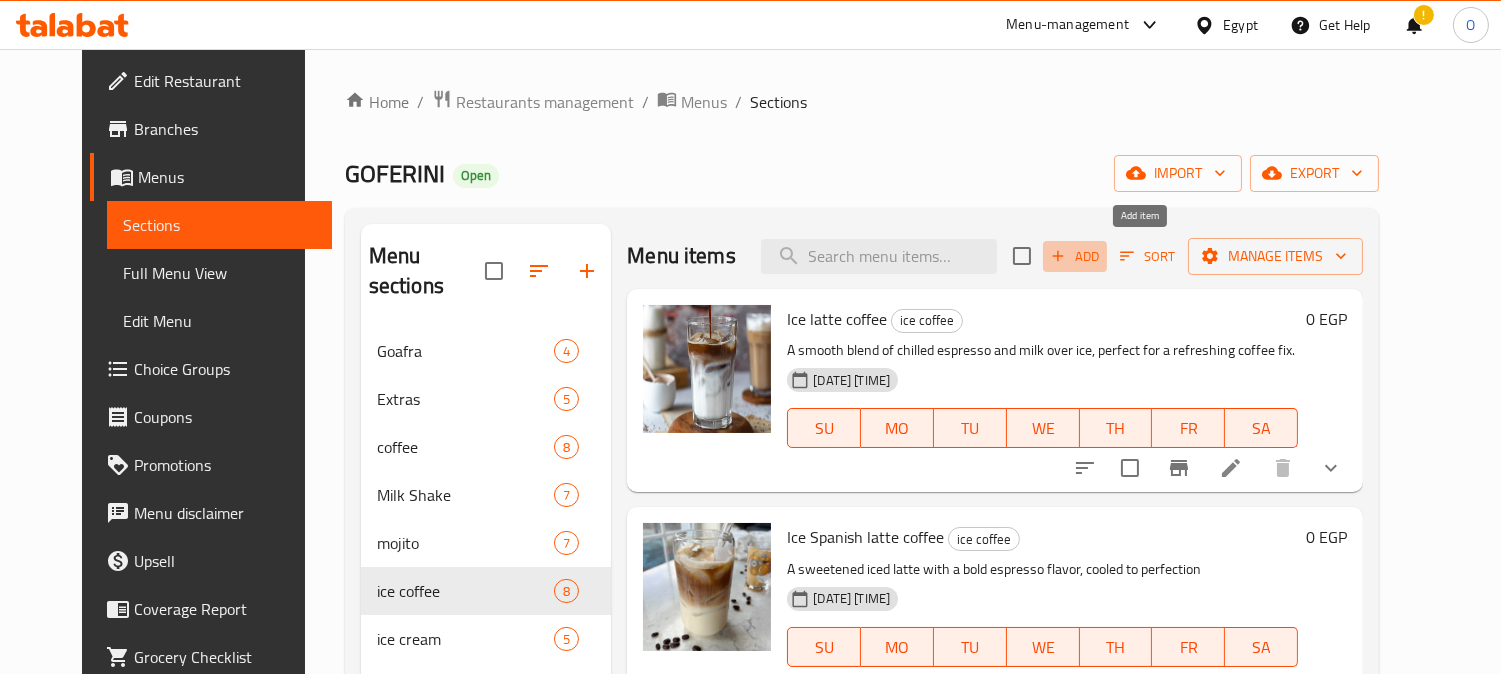 click 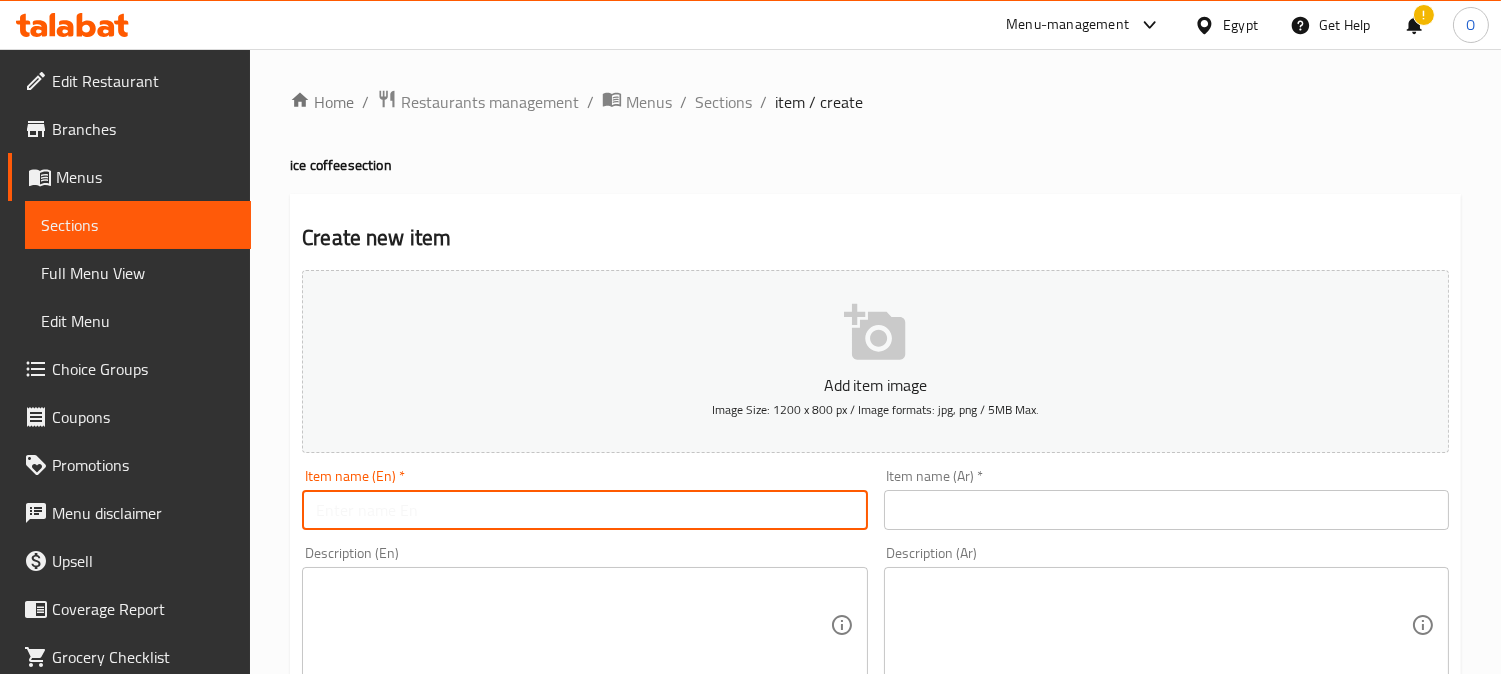 paste on "Iced Caramel Corretto" 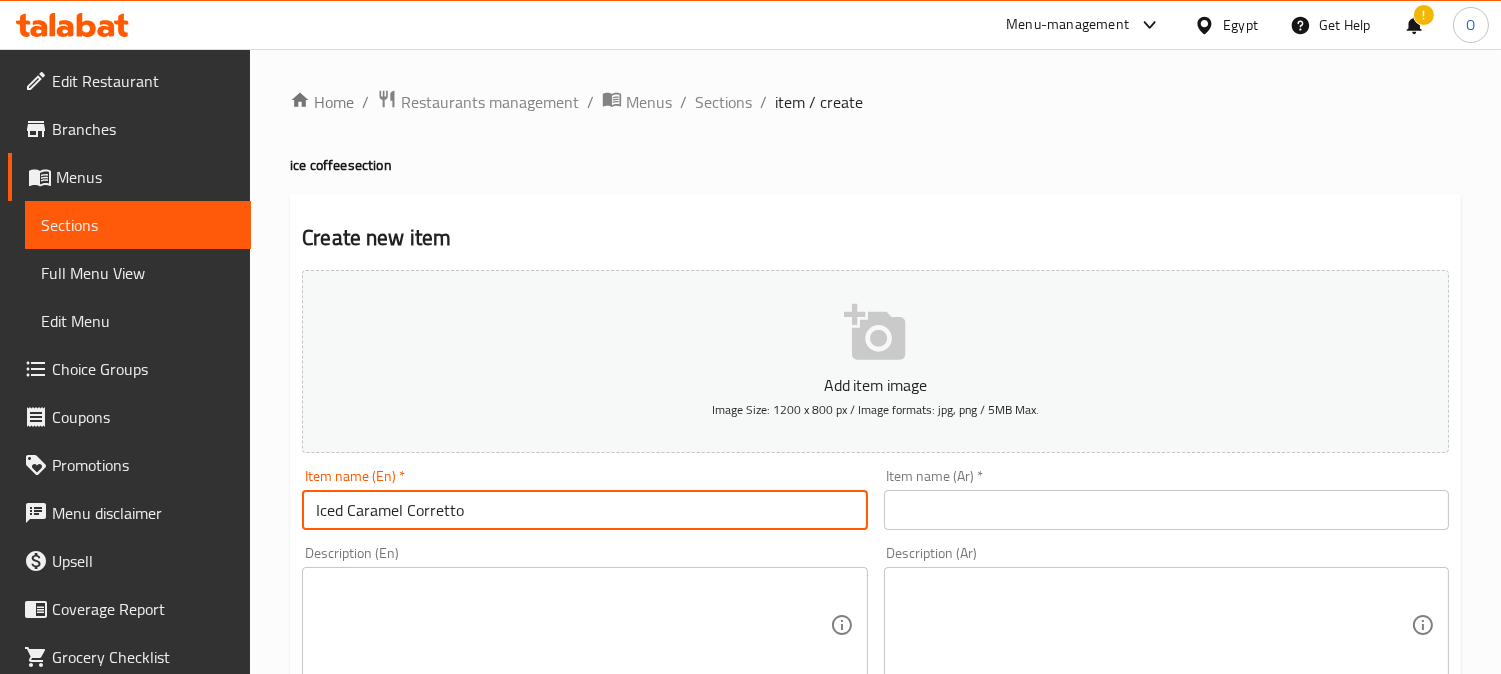 type on "Iced Caramel Corretto" 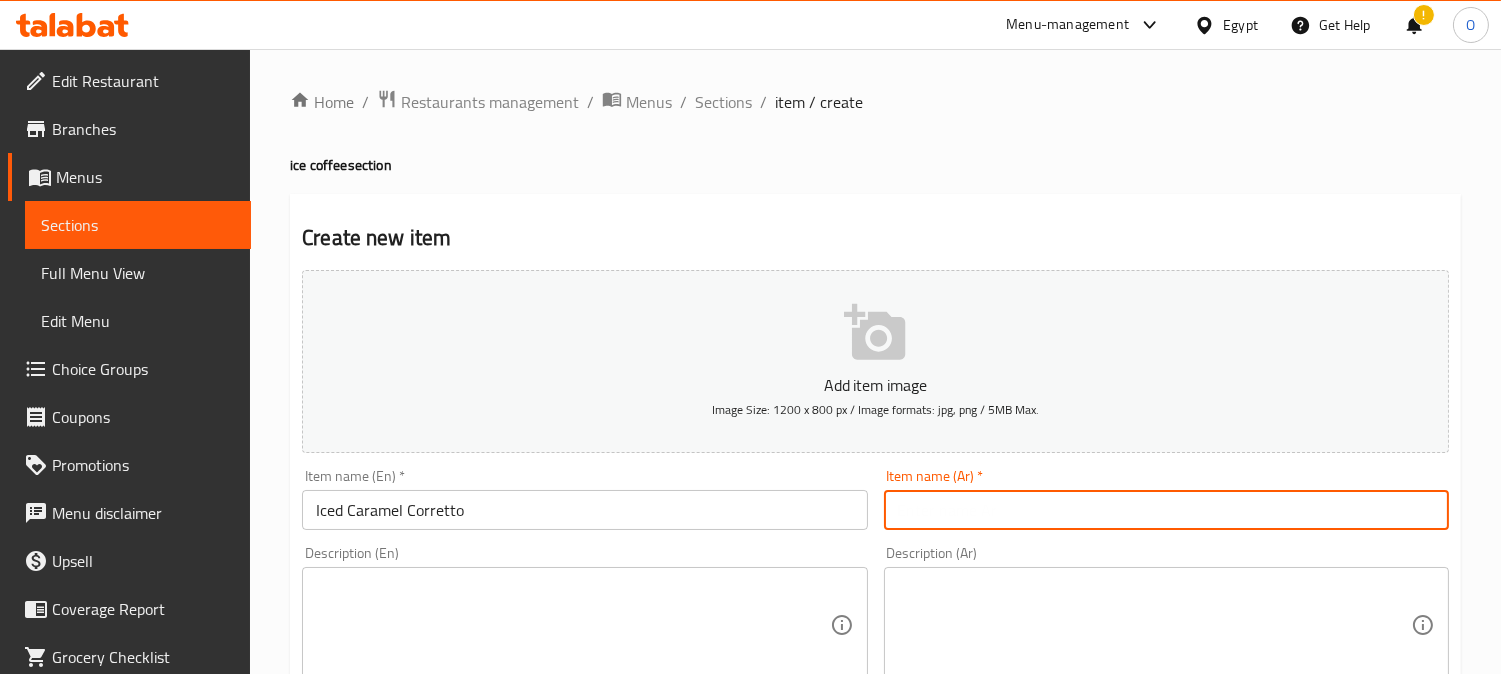 paste on "كوريتو الكراميل المثلج" 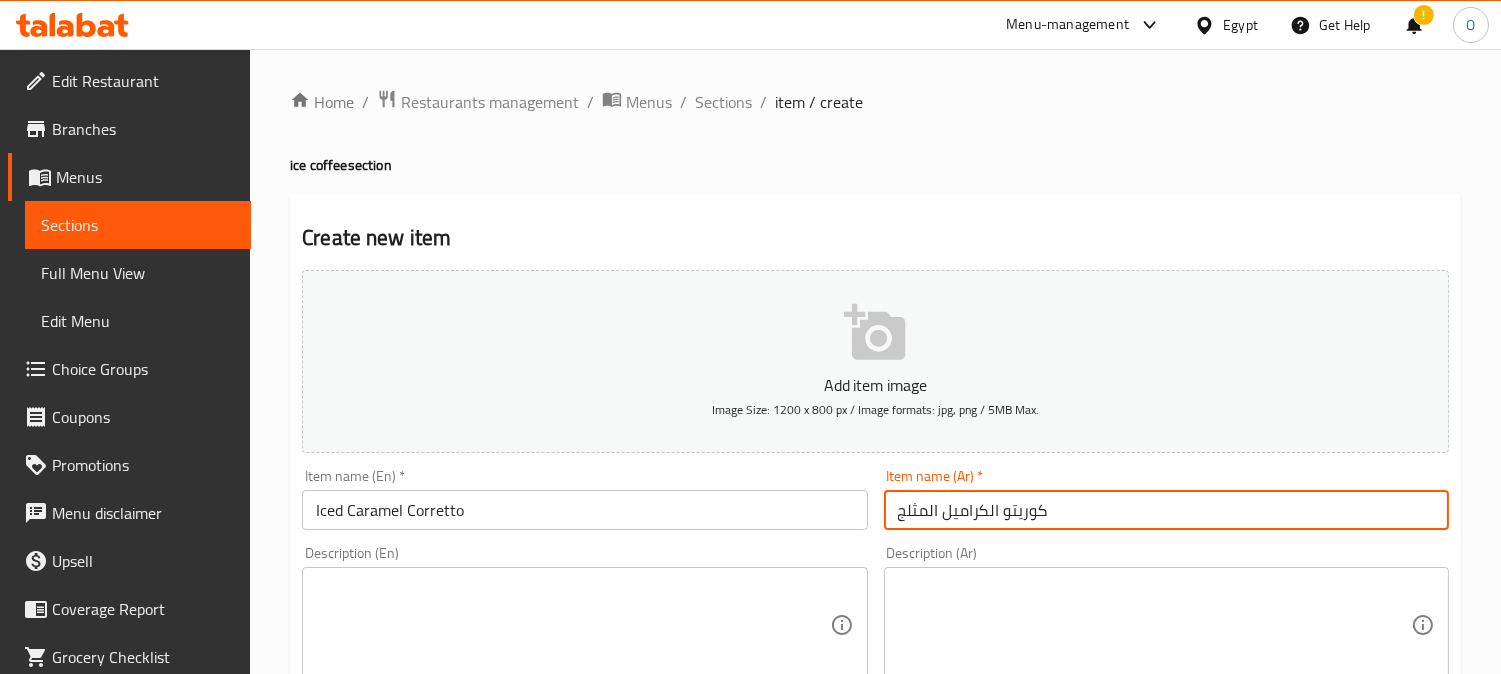 click on "كوريتو الكراميل المثلج" at bounding box center (1166, 510) 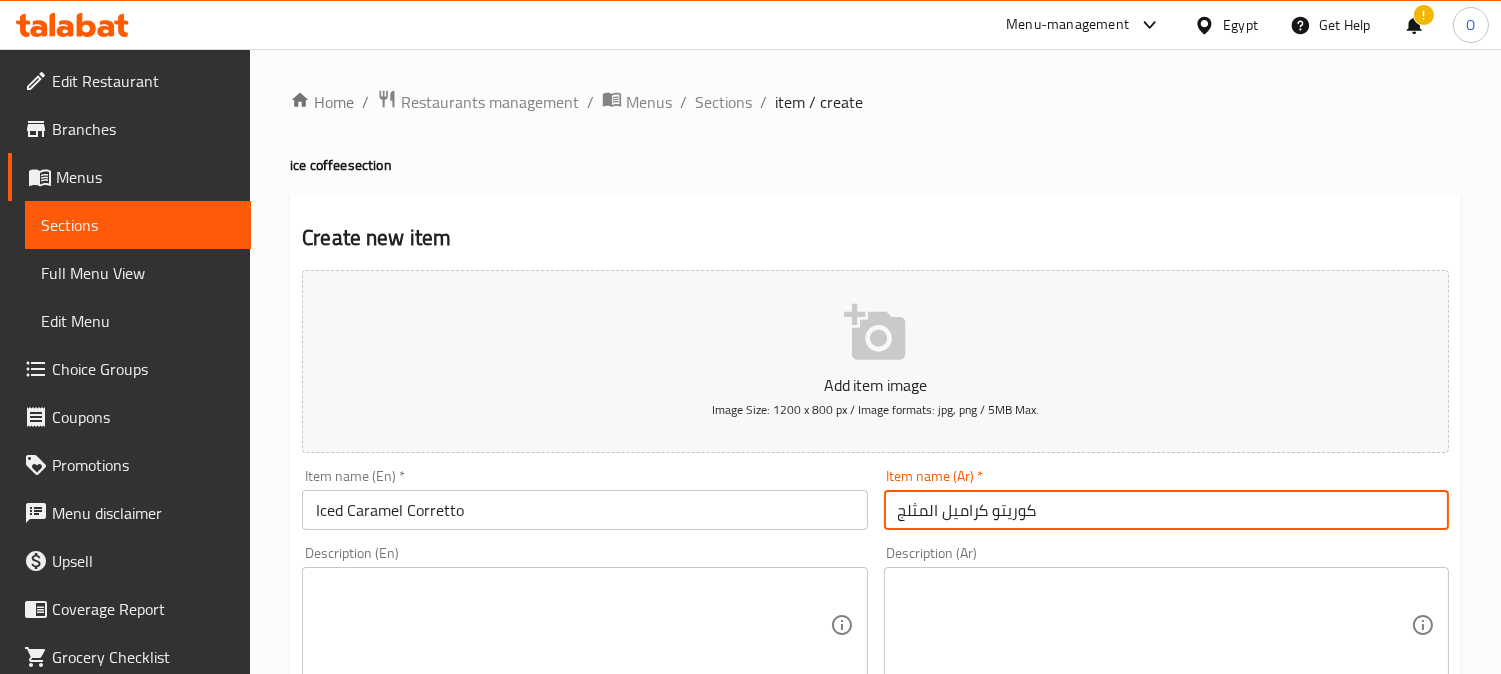 click on "كوريتو كراميل المثلج" at bounding box center (1166, 510) 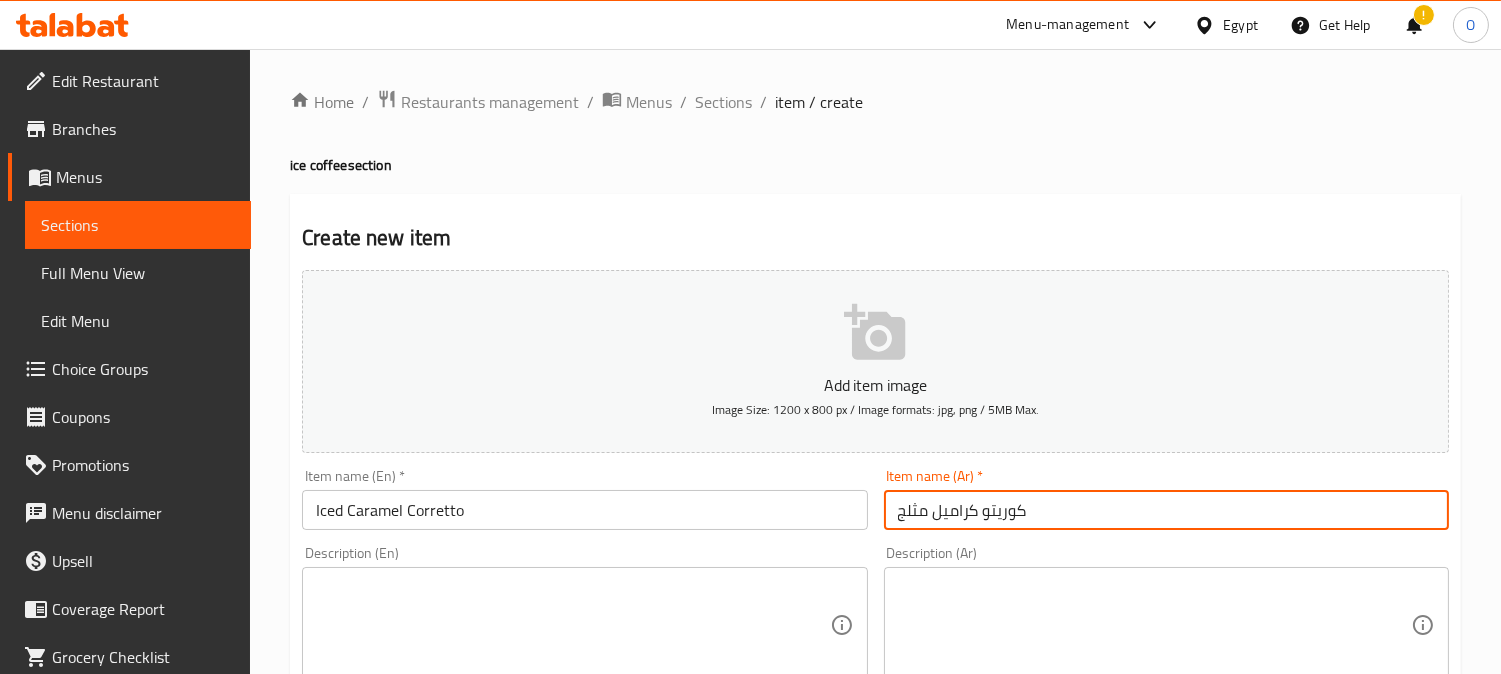 type on "كوريتو كراميل مثلج" 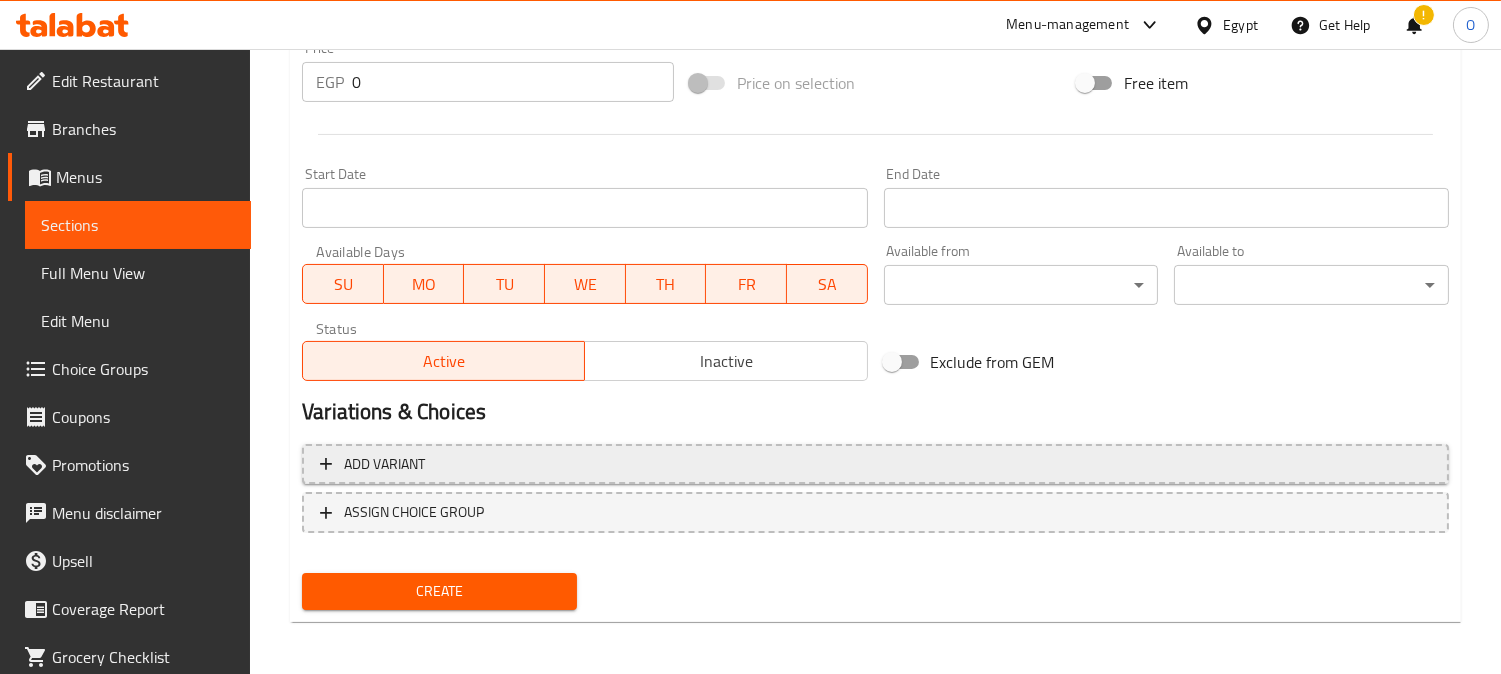 click on "Add variant" at bounding box center [875, 464] 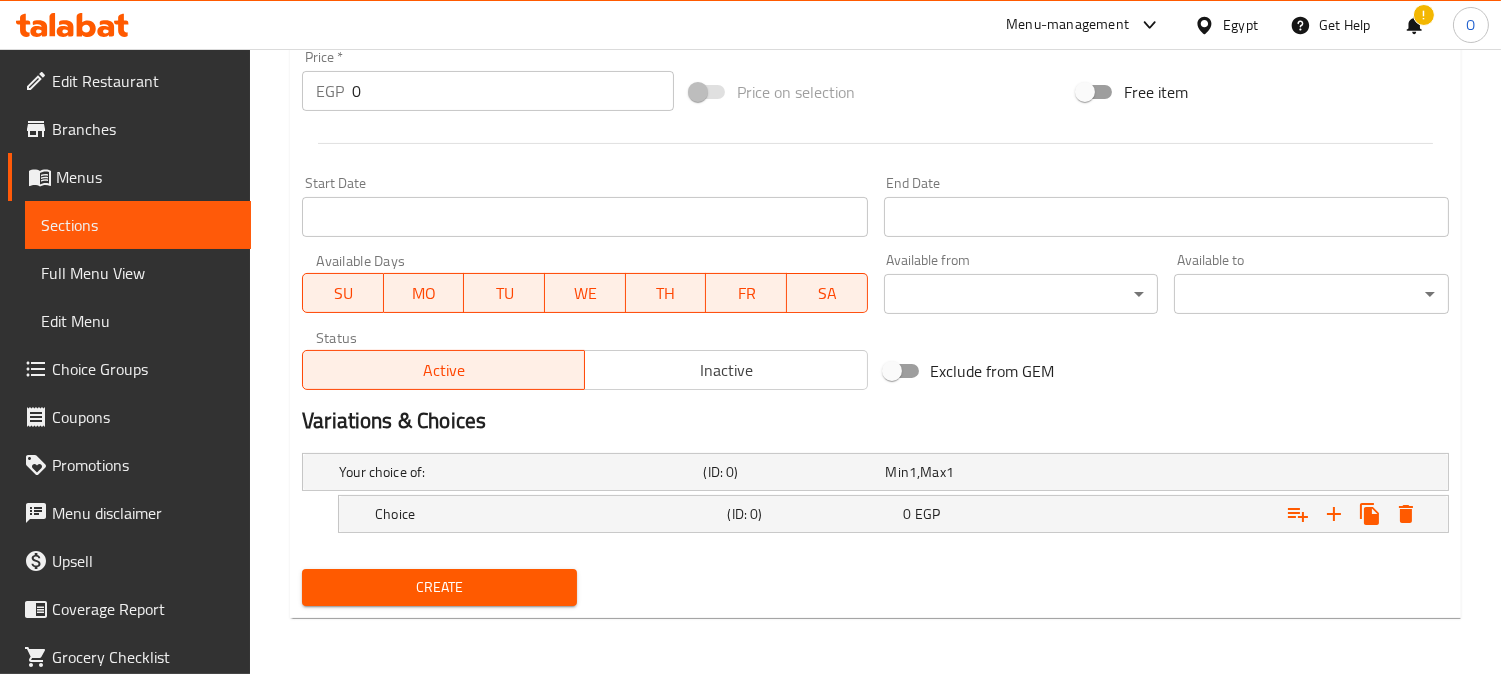 scroll, scrollTop: 725, scrollLeft: 0, axis: vertical 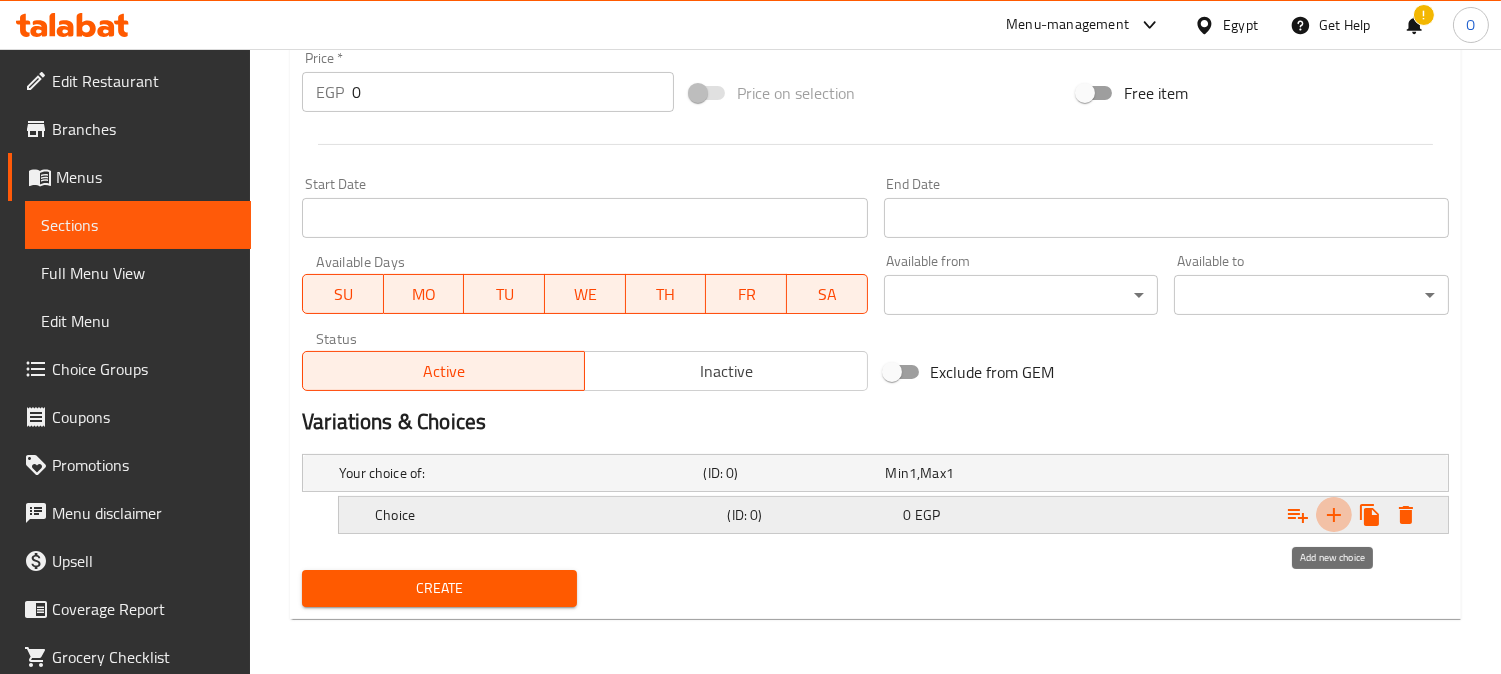 click 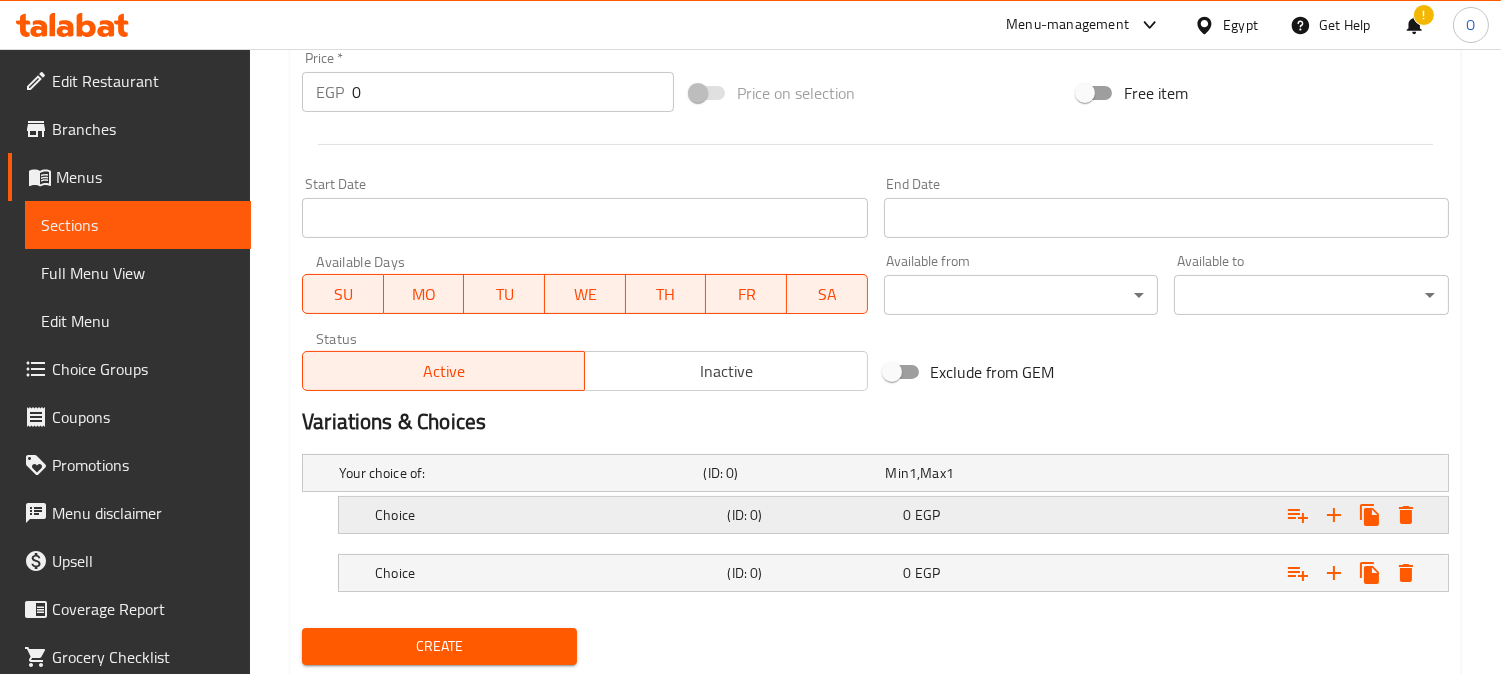 click on "Choice" at bounding box center (517, 473) 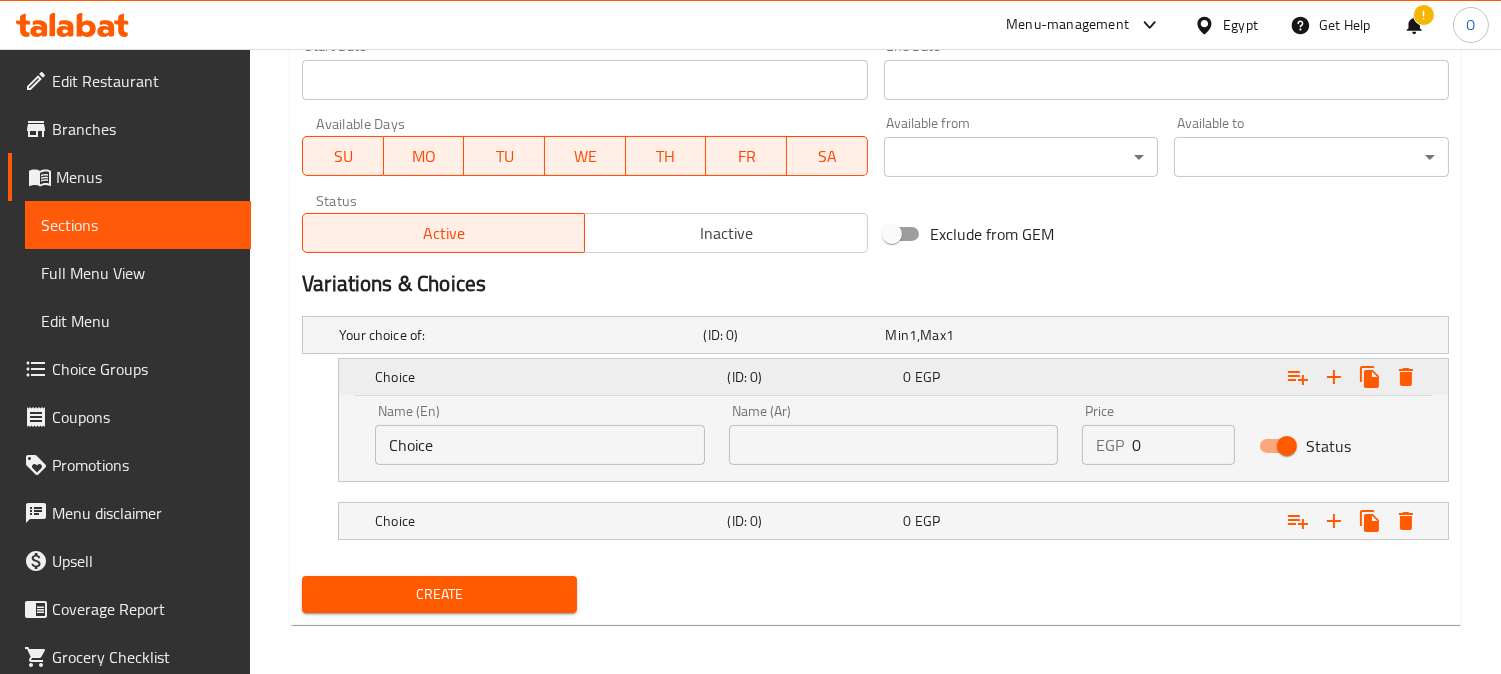 scroll, scrollTop: 870, scrollLeft: 0, axis: vertical 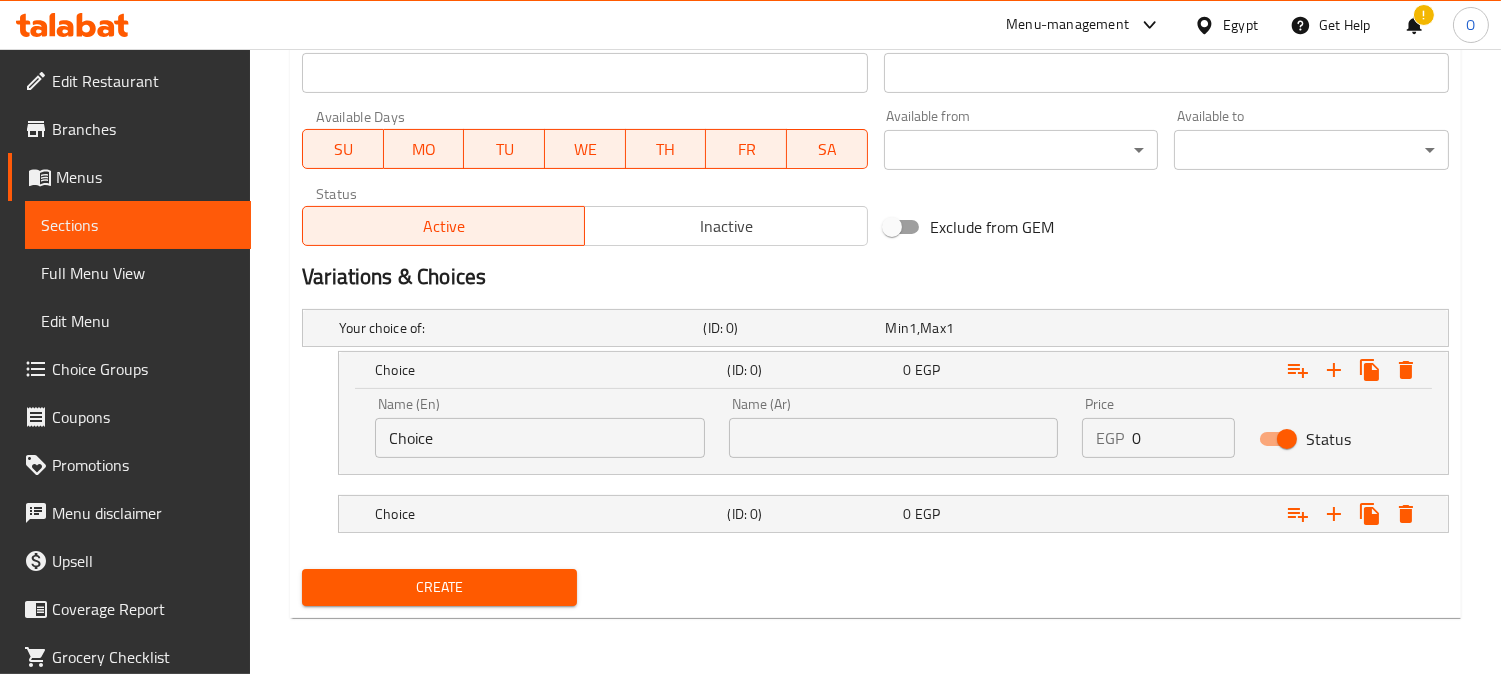 click at bounding box center (894, 438) 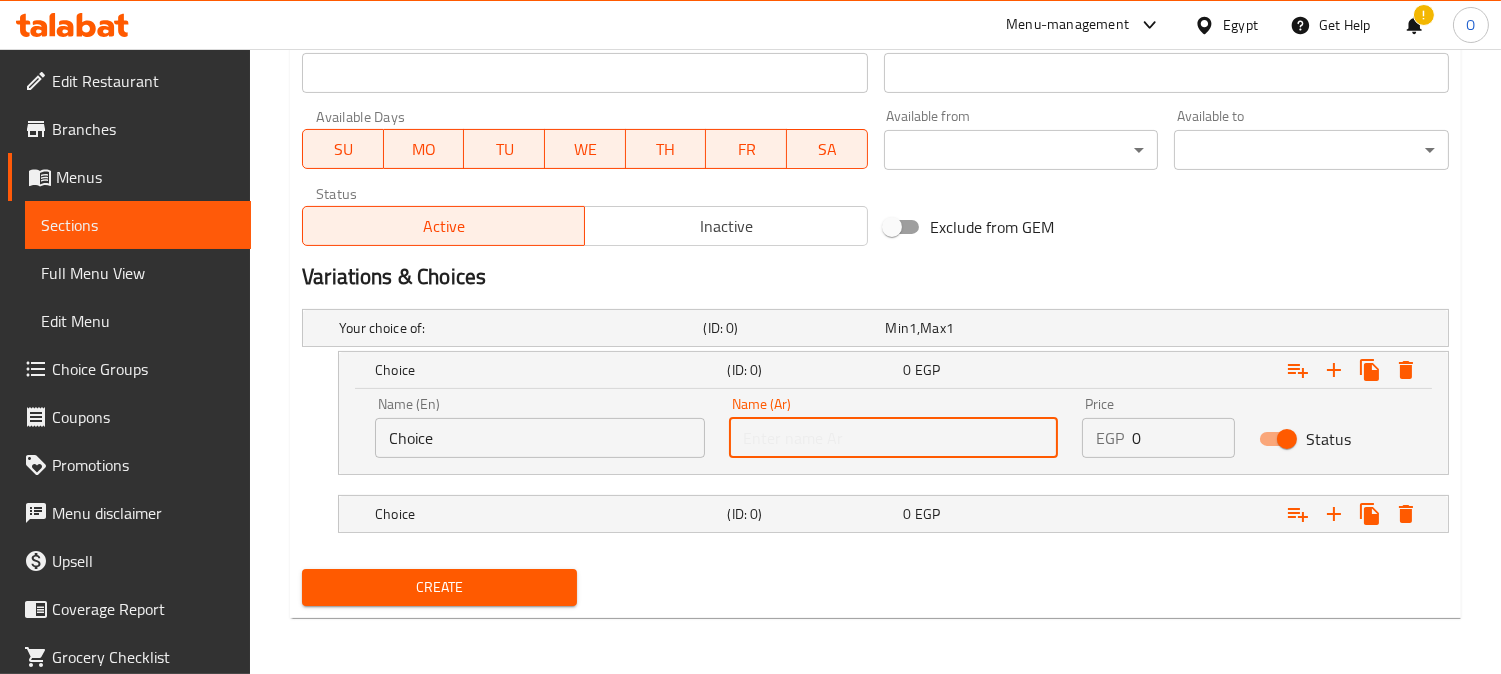 type on "وسط" 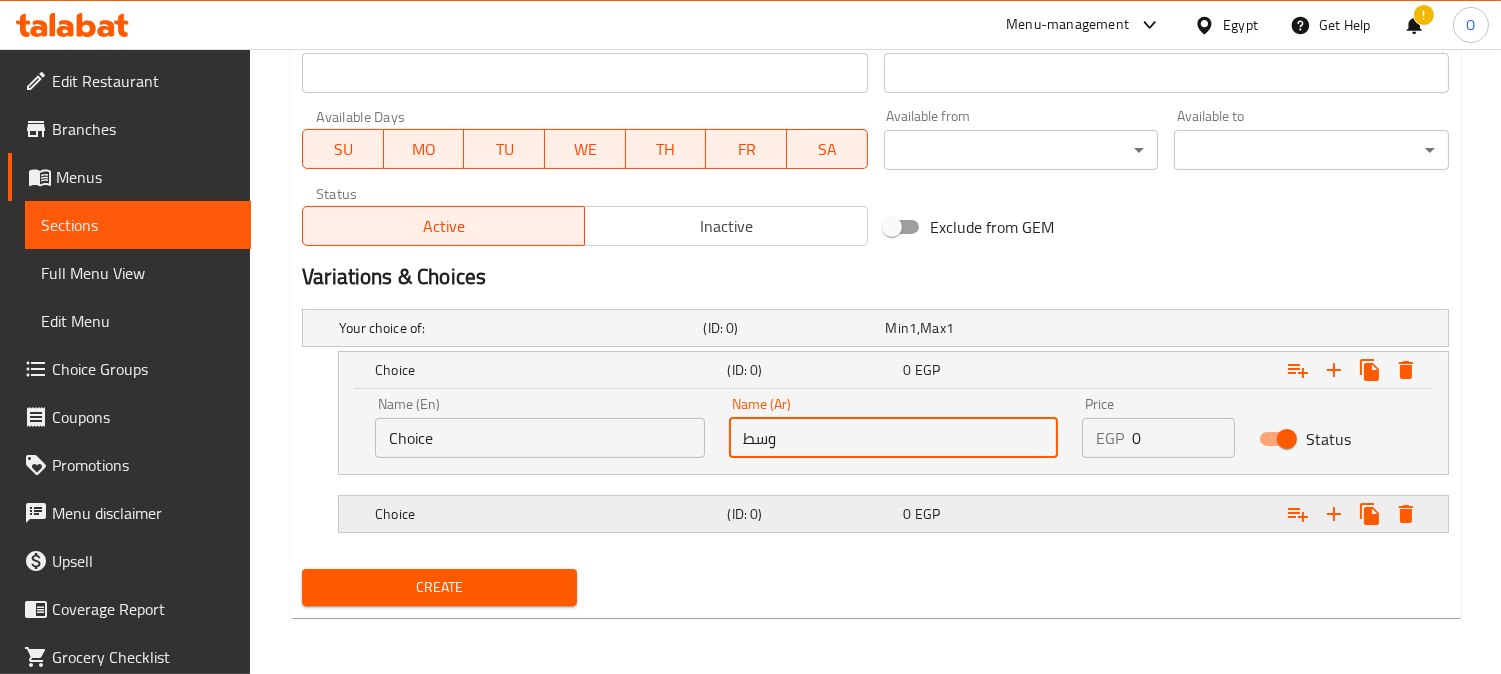 click on "(ID: 0)" at bounding box center [790, 328] 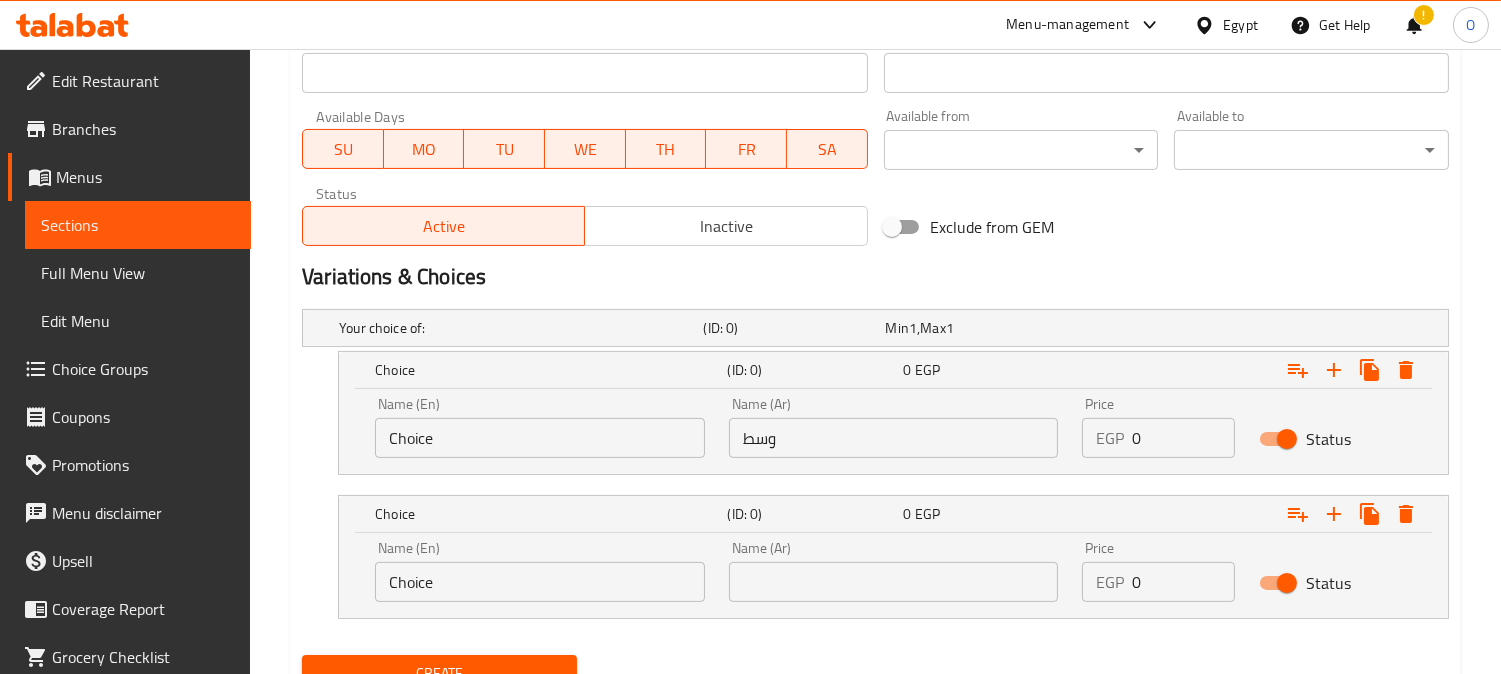 click at bounding box center (894, 582) 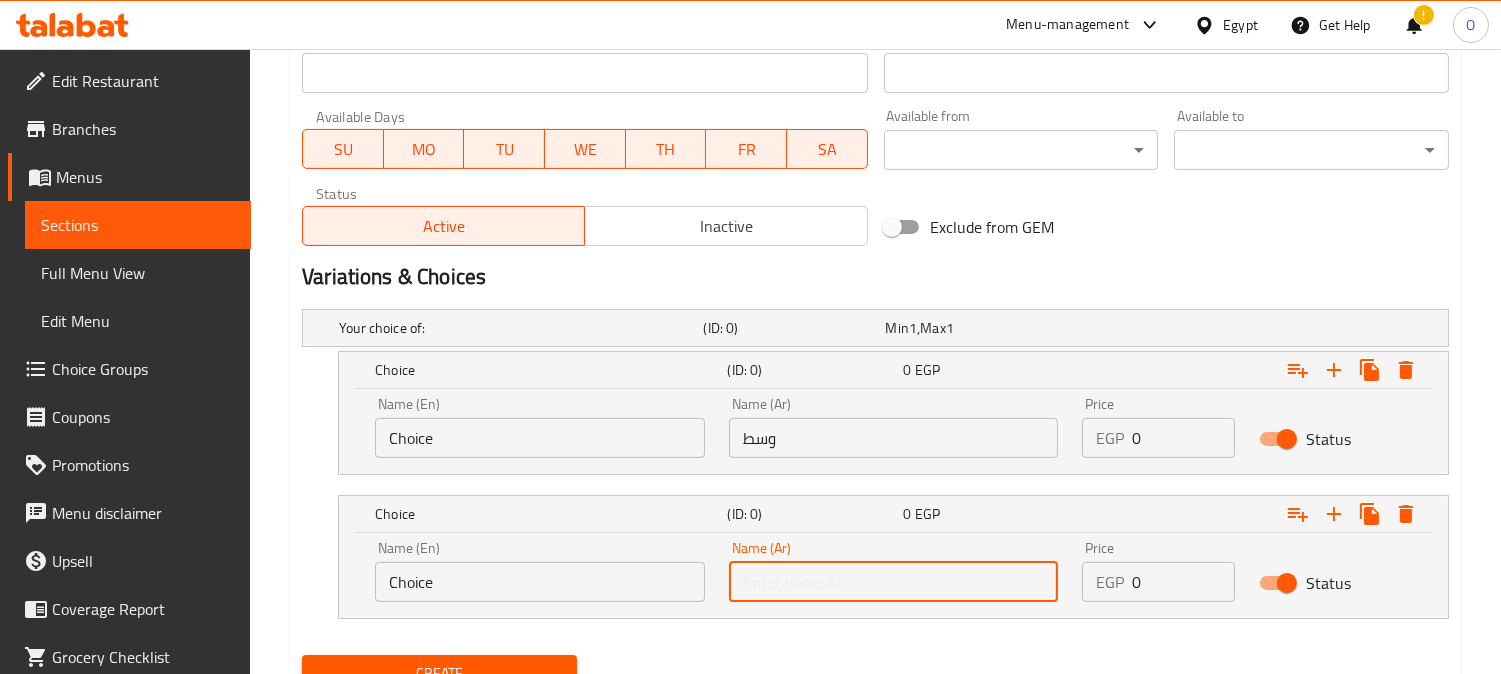 type on "كبير" 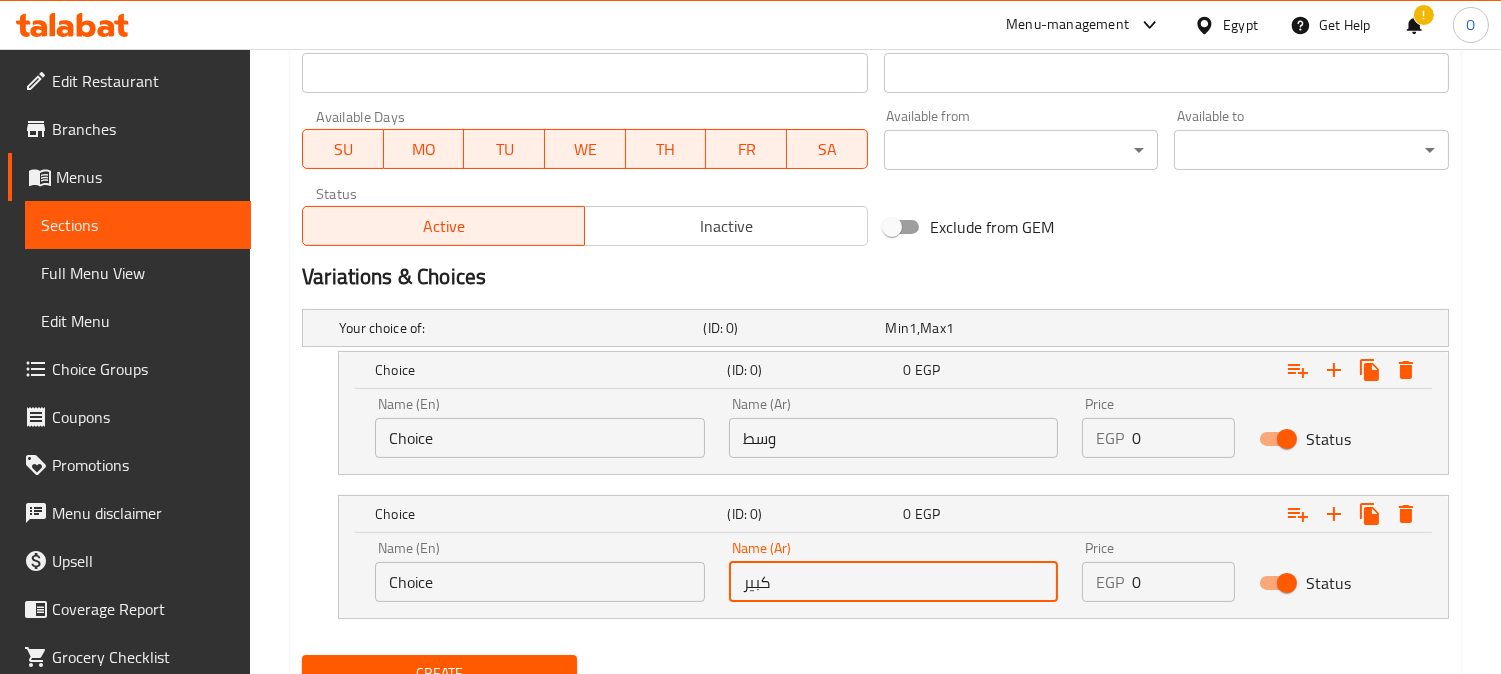 click on "Choice" at bounding box center [540, 438] 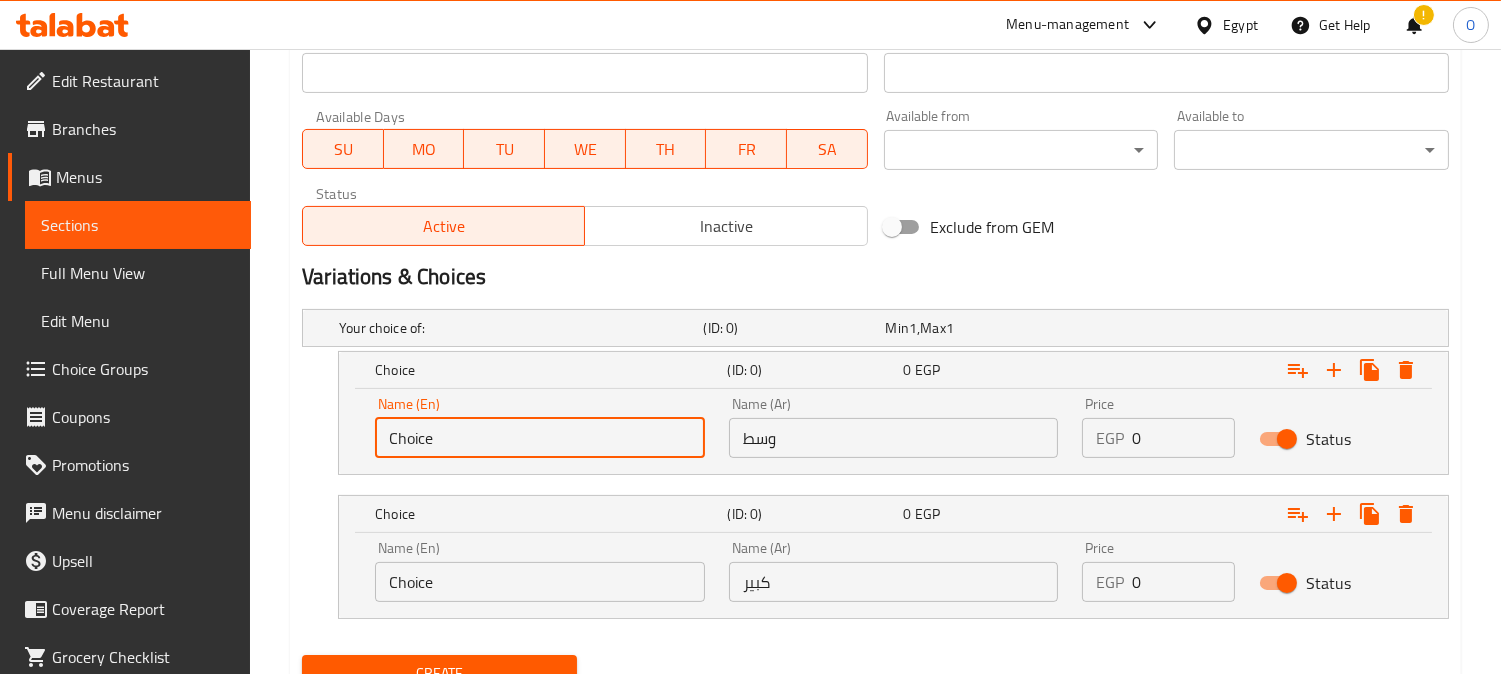 click on "Choice" at bounding box center (540, 438) 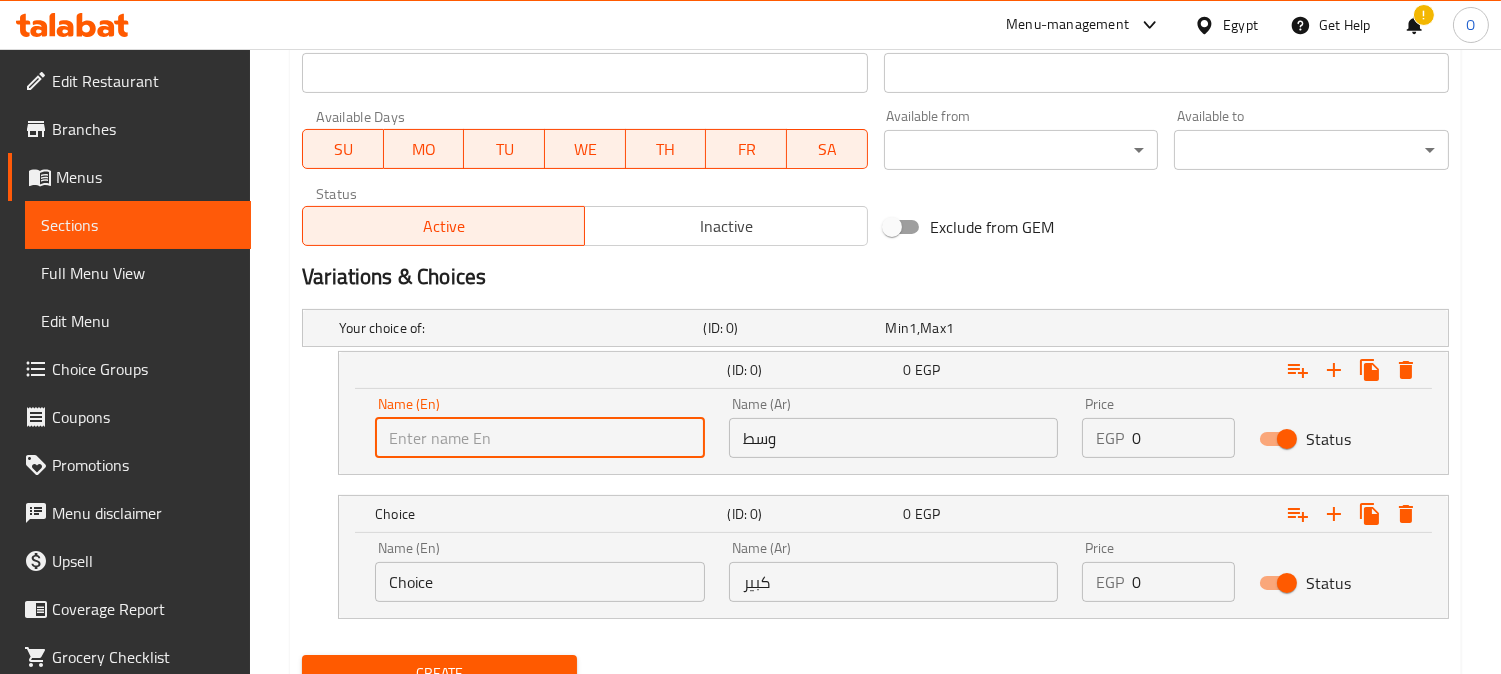 type 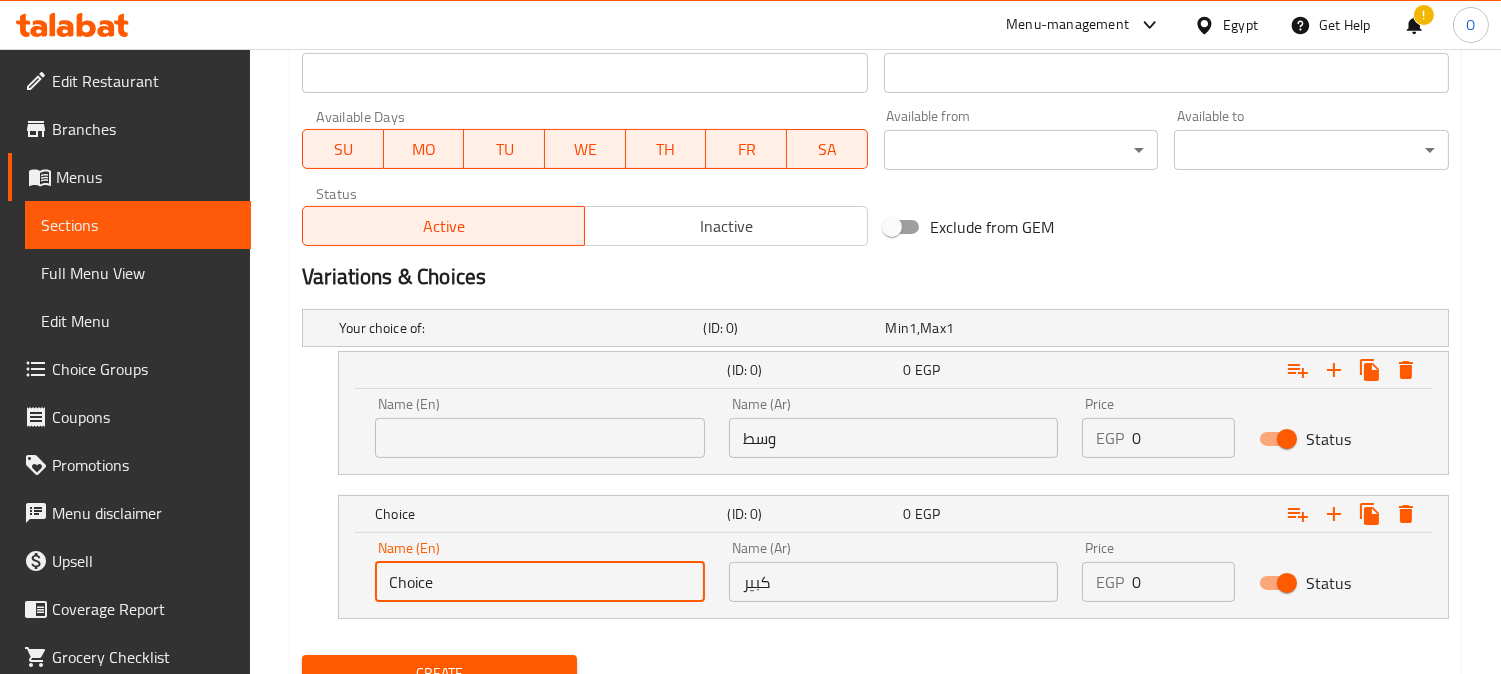 click on "Choice" at bounding box center (540, 582) 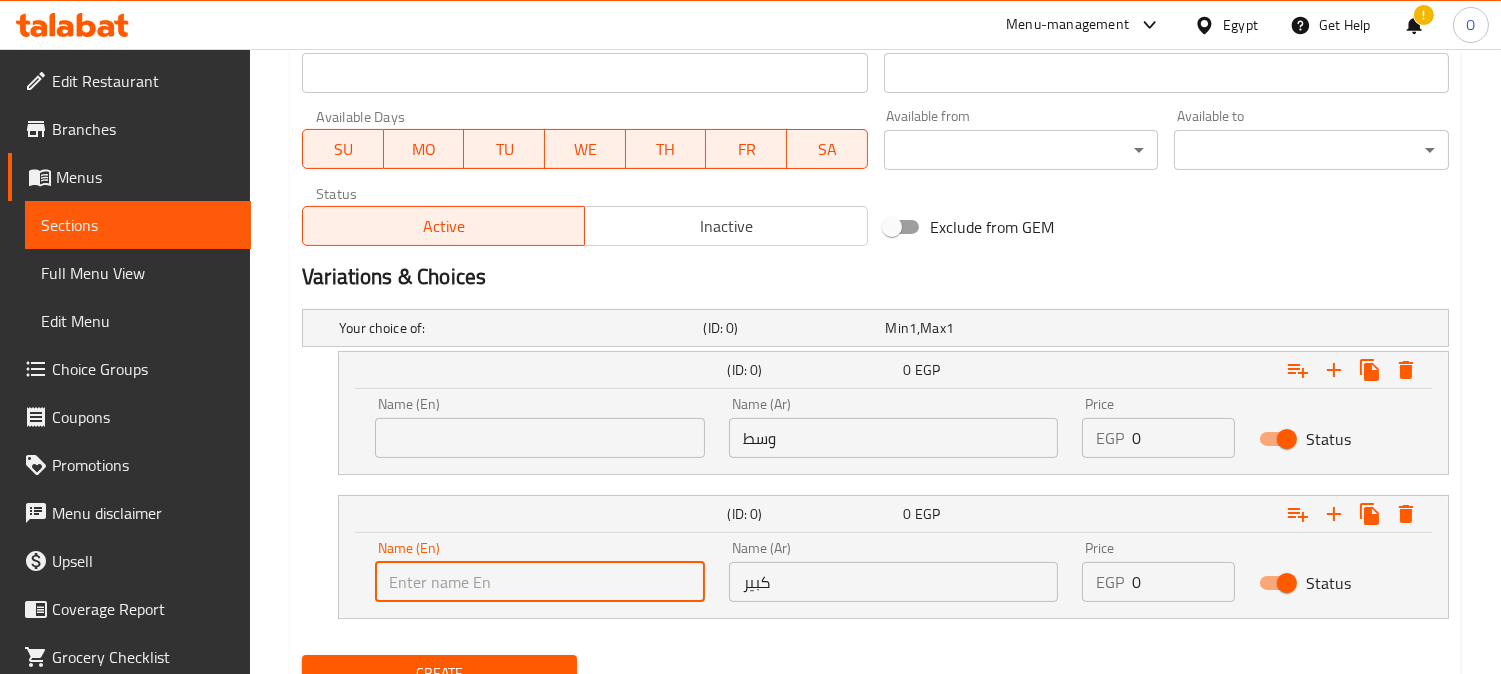 type 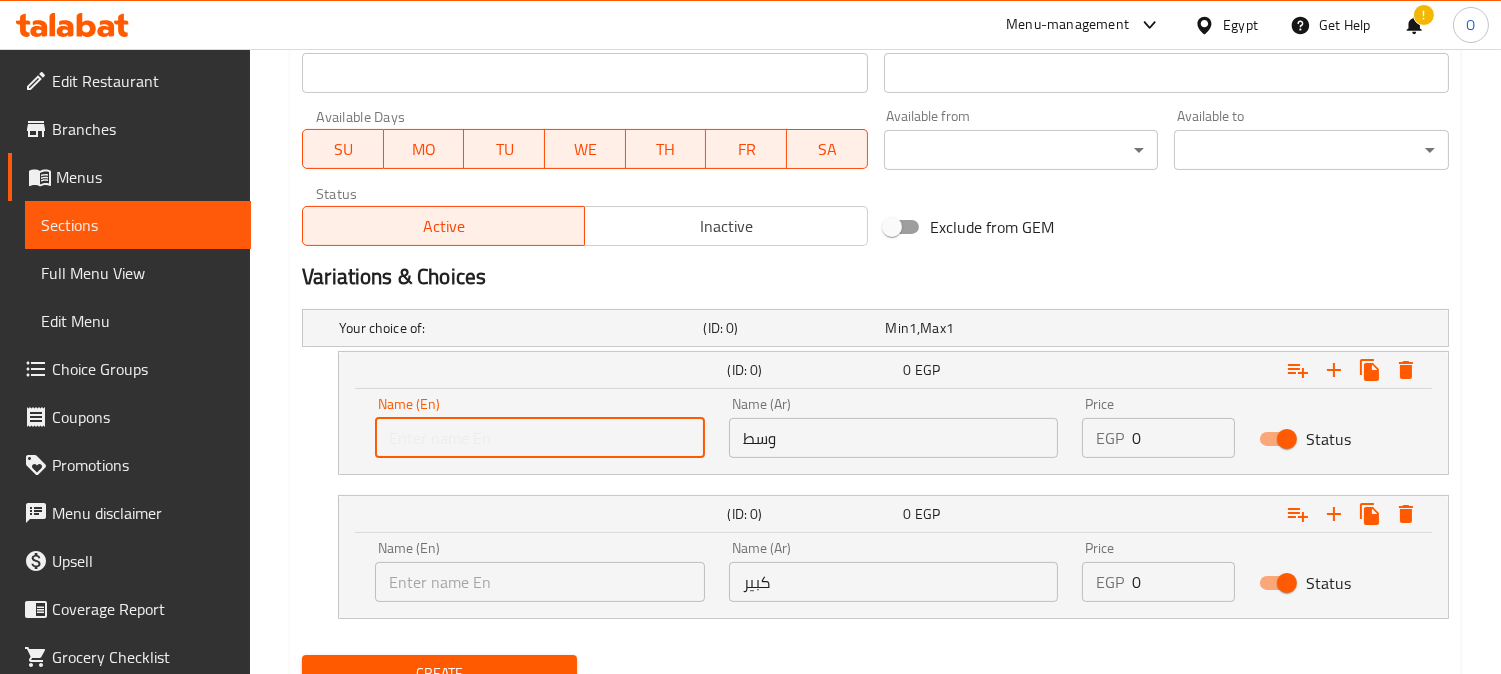 type on "Medium" 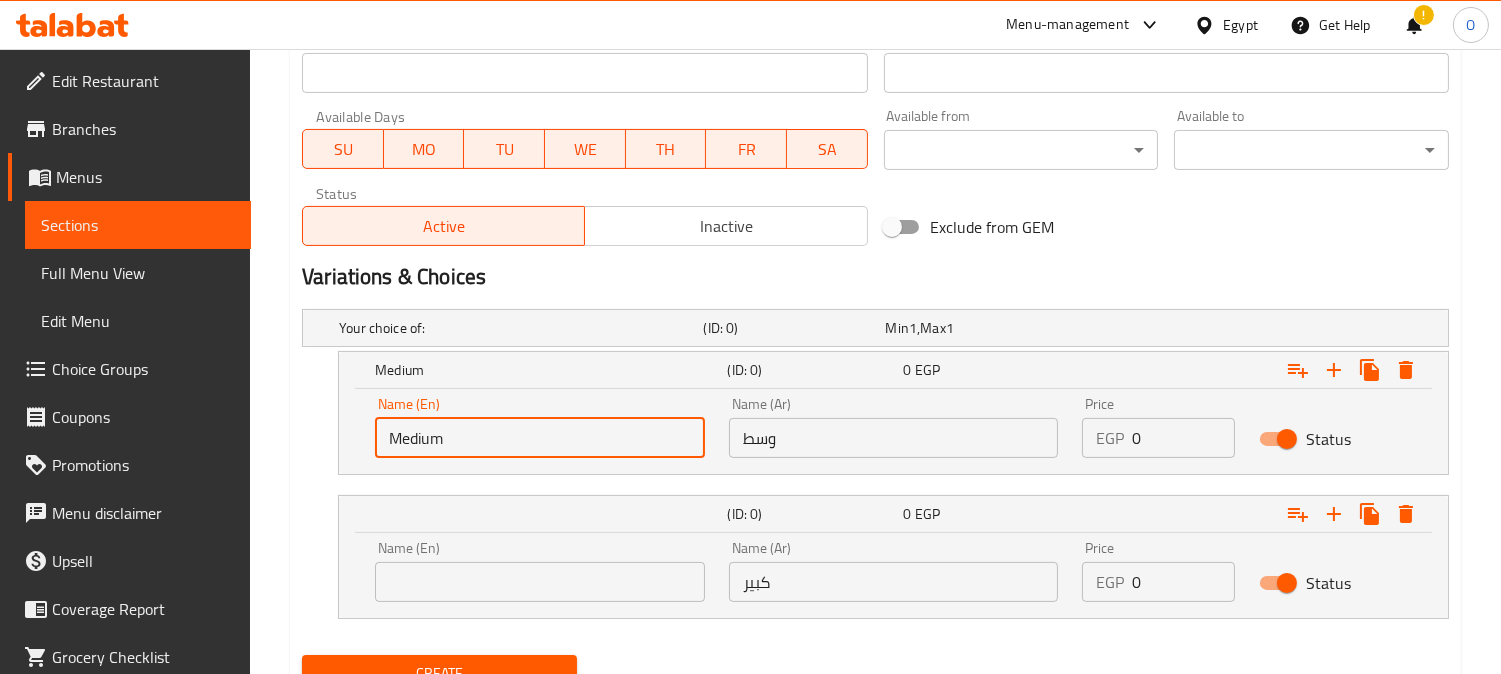 click at bounding box center [540, 582] 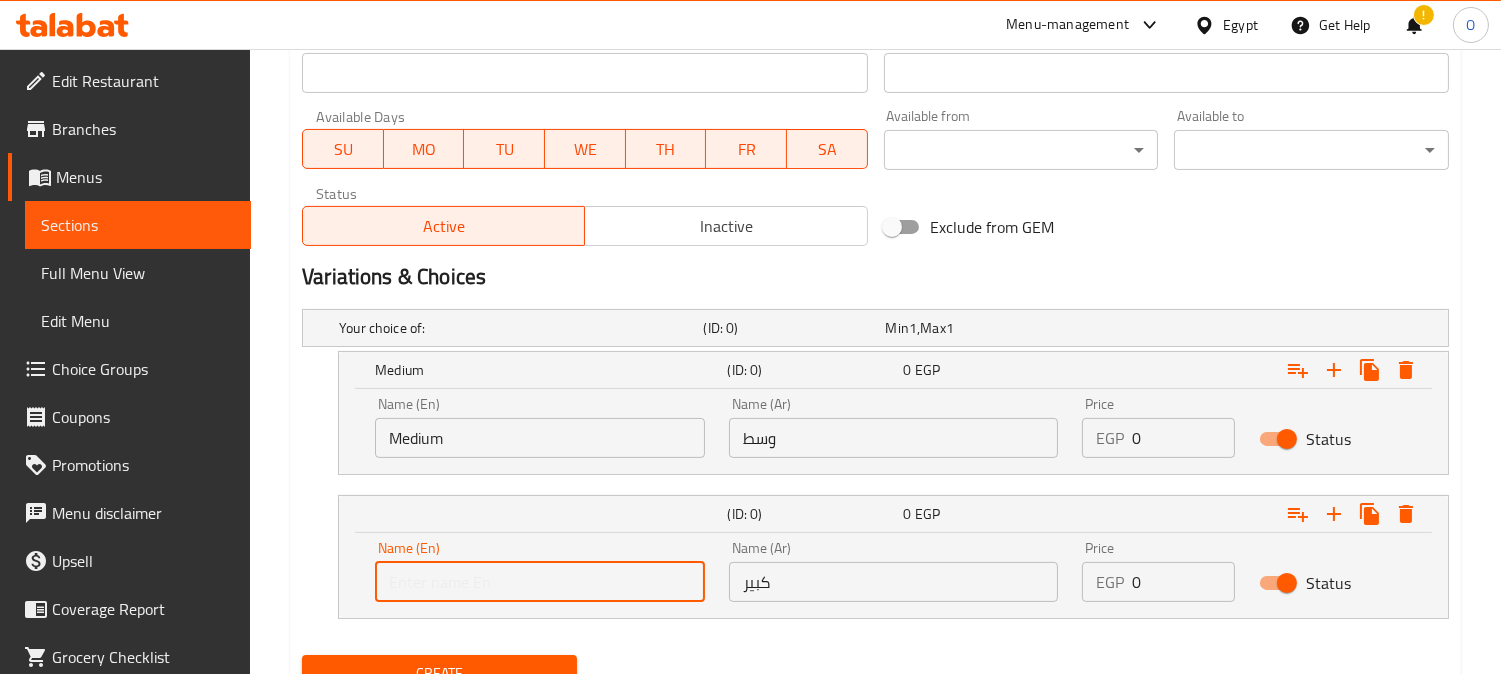 type on "Large" 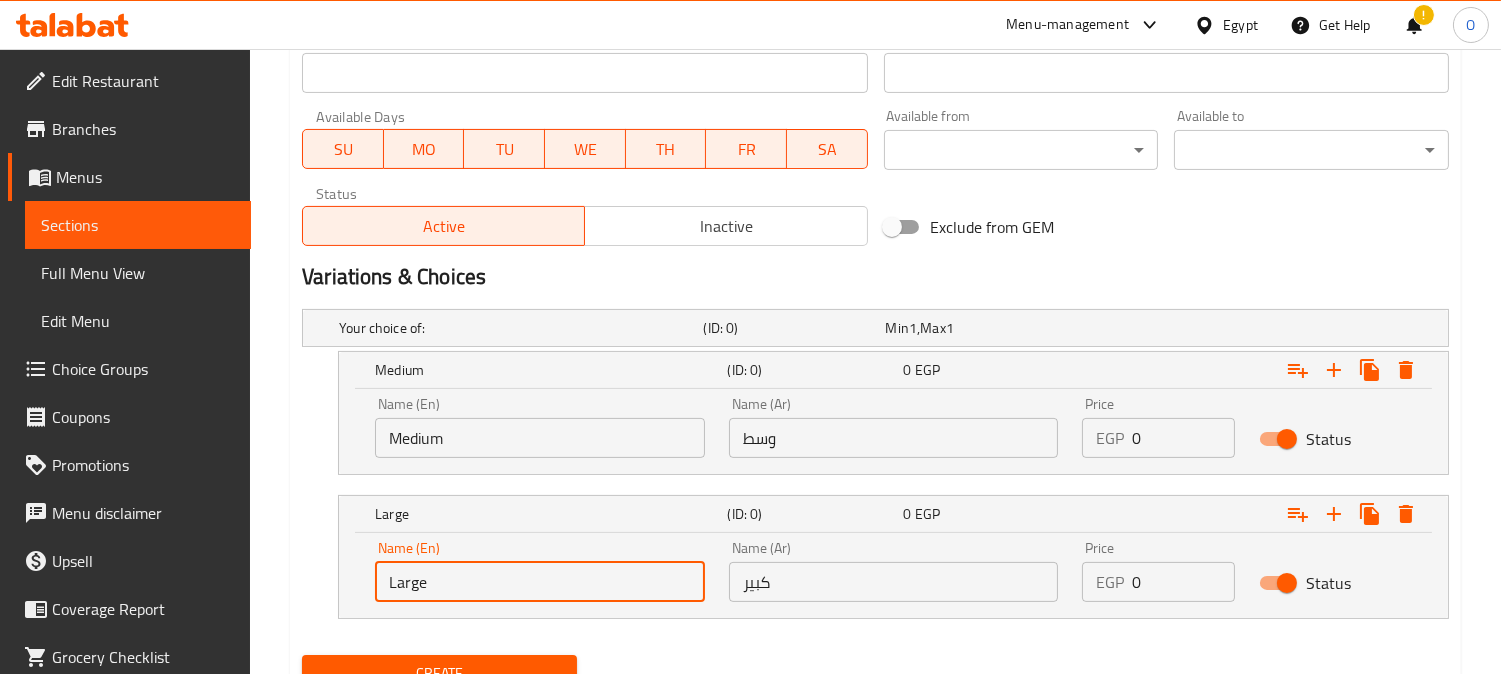 drag, startPoint x: 1142, startPoint y: 442, endPoint x: 1122, endPoint y: 443, distance: 20.024984 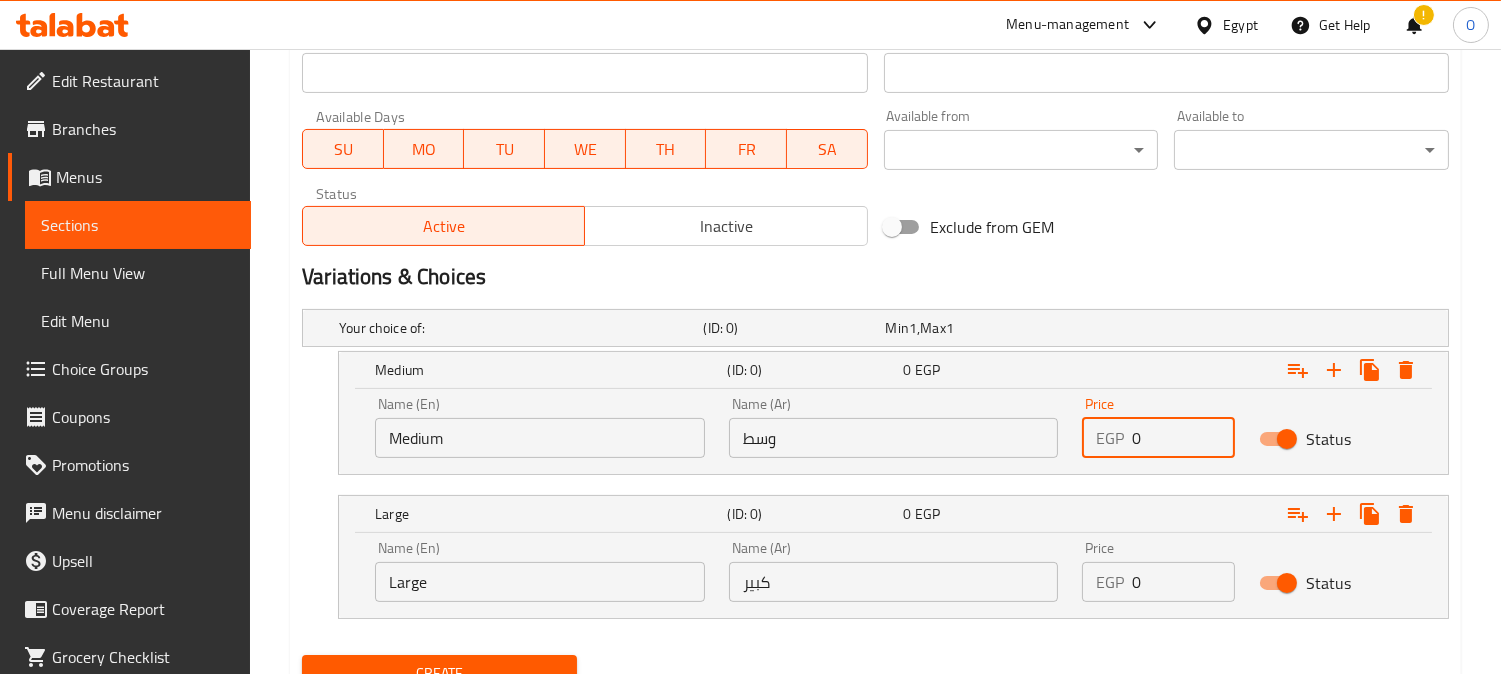paste on "118" 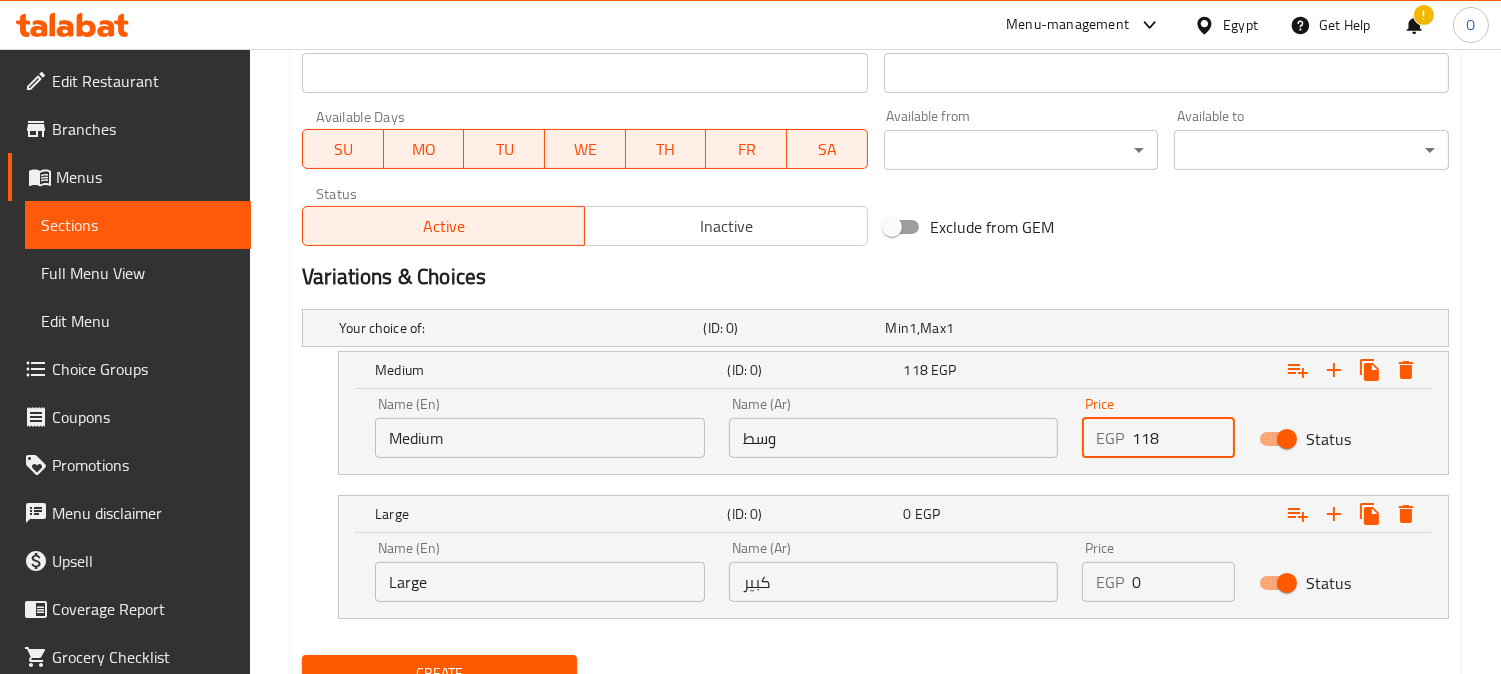 type on "118" 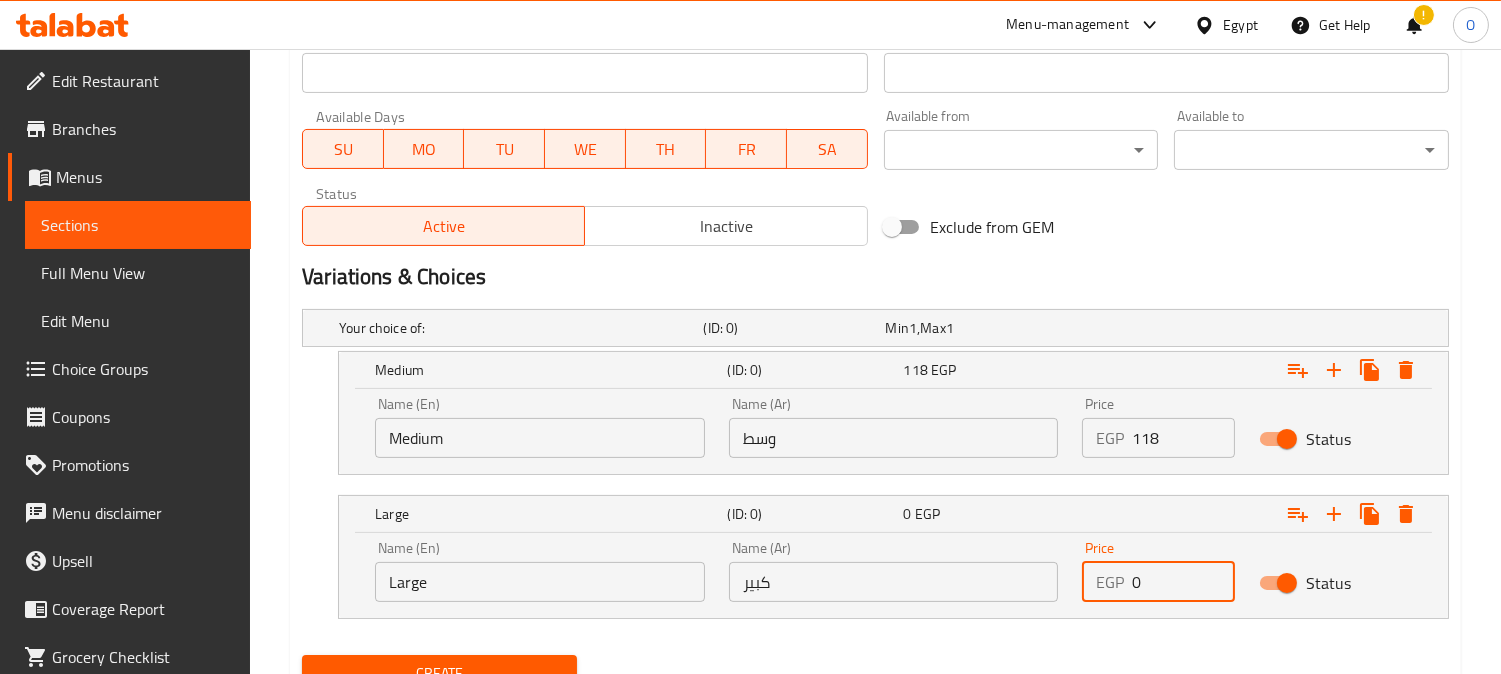 drag, startPoint x: 1142, startPoint y: 596, endPoint x: 1128, endPoint y: 597, distance: 14.035668 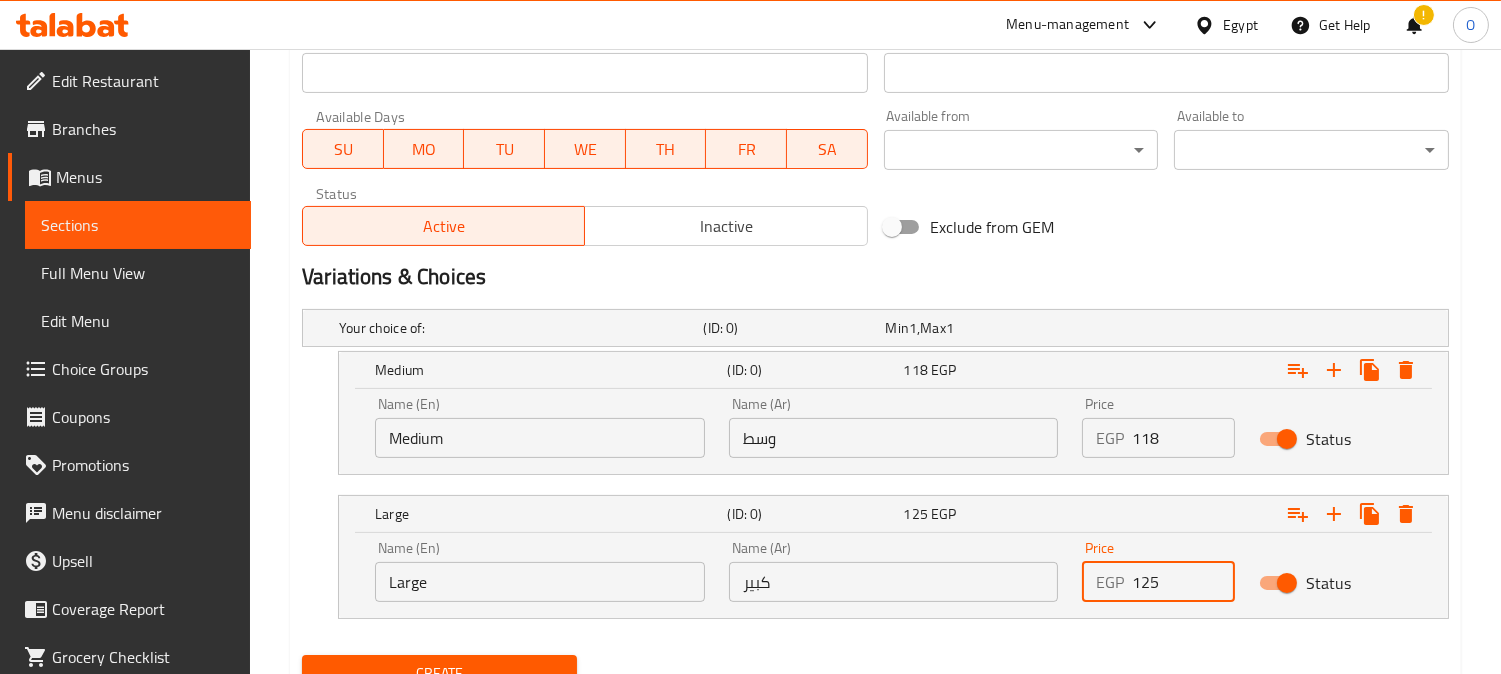 type on "125" 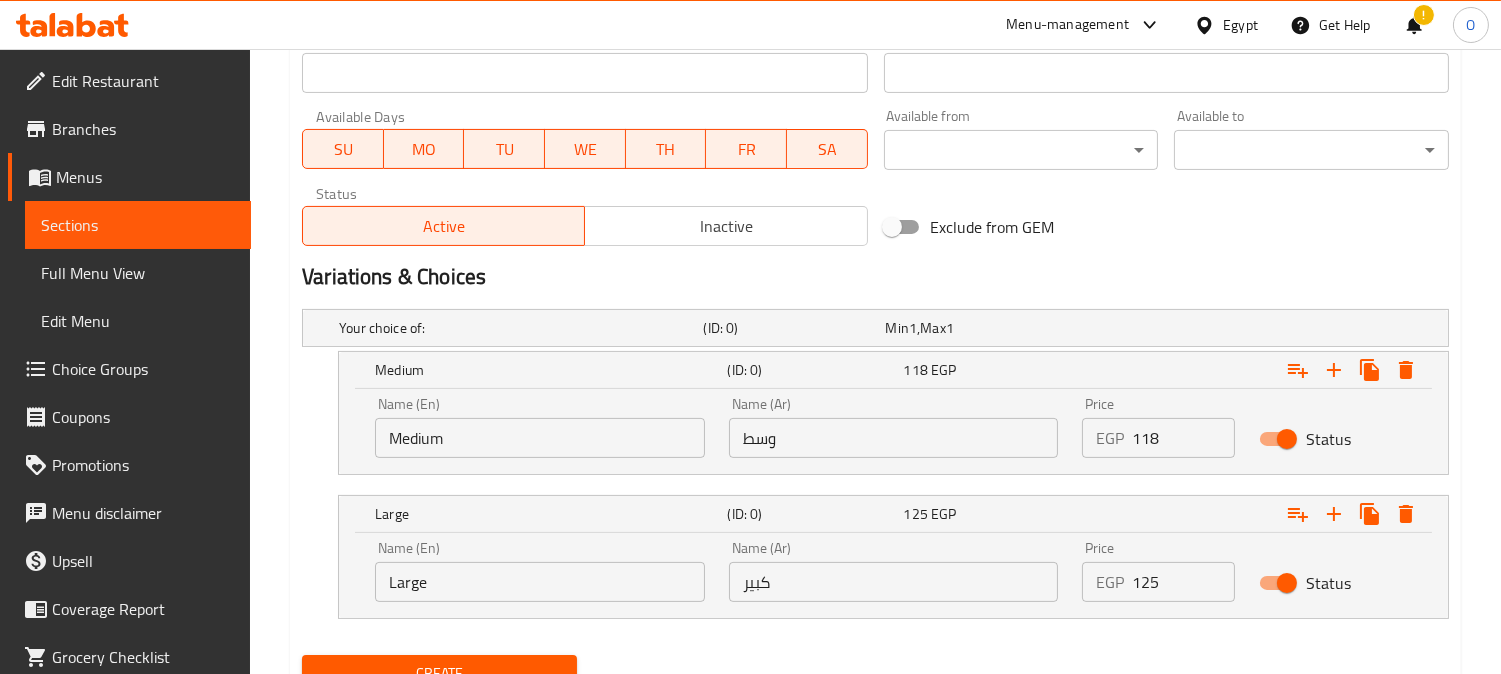 click on "Create" at bounding box center [439, 673] 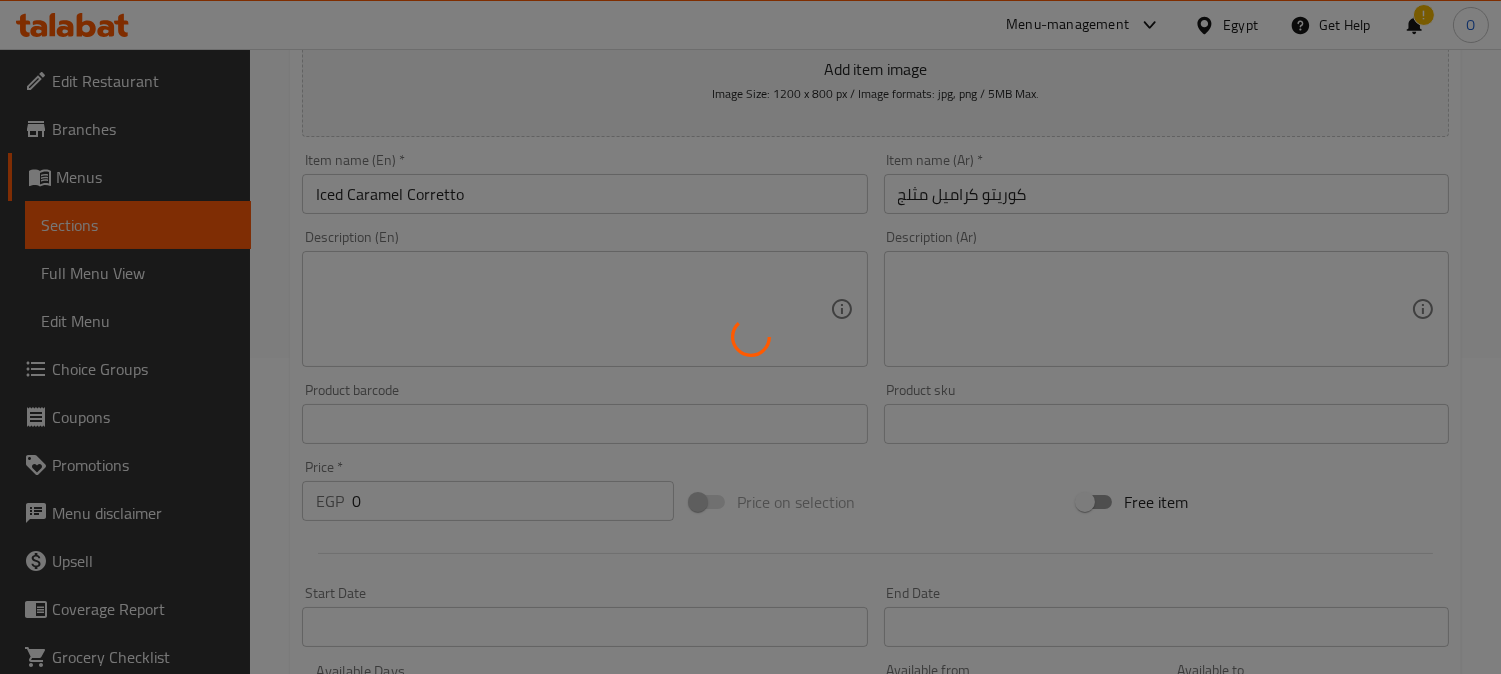 scroll, scrollTop: 203, scrollLeft: 0, axis: vertical 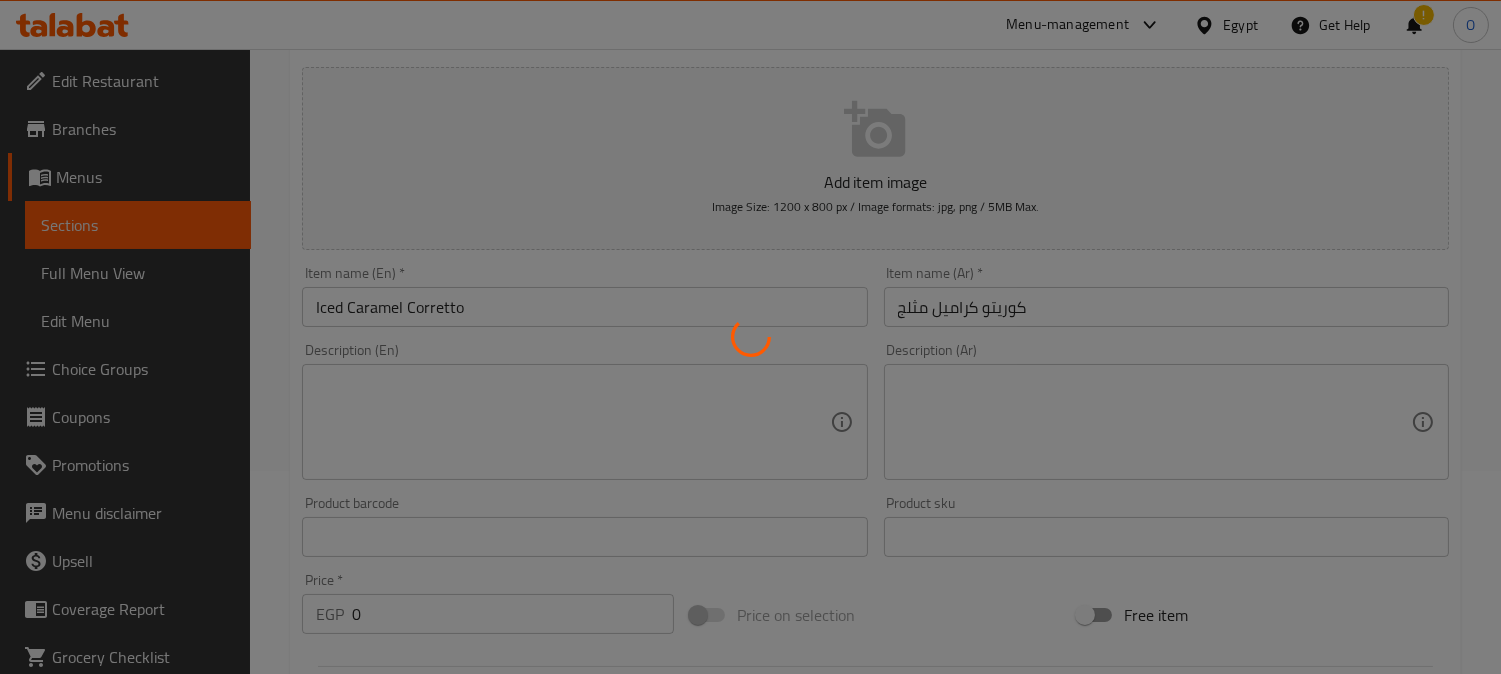 type 